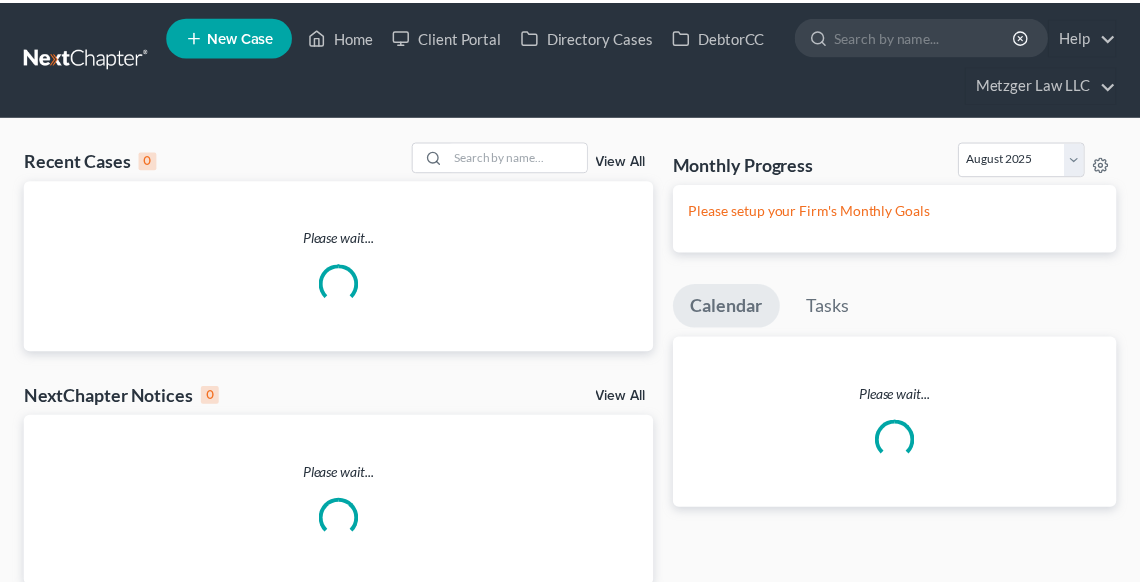scroll, scrollTop: 0, scrollLeft: 0, axis: both 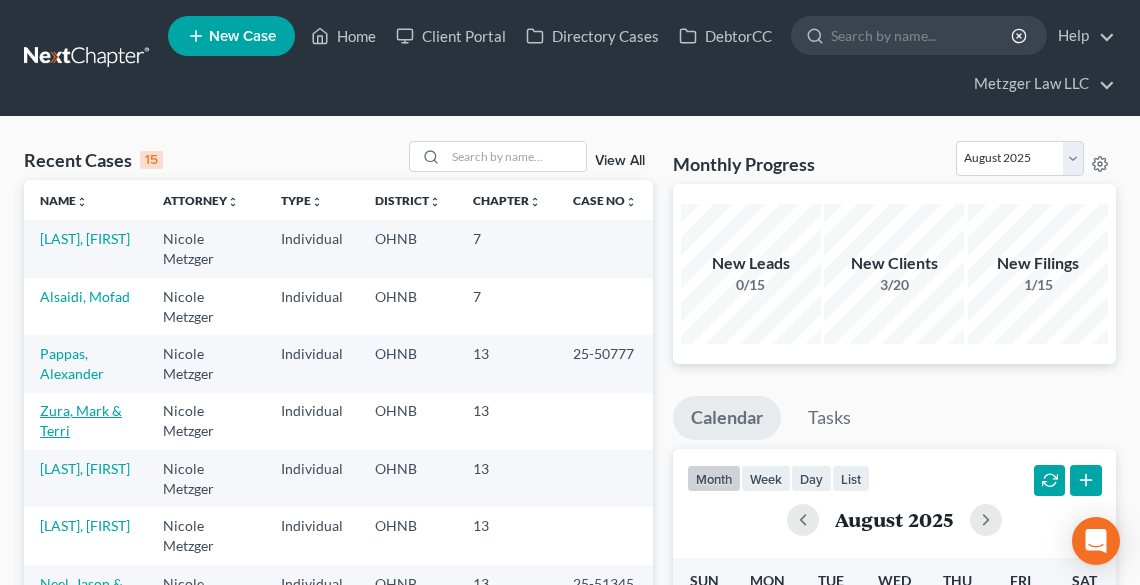 click on "Zura, Mark & Terri" at bounding box center (81, 420) 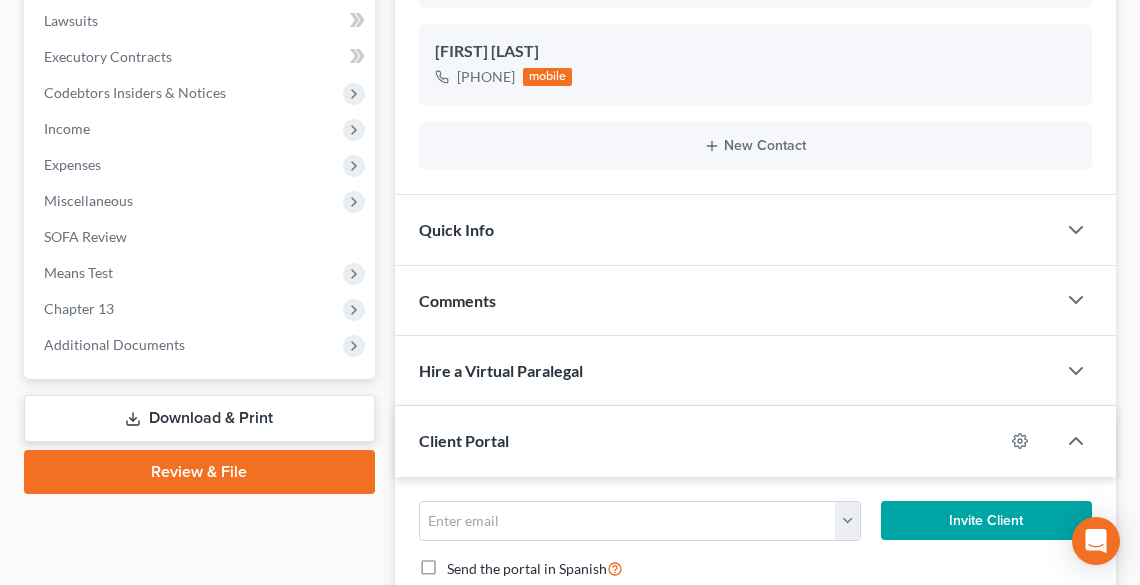 scroll, scrollTop: 320, scrollLeft: 0, axis: vertical 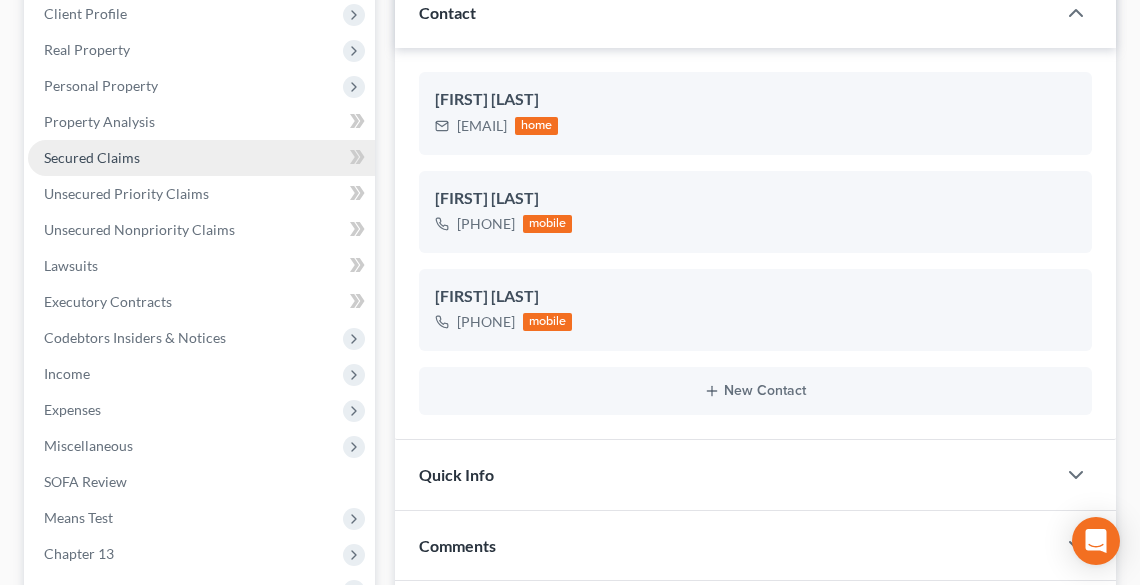 click on "Secured Claims" at bounding box center (201, 158) 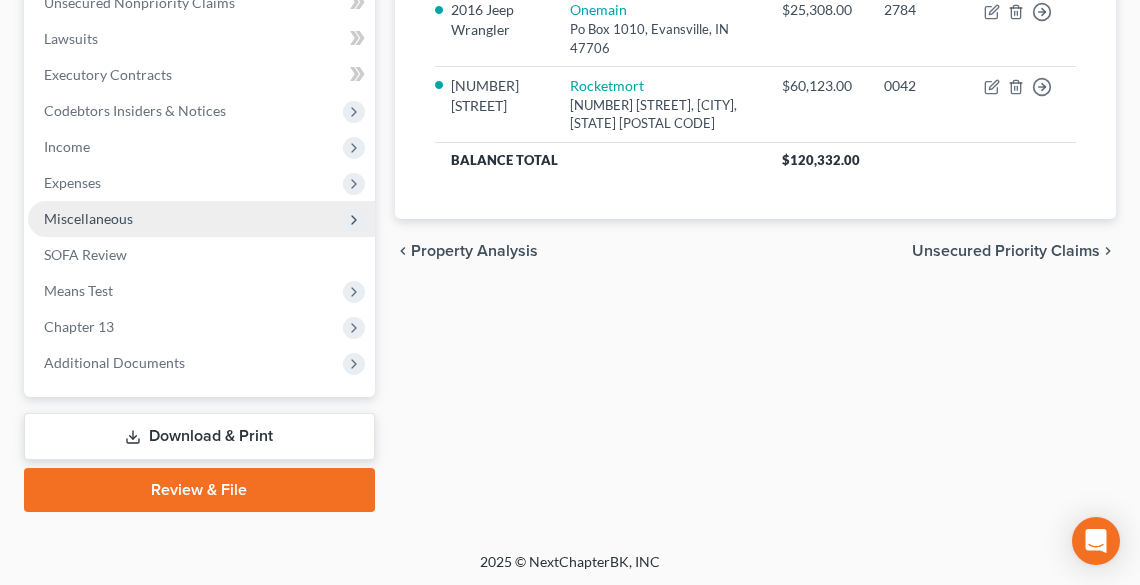 scroll, scrollTop: 548, scrollLeft: 0, axis: vertical 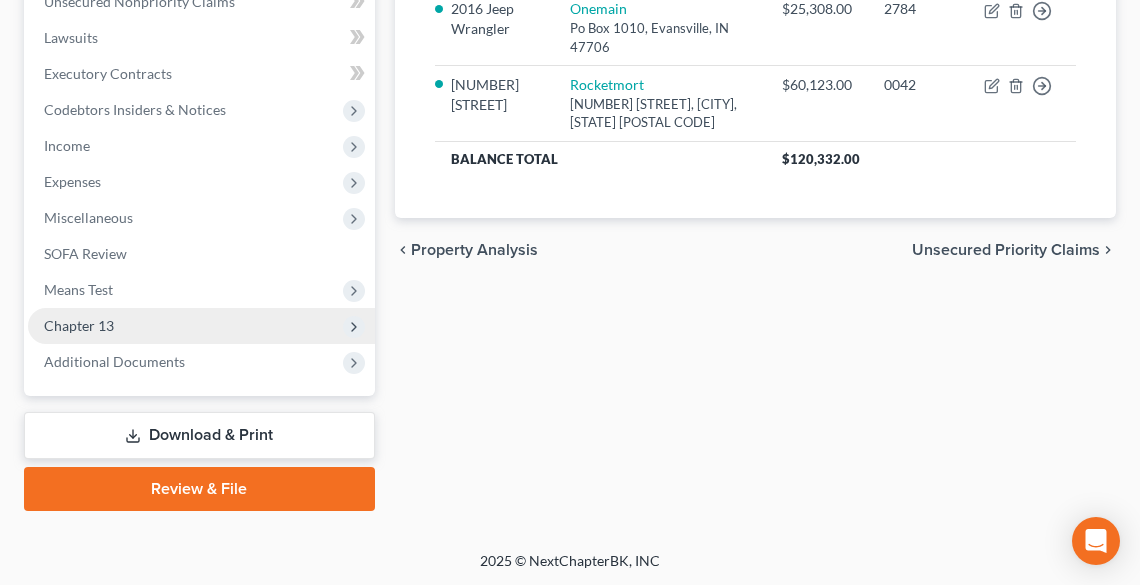 click on "Chapter 13" at bounding box center (79, 325) 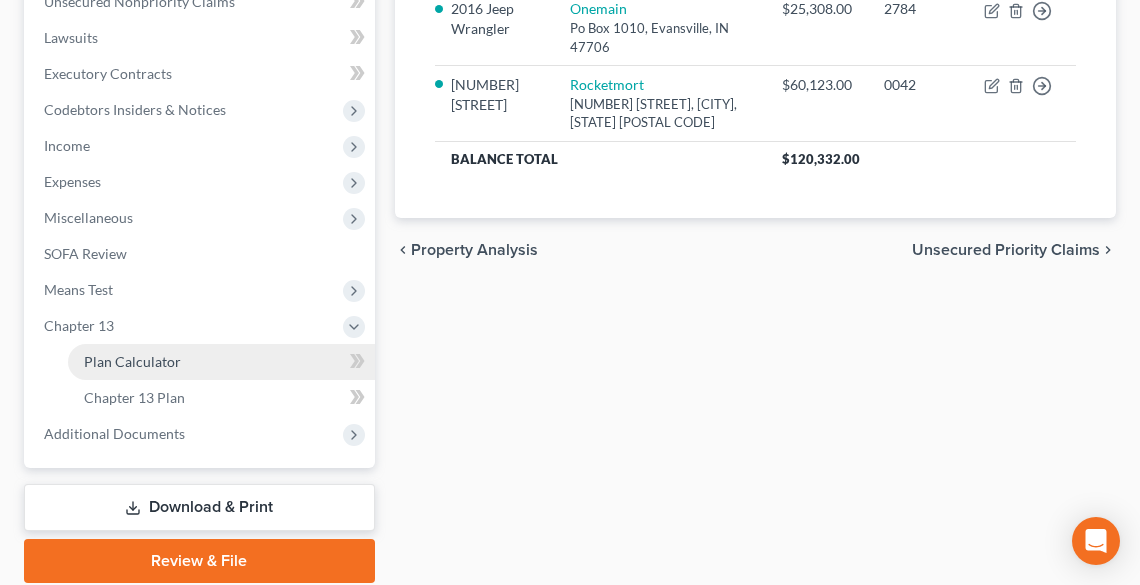 click on "Plan Calculator" at bounding box center [132, 361] 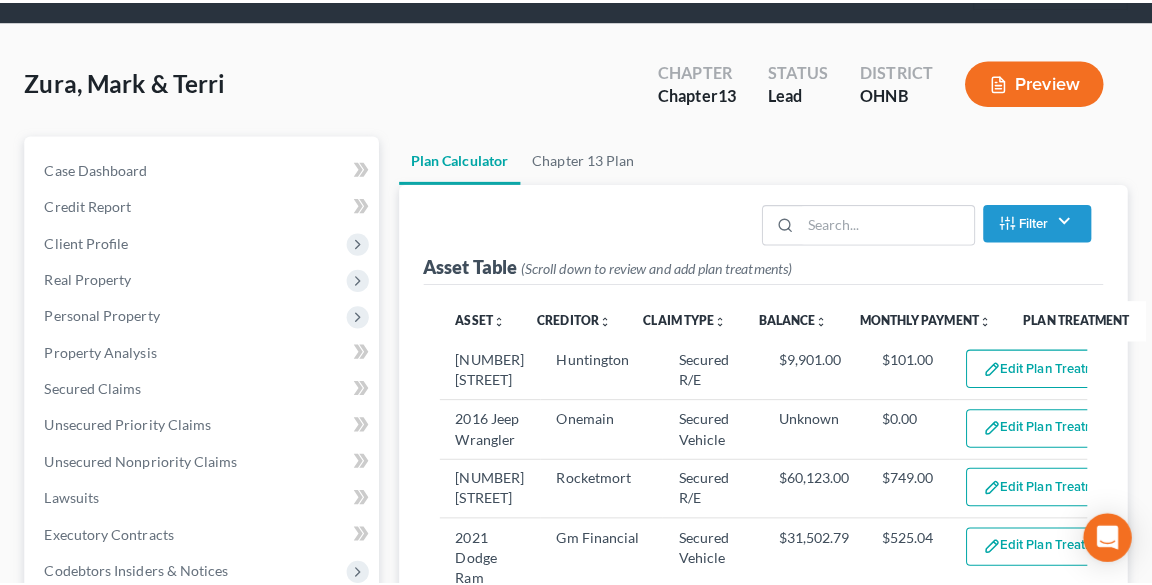 scroll, scrollTop: 240, scrollLeft: 0, axis: vertical 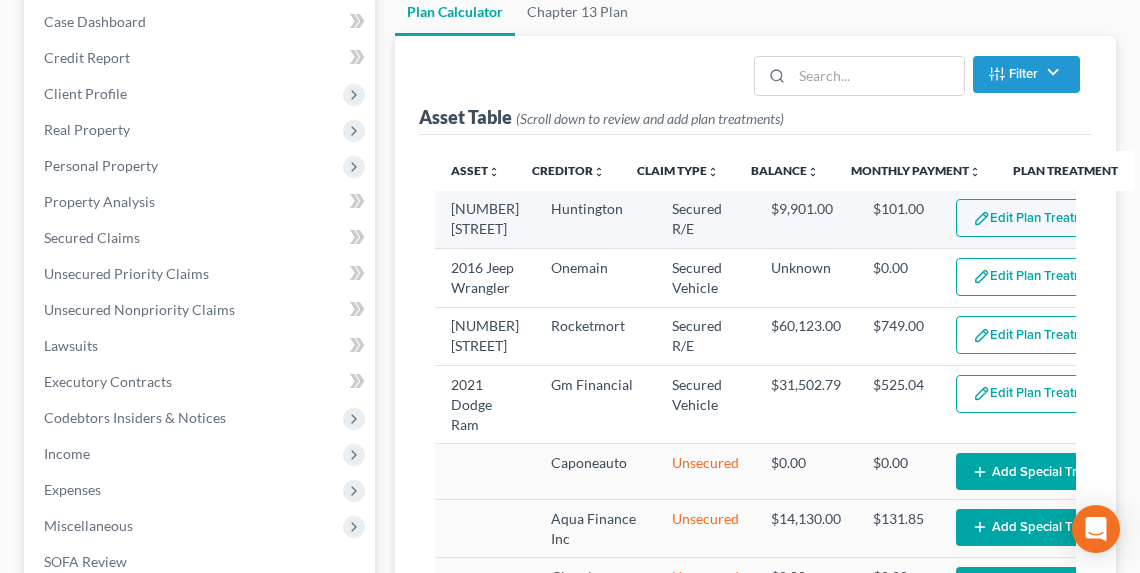 select on "59" 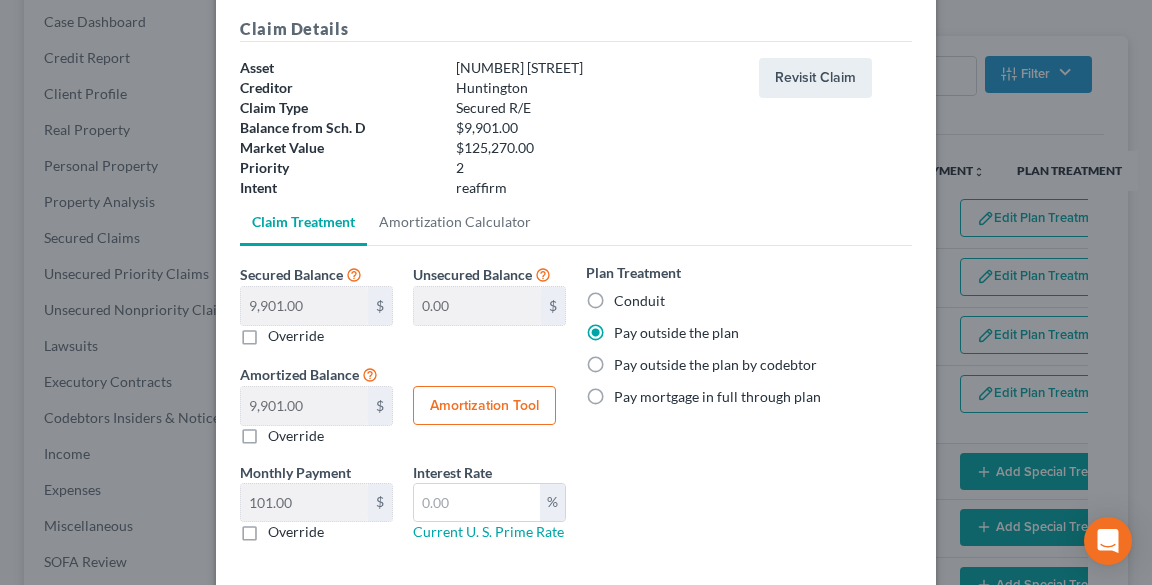 scroll, scrollTop: 173, scrollLeft: 0, axis: vertical 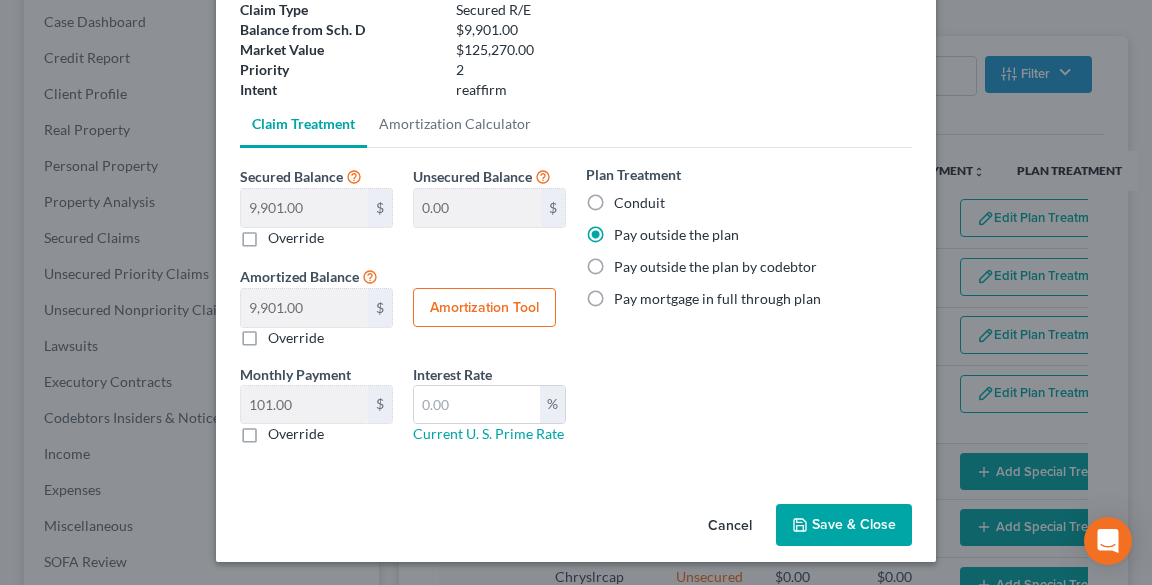 click on "Save & Close" at bounding box center (844, 525) 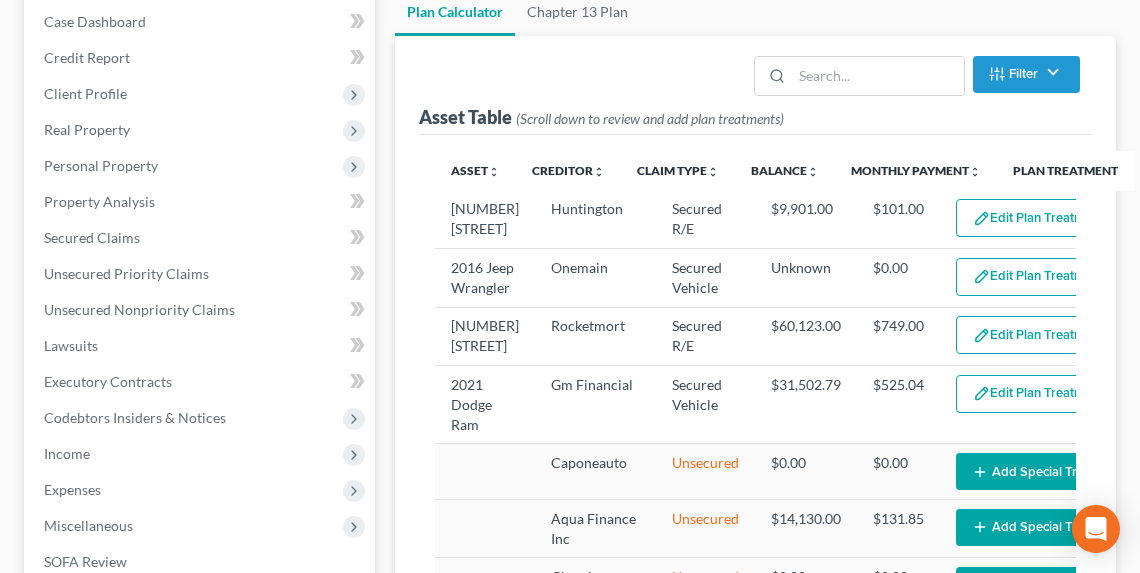 select on "59" 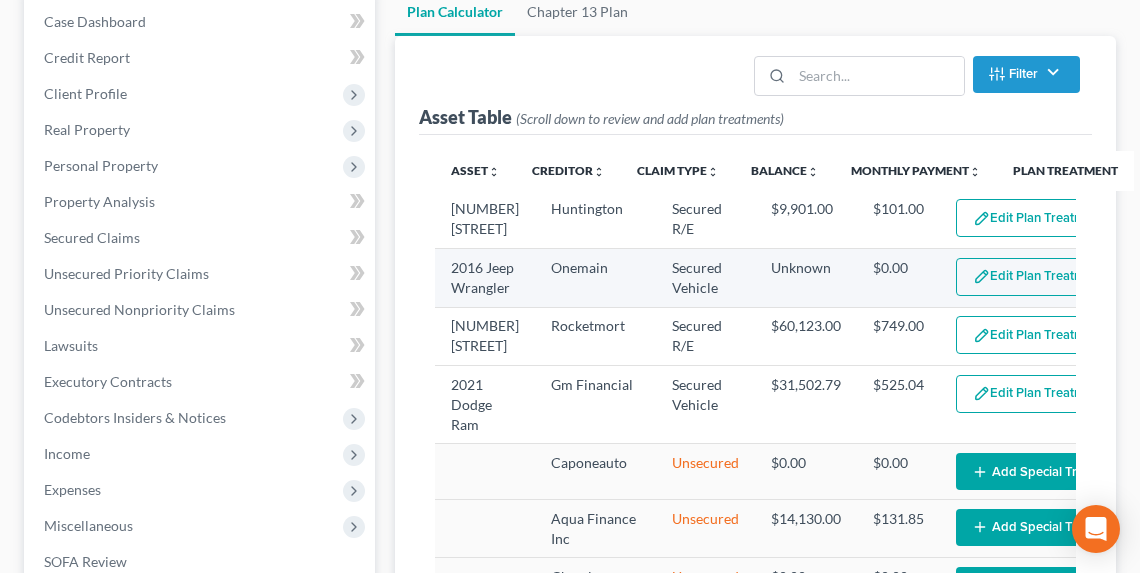 click at bounding box center [981, 276] 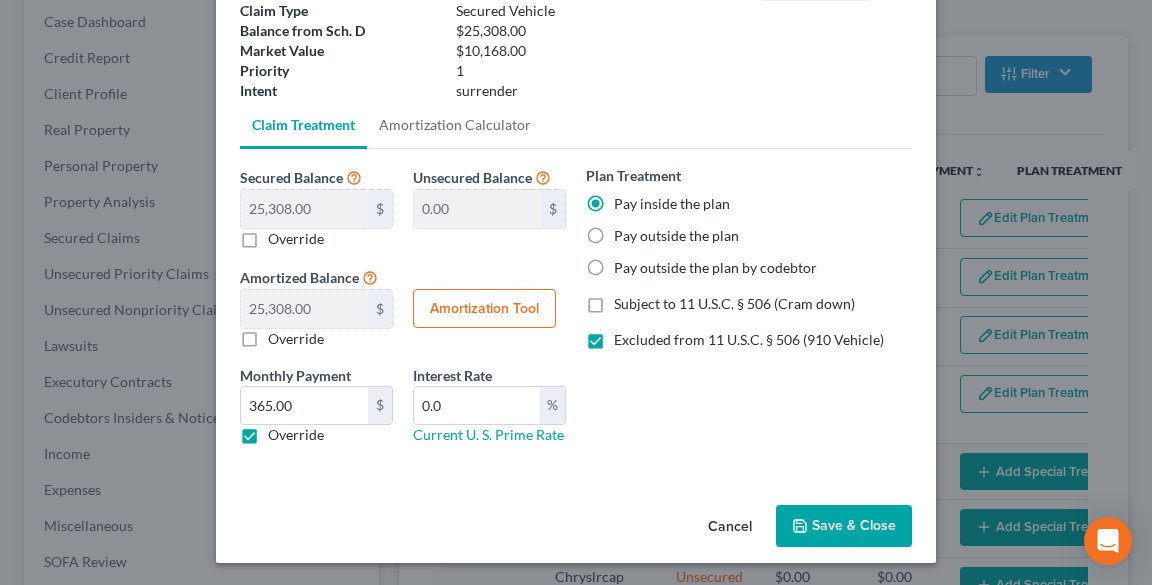 scroll, scrollTop: 173, scrollLeft: 0, axis: vertical 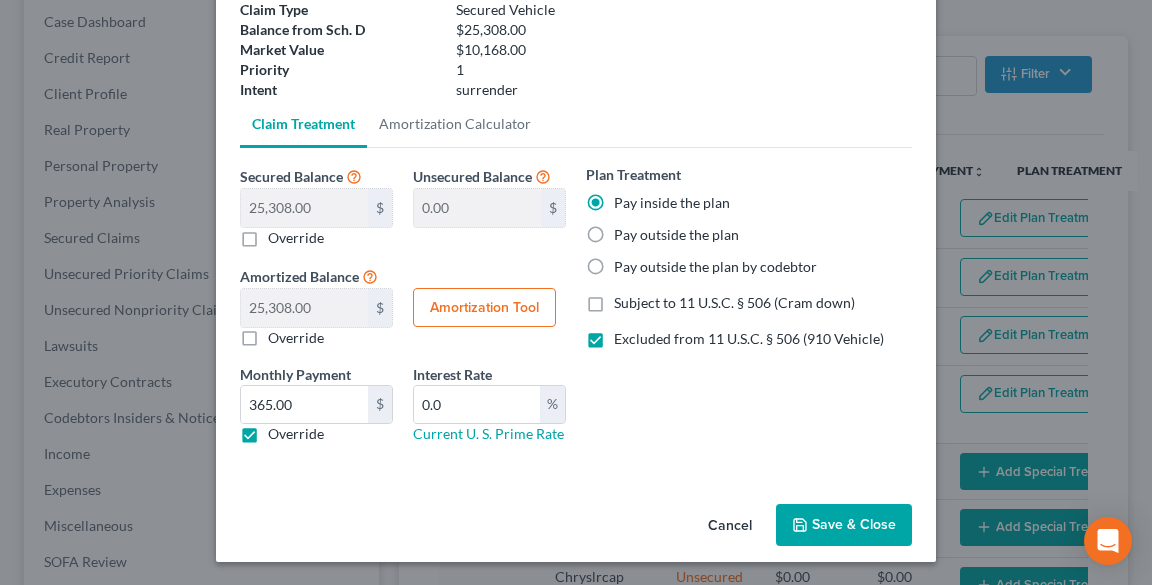 click on "Save & Close" at bounding box center [844, 525] 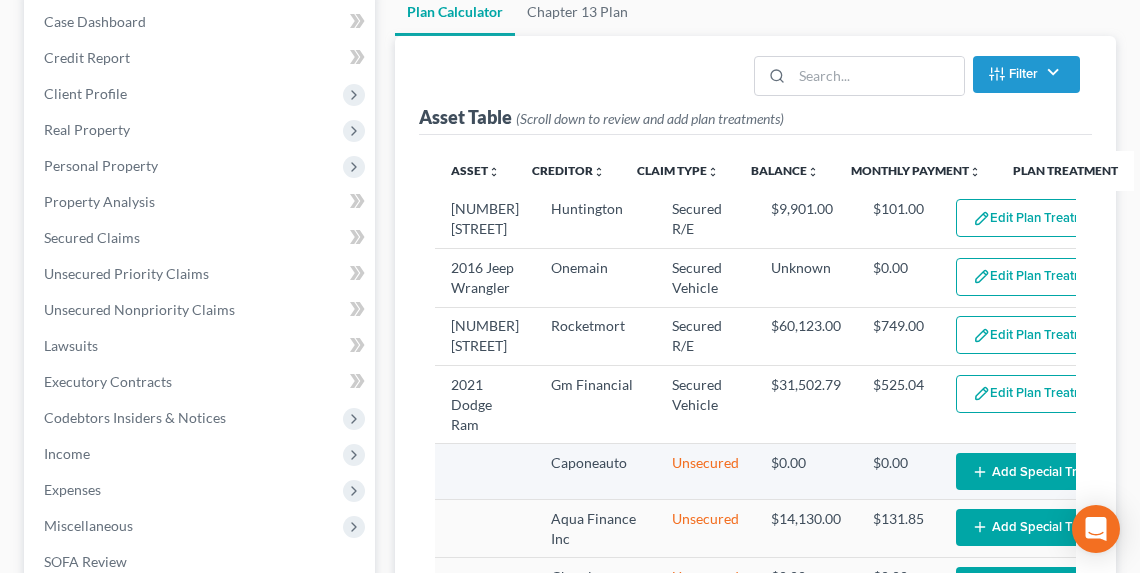 select on "59" 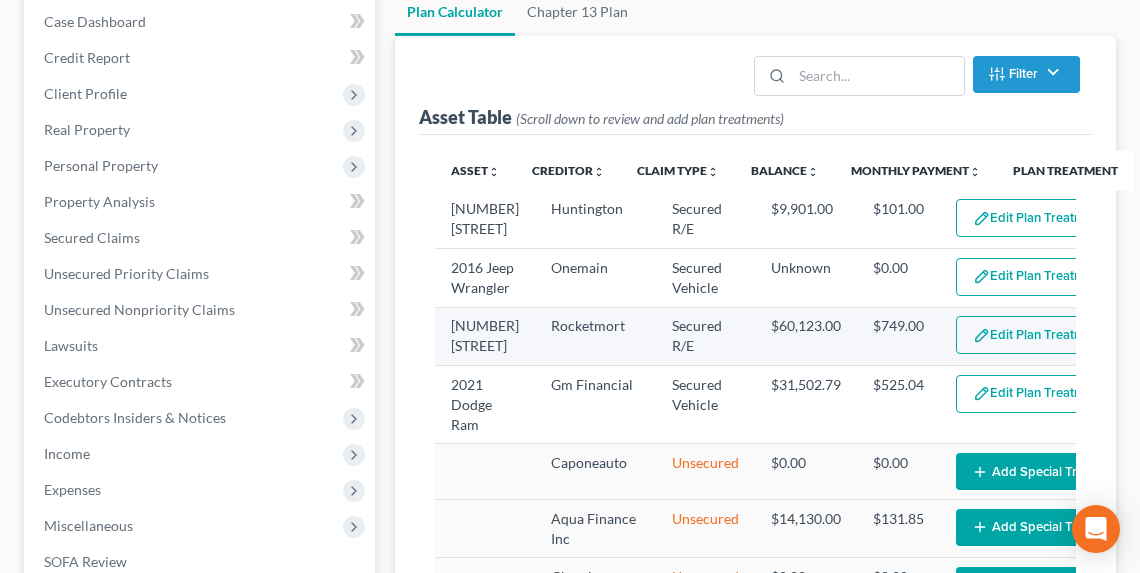 click on "Edit Plan Treatment" at bounding box center [1038, 335] 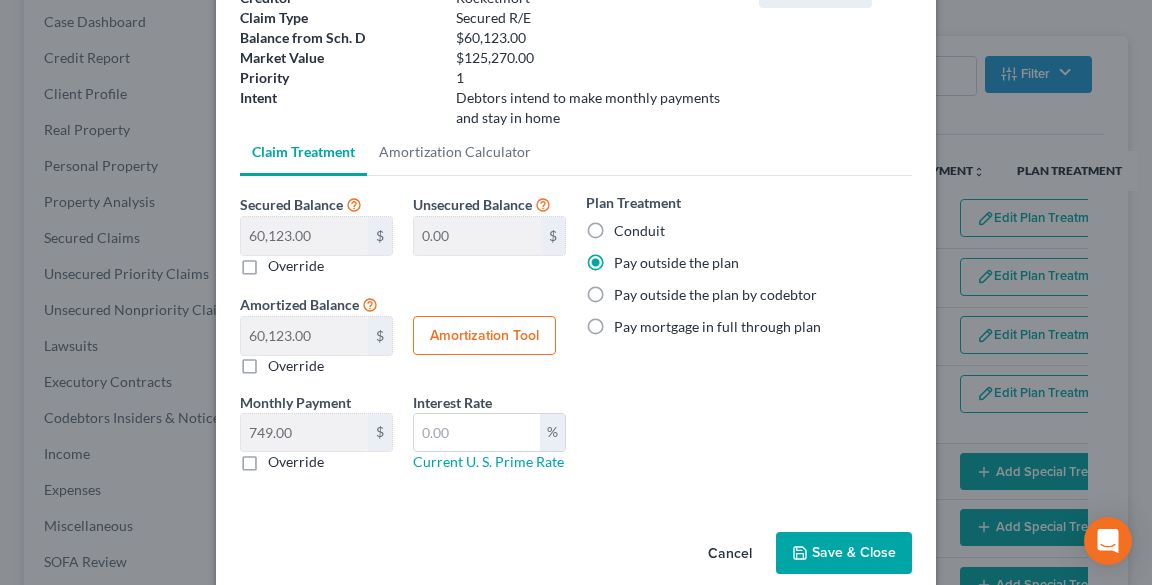 scroll, scrollTop: 193, scrollLeft: 0, axis: vertical 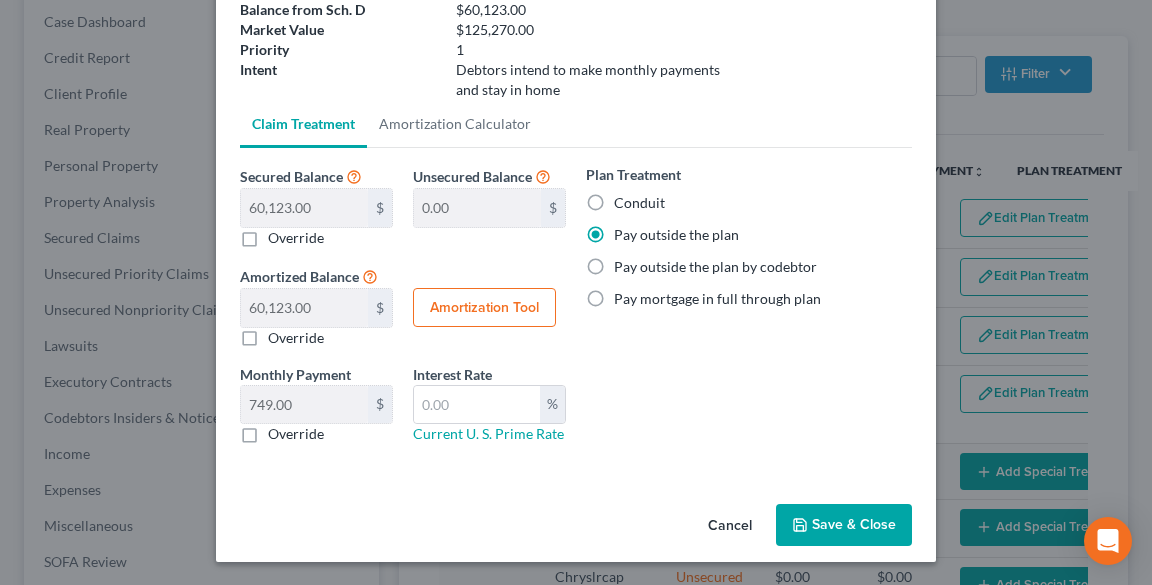click on "Save & Close" at bounding box center (844, 525) 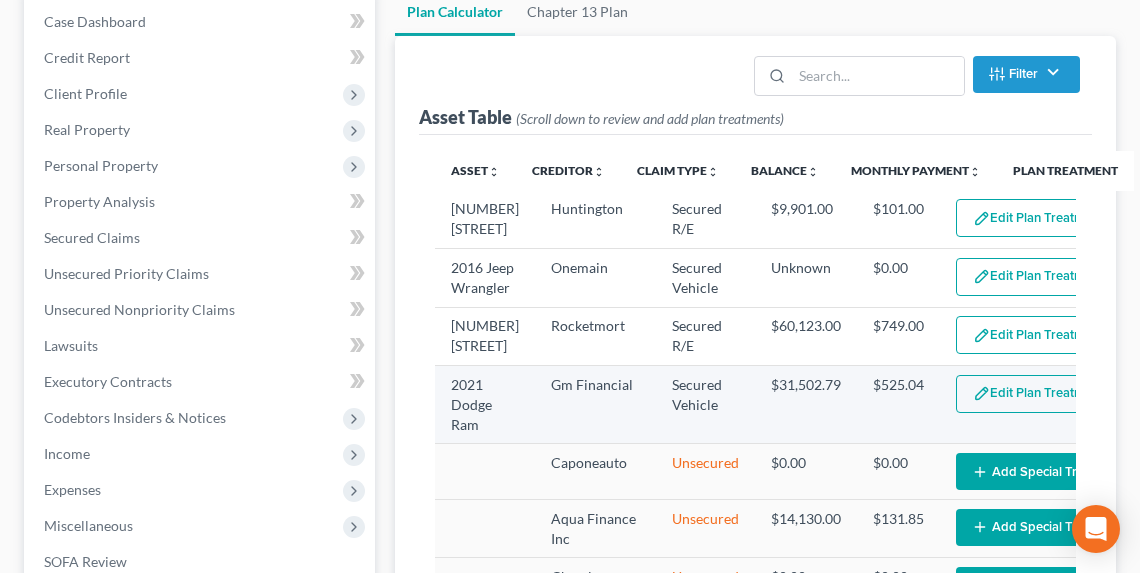 select on "59" 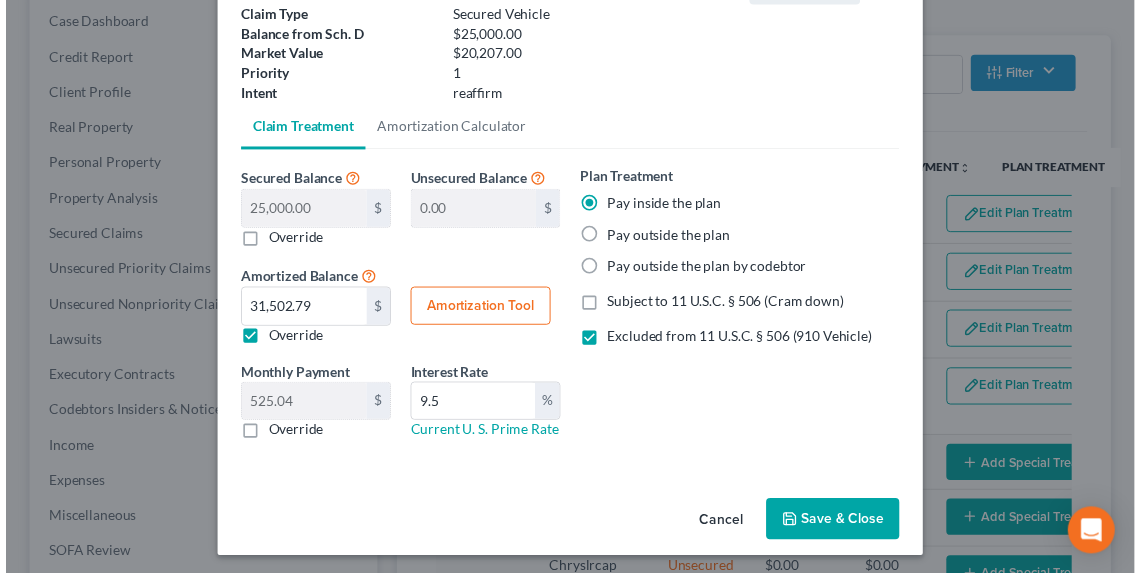 scroll, scrollTop: 173, scrollLeft: 0, axis: vertical 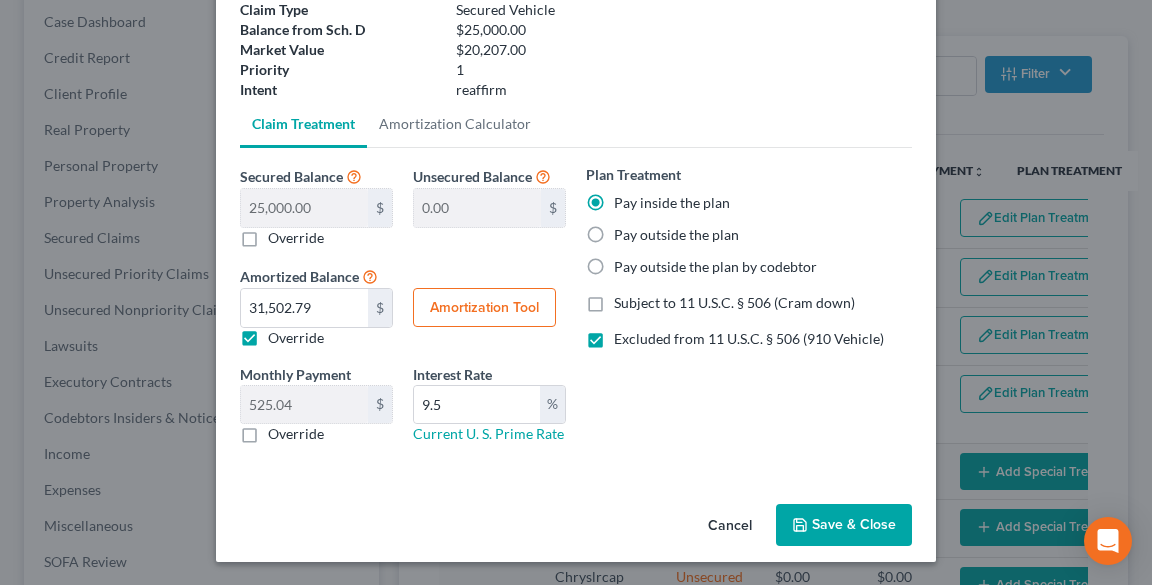 click on "Save & Close" at bounding box center (844, 525) 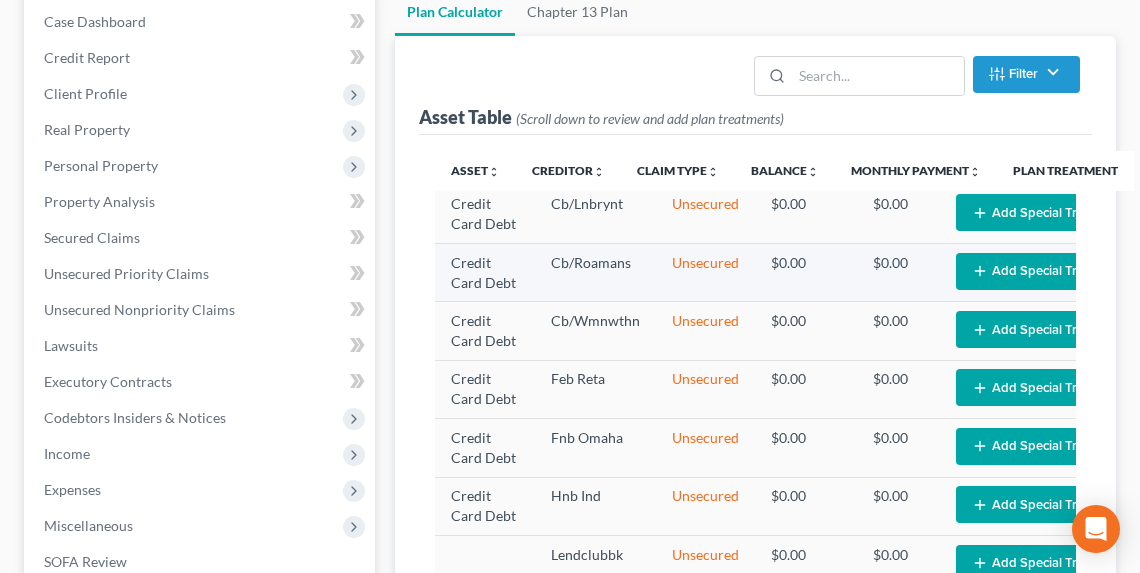 select on "59" 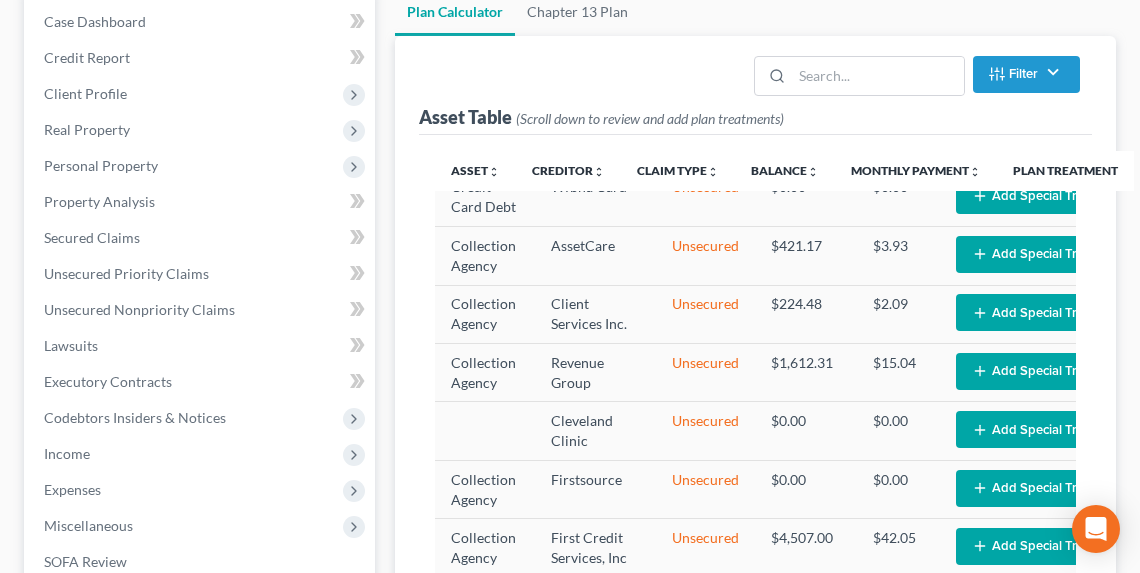 scroll, scrollTop: 2295, scrollLeft: 0, axis: vertical 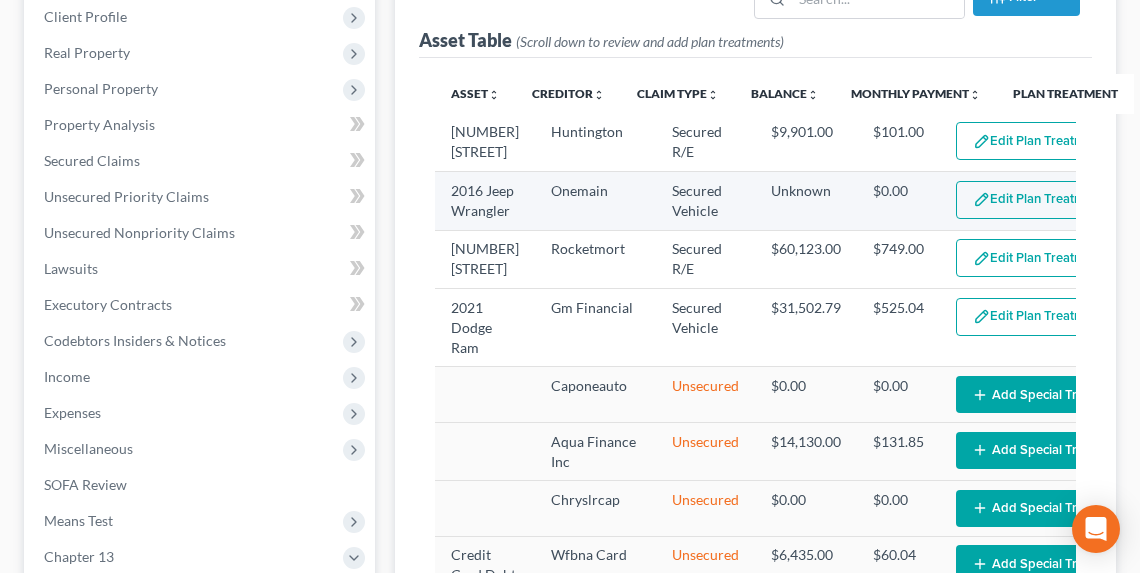 click on "Edit Plan Treatment" at bounding box center [1038, 200] 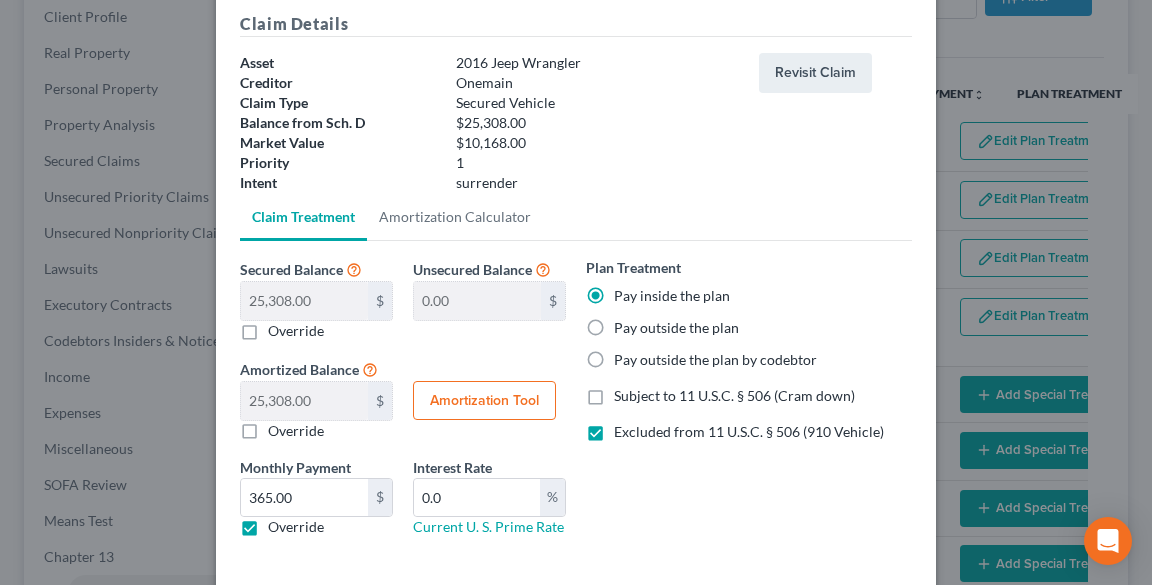scroll, scrollTop: 160, scrollLeft: 0, axis: vertical 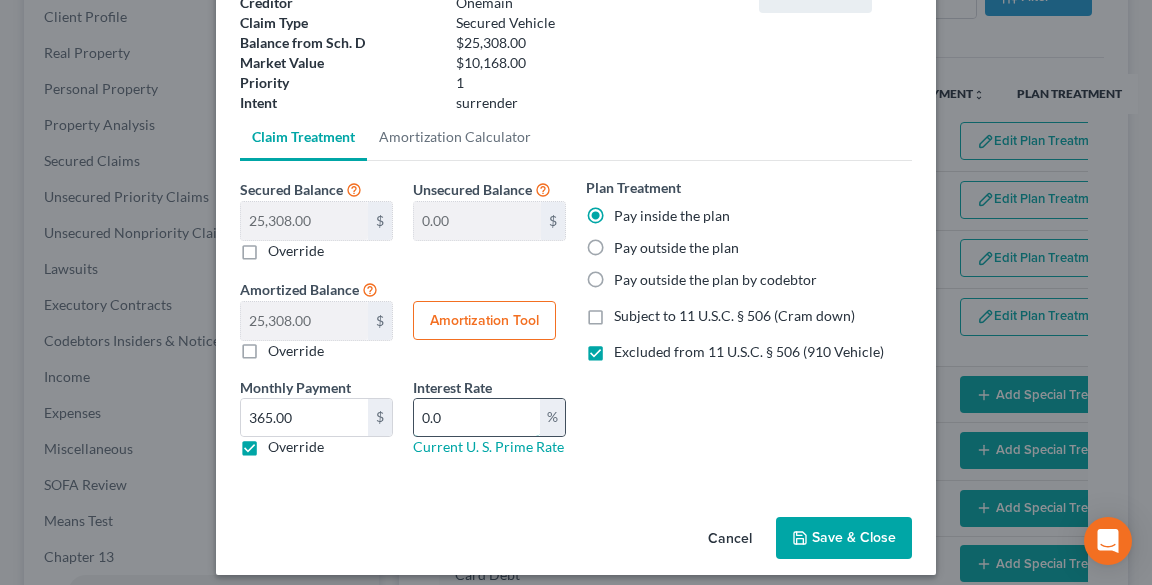 click on "0.0" at bounding box center (477, 418) 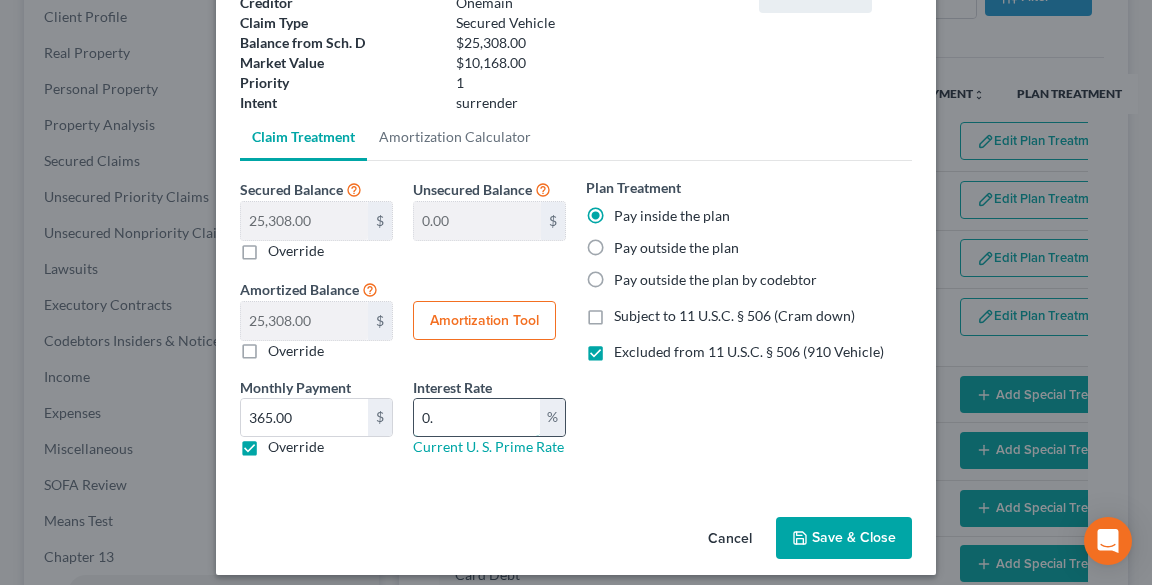 type on "0" 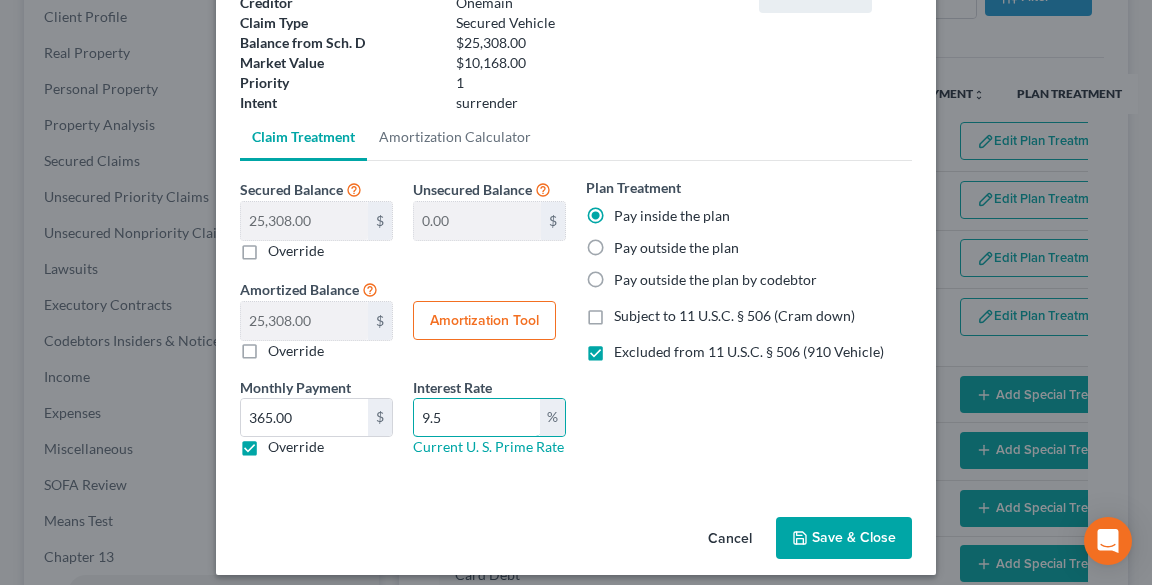 type on "9.5" 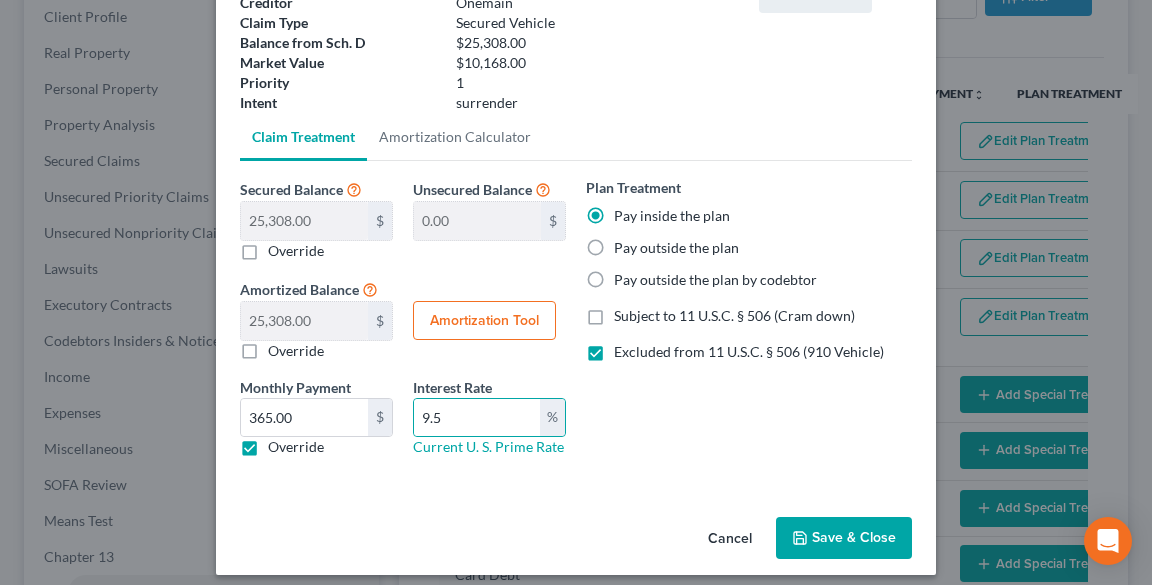 click on "Amortization Tool" at bounding box center (484, 321) 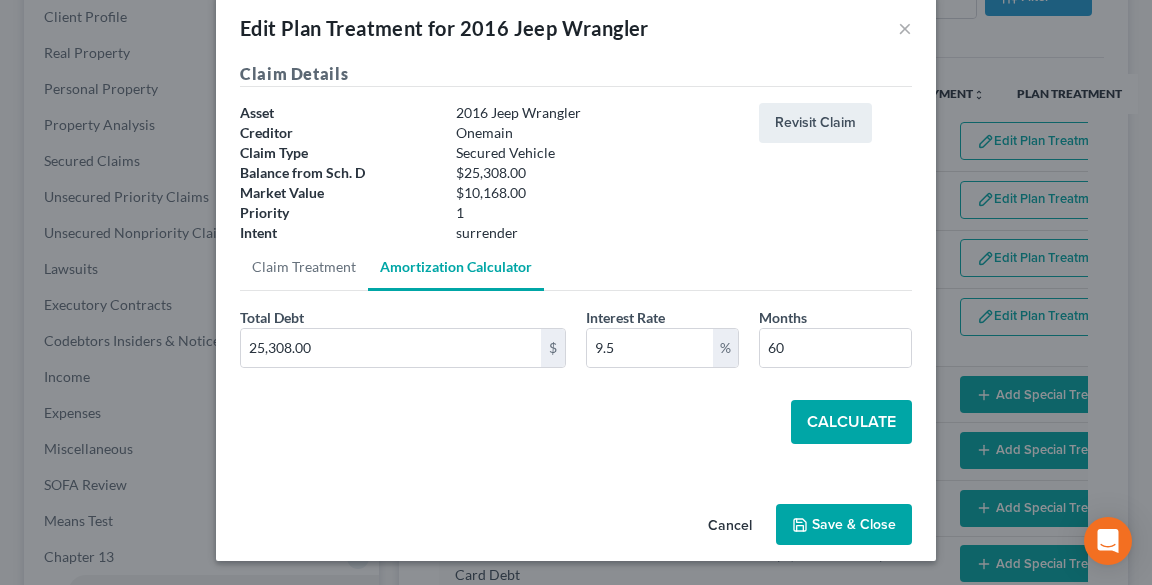 scroll, scrollTop: 30, scrollLeft: 0, axis: vertical 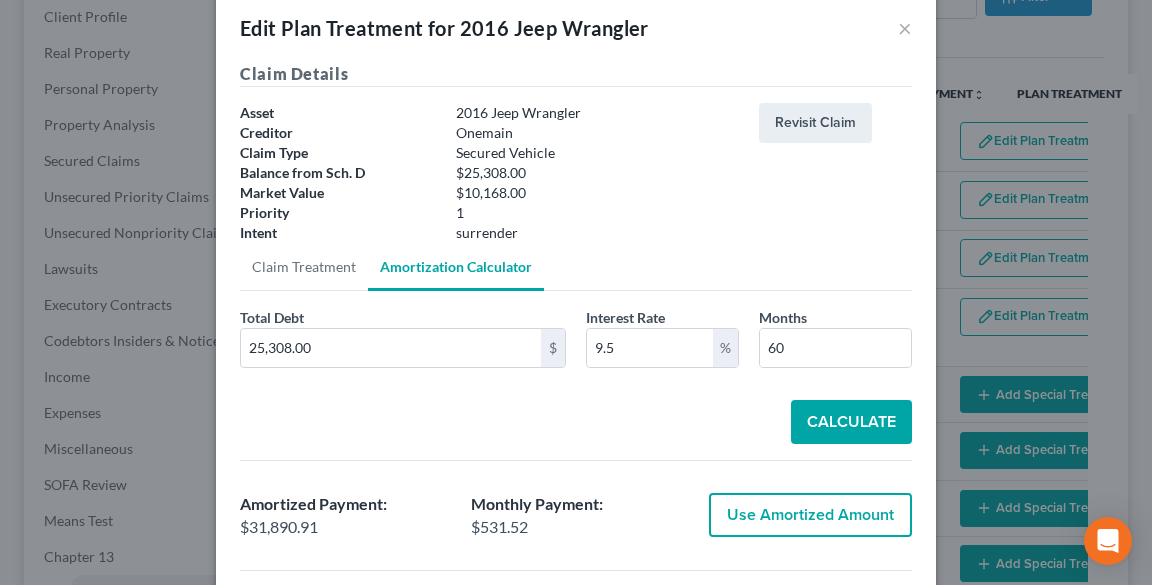 click on "Use Amortized Amount" at bounding box center [810, 515] 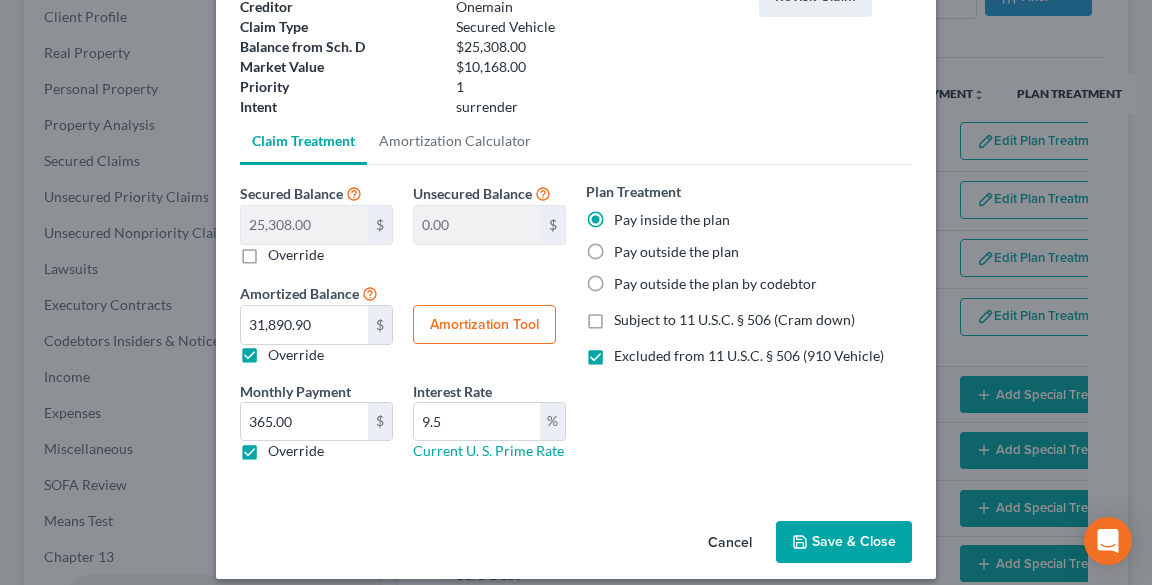 scroll, scrollTop: 173, scrollLeft: 0, axis: vertical 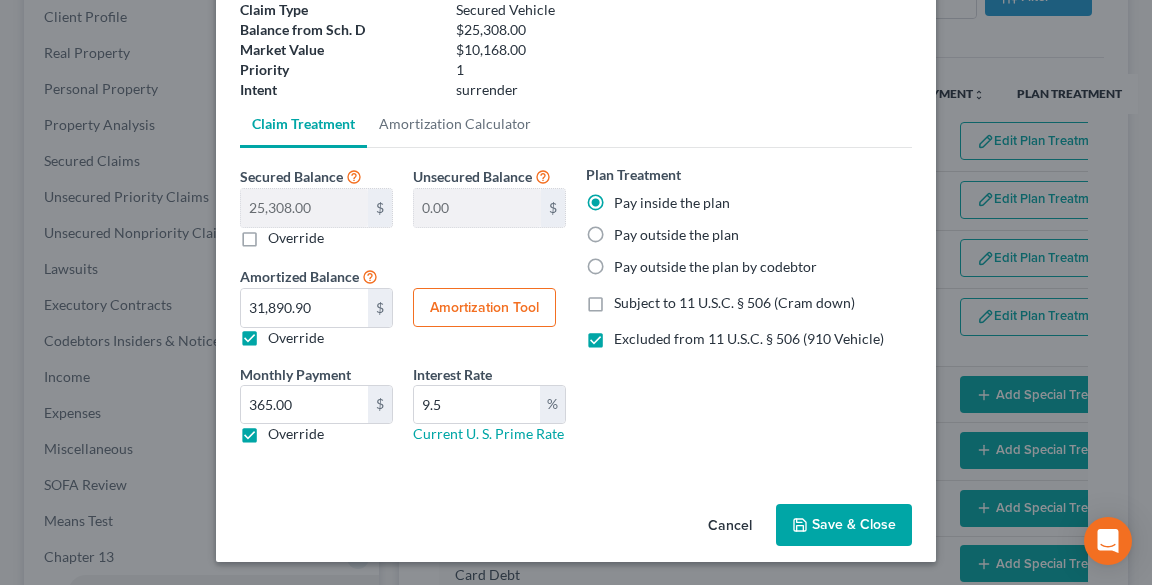 click on "Save & Close" at bounding box center (844, 525) 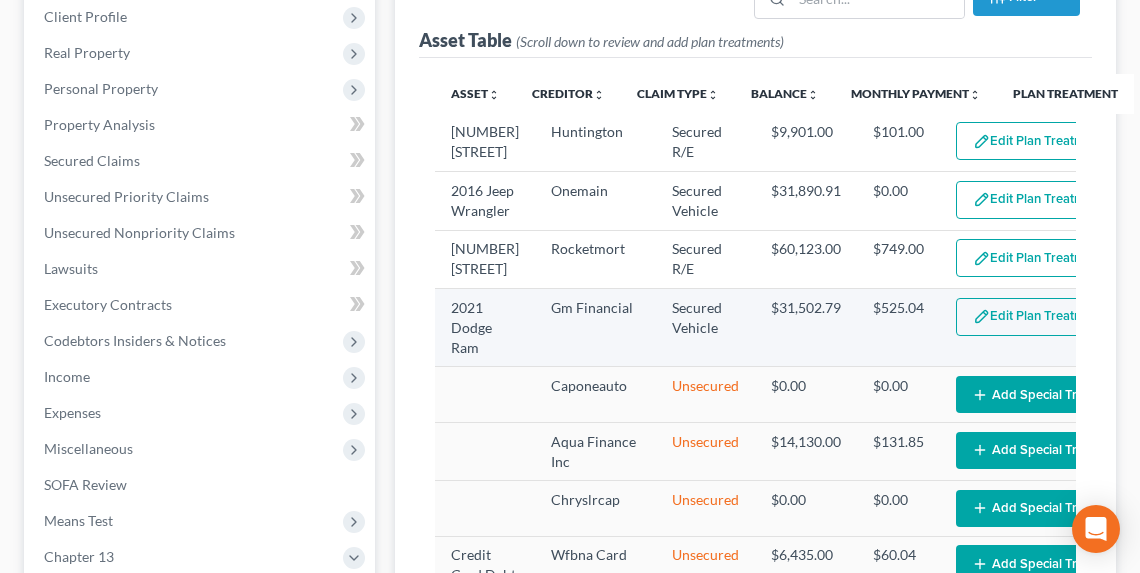 select on "59" 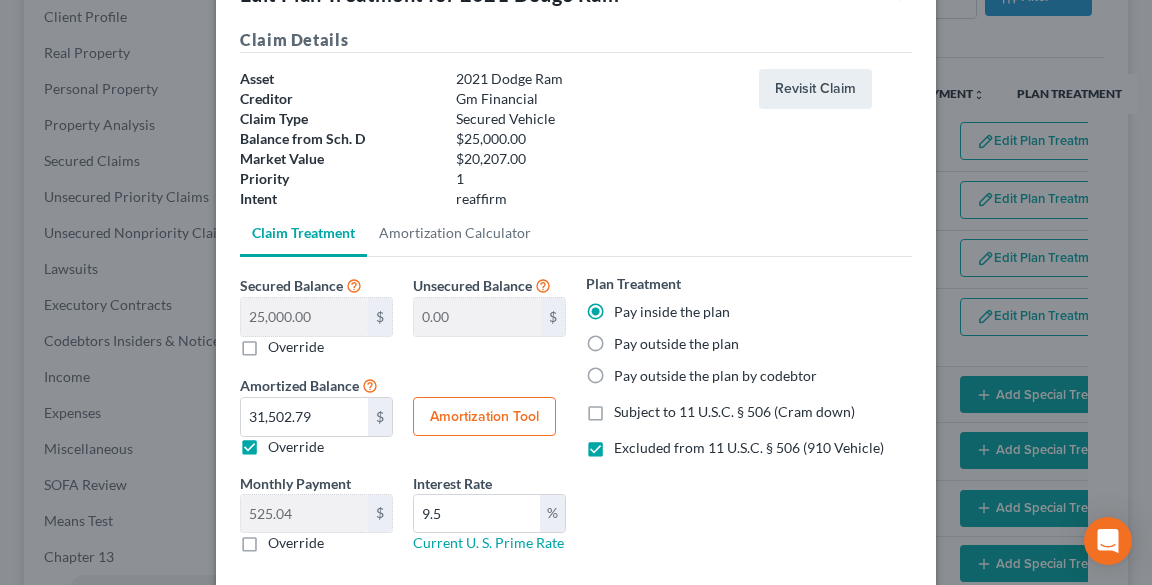 scroll, scrollTop: 160, scrollLeft: 0, axis: vertical 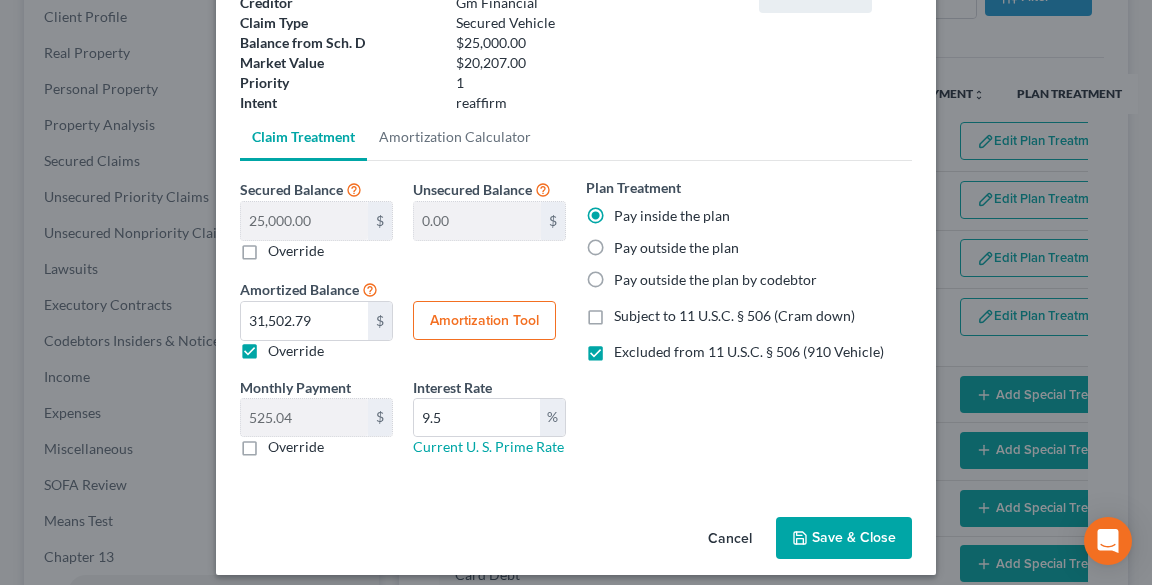 click on "Amortization Tool" at bounding box center (484, 321) 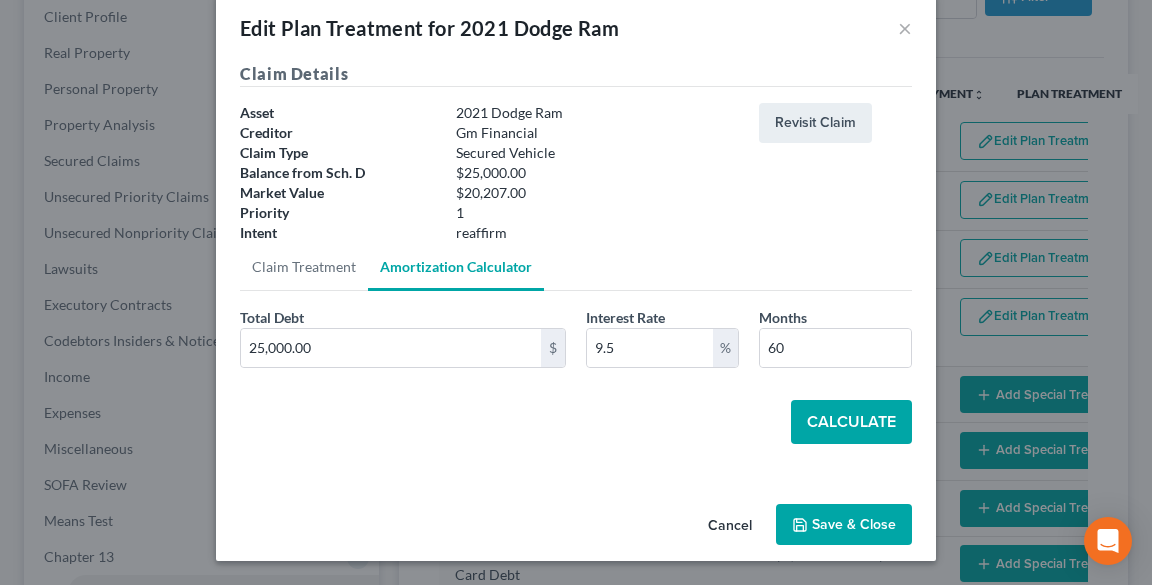 scroll, scrollTop: 30, scrollLeft: 0, axis: vertical 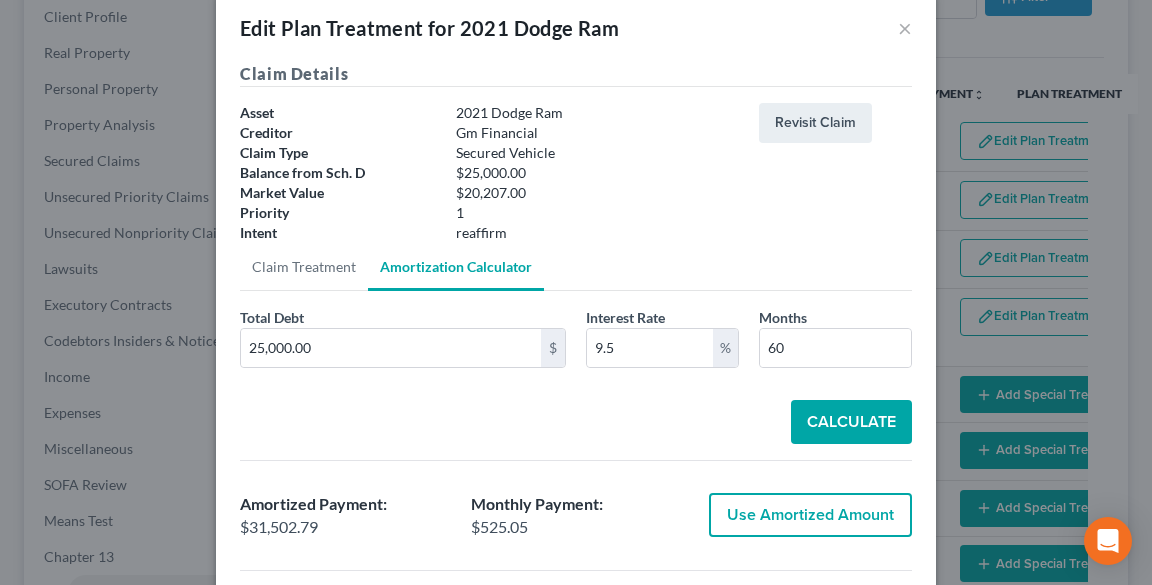click on "Use Amortized Amount" at bounding box center [810, 515] 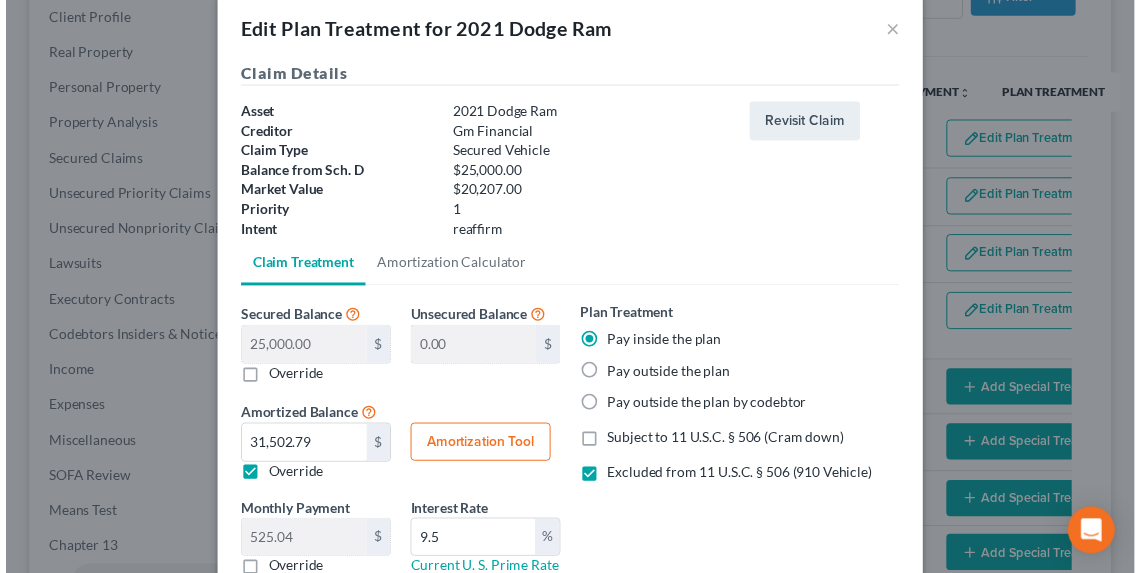scroll, scrollTop: 173, scrollLeft: 0, axis: vertical 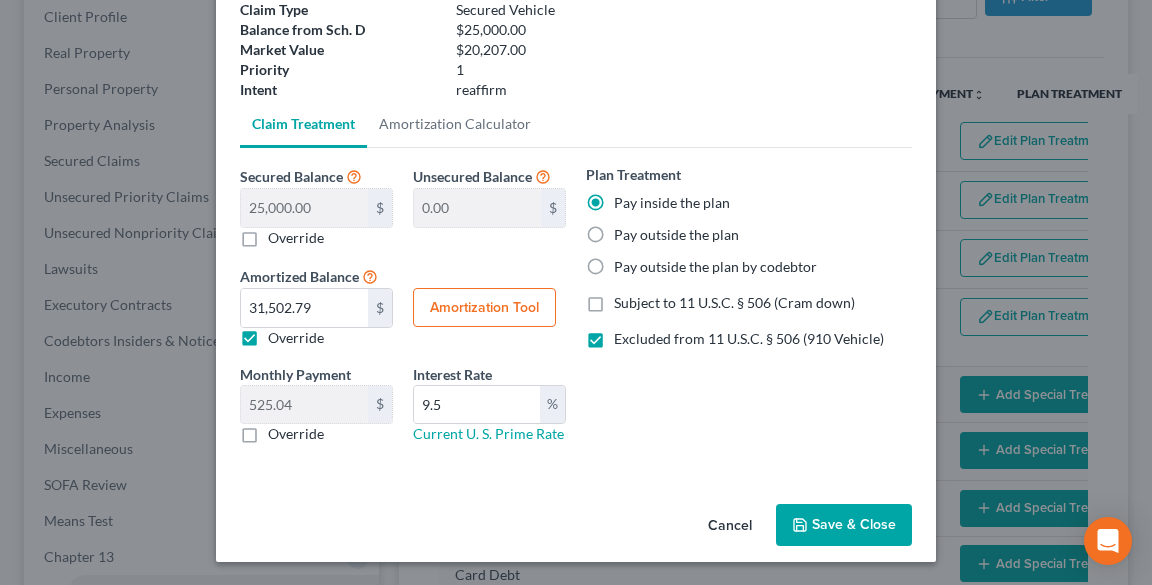 click on "Save & Close" at bounding box center [844, 525] 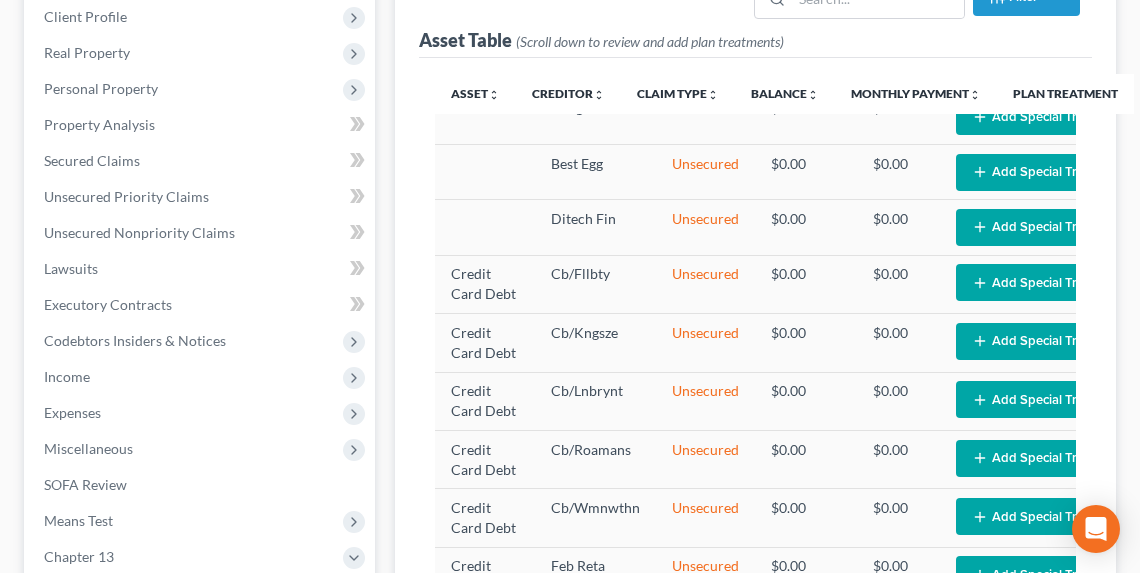 select on "59" 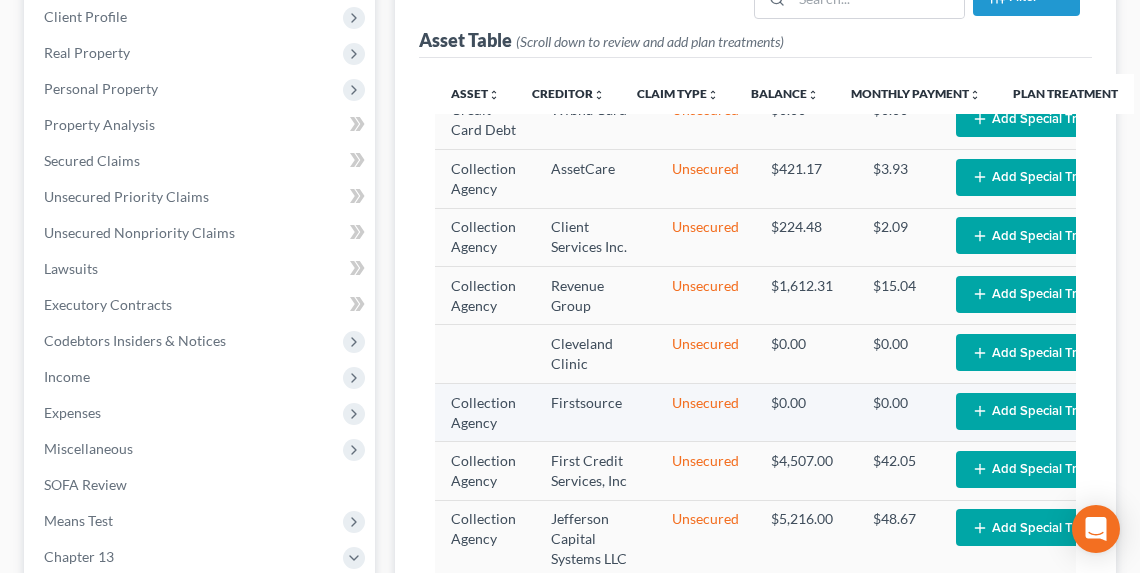 scroll, scrollTop: 2295, scrollLeft: 0, axis: vertical 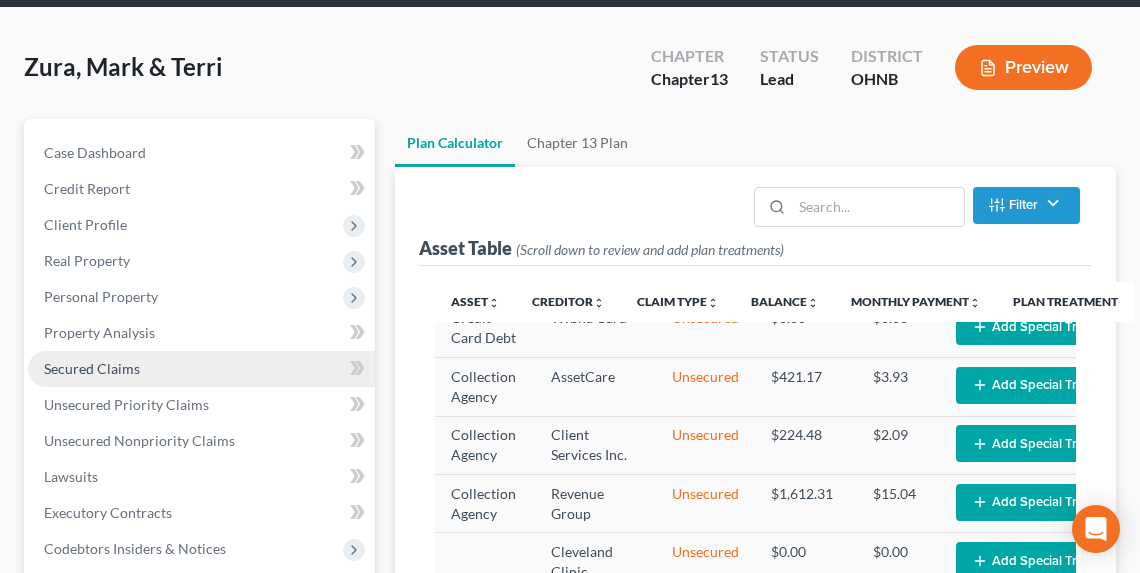 click on "Secured Claims" at bounding box center (201, 369) 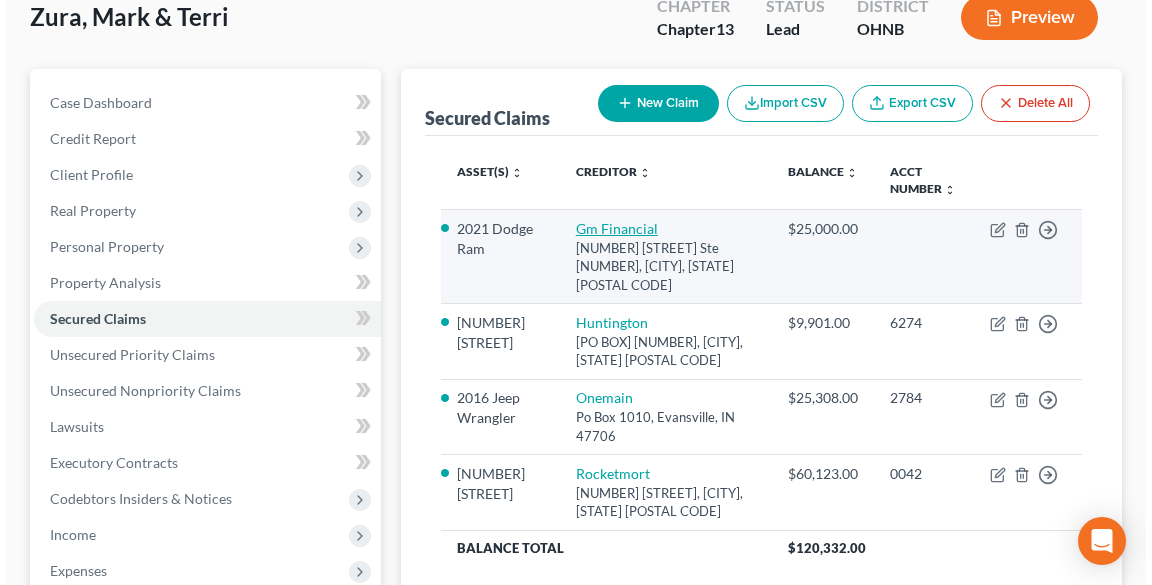 scroll, scrollTop: 160, scrollLeft: 0, axis: vertical 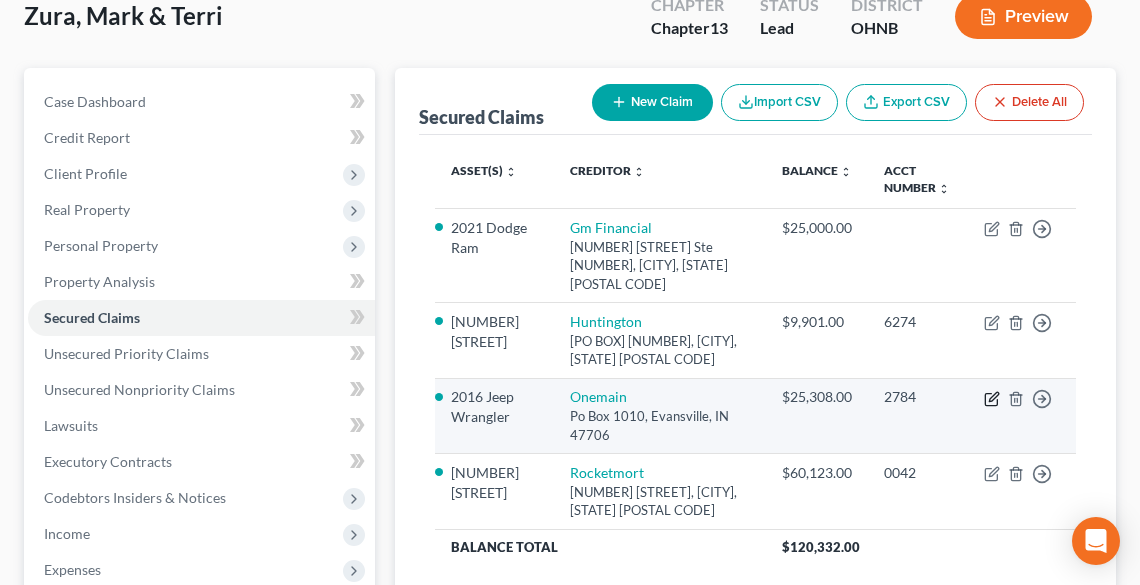 click 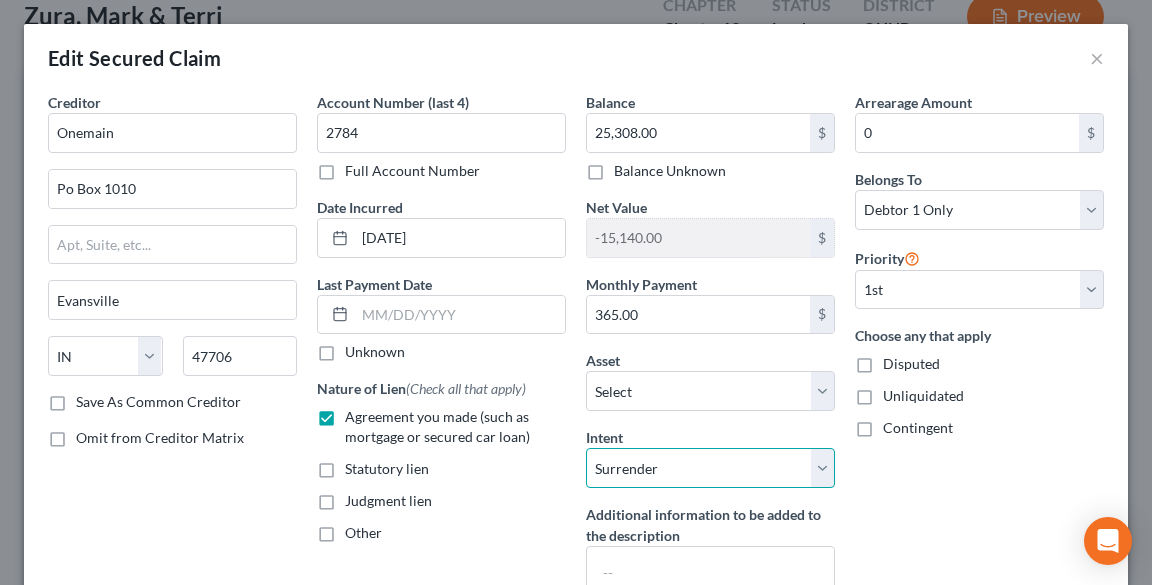 click on "Select Surrender Redeem Reaffirm Avoid Other" at bounding box center (710, 468) 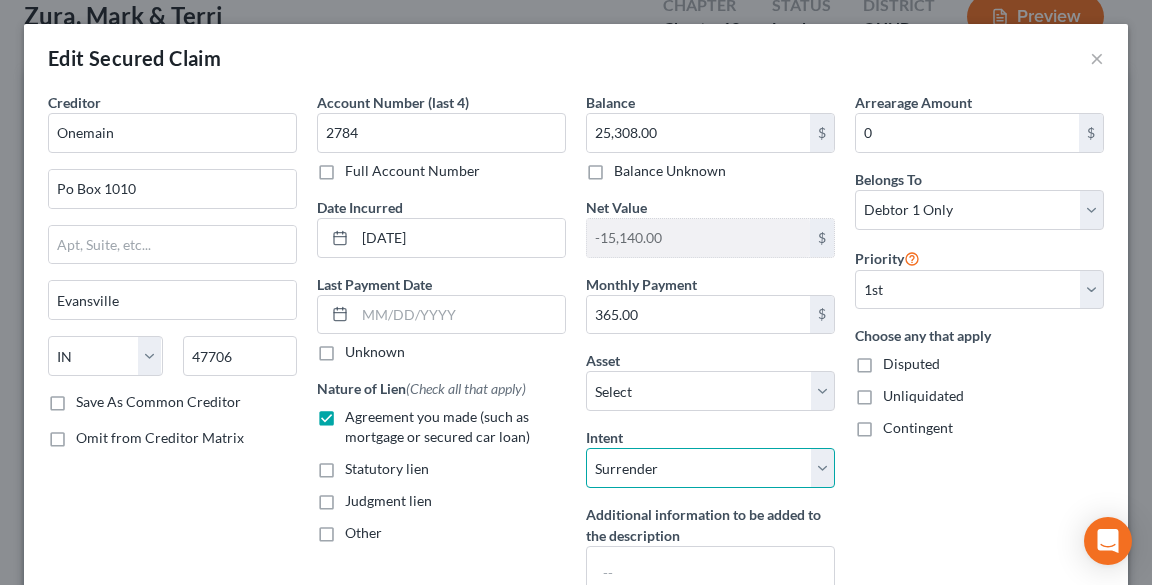 select on "2" 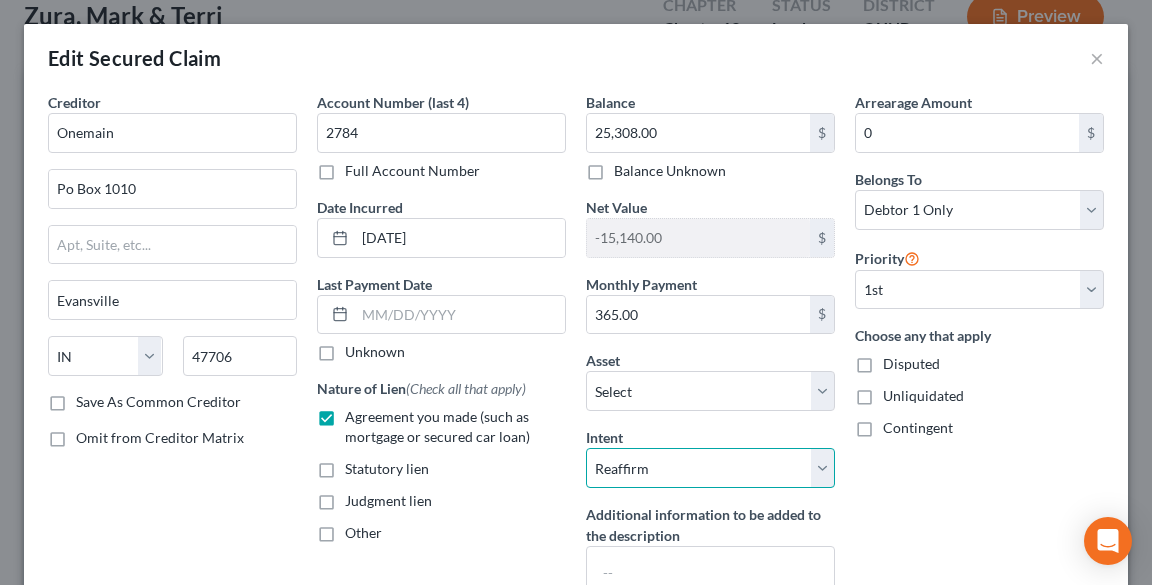 click on "Select Surrender Redeem Reaffirm Avoid Other" at bounding box center (710, 468) 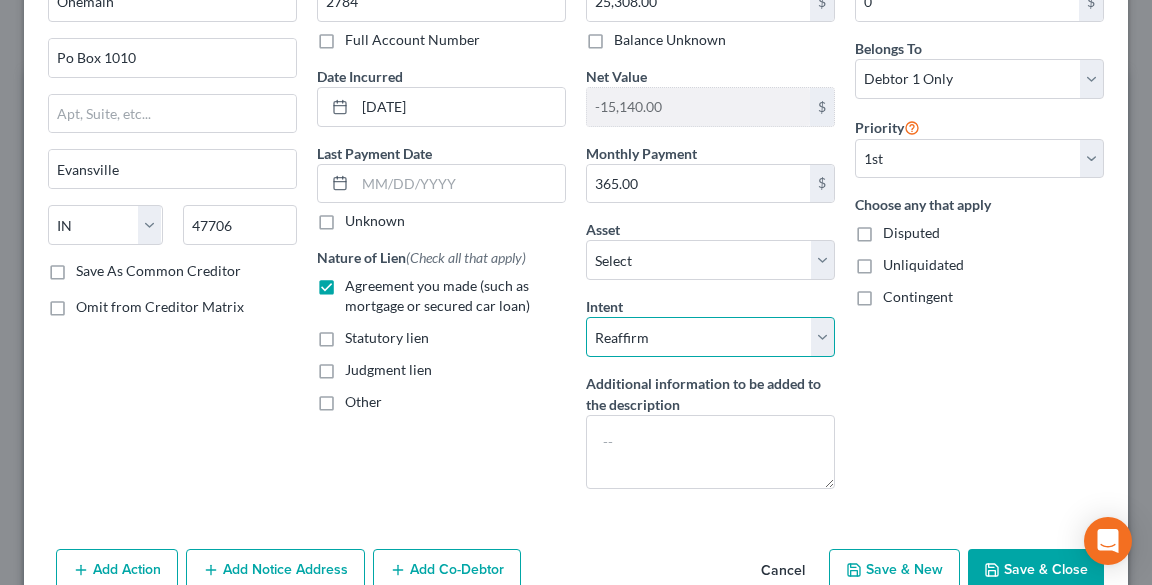 scroll, scrollTop: 232, scrollLeft: 0, axis: vertical 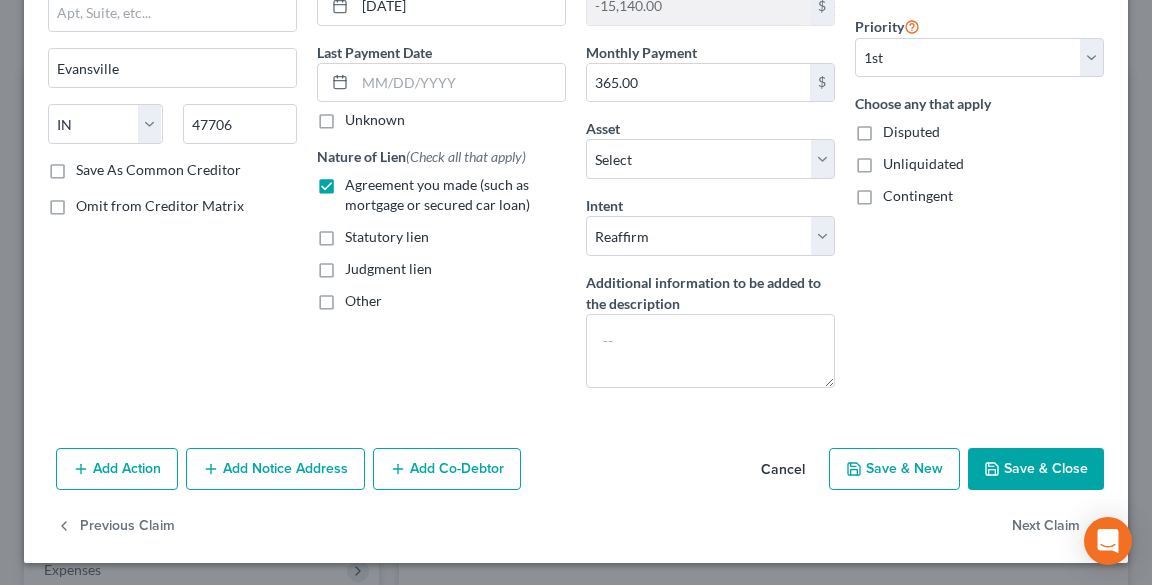 click on "Save & Close" at bounding box center [1036, 469] 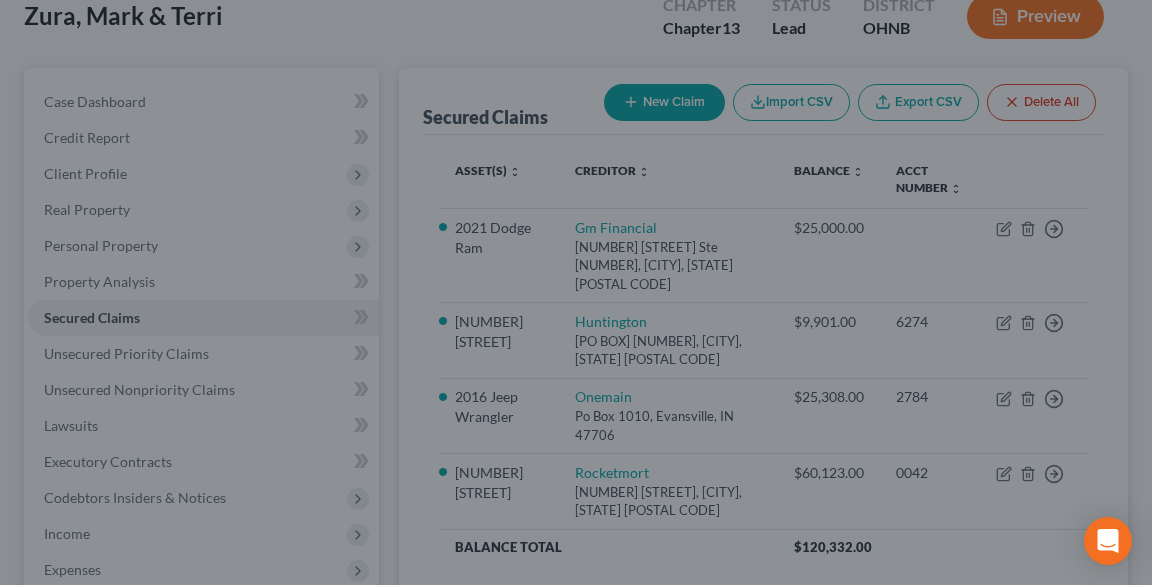 select on "2" 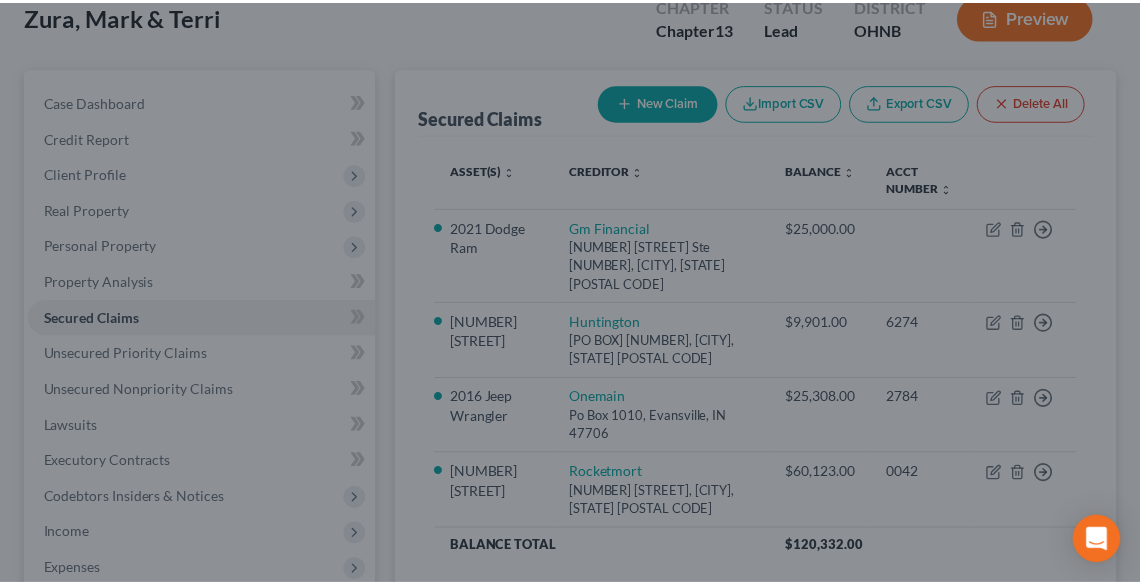 scroll, scrollTop: 0, scrollLeft: 0, axis: both 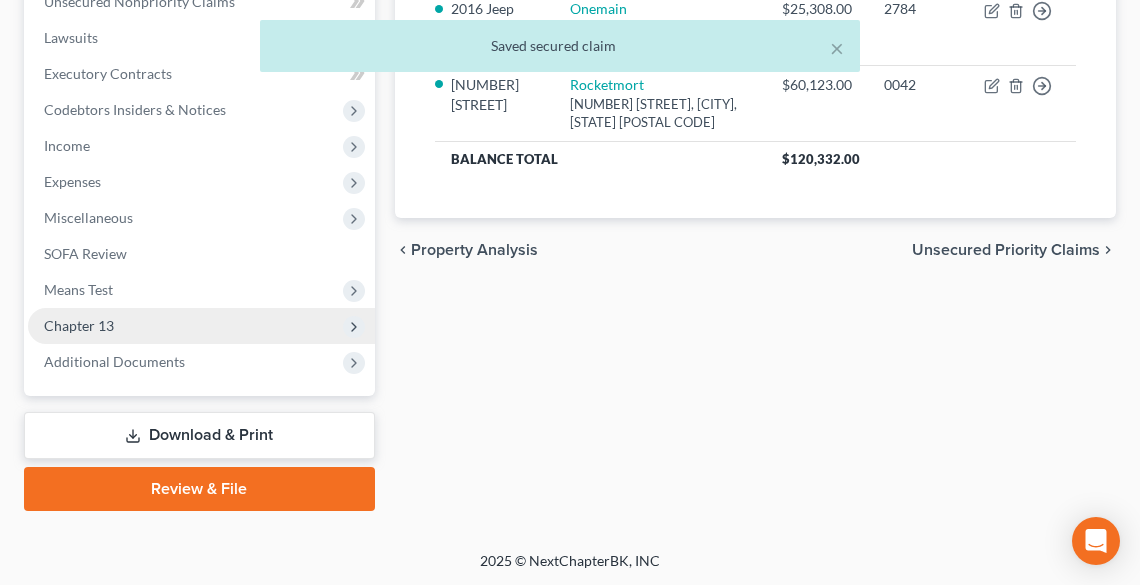 click on "Chapter 13" at bounding box center (201, 326) 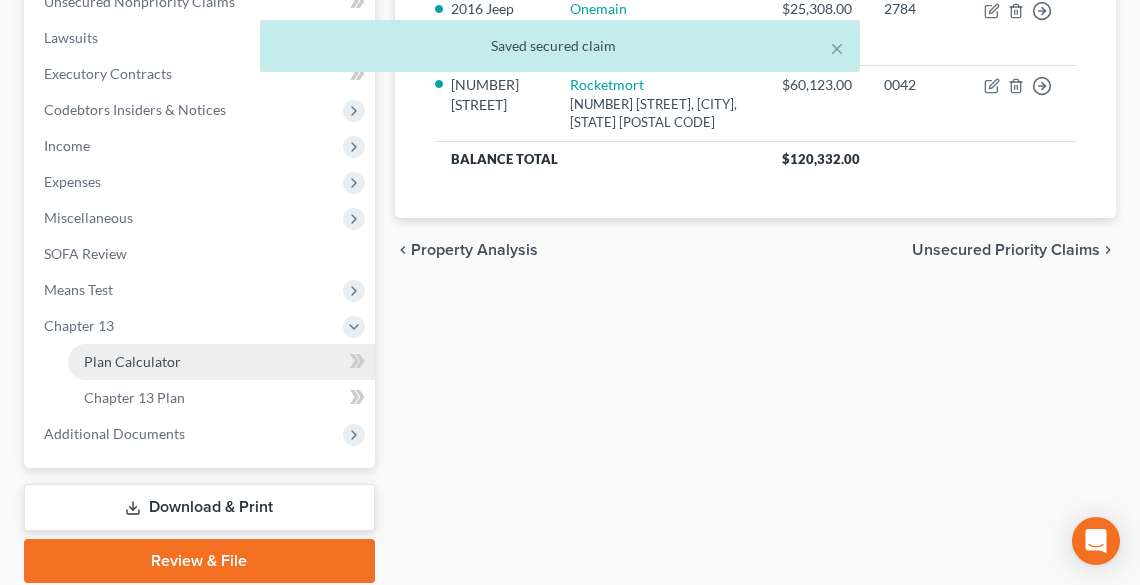 click on "Plan Calculator" at bounding box center (132, 361) 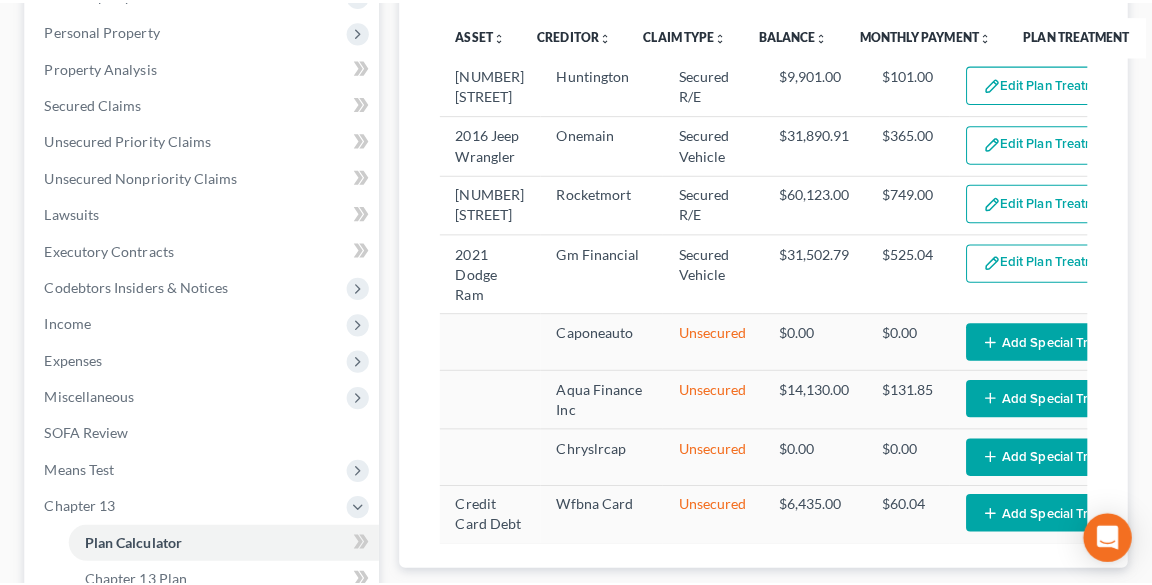 scroll, scrollTop: 400, scrollLeft: 0, axis: vertical 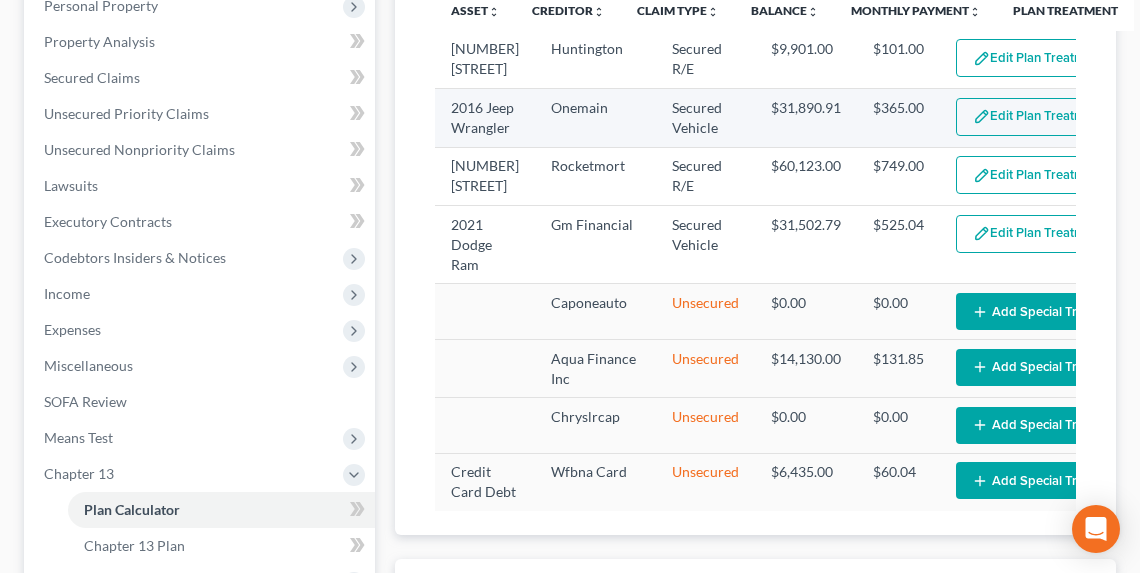select on "59" 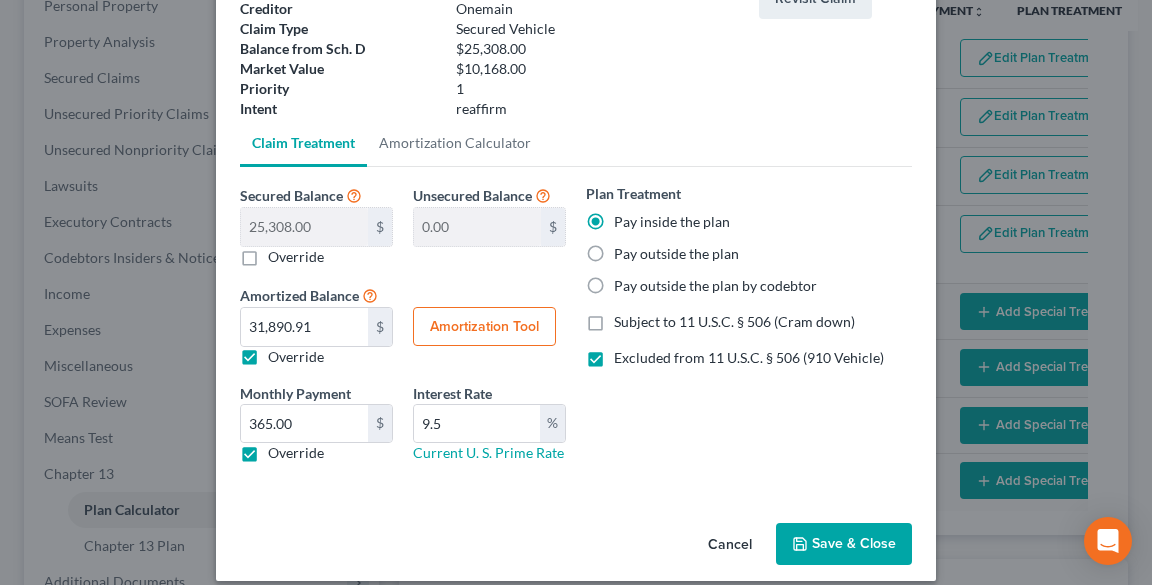 scroll, scrollTop: 160, scrollLeft: 0, axis: vertical 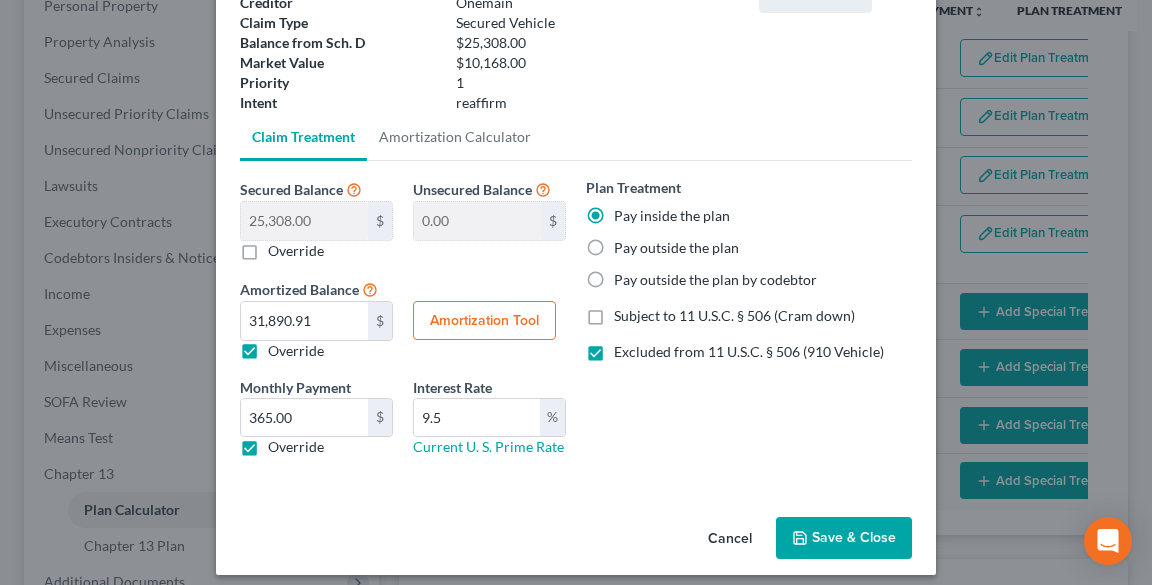 click on "Amortized Balance
25,308.00 $
31,890.91 $
Override
Amortization Tool" at bounding box center [403, 319] 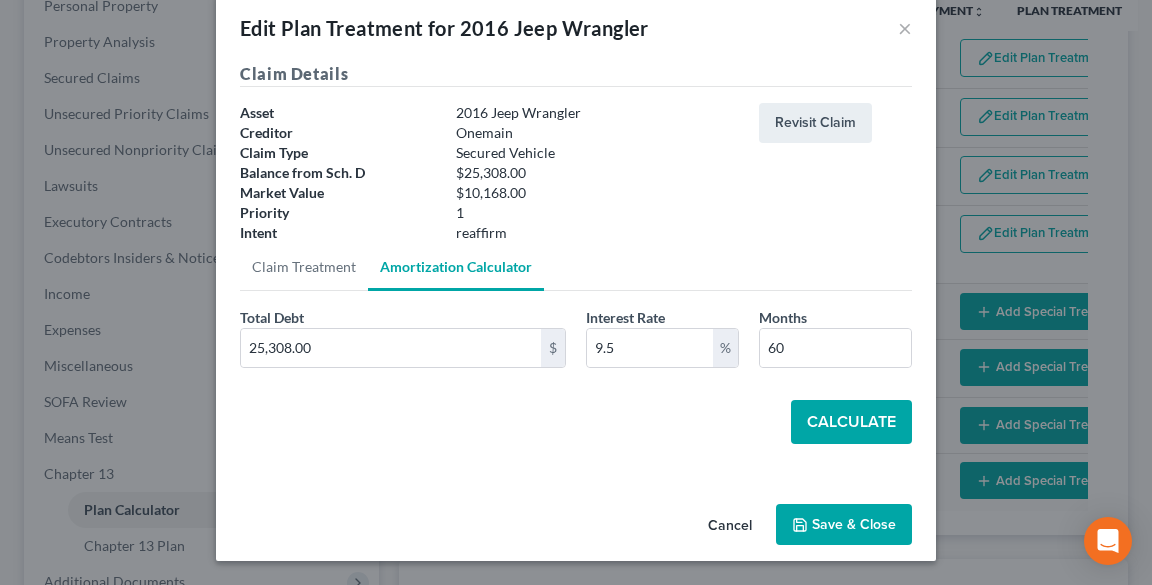 click on "Calculate" at bounding box center [851, 422] 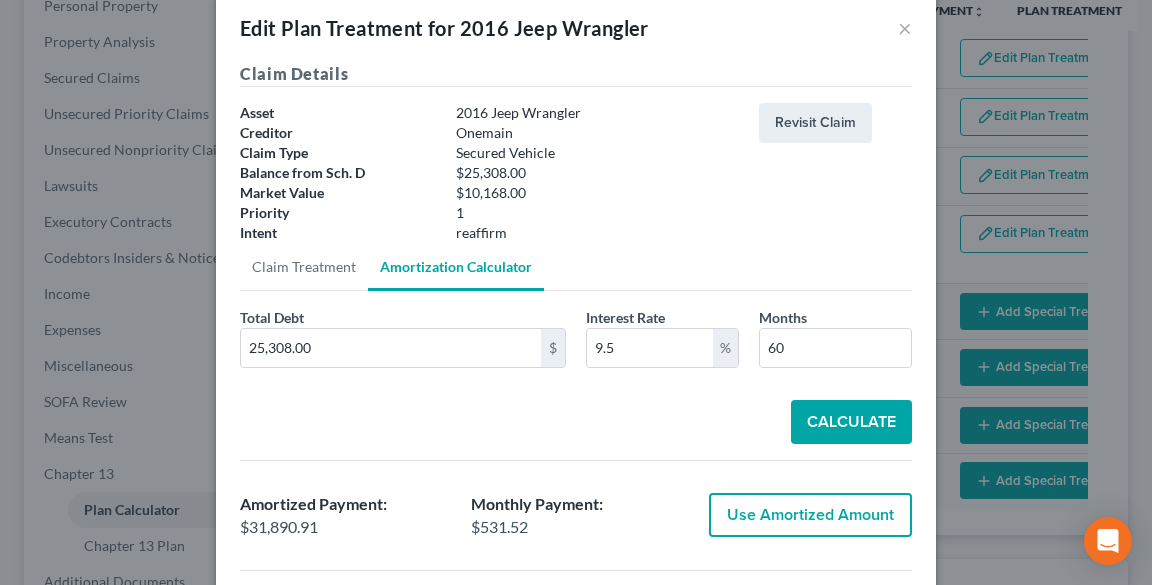click on "Use Amortized Amount" at bounding box center (810, 515) 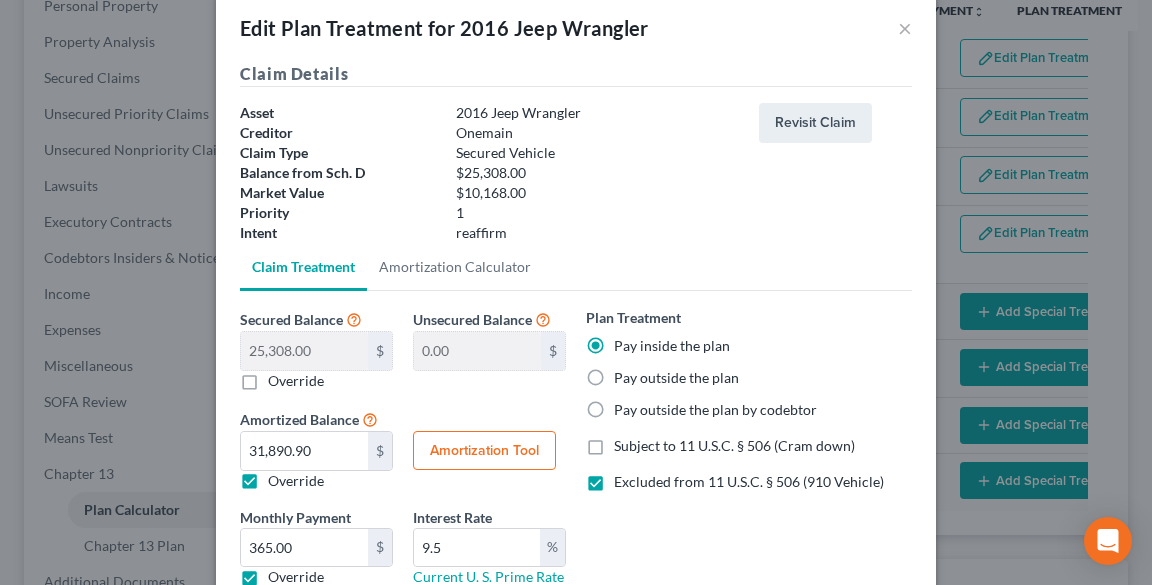 scroll, scrollTop: 173, scrollLeft: 0, axis: vertical 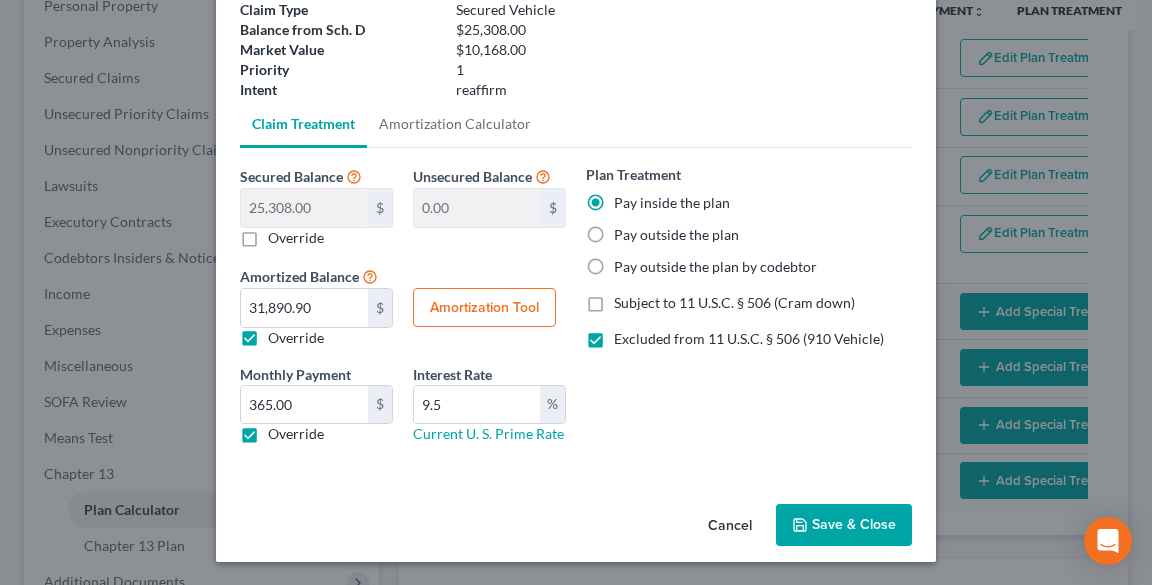 click on "Save & Close" at bounding box center [844, 525] 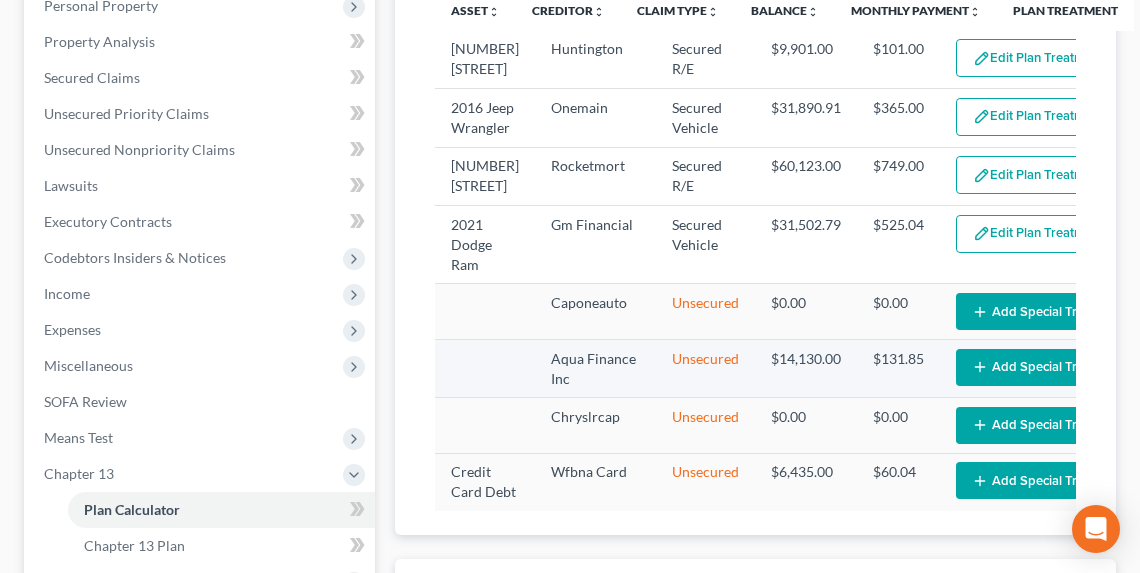 select on "59" 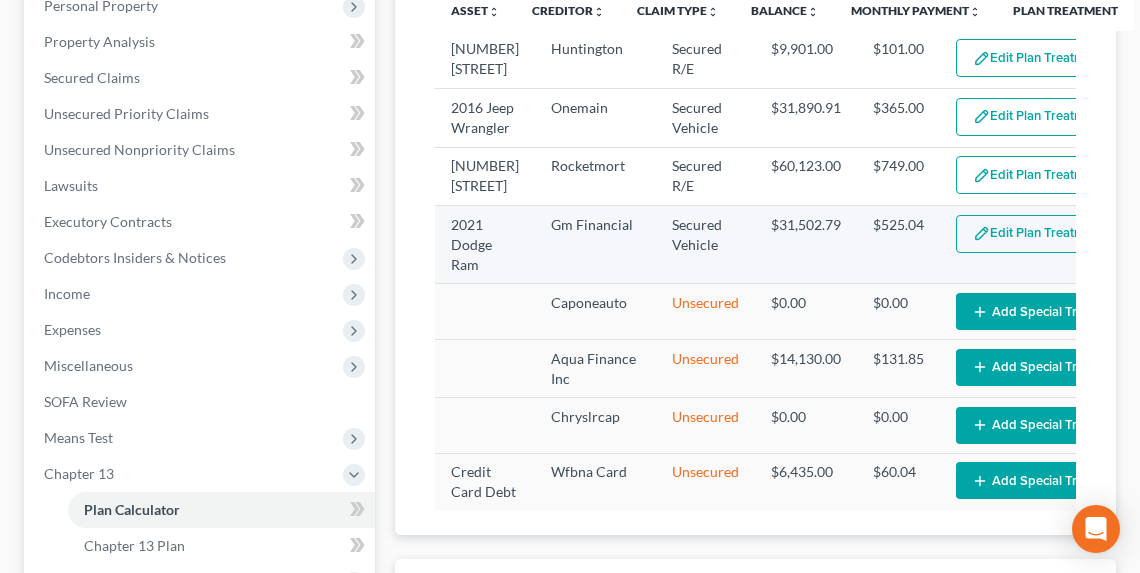 click on "Edit Plan Treatment" at bounding box center [1038, 234] 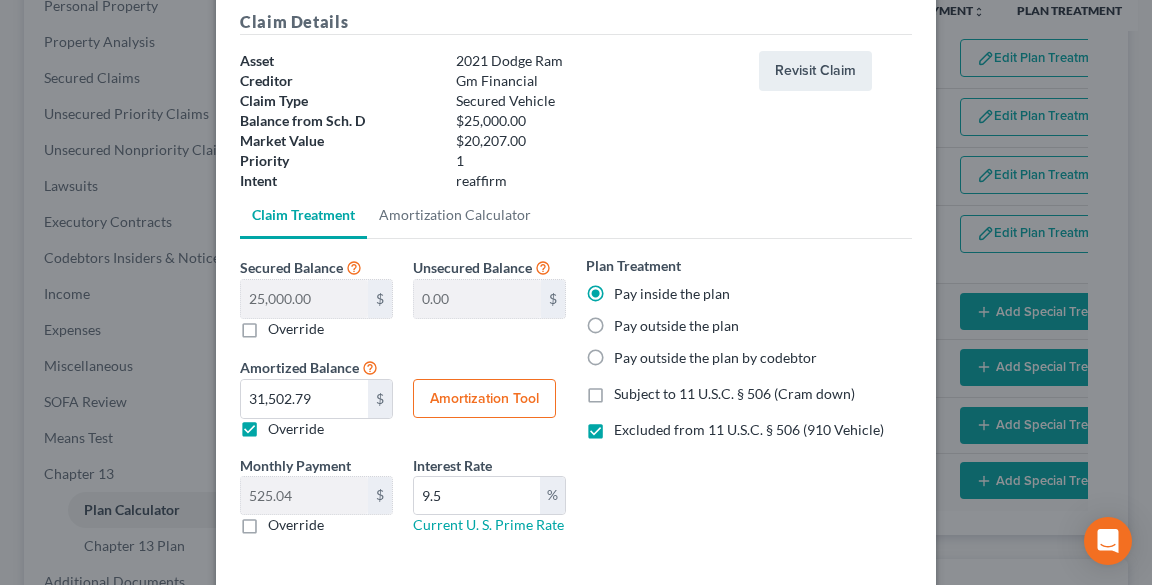 scroll, scrollTop: 173, scrollLeft: 0, axis: vertical 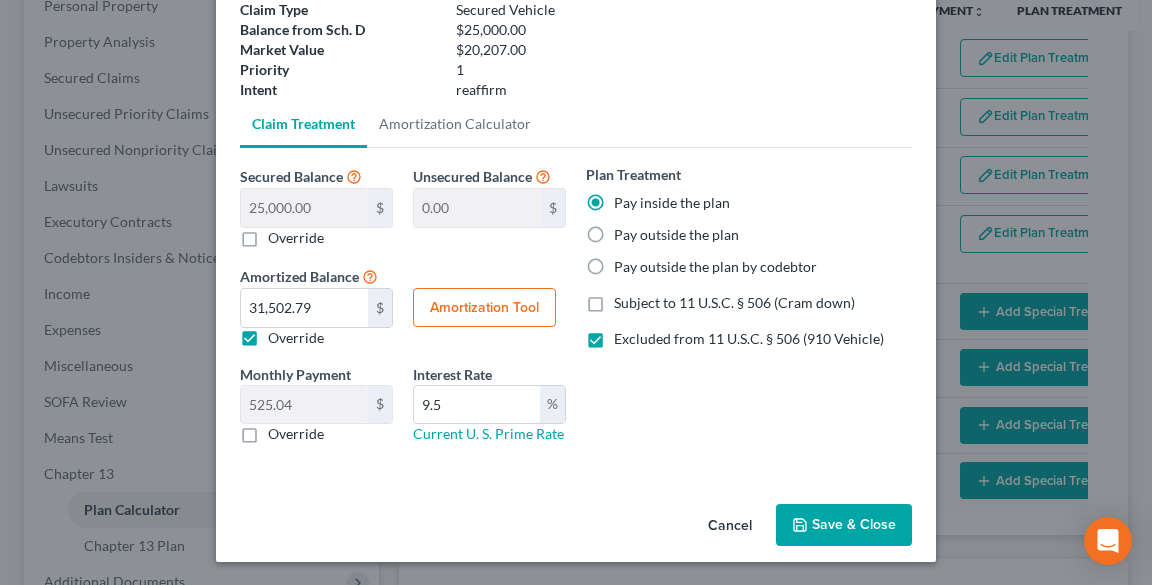 click on "Override" at bounding box center (296, 338) 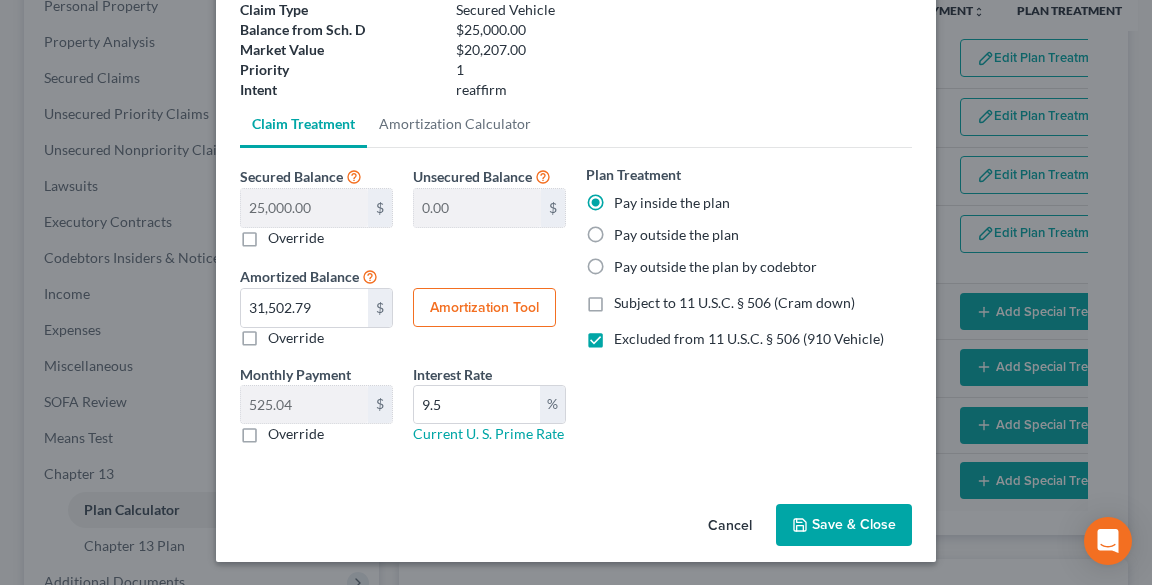 type on "416.66" 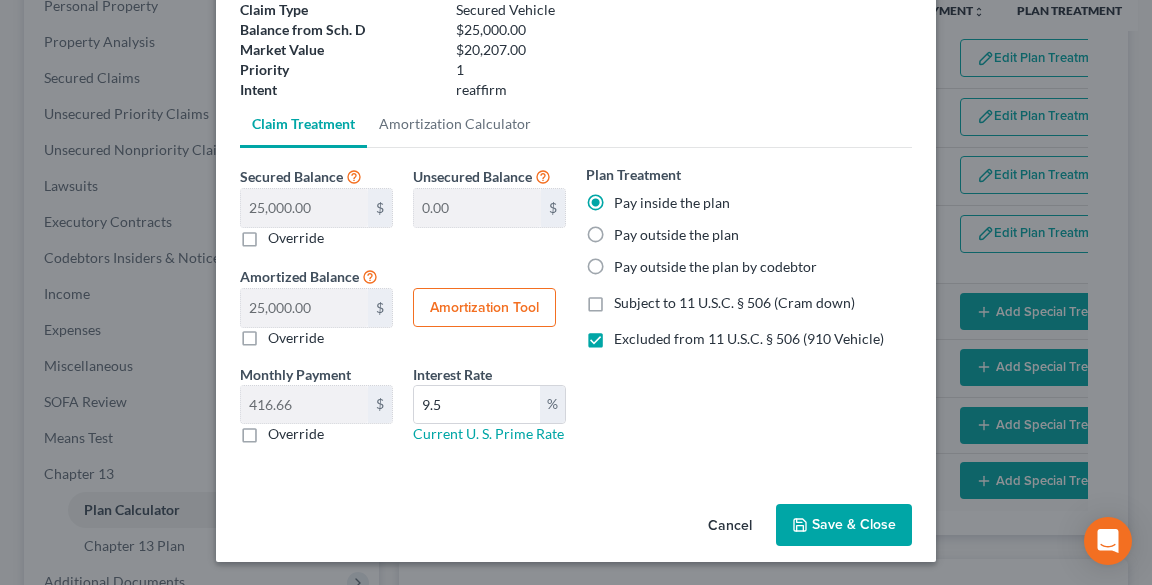click on "Amortization Tool" at bounding box center [484, 308] 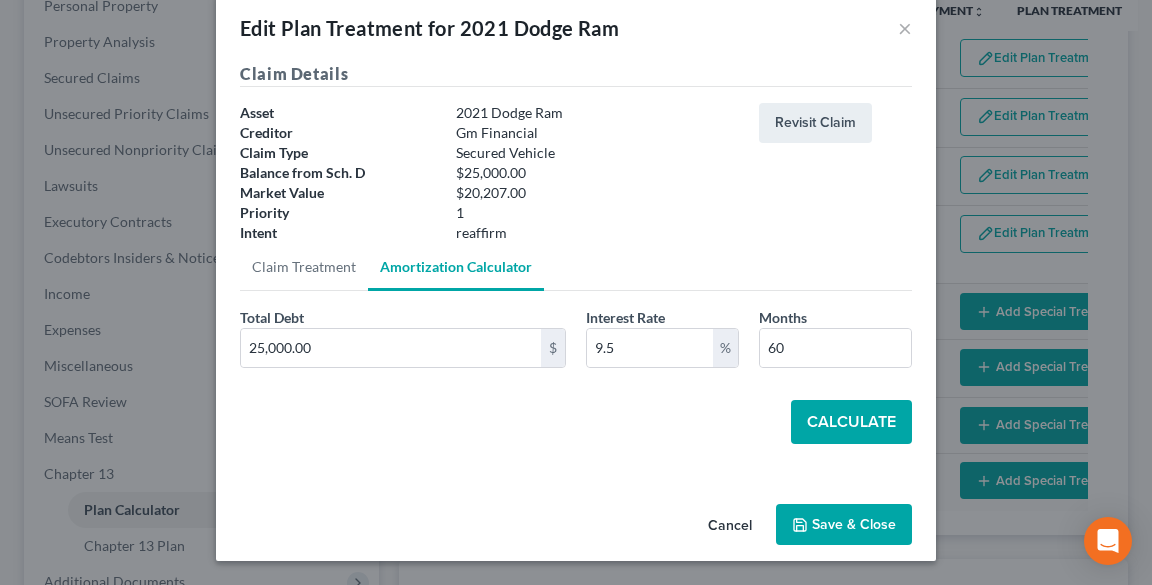 click on "Calculate" at bounding box center (851, 422) 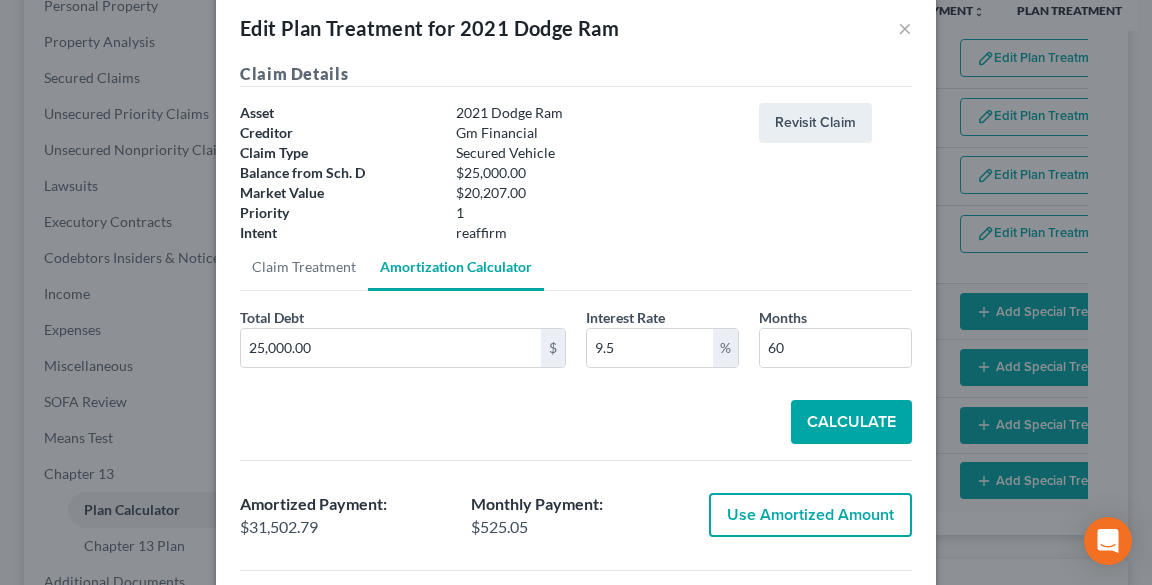 scroll, scrollTop: 430, scrollLeft: 0, axis: vertical 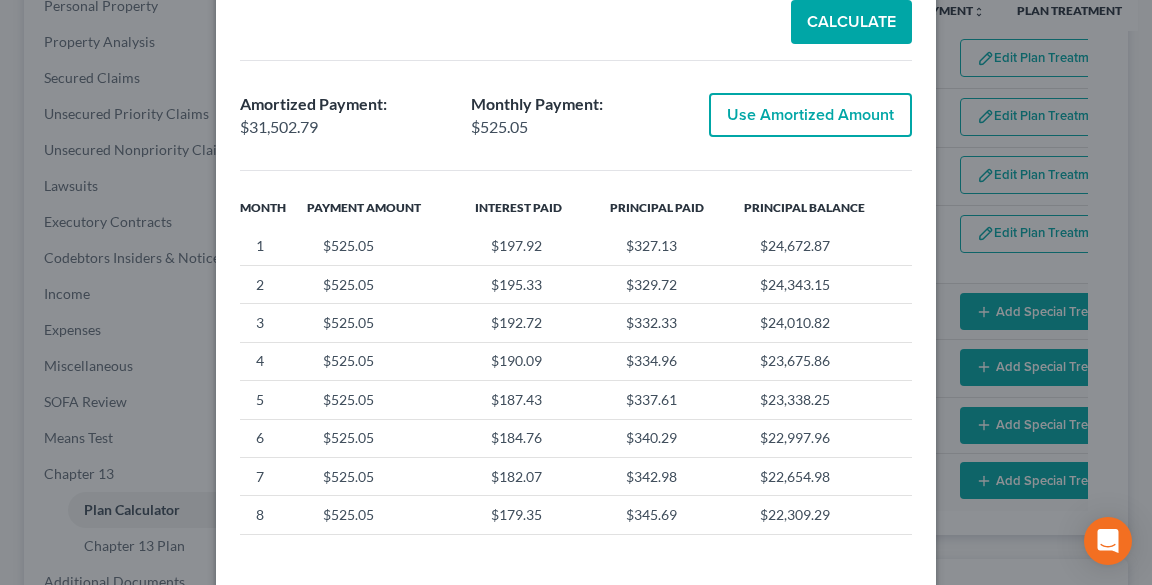 click on "Use Amortized Amount" at bounding box center (810, 115) 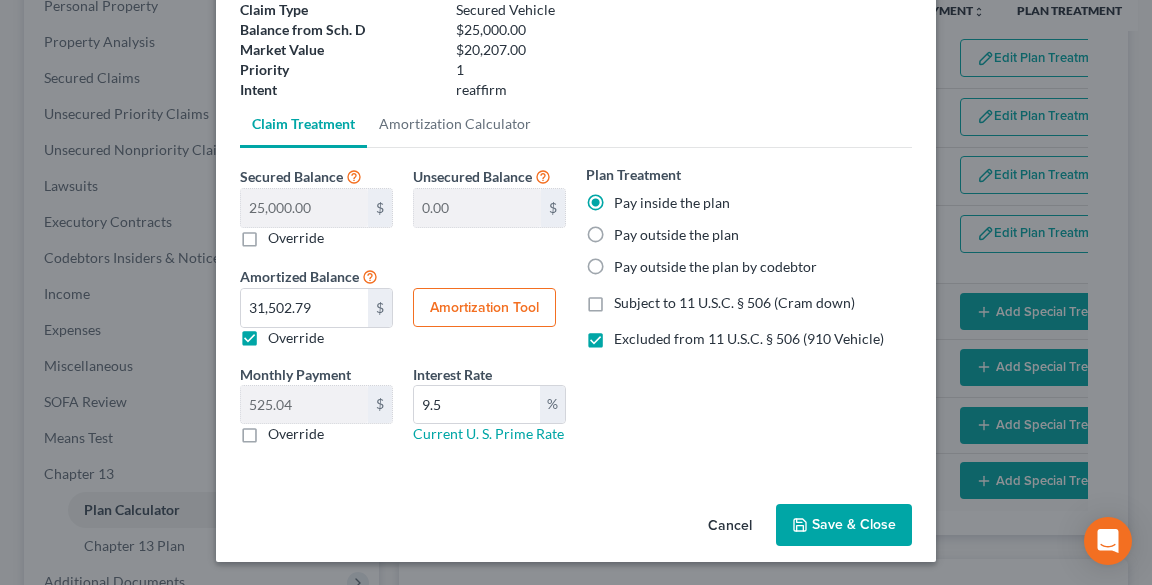 click on "Save & Close" at bounding box center (844, 525) 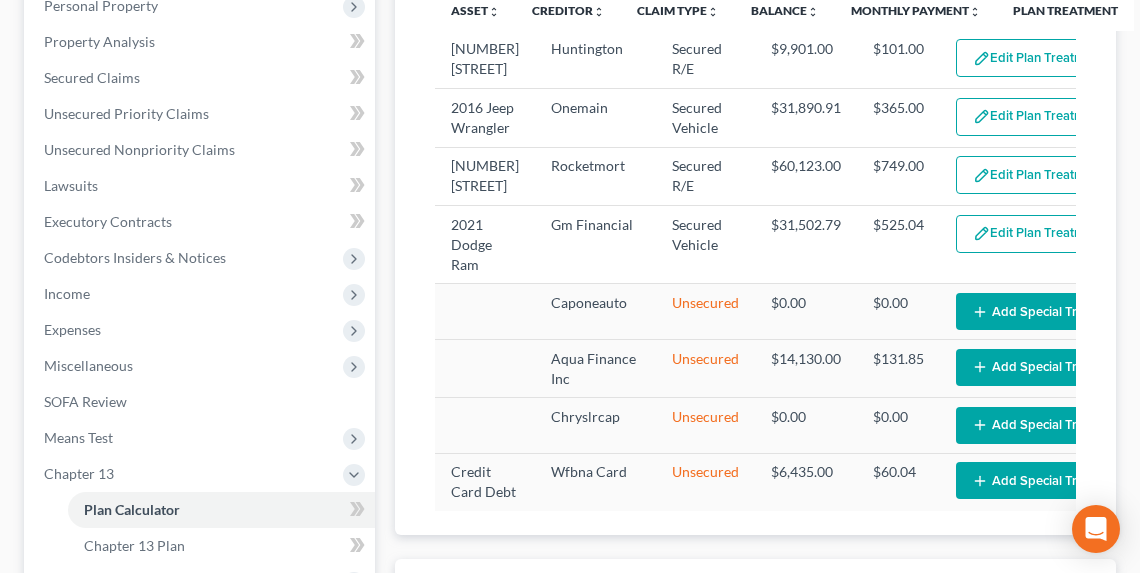 select on "59" 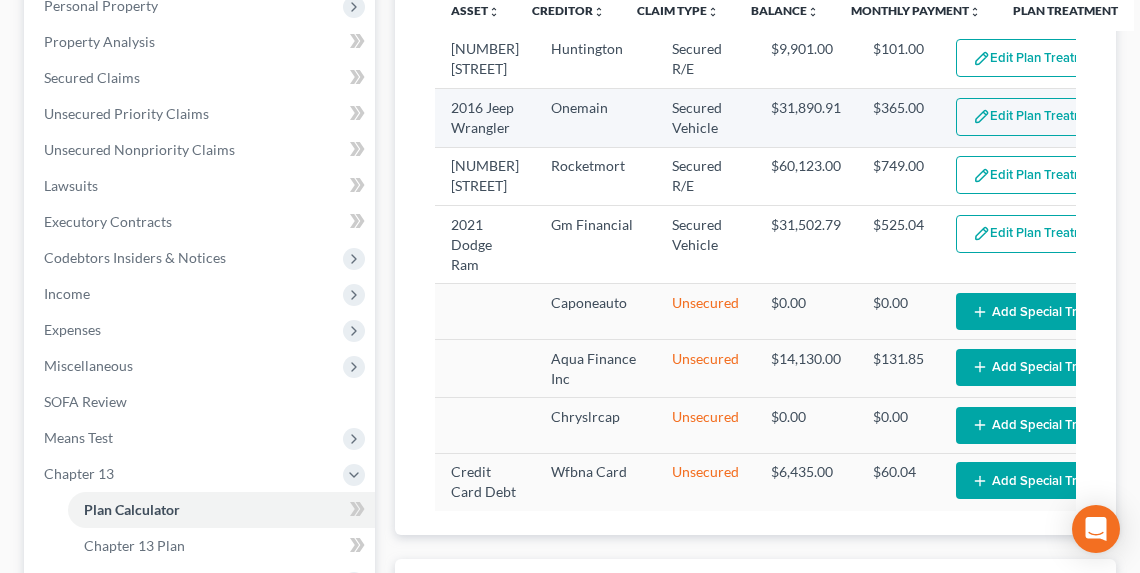 click on "Edit Plan Treatment" at bounding box center [1038, 117] 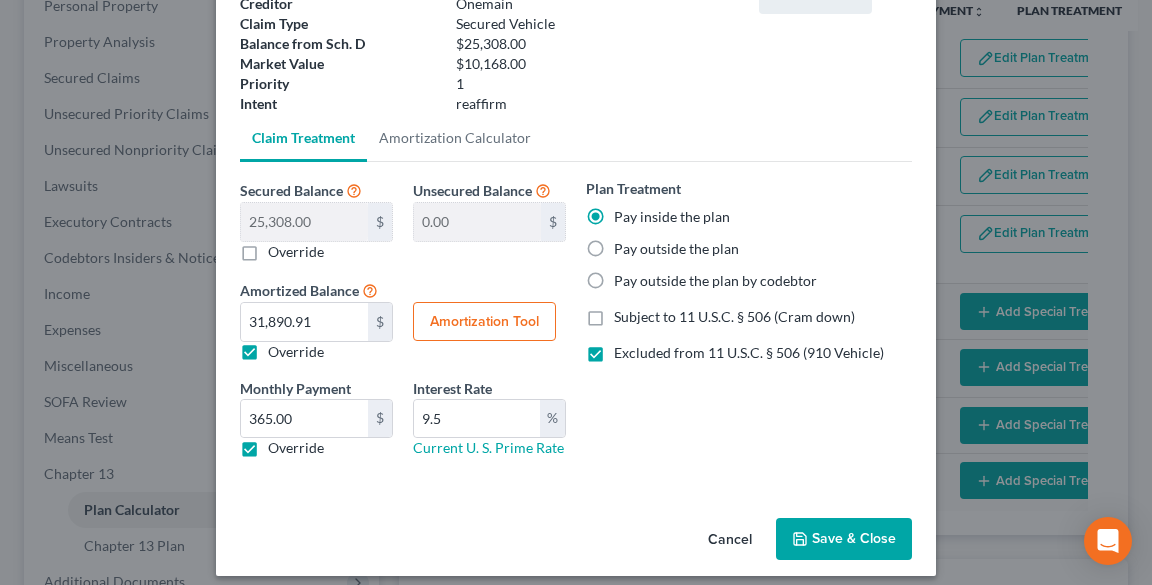 scroll, scrollTop: 160, scrollLeft: 0, axis: vertical 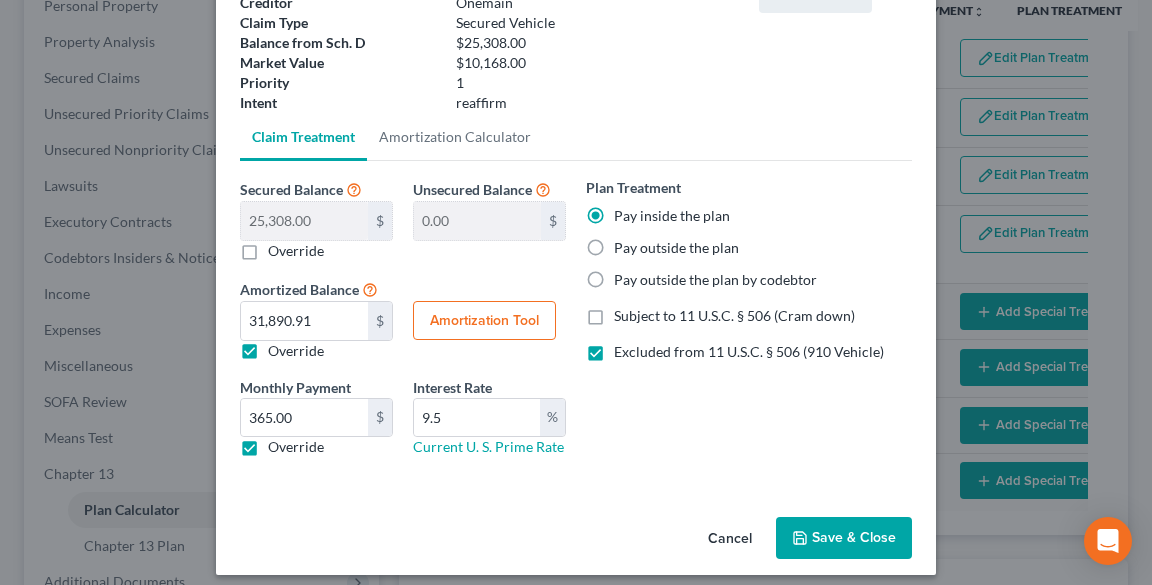 click on "Override" at bounding box center (296, 351) 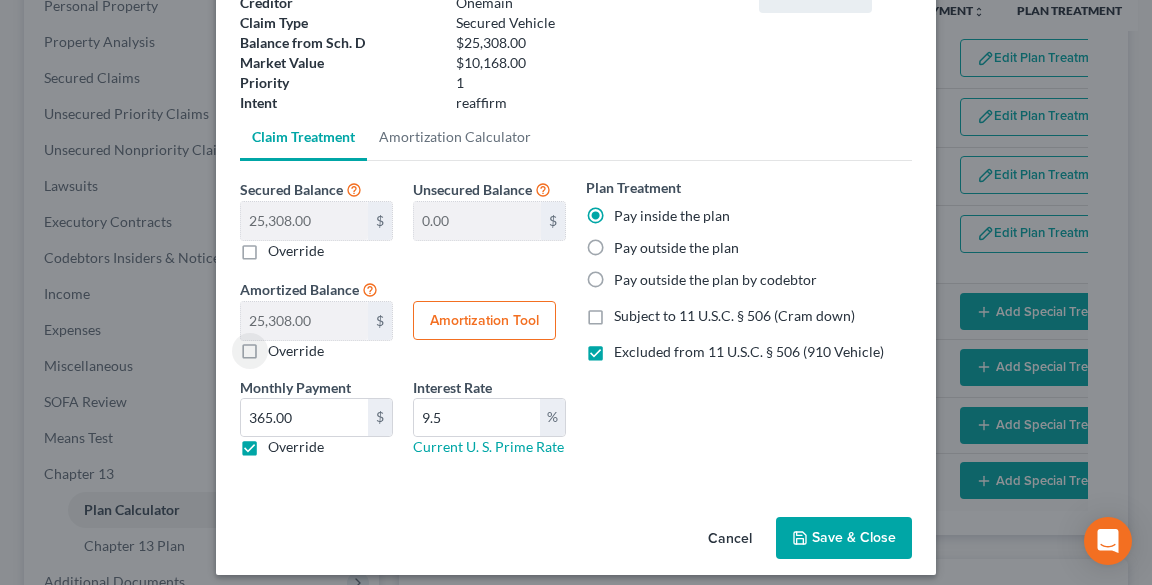click on "Override" at bounding box center [296, 447] 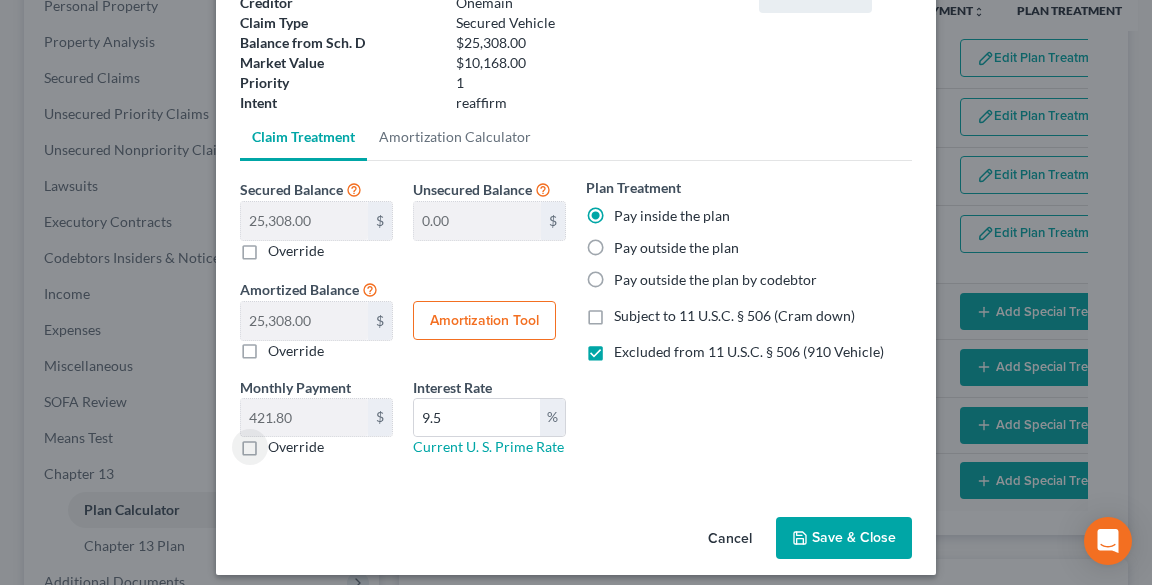click on "Amortization Tool" at bounding box center [484, 321] 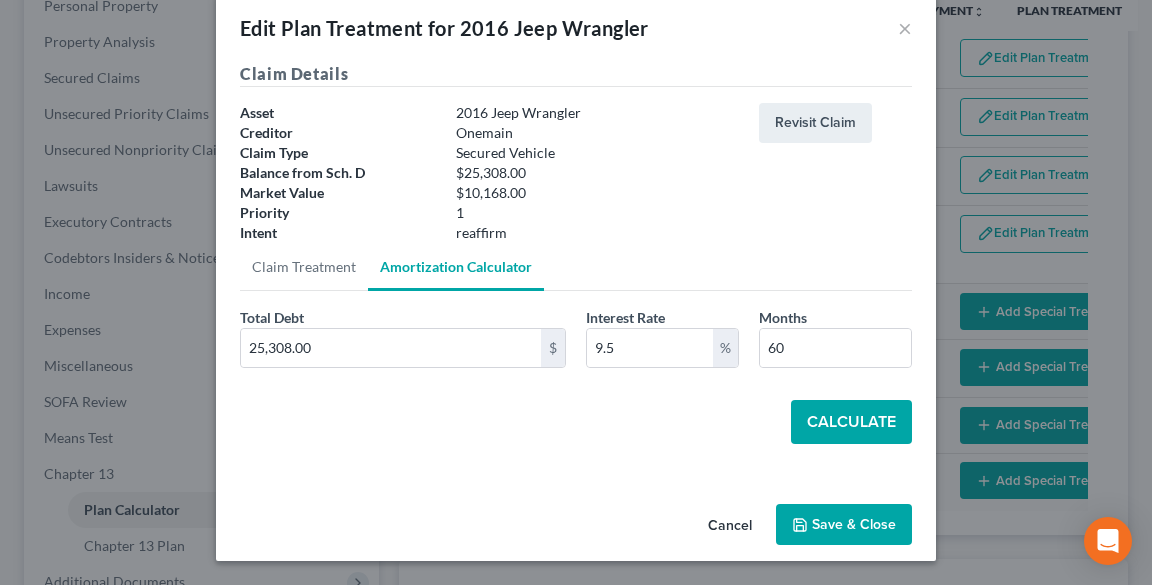 scroll, scrollTop: 30, scrollLeft: 0, axis: vertical 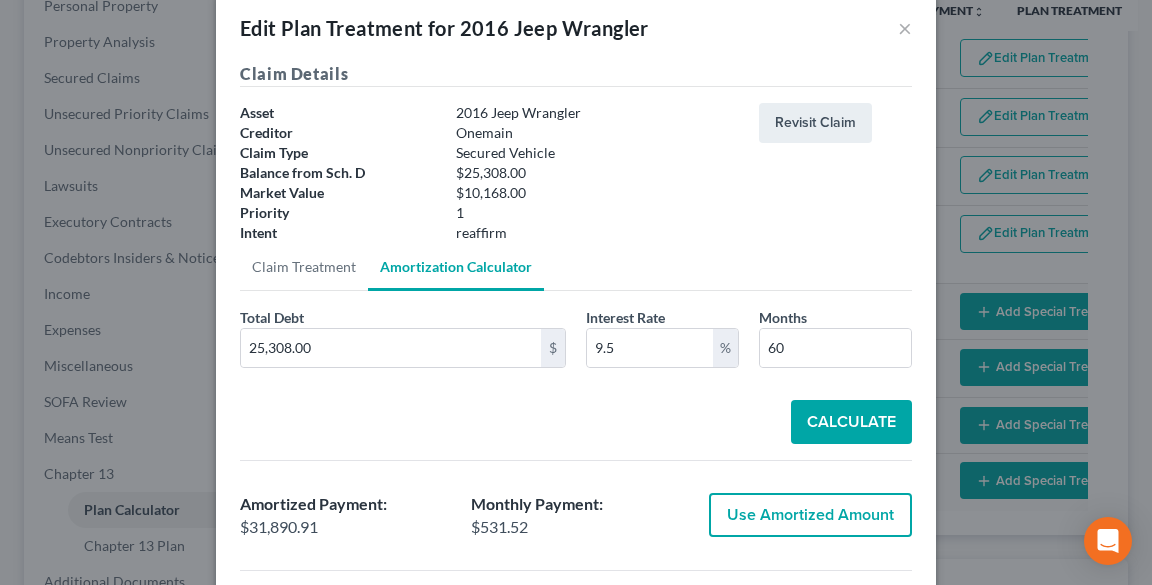 click on "Use Amortized Amount" at bounding box center (810, 515) 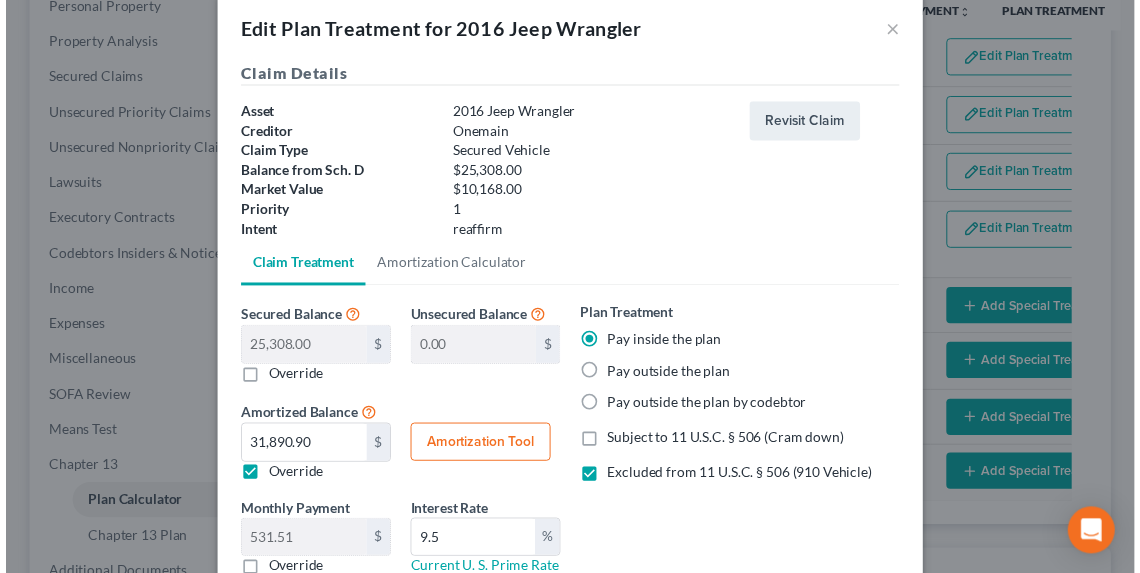 scroll, scrollTop: 173, scrollLeft: 0, axis: vertical 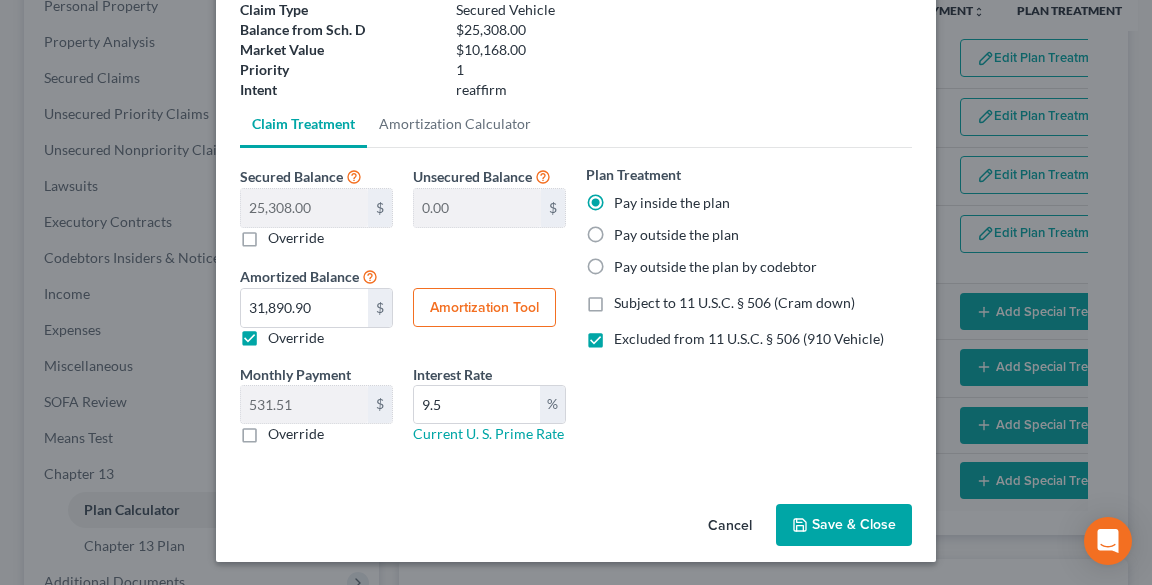 click on "Save & Close" at bounding box center (844, 525) 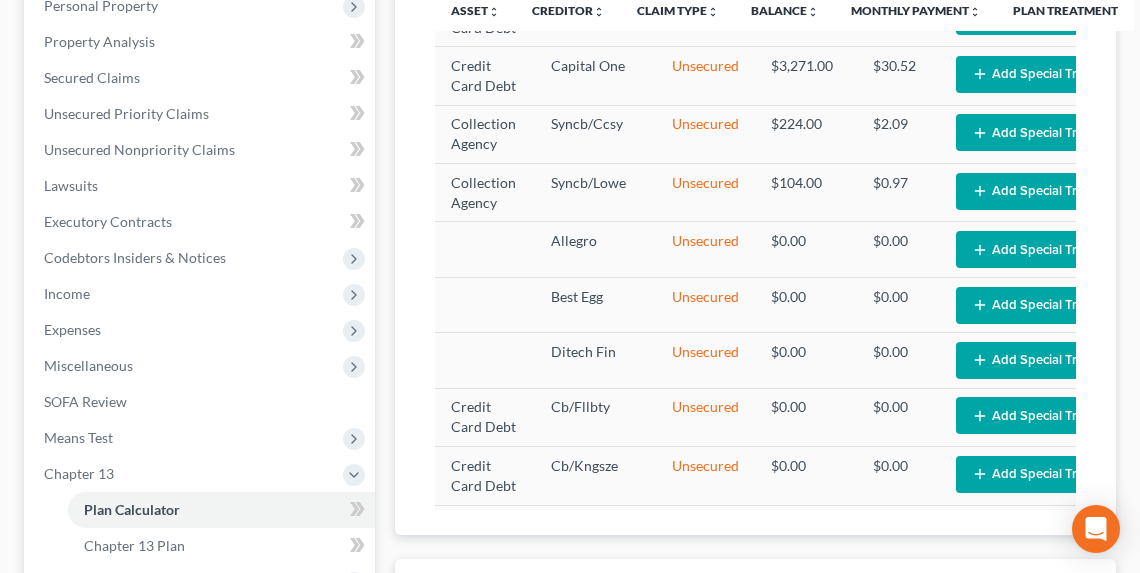 select on "59" 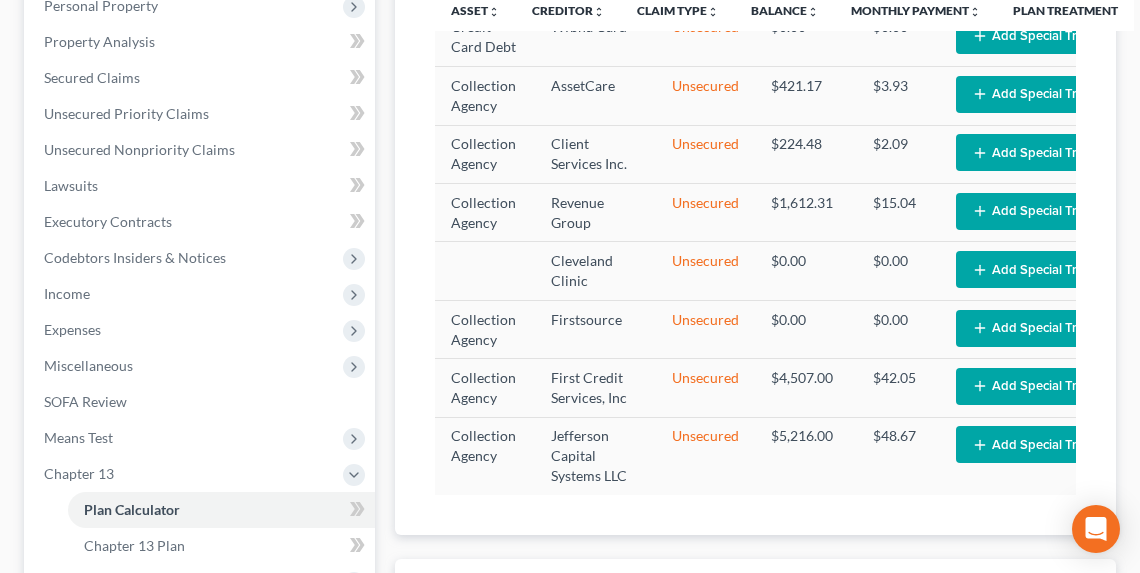 scroll, scrollTop: 2295, scrollLeft: 0, axis: vertical 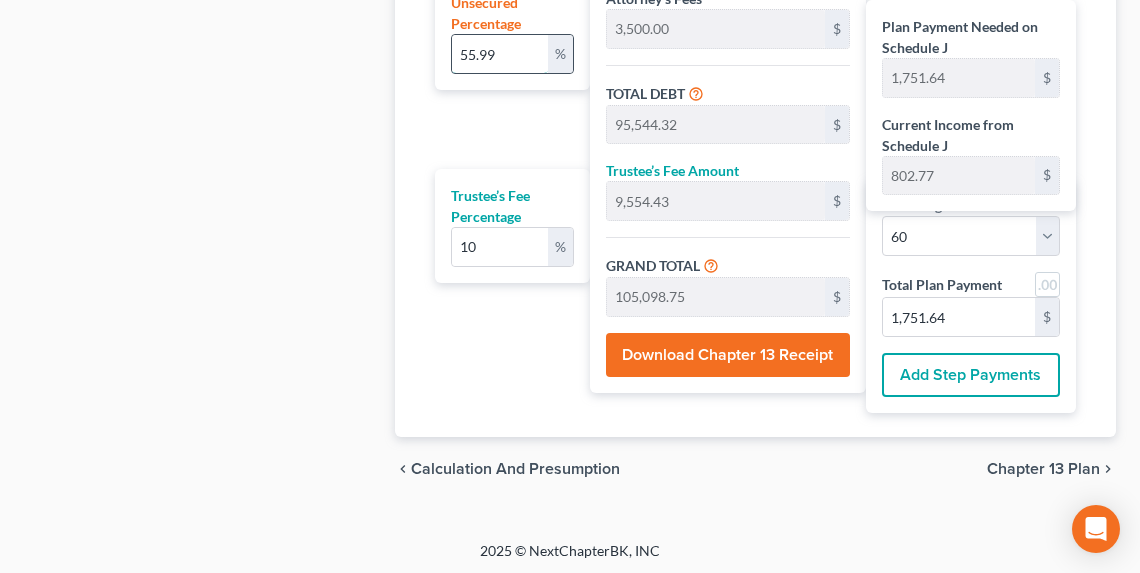 drag, startPoint x: 516, startPoint y: 47, endPoint x: 456, endPoint y: 50, distance: 60.074955 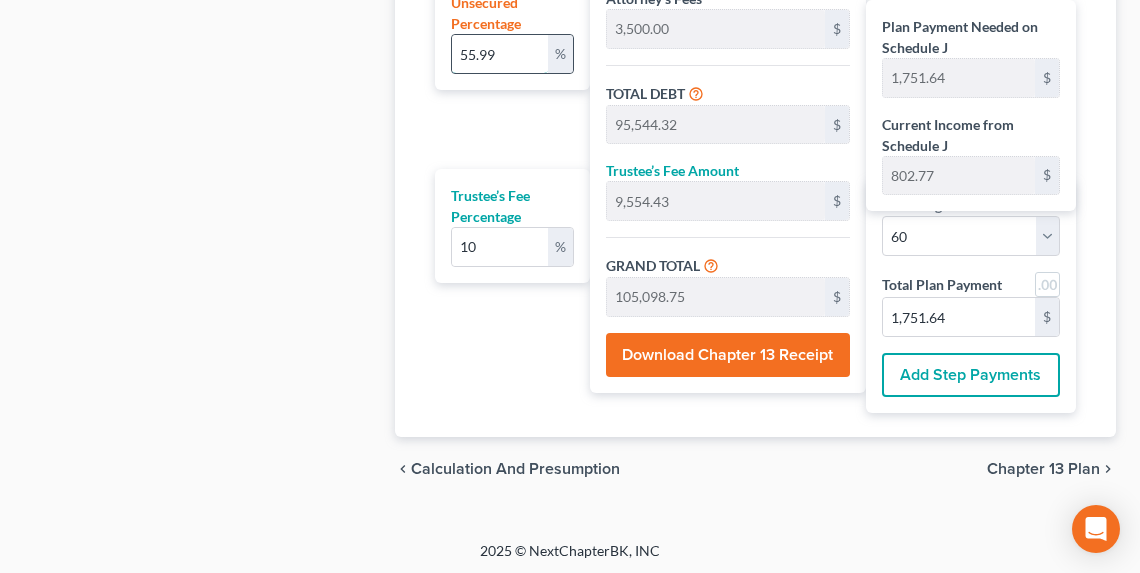 click on "55.99" at bounding box center (500, 54) 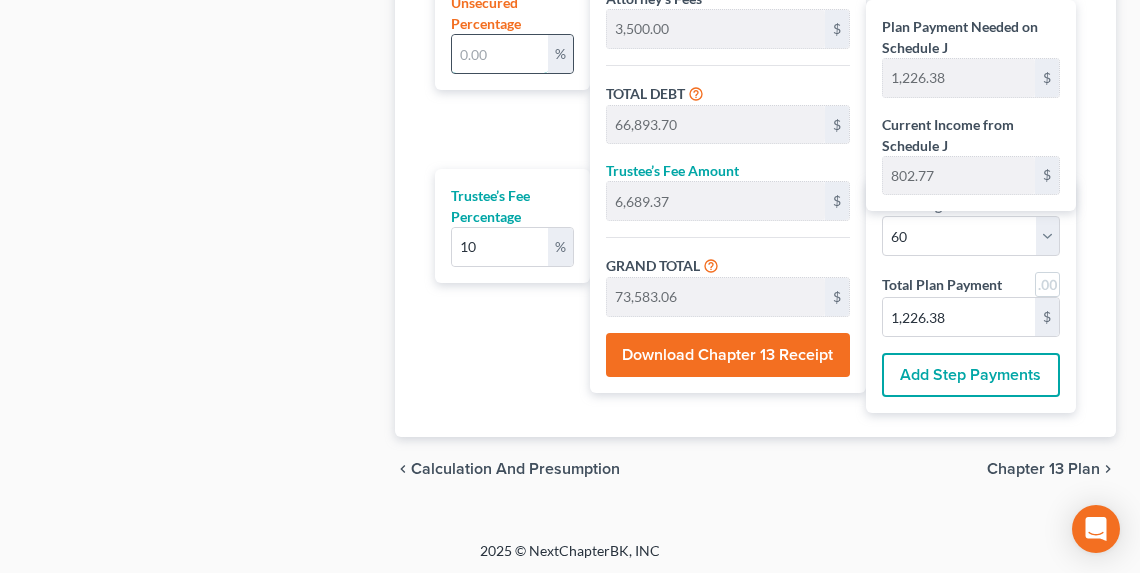 type on "1" 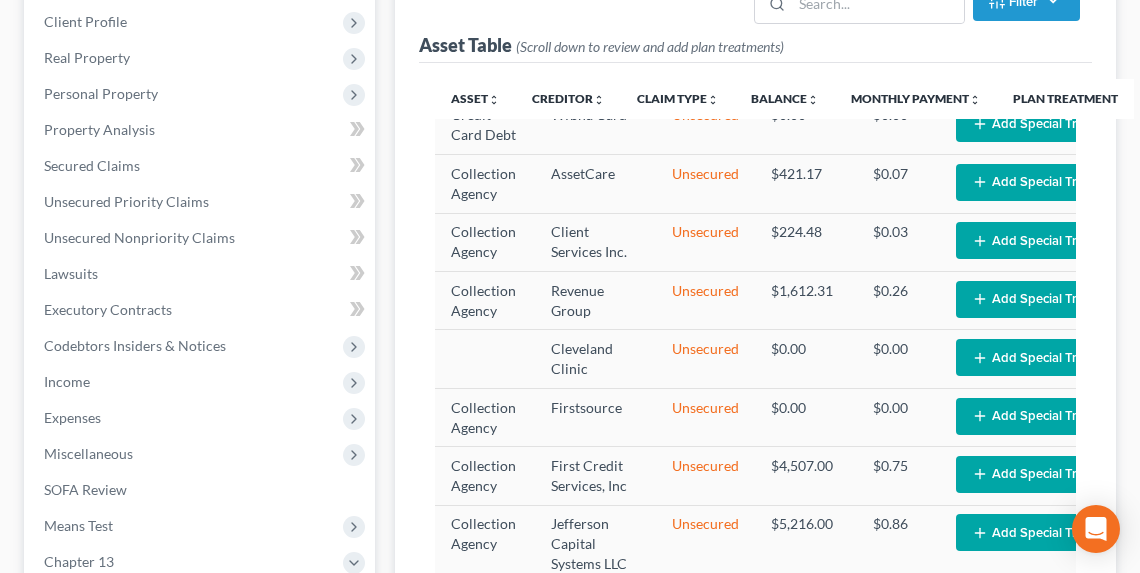 scroll, scrollTop: 189, scrollLeft: 0, axis: vertical 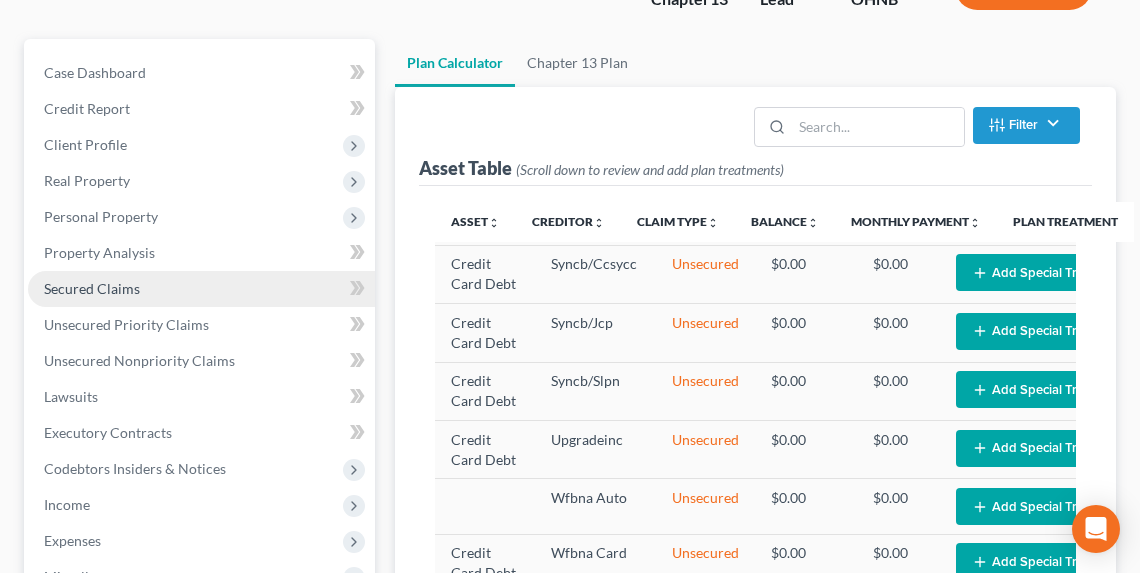type on "1" 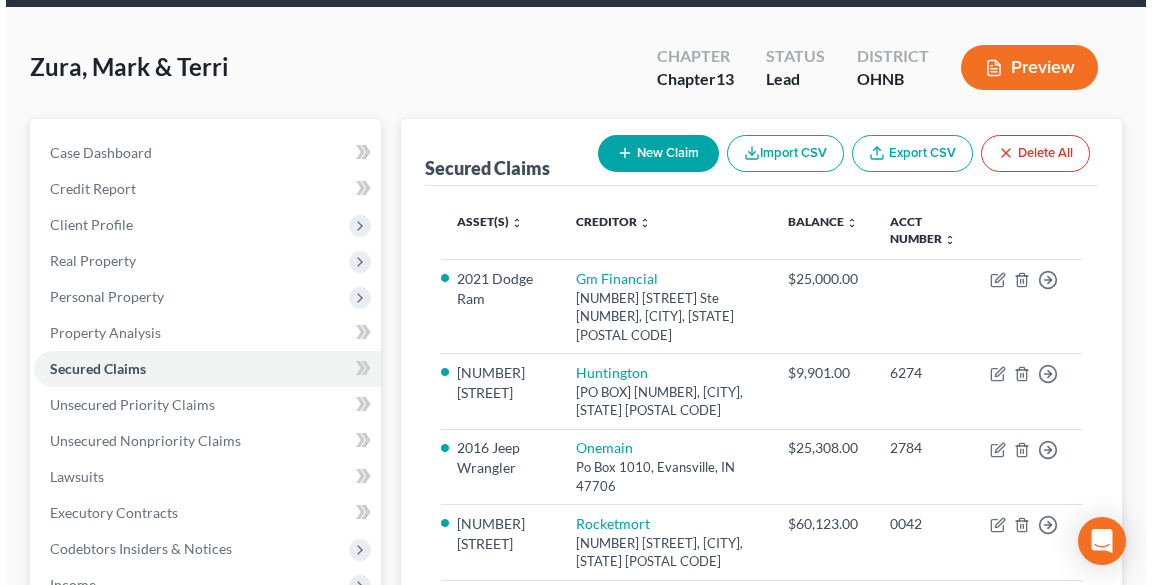 scroll, scrollTop: 0, scrollLeft: 0, axis: both 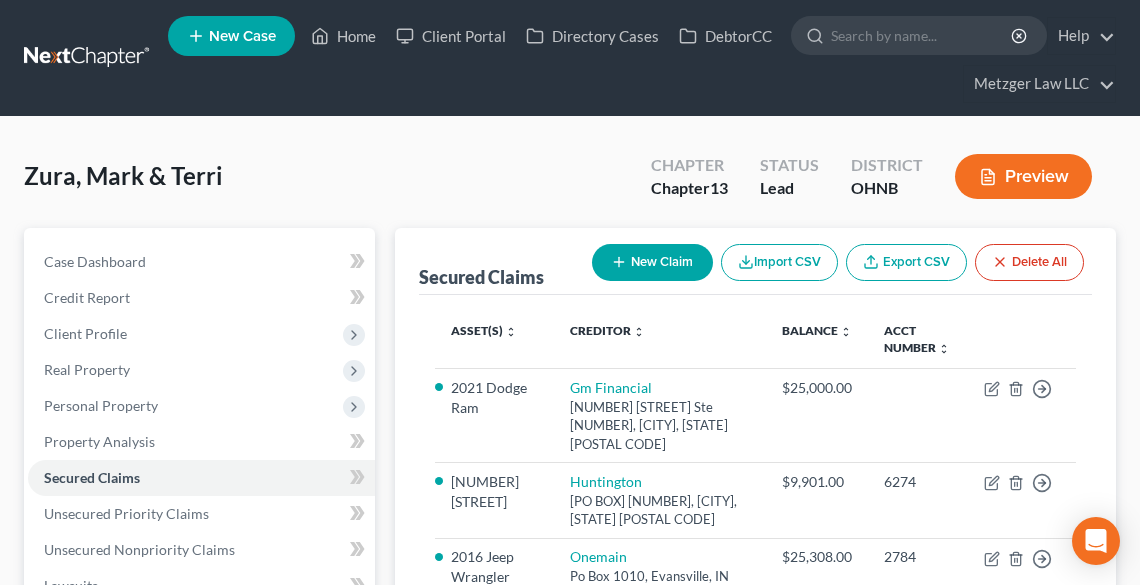 click on "Preview" at bounding box center (1023, 176) 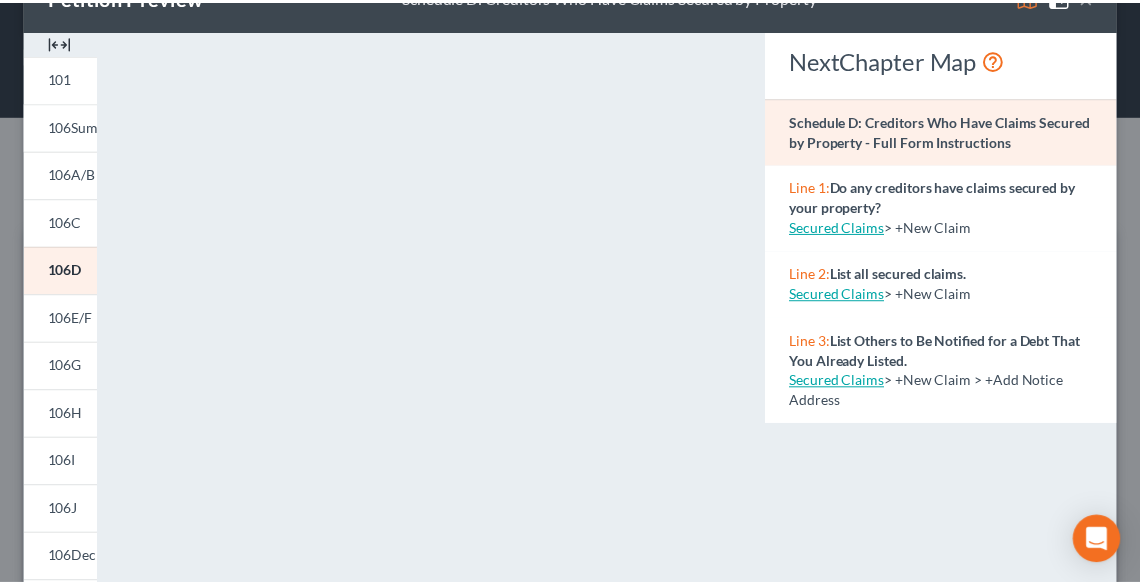 scroll, scrollTop: 0, scrollLeft: 0, axis: both 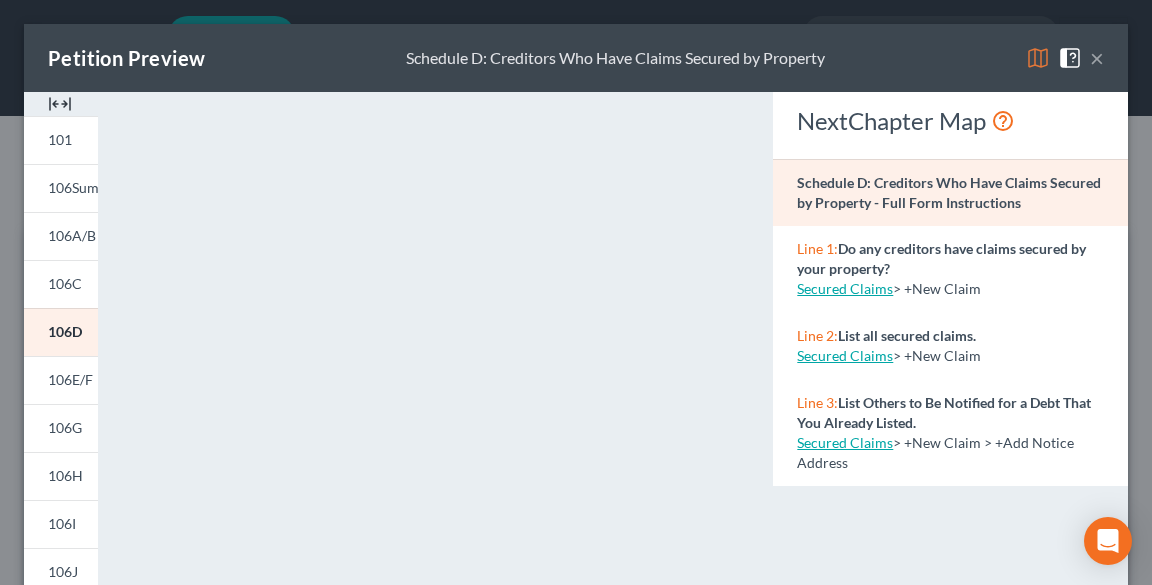 click on "×" at bounding box center (1097, 58) 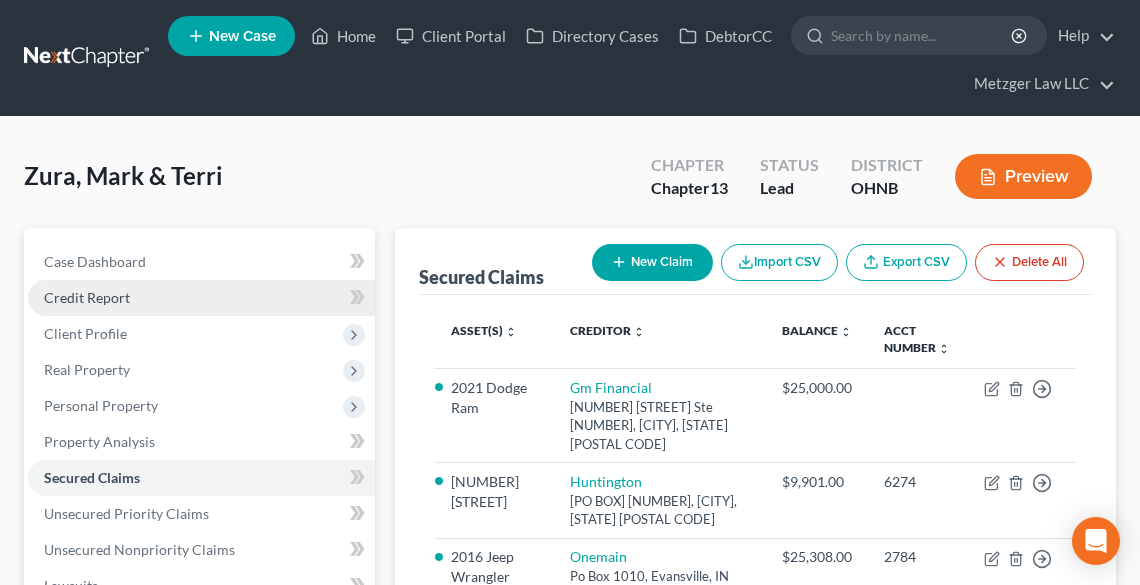 click on "Credit Report" at bounding box center (87, 297) 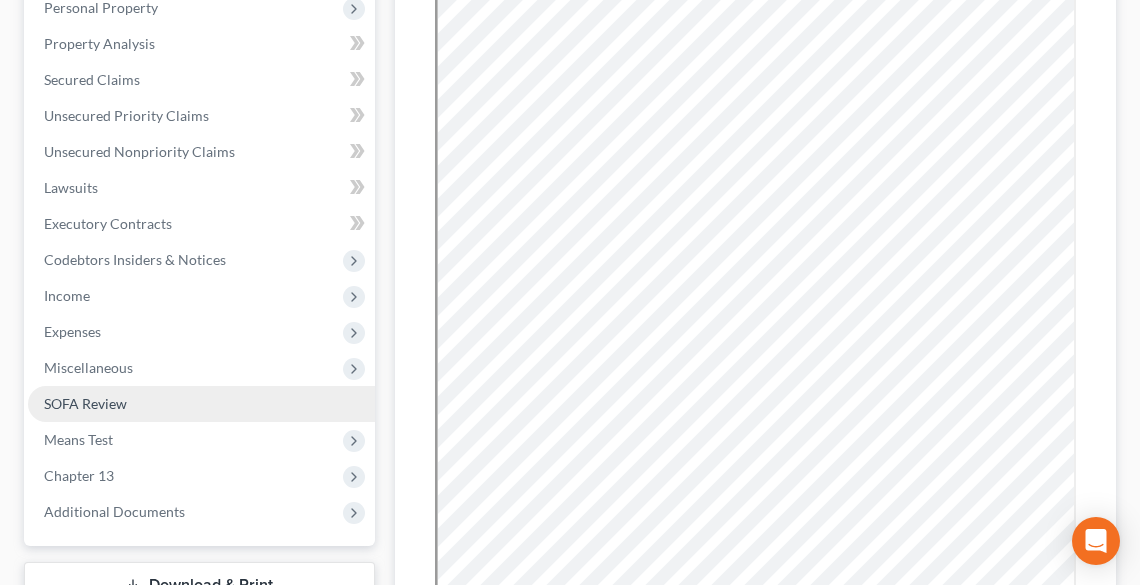 scroll, scrollTop: 400, scrollLeft: 0, axis: vertical 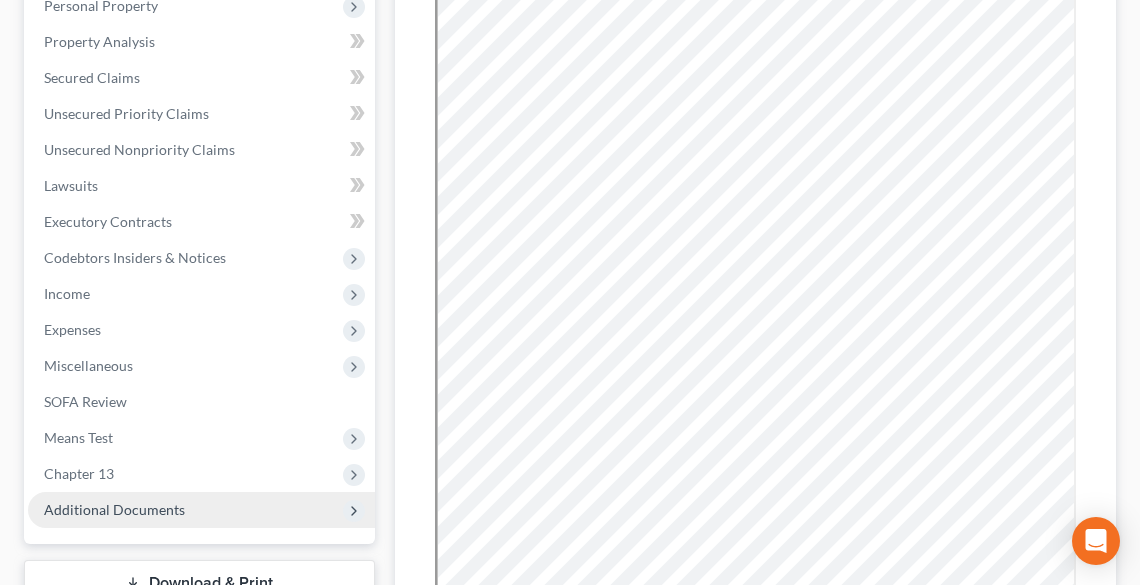 click on "Additional Documents" at bounding box center (114, 509) 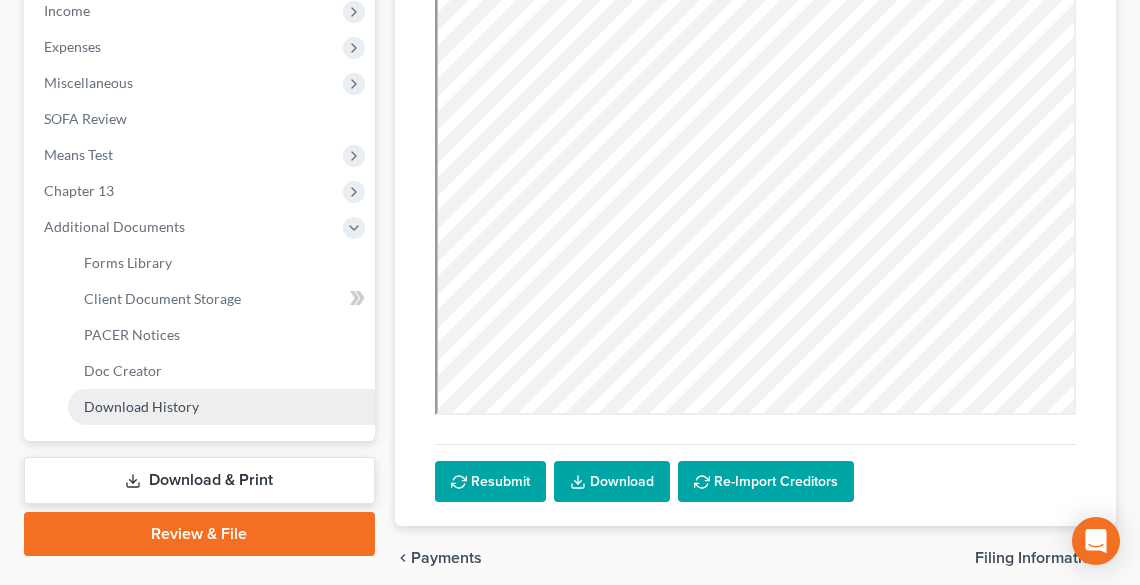 scroll, scrollTop: 720, scrollLeft: 0, axis: vertical 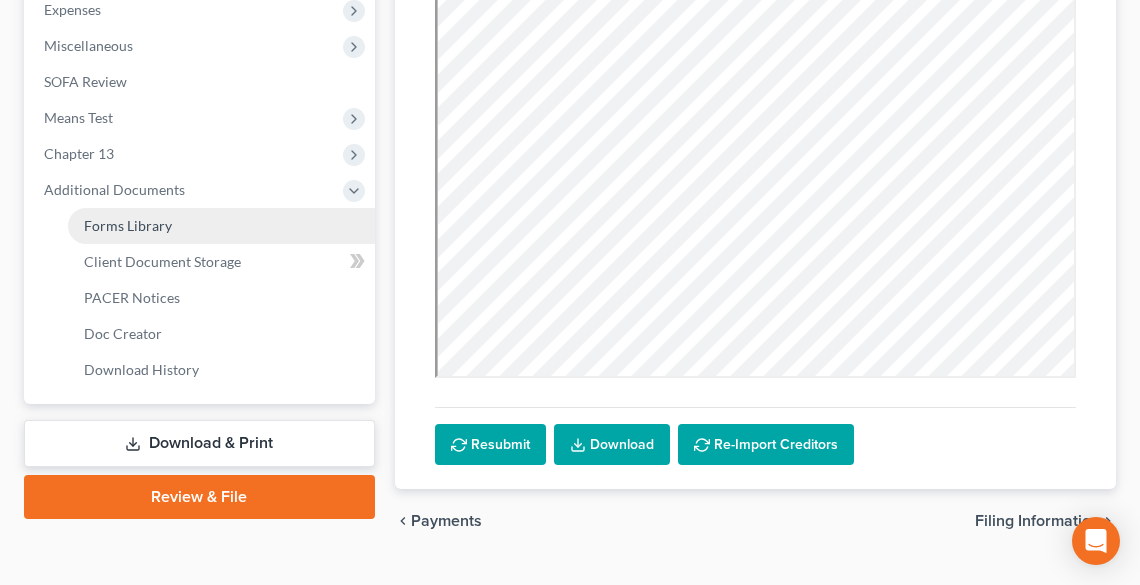 click on "Forms Library" at bounding box center [221, 226] 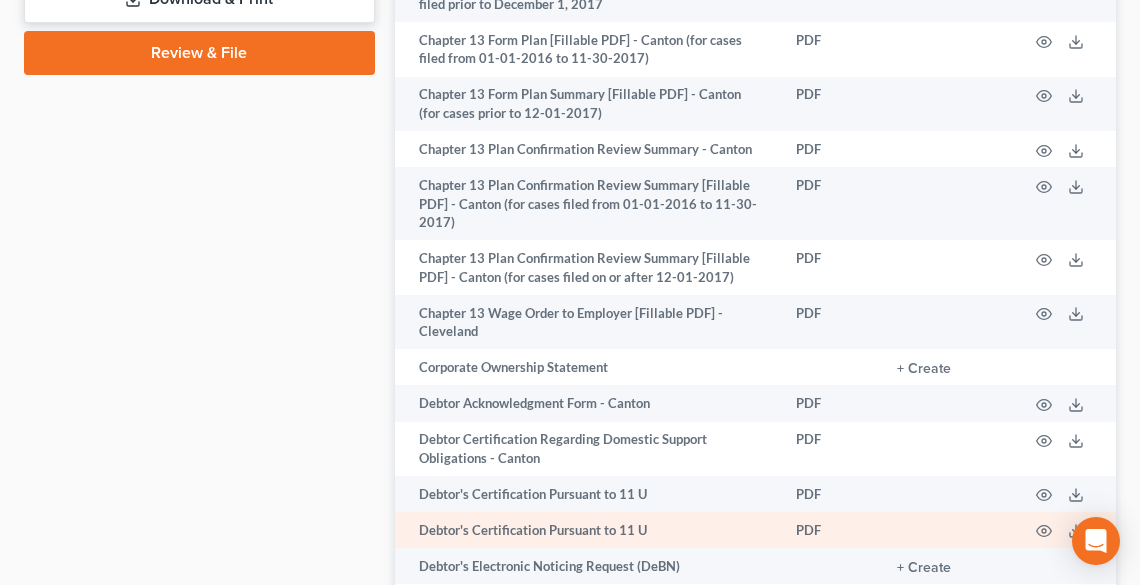 scroll, scrollTop: 1360, scrollLeft: 0, axis: vertical 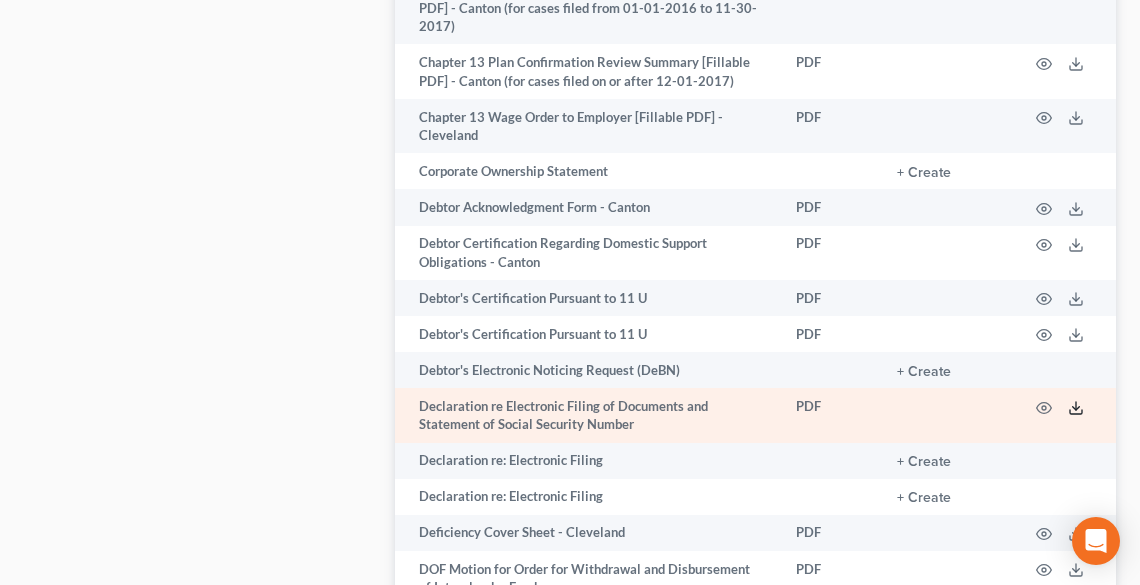 click 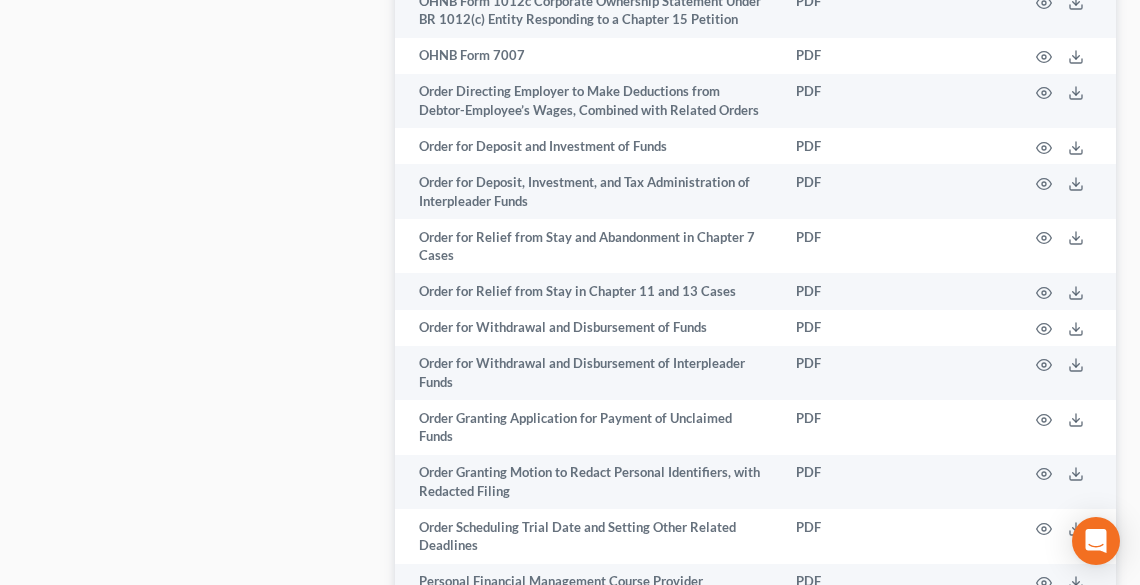 scroll, scrollTop: 3200, scrollLeft: 0, axis: vertical 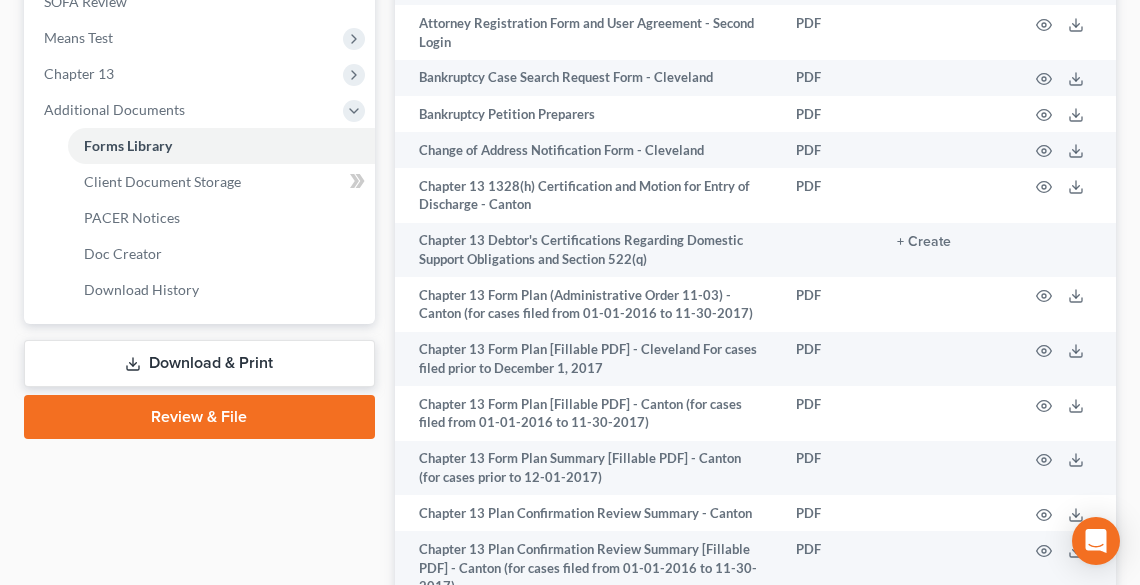 click on "Download & Print" at bounding box center [199, 363] 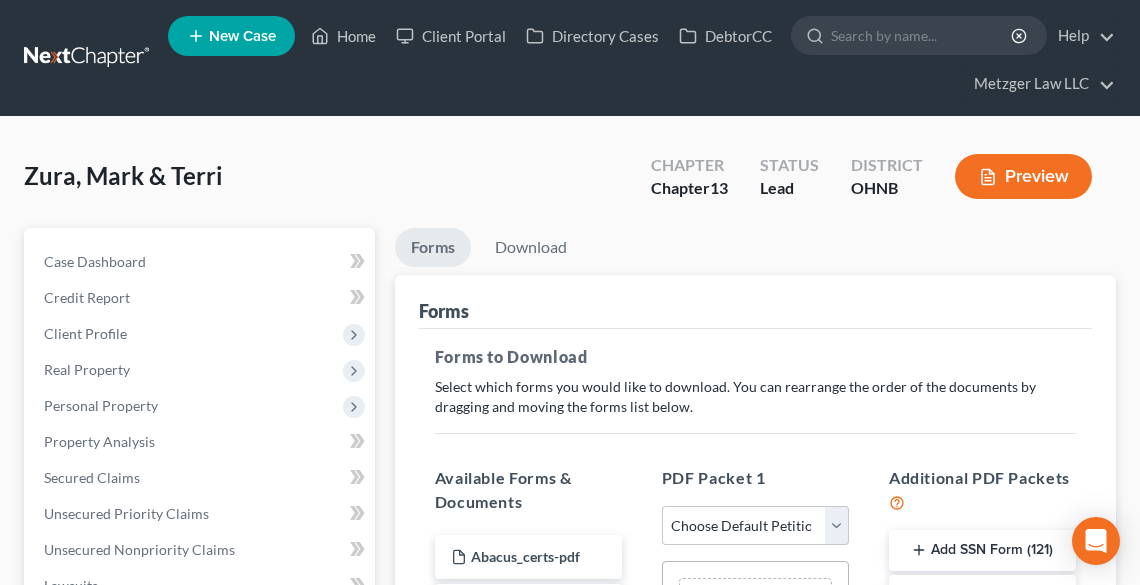scroll, scrollTop: 240, scrollLeft: 0, axis: vertical 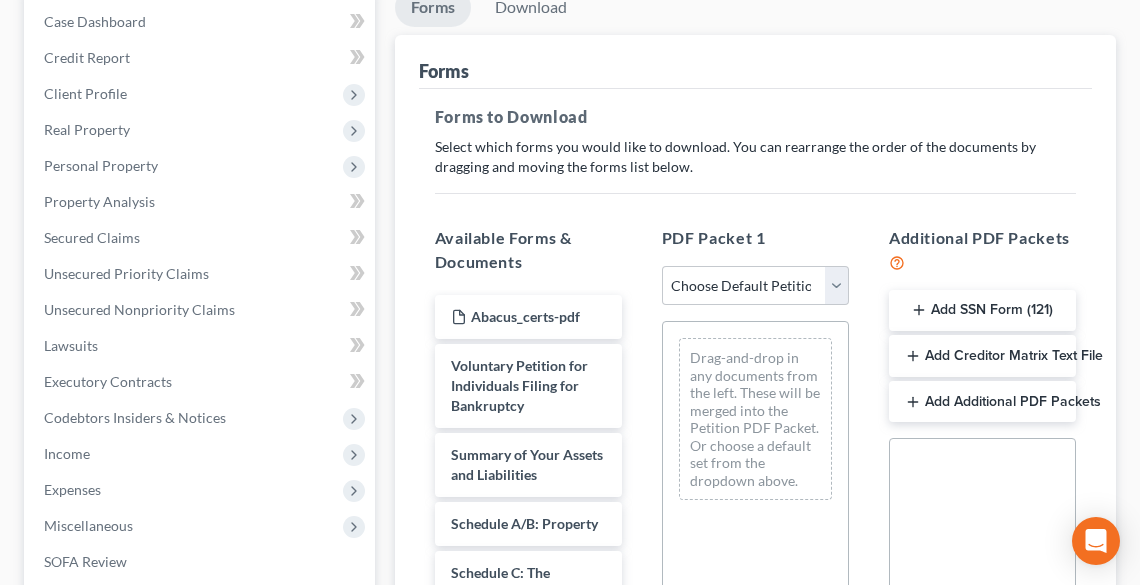 click on "Add SSN Form (121)" at bounding box center (982, 311) 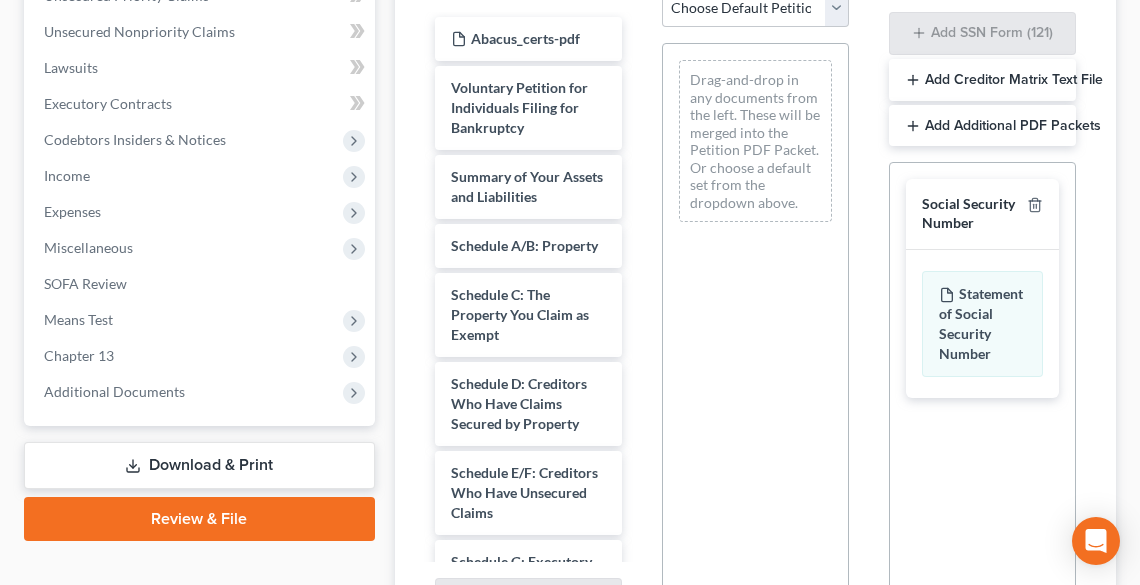 scroll, scrollTop: 728, scrollLeft: 0, axis: vertical 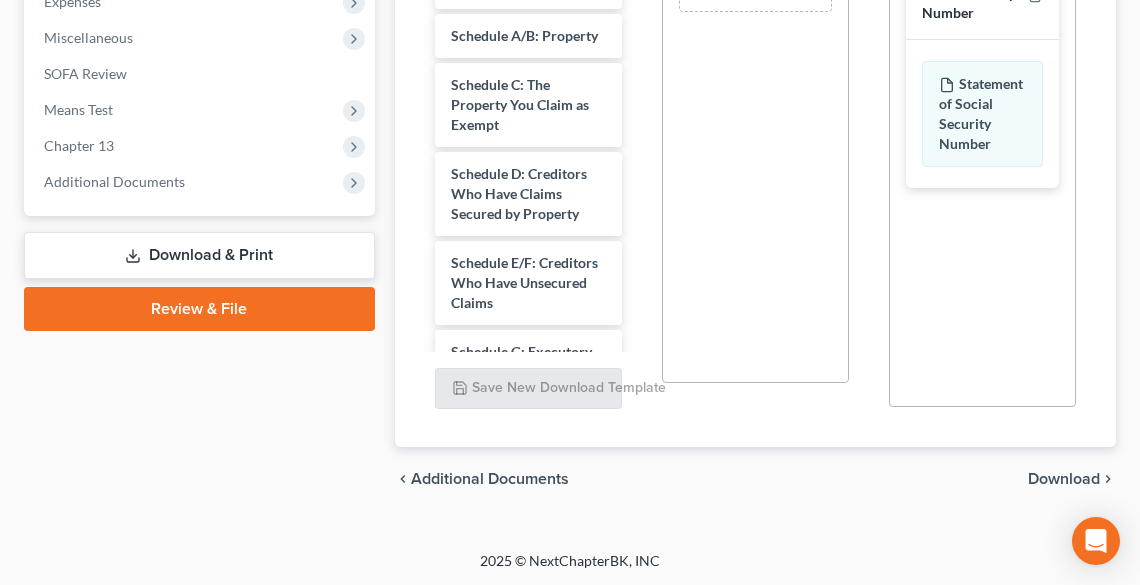 click on "chevron_left   Additional Documents Download   chevron_right" at bounding box center (755, 479) 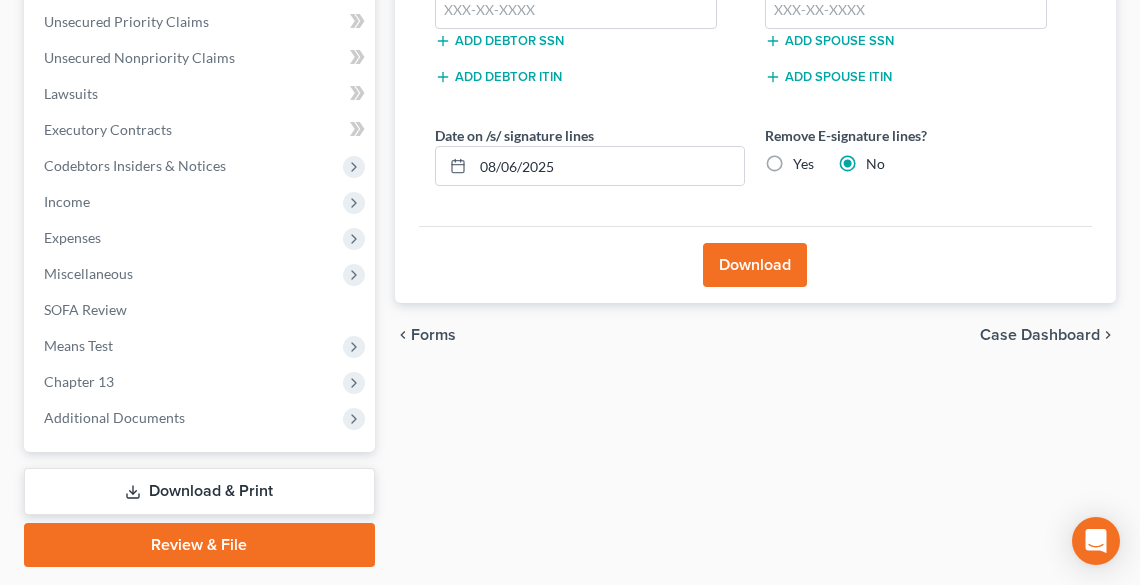 scroll, scrollTop: 388, scrollLeft: 0, axis: vertical 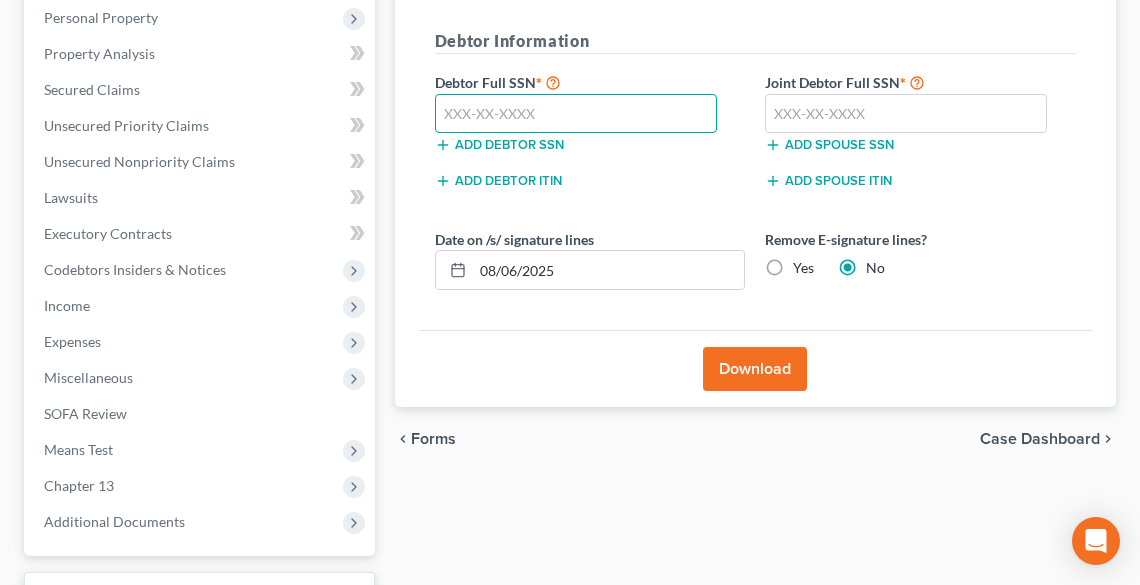 click at bounding box center (576, 114) 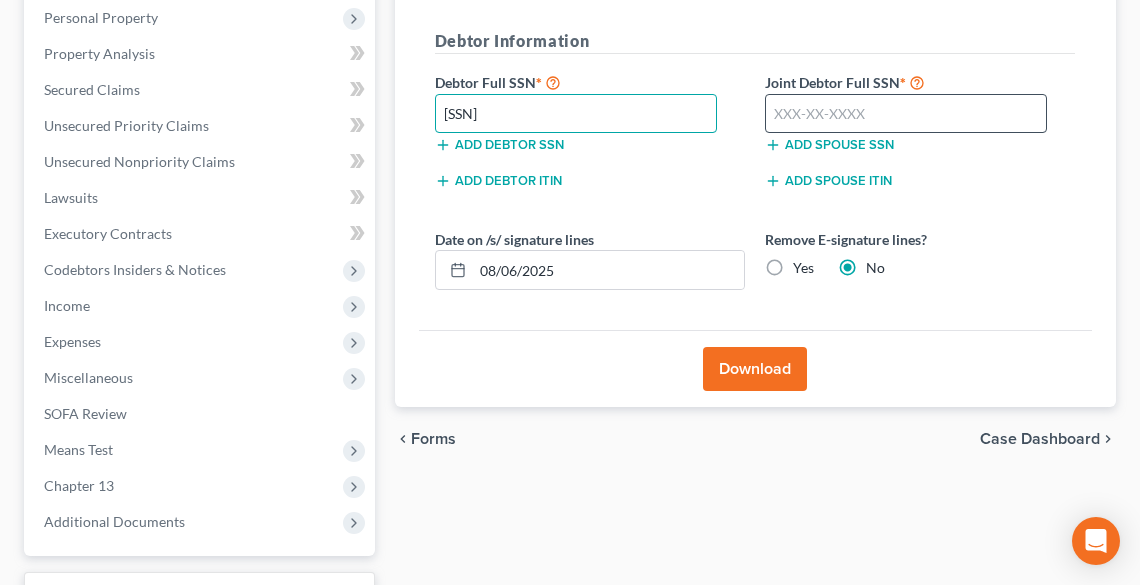type on "275-58-4629" 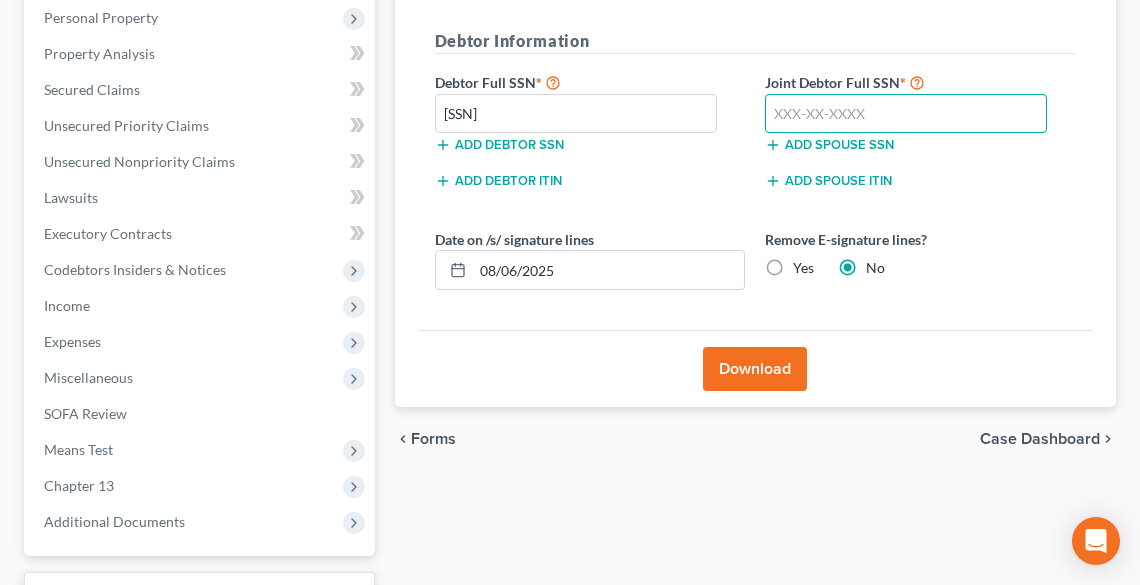 click at bounding box center (906, 114) 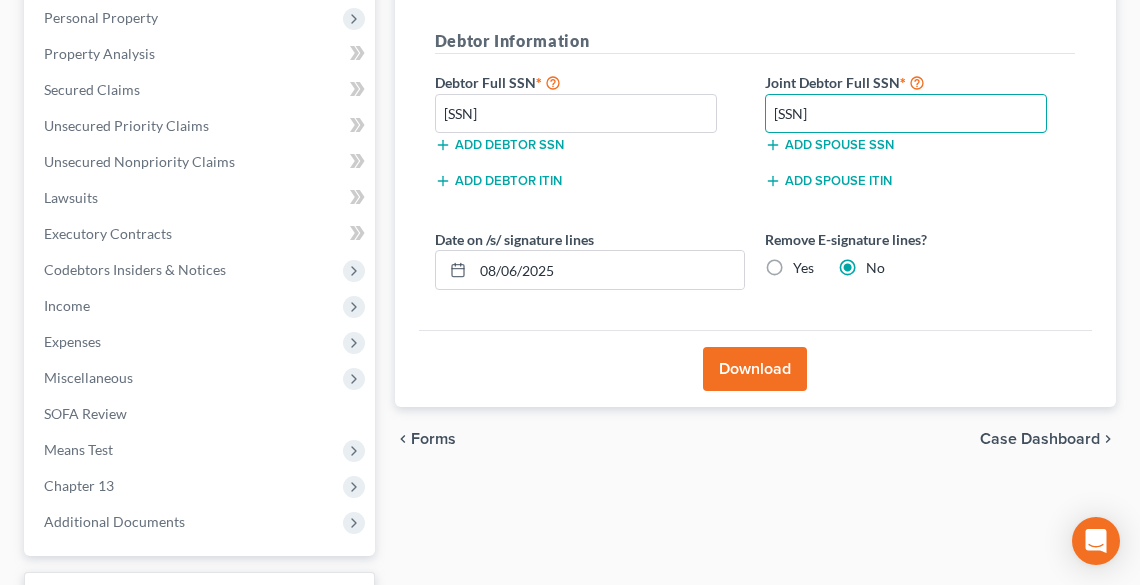 type on "289-76-9254" 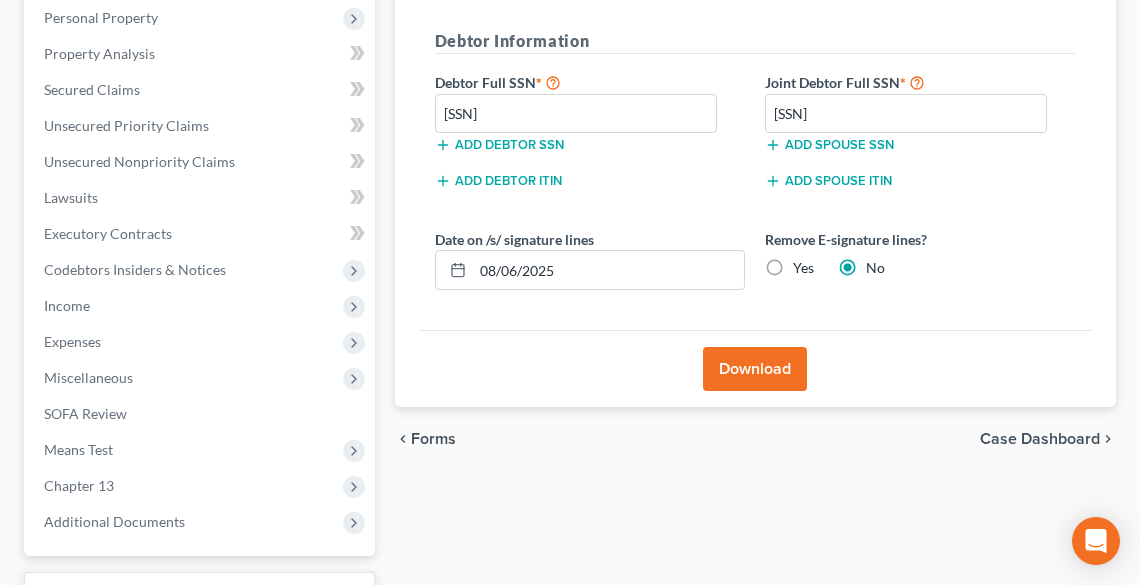 click on "Yes" at bounding box center [803, 268] 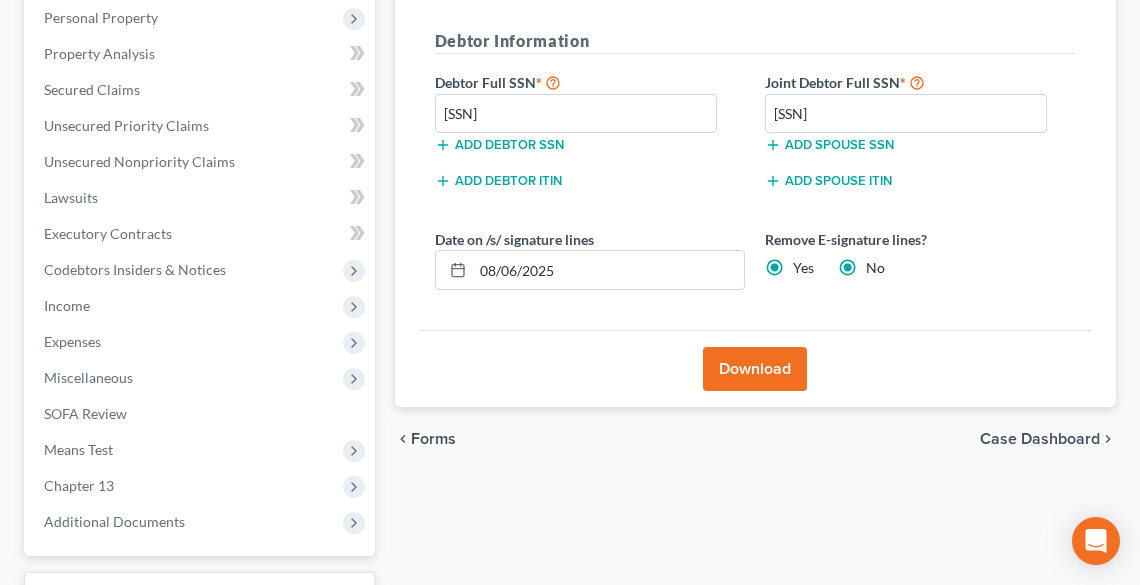 radio on "false" 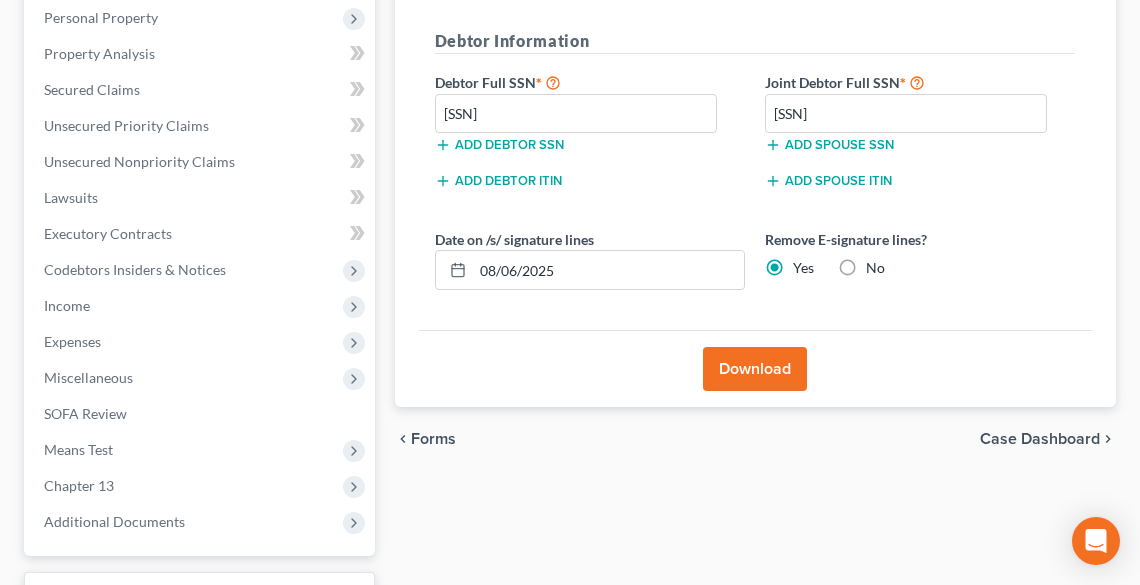 click on "Download" at bounding box center (755, 369) 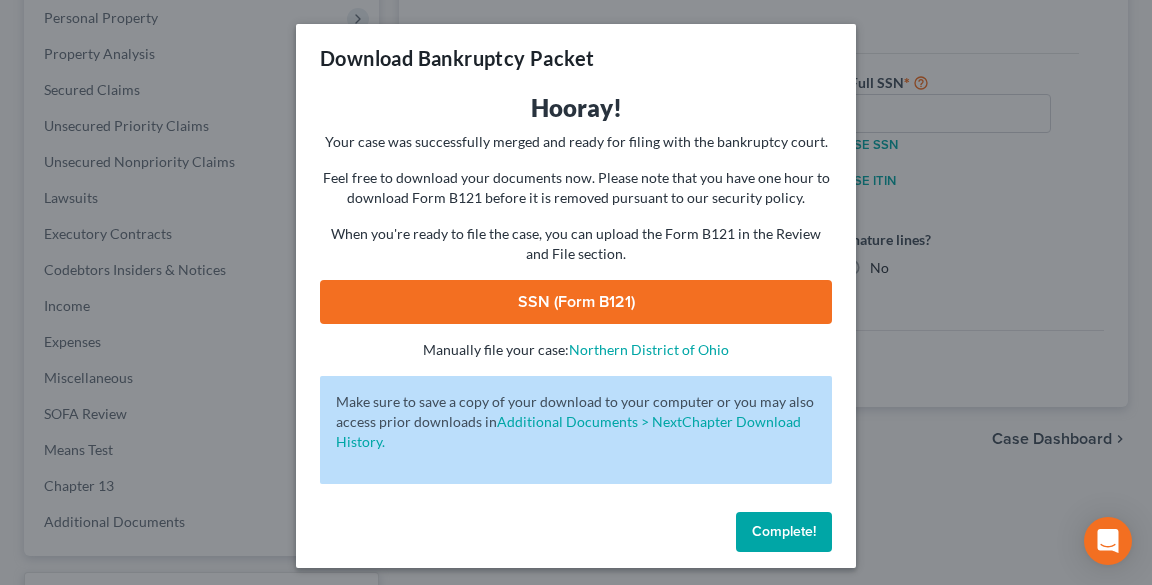 click on "SSN (Form B121)" at bounding box center [576, 302] 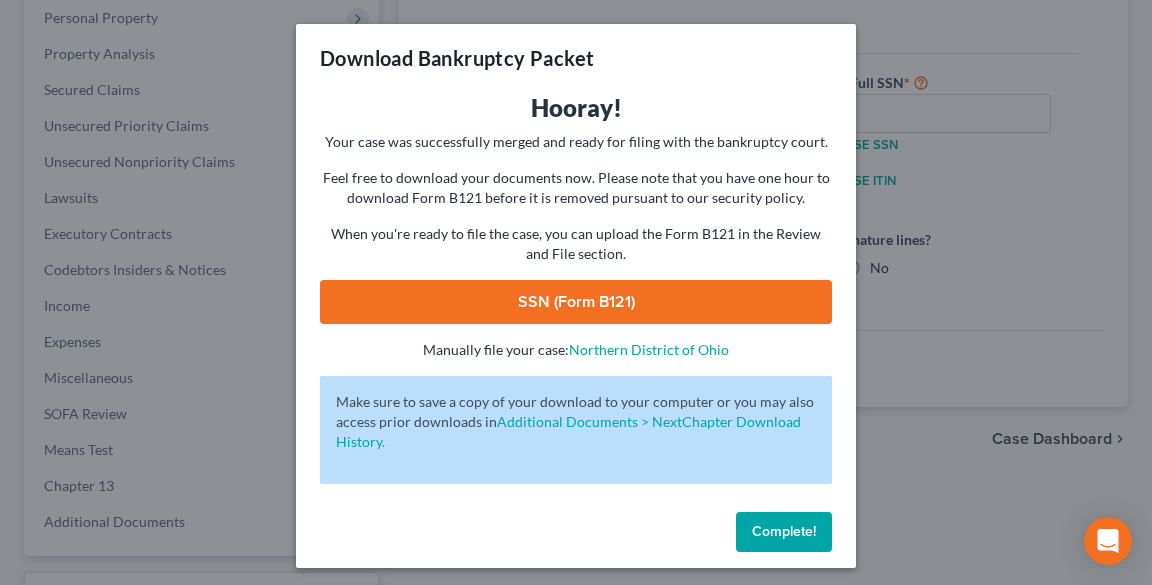 click on "Complete!" at bounding box center (784, 531) 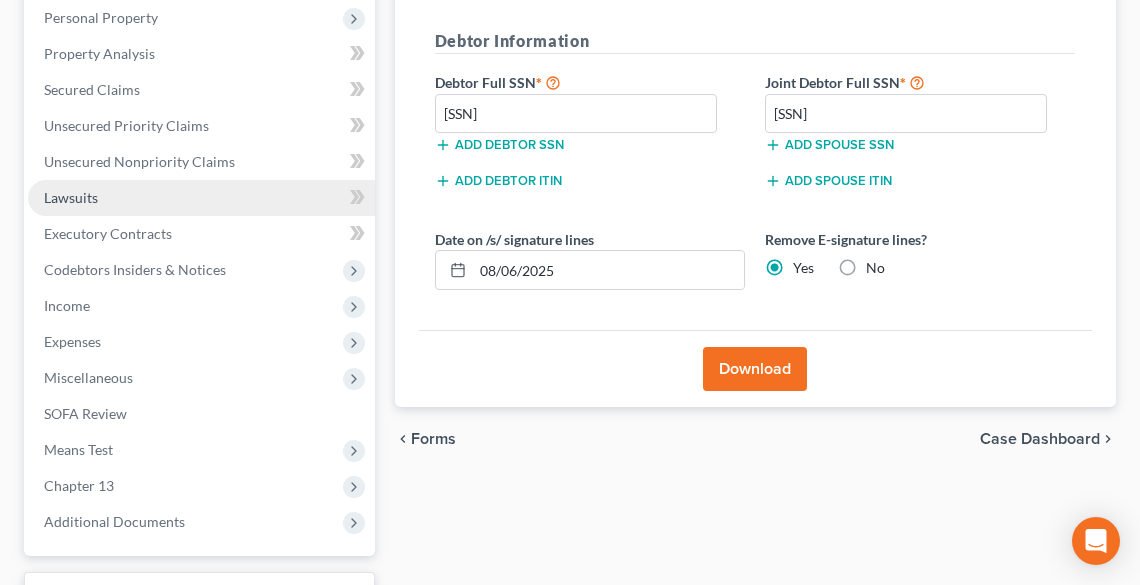 click on "Lawsuits" at bounding box center (71, 197) 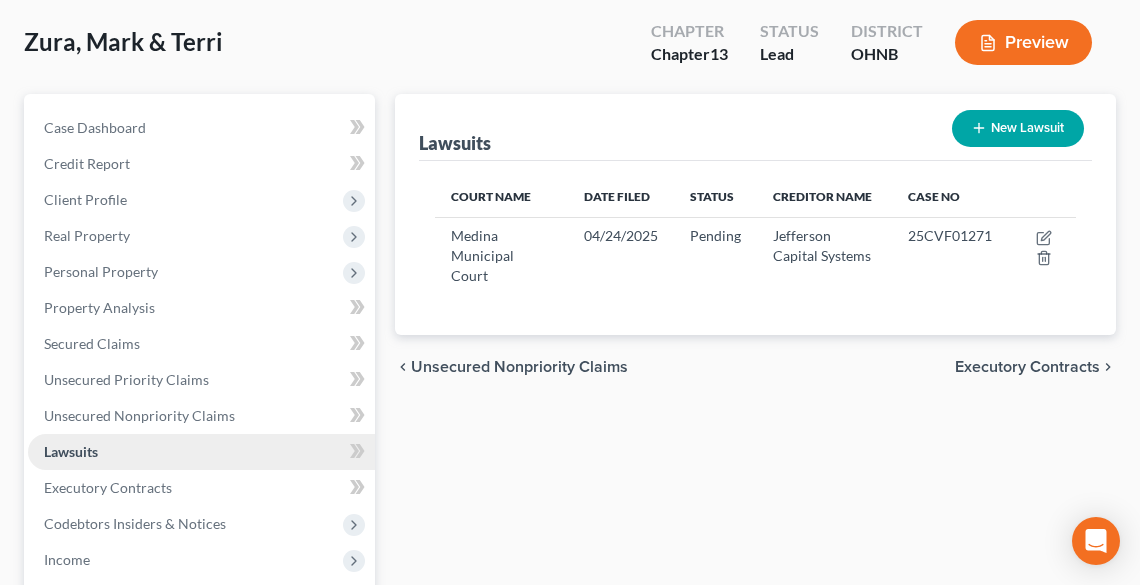 scroll, scrollTop: 0, scrollLeft: 0, axis: both 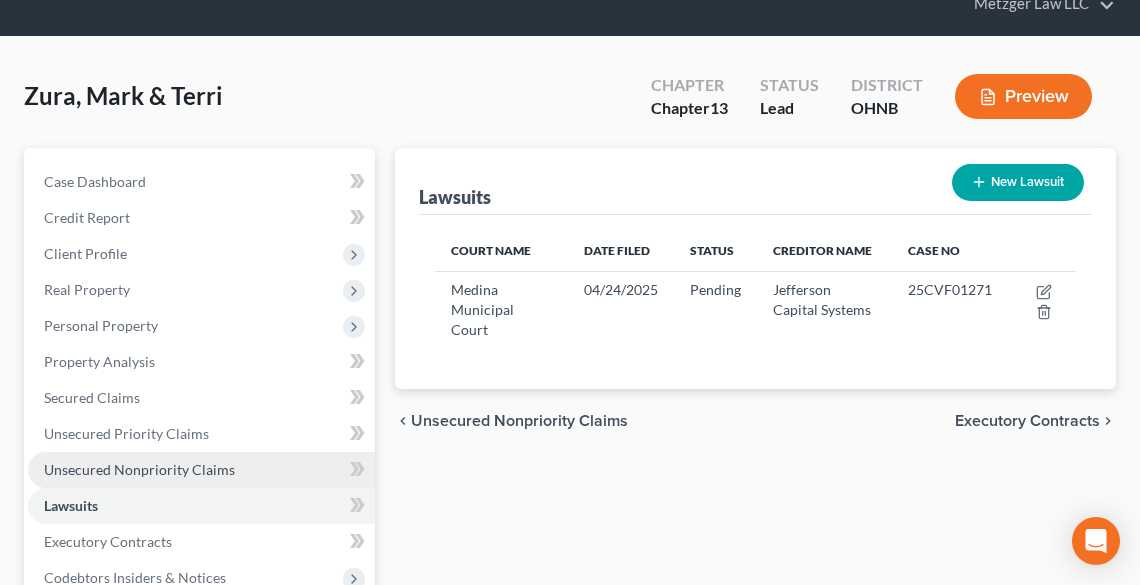 click on "Unsecured Nonpriority Claims" at bounding box center (139, 469) 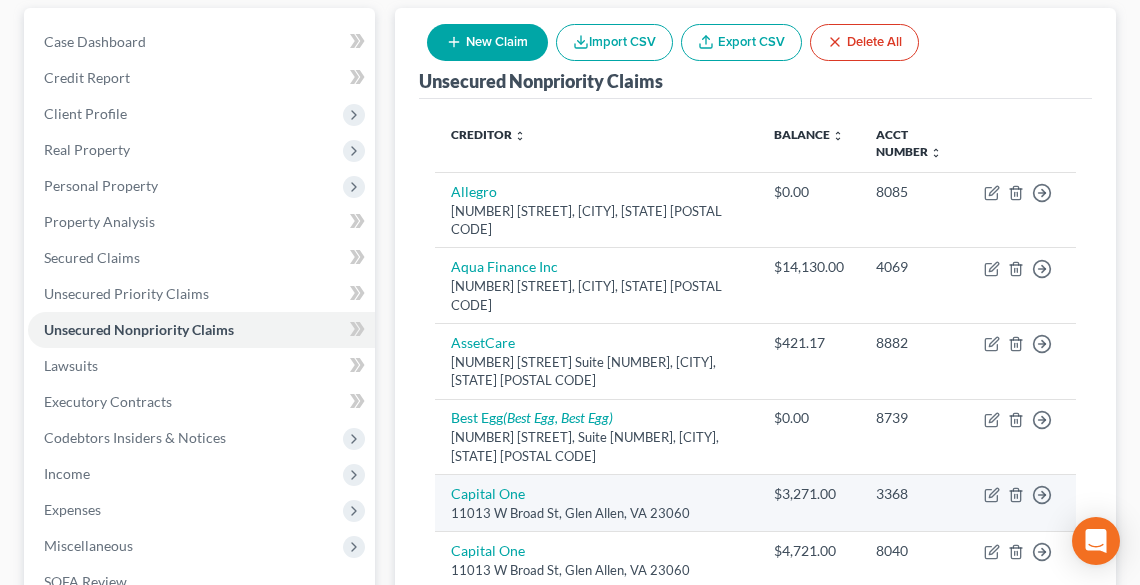 scroll, scrollTop: 208, scrollLeft: 0, axis: vertical 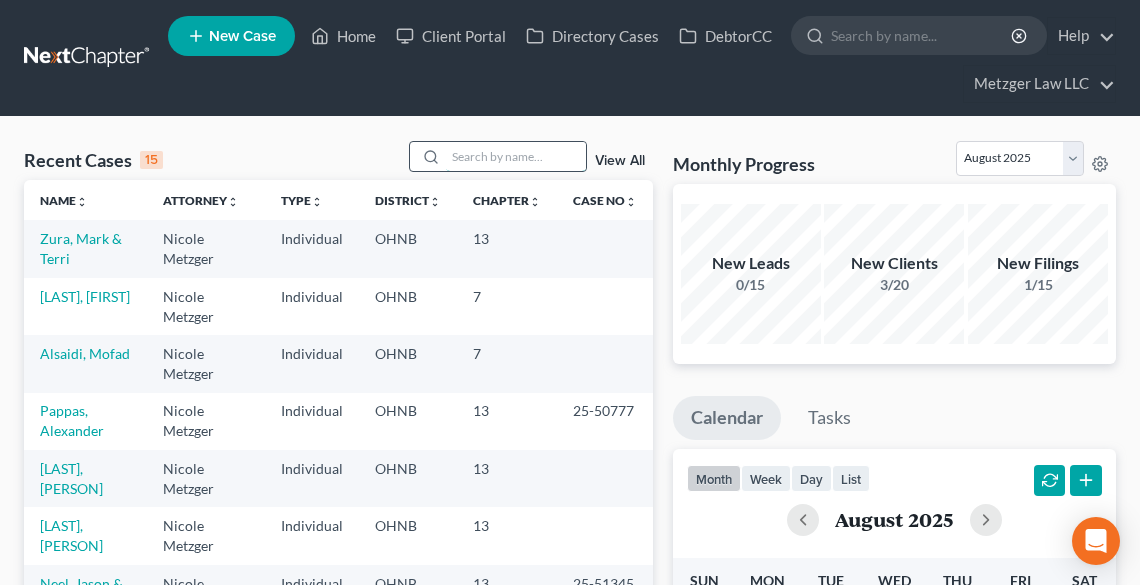 click at bounding box center [516, 156] 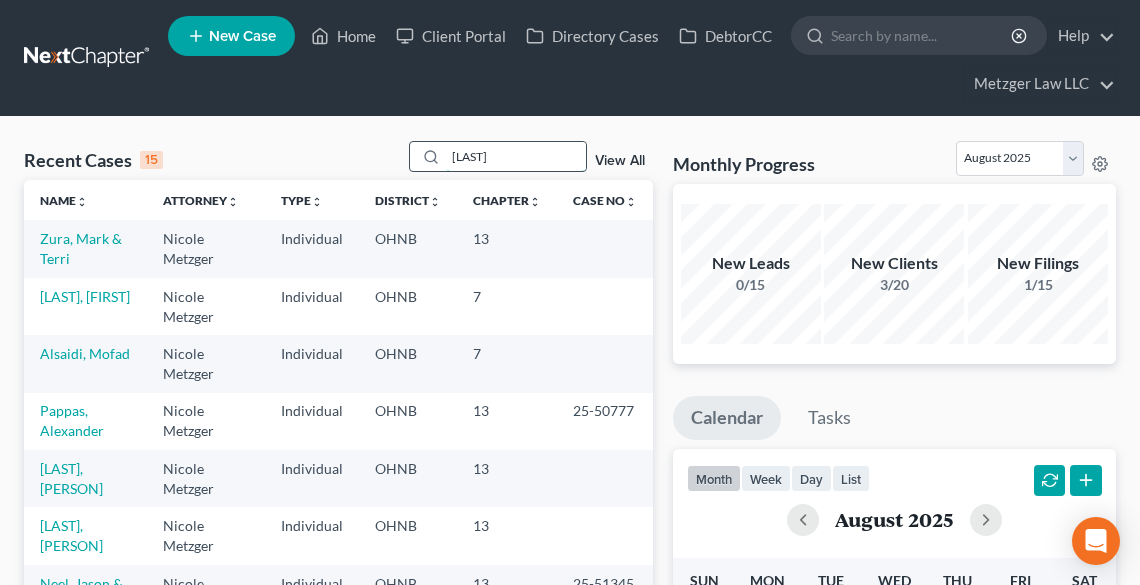 type on "[LAST]" 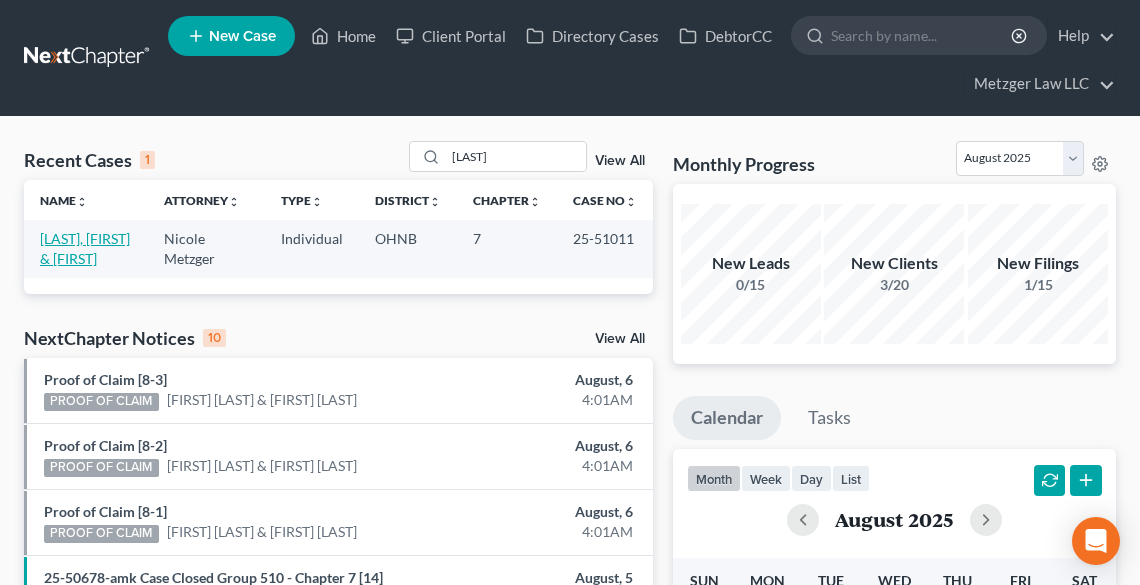 click on "[LAST], [FIRST] & [FIRST]" at bounding box center (85, 248) 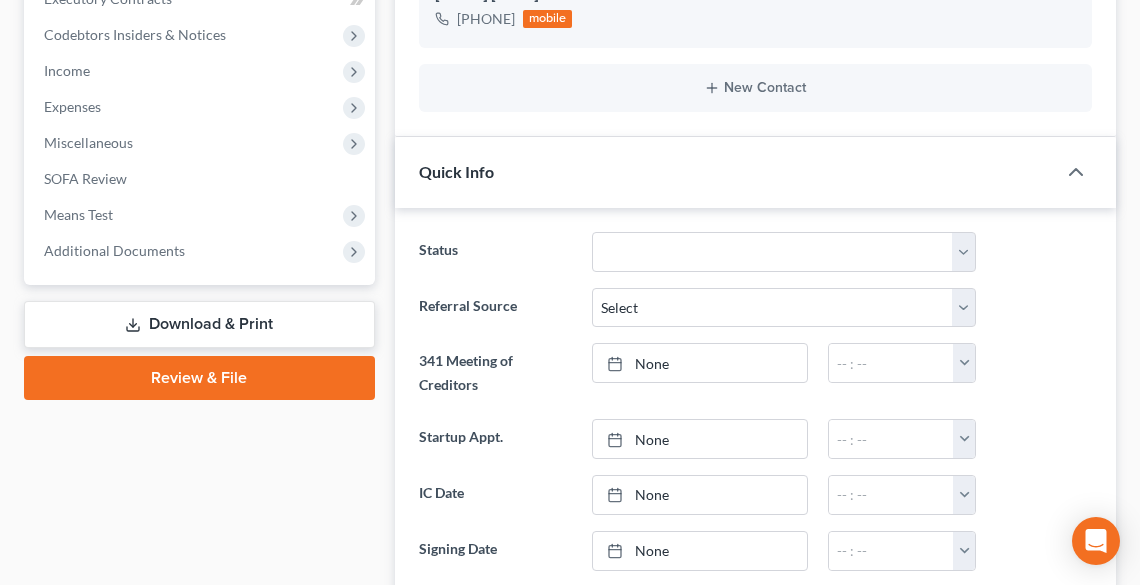 scroll, scrollTop: 640, scrollLeft: 0, axis: vertical 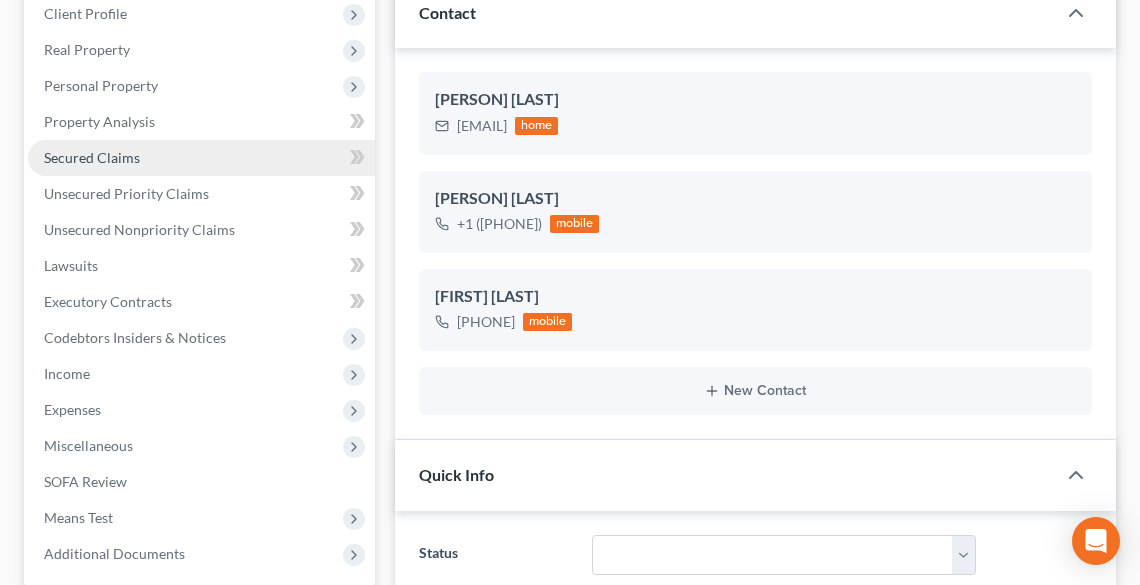 click on "Secured Claims" at bounding box center (201, 158) 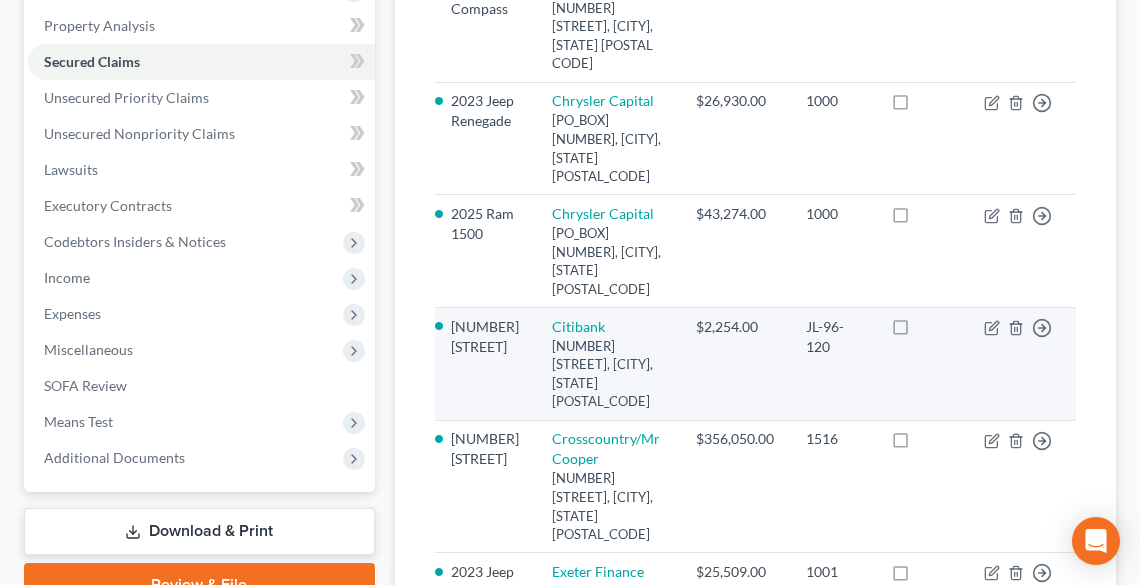 scroll, scrollTop: 400, scrollLeft: 0, axis: vertical 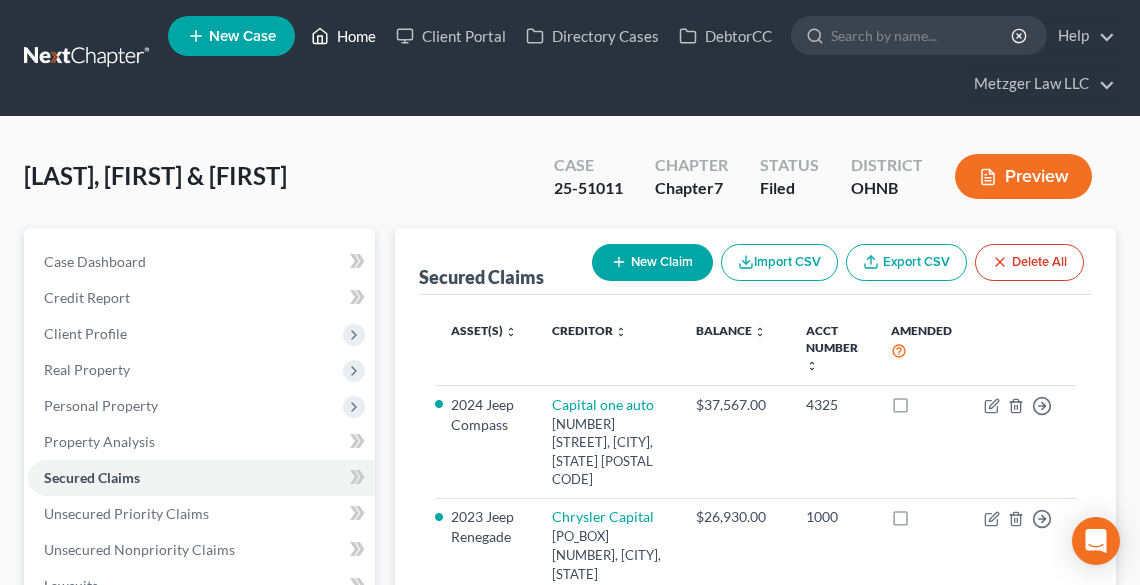 click on "Home" at bounding box center (343, 36) 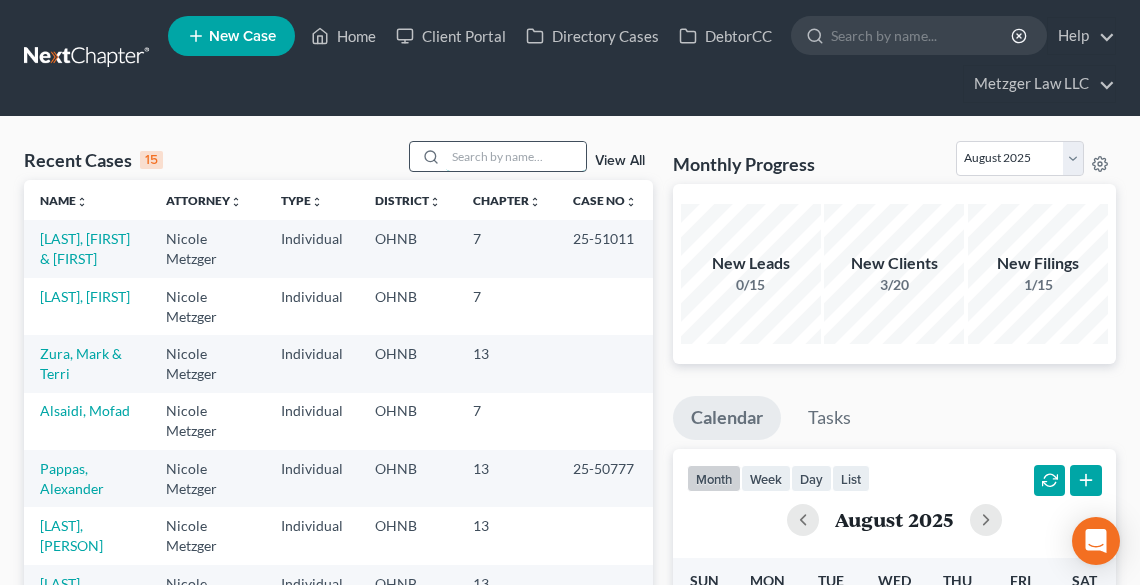 click at bounding box center (516, 156) 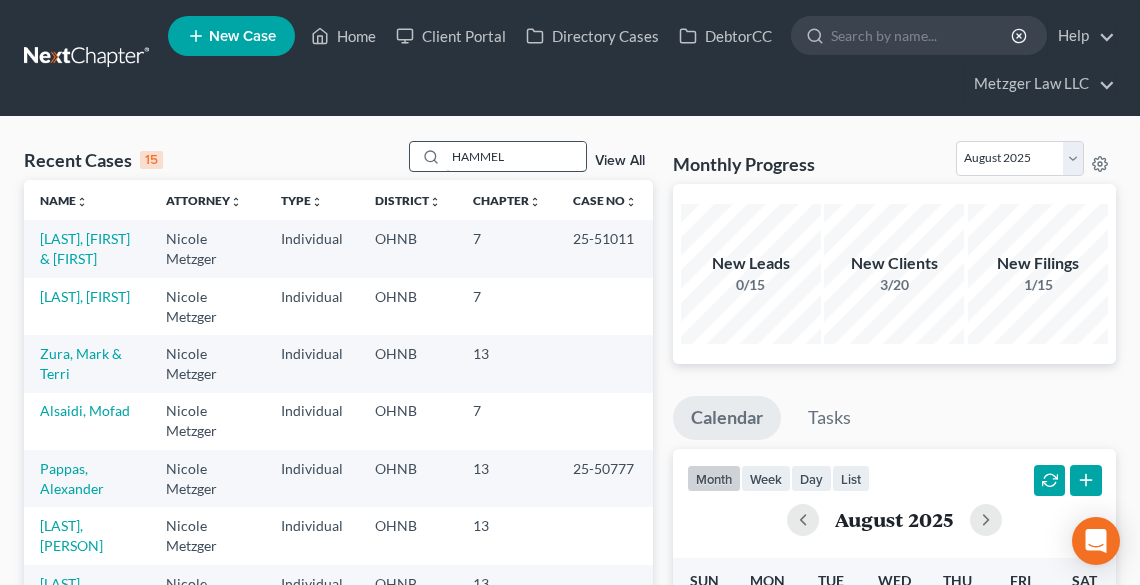 type on "HAMMEL" 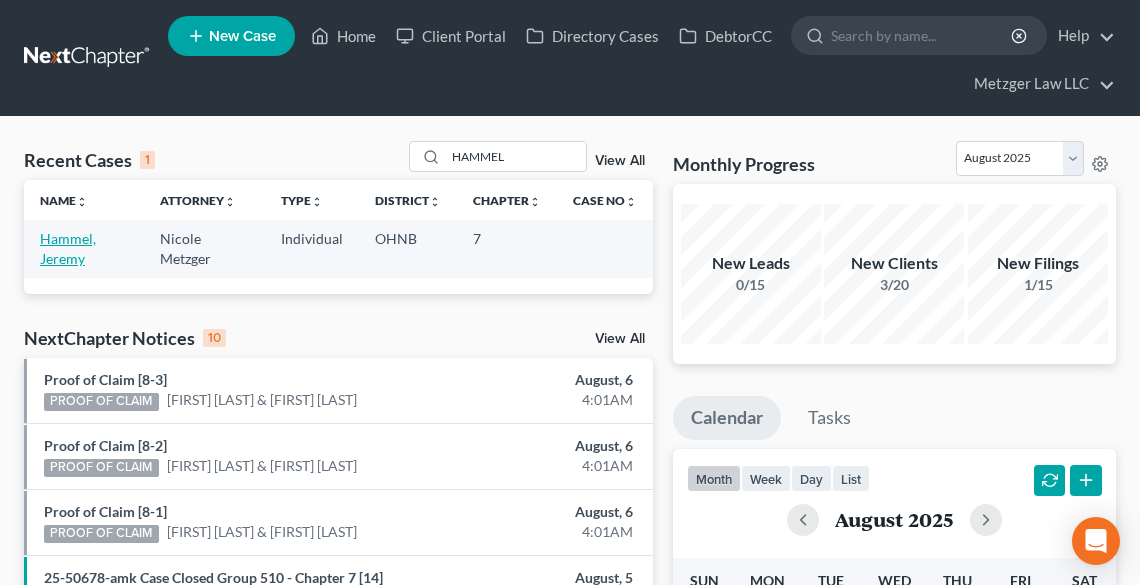 click on "Hammel, Jeremy" at bounding box center (68, 248) 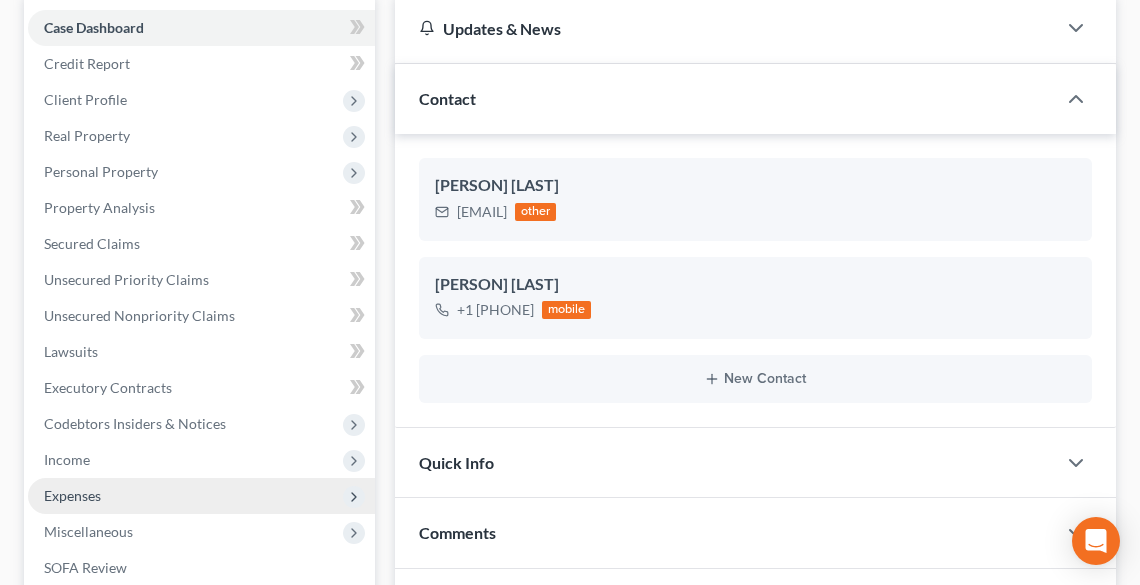 scroll, scrollTop: 240, scrollLeft: 0, axis: vertical 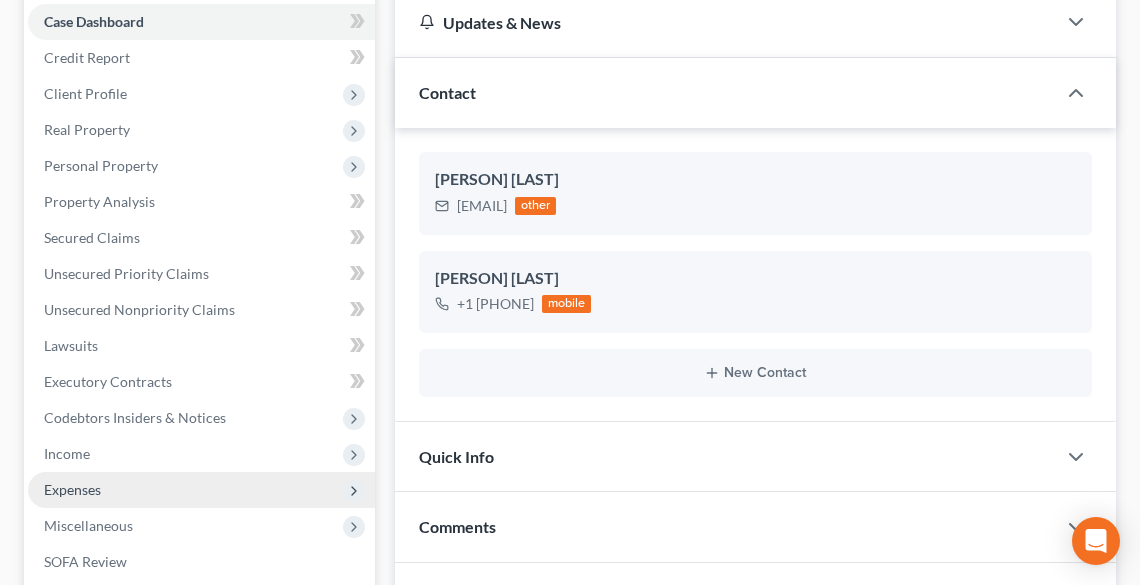 click on "Expenses" at bounding box center (72, 489) 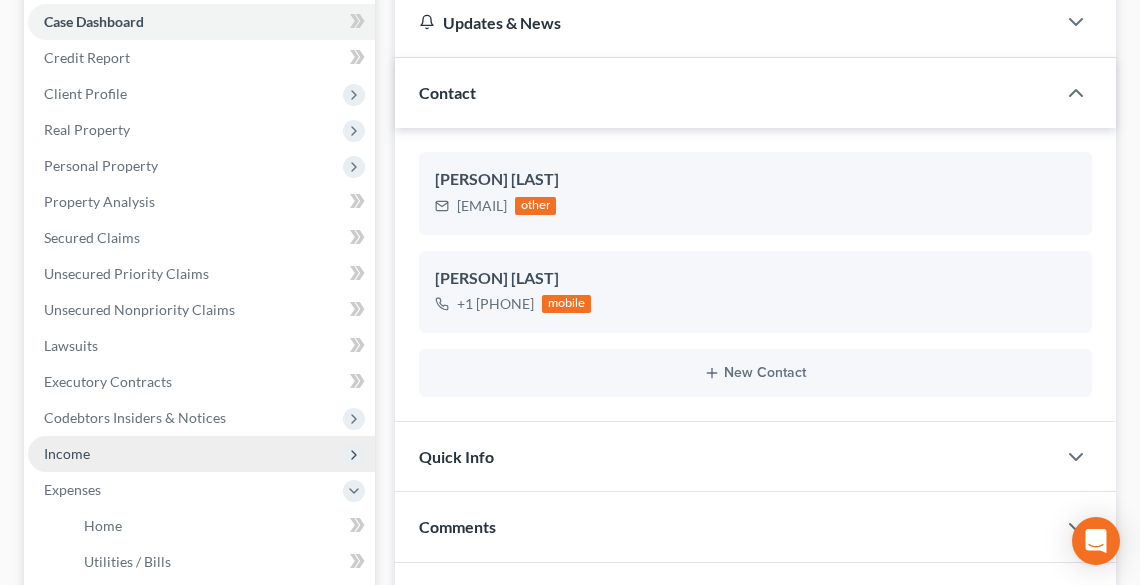 click on "Income" at bounding box center (67, 453) 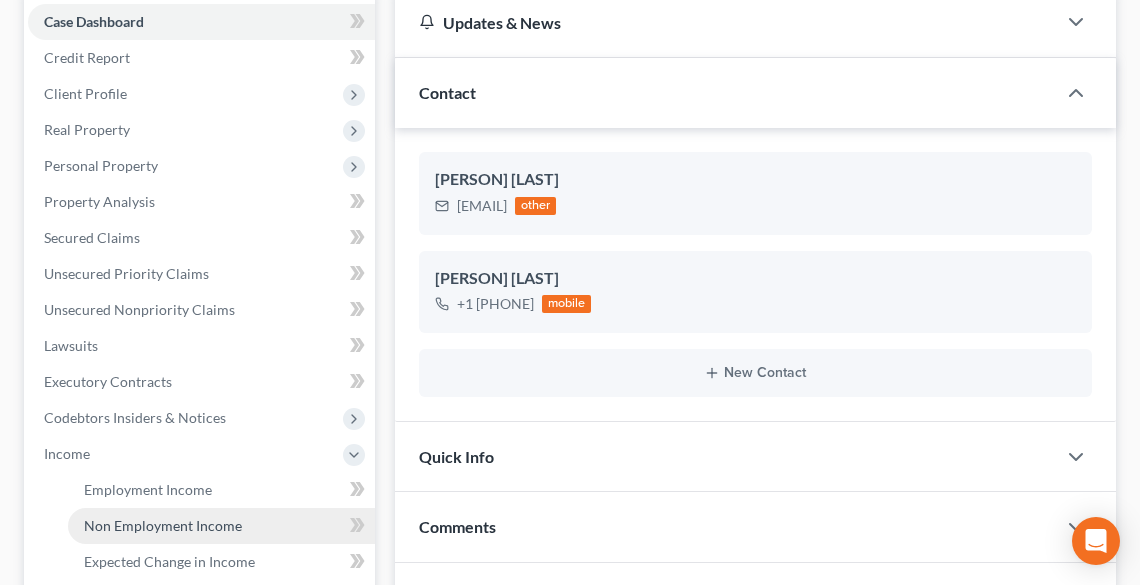 click on "Non Employment Income" at bounding box center (221, 526) 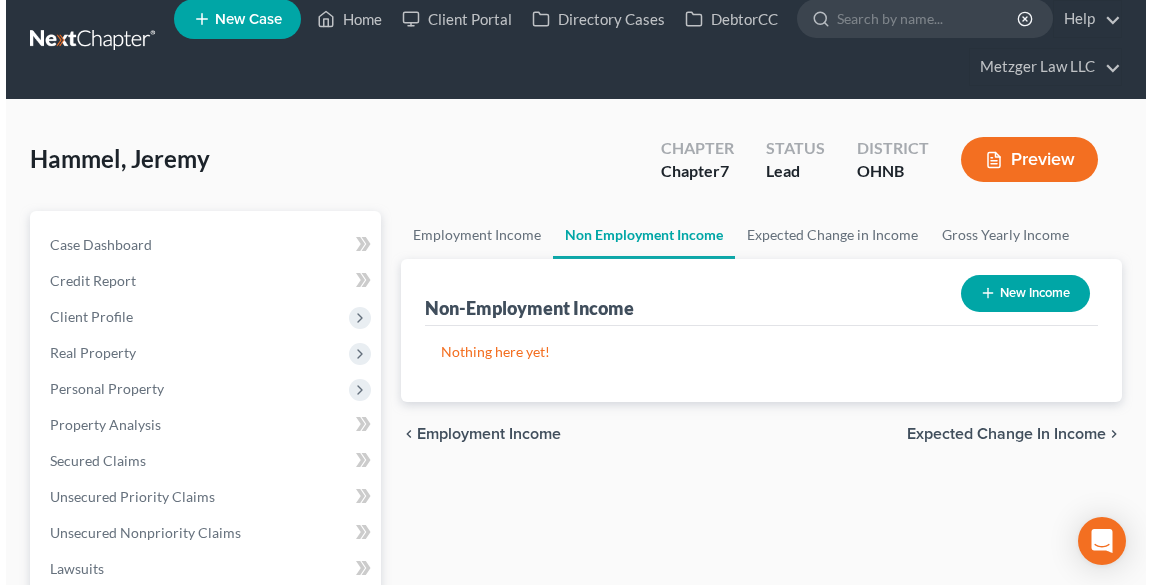 scroll, scrollTop: 0, scrollLeft: 0, axis: both 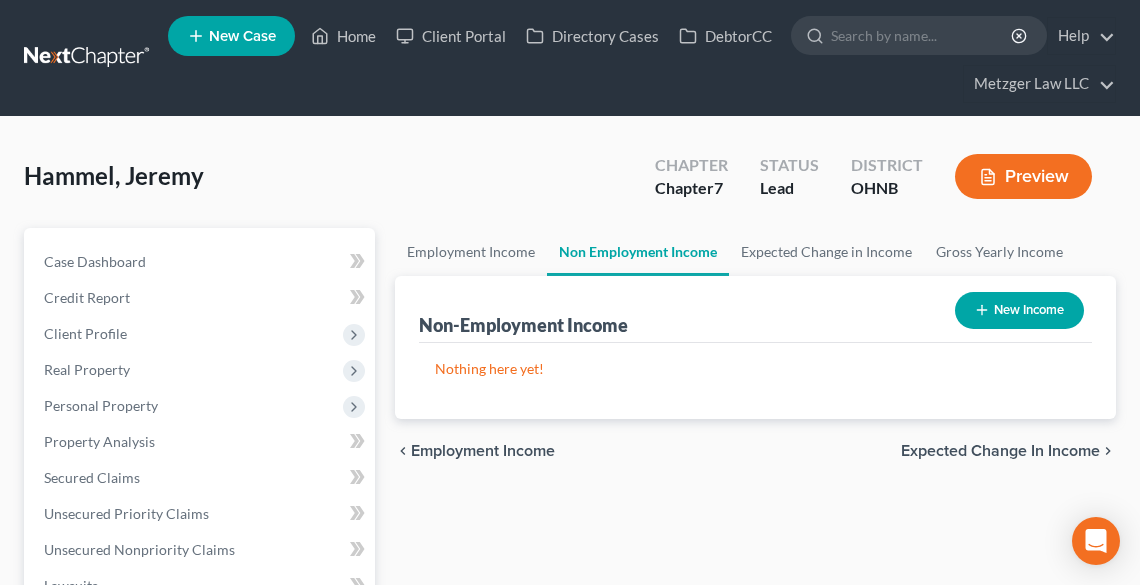 click on "New Income" at bounding box center (1019, 310) 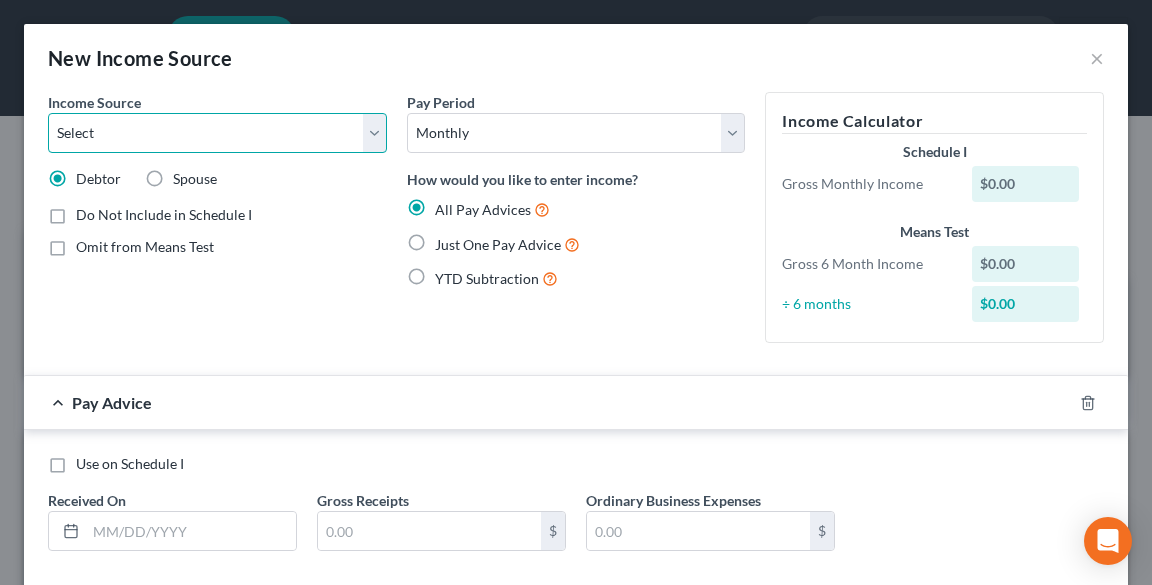 click on "Select Unemployment Disability (from employer) Pension Retirement Social Security / Social Security Disability Other Government Assistance Interests, Dividends or Royalties Child / Family Support Contributions to Household Property / Rental Business, Professional or Farm Alimony / Maintenance Payments Military Disability Benefits Other Monthly Income" at bounding box center [217, 133] 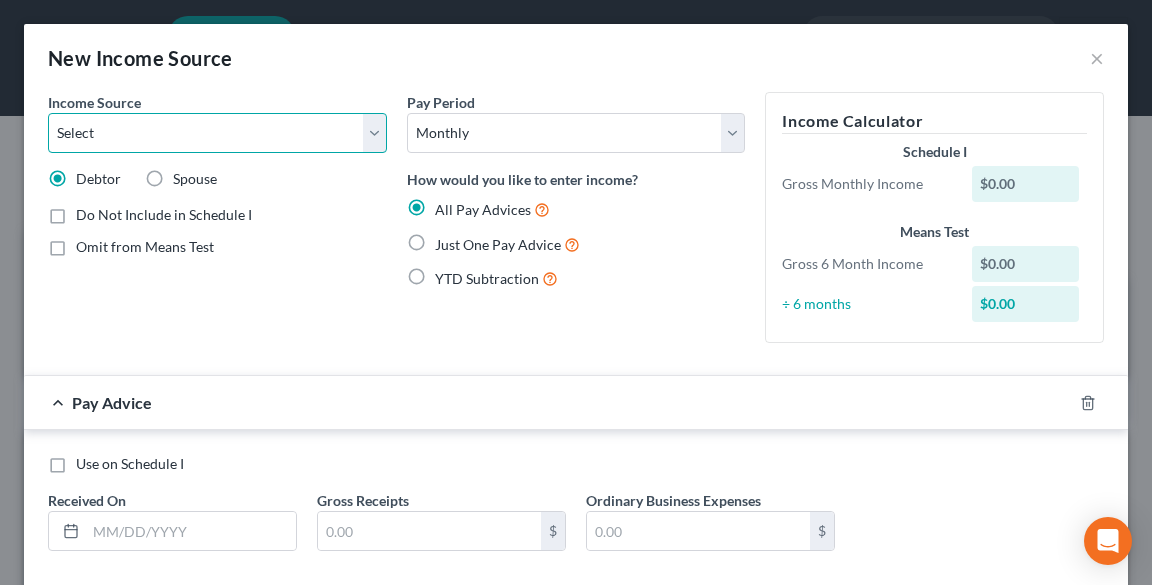 select on "0" 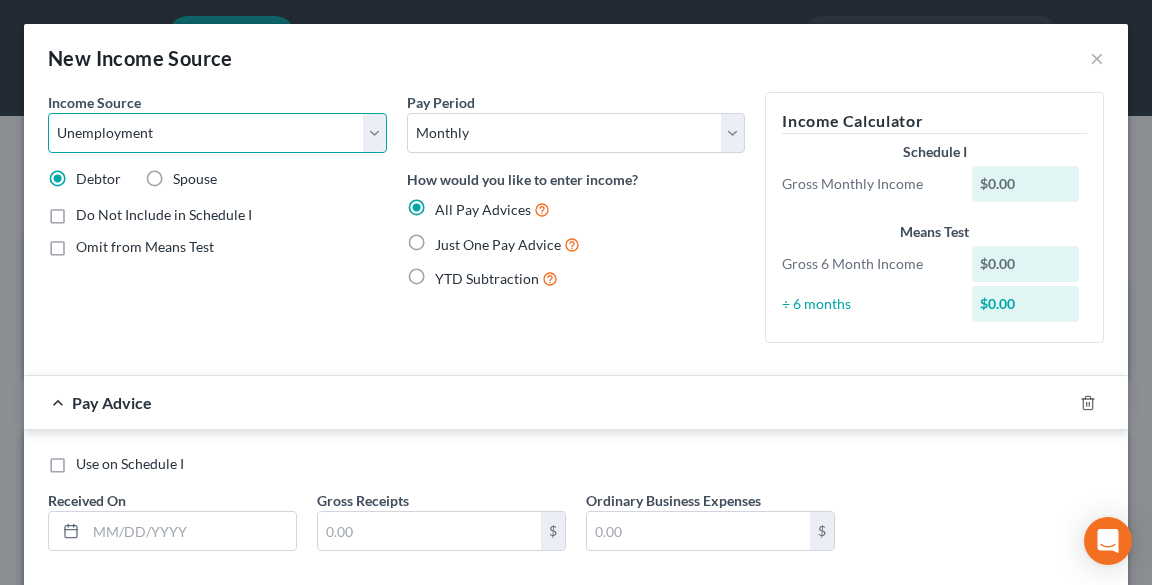 click on "Select Unemployment Disability (from employer) Pension Retirement Social Security / Social Security Disability Other Government Assistance Interests, Dividends or Royalties Child / Family Support Contributions to Household Property / Rental Business, Professional or Farm Alimony / Maintenance Payments Military Disability Benefits Other Monthly Income" at bounding box center [217, 133] 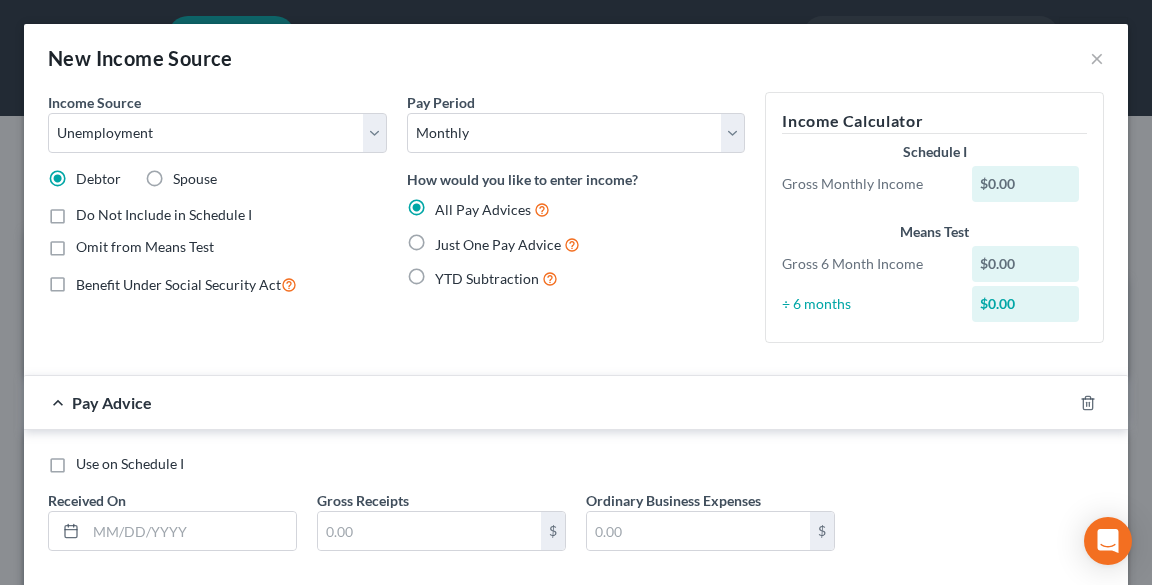click on "Spouse" at bounding box center (195, 178) 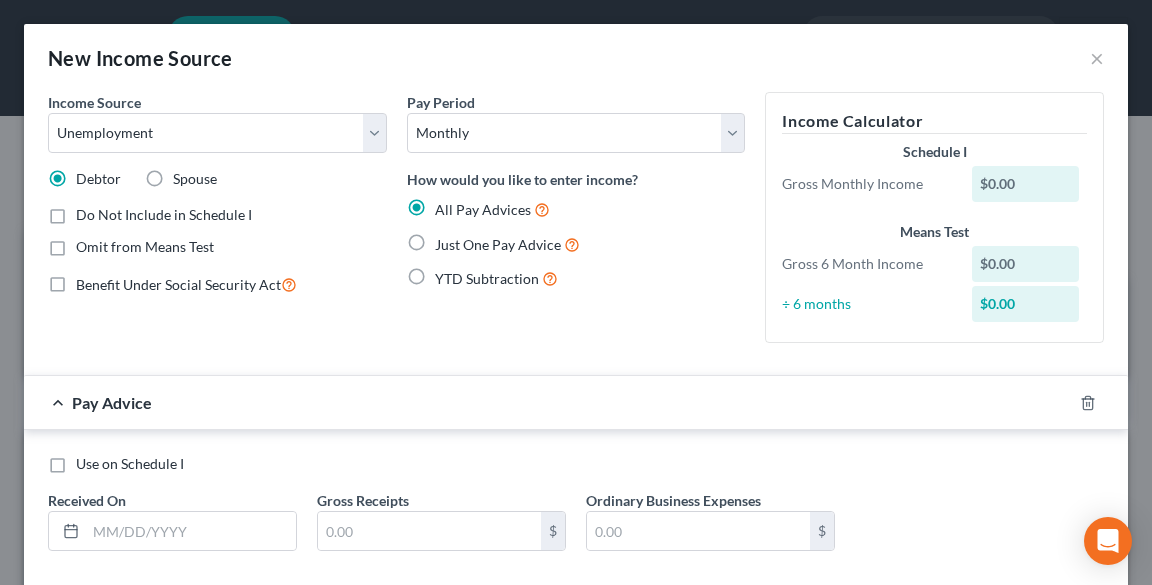 click on "Spouse" at bounding box center [187, 175] 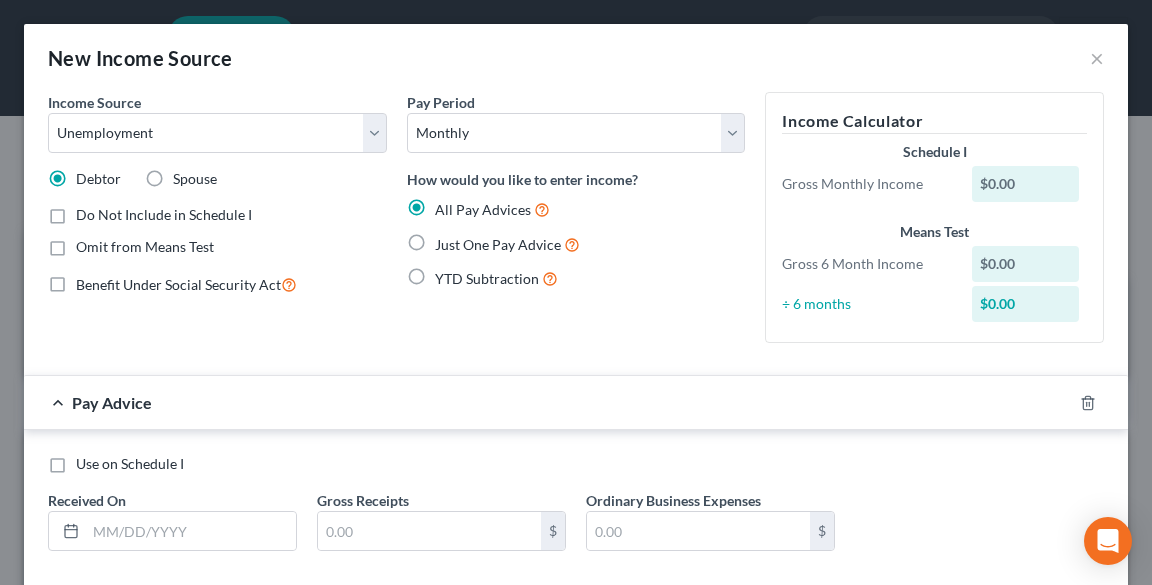 radio on "true" 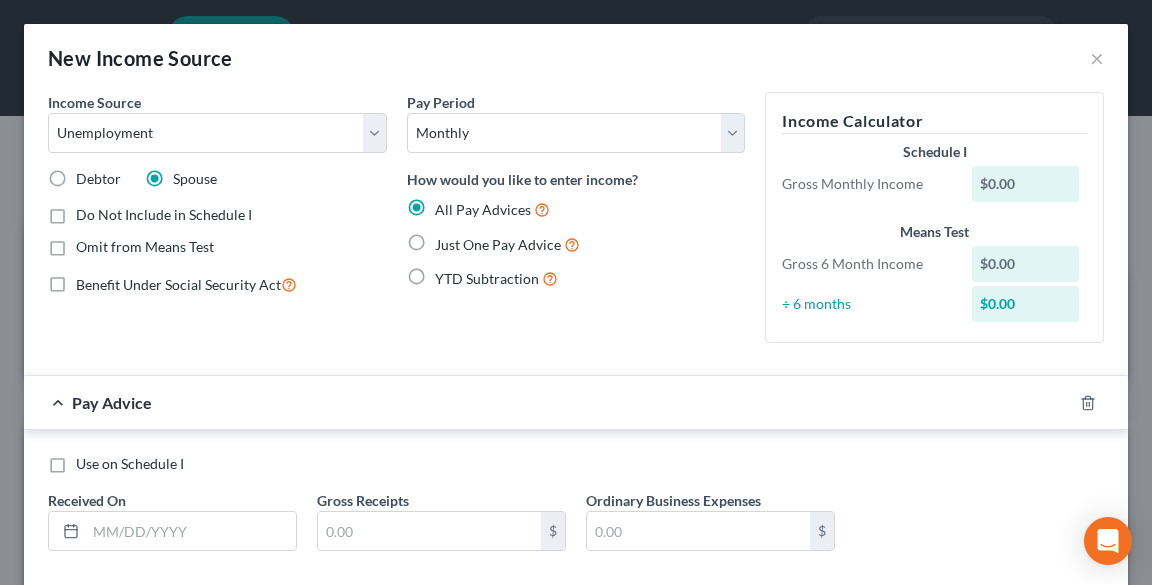 click on "Just One Pay Advice" at bounding box center [507, 244] 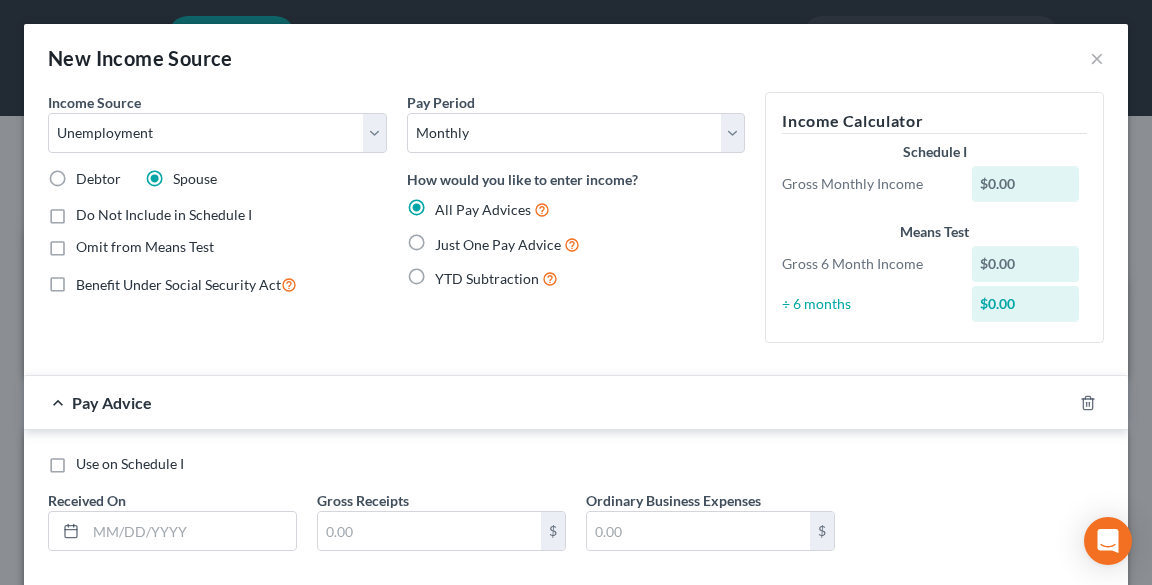 click on "Just One Pay Advice" at bounding box center [449, 239] 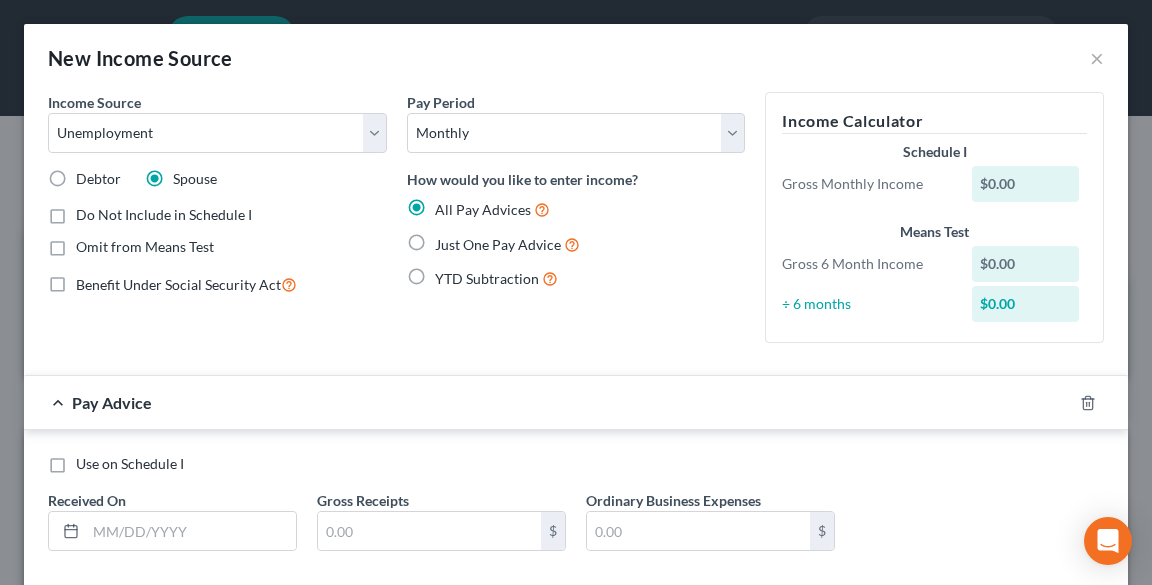 radio on "true" 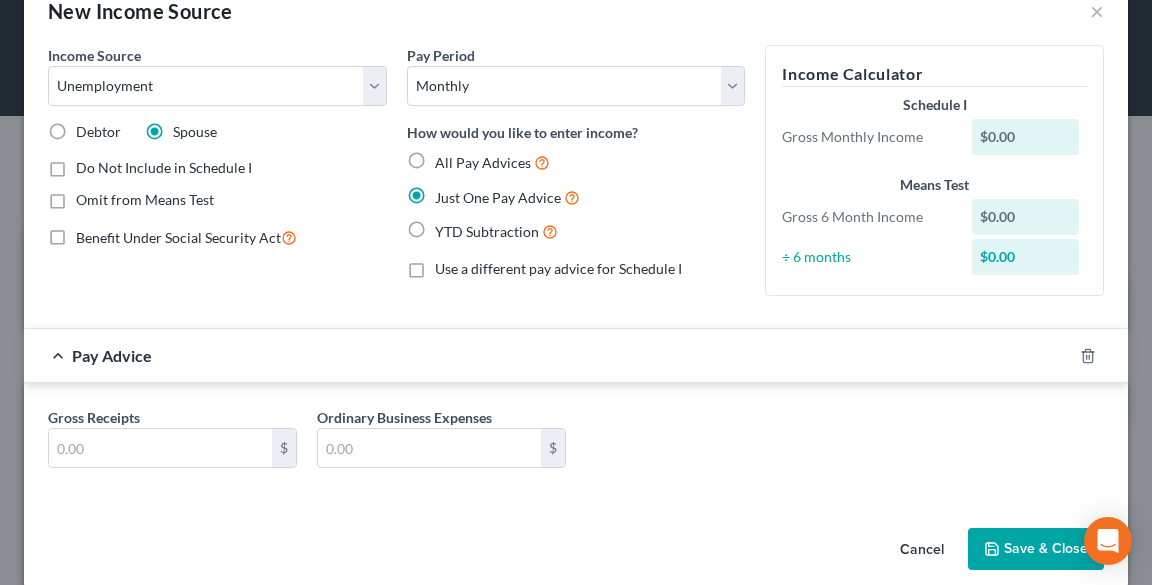 scroll, scrollTop: 70, scrollLeft: 0, axis: vertical 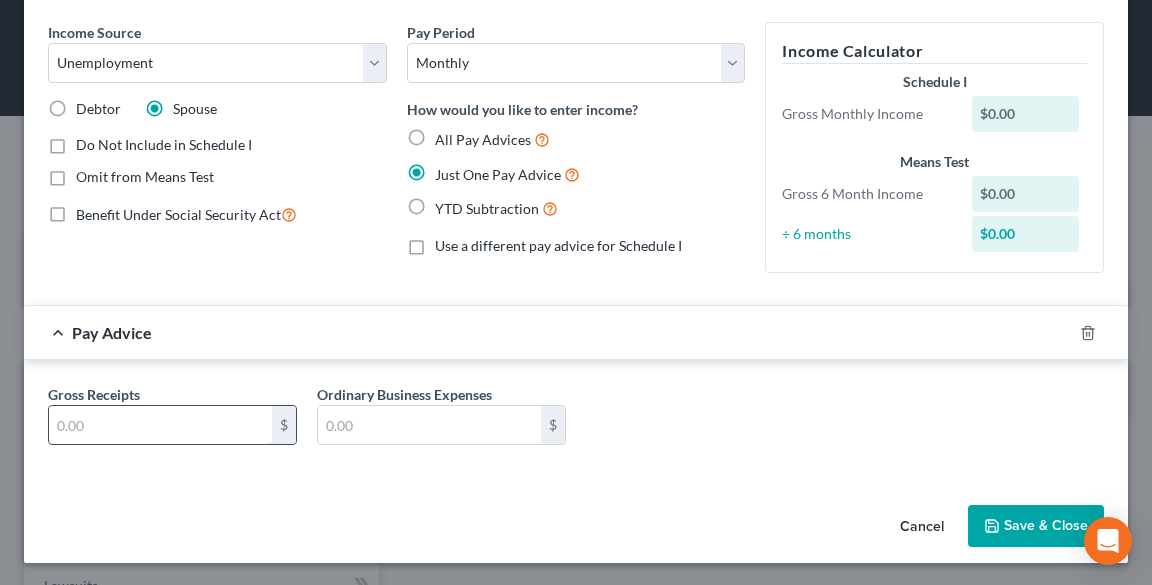click at bounding box center [160, 425] 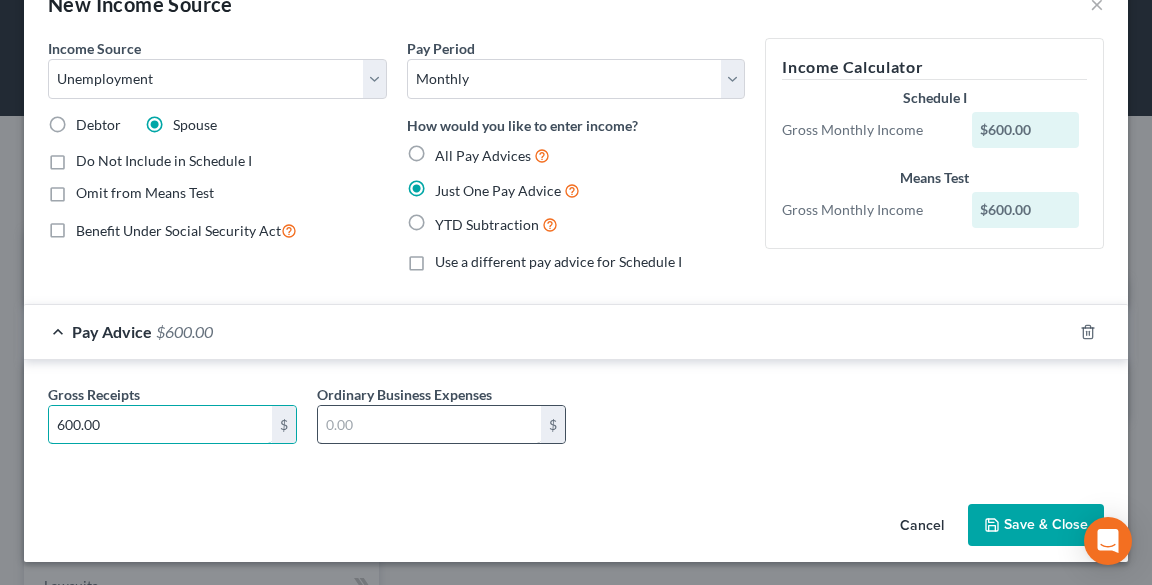 type on "600.00" 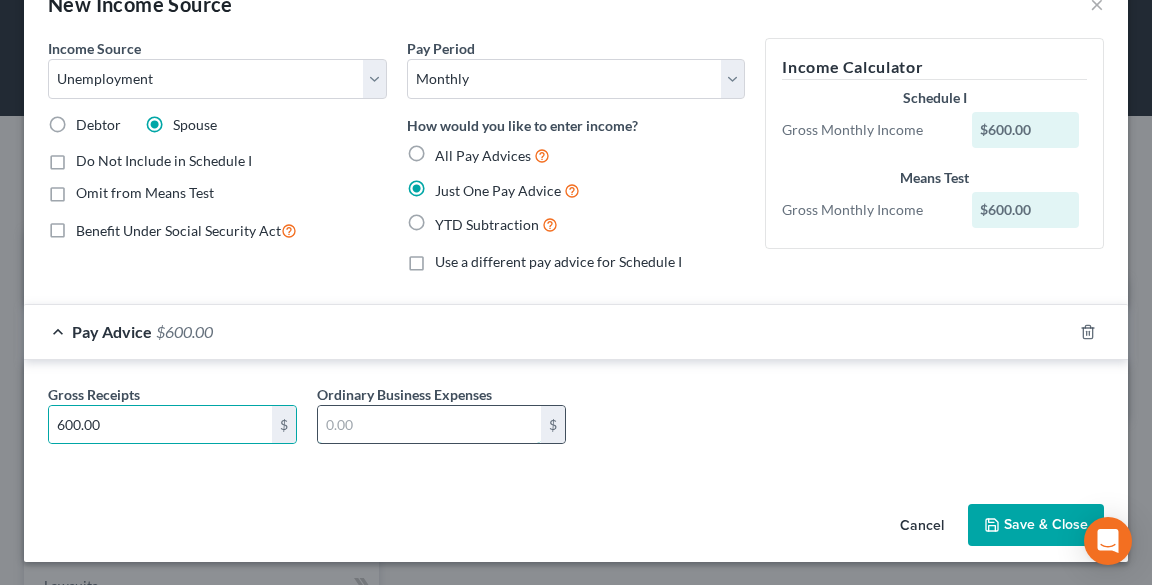click at bounding box center [429, 425] 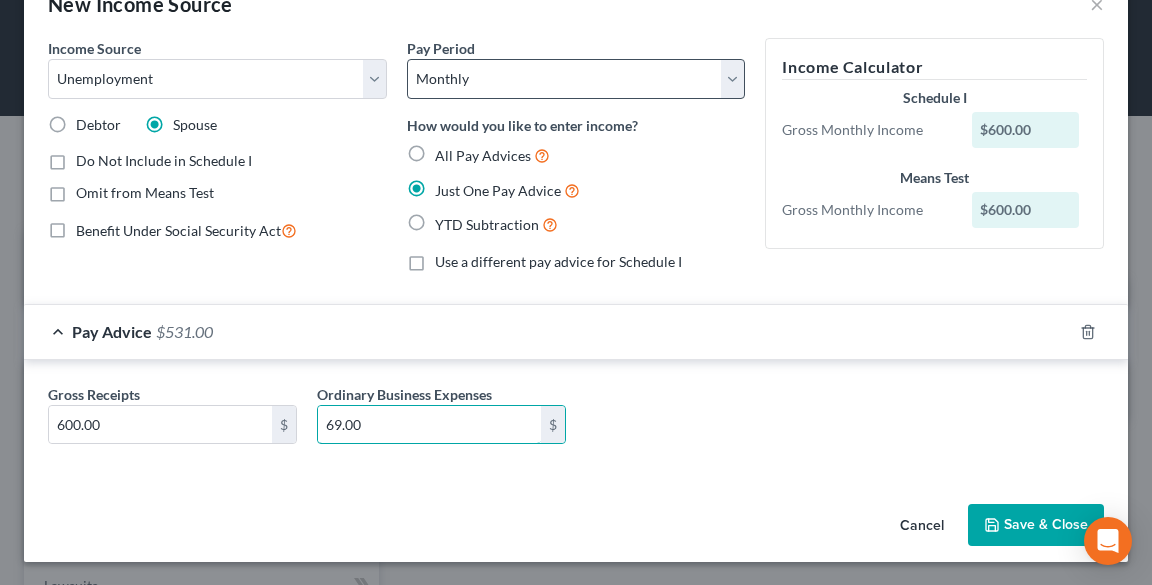type on "69.00" 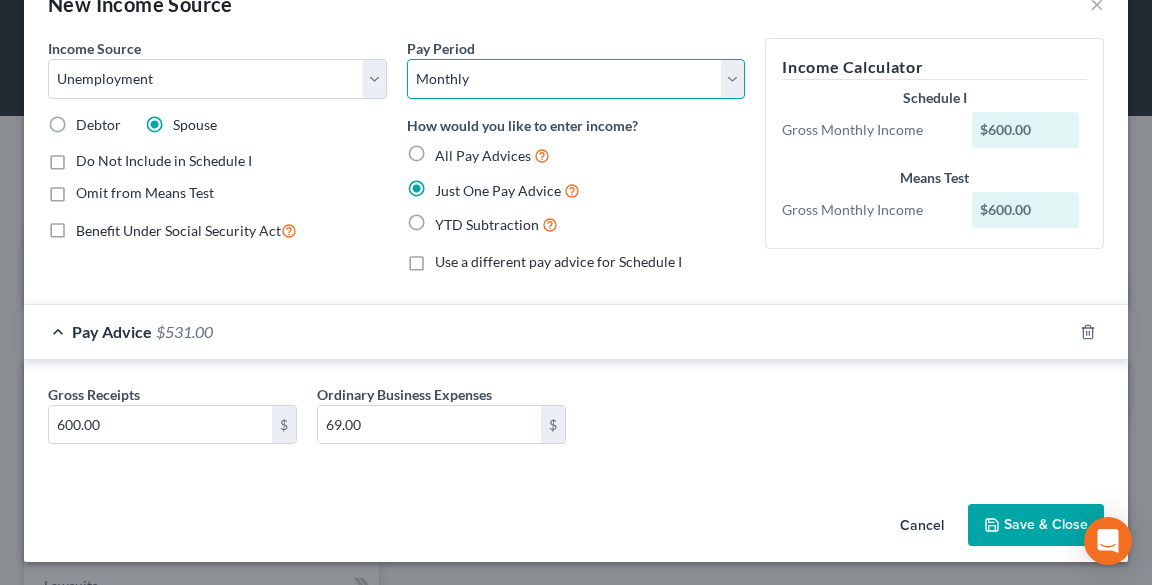 click on "Select Monthly Twice Monthly Every Other Week Weekly" at bounding box center (576, 79) 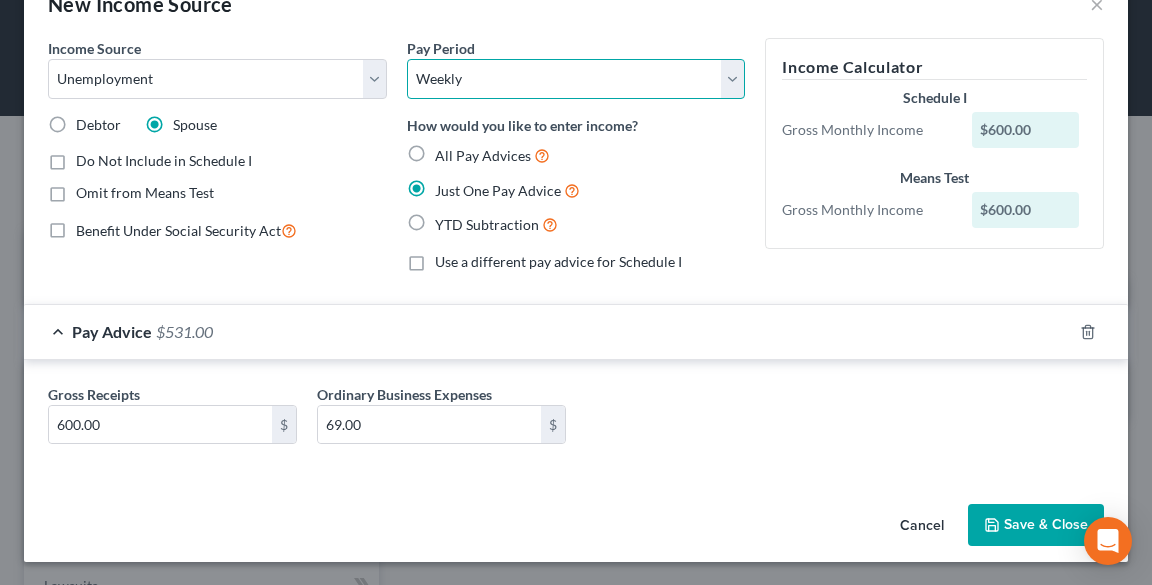 click on "Select Monthly Twice Monthly Every Other Week Weekly" at bounding box center (576, 79) 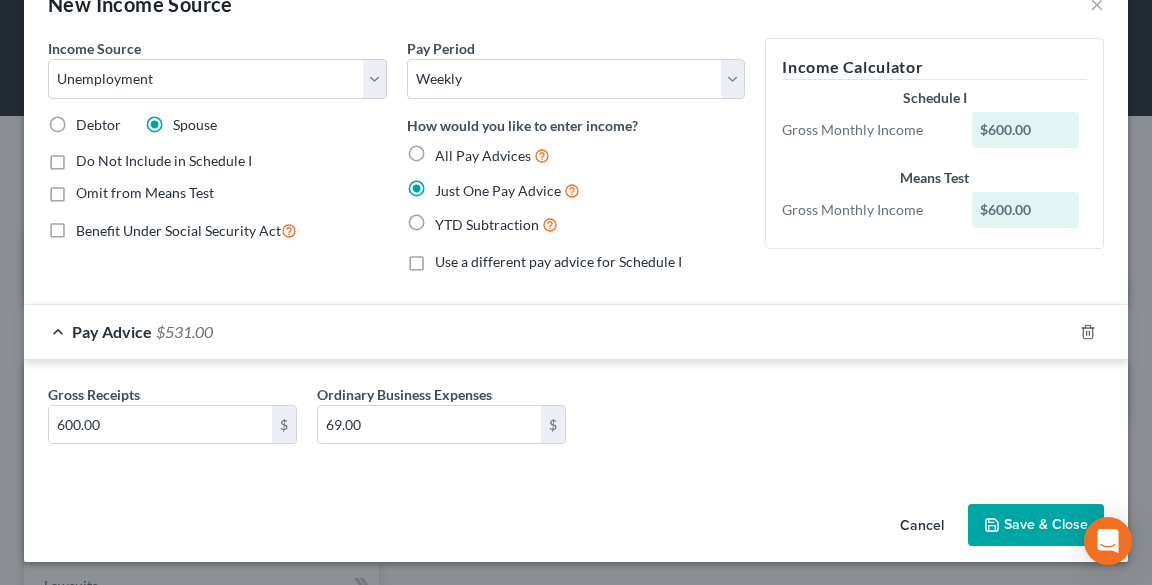 click on "Save & Close" at bounding box center (1036, 525) 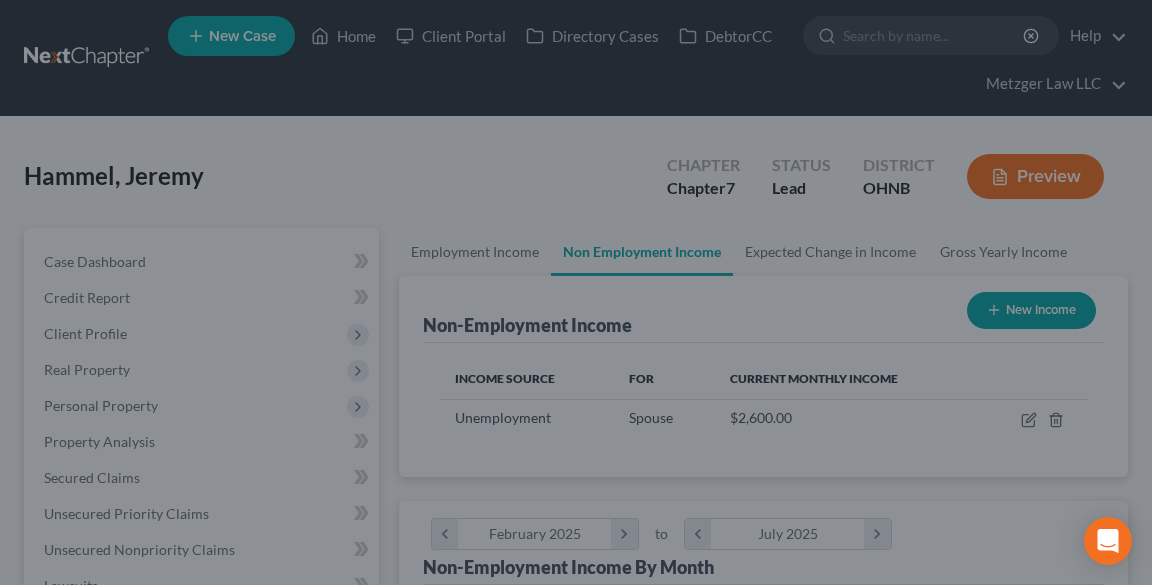 scroll, scrollTop: 999680, scrollLeft: 999318, axis: both 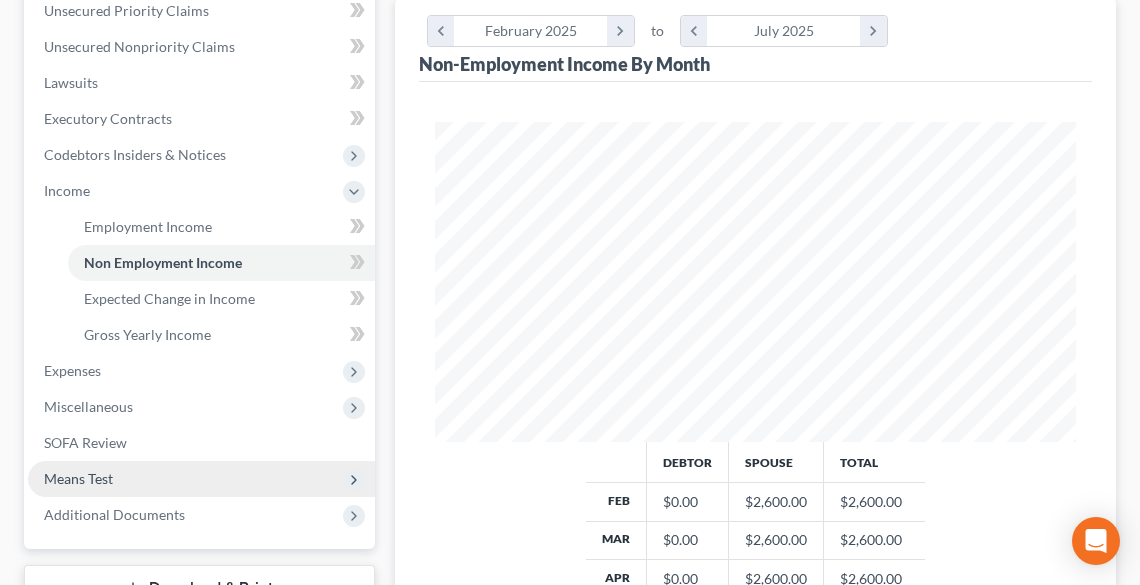click on "Means Test" at bounding box center (201, 479) 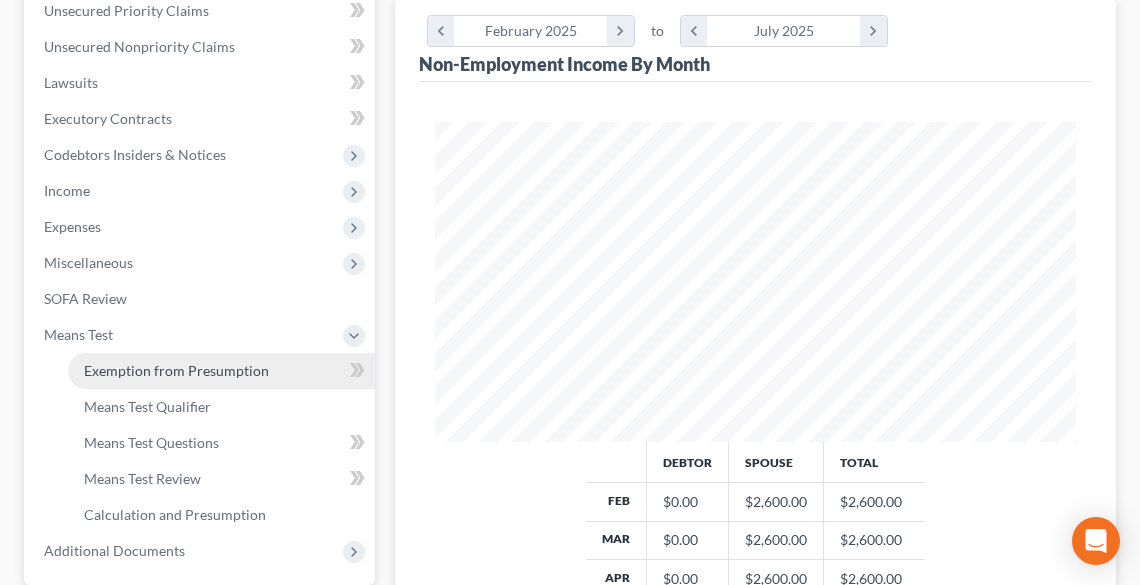 click on "Exemption from Presumption" at bounding box center [176, 370] 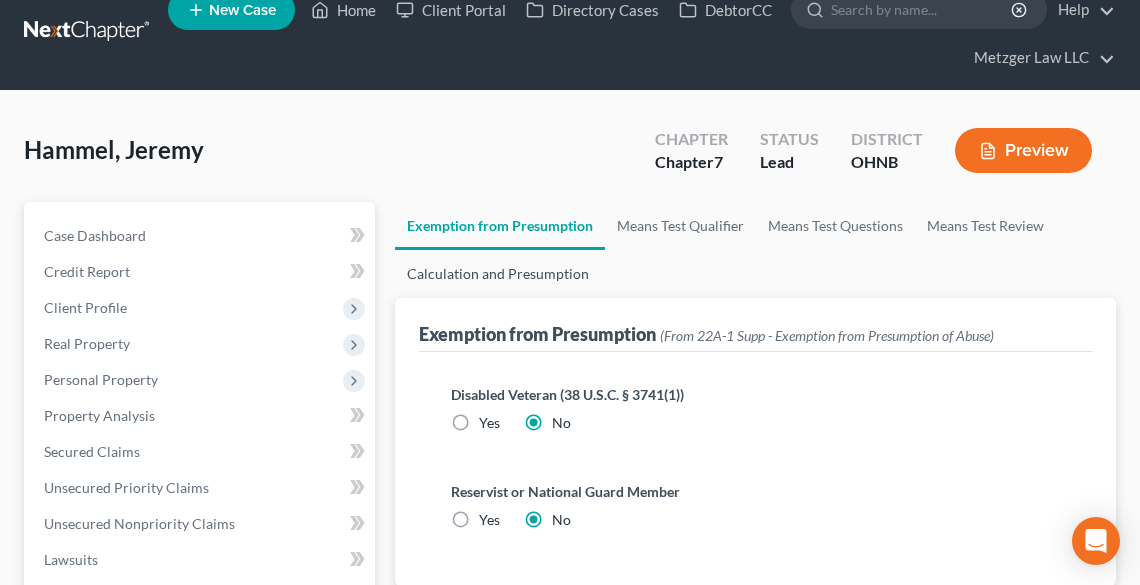 scroll, scrollTop: 0, scrollLeft: 0, axis: both 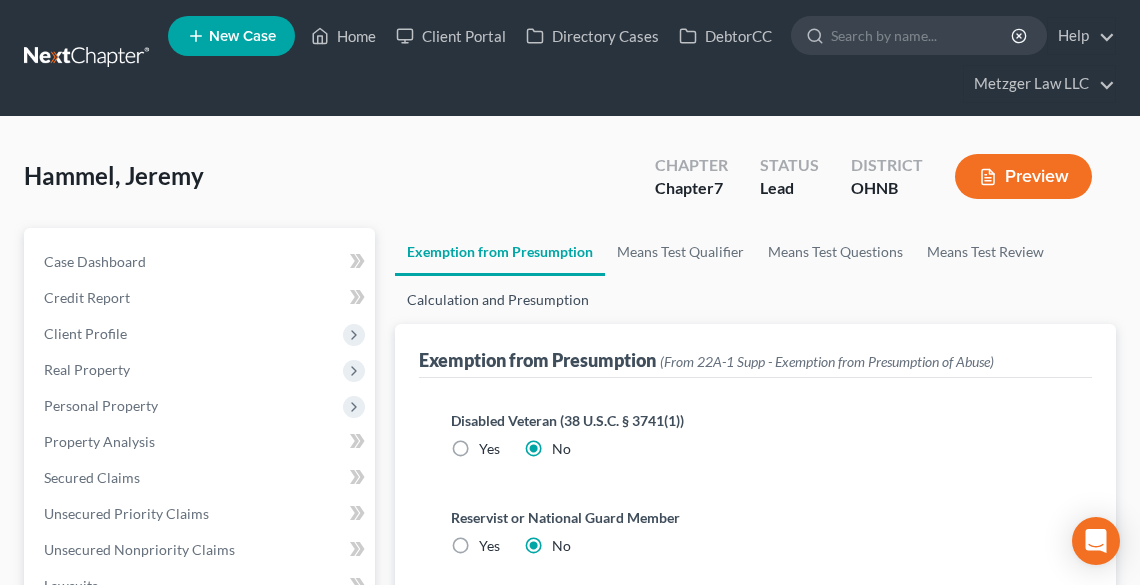 click on "Calculation and Presumption" at bounding box center [498, 300] 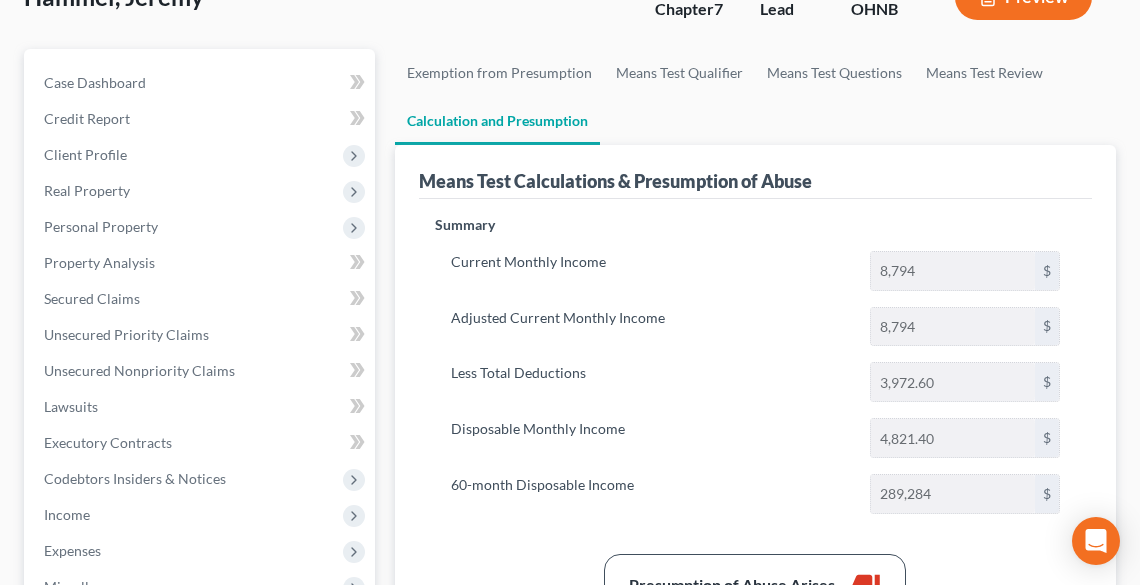 scroll, scrollTop: 160, scrollLeft: 0, axis: vertical 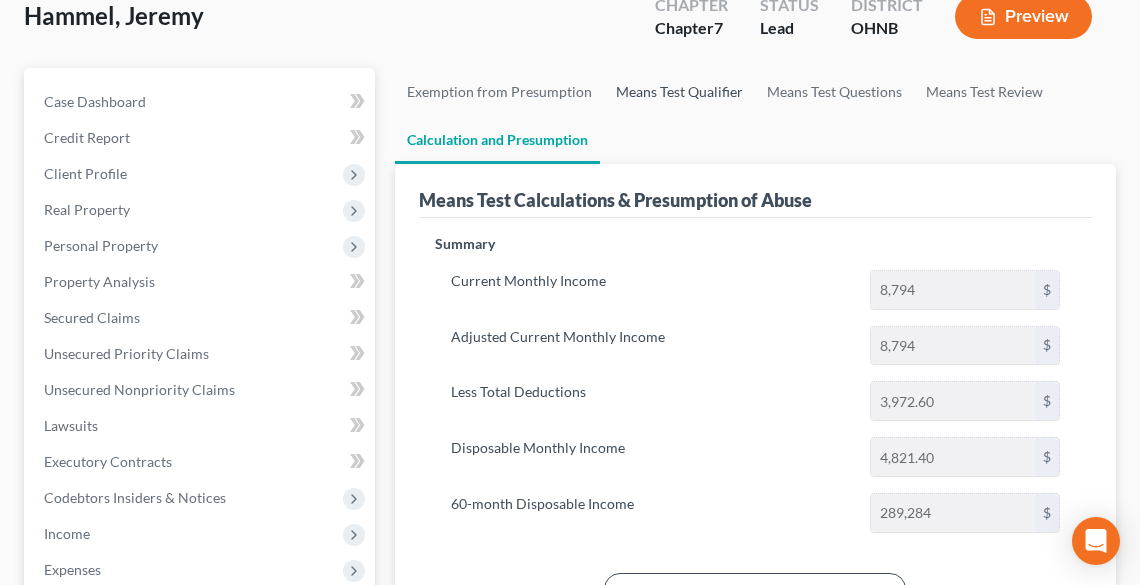 click on "Means Test Qualifier" at bounding box center [679, 92] 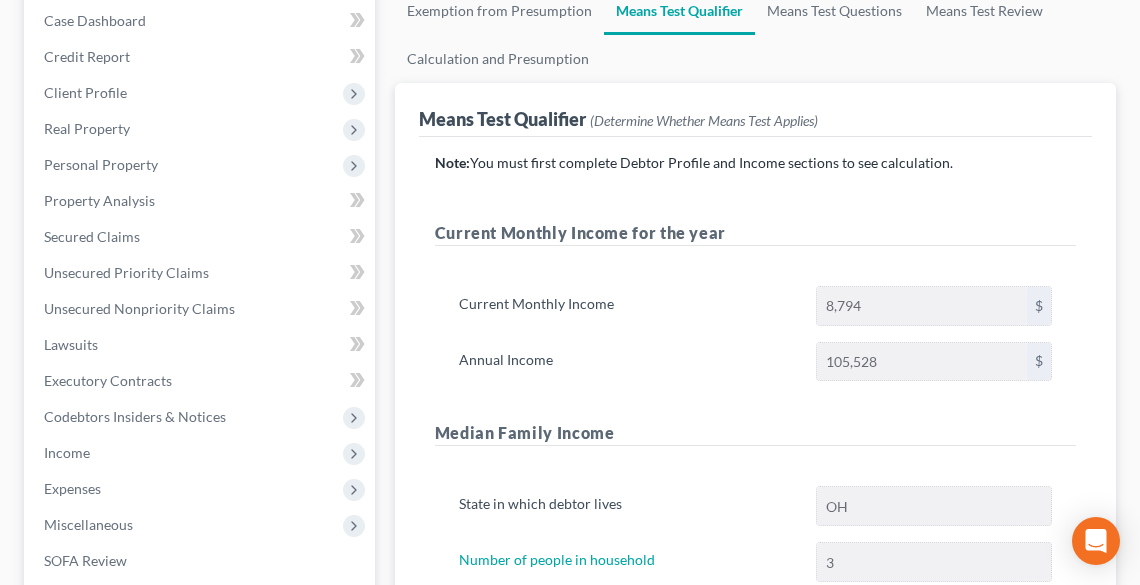 scroll, scrollTop: 480, scrollLeft: 0, axis: vertical 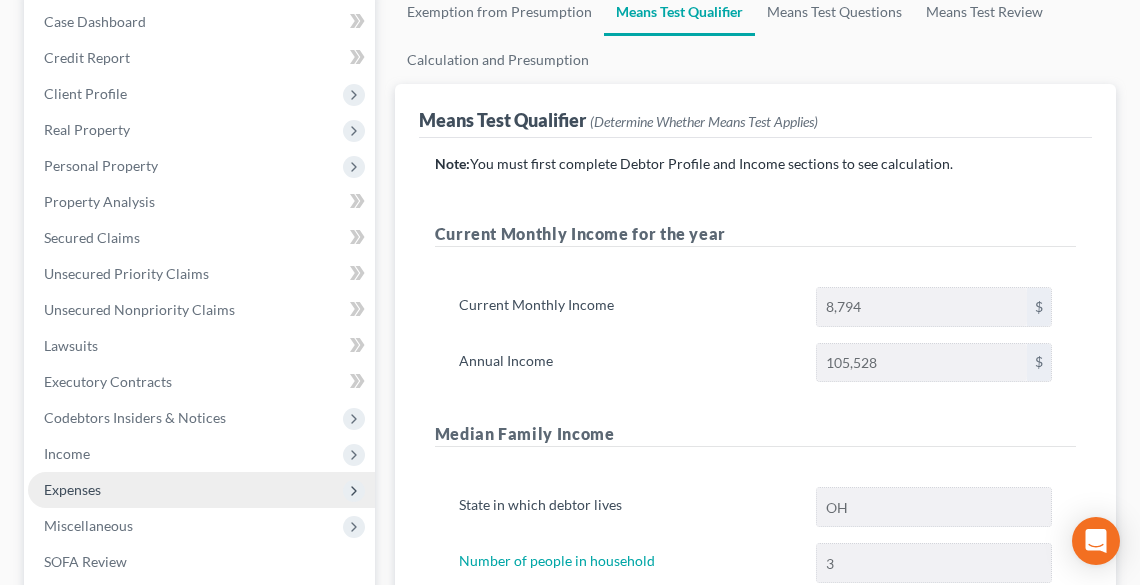 click on "Expenses" at bounding box center [72, 489] 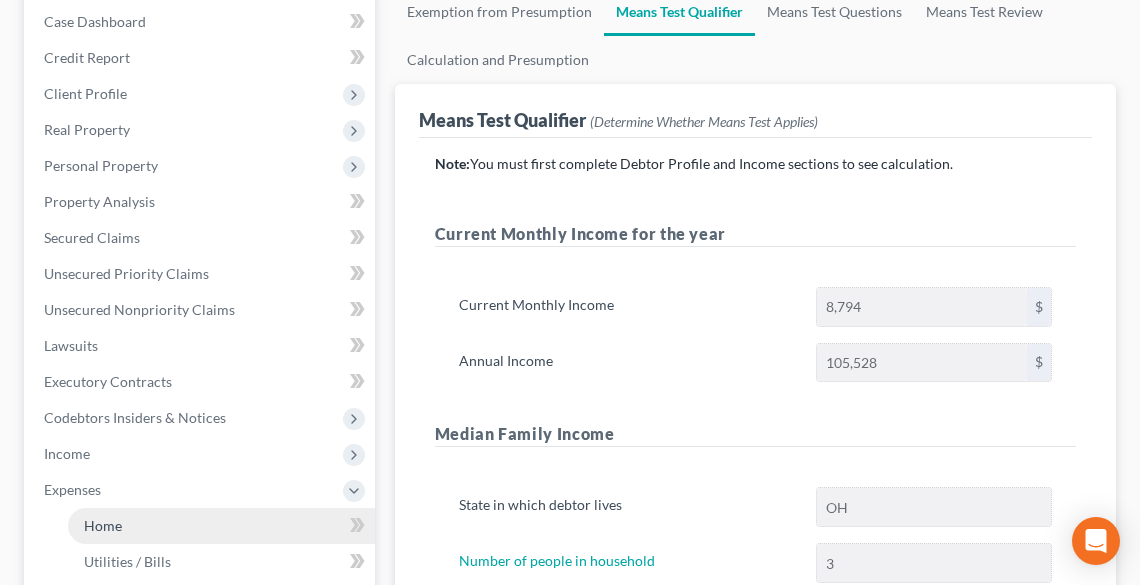 click on "Home" at bounding box center (103, 525) 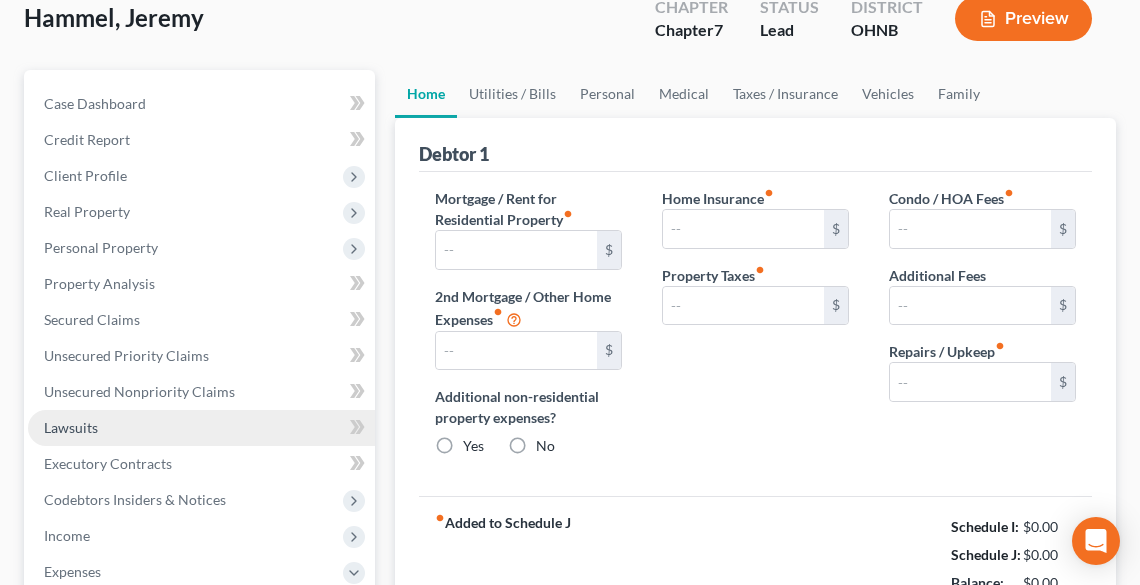 type on "400.00" 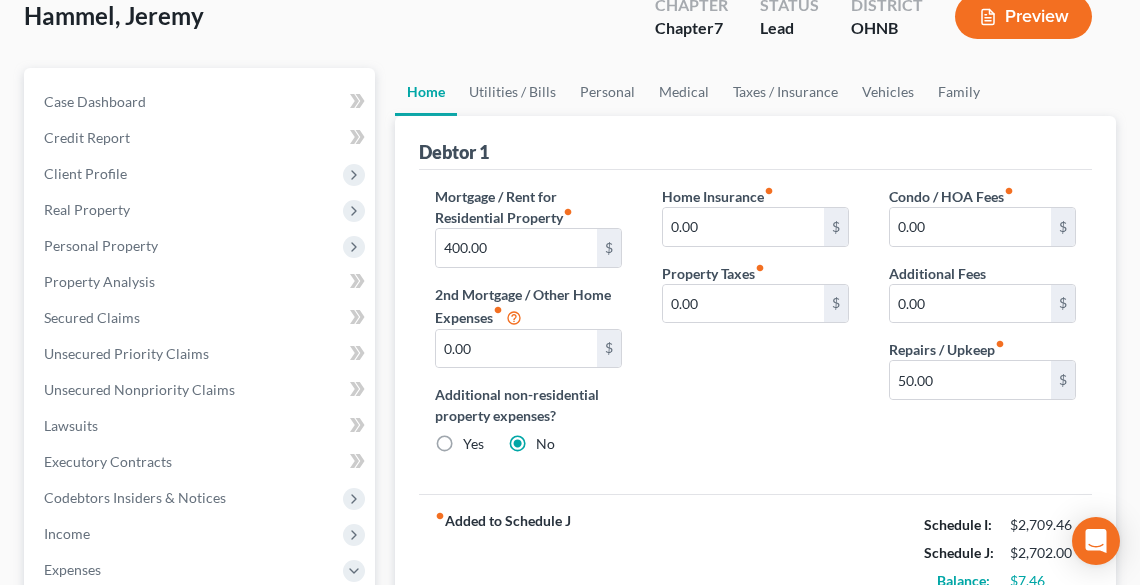 scroll, scrollTop: 240, scrollLeft: 0, axis: vertical 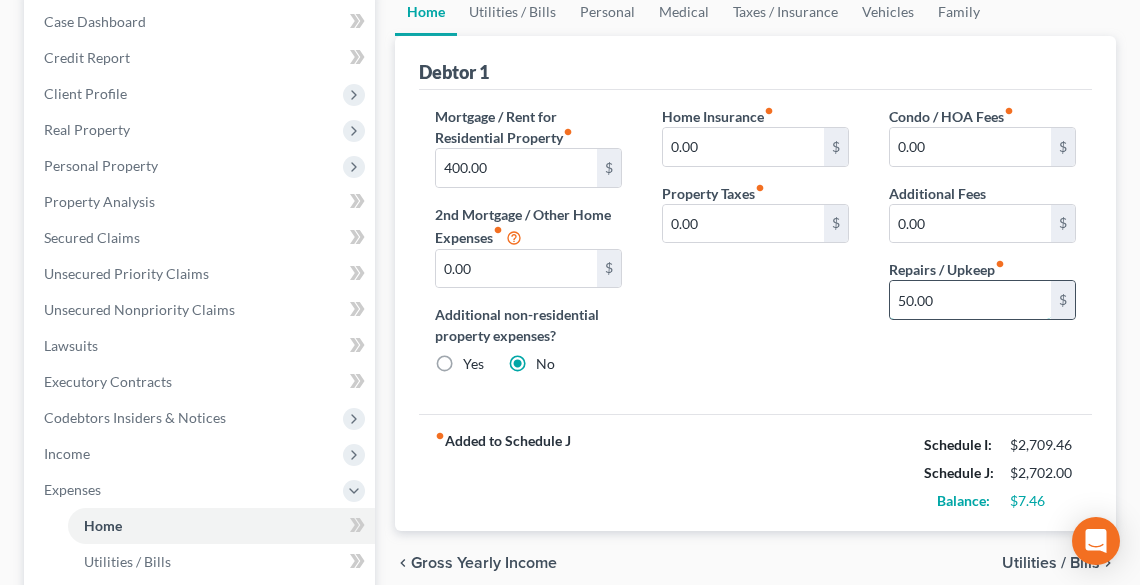 click on "50.00" at bounding box center (970, 300) 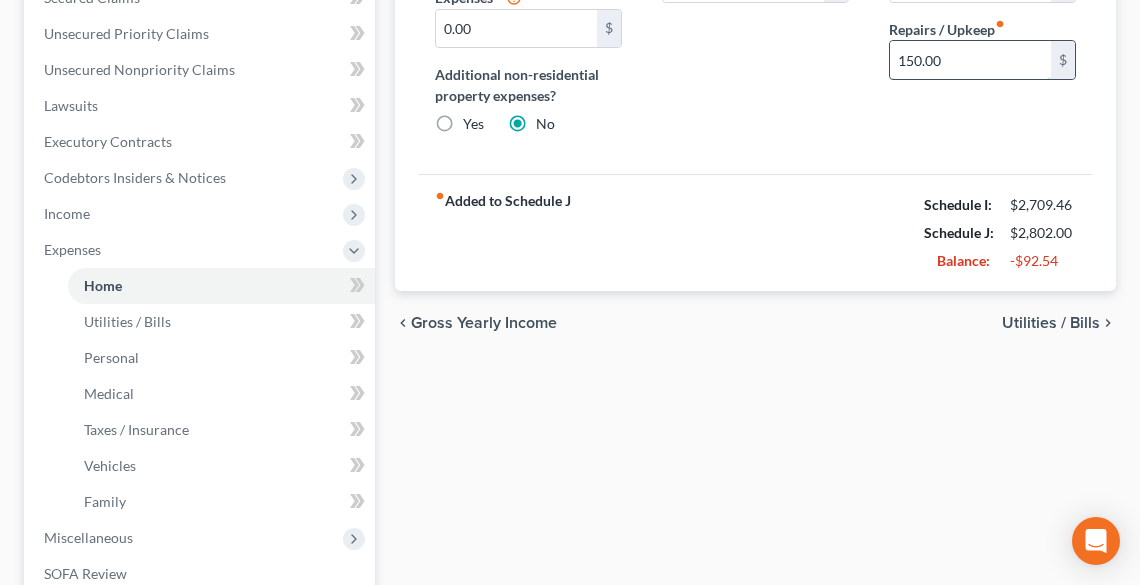scroll, scrollTop: 320, scrollLeft: 0, axis: vertical 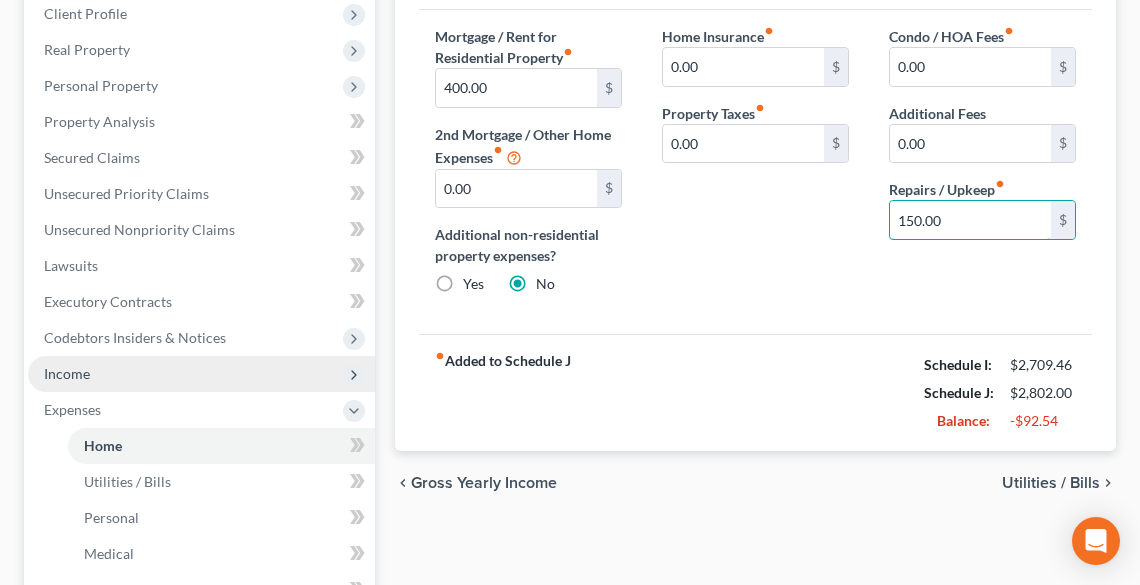 type on "150.00" 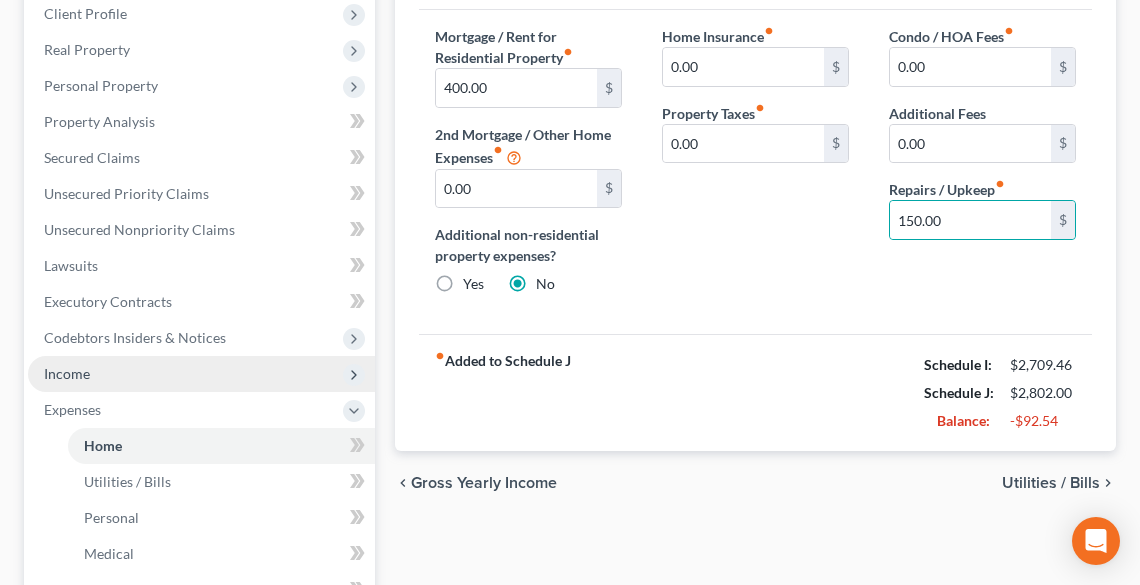 click on "Income" at bounding box center (67, 373) 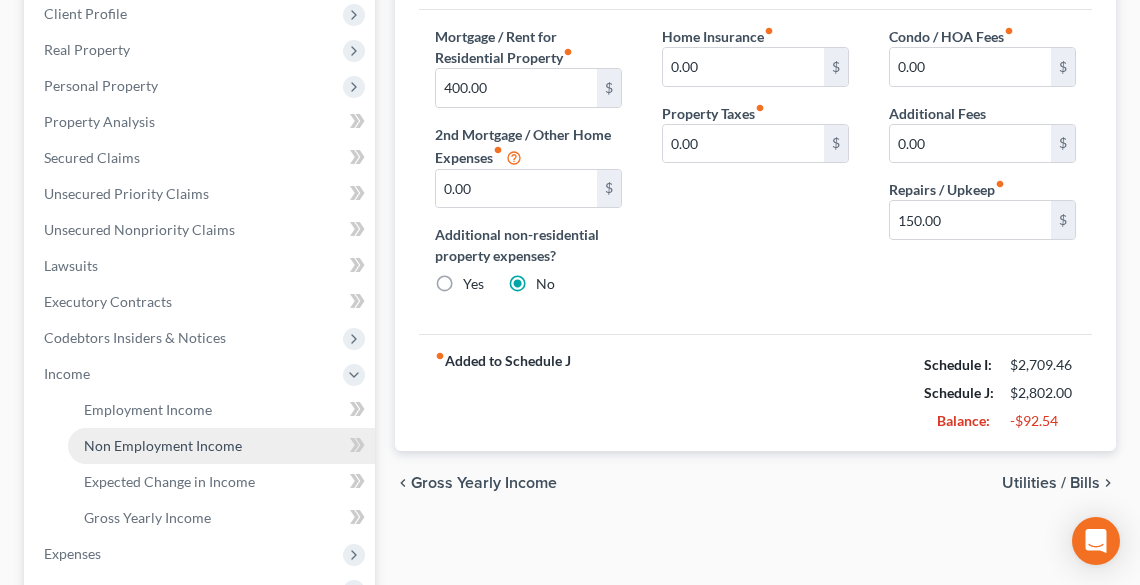 click on "Non Employment Income" at bounding box center (163, 445) 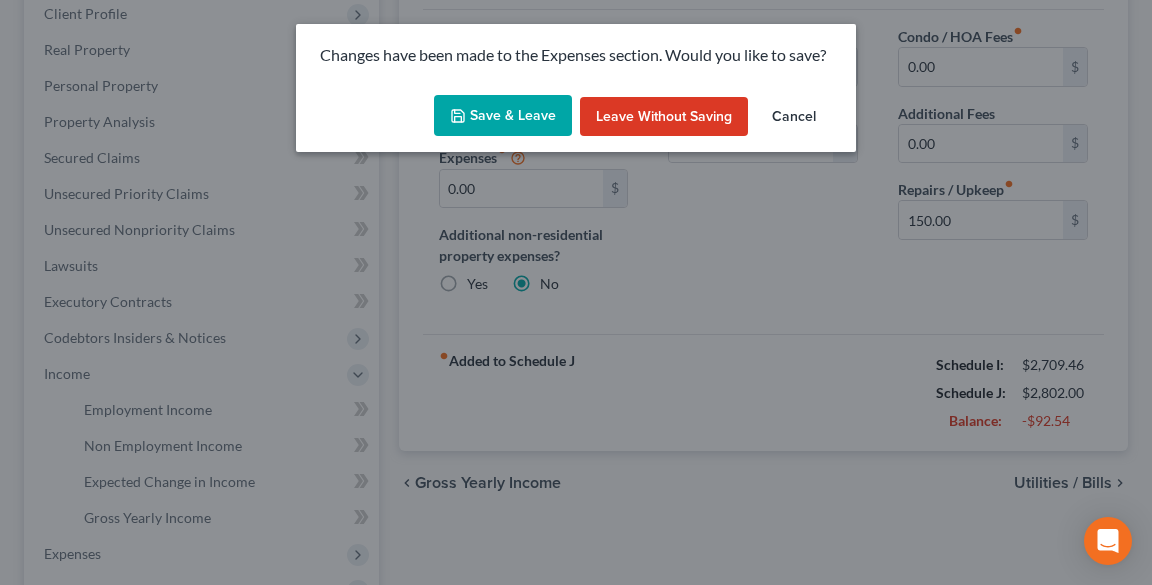 click on "Save & Leave" at bounding box center (503, 116) 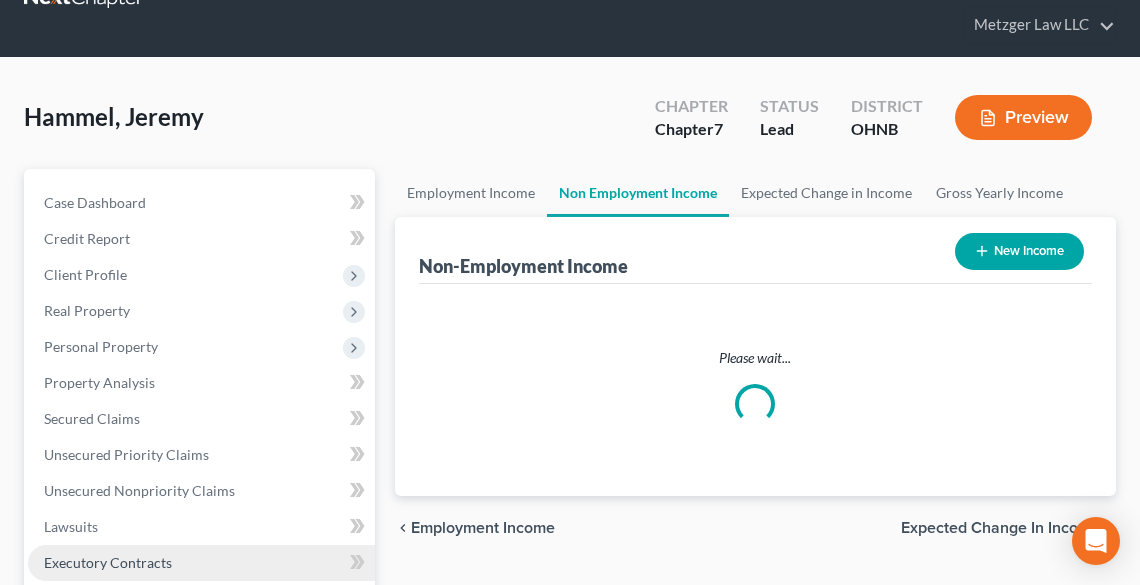 scroll, scrollTop: 0, scrollLeft: 0, axis: both 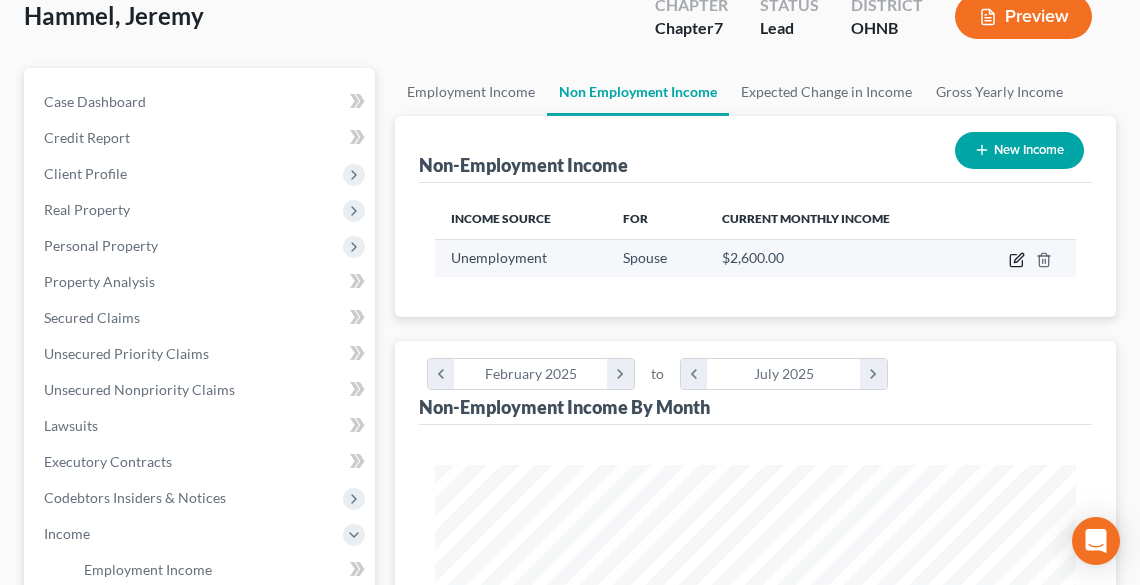 click 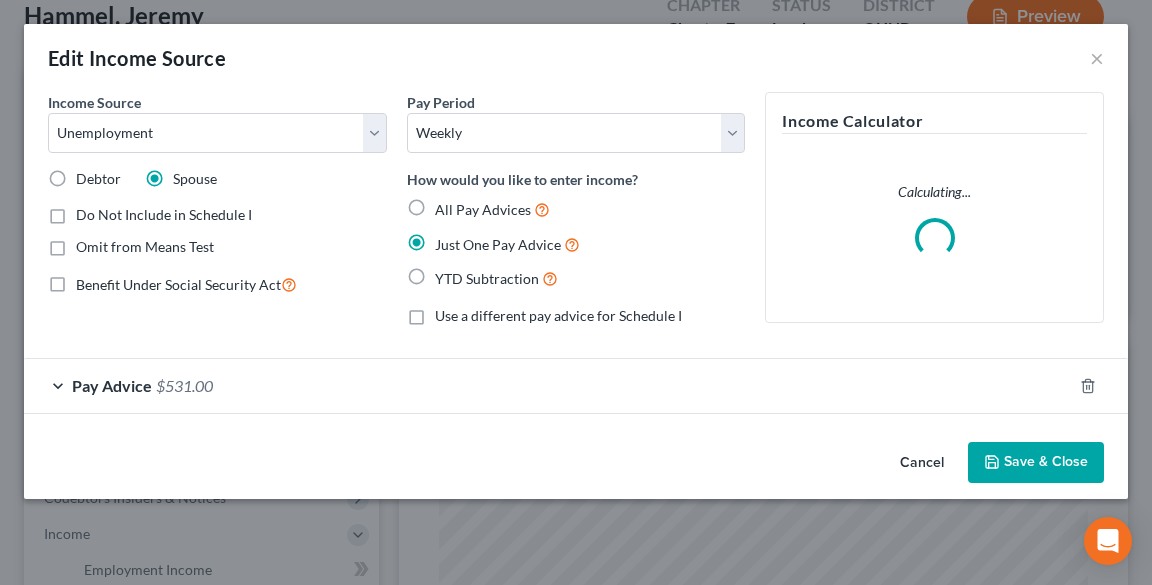 scroll, scrollTop: 999676, scrollLeft: 999310, axis: both 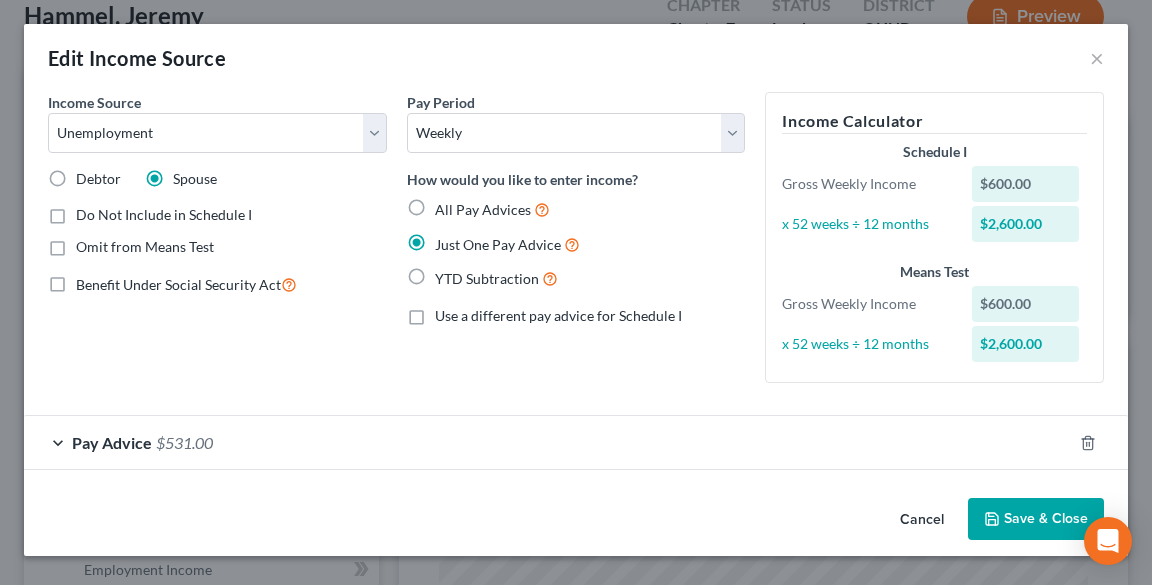 click on "Save & Close" at bounding box center [1036, 519] 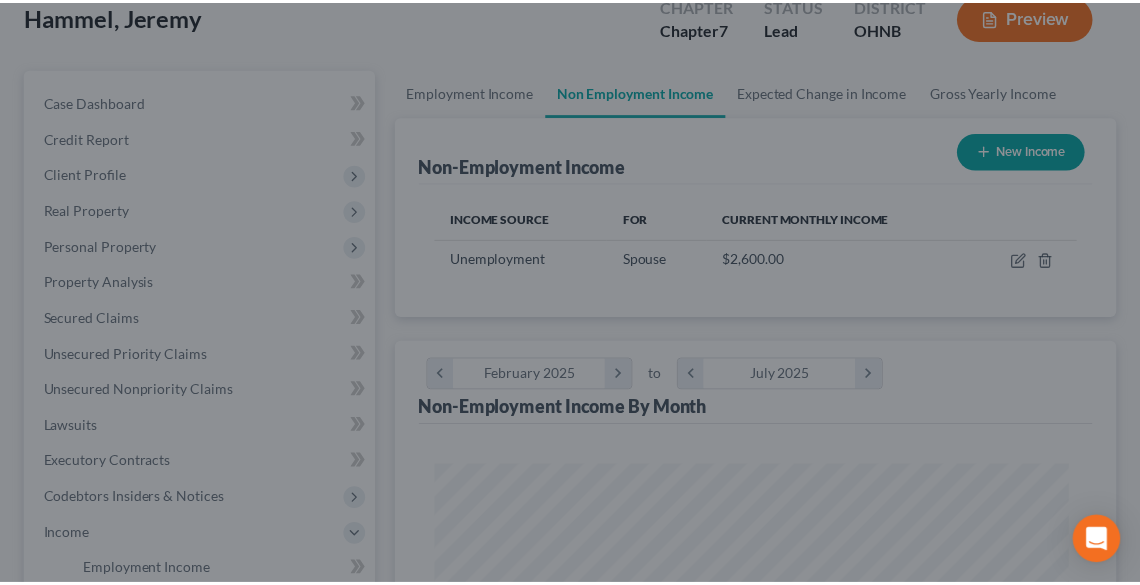 scroll, scrollTop: 320, scrollLeft: 680, axis: both 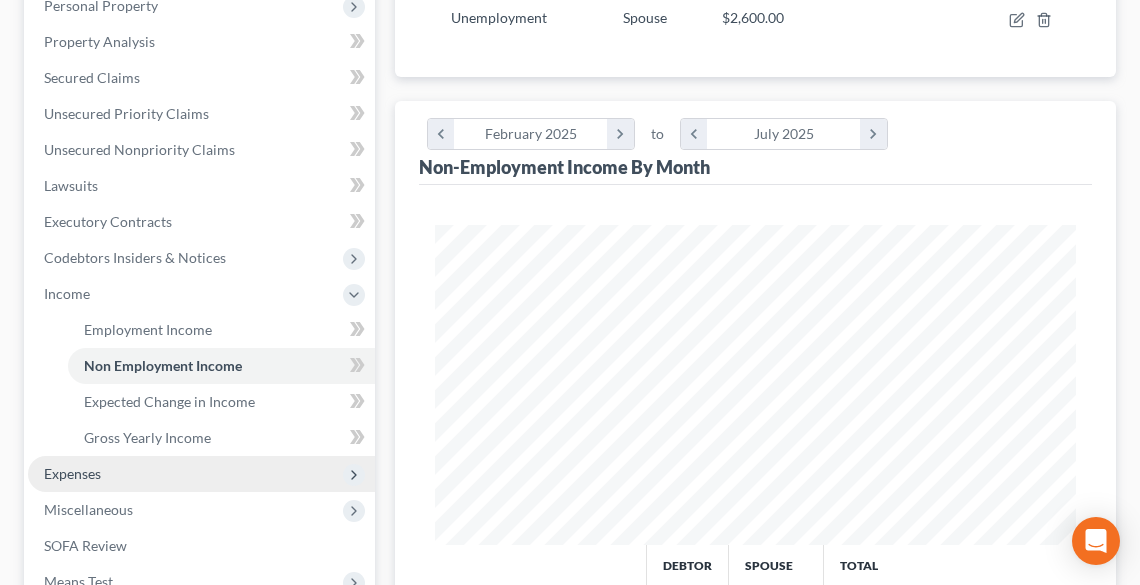 click on "Expenses" at bounding box center (201, 474) 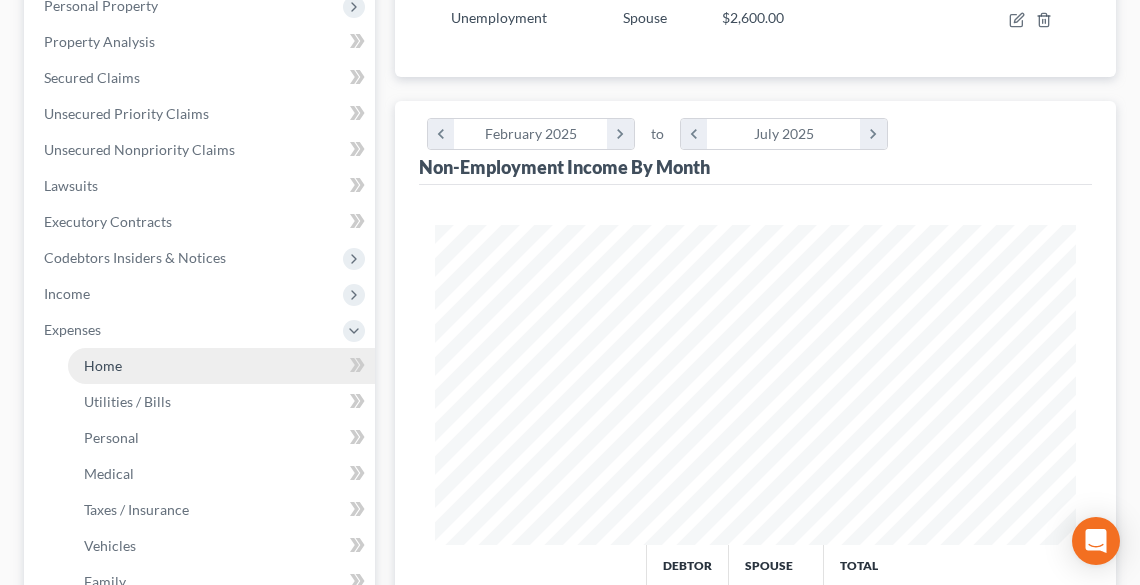 click on "Home" at bounding box center (103, 365) 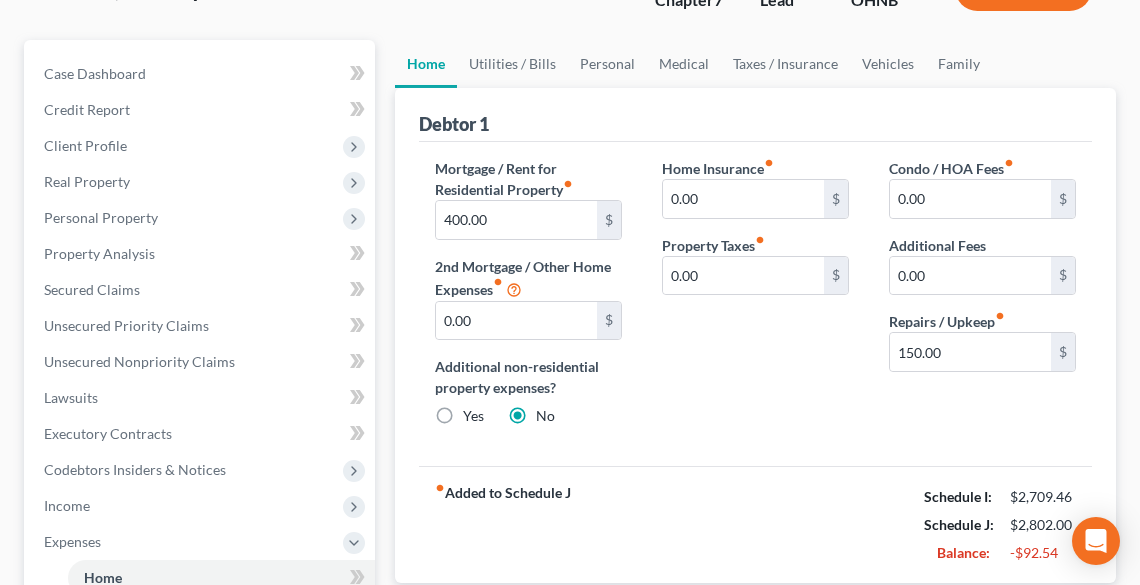 scroll, scrollTop: 160, scrollLeft: 0, axis: vertical 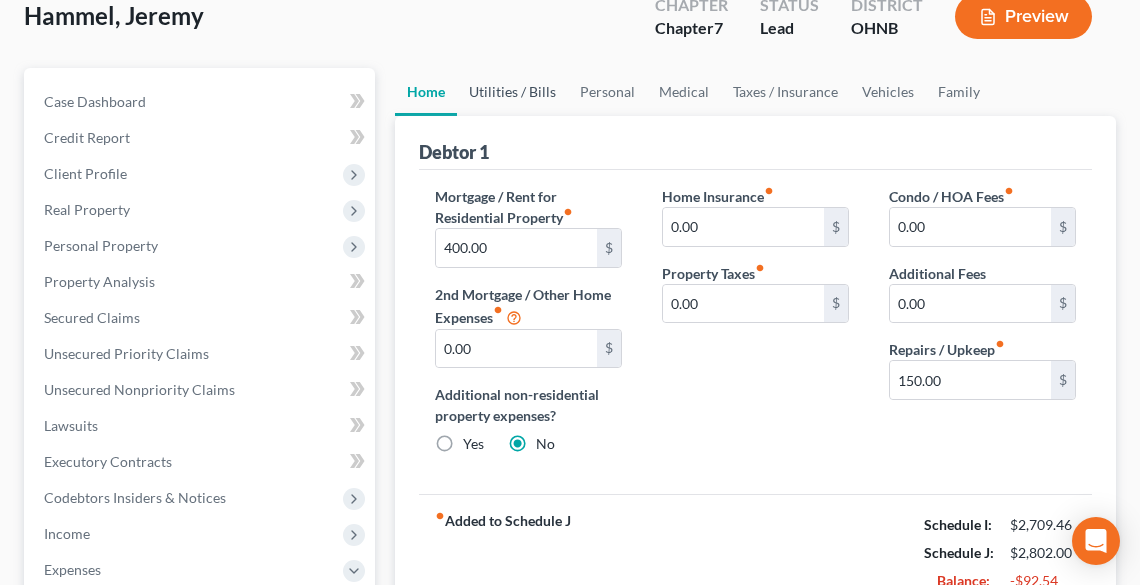 click on "Utilities / Bills" at bounding box center [512, 92] 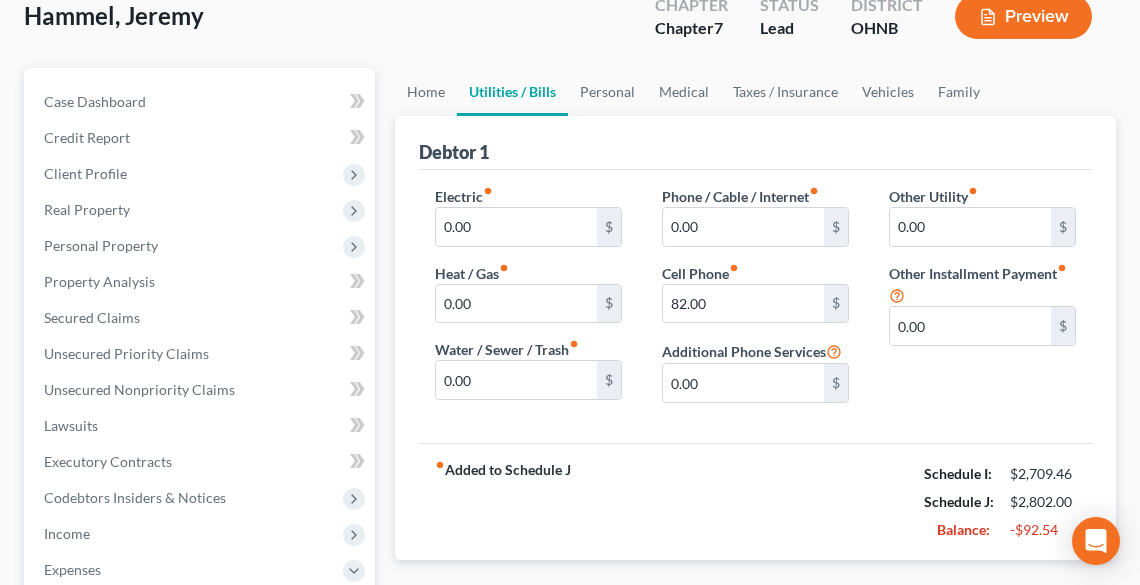 scroll, scrollTop: 0, scrollLeft: 0, axis: both 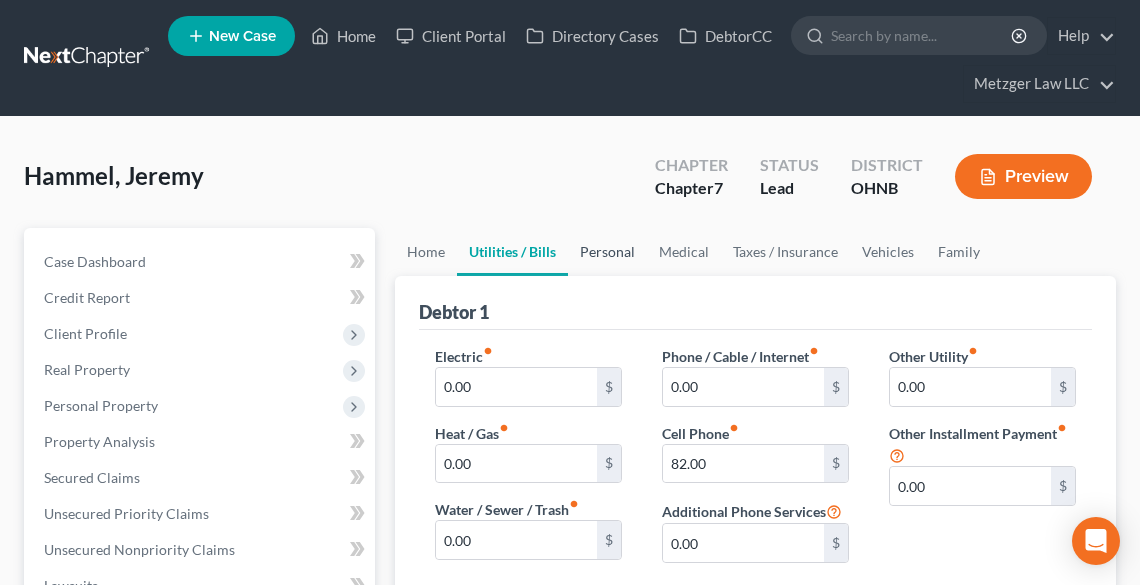 click on "Personal" at bounding box center (607, 252) 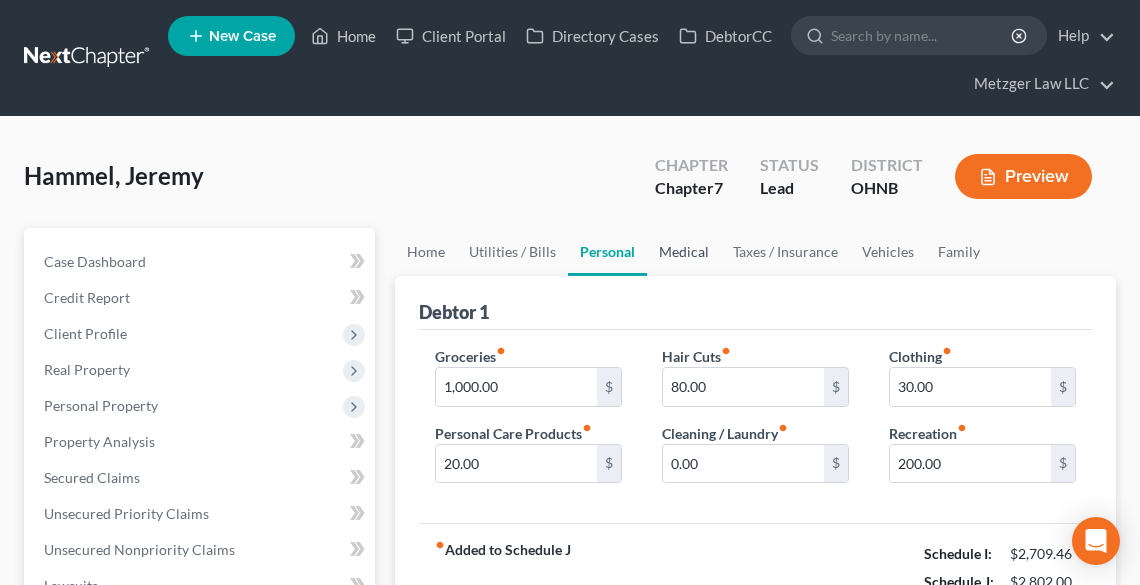 click on "Medical" at bounding box center (684, 252) 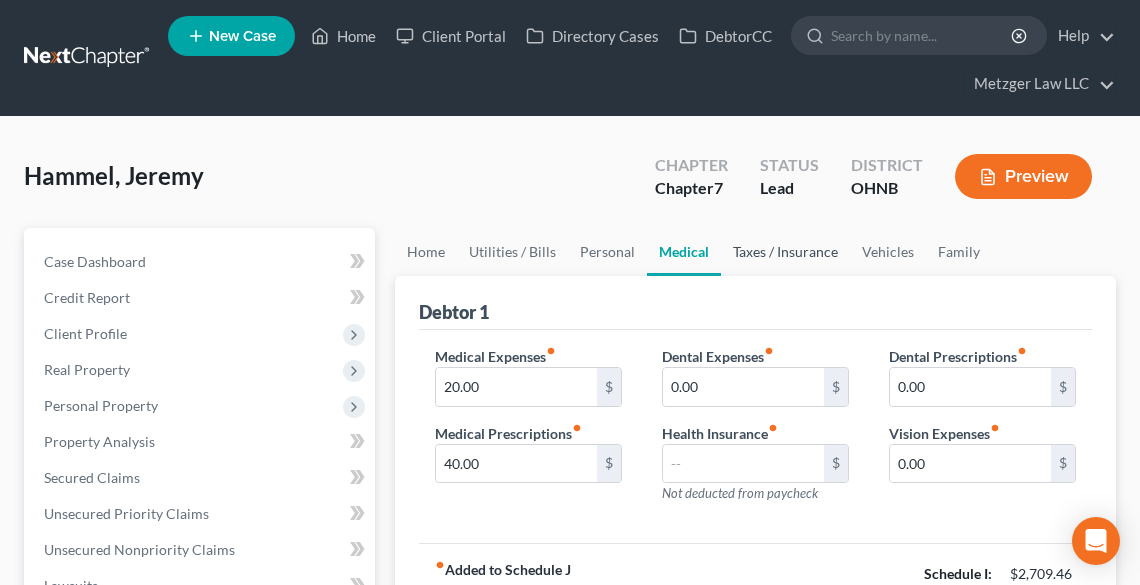 click on "Taxes / Insurance" at bounding box center (785, 252) 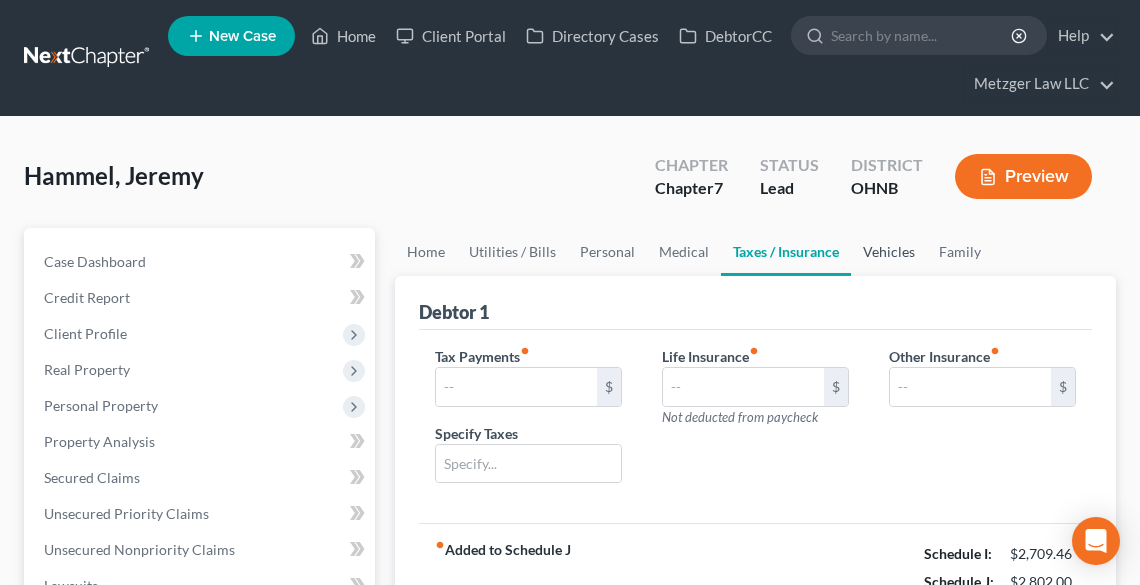 click on "Vehicles" at bounding box center [889, 252] 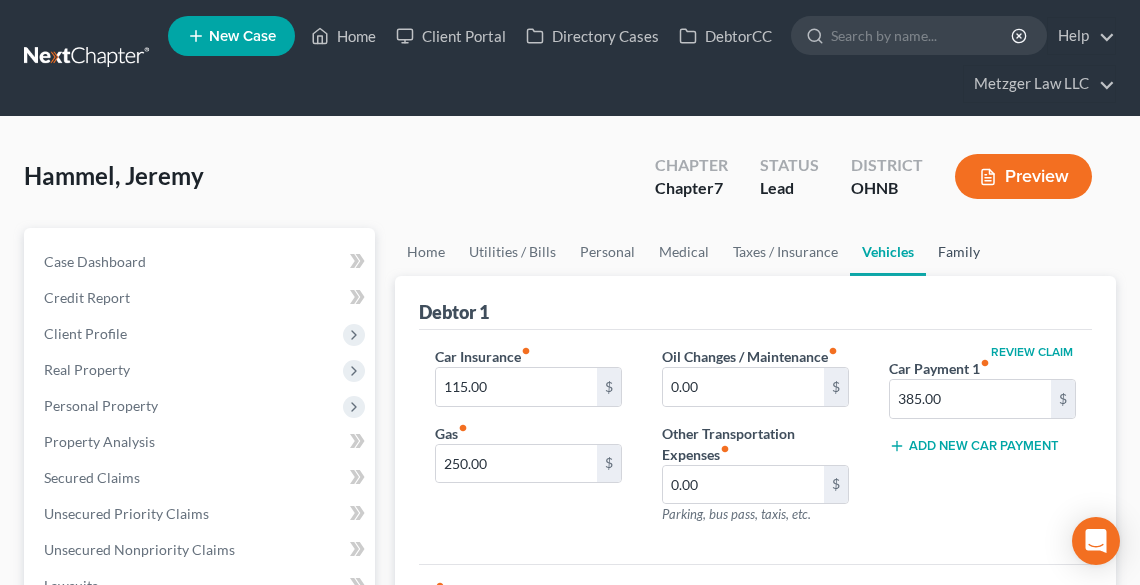 click on "Family" at bounding box center (959, 252) 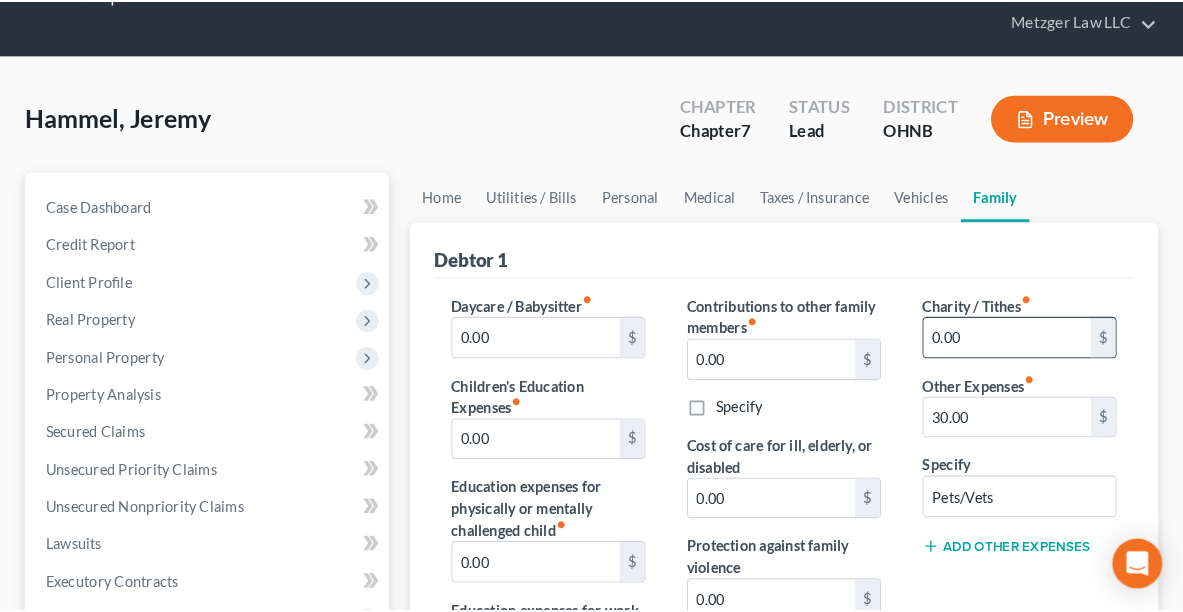 scroll, scrollTop: 160, scrollLeft: 0, axis: vertical 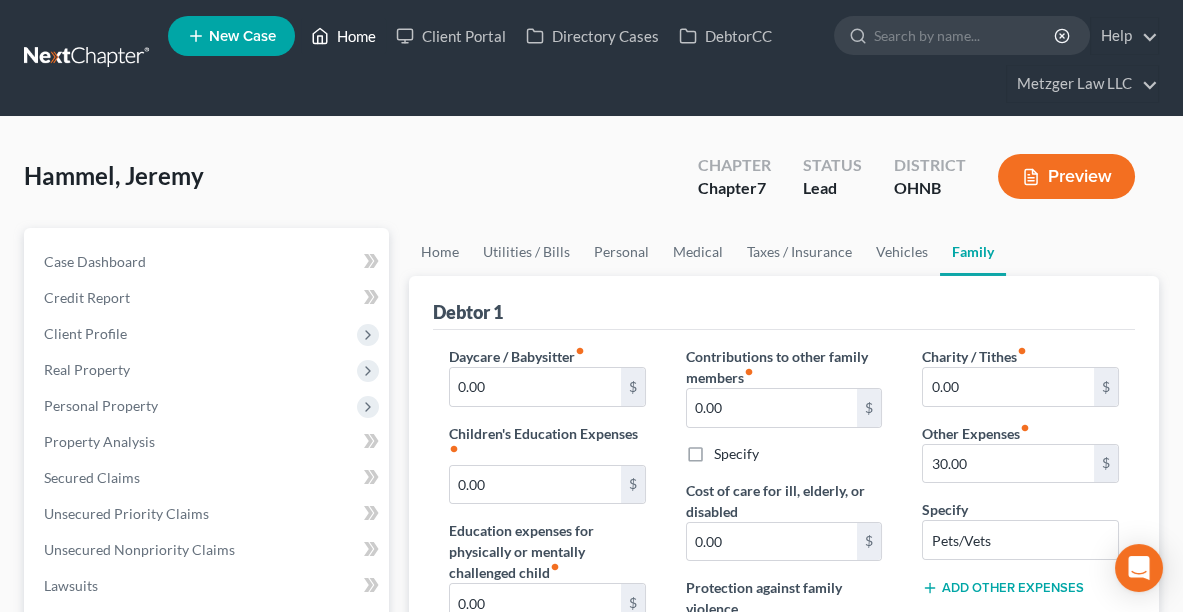 click on "Home" at bounding box center (343, 36) 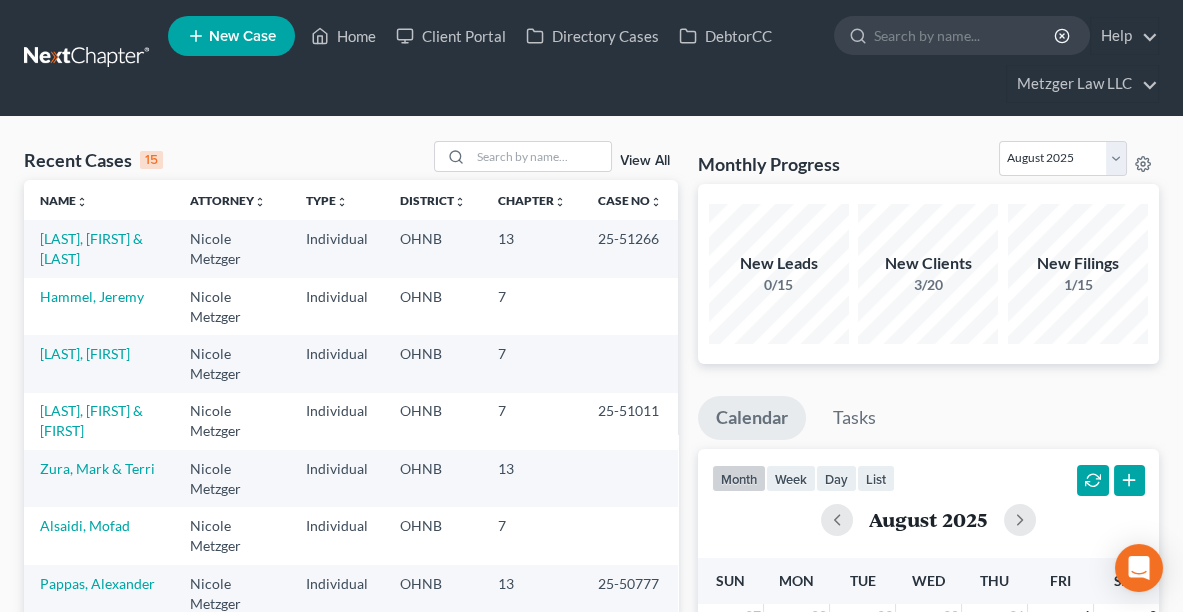 click on "Zura, Mark & Terri" at bounding box center [99, 478] 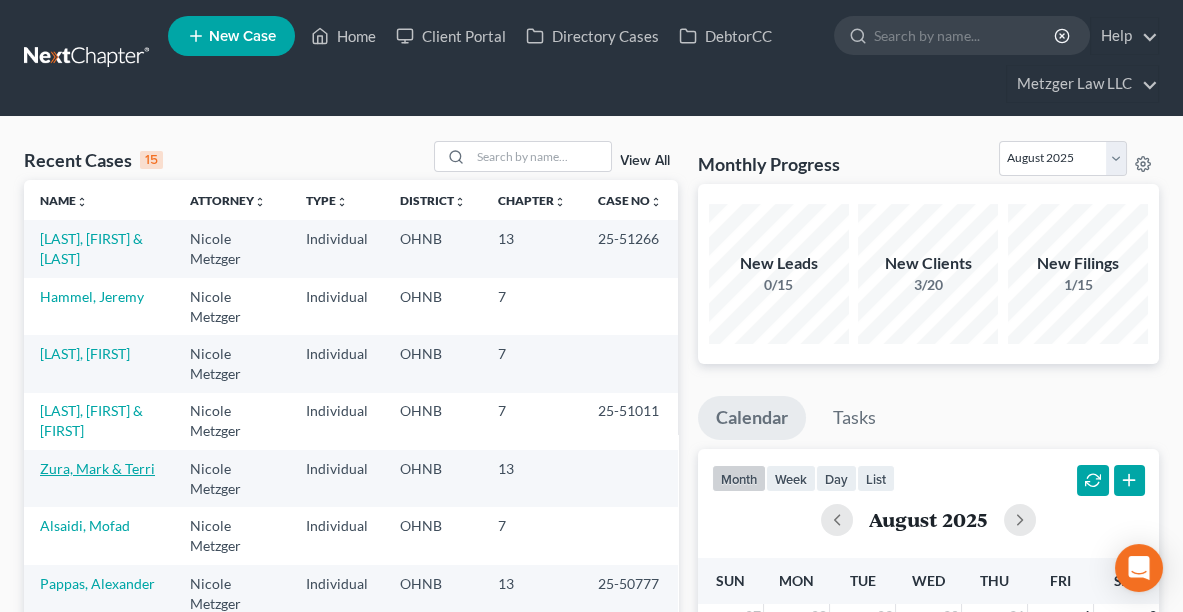 click on "Zura, Mark & Terri" at bounding box center [97, 468] 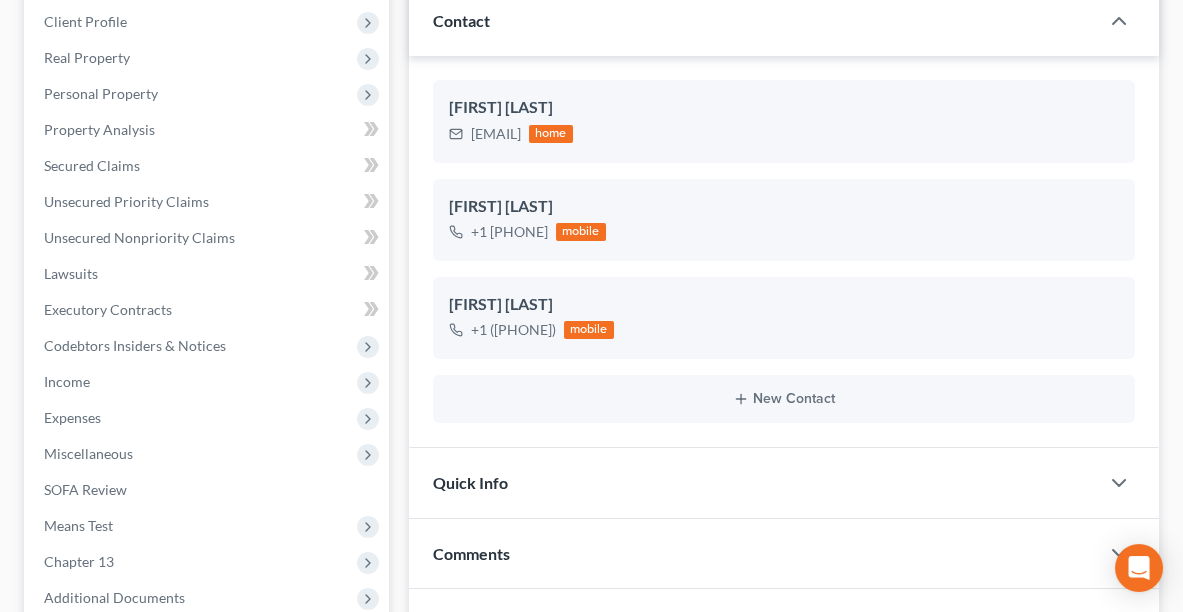 scroll, scrollTop: 316, scrollLeft: 0, axis: vertical 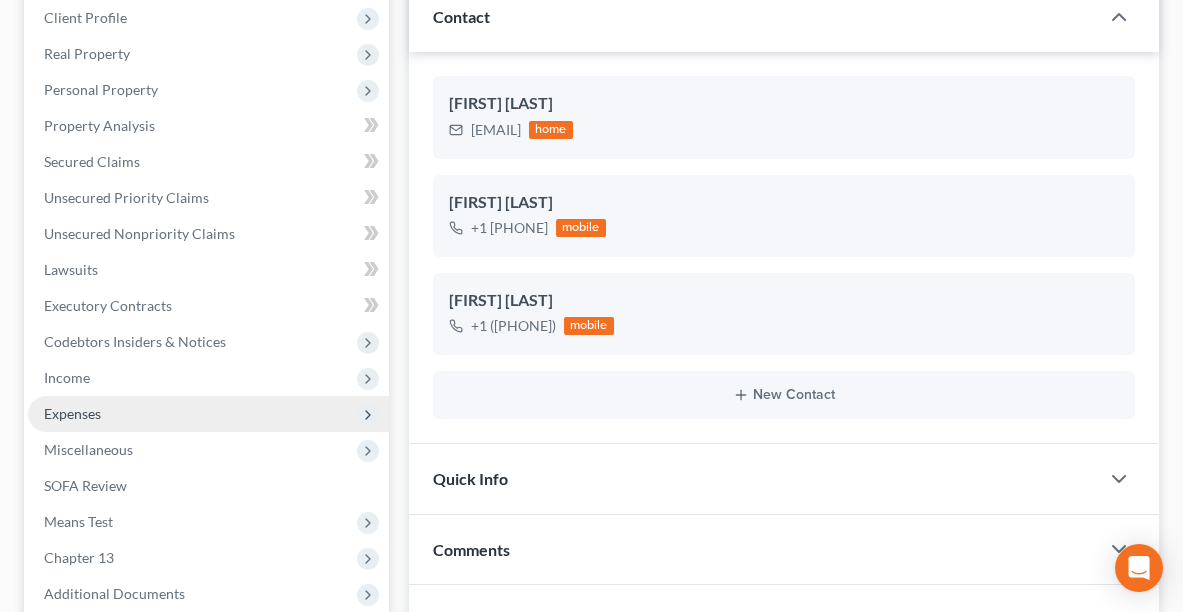 click on "Expenses" at bounding box center (72, 413) 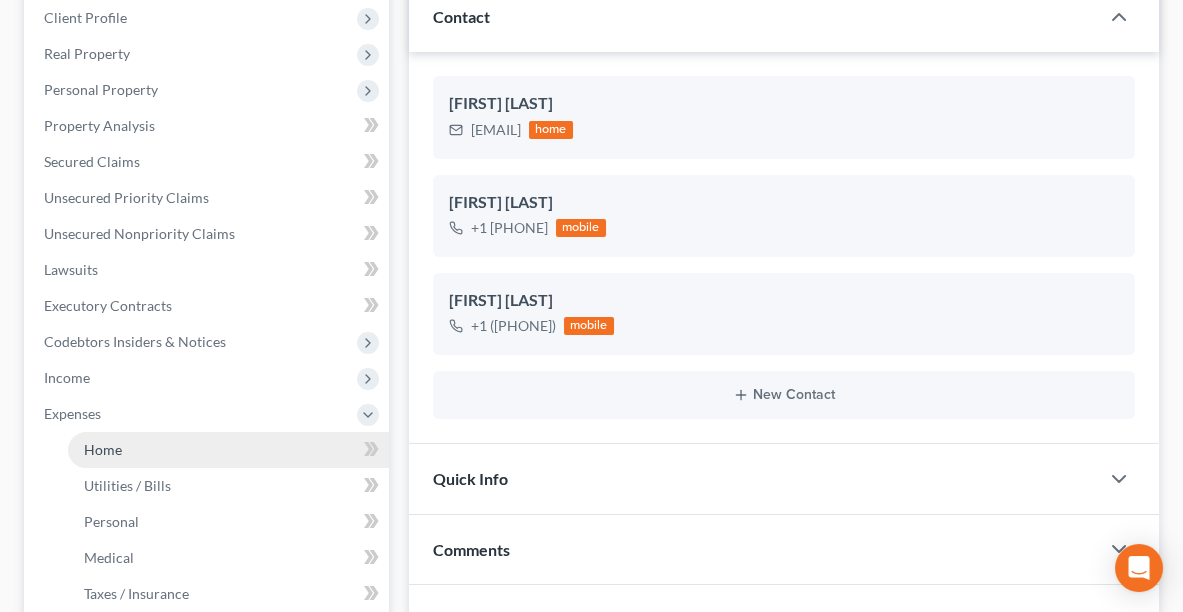 click on "Home" at bounding box center (228, 450) 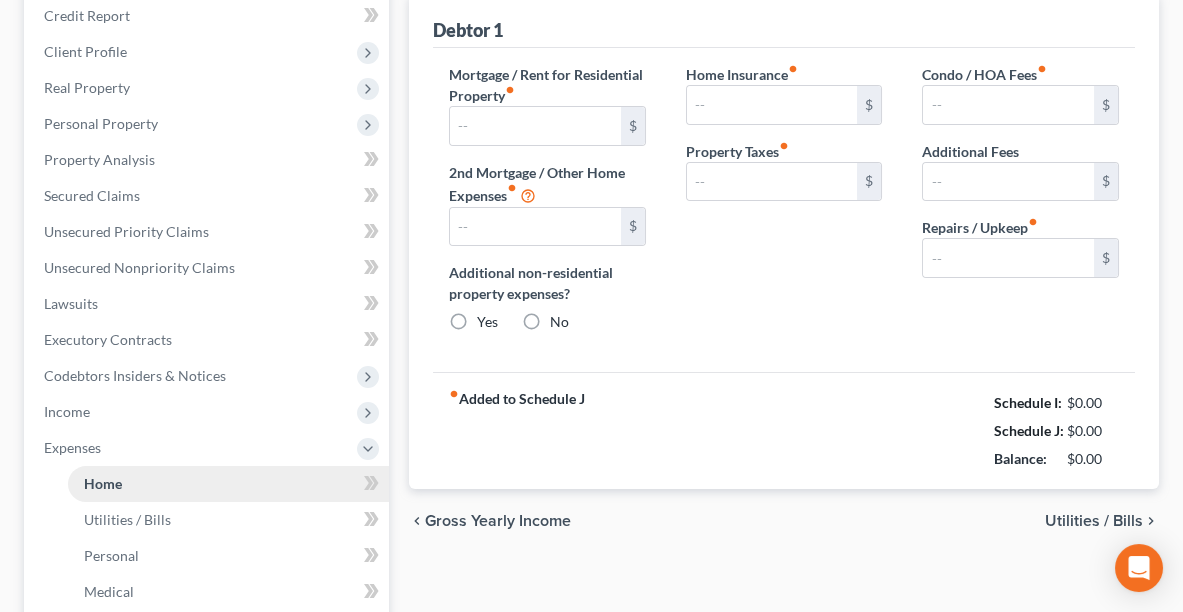 type on "776.00" 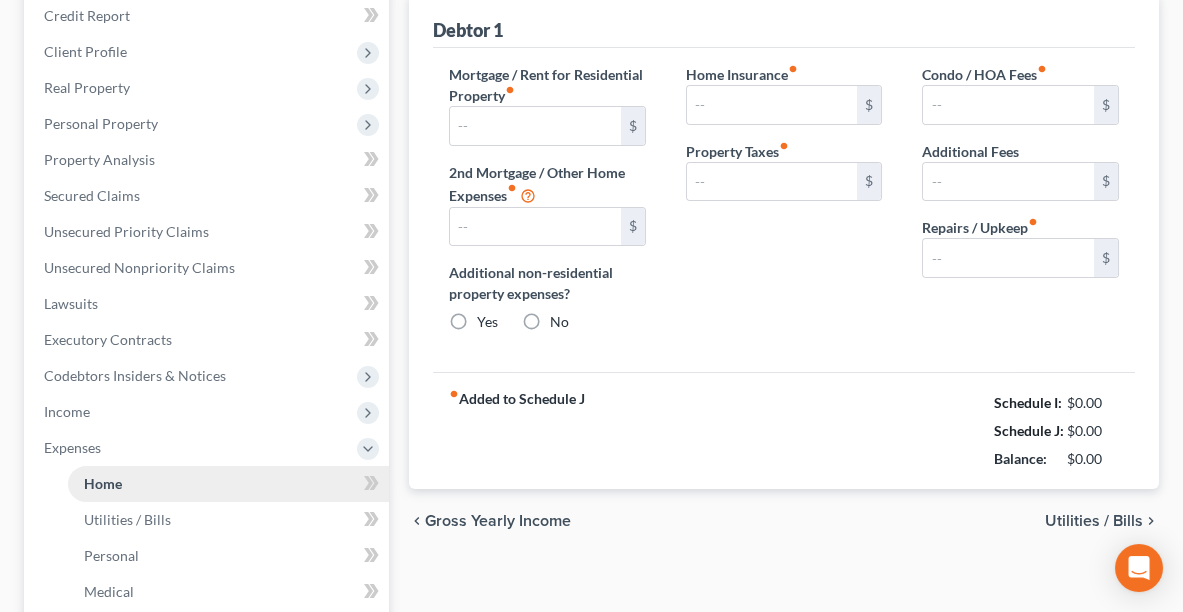 type on "200.00" 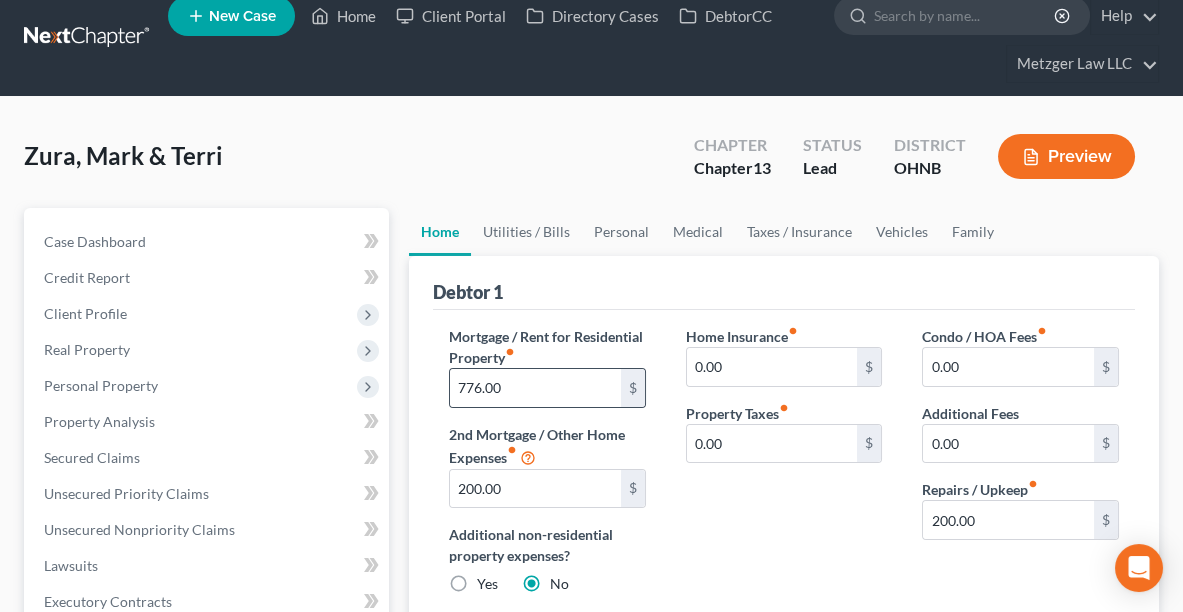scroll, scrollTop: 0, scrollLeft: 0, axis: both 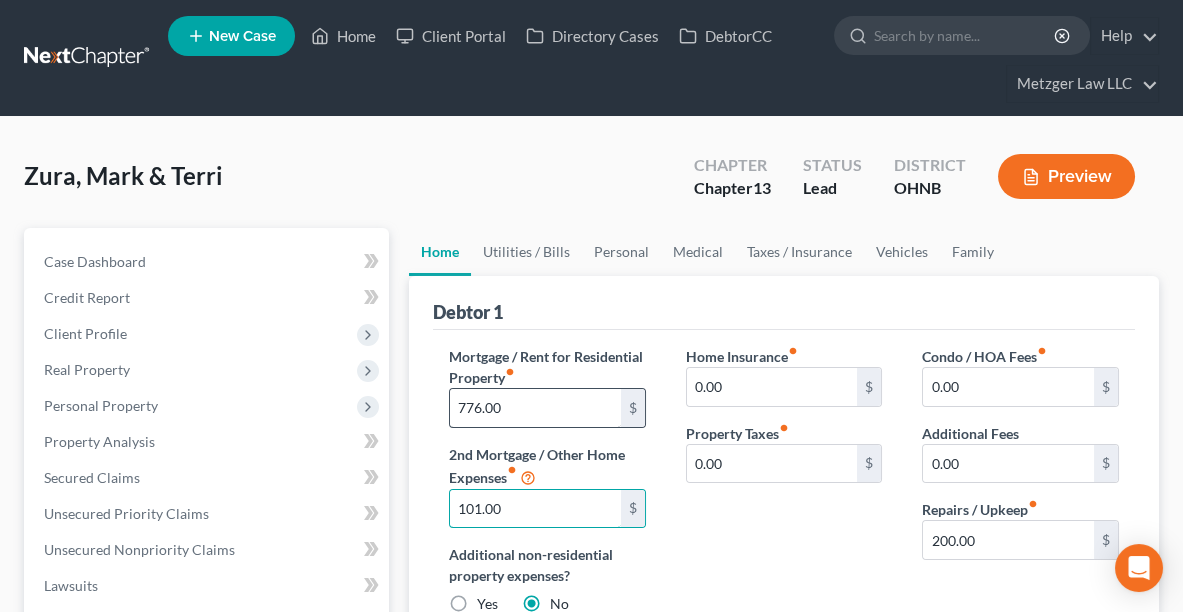 type on "101.00" 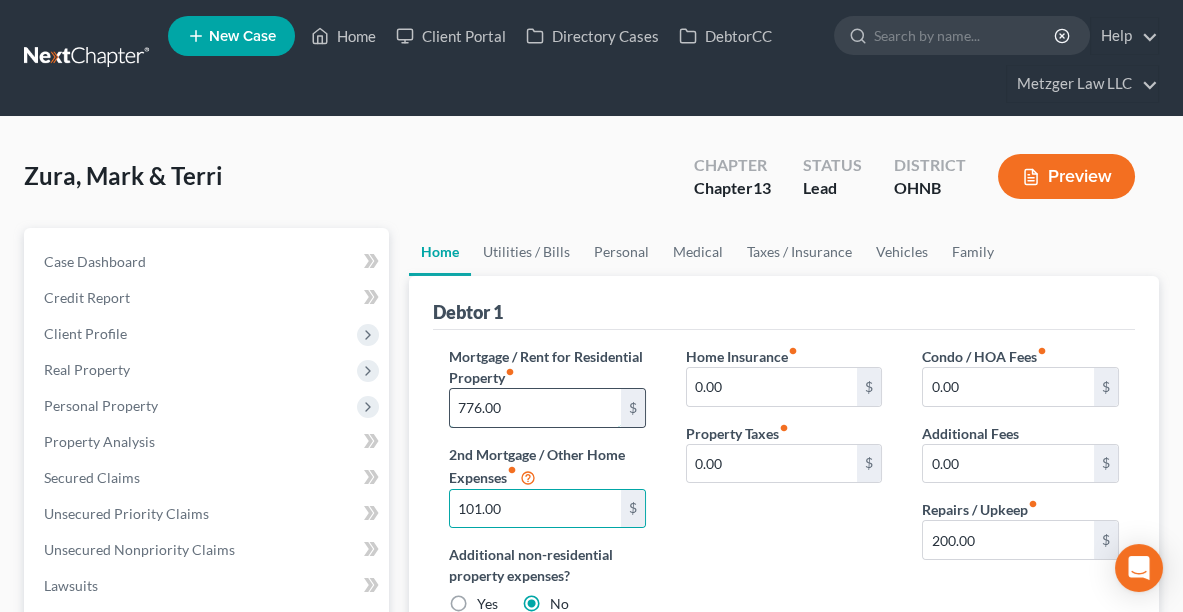 click on "776.00" at bounding box center (535, 408) 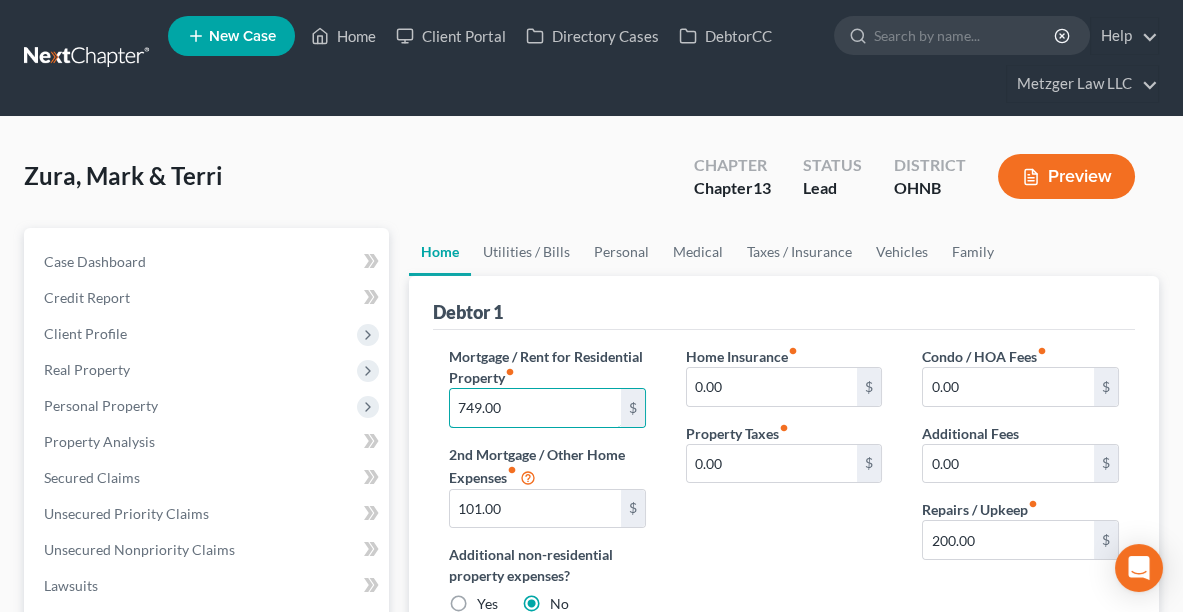 type on "749.00" 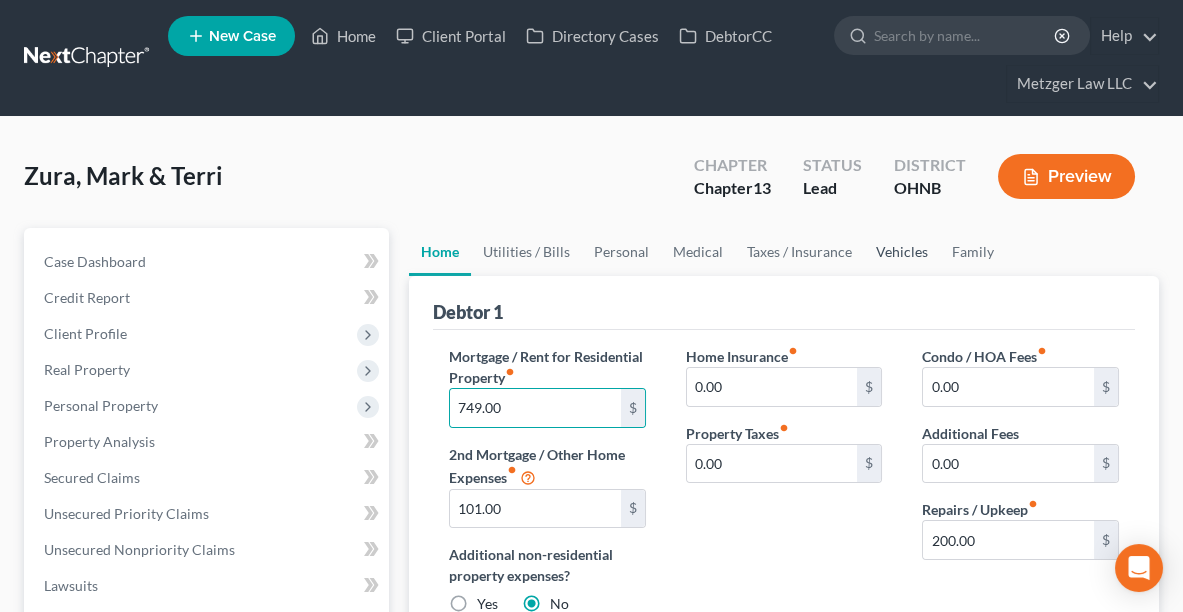 click on "Vehicles" at bounding box center [902, 252] 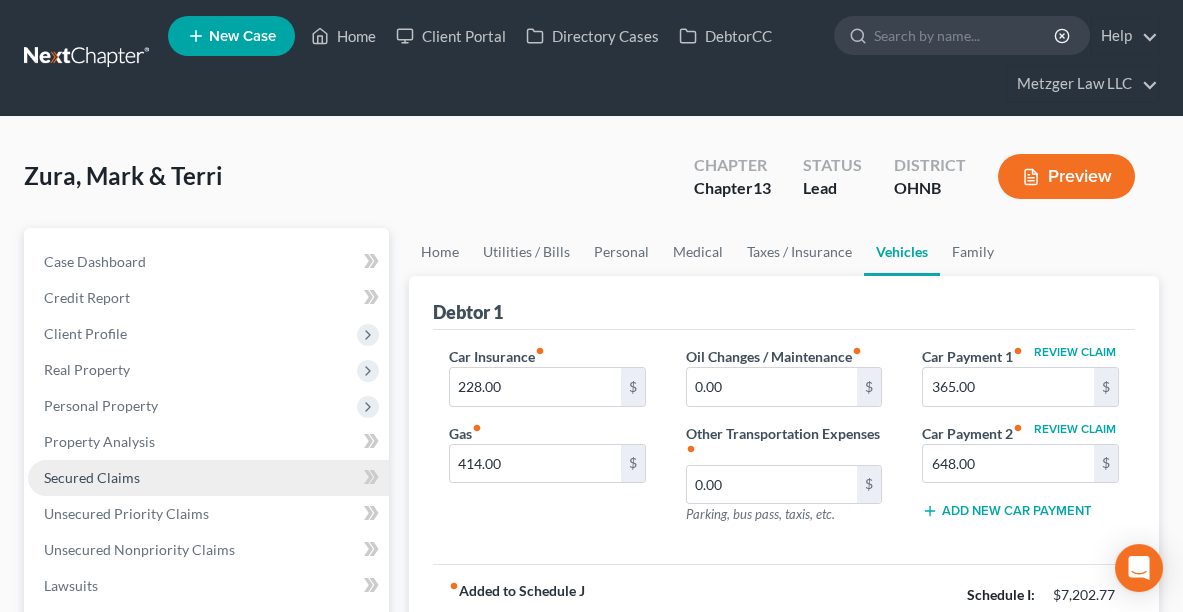 click on "Secured Claims" at bounding box center (208, 478) 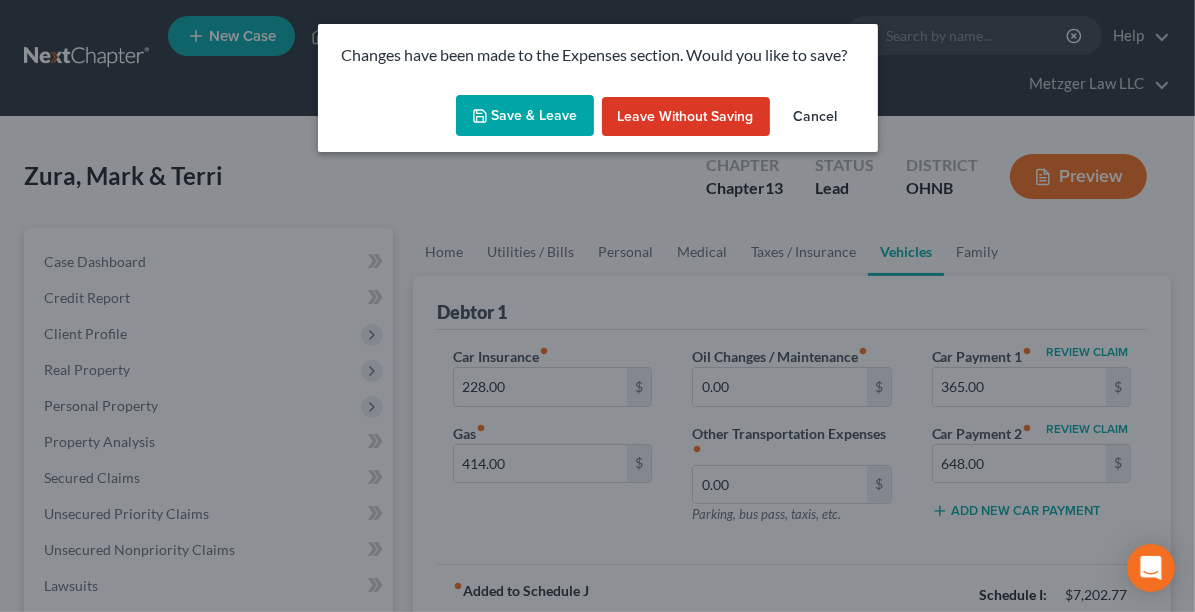 click on "Save & Leave" at bounding box center (525, 116) 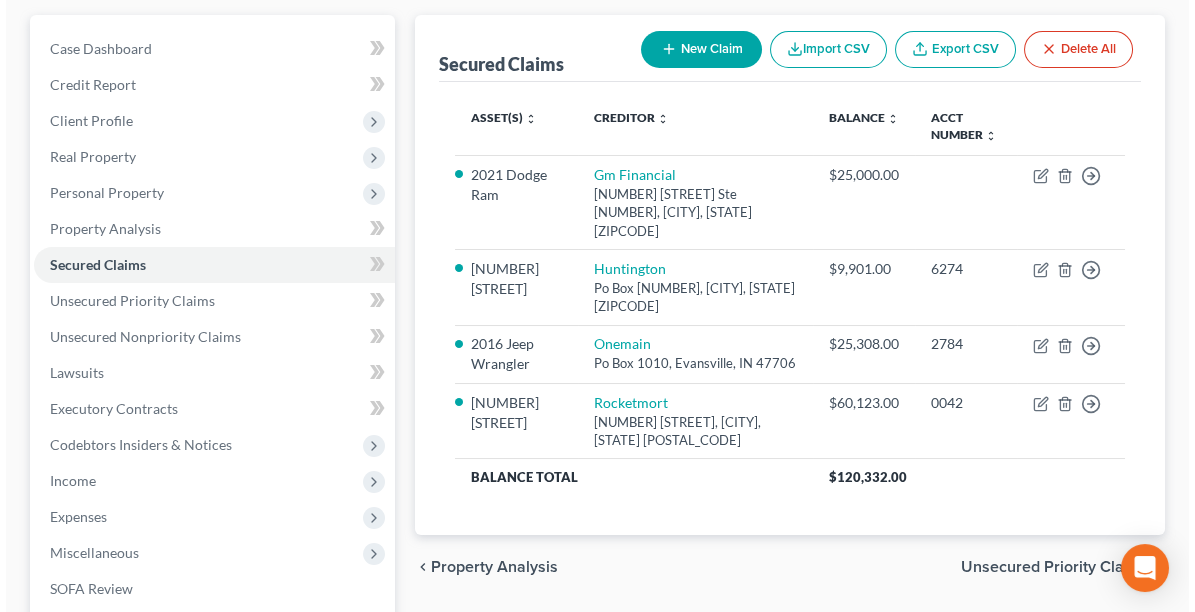 scroll, scrollTop: 209, scrollLeft: 0, axis: vertical 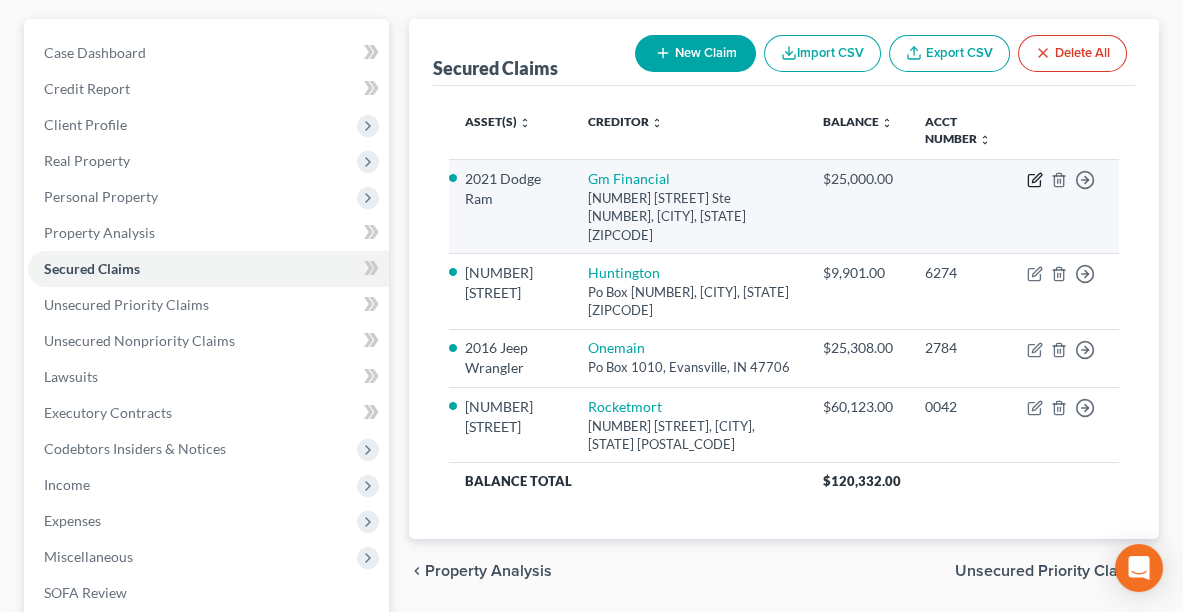 click 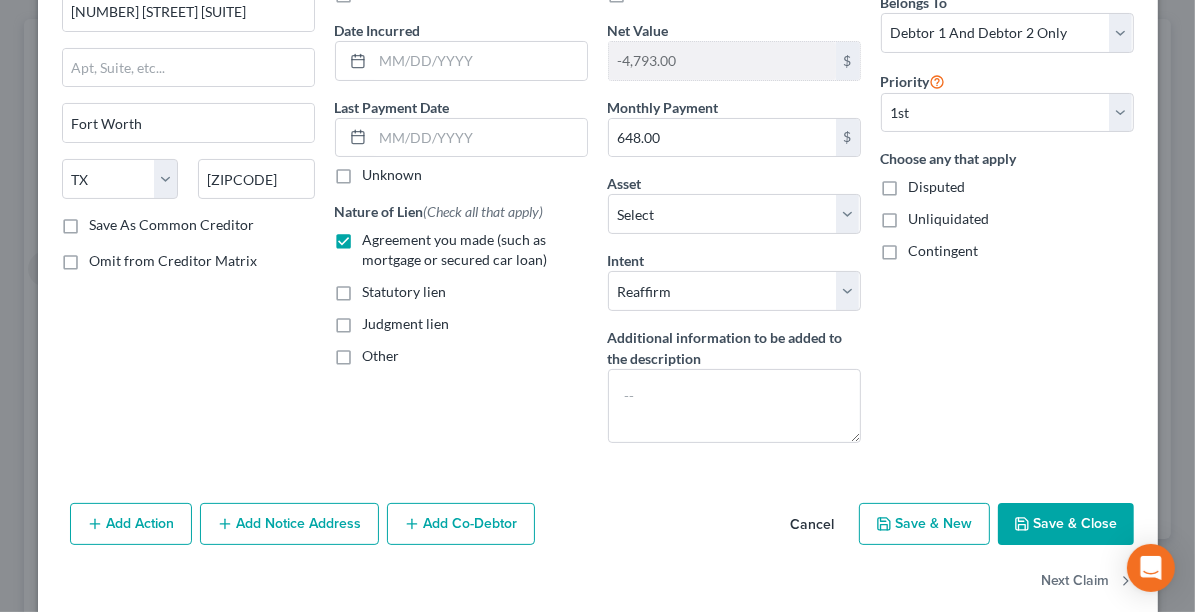 scroll, scrollTop: 179, scrollLeft: 0, axis: vertical 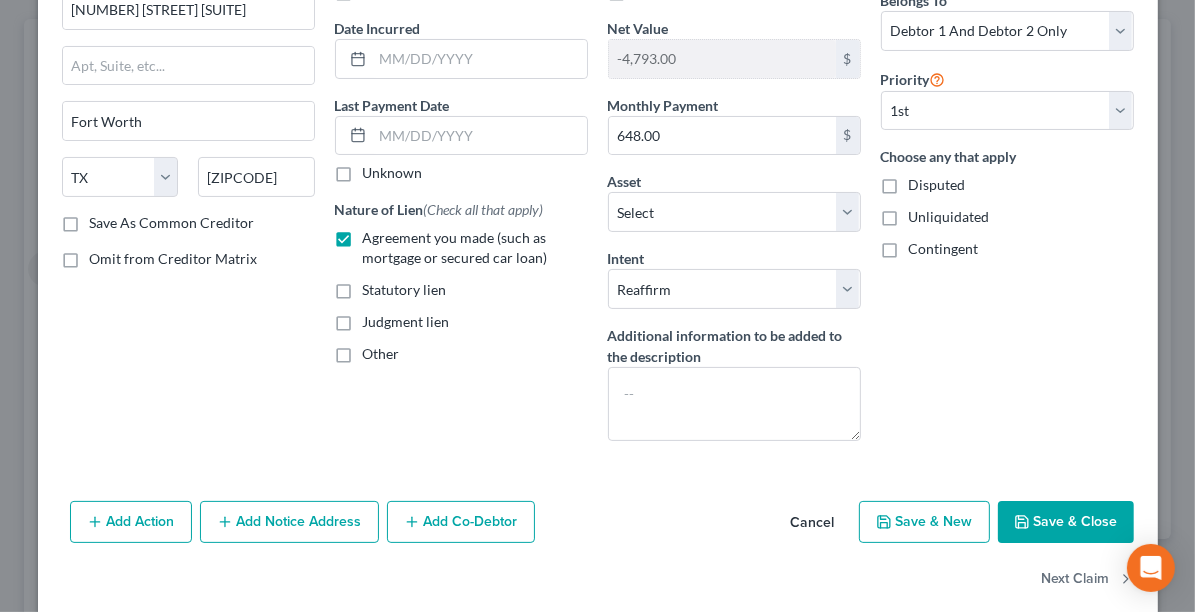 click on "Save & Close" at bounding box center [1066, 522] 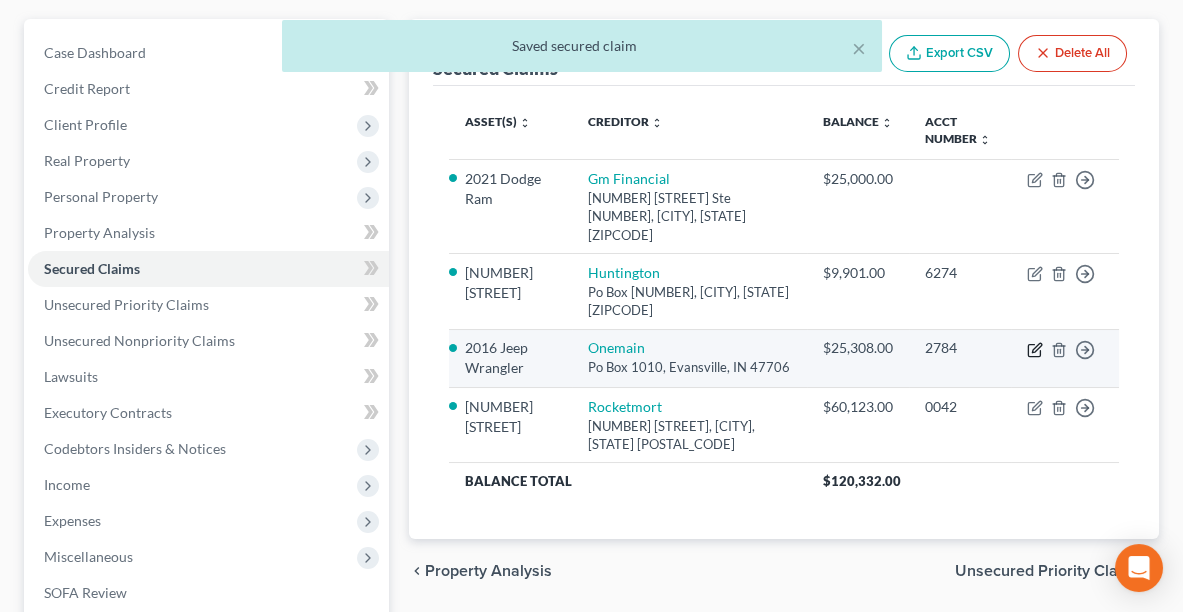 click 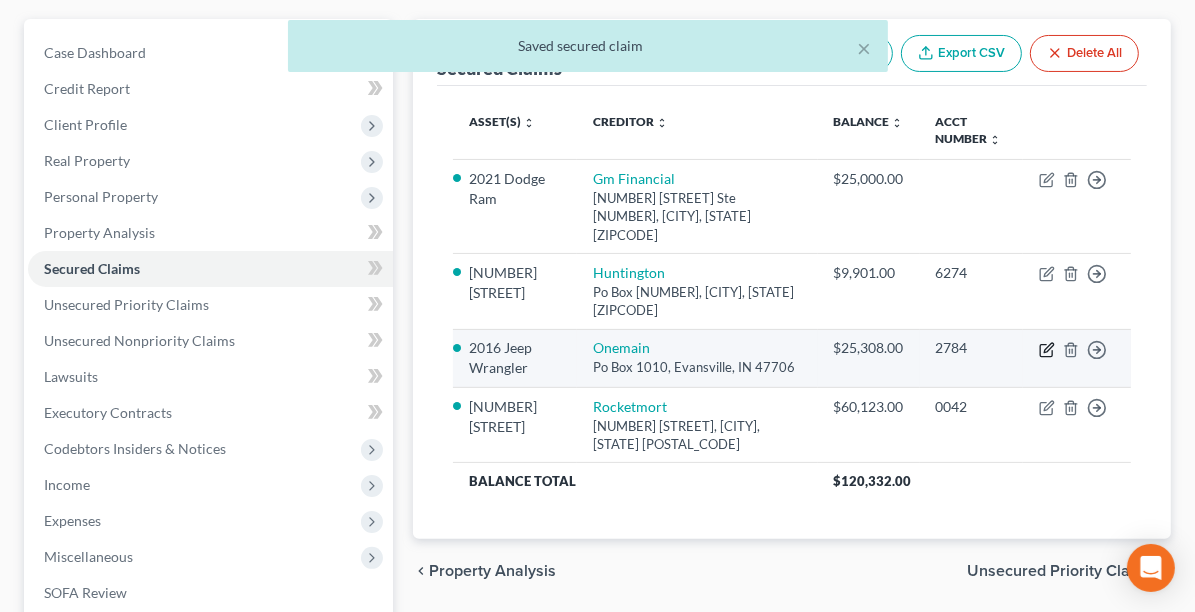 select on "15" 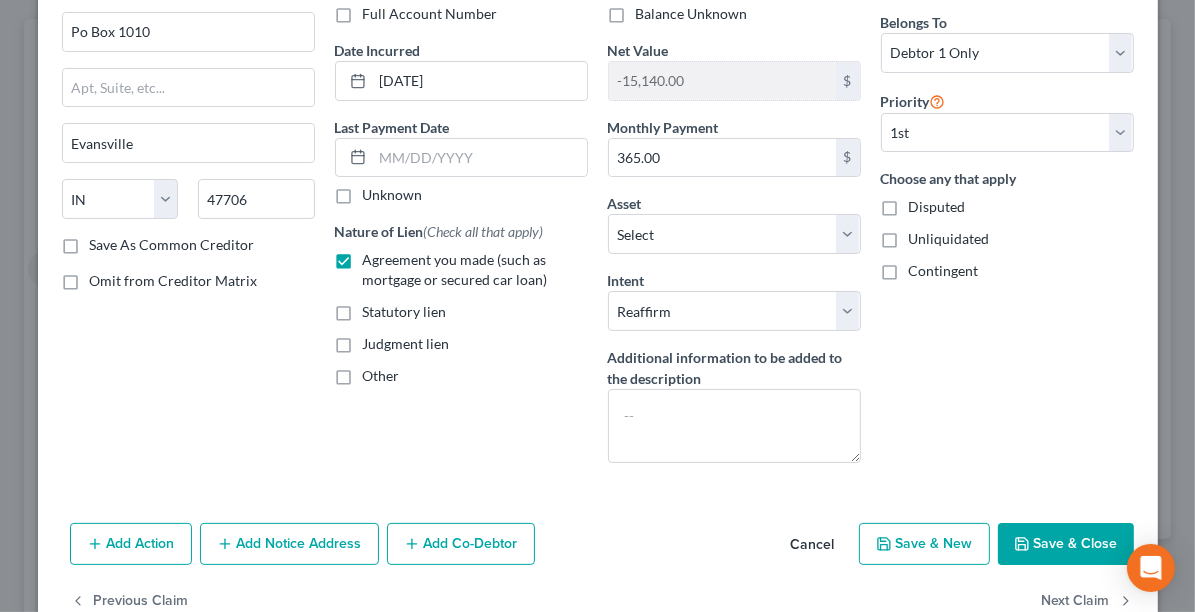 scroll, scrollTop: 201, scrollLeft: 0, axis: vertical 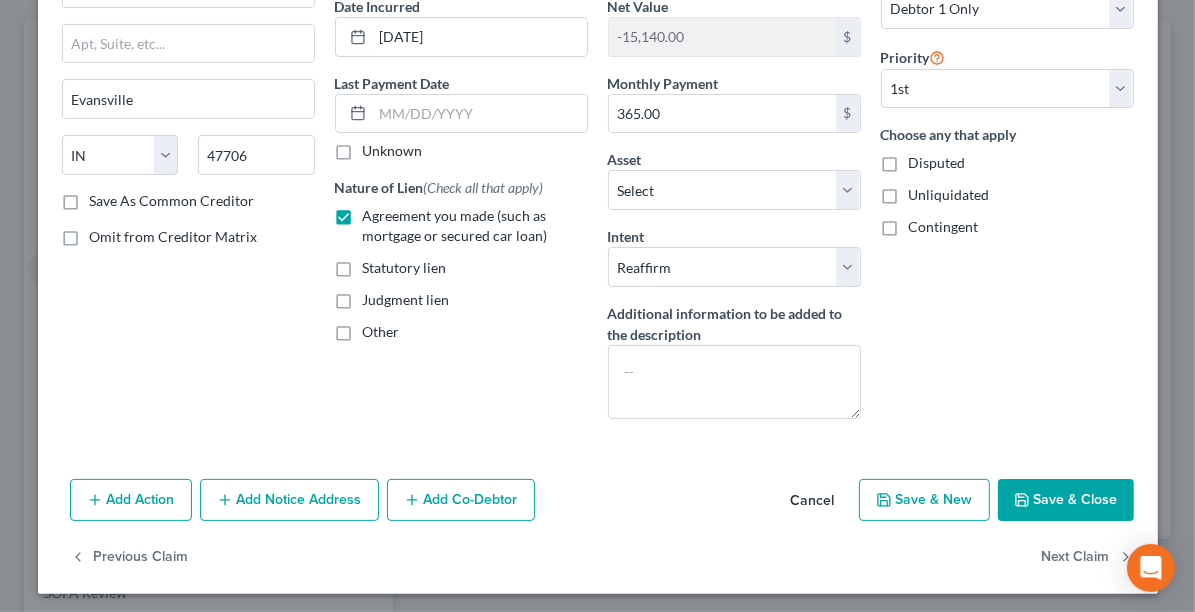 click on "Save & Close" at bounding box center [1066, 500] 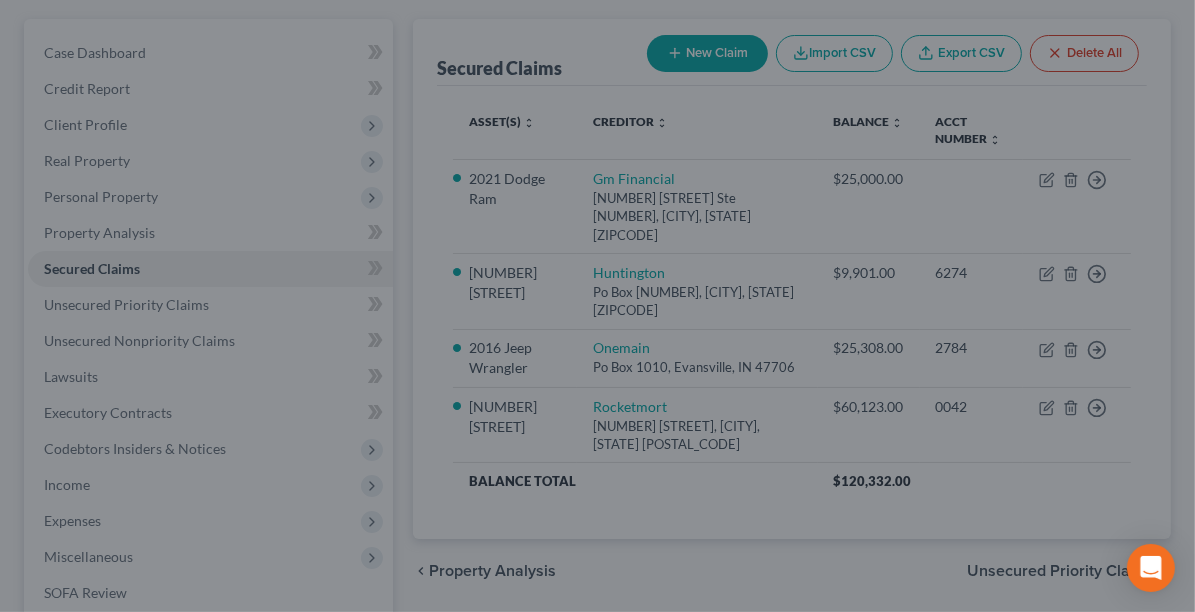 select on "2" 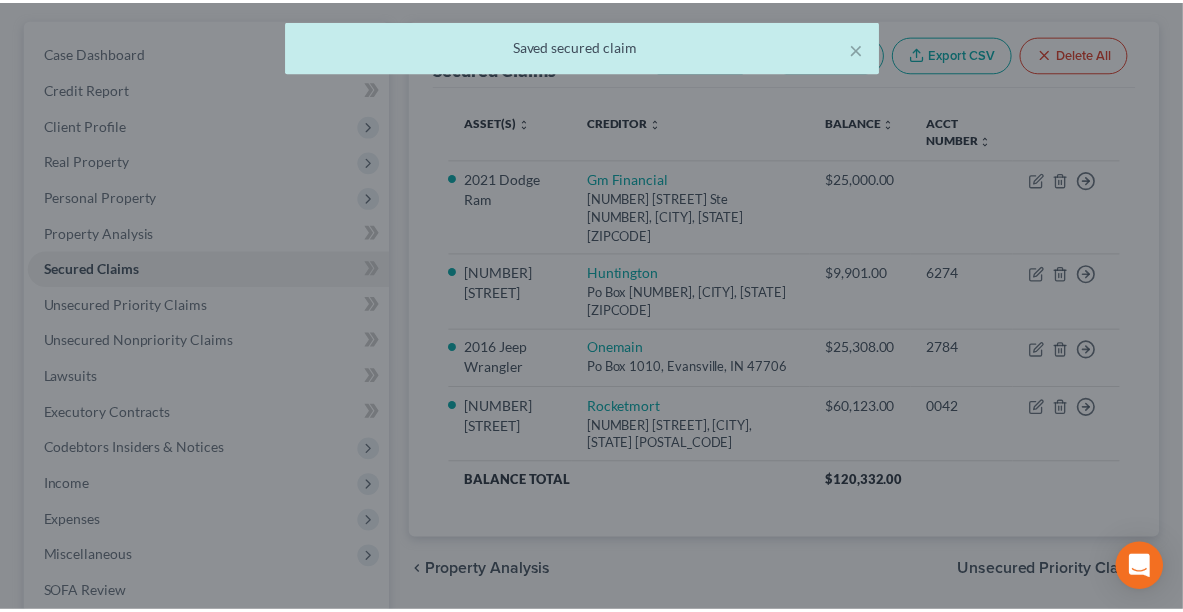 scroll, scrollTop: 0, scrollLeft: 0, axis: both 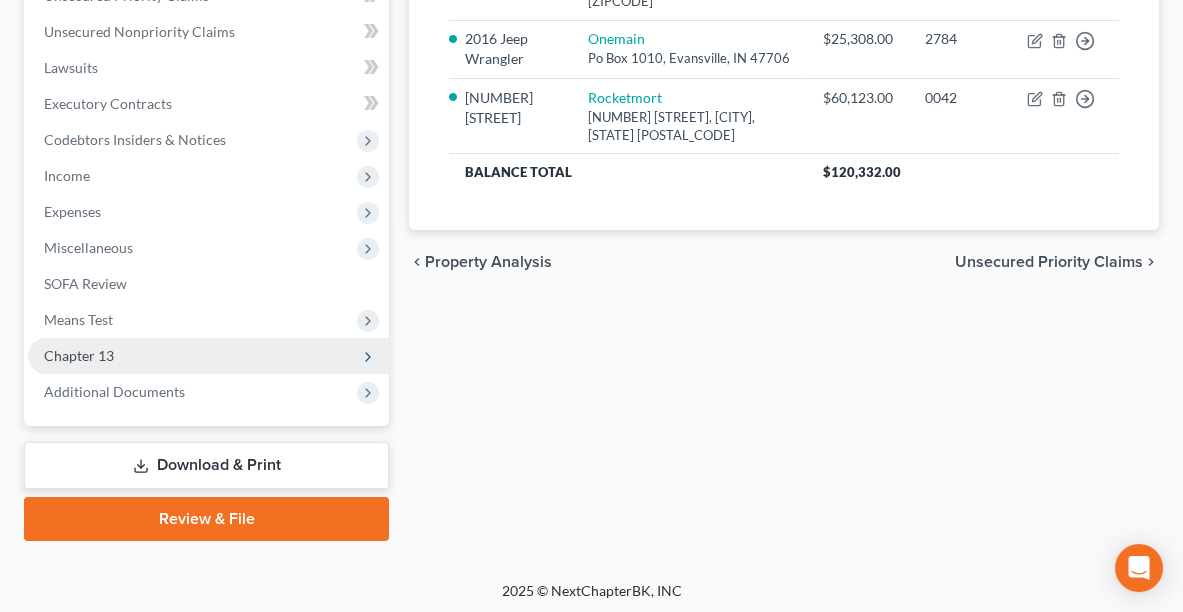 click on "Chapter 13" at bounding box center (79, 355) 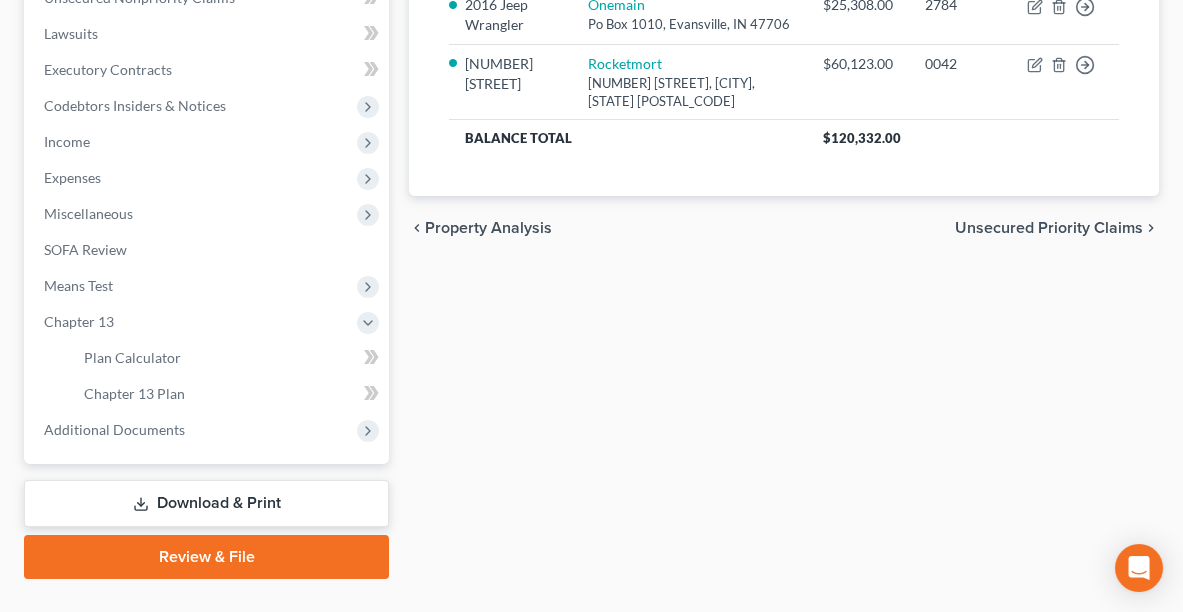 scroll, scrollTop: 554, scrollLeft: 0, axis: vertical 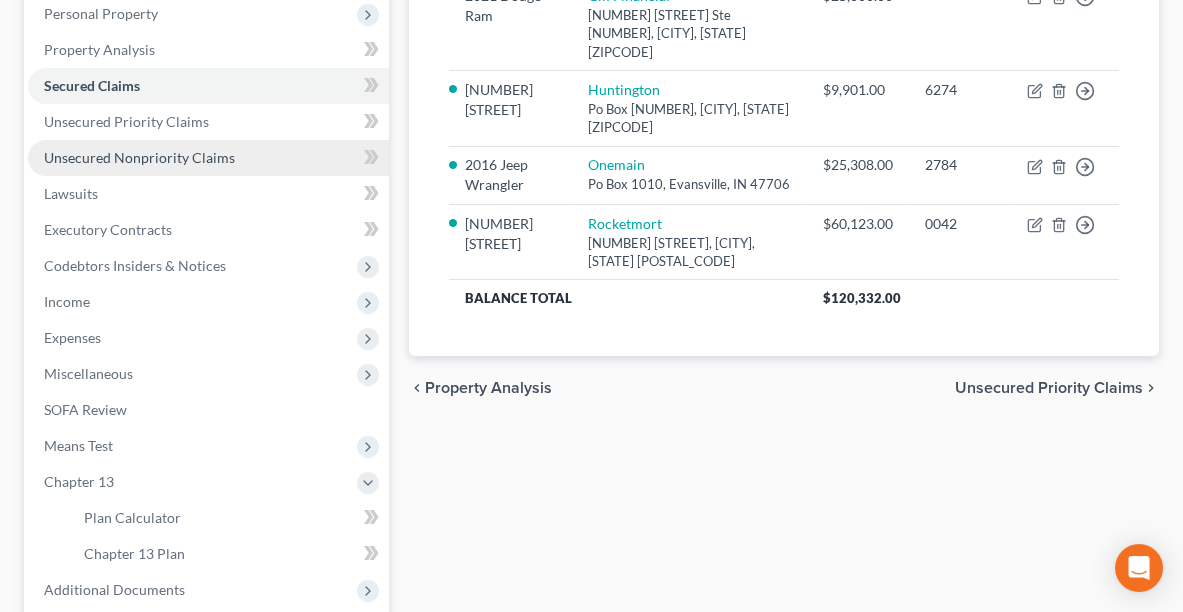 click on "Unsecured Nonpriority Claims" at bounding box center [139, 157] 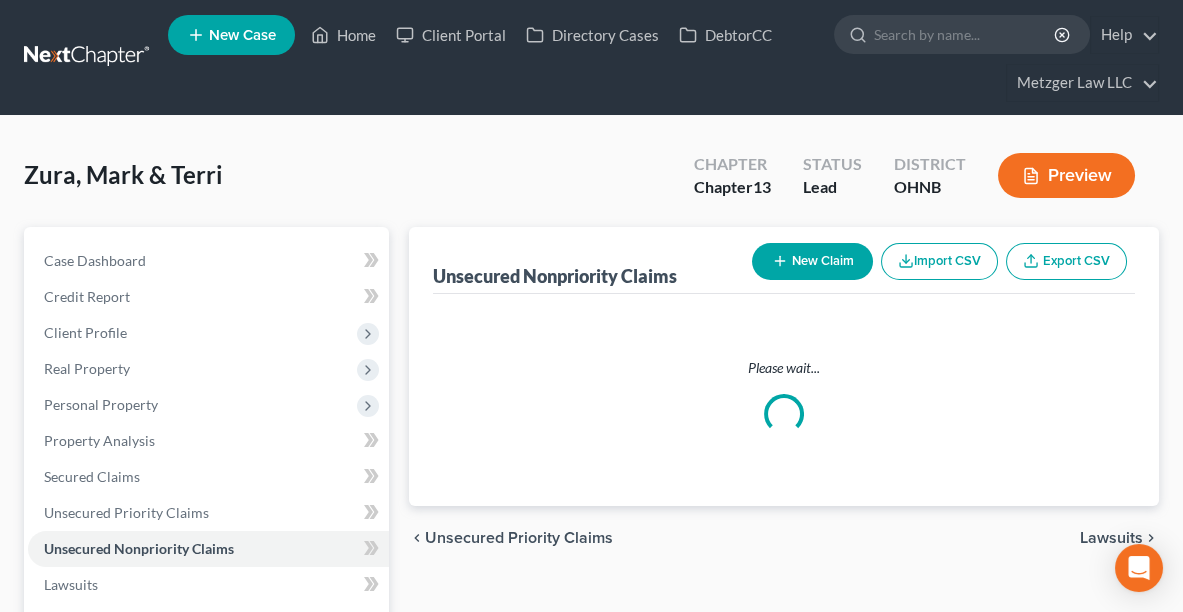 scroll, scrollTop: 0, scrollLeft: 0, axis: both 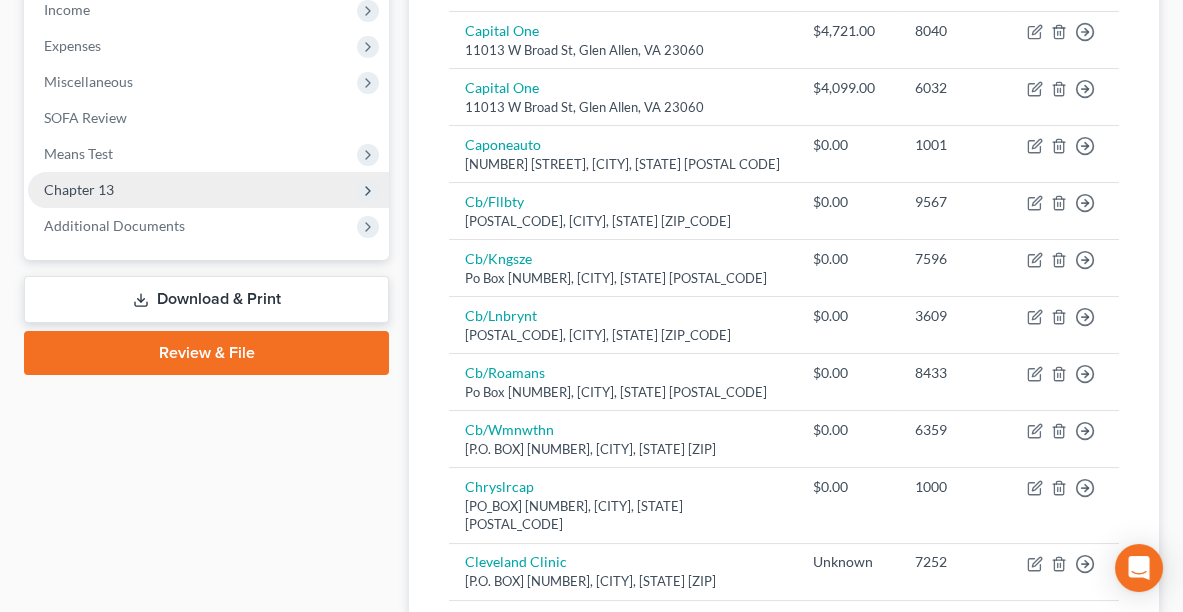 click on "Chapter 13" at bounding box center (79, 189) 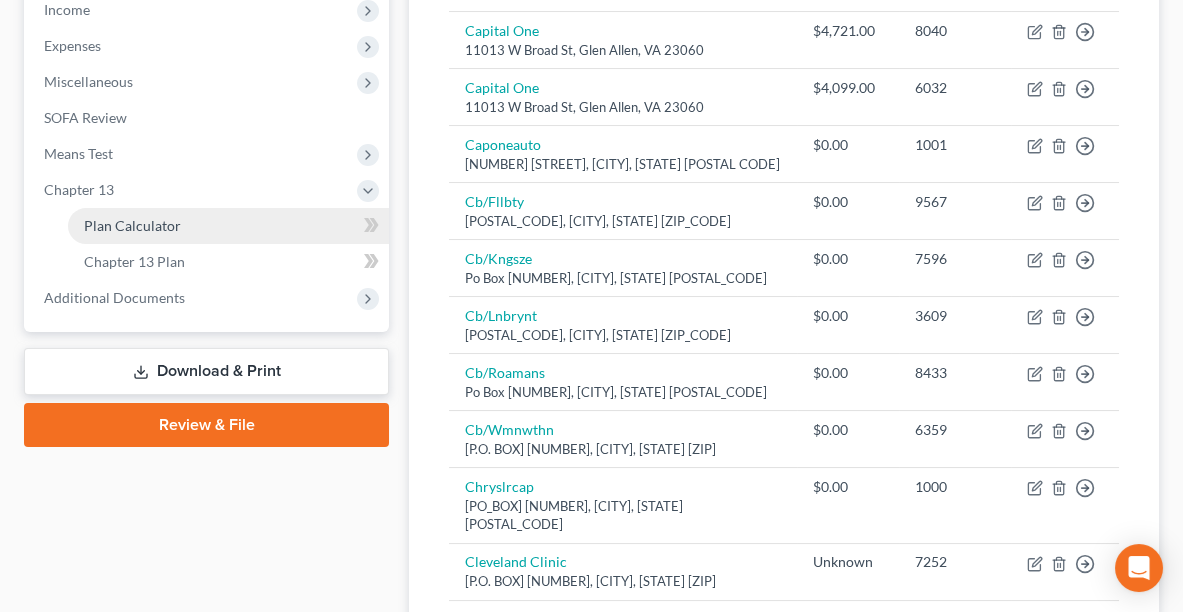 click on "Plan Calculator" at bounding box center [132, 225] 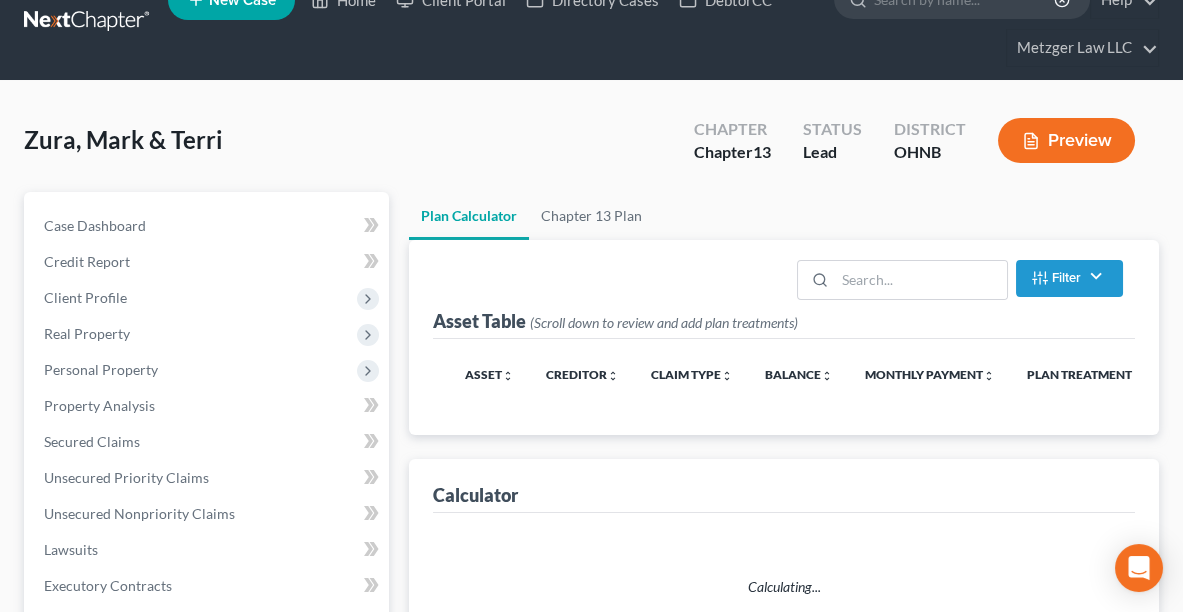 scroll, scrollTop: 0, scrollLeft: 0, axis: both 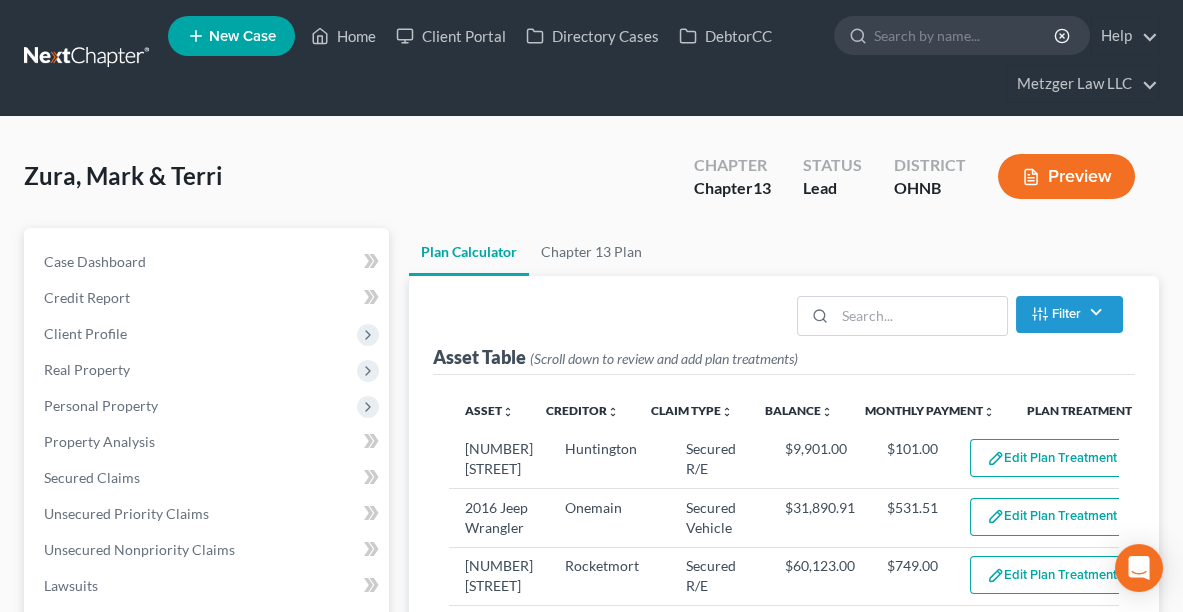select on "59" 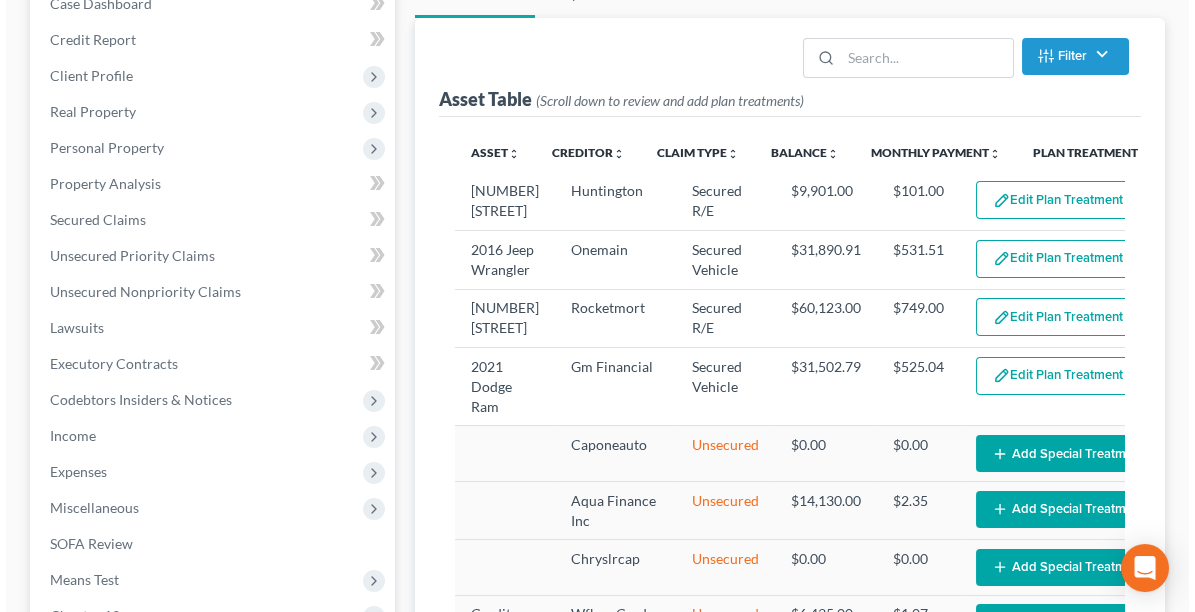 scroll, scrollTop: 260, scrollLeft: 0, axis: vertical 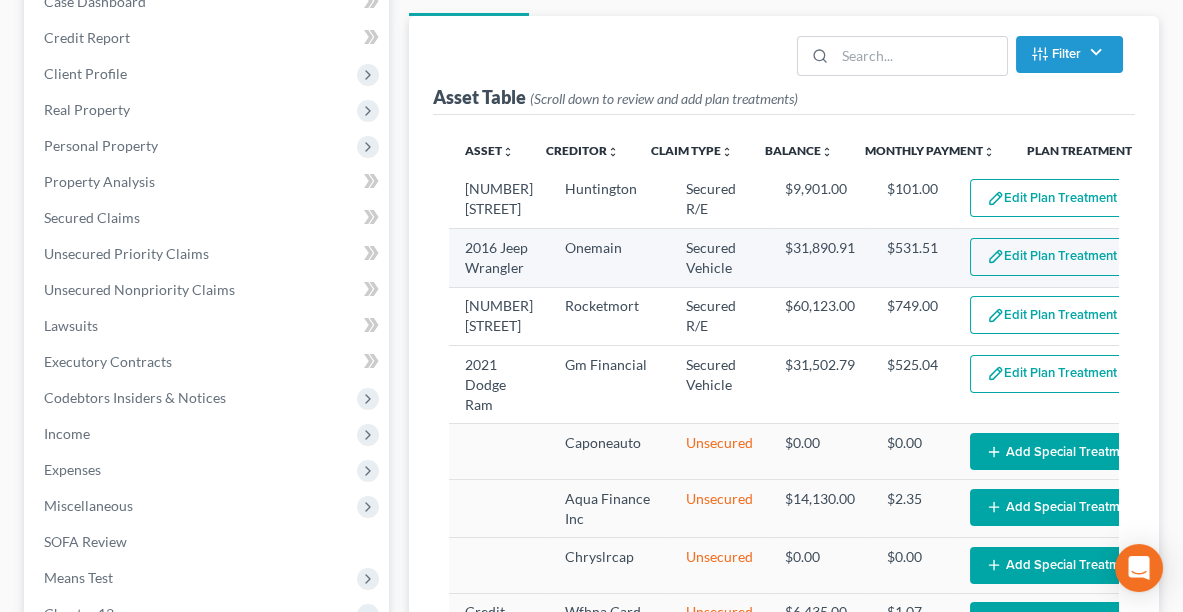click on "Edit Plan Treatment" at bounding box center [1052, 257] 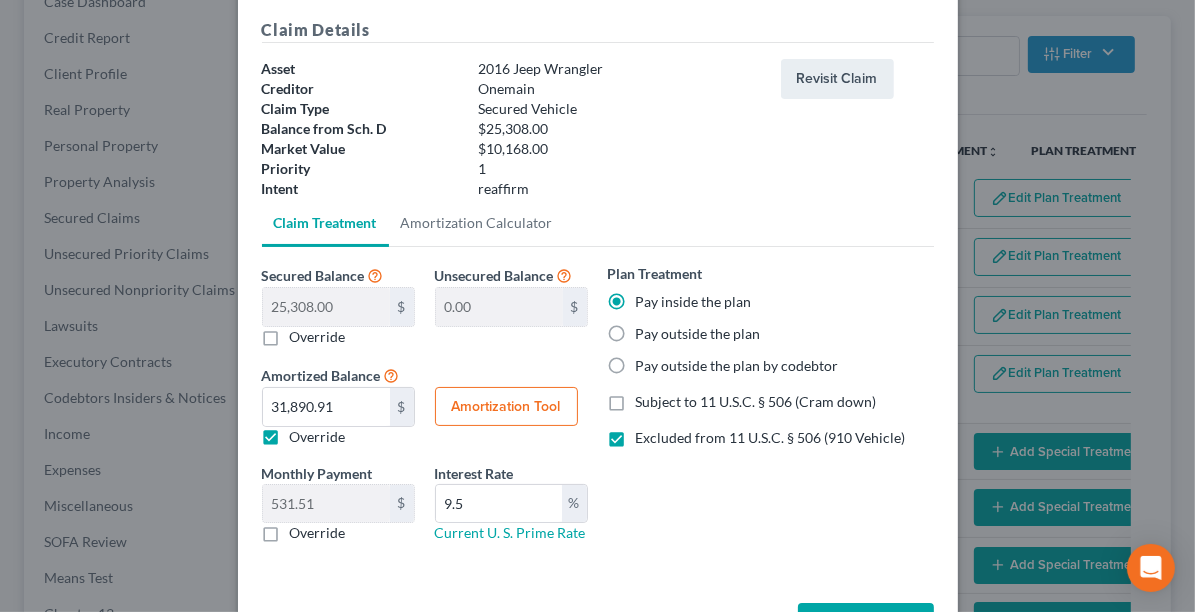 scroll, scrollTop: 143, scrollLeft: 0, axis: vertical 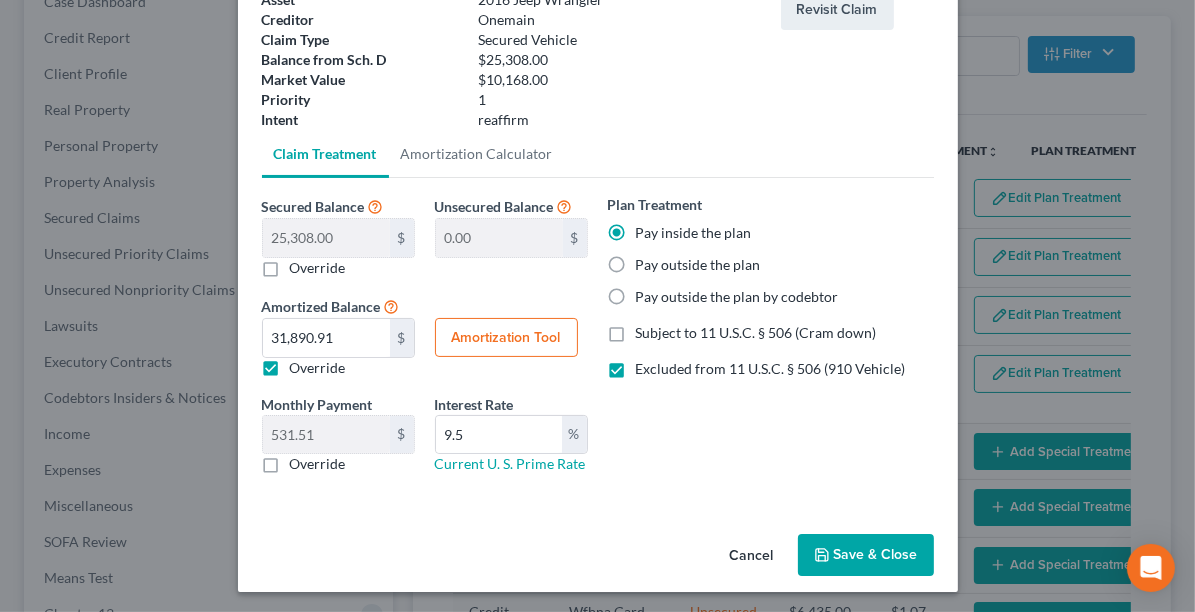 click on "Save & Close" at bounding box center [866, 555] 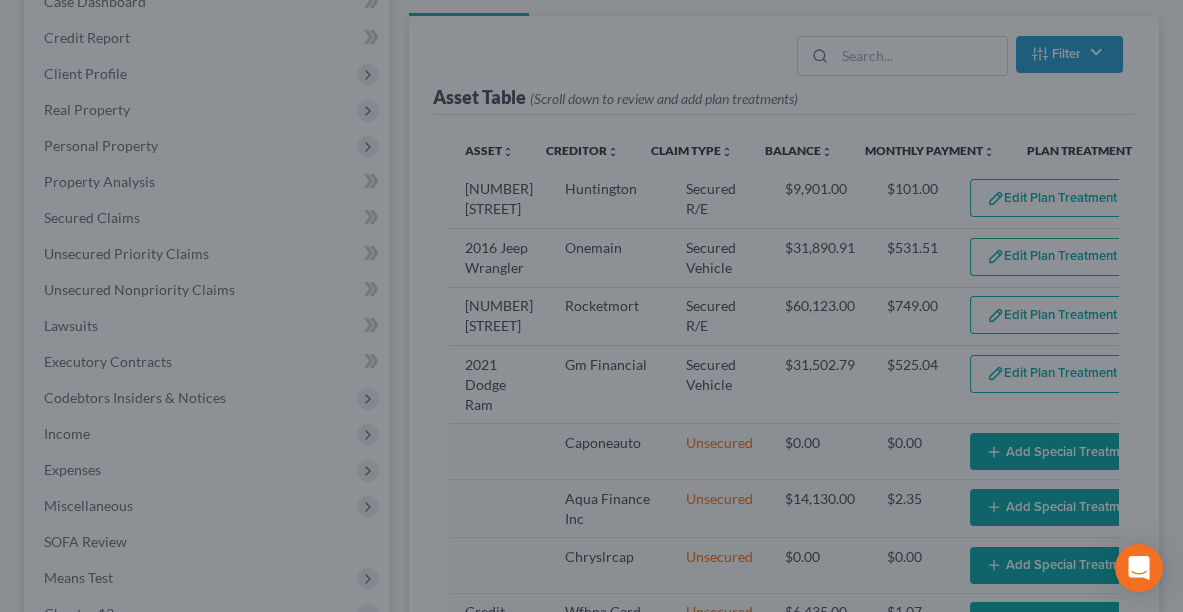 select on "59" 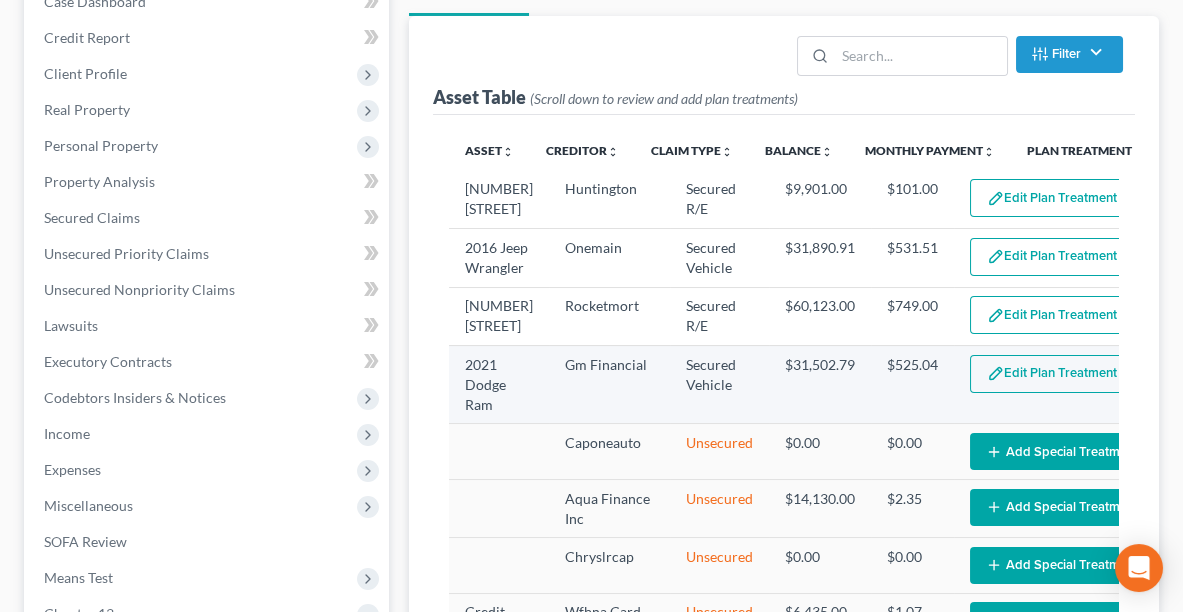 click on "Edit Plan Treatment" at bounding box center (1052, 374) 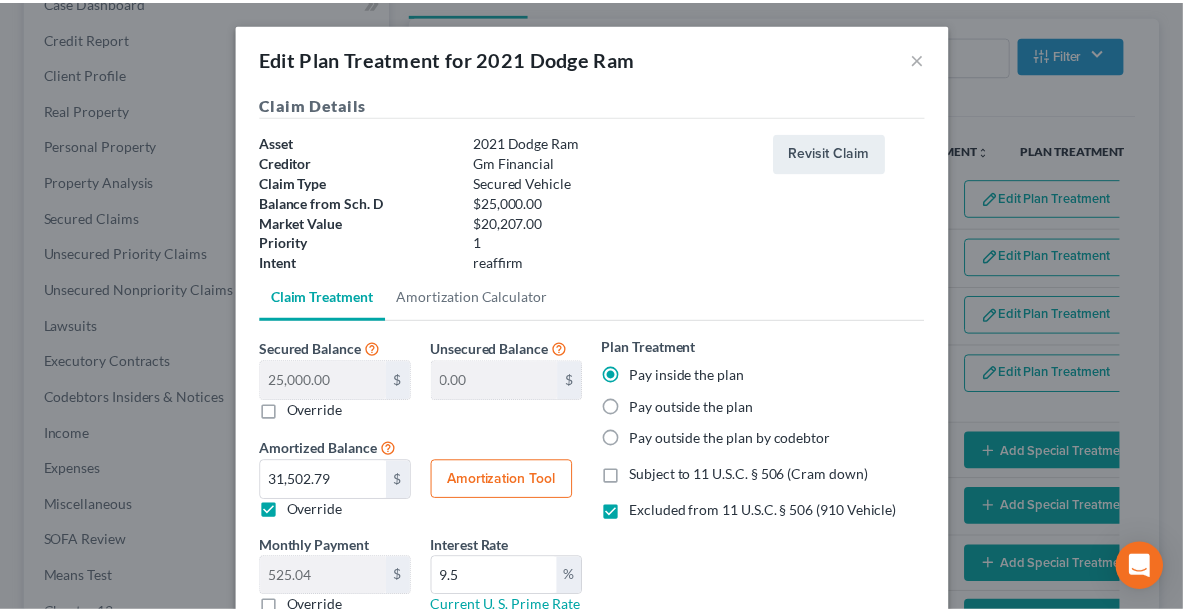 scroll, scrollTop: 143, scrollLeft: 0, axis: vertical 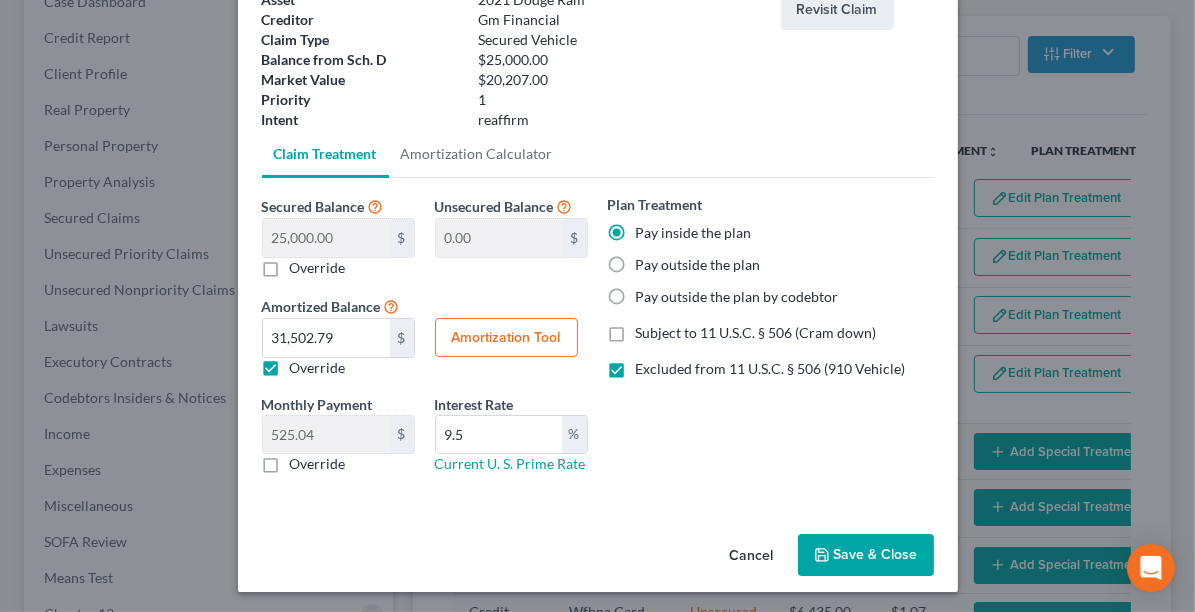 click on "Save & Close" at bounding box center (866, 555) 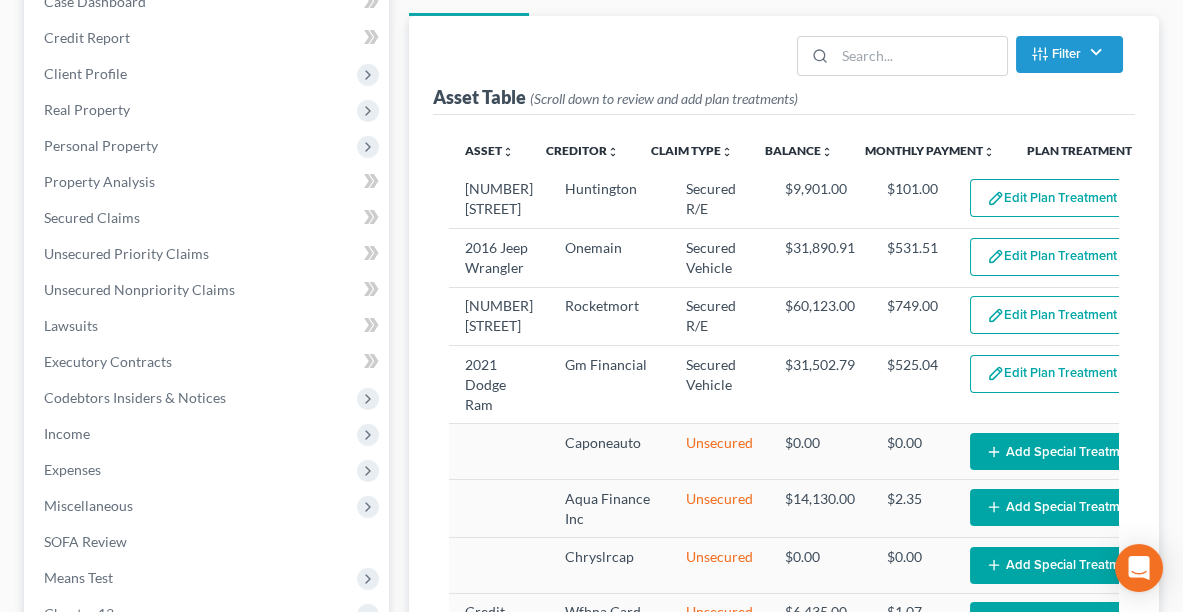 select on "59" 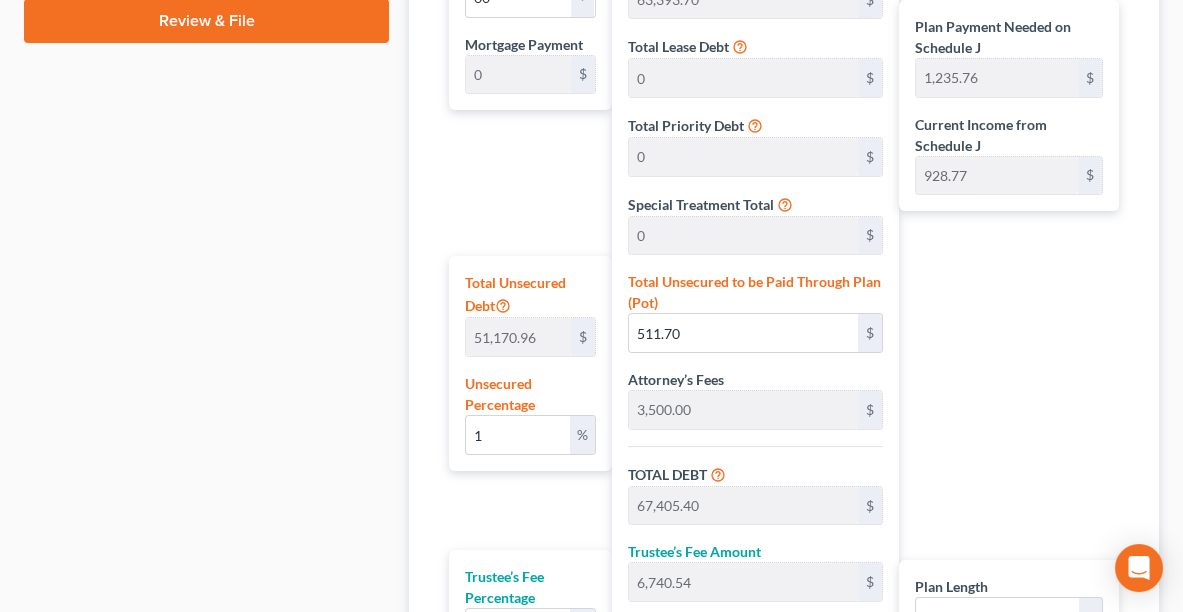 scroll, scrollTop: 1089, scrollLeft: 0, axis: vertical 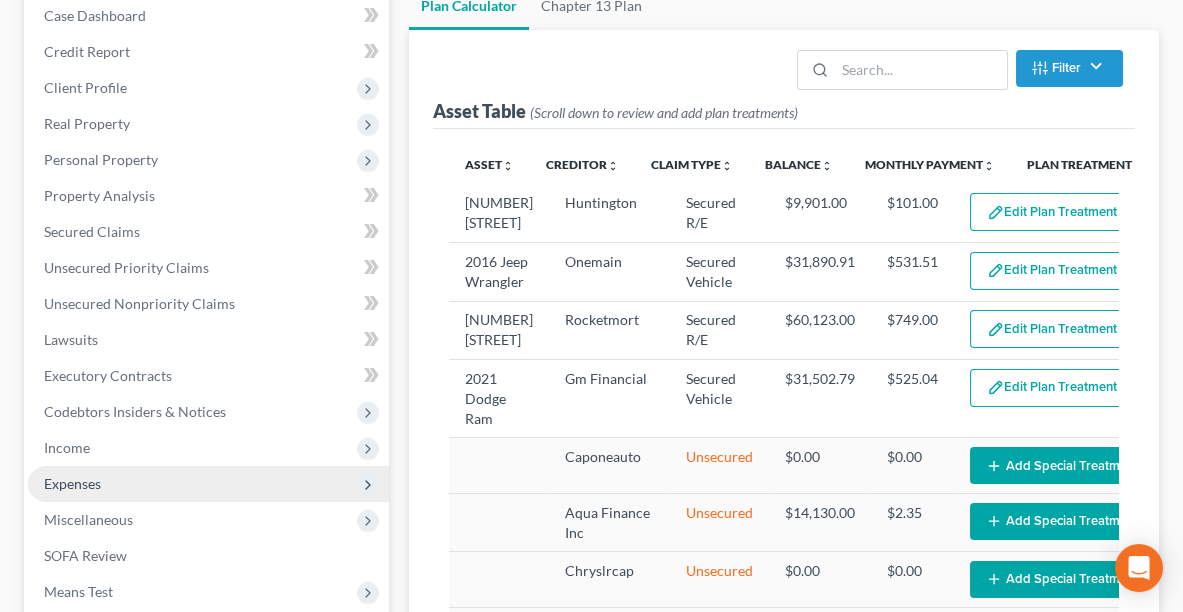 click on "Expenses" at bounding box center (208, 484) 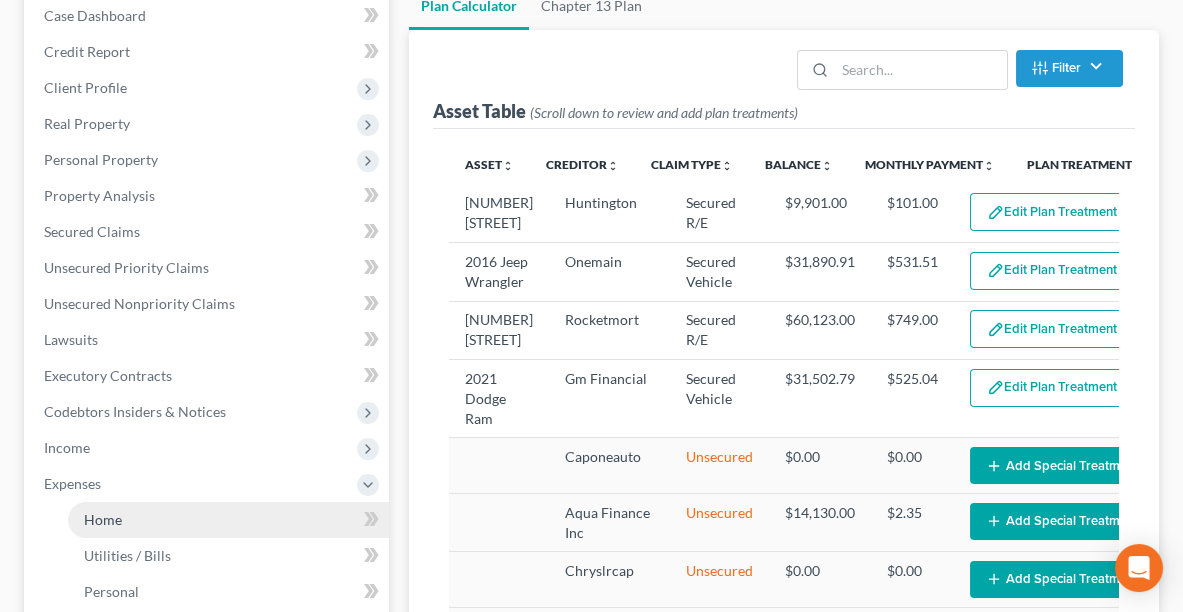 click on "Home" at bounding box center [228, 520] 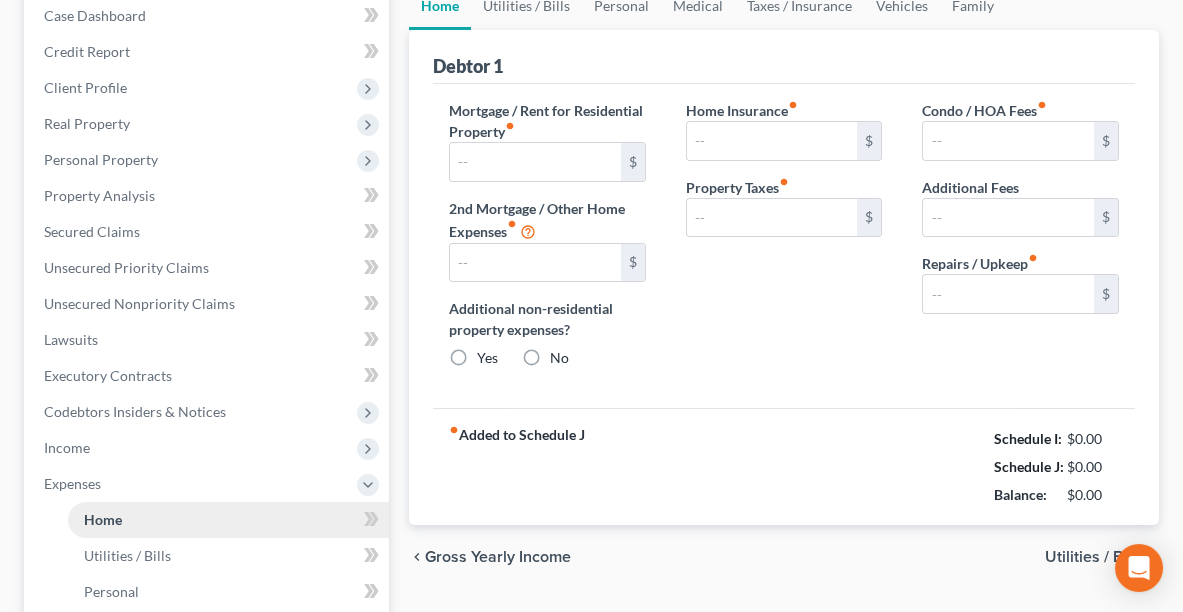 type on "749.00" 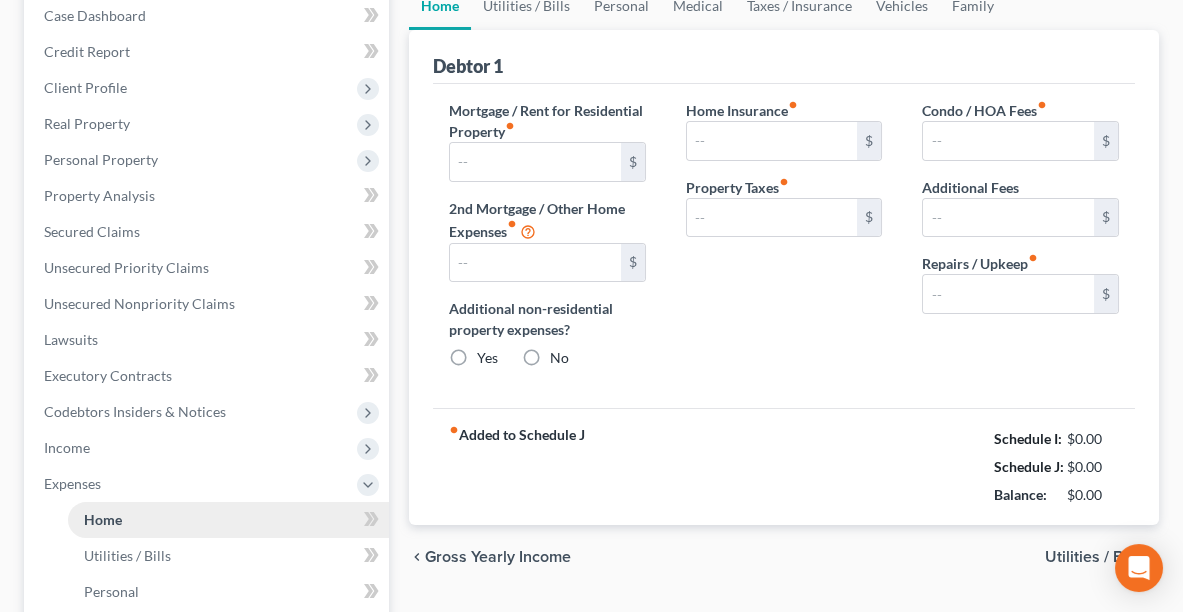 type on "101.00" 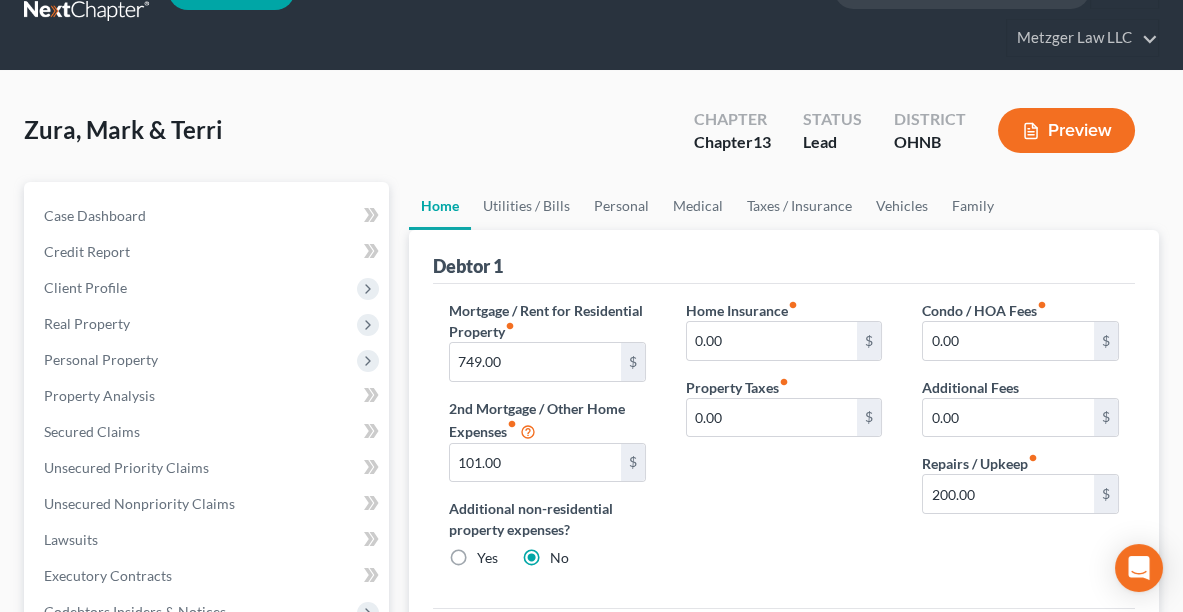 scroll, scrollTop: 0, scrollLeft: 0, axis: both 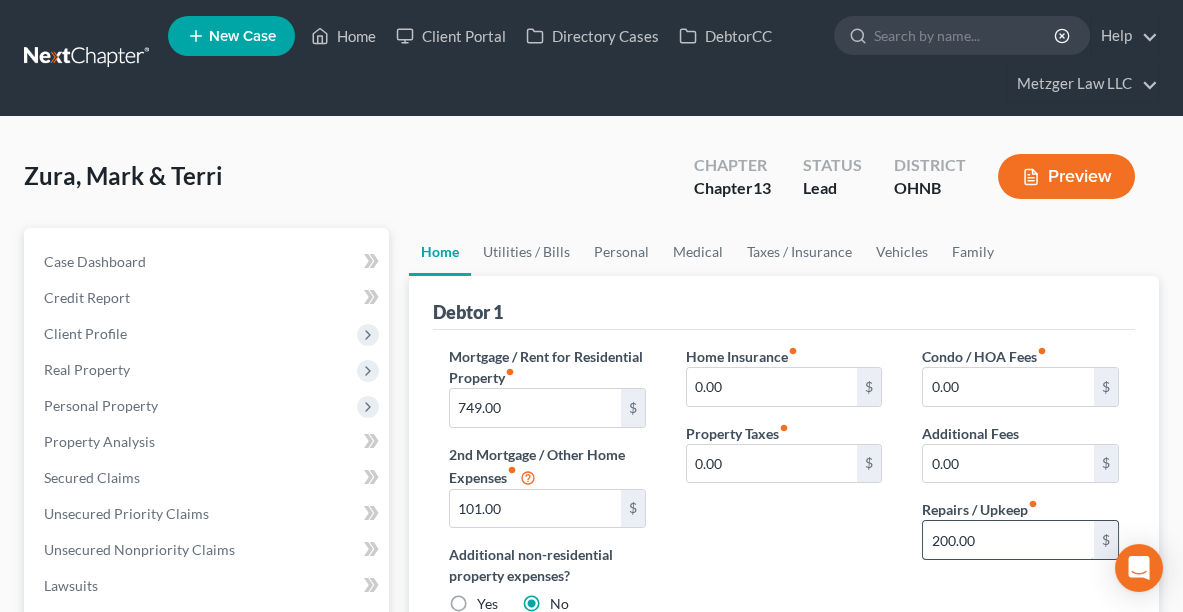 click on "200.00" at bounding box center (1008, 540) 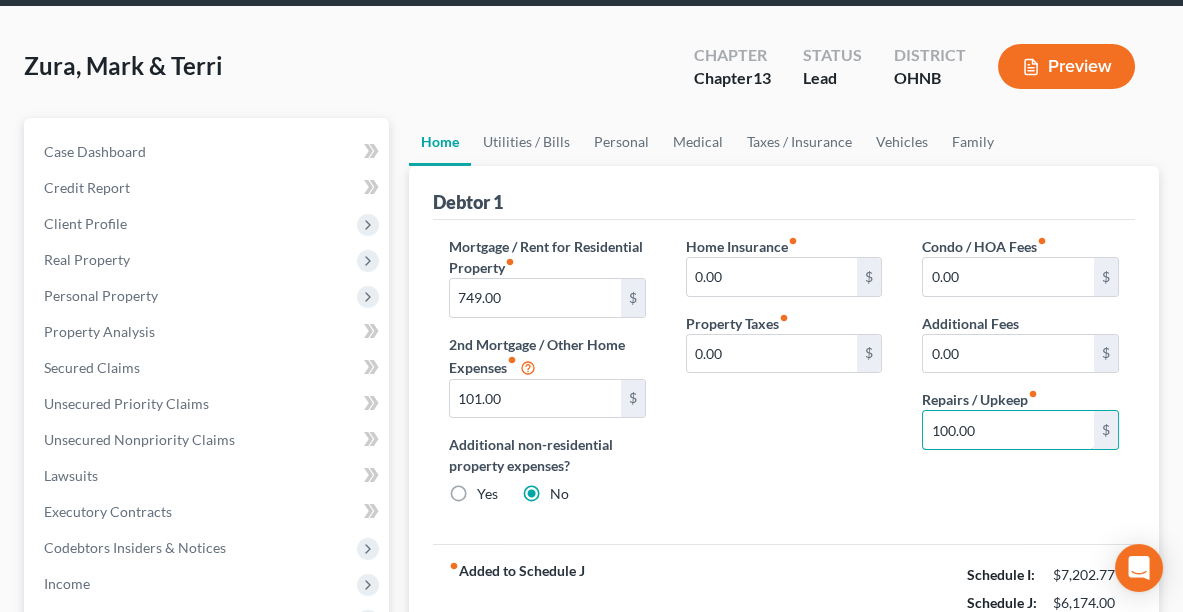scroll, scrollTop: 100, scrollLeft: 0, axis: vertical 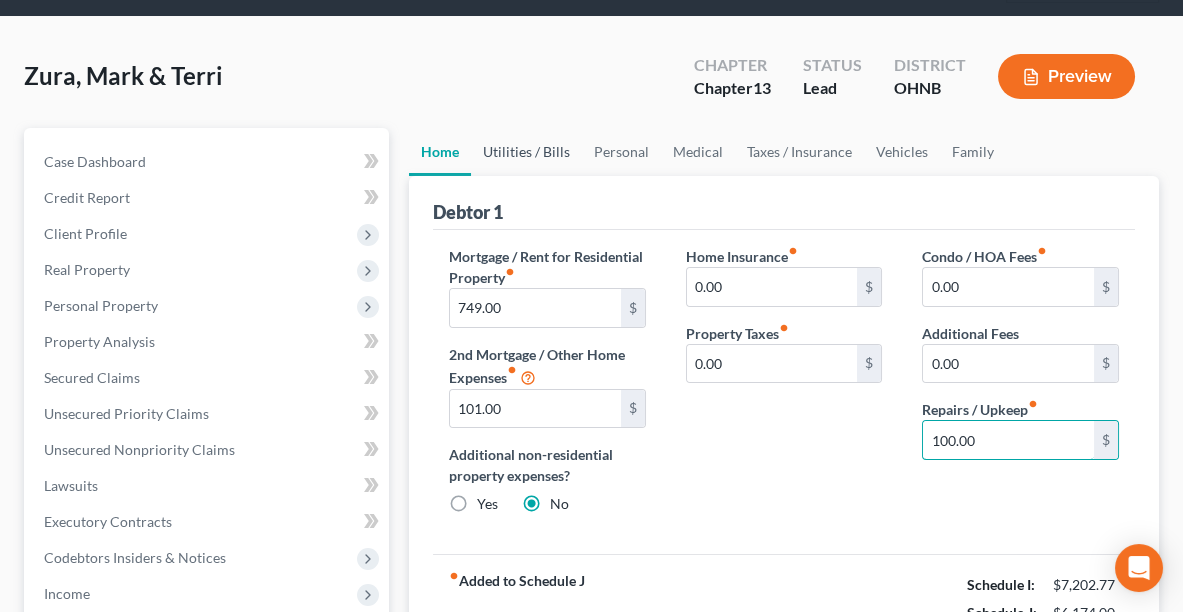type on "100.00" 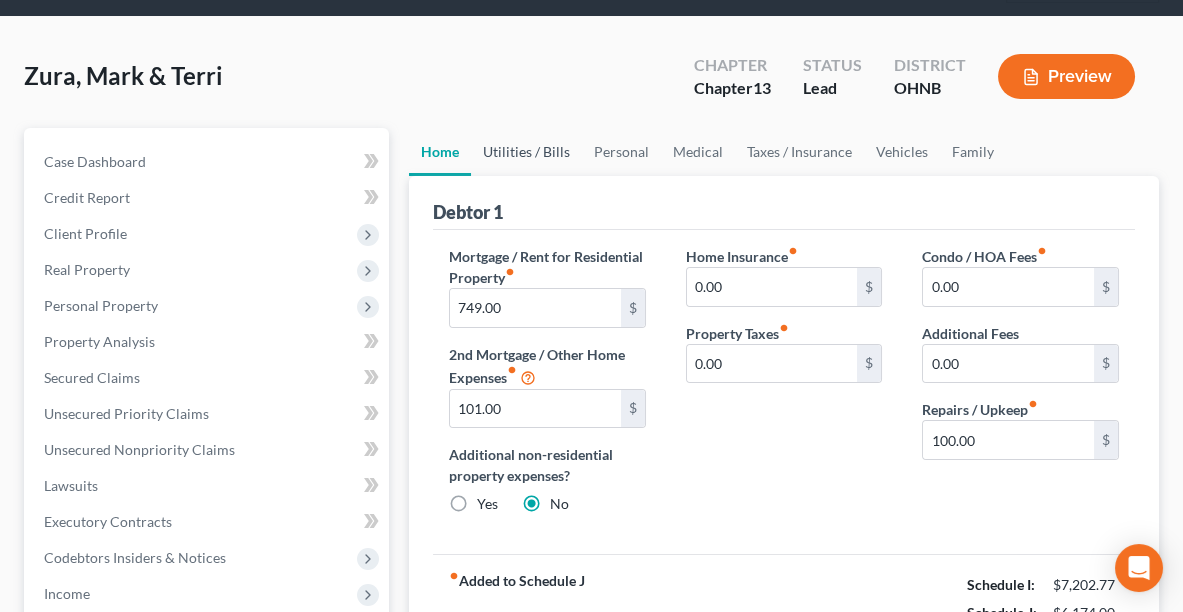 click on "Utilities / Bills" at bounding box center [526, 152] 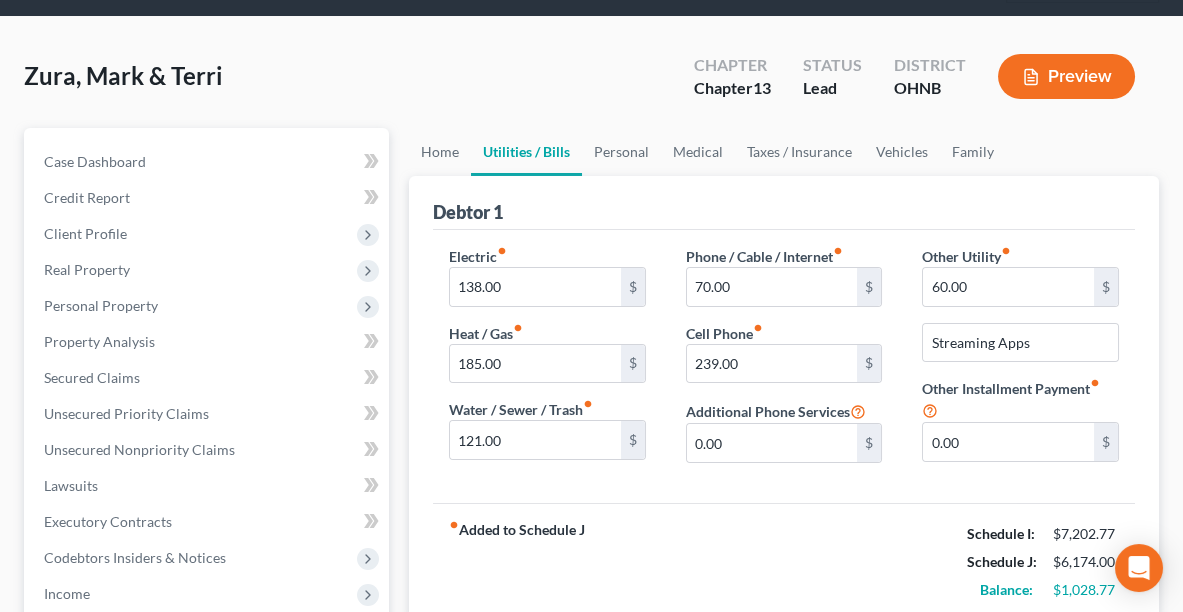 scroll, scrollTop: 0, scrollLeft: 0, axis: both 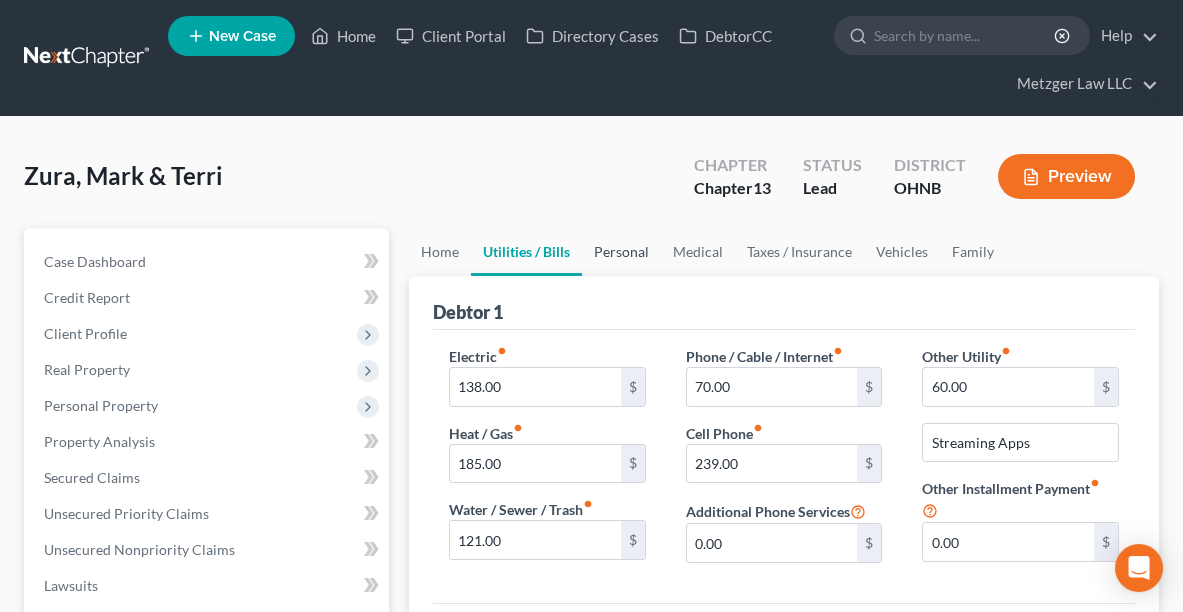 click on "Personal" at bounding box center (621, 252) 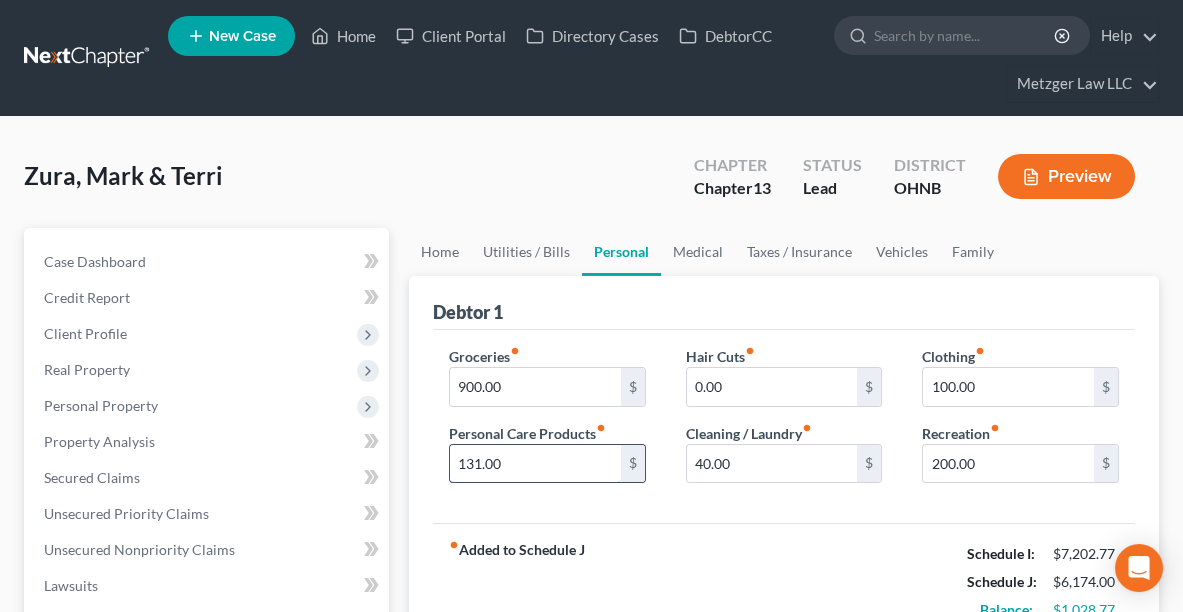 click on "131.00" at bounding box center (535, 464) 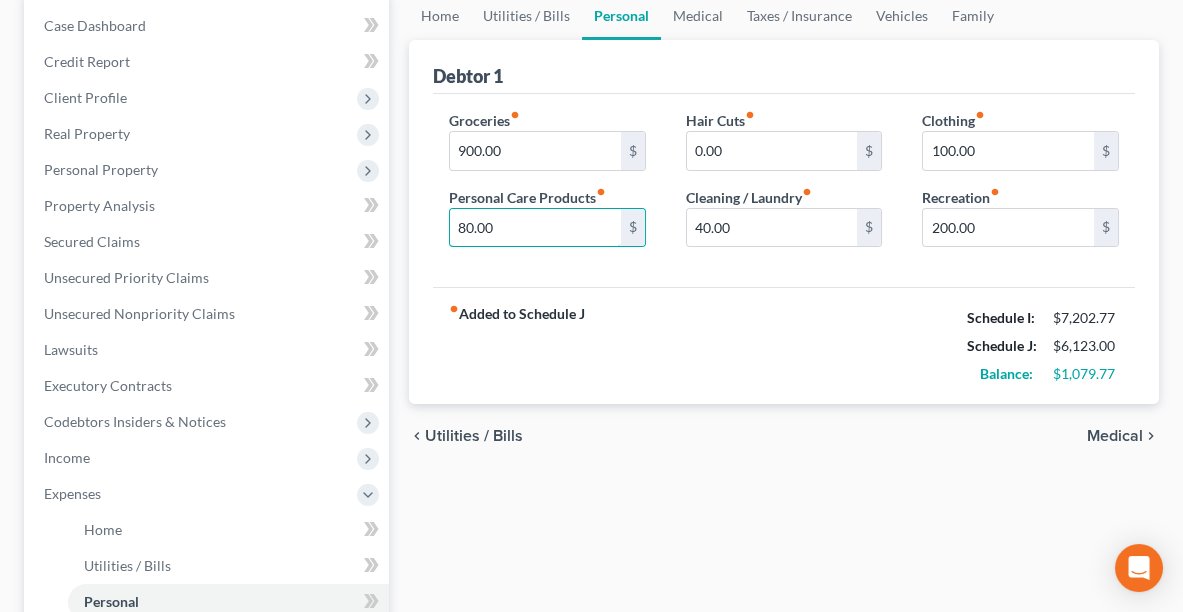 scroll, scrollTop: 258, scrollLeft: 0, axis: vertical 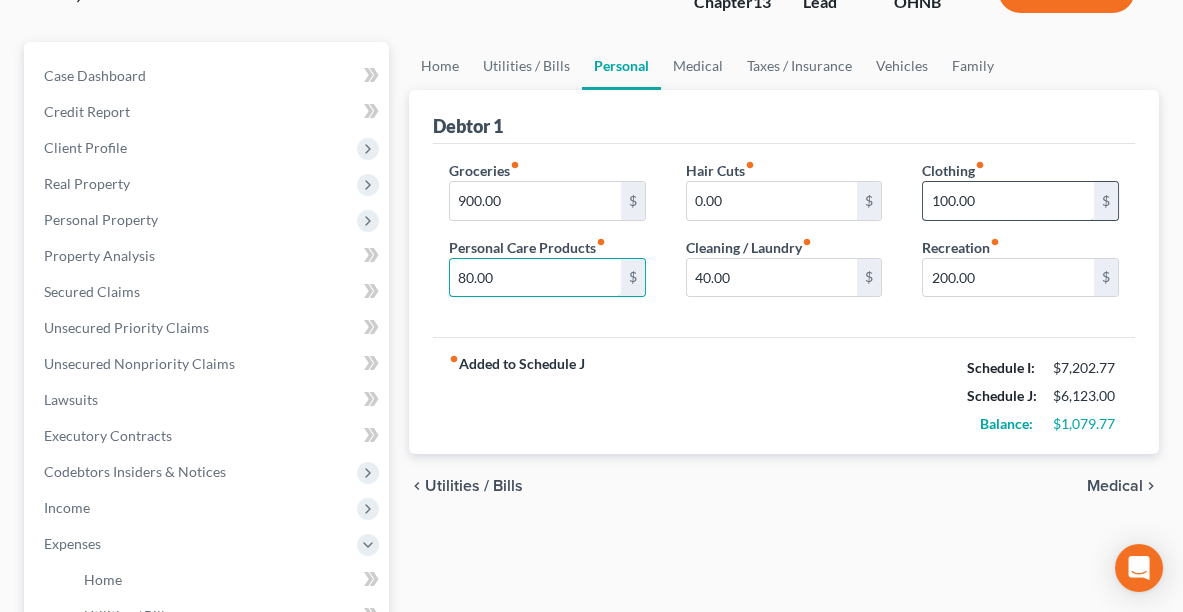 type on "80.00" 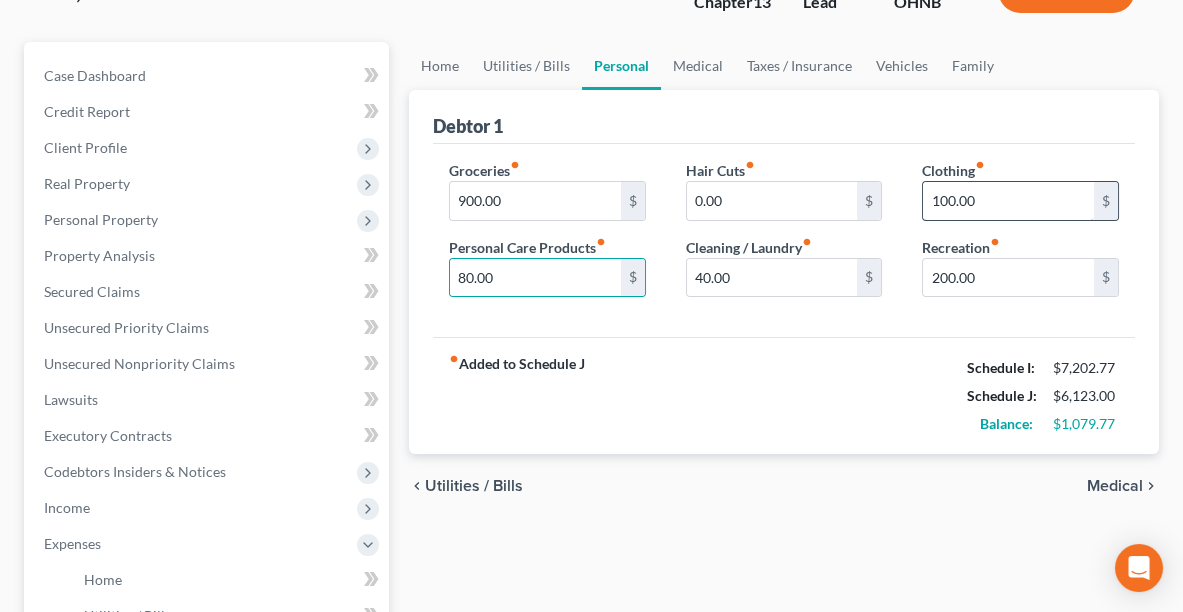 click on "100.00" at bounding box center (1008, 201) 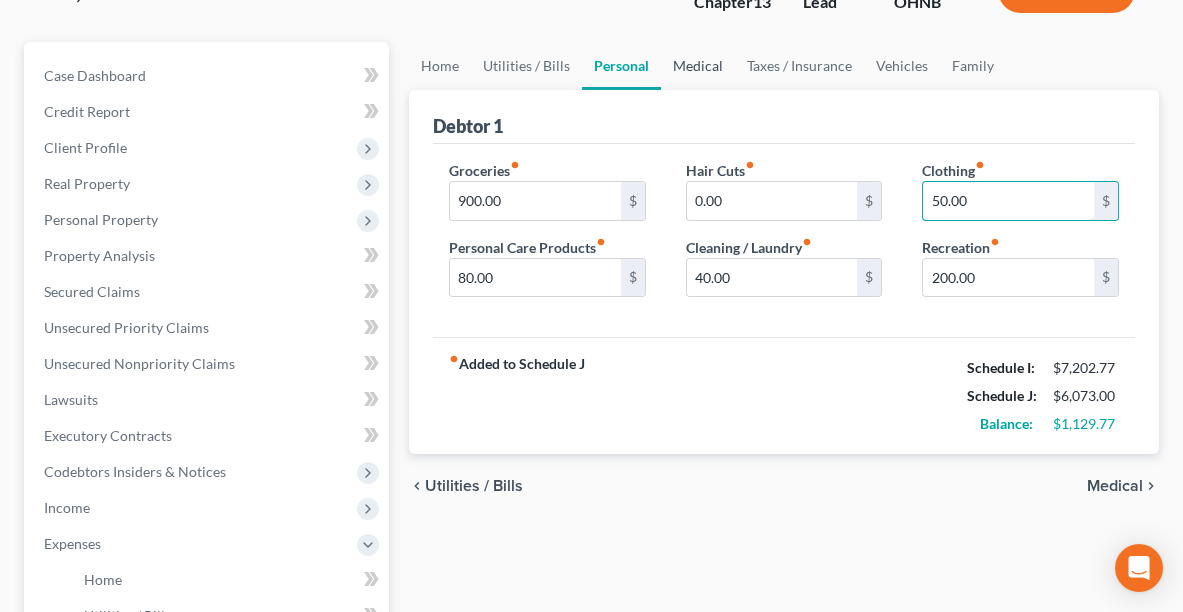 type on "50.00" 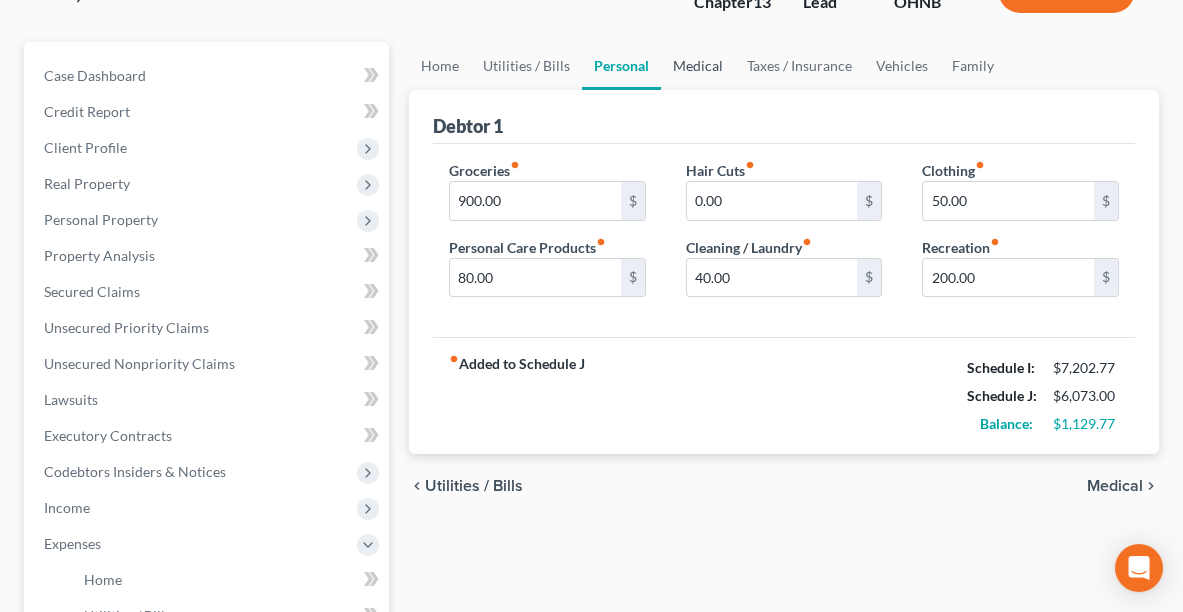 click on "Medical" at bounding box center [698, 66] 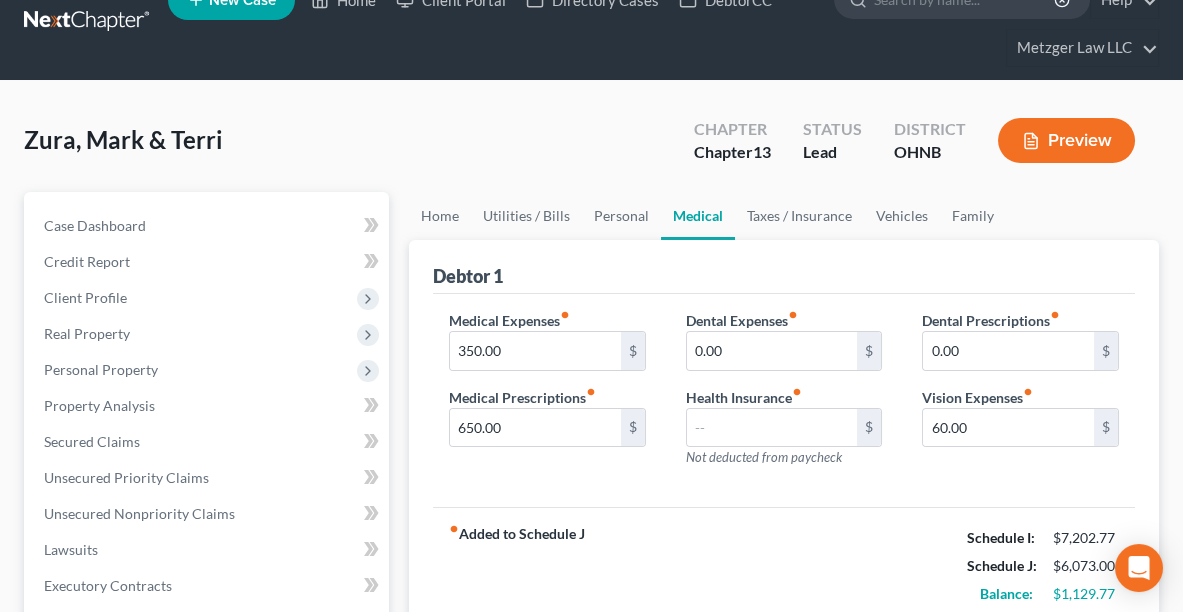 scroll, scrollTop: 0, scrollLeft: 0, axis: both 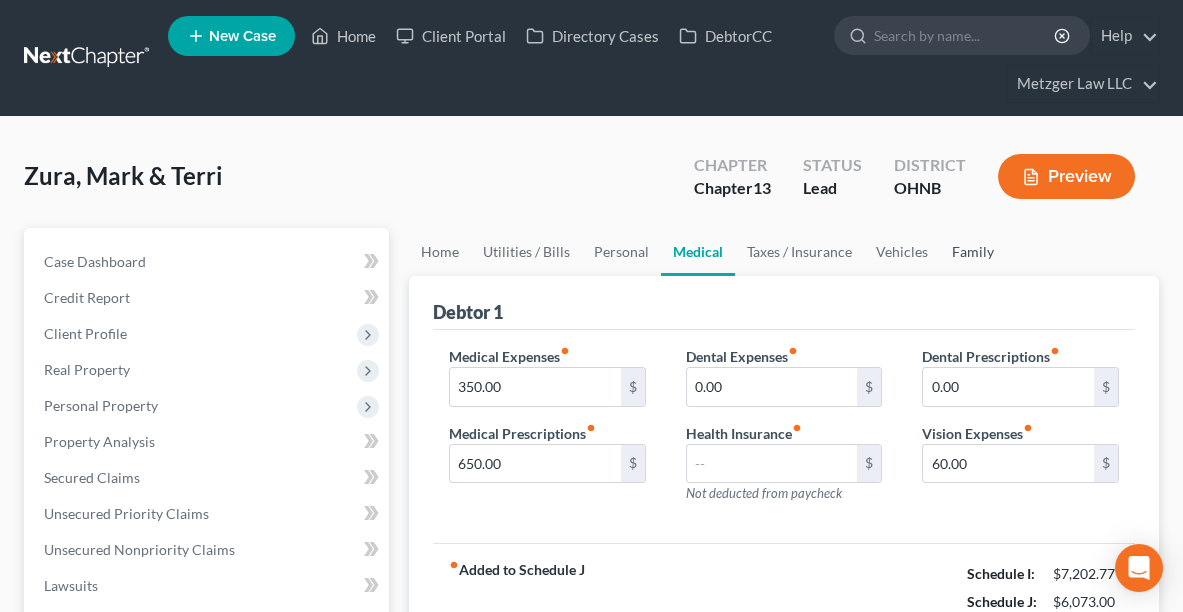 click on "Family" at bounding box center [973, 252] 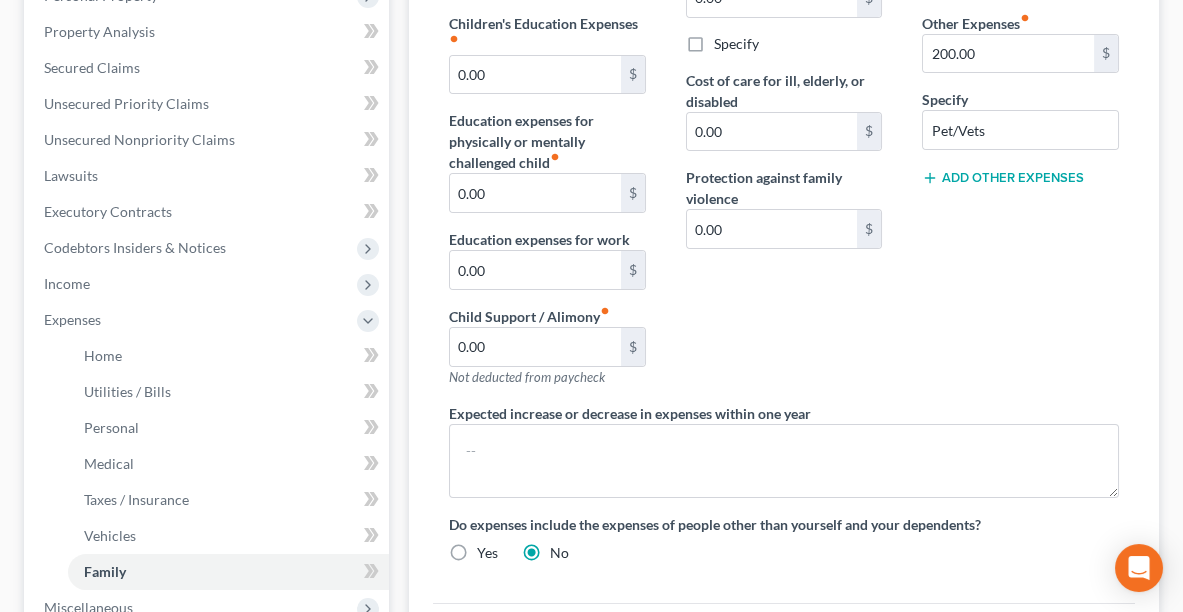 scroll, scrollTop: 592, scrollLeft: 0, axis: vertical 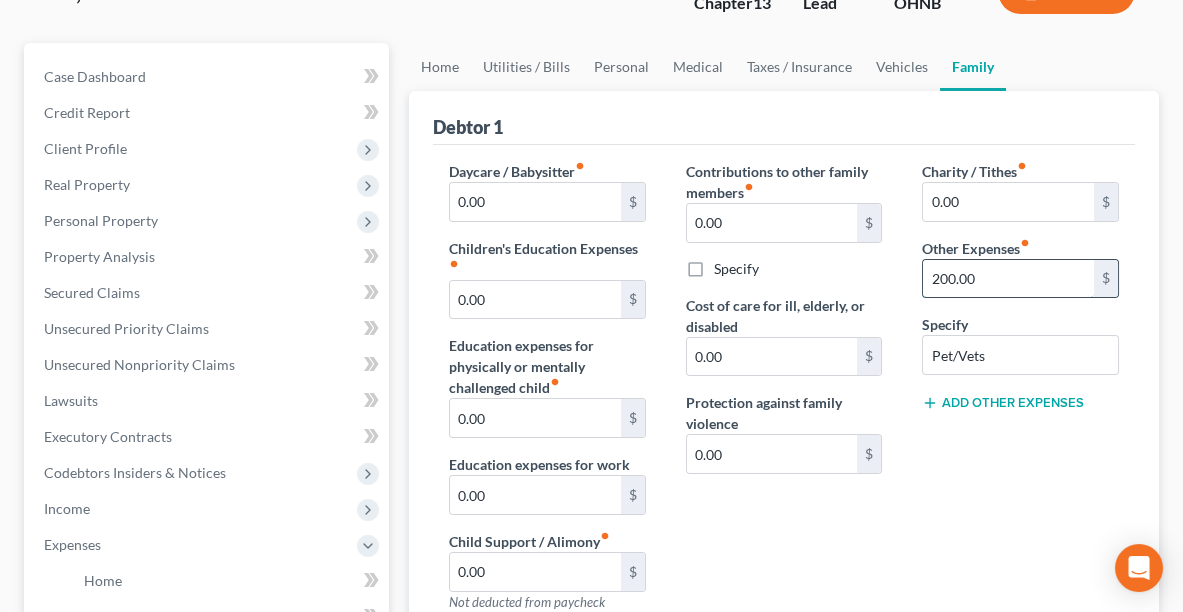 click on "200.00" at bounding box center (1008, 279) 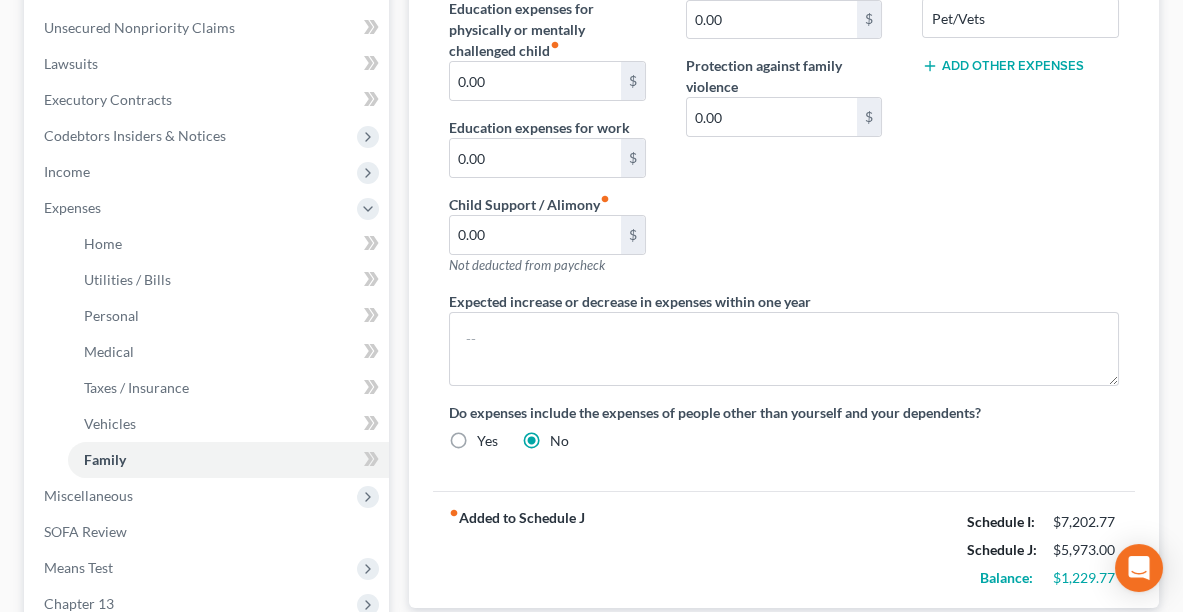 scroll, scrollTop: 614, scrollLeft: 0, axis: vertical 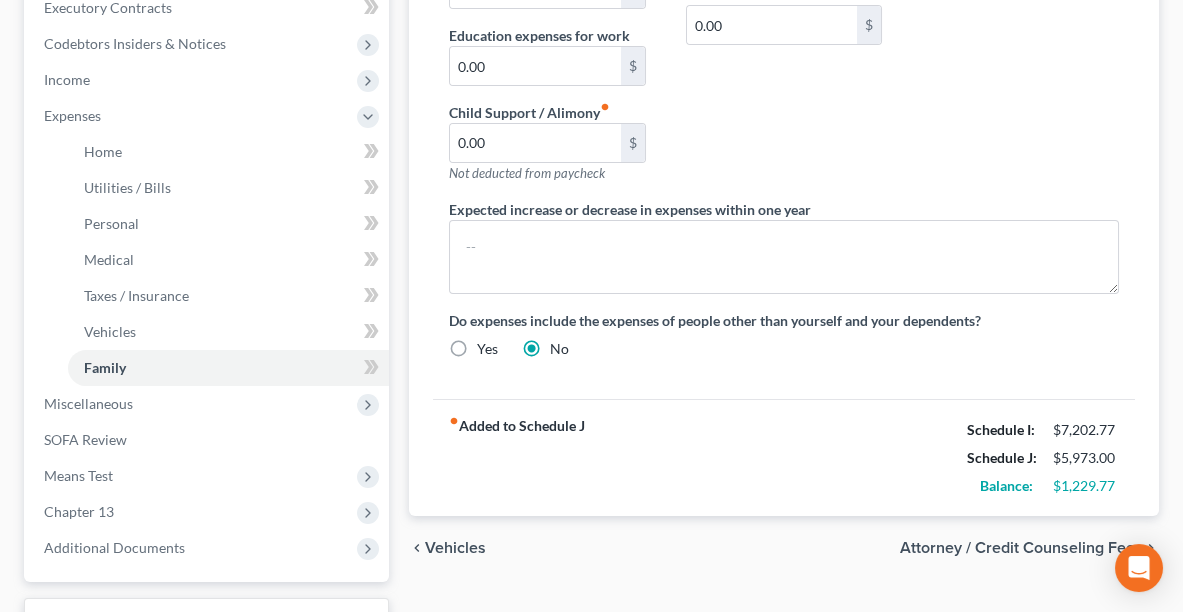 type on "100.00" 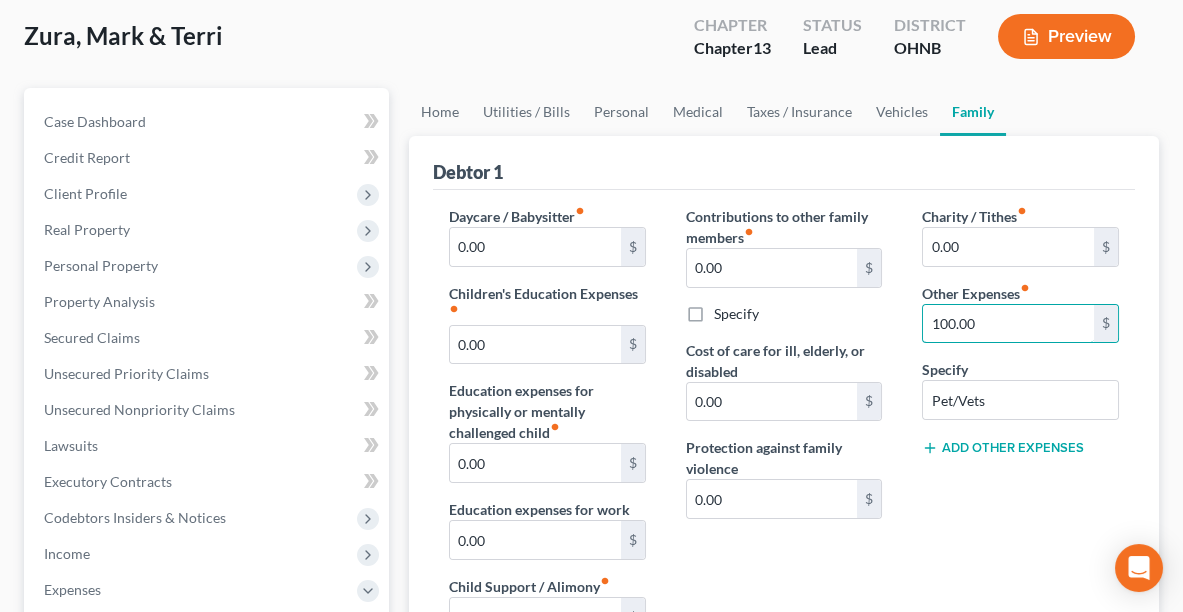 scroll, scrollTop: 126, scrollLeft: 0, axis: vertical 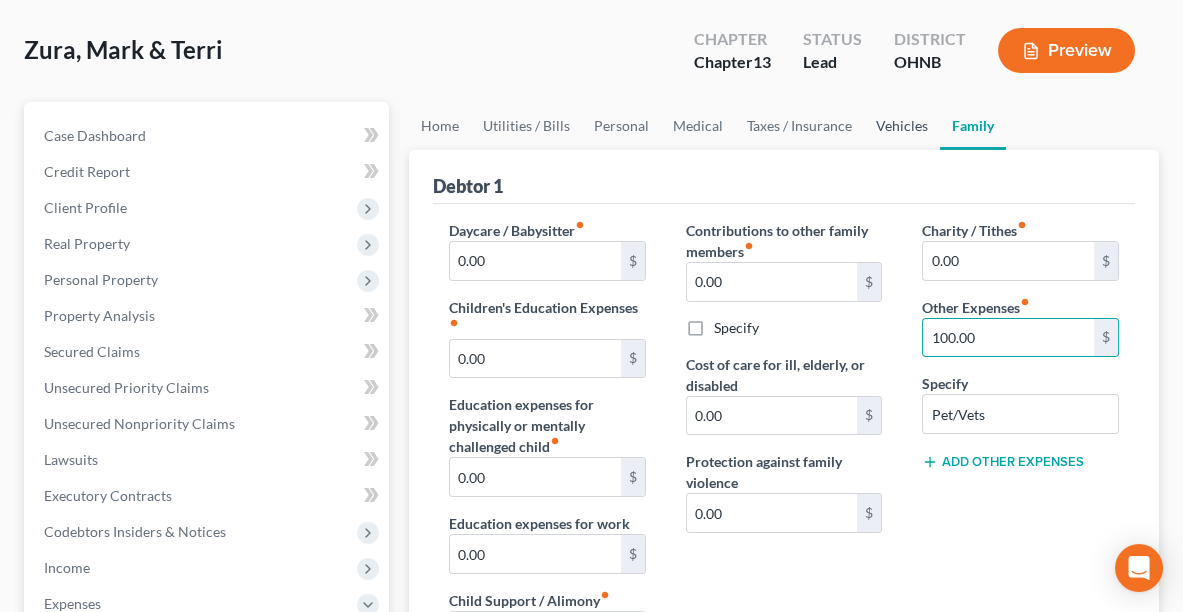 click on "Vehicles" at bounding box center (902, 126) 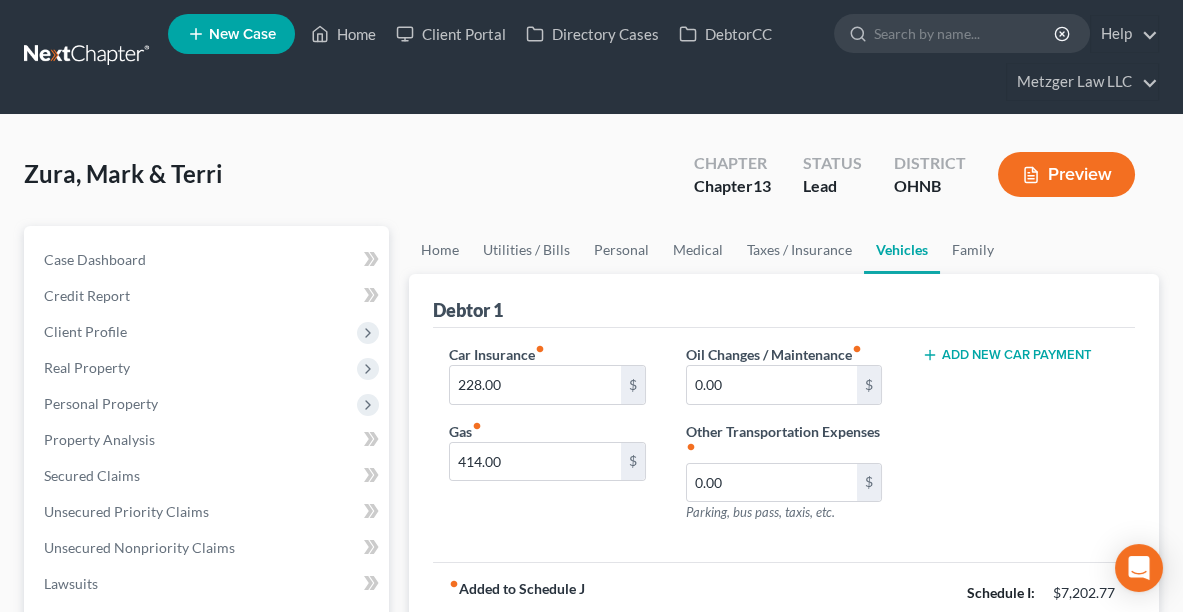 scroll, scrollTop: 0, scrollLeft: 0, axis: both 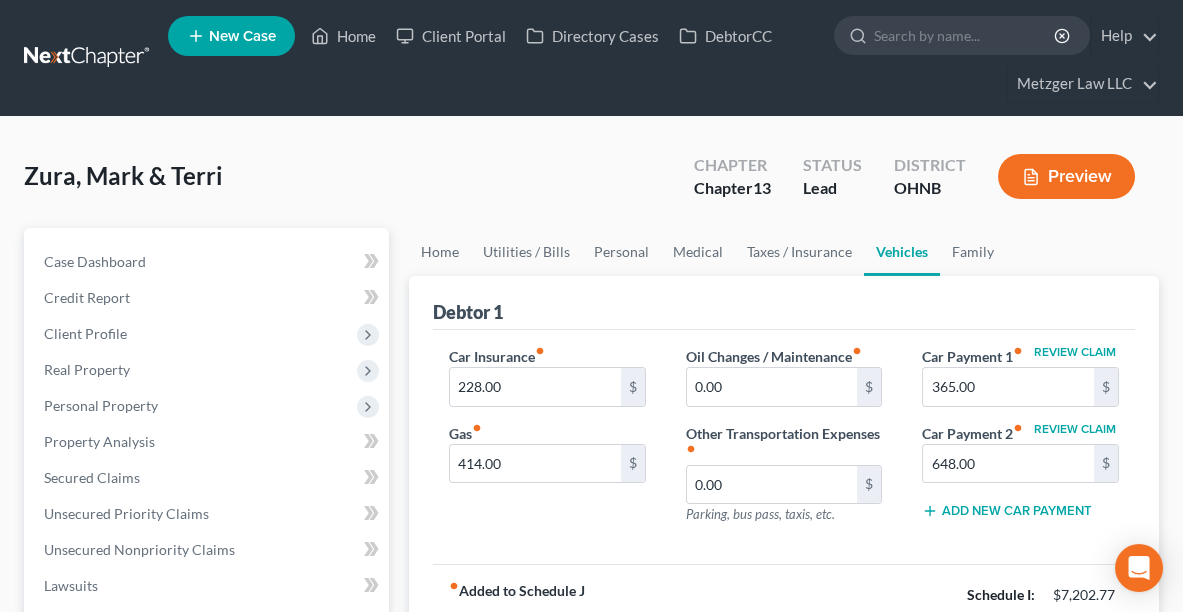 click on "Review Claim Car Payment 1  fiber_manual_record 365.00 $ Review Claim Car Payment 2  fiber_manual_record 648.00 $ Add New Car Payment" at bounding box center [1020, 443] 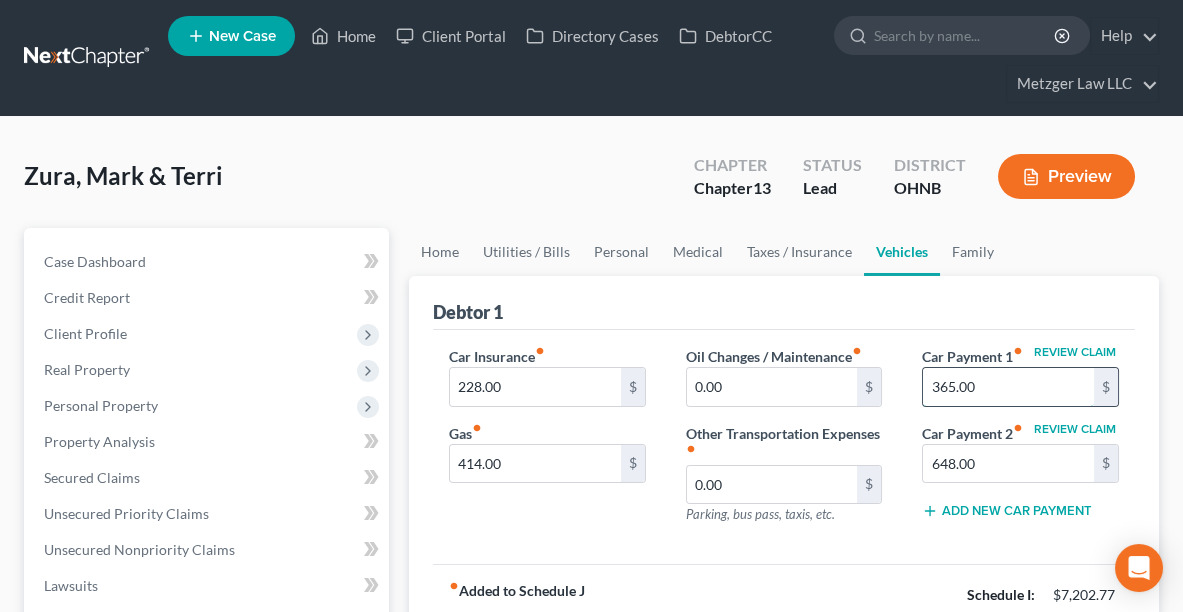 click on "365.00" at bounding box center (1008, 387) 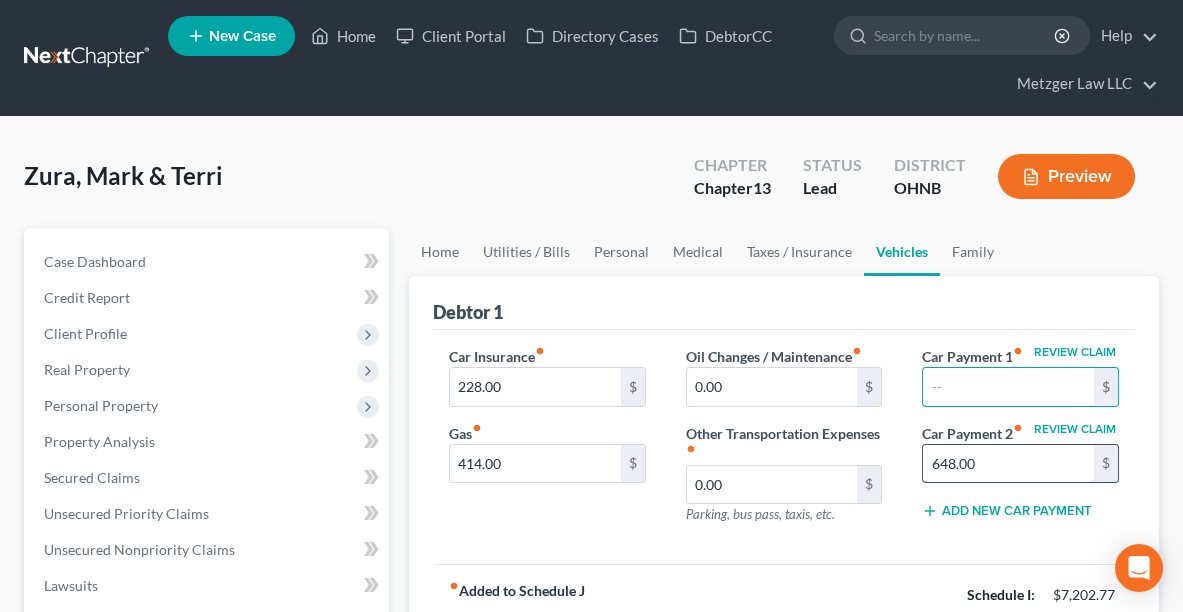 type 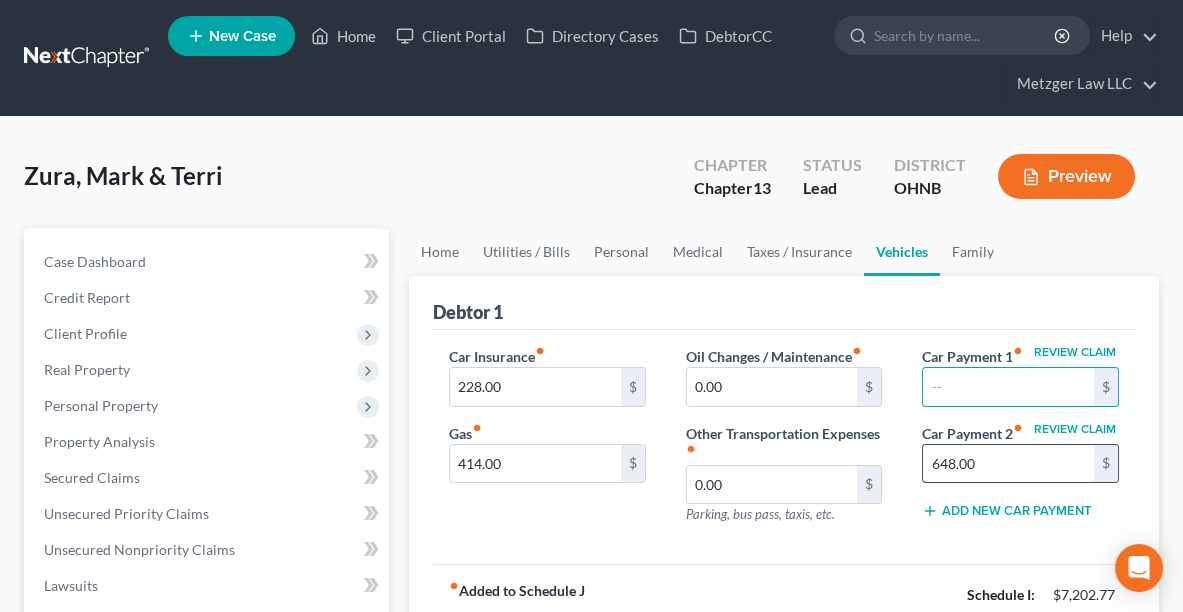 click on "648.00" at bounding box center (1008, 464) 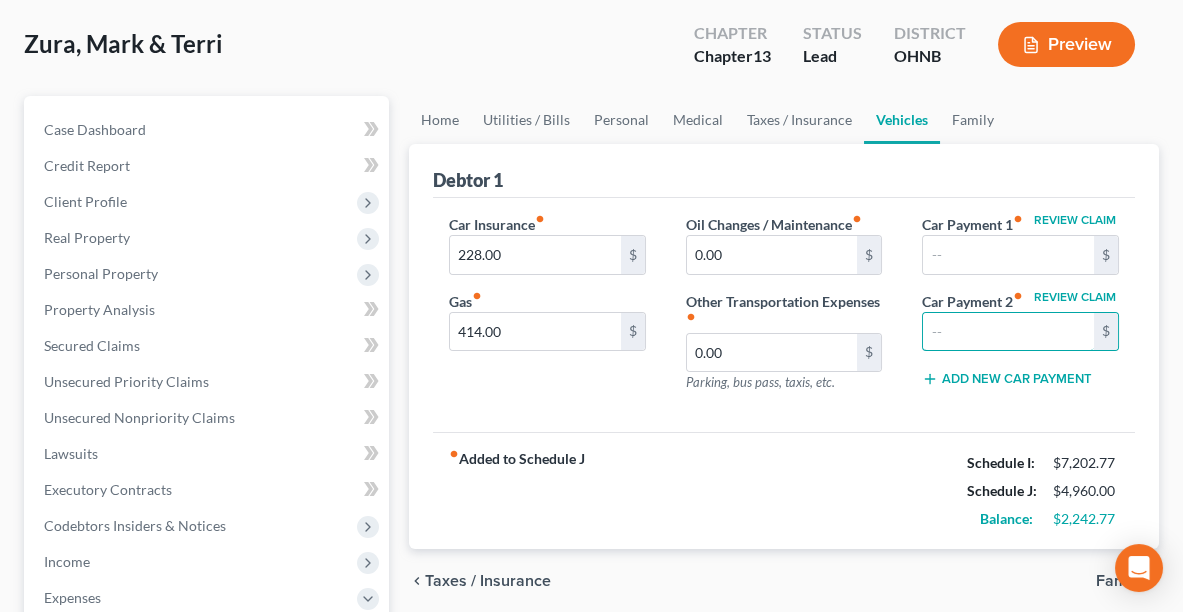 scroll, scrollTop: 129, scrollLeft: 0, axis: vertical 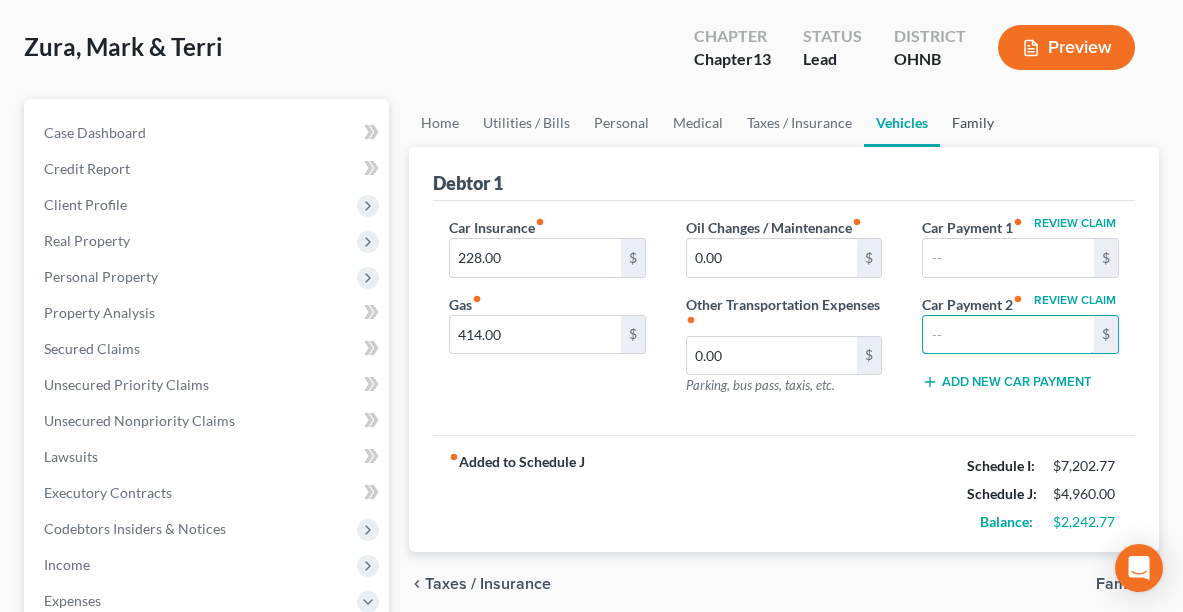 type 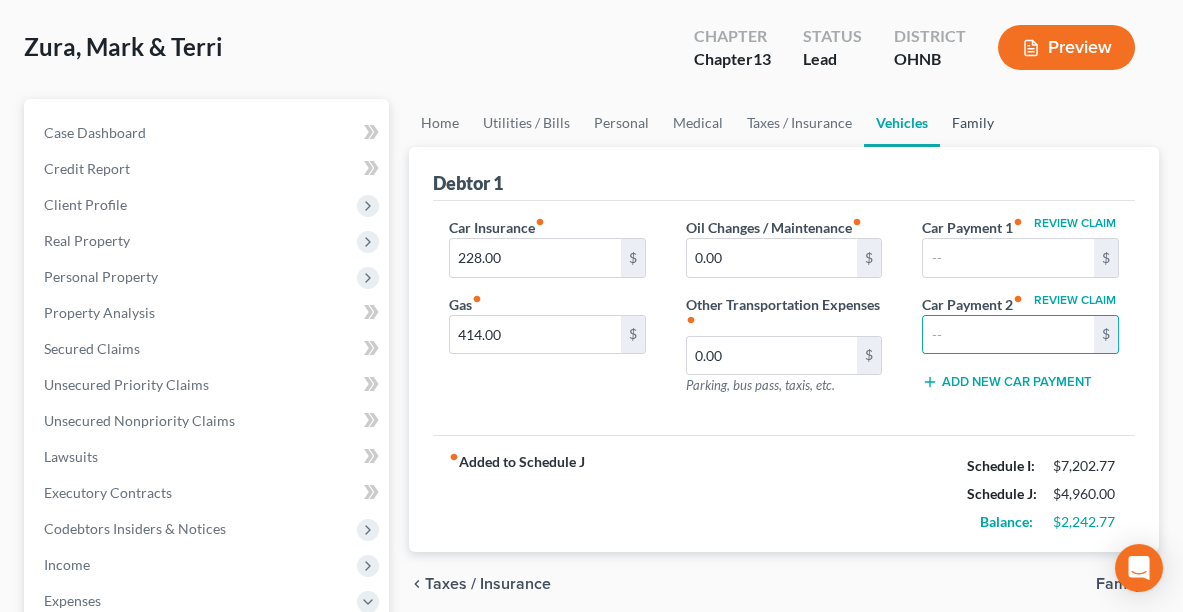 click on "Family" at bounding box center (973, 123) 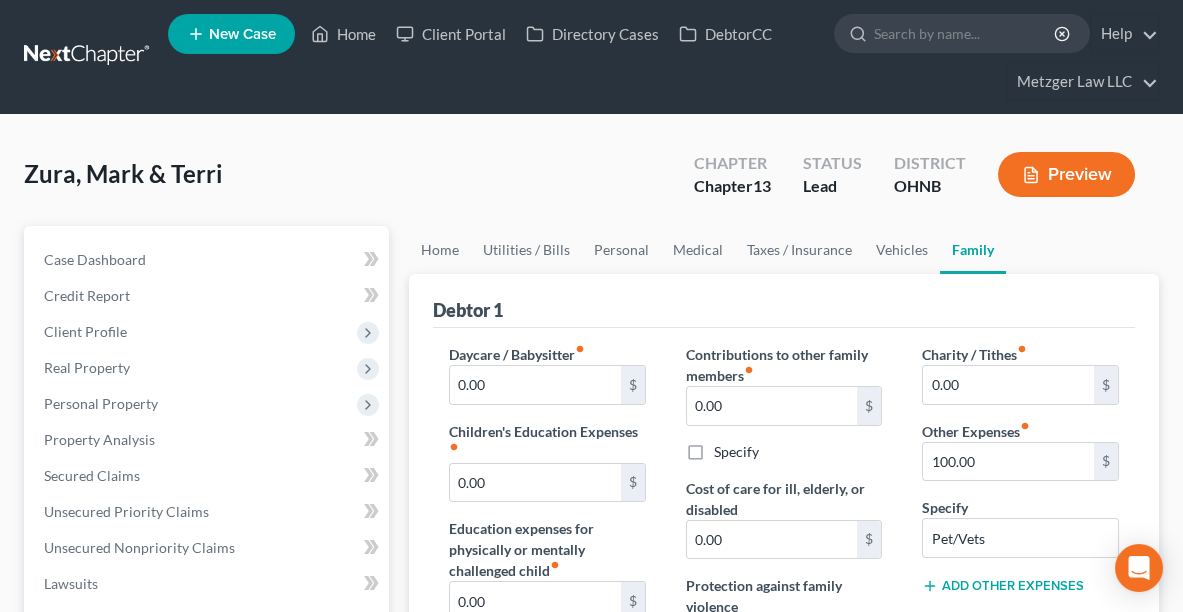 scroll, scrollTop: 0, scrollLeft: 0, axis: both 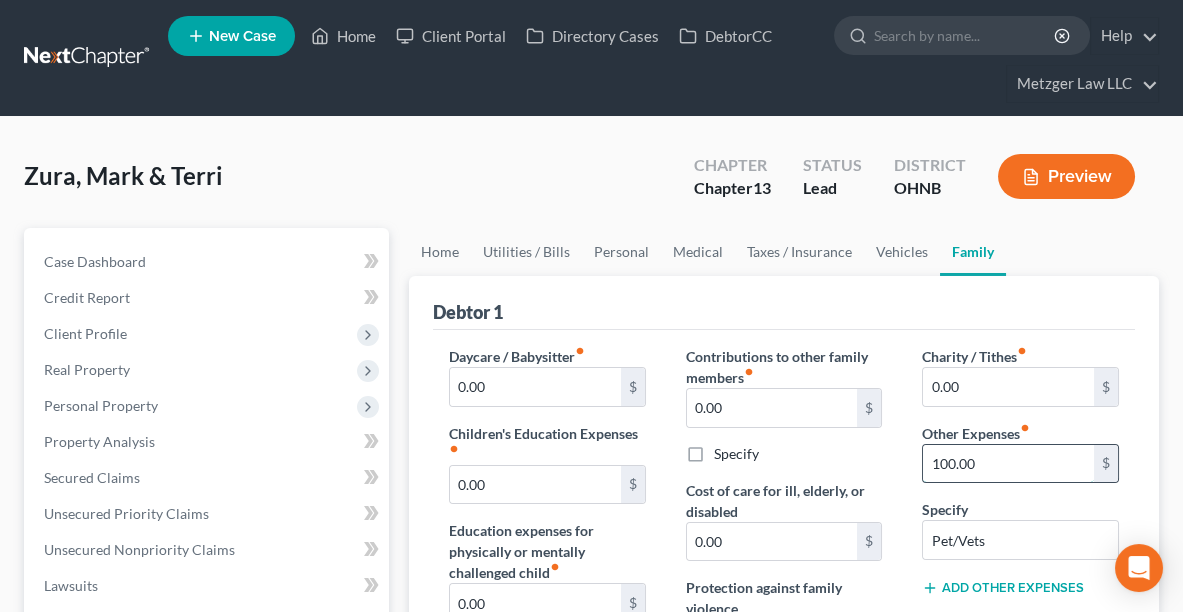 click on "100.00" at bounding box center (1008, 464) 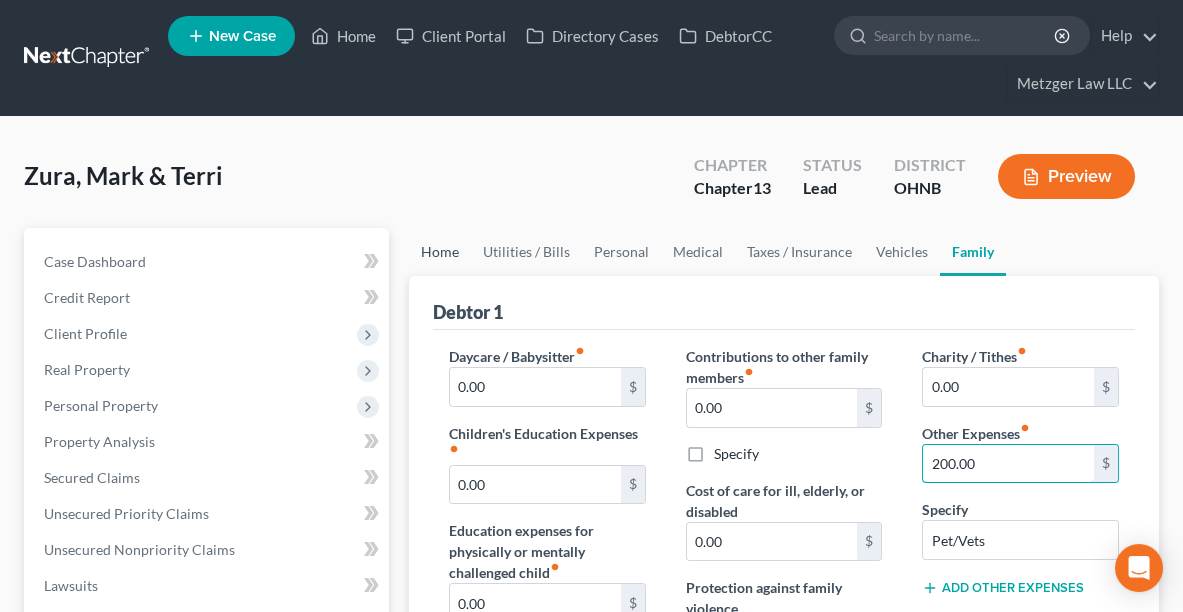 type on "200.00" 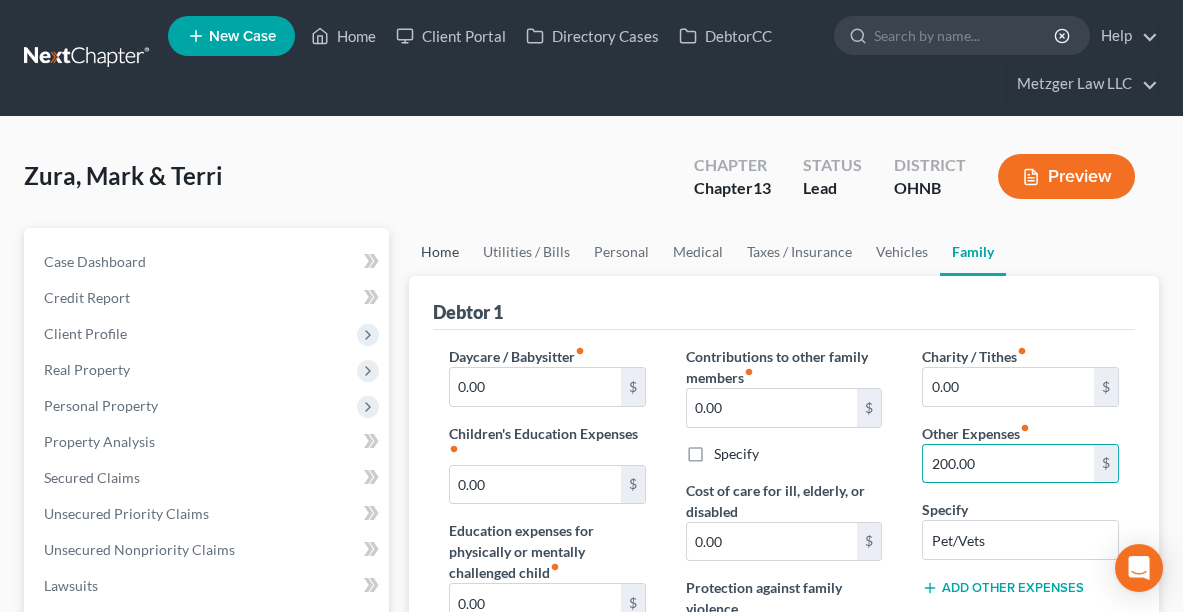 click on "Home" at bounding box center [440, 252] 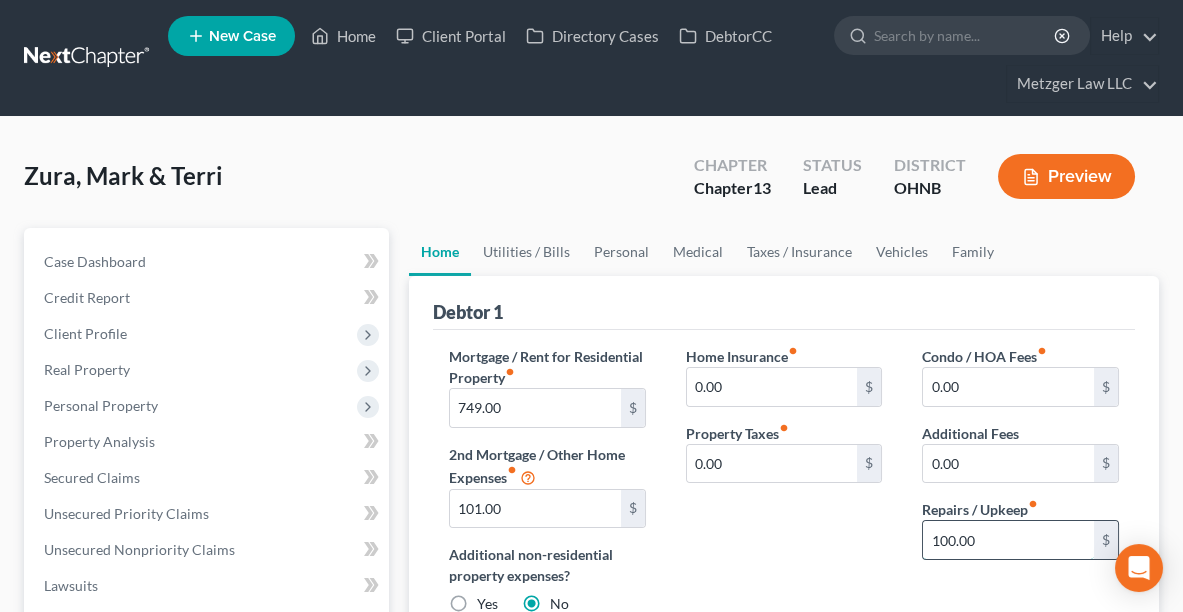 click on "100.00" at bounding box center (1008, 540) 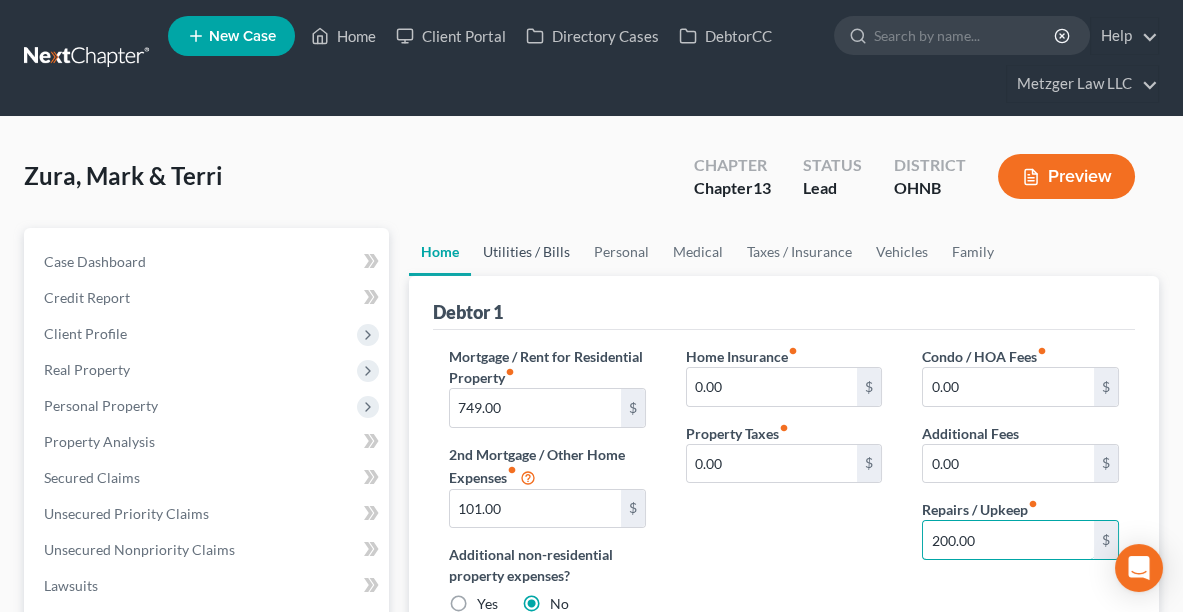 type on "200.00" 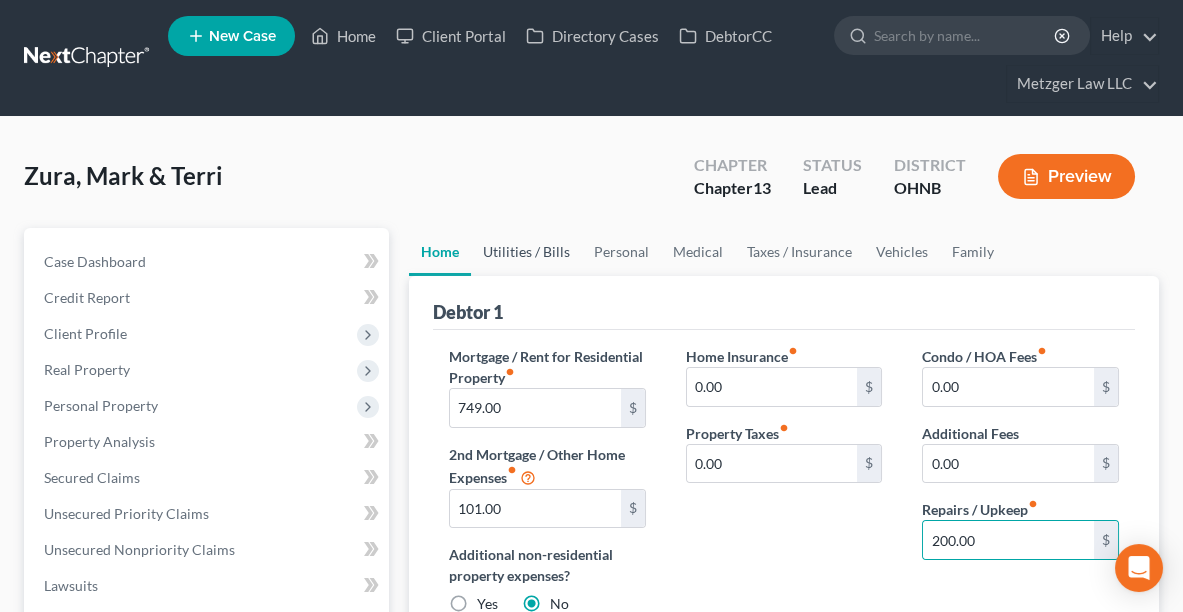 click on "Utilities / Bills" at bounding box center (526, 252) 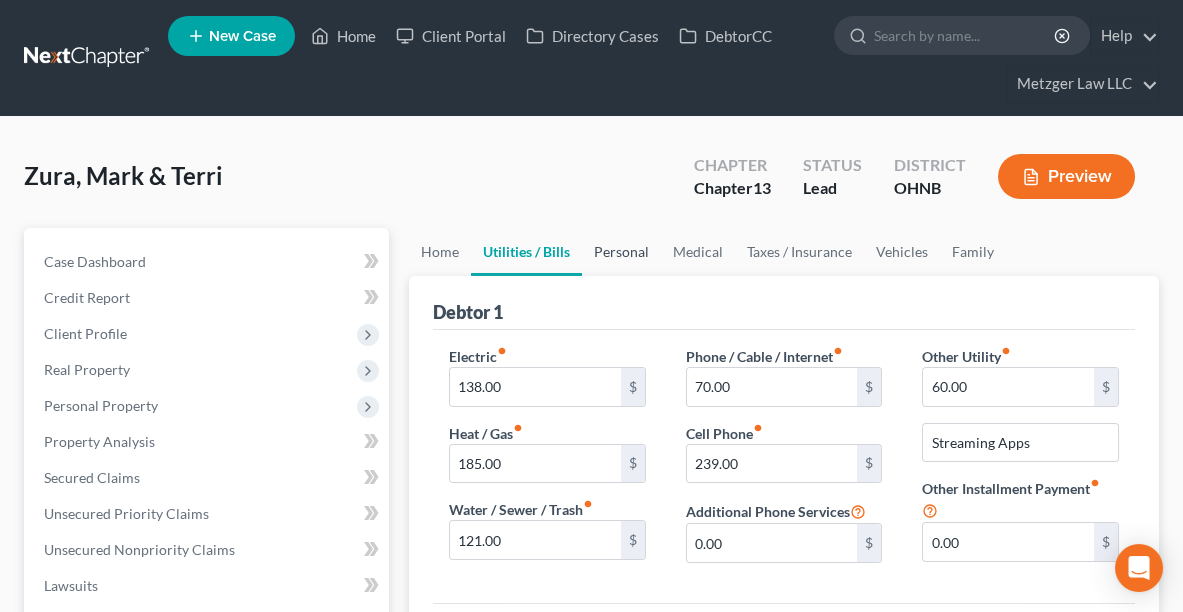 click on "Personal" at bounding box center (621, 252) 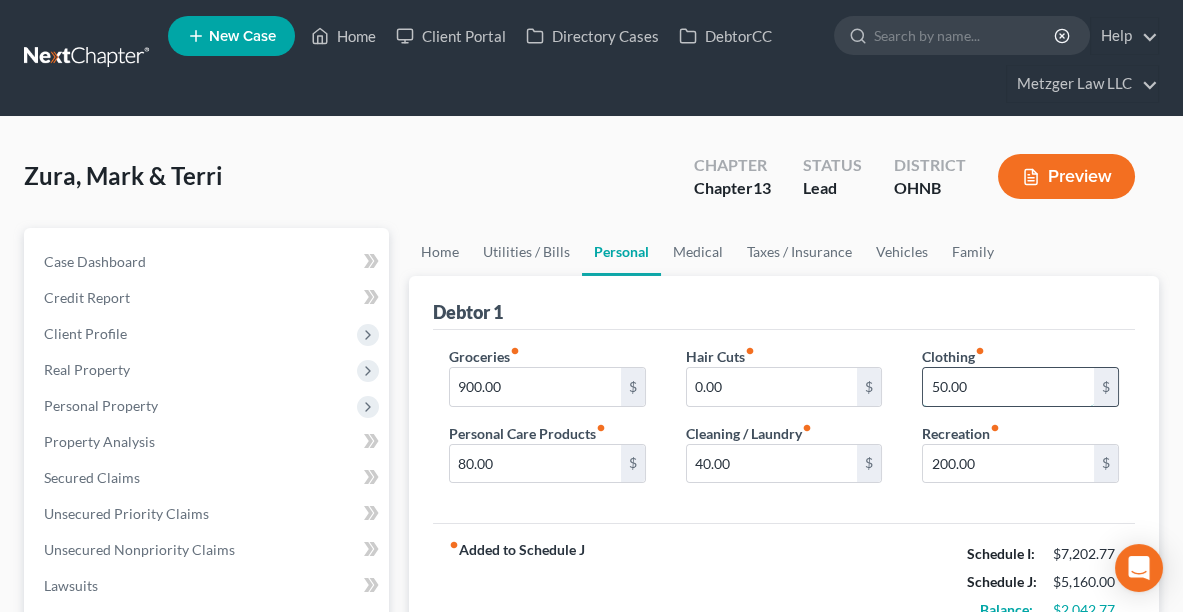 click on "50.00" at bounding box center [1008, 387] 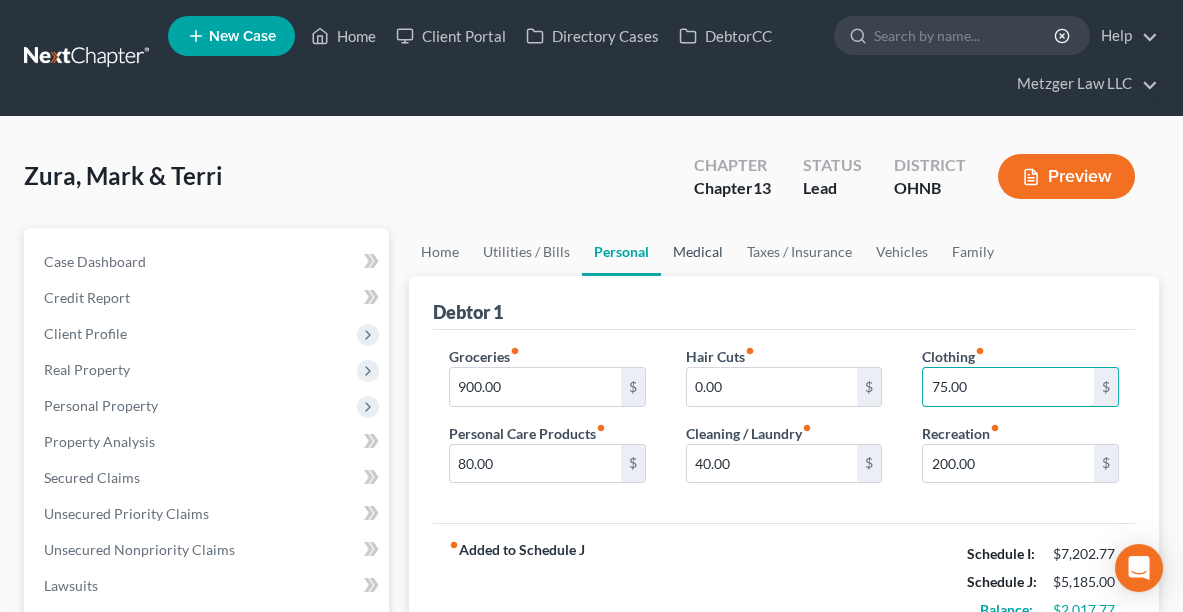 type on "75.00" 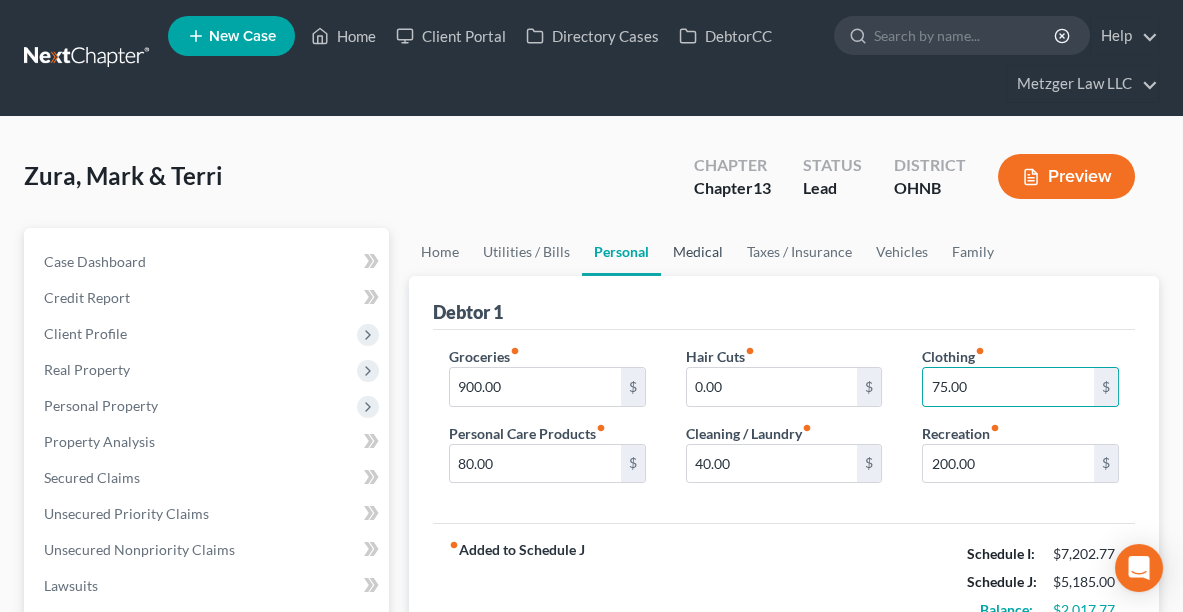 click on "Medical" at bounding box center (698, 252) 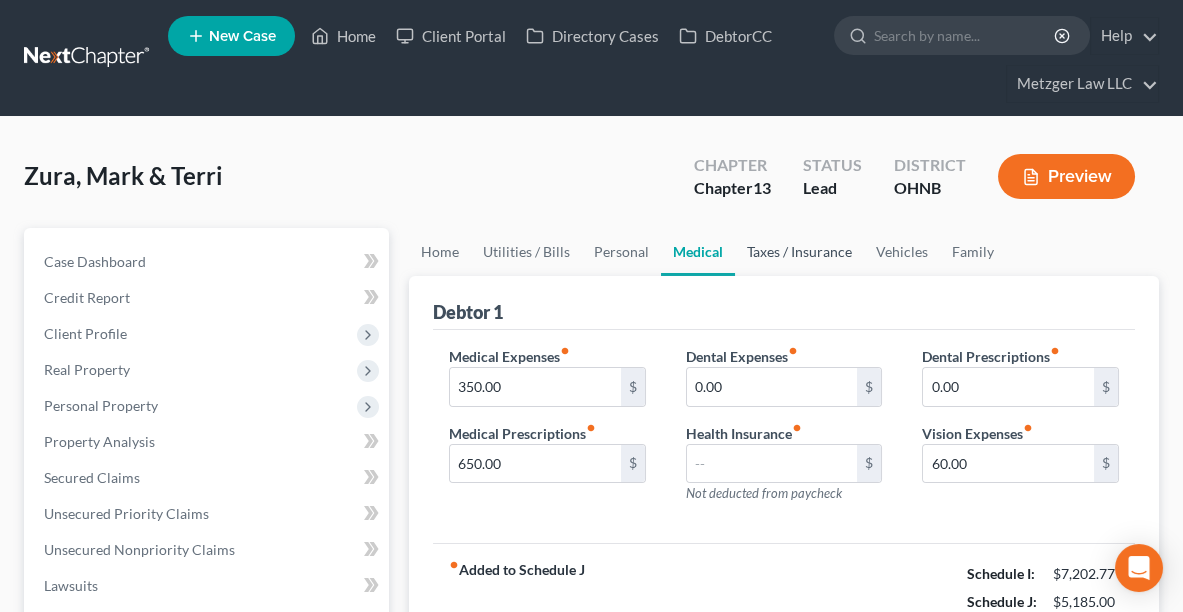 click on "Taxes / Insurance" at bounding box center [799, 252] 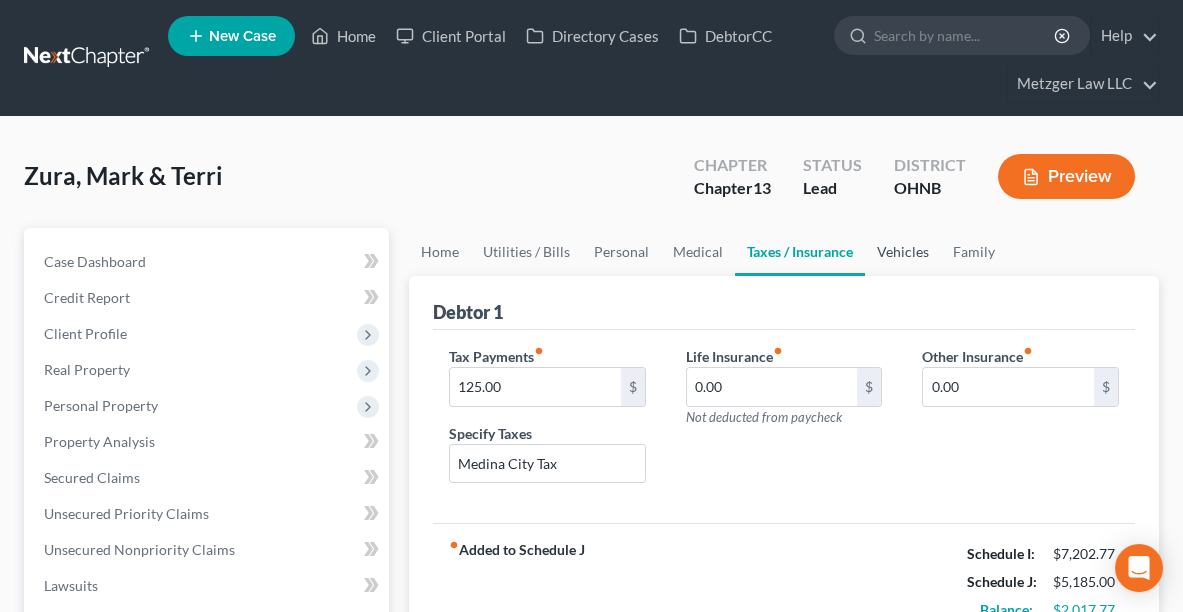 click on "Vehicles" at bounding box center (903, 252) 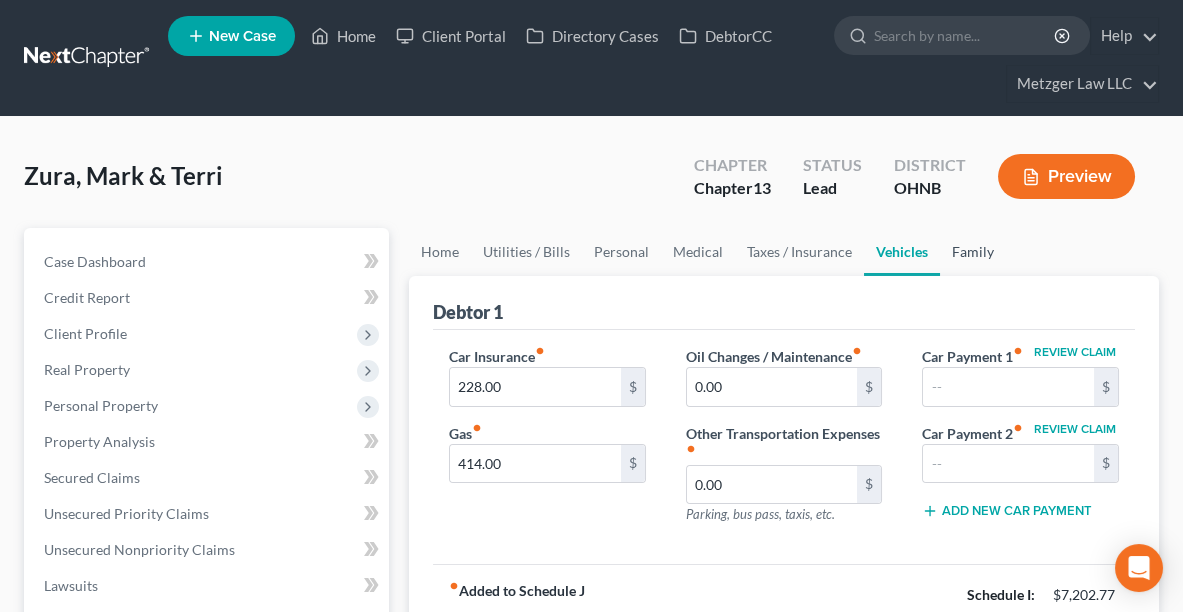 click on "Family" at bounding box center [973, 252] 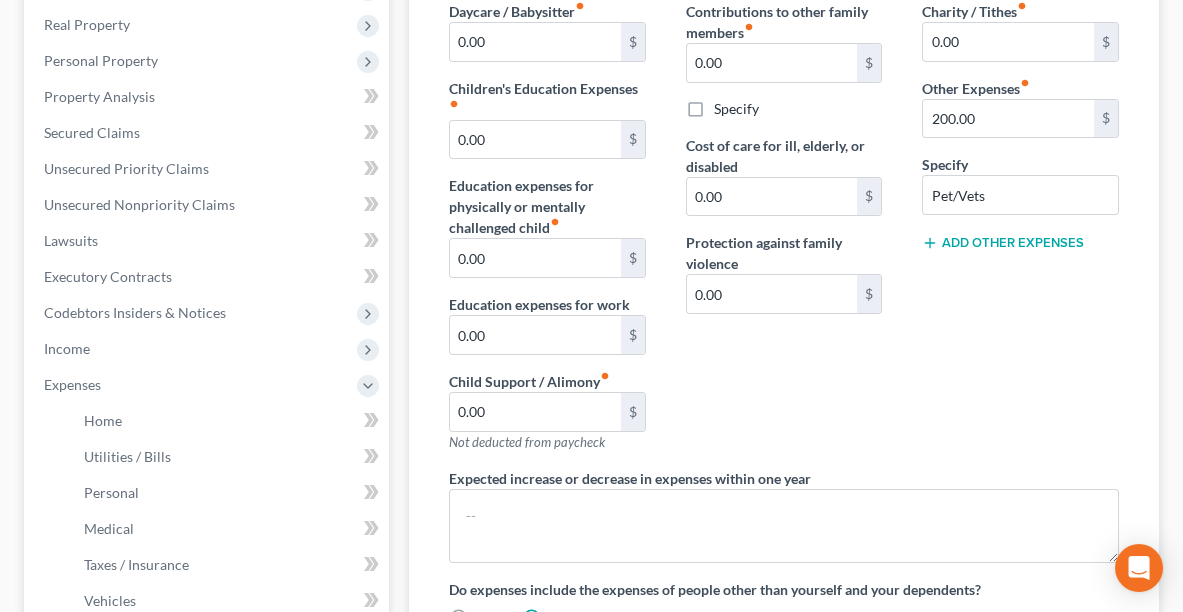 scroll, scrollTop: 340, scrollLeft: 0, axis: vertical 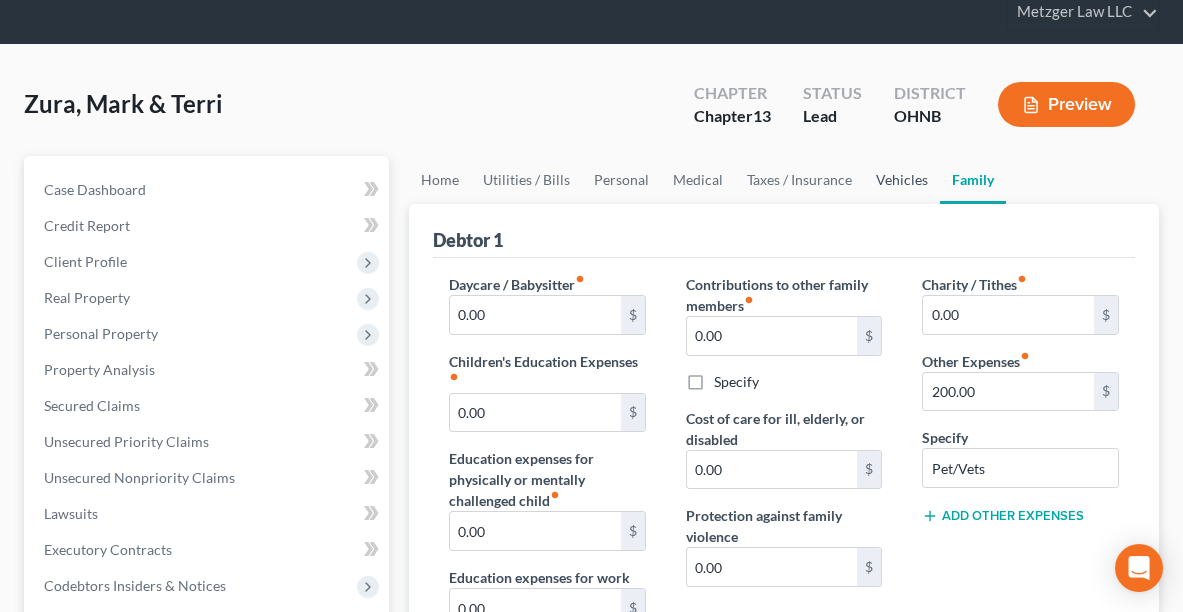 click on "Vehicles" at bounding box center (902, 180) 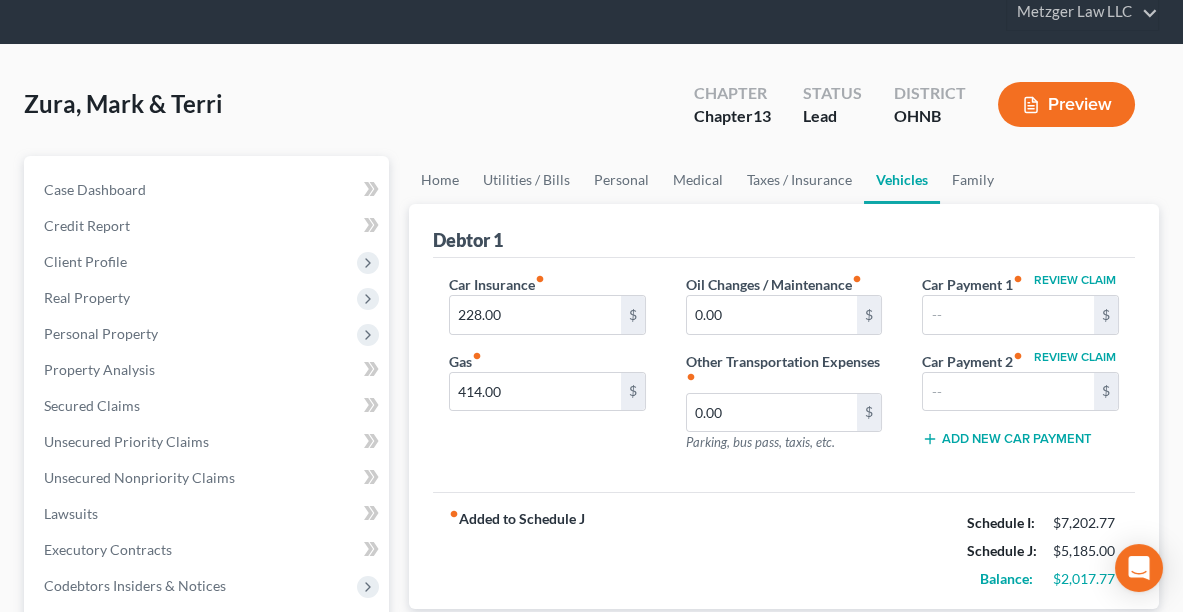 scroll, scrollTop: 0, scrollLeft: 0, axis: both 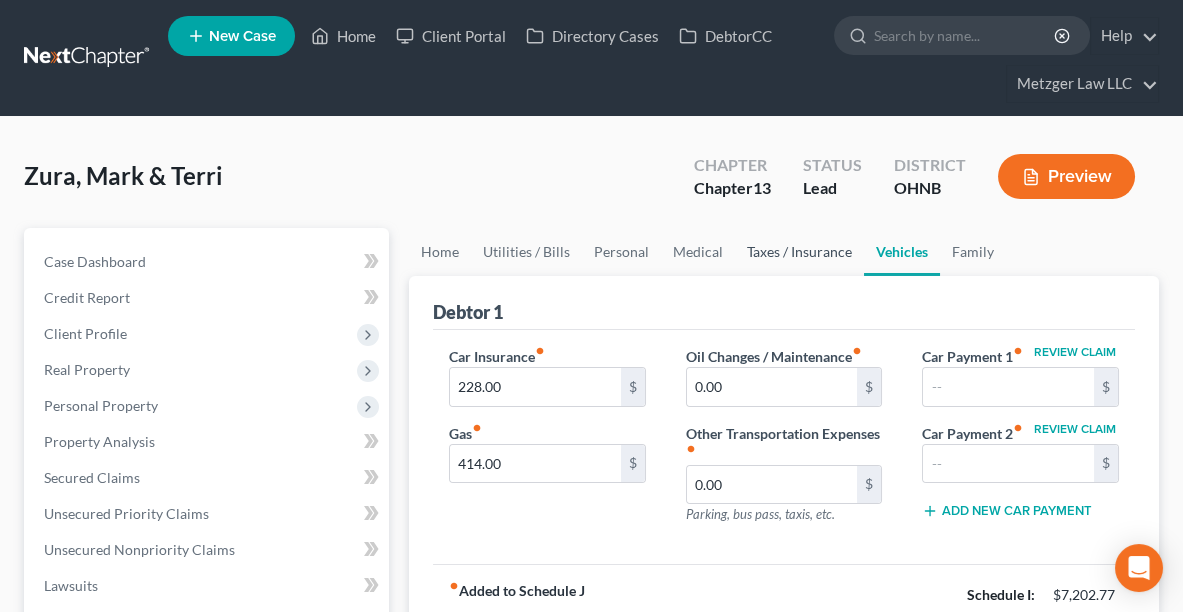 click on "Taxes / Insurance" at bounding box center (799, 252) 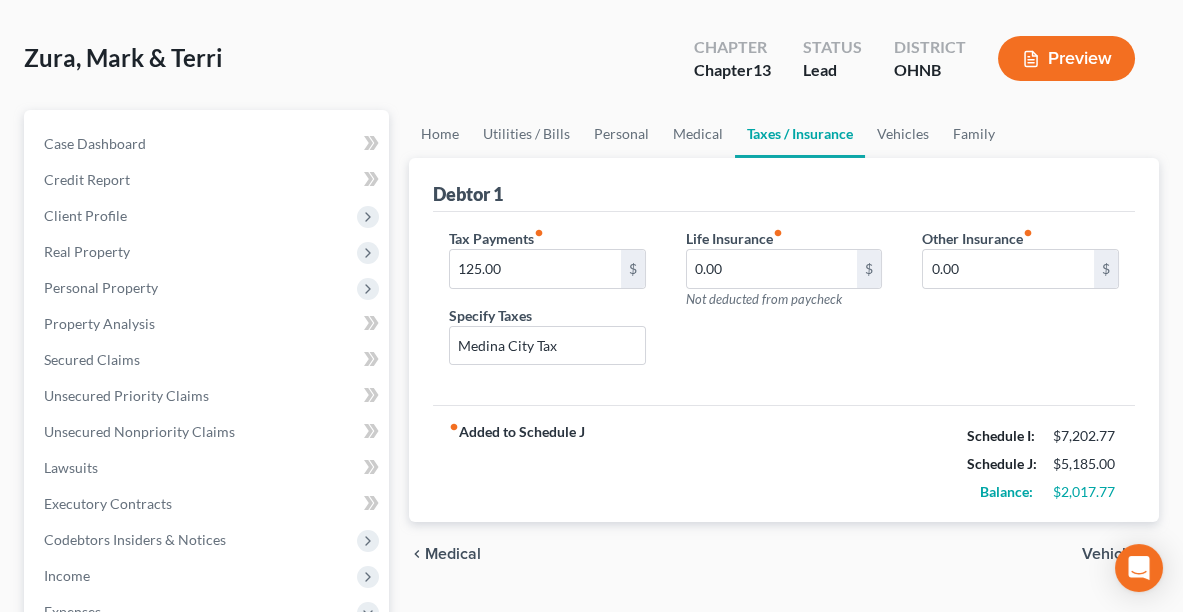scroll, scrollTop: 123, scrollLeft: 0, axis: vertical 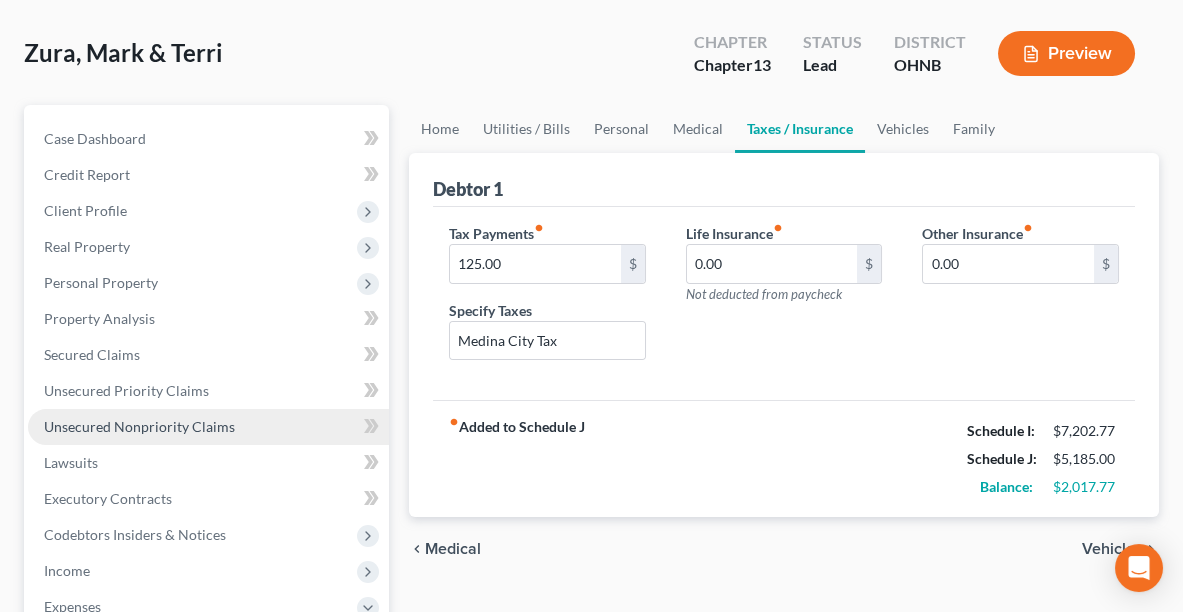 click on "Unsecured Nonpriority Claims" at bounding box center (139, 426) 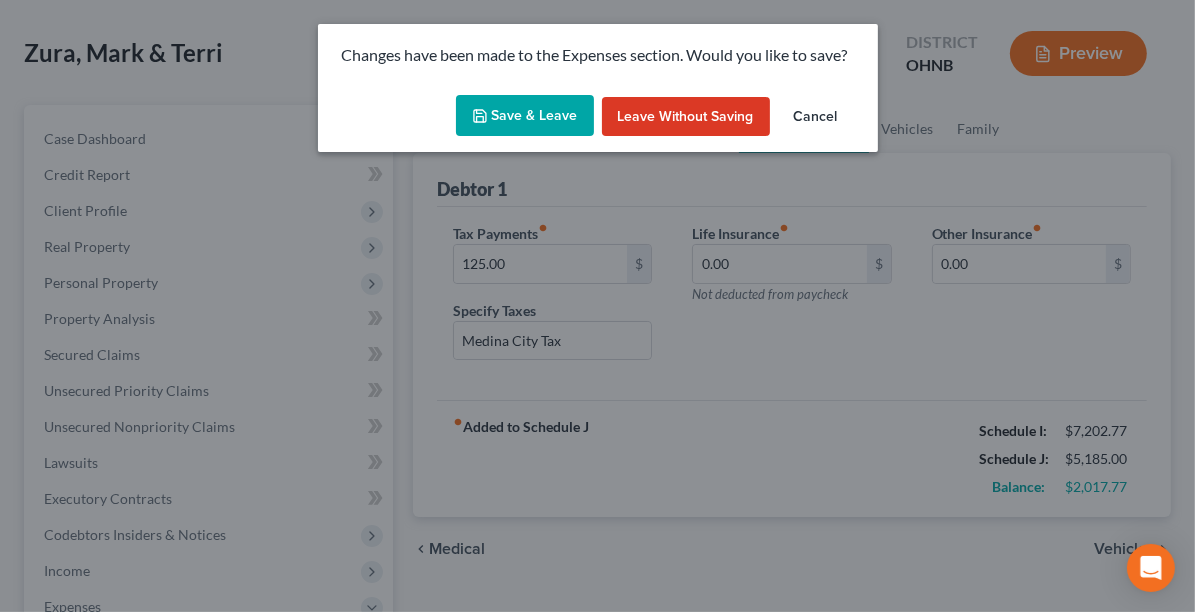 click on "Save & Leave" at bounding box center (525, 116) 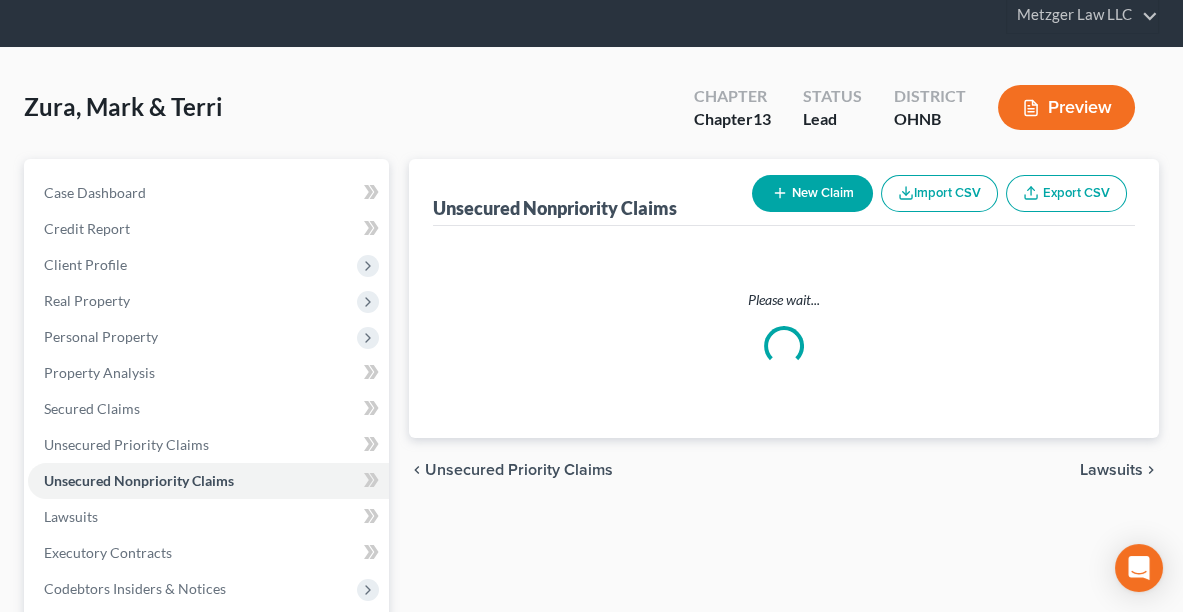 scroll, scrollTop: 0, scrollLeft: 0, axis: both 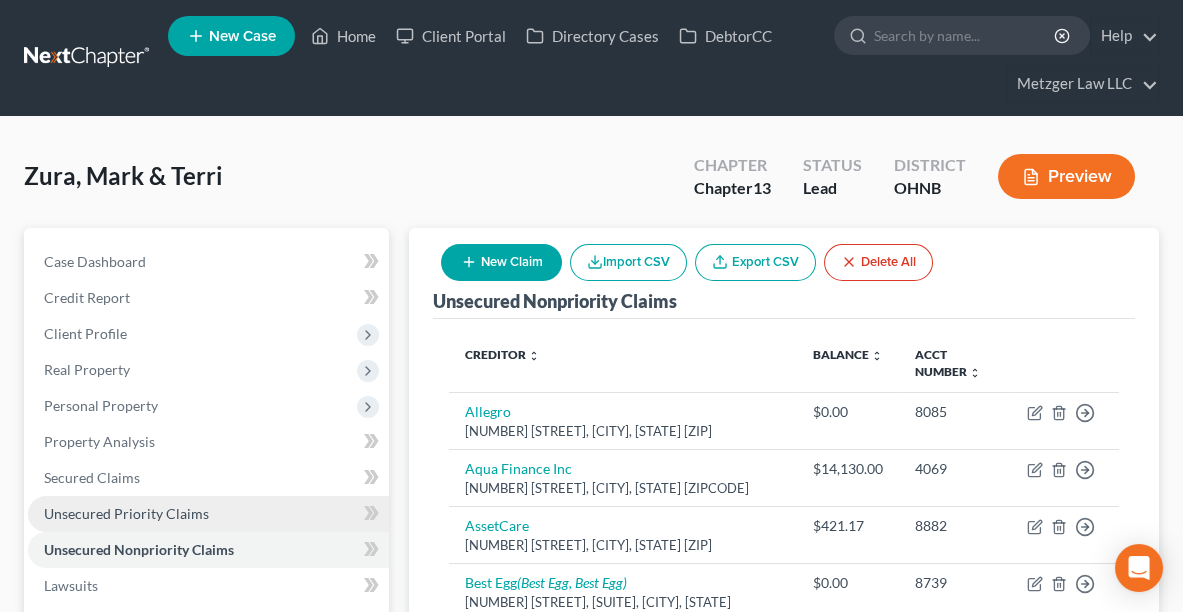 click on "Unsecured Priority Claims" at bounding box center [208, 514] 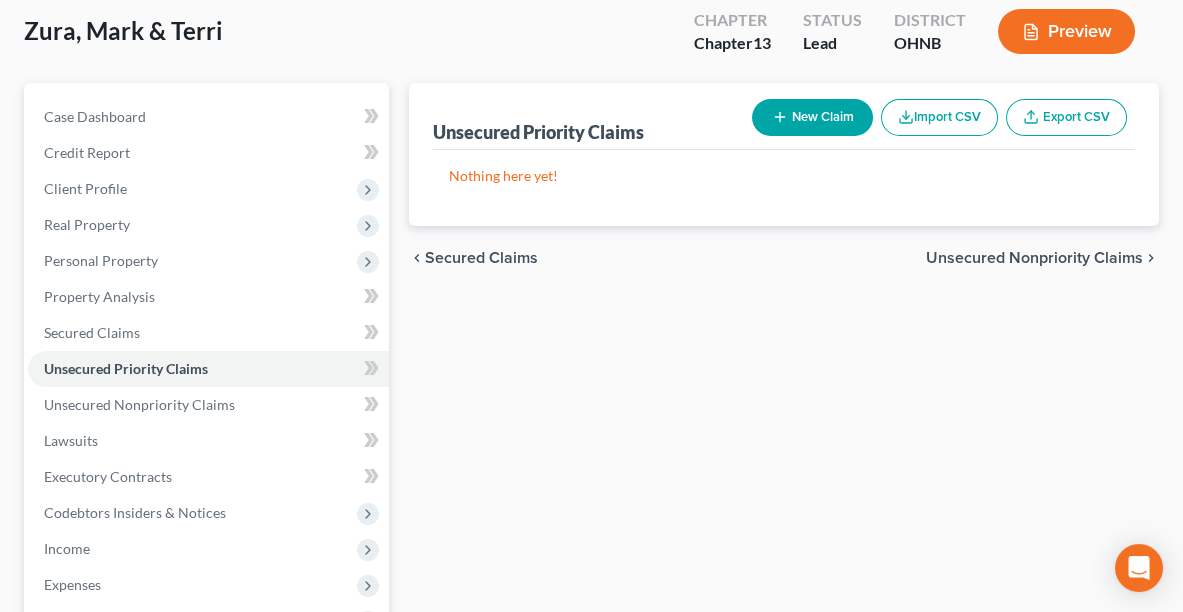 scroll, scrollTop: 141, scrollLeft: 0, axis: vertical 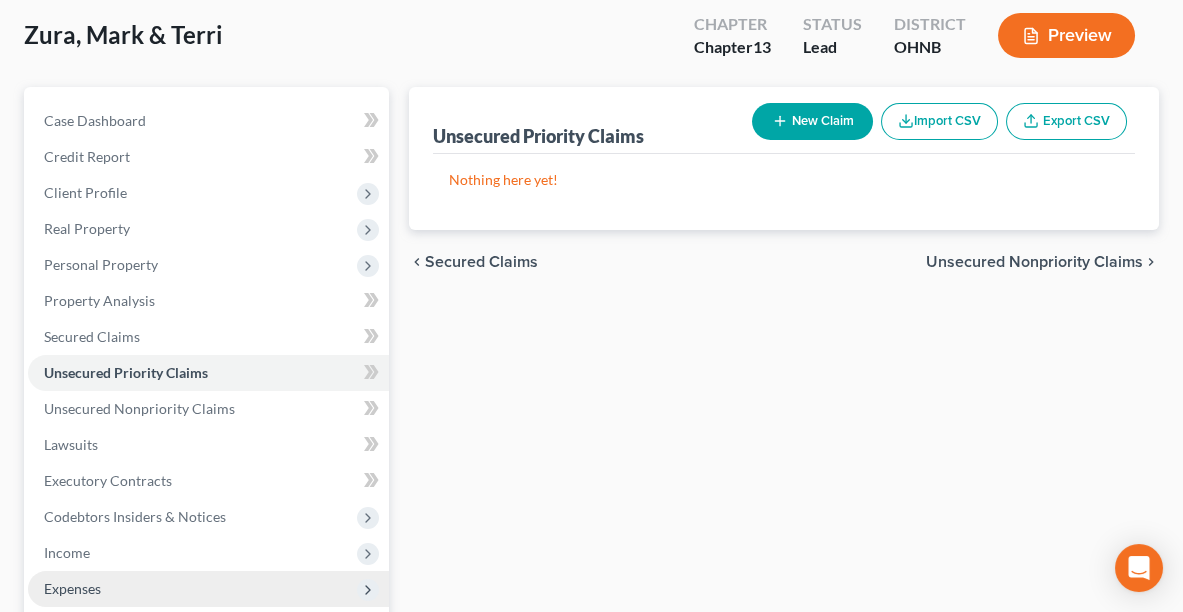 click on "Expenses" at bounding box center (72, 588) 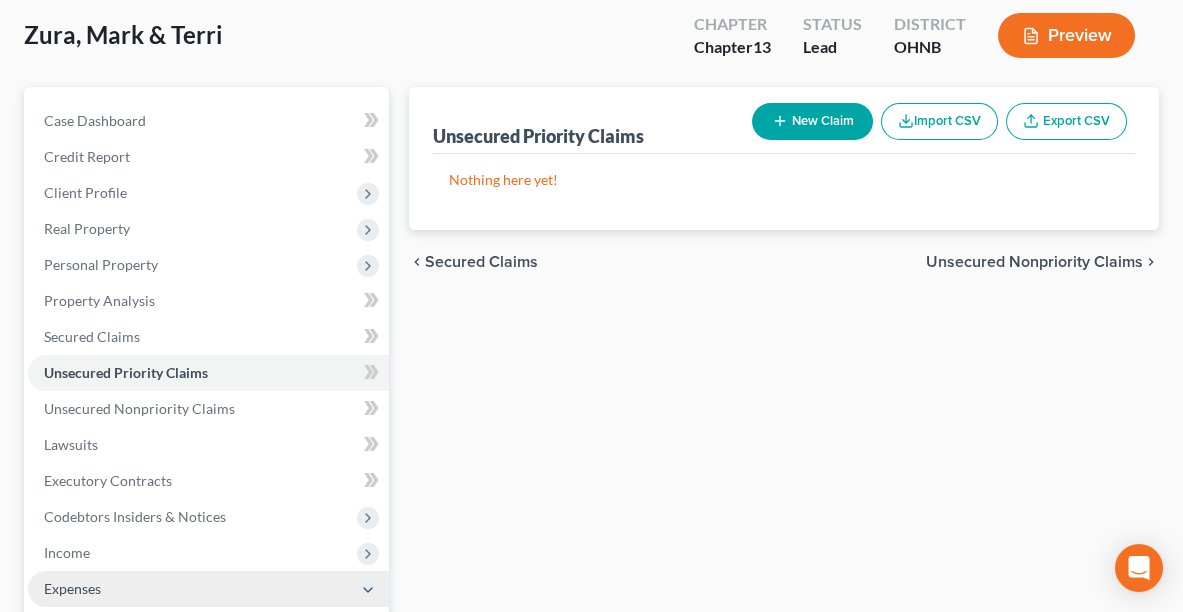 click on "Expenses" at bounding box center (72, 588) 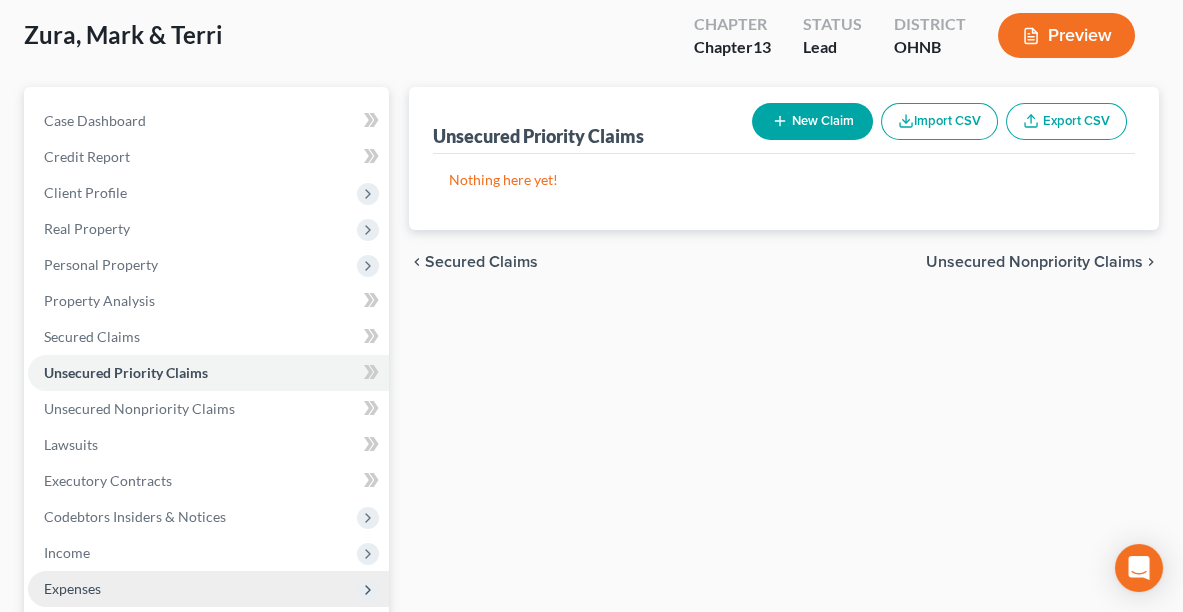 click on "Expenses" at bounding box center (72, 588) 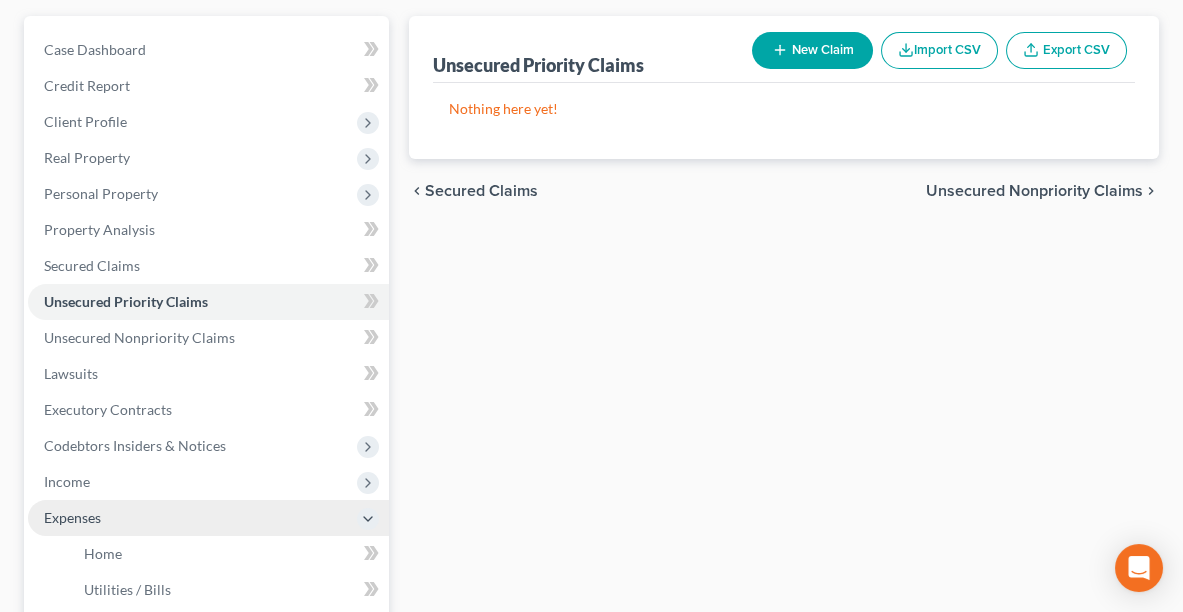 scroll, scrollTop: 236, scrollLeft: 0, axis: vertical 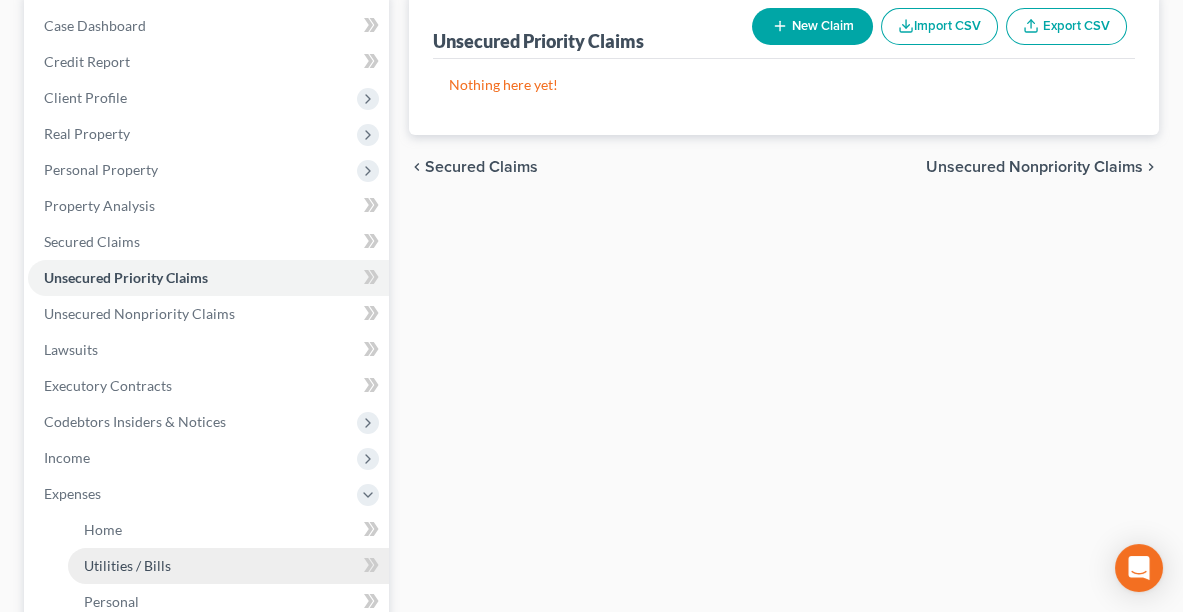 click on "Utilities / Bills" at bounding box center [127, 565] 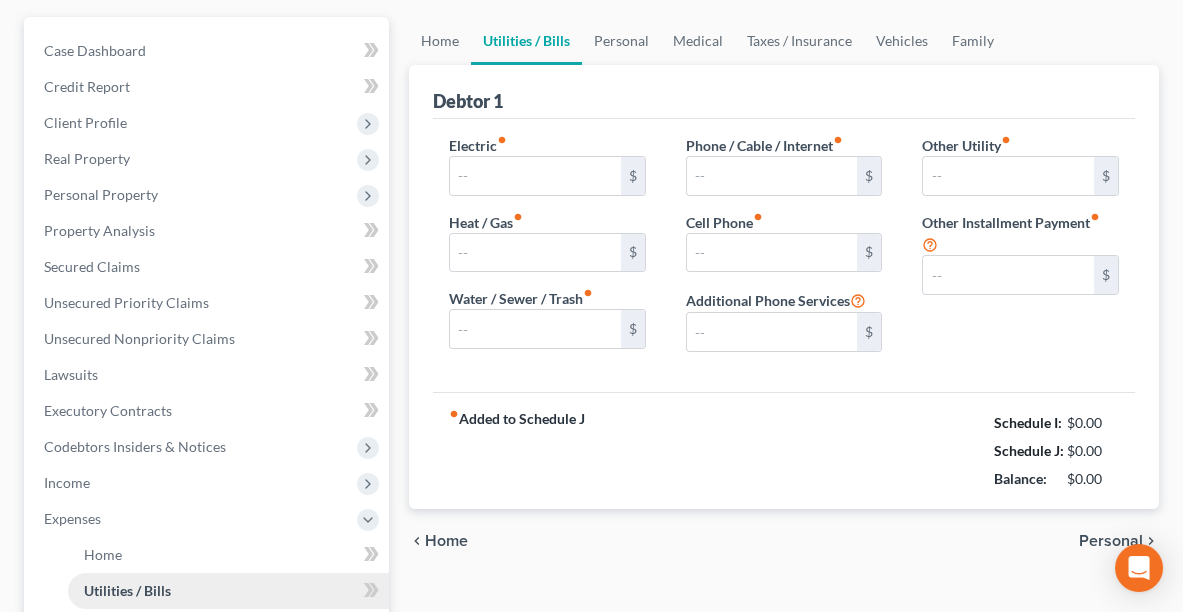 type on "138.00" 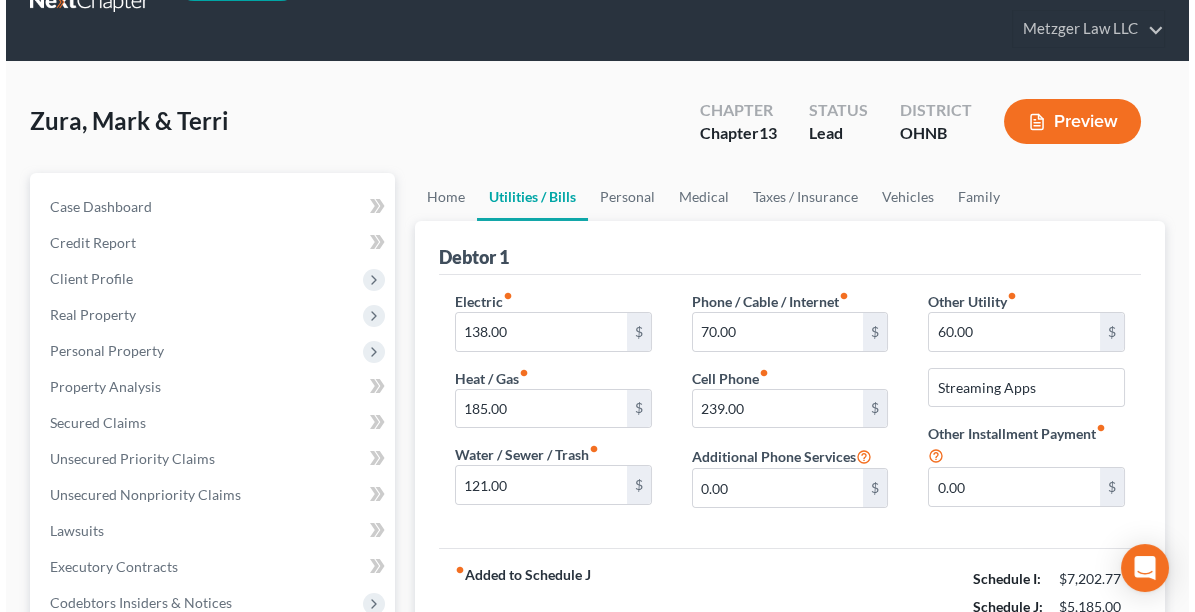 scroll, scrollTop: 0, scrollLeft: 0, axis: both 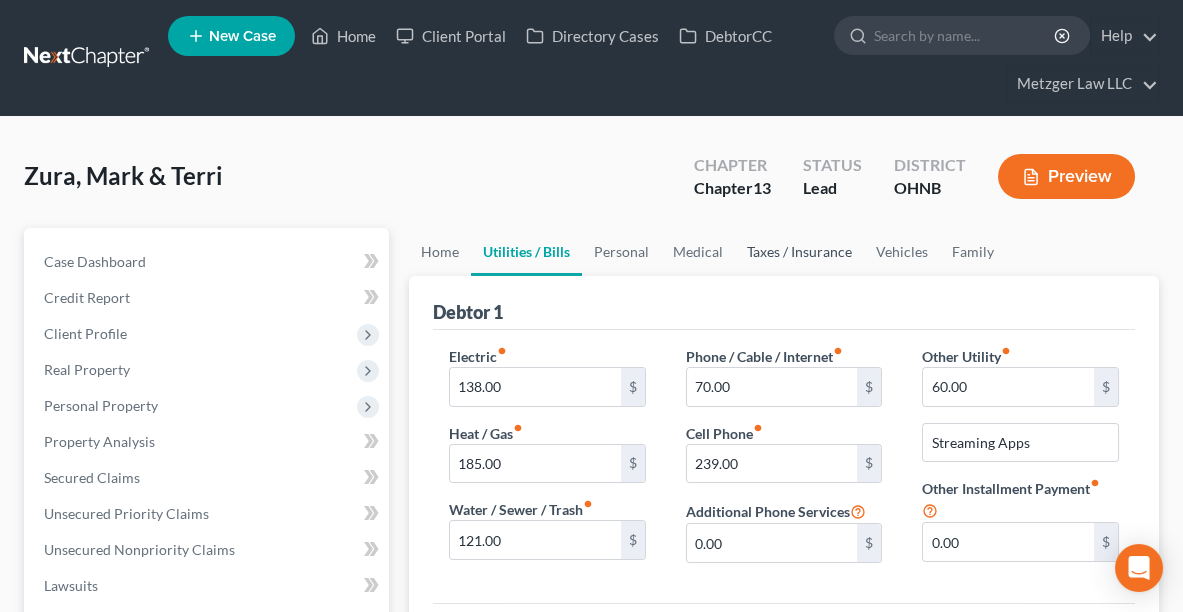 click on "Taxes / Insurance" at bounding box center [799, 252] 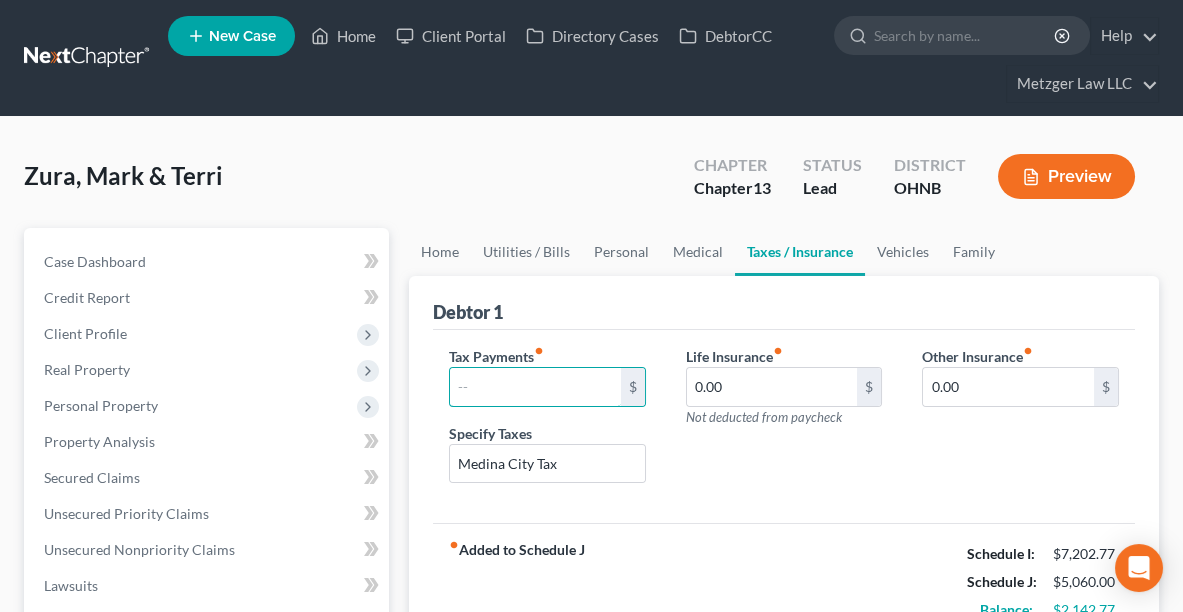 type 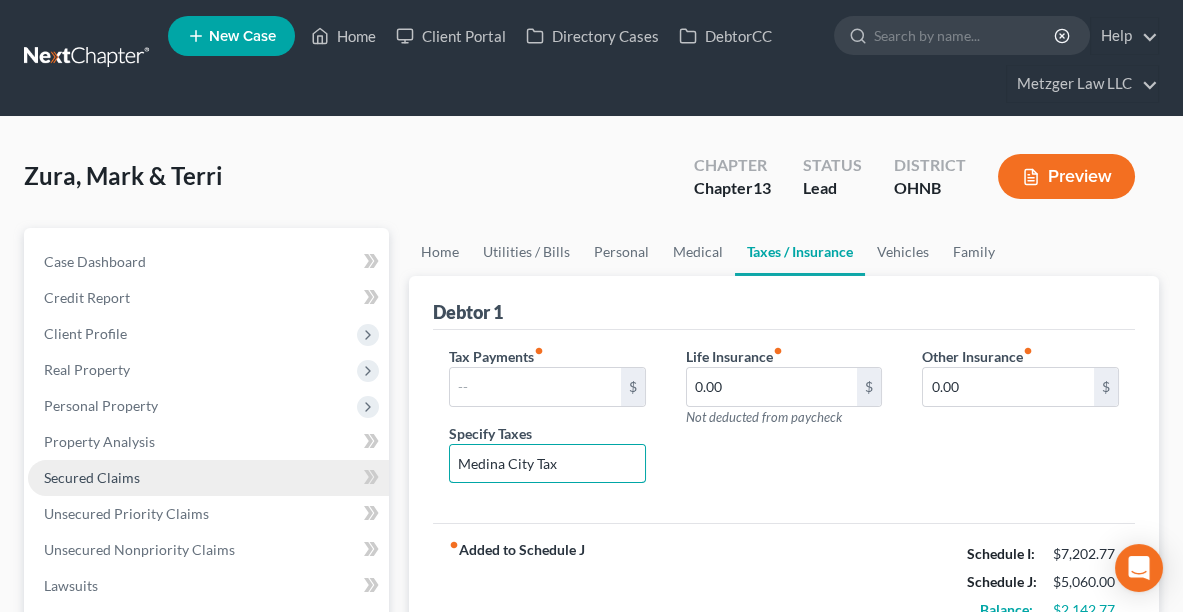 drag, startPoint x: 417, startPoint y: 491, endPoint x: 226, endPoint y: 479, distance: 191.37659 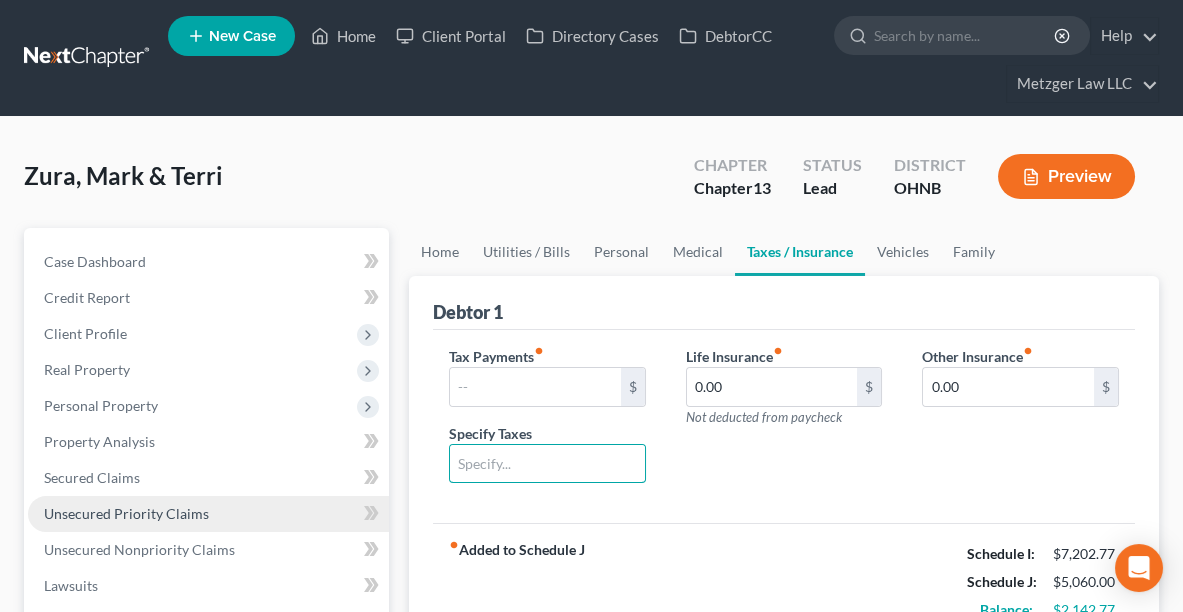 type 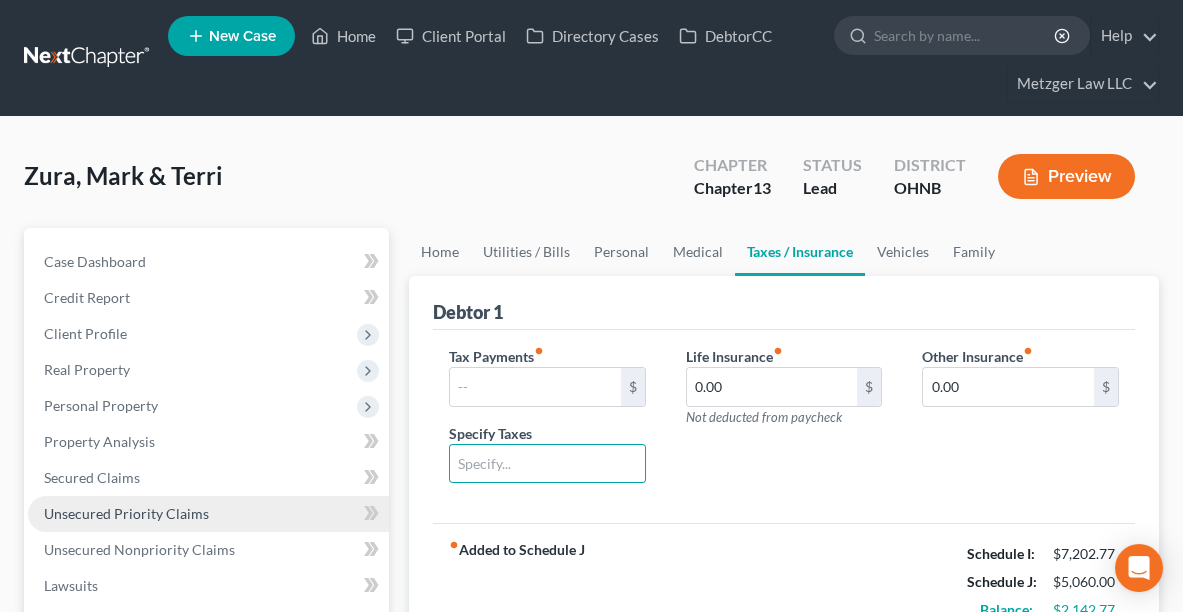 click on "Unsecured Priority Claims" at bounding box center [126, 513] 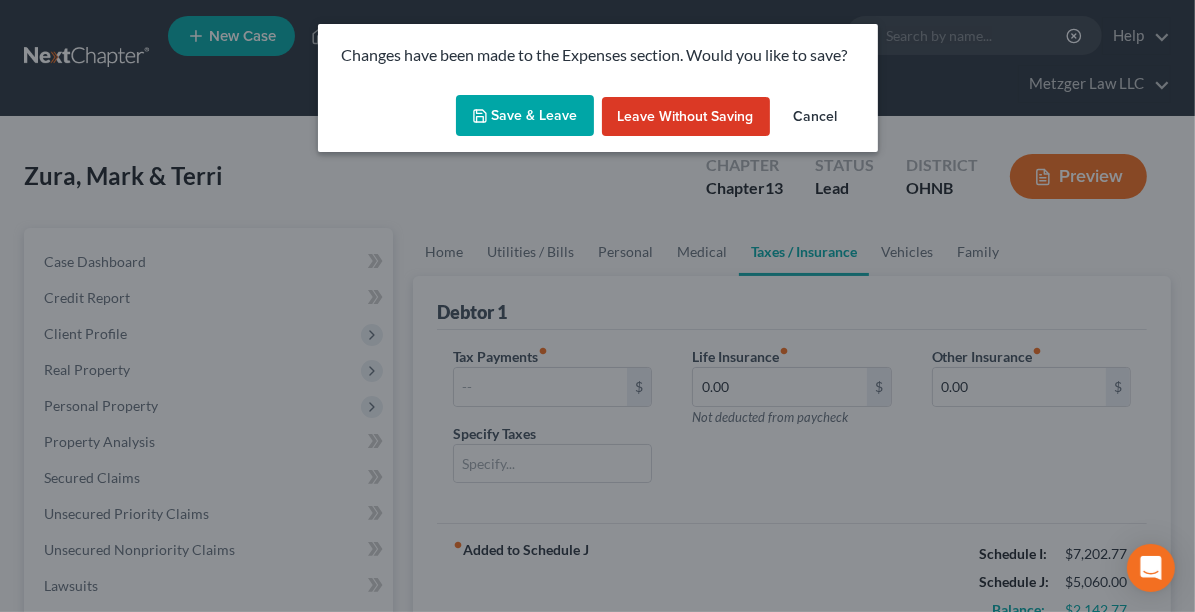 click on "Save & Leave" at bounding box center (525, 116) 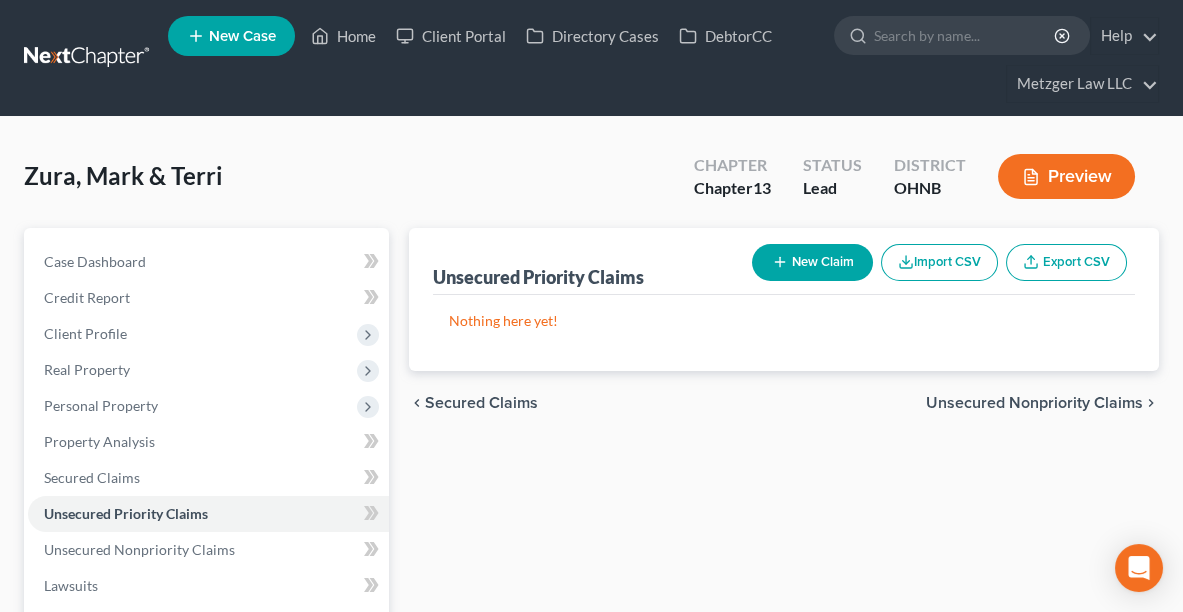click on "New Claim" at bounding box center [812, 262] 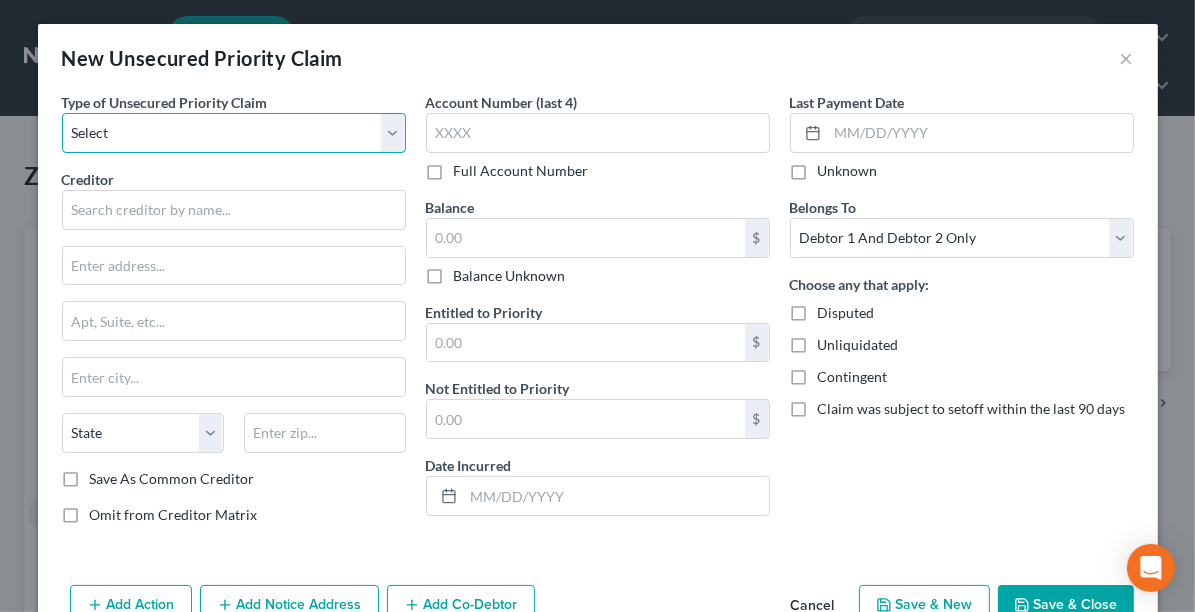 click on "Select Taxes & Other Government Units Domestic Support Obligations Extensions of credit in an involuntary case Wages, Salaries, Commissions Contributions to employee benefits Certain farmers and fisherman Deposits by individuals Commitments to maintain capitals Claims for death or injury while intoxicated Other" at bounding box center [234, 133] 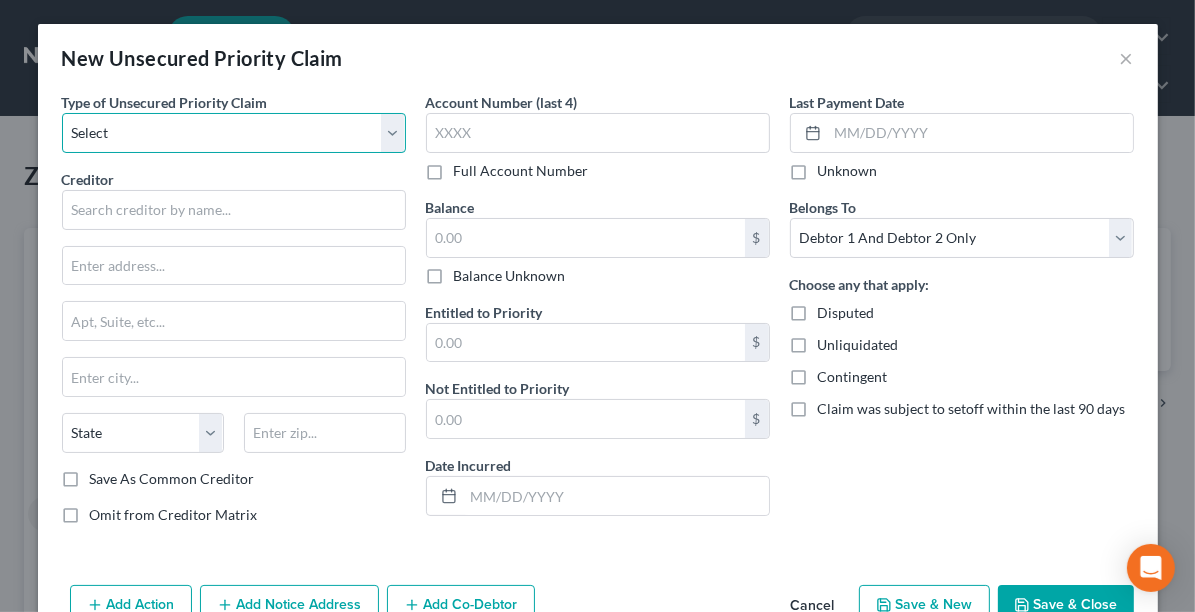 select on "0" 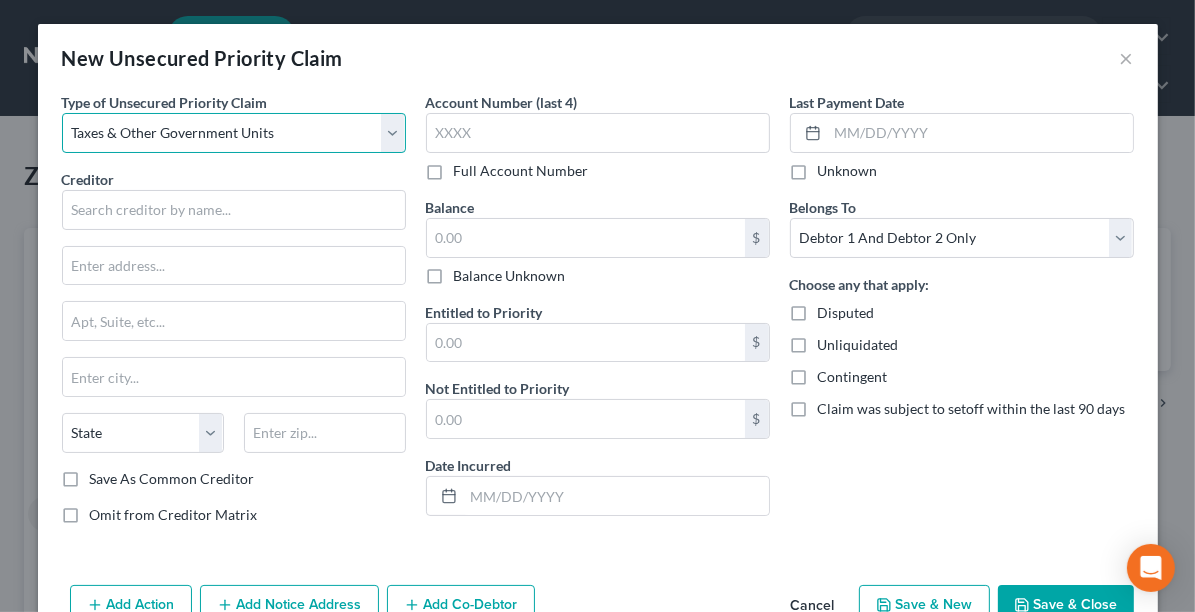click on "Select Taxes & Other Government Units Domestic Support Obligations Extensions of credit in an involuntary case Wages, Salaries, Commissions Contributions to employee benefits Certain farmers and fisherman Deposits by individuals Commitments to maintain capitals Claims for death or injury while intoxicated Other" at bounding box center (234, 133) 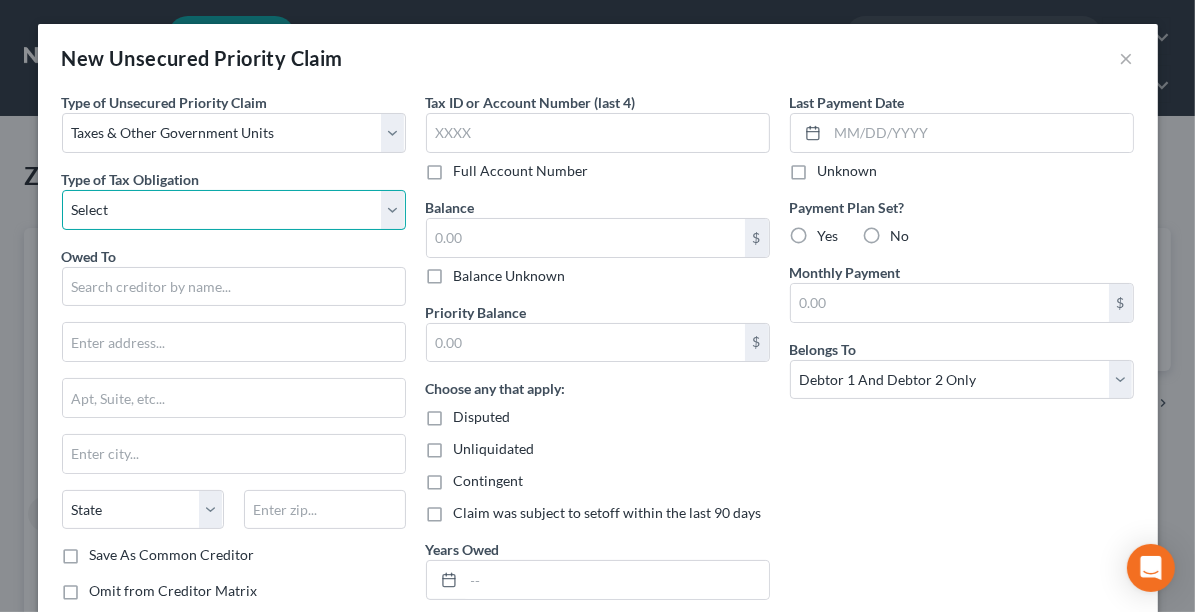 click on "Select Federal City State Franchise Tax Board Other" at bounding box center [234, 210] 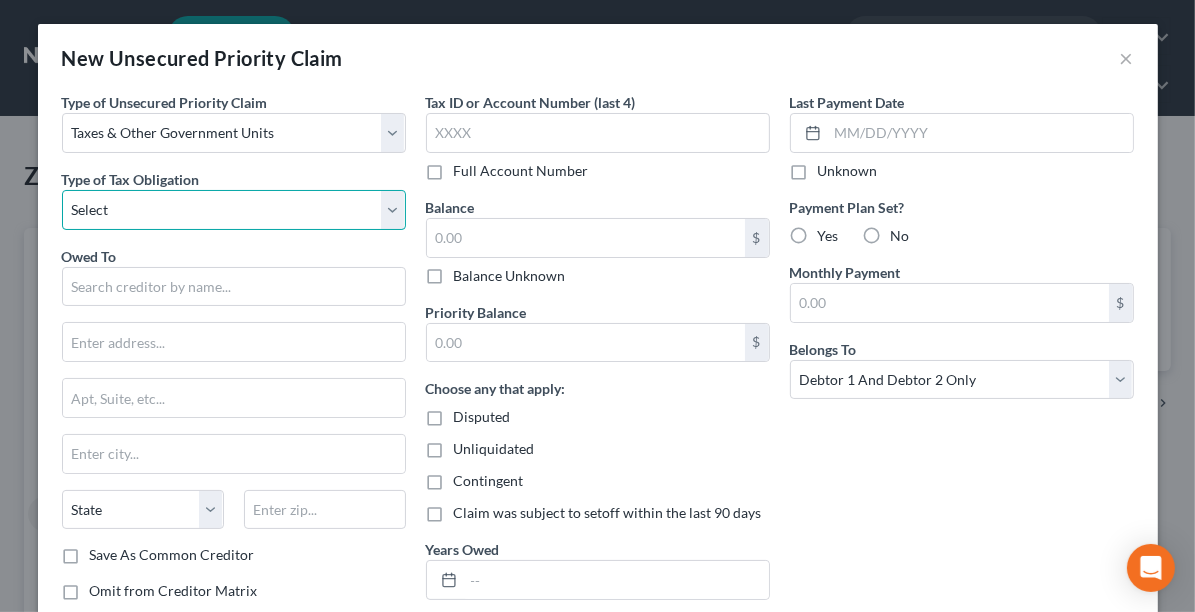 select on "1" 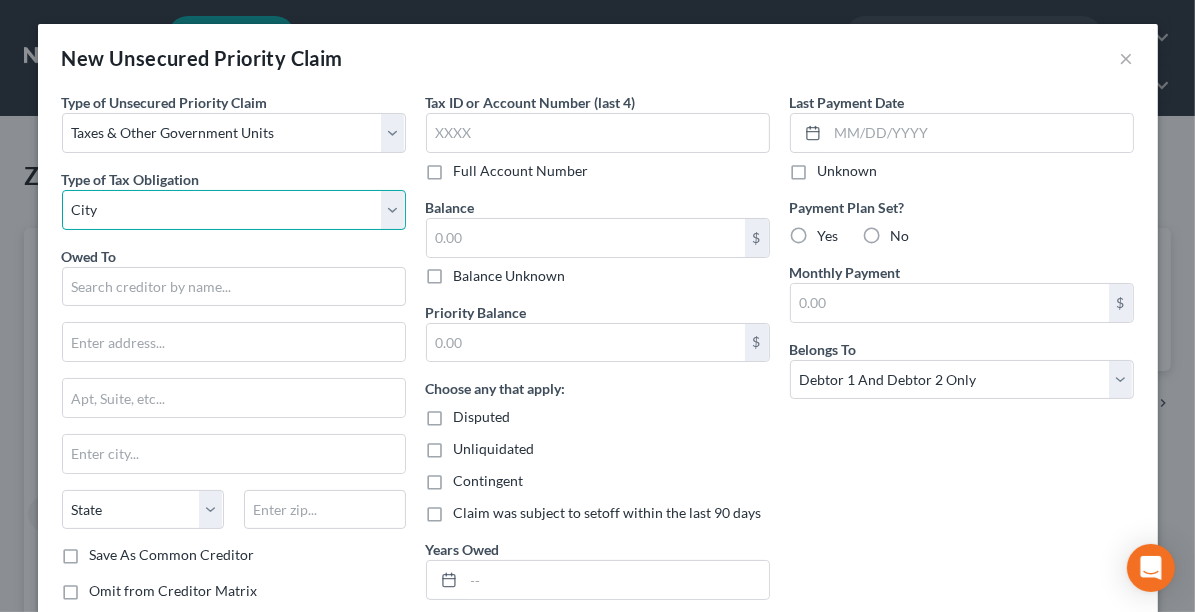 click on "Select Federal City State Franchise Tax Board Other" at bounding box center [234, 210] 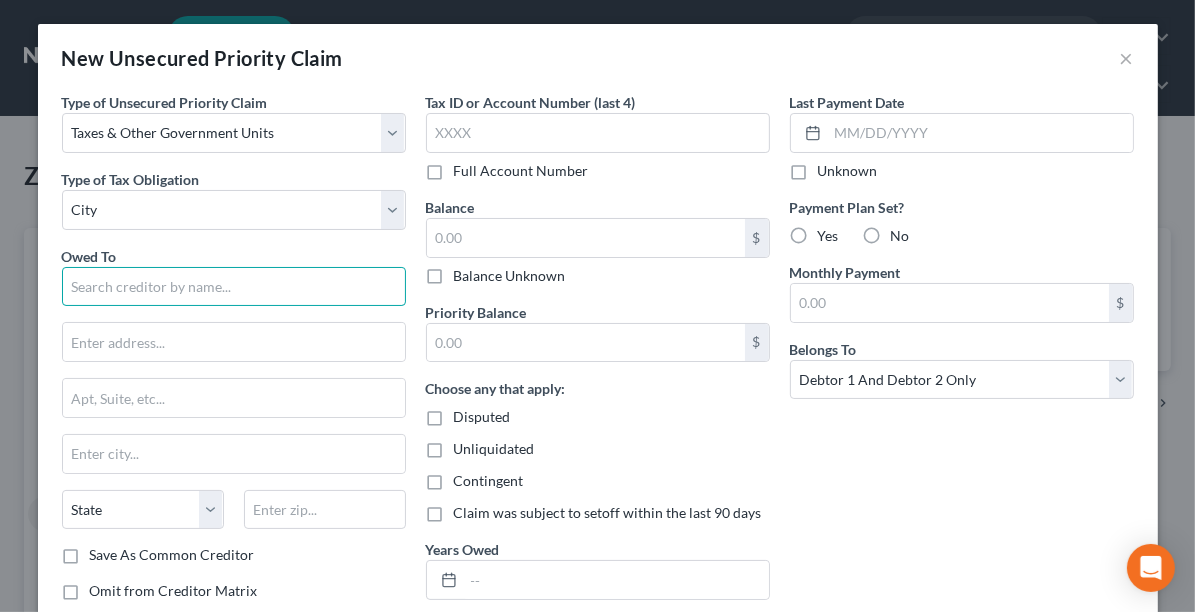 click at bounding box center (234, 287) 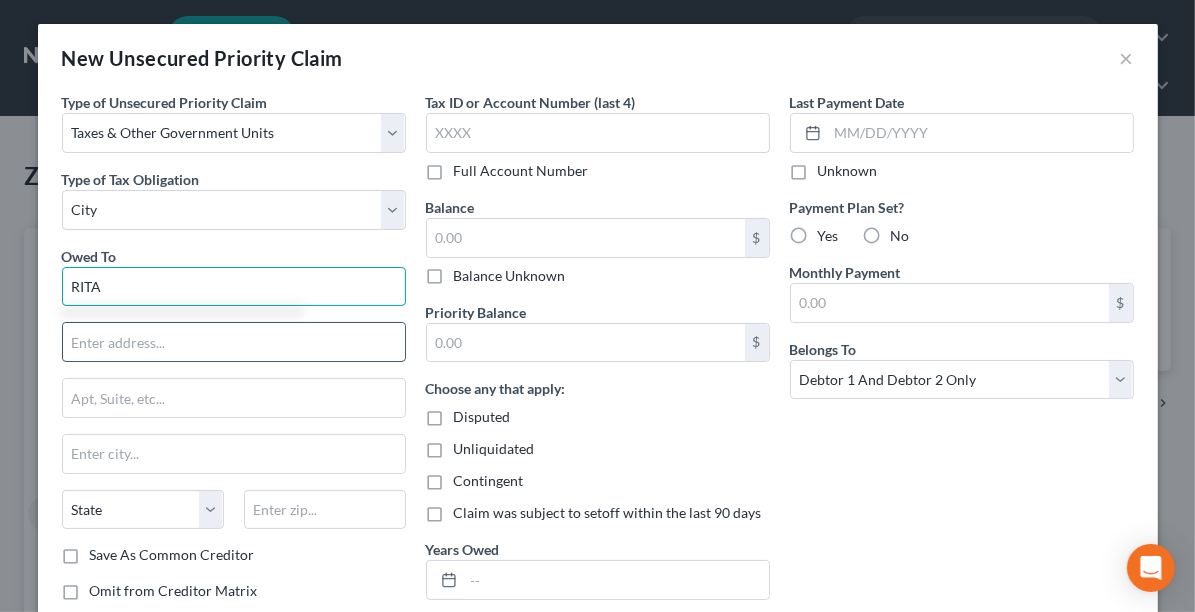 type on "RITA" 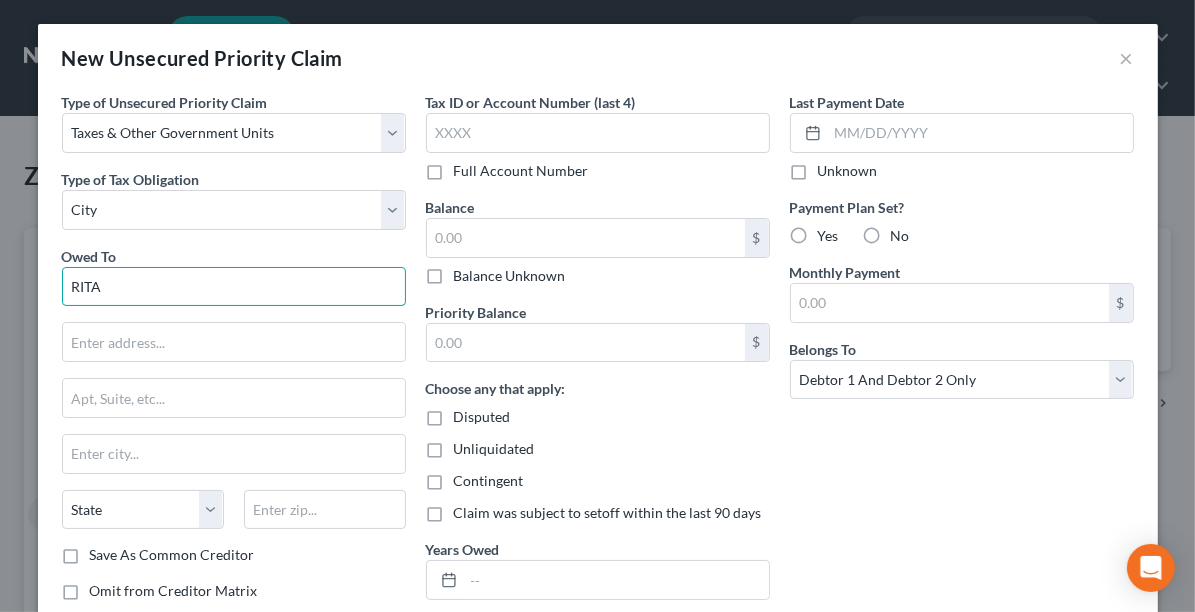 click on "RITA" at bounding box center (234, 287) 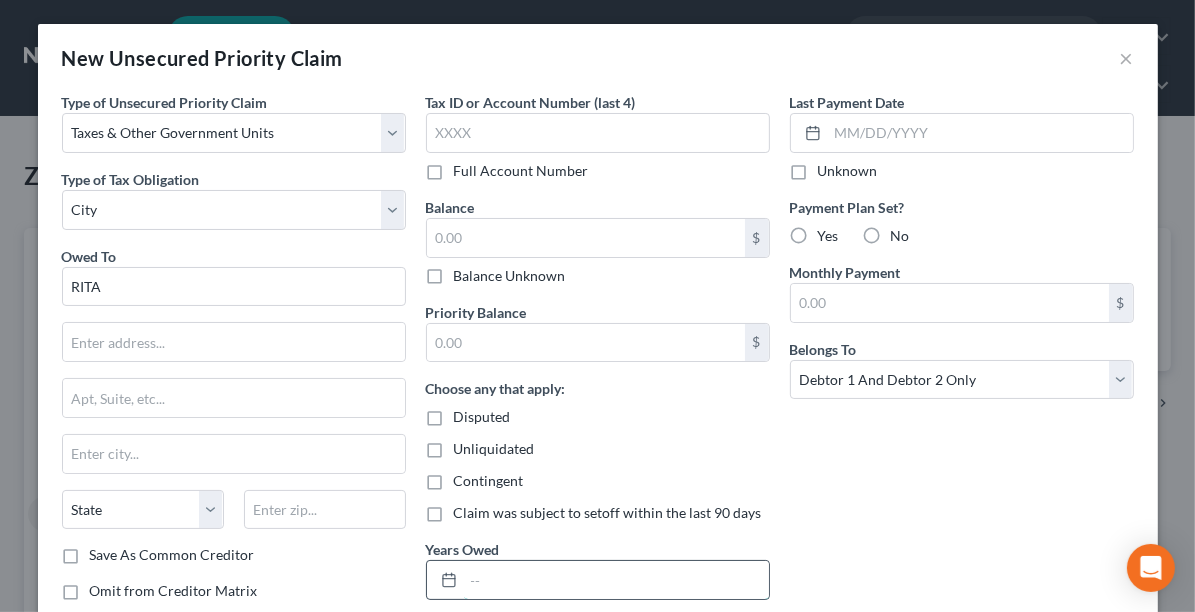 click at bounding box center [616, 580] 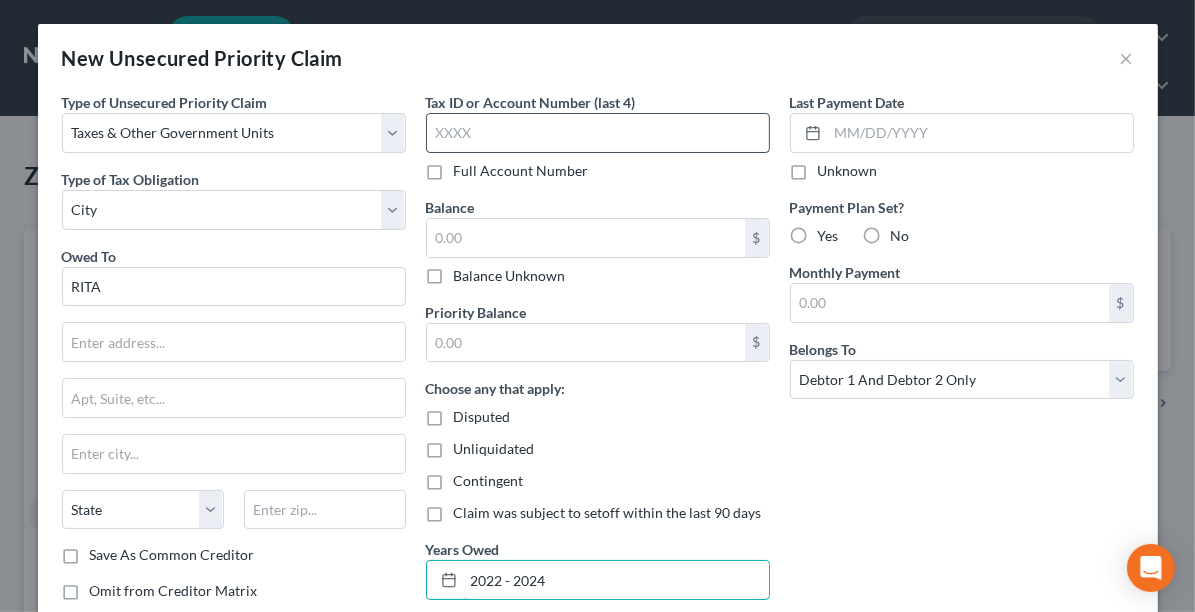 type on "2022 - 2024" 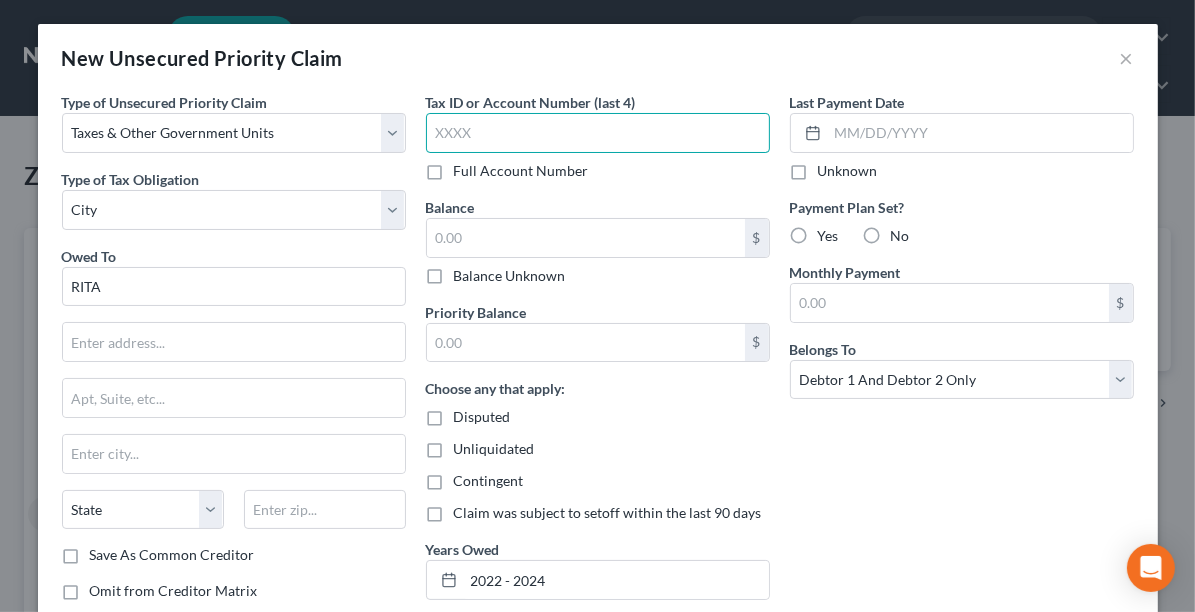 click at bounding box center (598, 133) 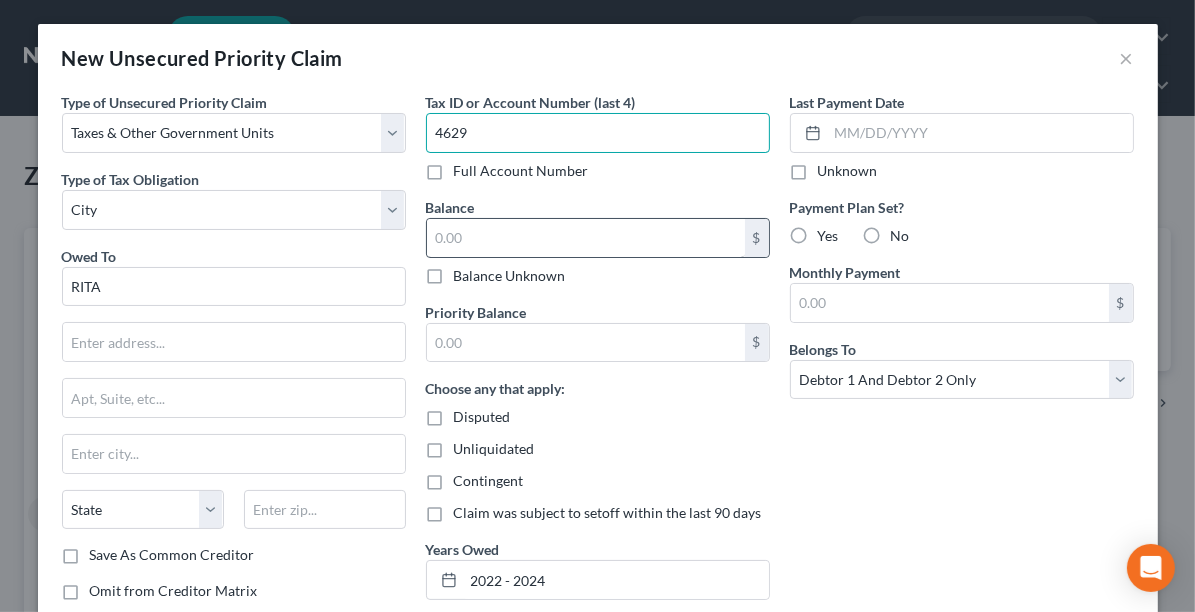 type on "4629" 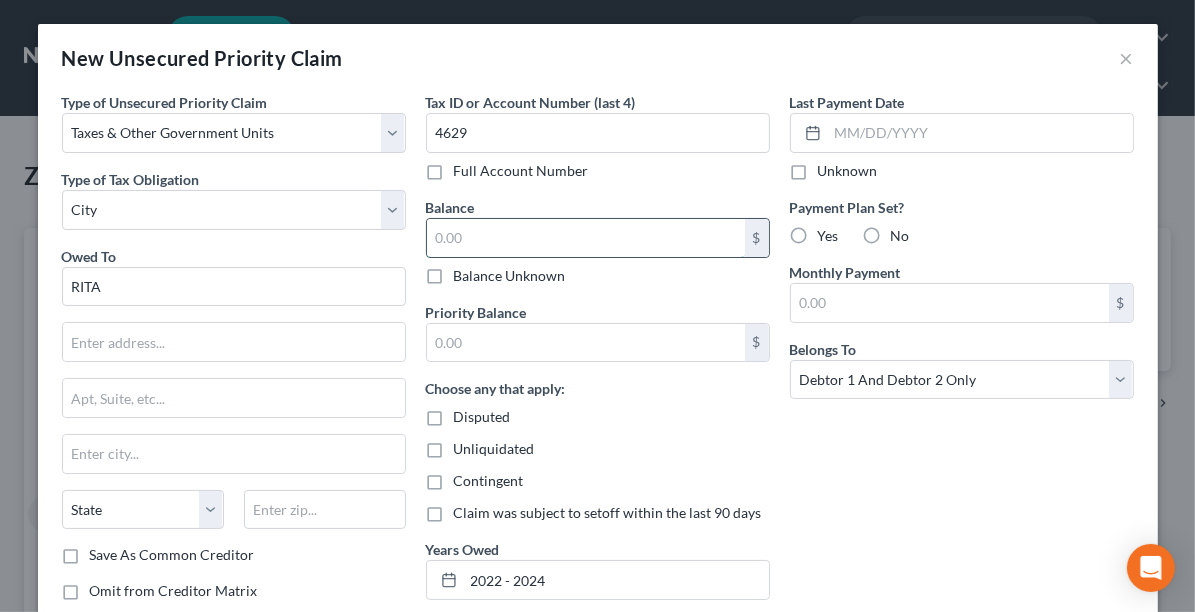 click at bounding box center [586, 238] 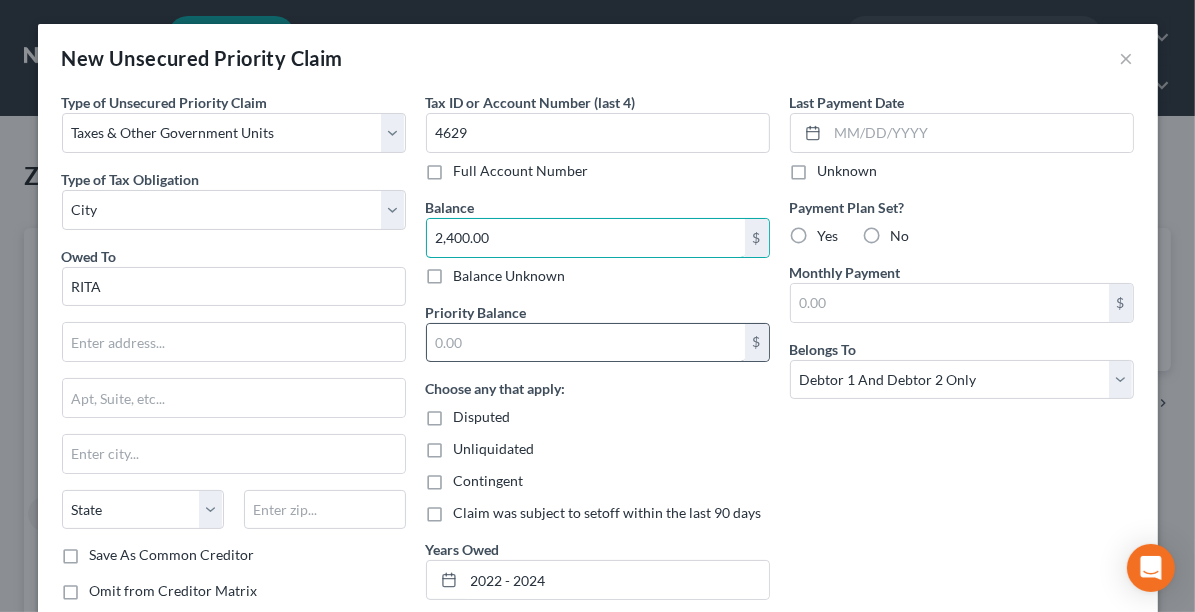 type on "2,400.00" 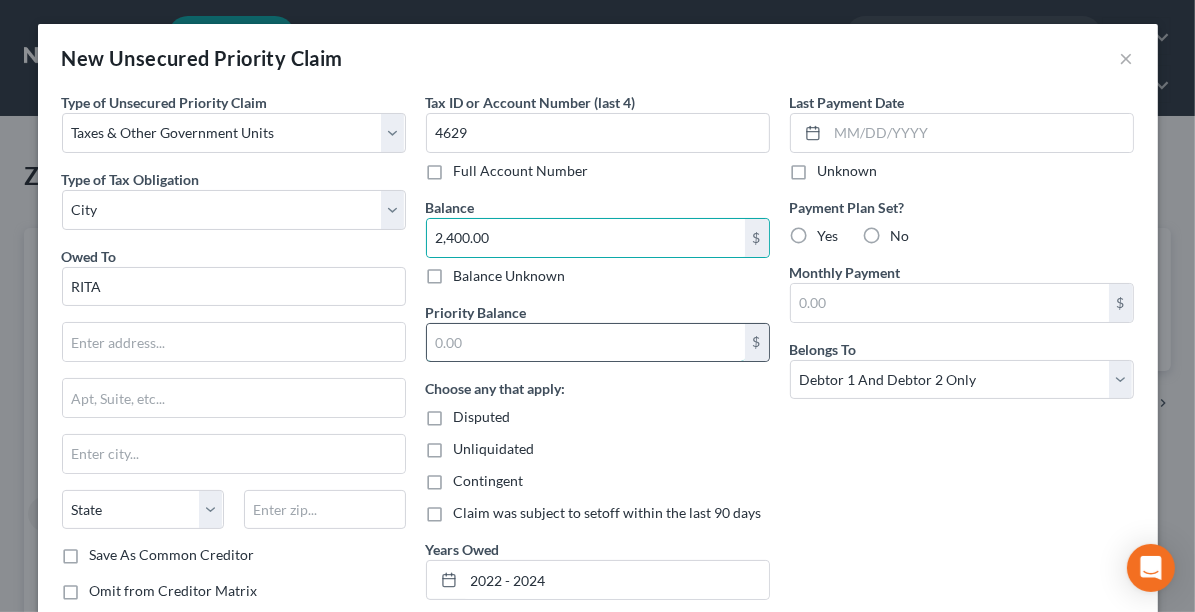 click at bounding box center [586, 343] 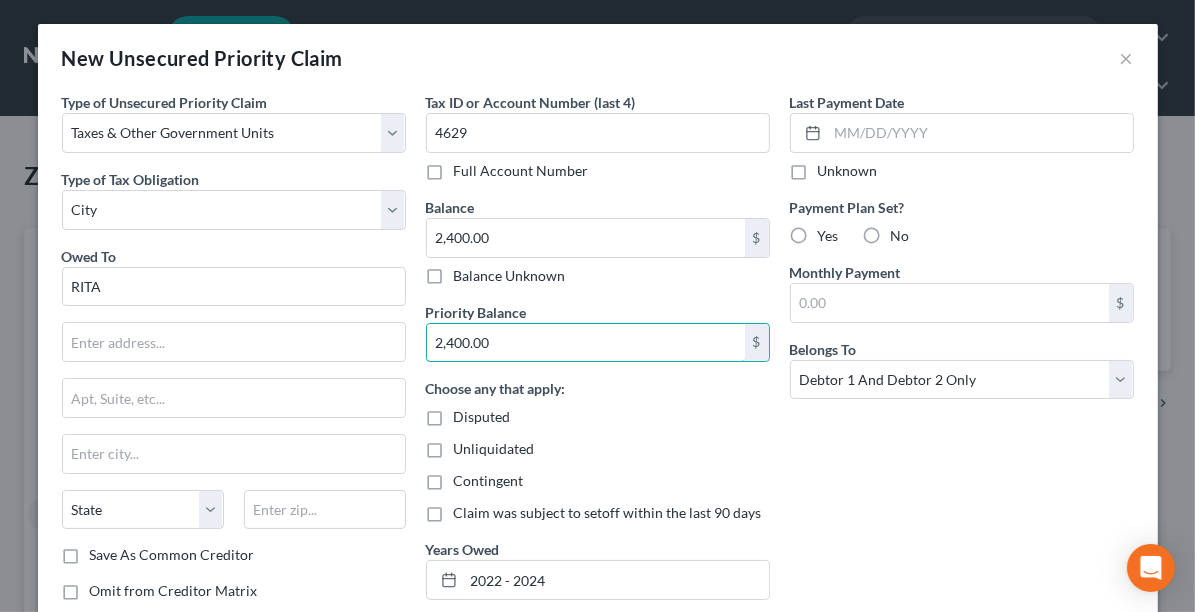 type on "2,400.00" 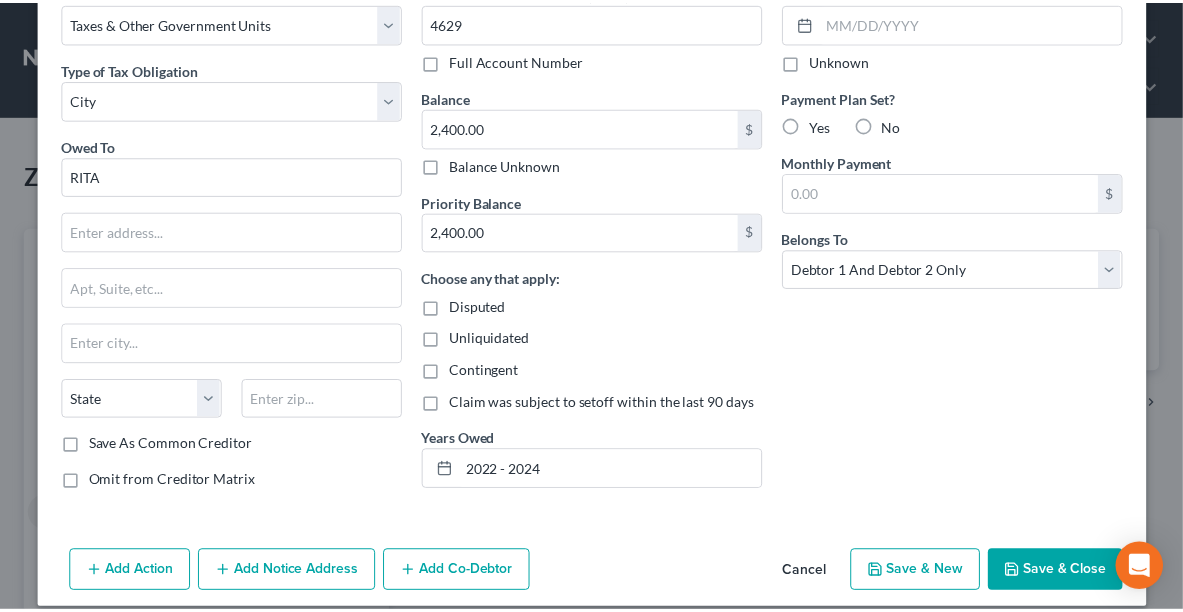 scroll, scrollTop: 125, scrollLeft: 0, axis: vertical 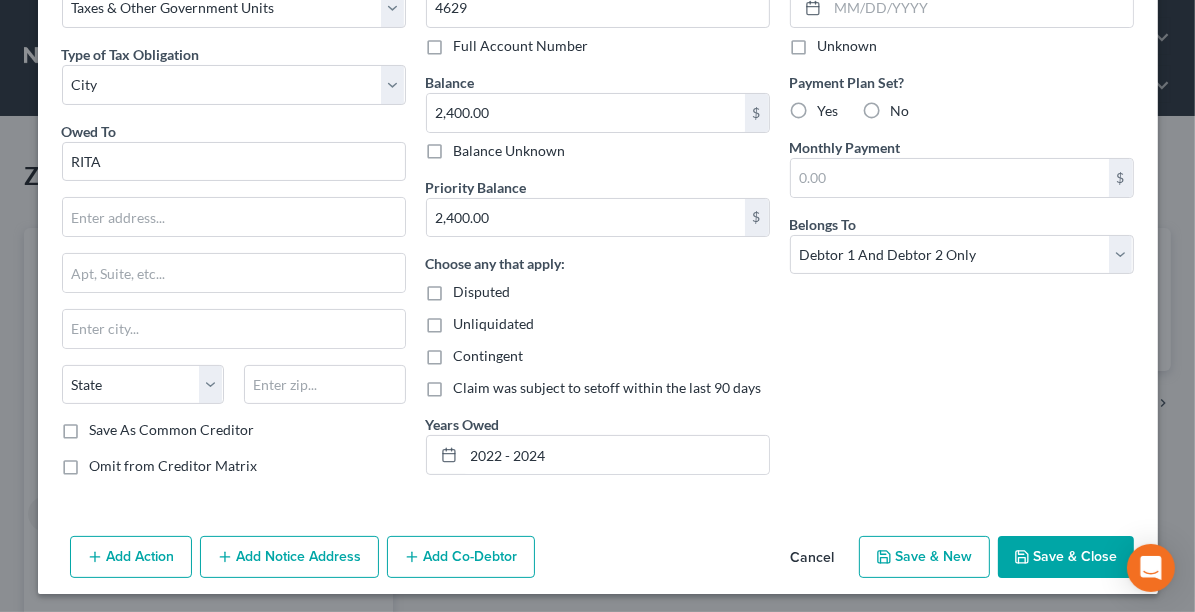 click on "Save & Close" at bounding box center (1066, 557) 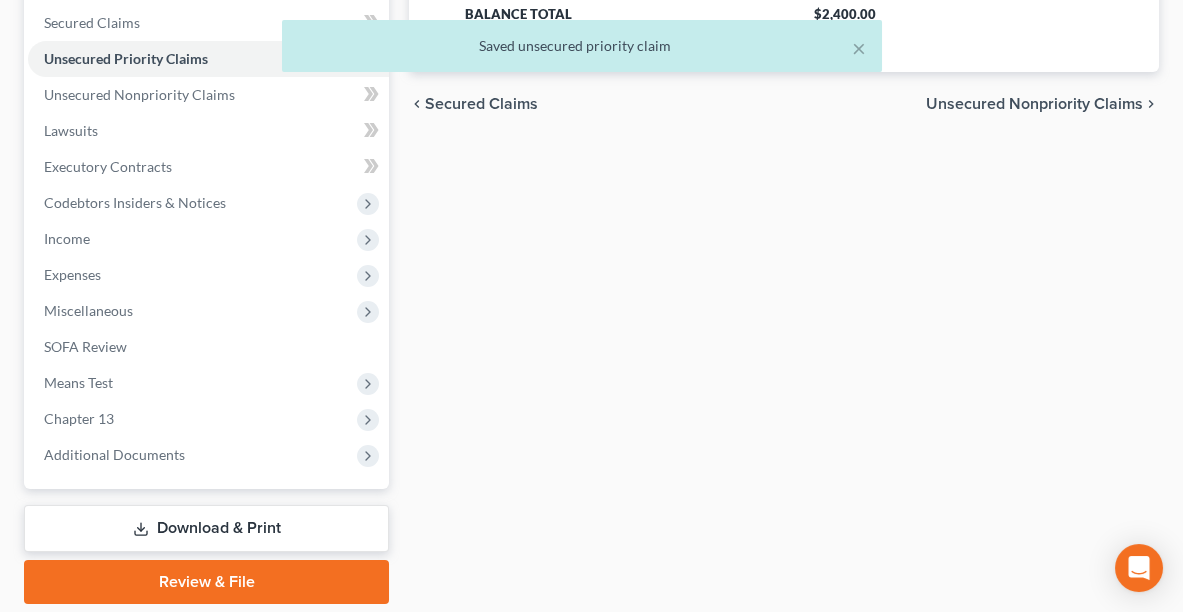 scroll, scrollTop: 518, scrollLeft: 0, axis: vertical 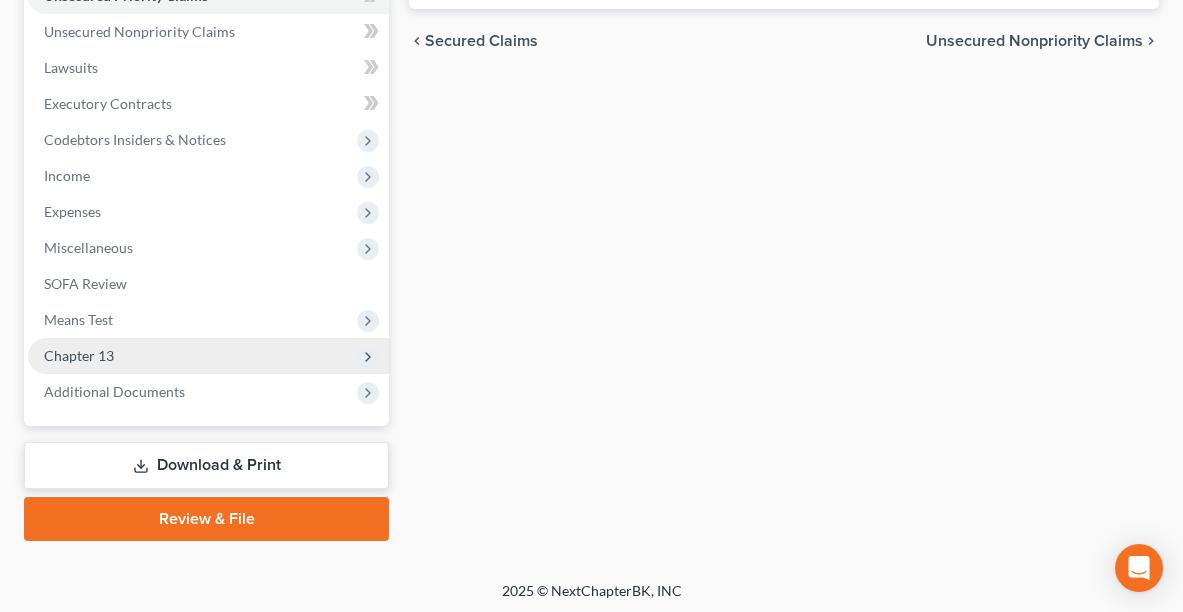 click on "Chapter 13" at bounding box center (79, 355) 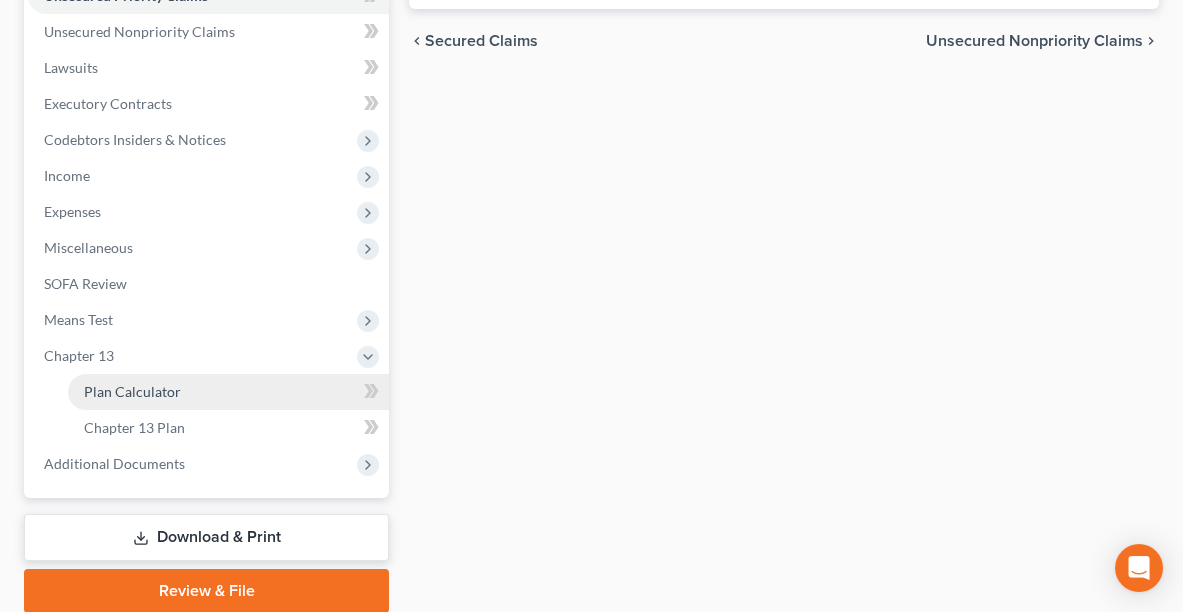 click on "Plan Calculator" at bounding box center [132, 391] 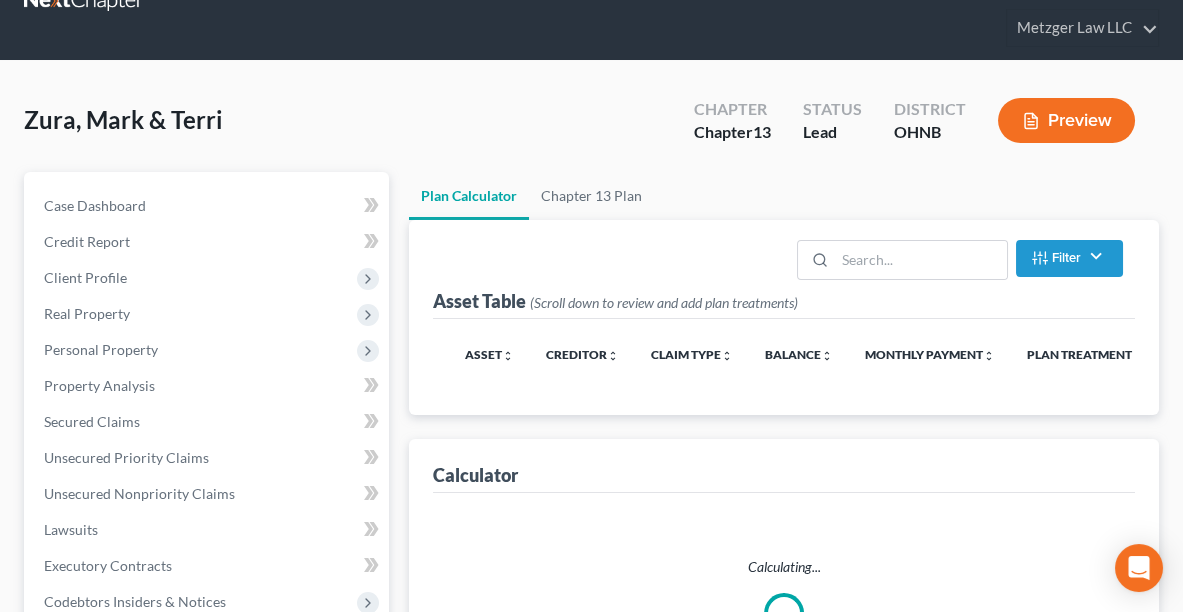 scroll, scrollTop: 0, scrollLeft: 0, axis: both 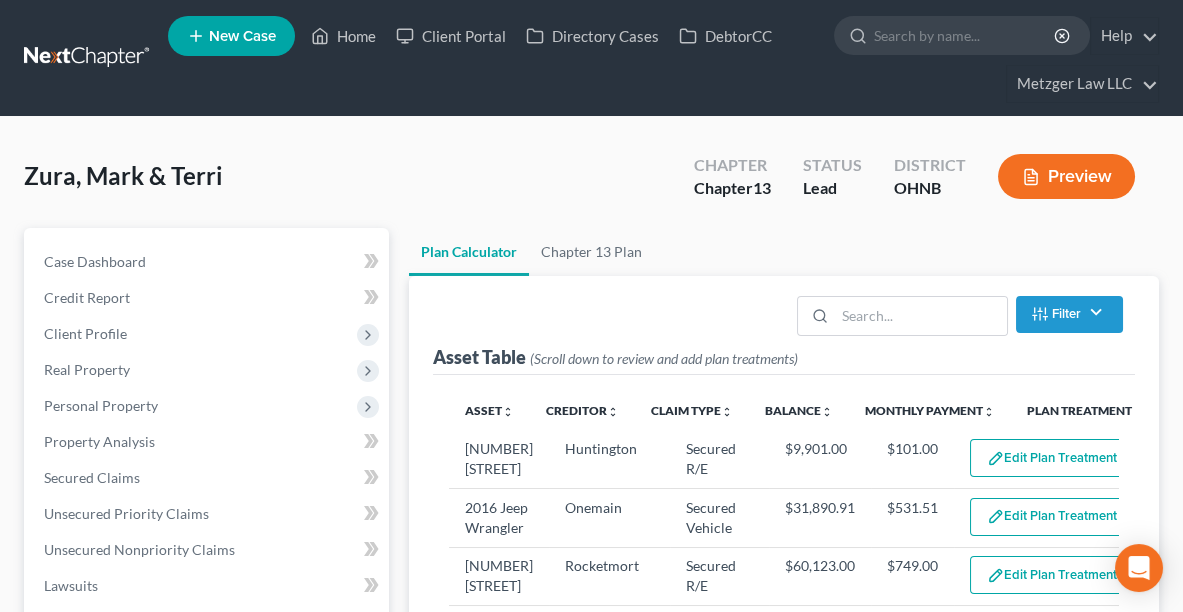 select on "59" 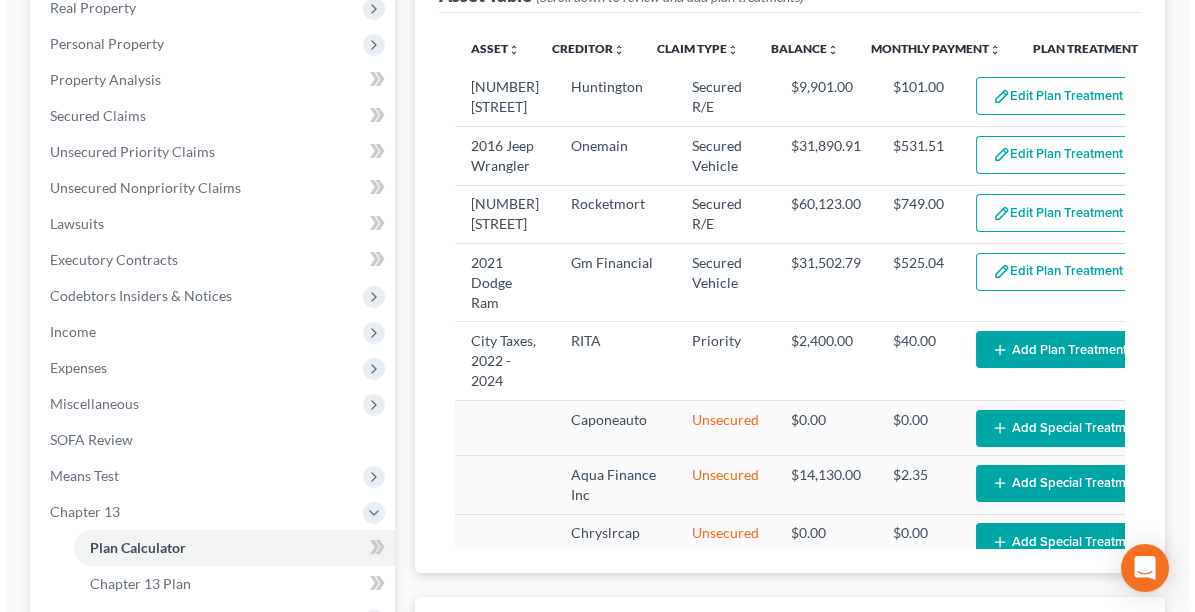 scroll, scrollTop: 364, scrollLeft: 0, axis: vertical 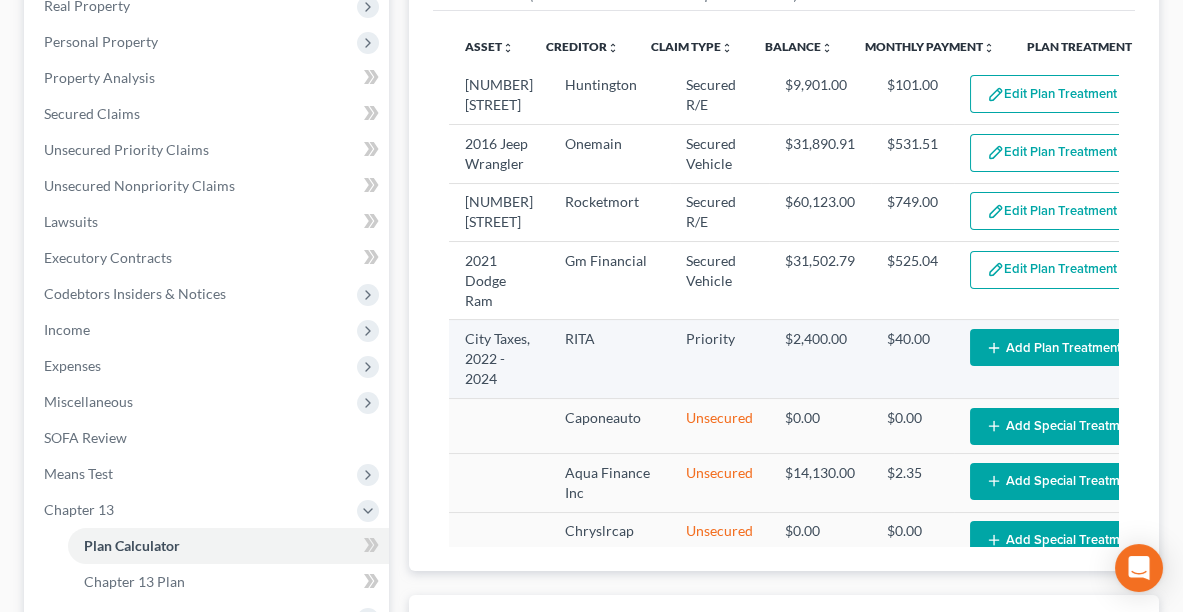 click on "Add Plan Treatment" at bounding box center [1053, 347] 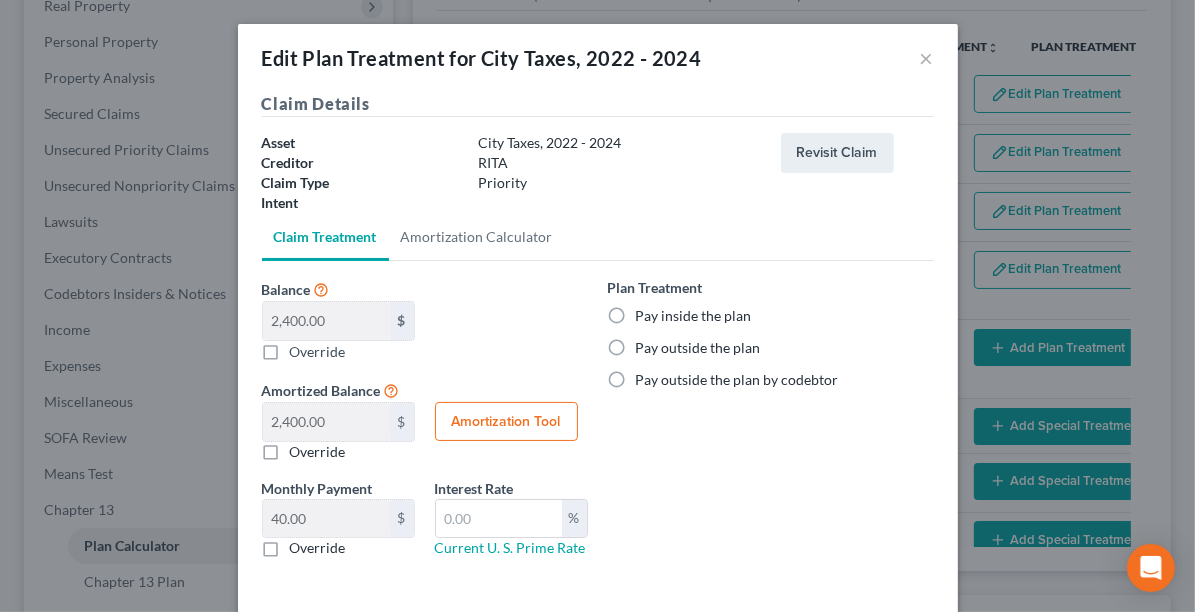 click on "Pay inside the plan" at bounding box center (694, 316) 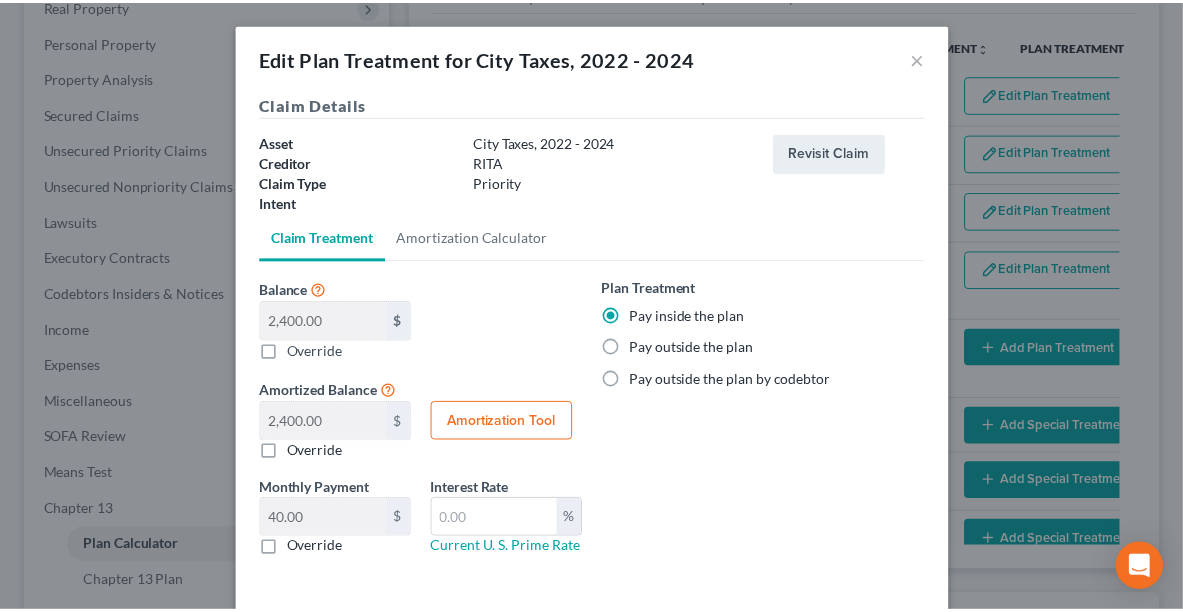 scroll, scrollTop: 84, scrollLeft: 0, axis: vertical 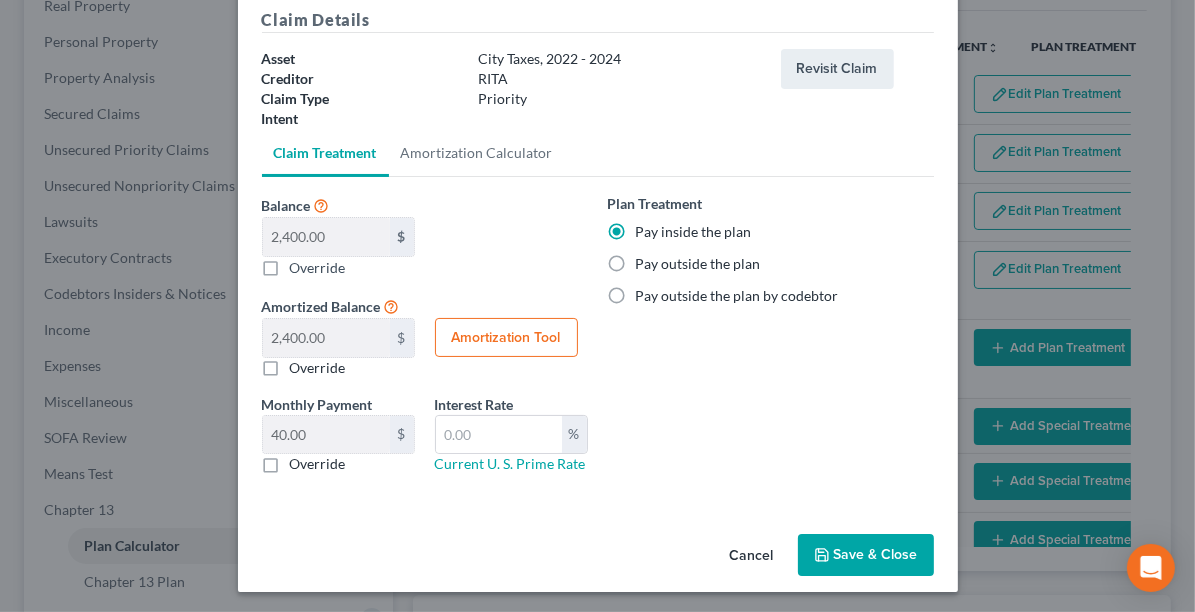click on "Save & Close" at bounding box center [866, 555] 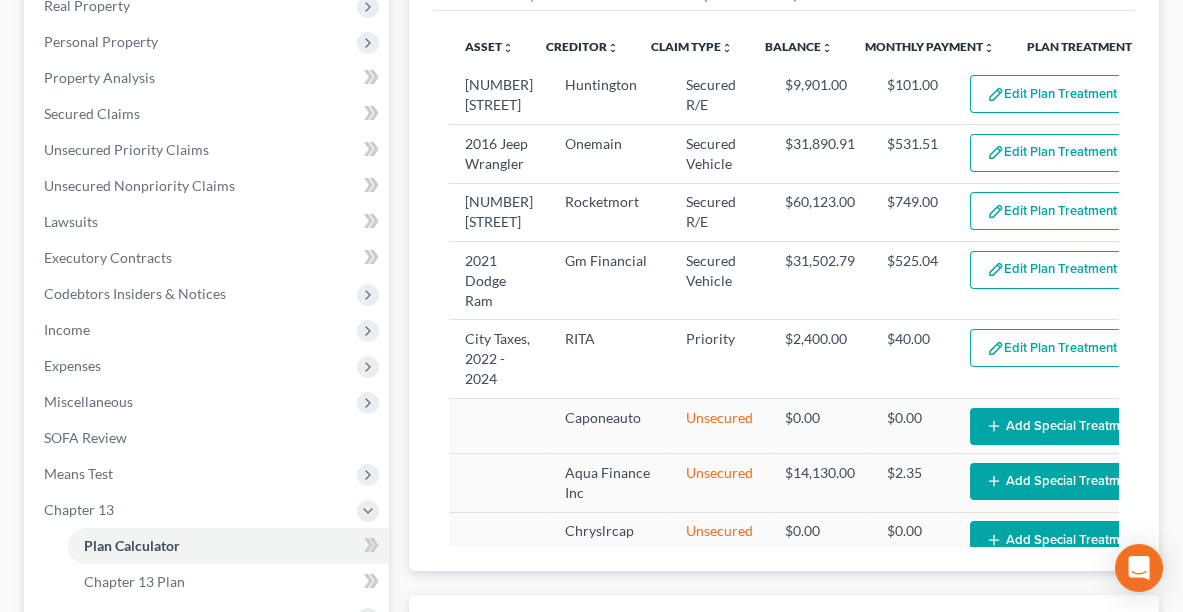 select on "59" 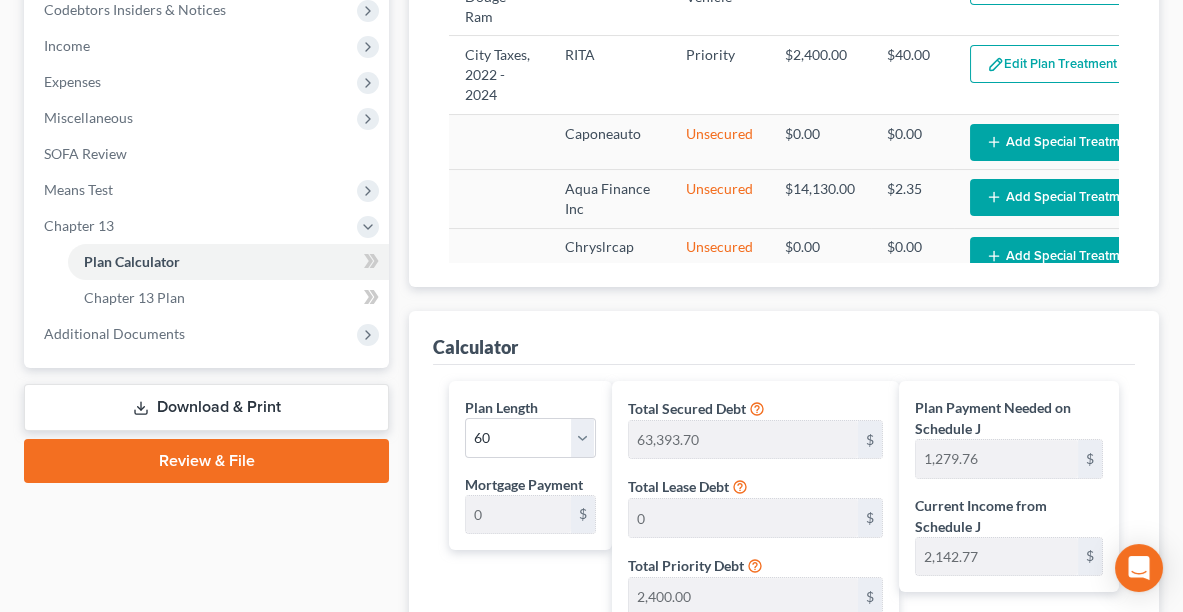 scroll, scrollTop: 370, scrollLeft: 0, axis: vertical 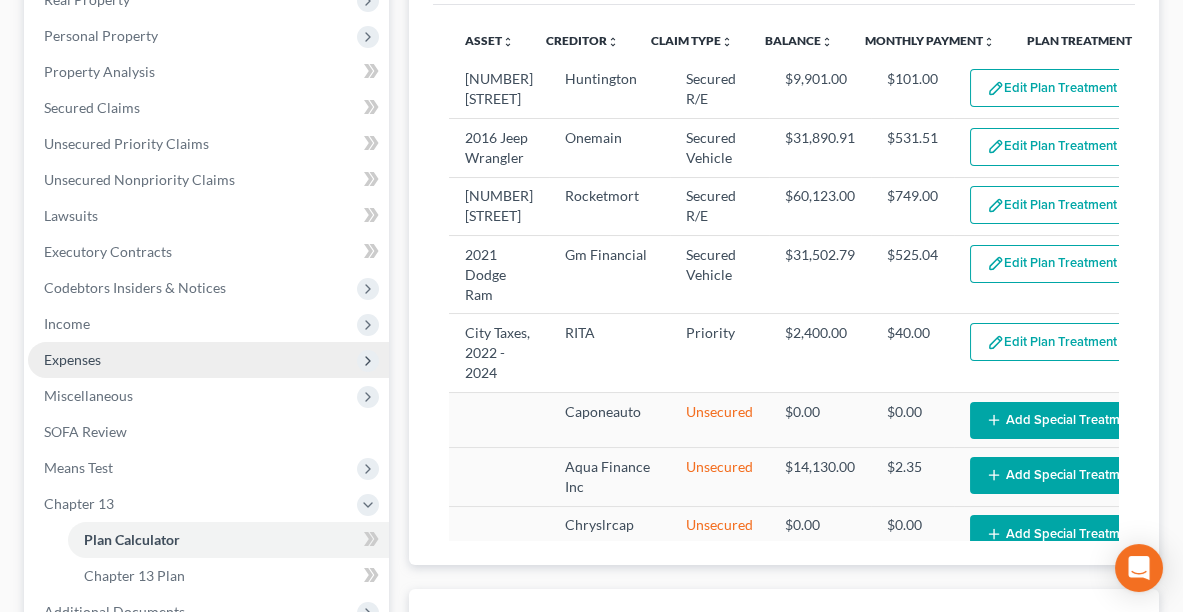 click on "Expenses" at bounding box center (72, 359) 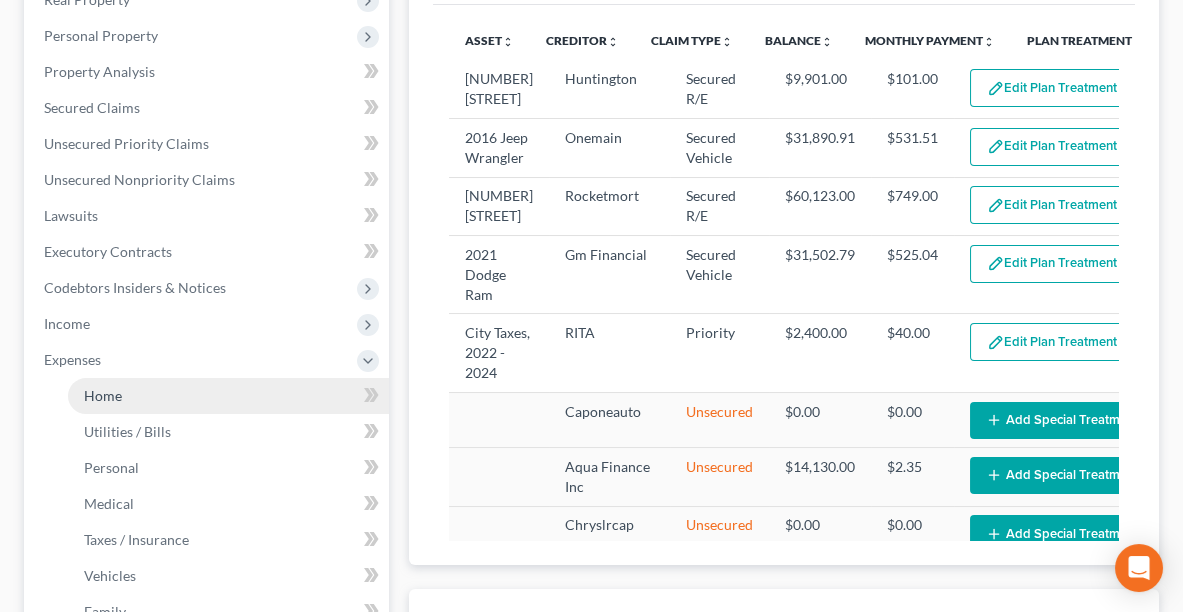 click on "Home" at bounding box center [103, 395] 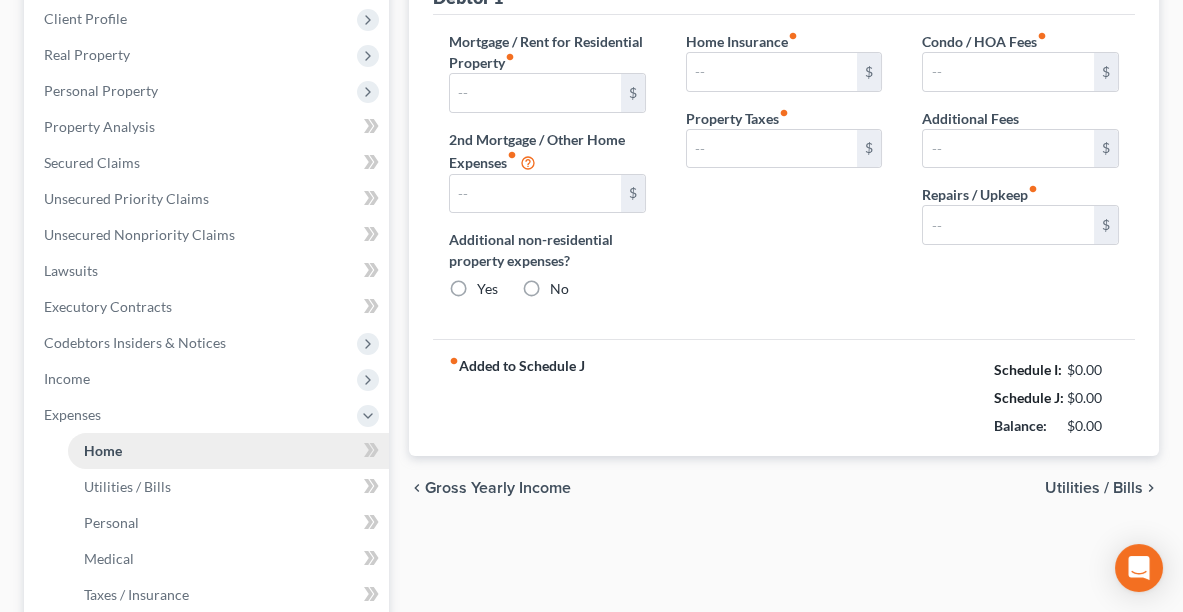 scroll, scrollTop: 44, scrollLeft: 0, axis: vertical 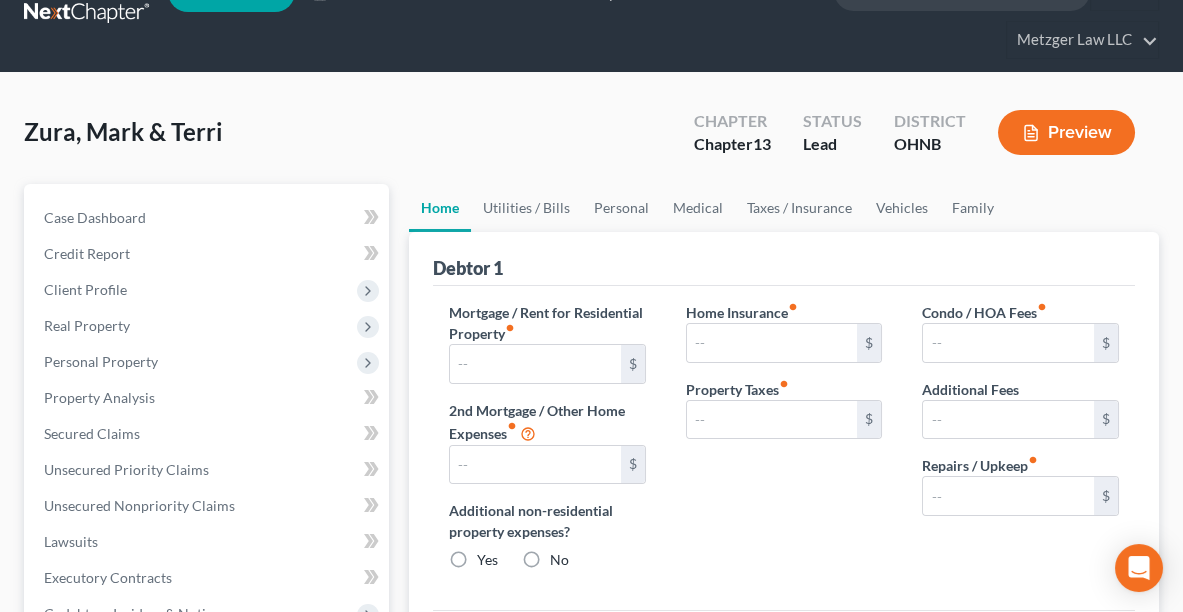 type on "749.00" 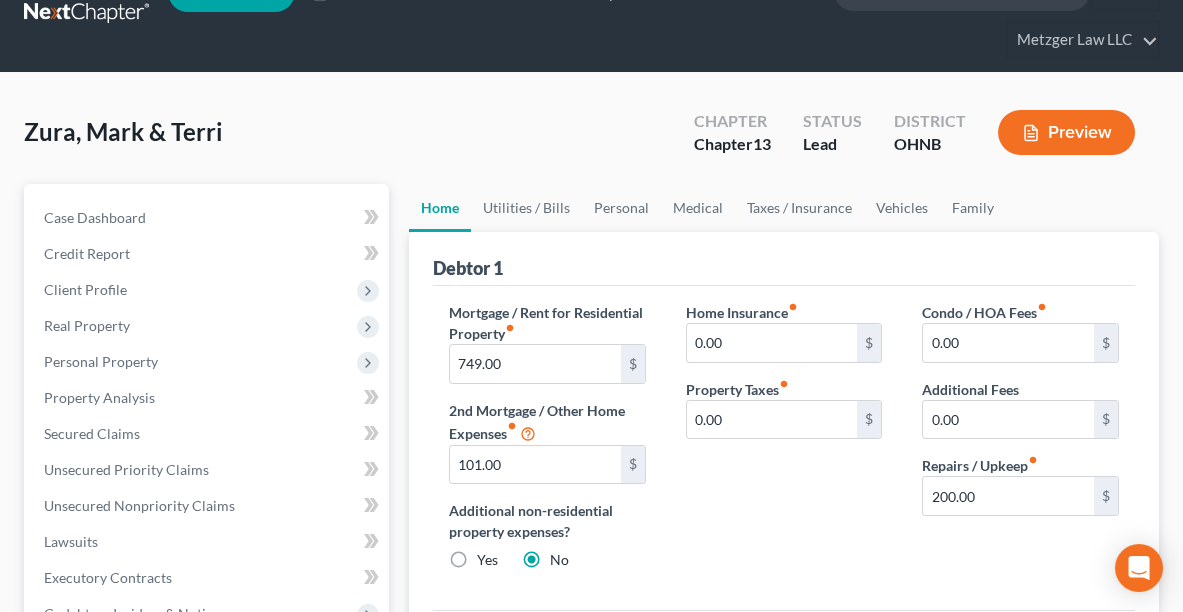 scroll, scrollTop: 0, scrollLeft: 0, axis: both 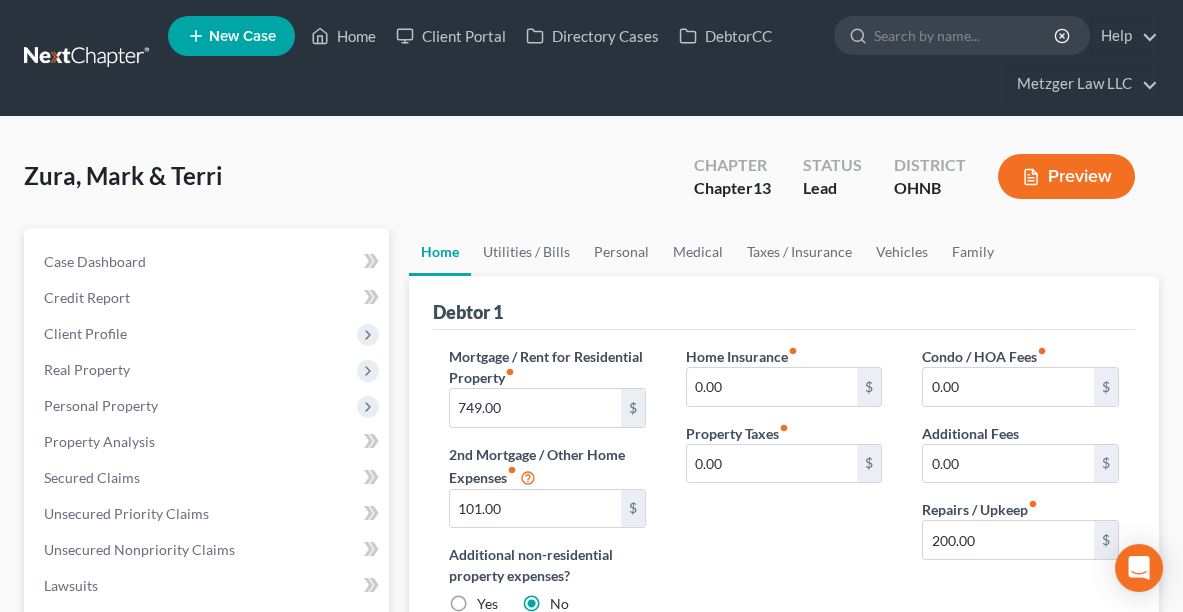 click on "Preview" at bounding box center [1066, 176] 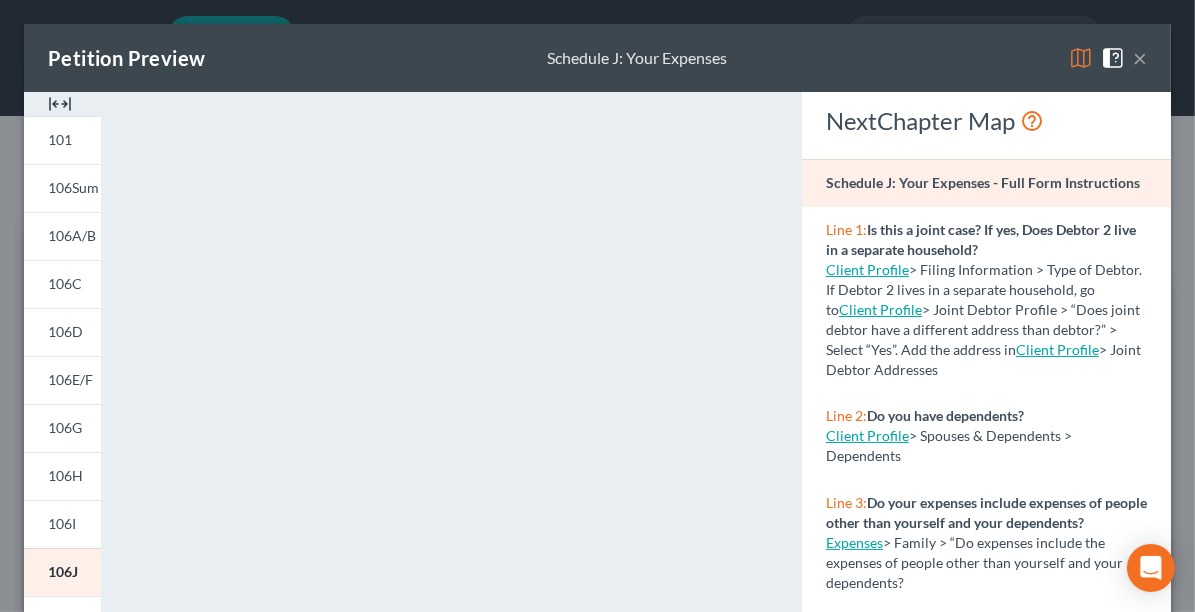 click on "×" at bounding box center (1140, 58) 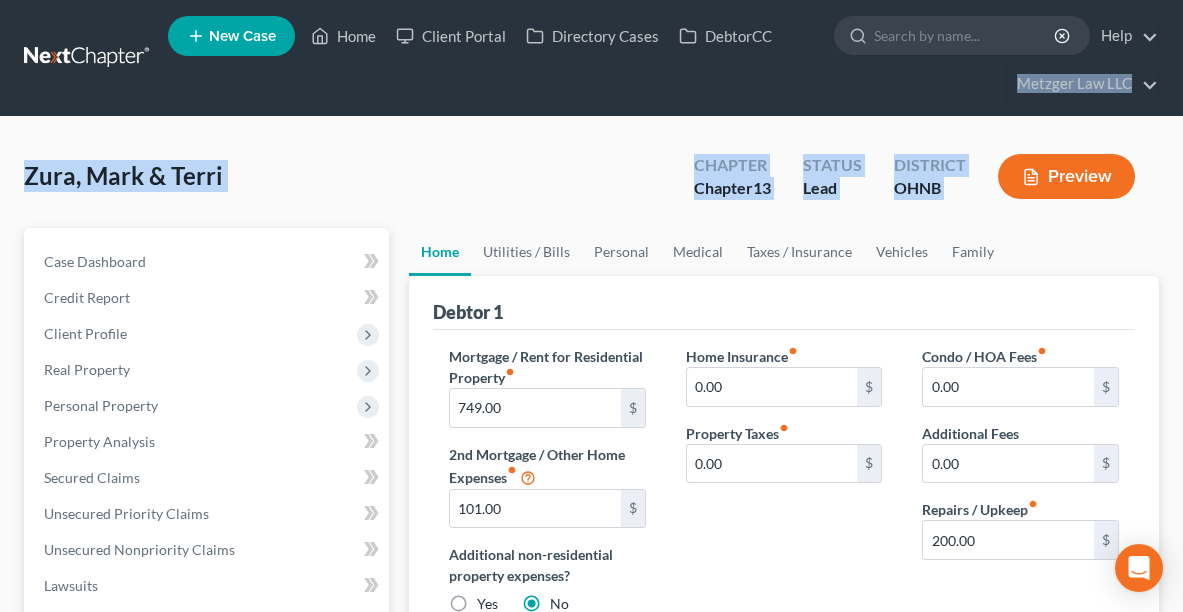 drag, startPoint x: 1181, startPoint y: 41, endPoint x: 1194, endPoint y: 164, distance: 123.68508 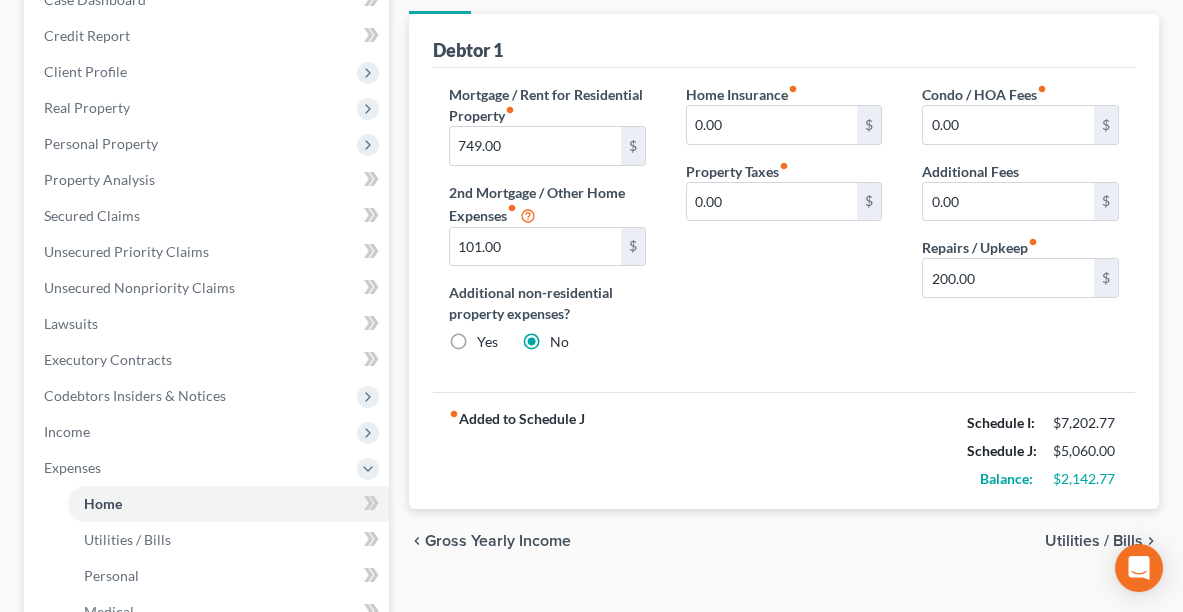 scroll, scrollTop: 251, scrollLeft: 0, axis: vertical 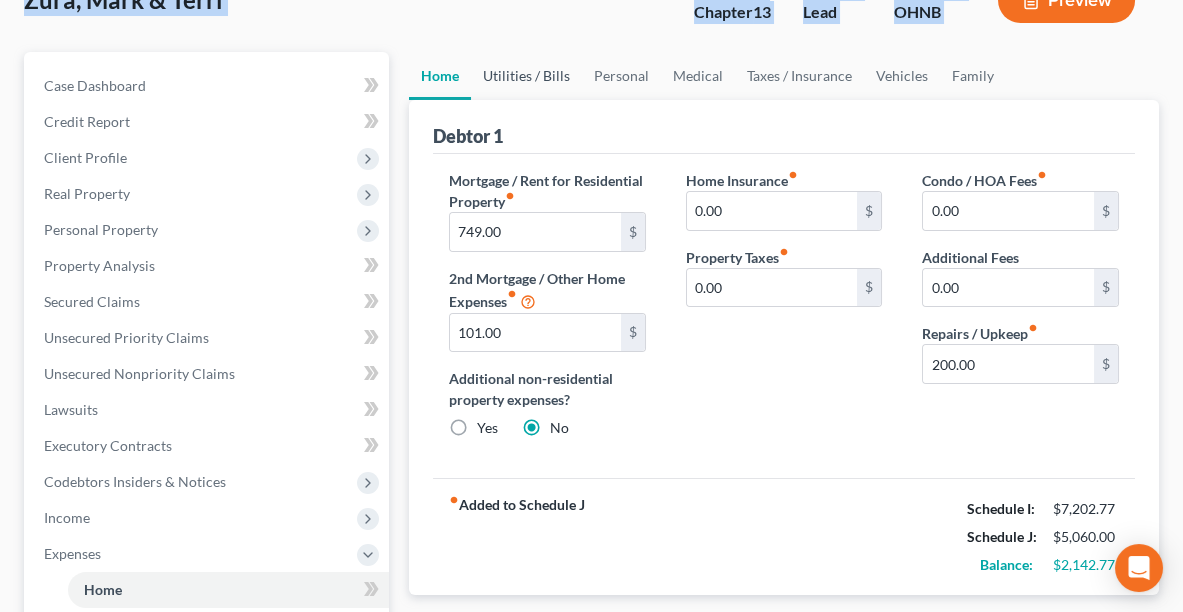 click on "Utilities / Bills" at bounding box center (526, 76) 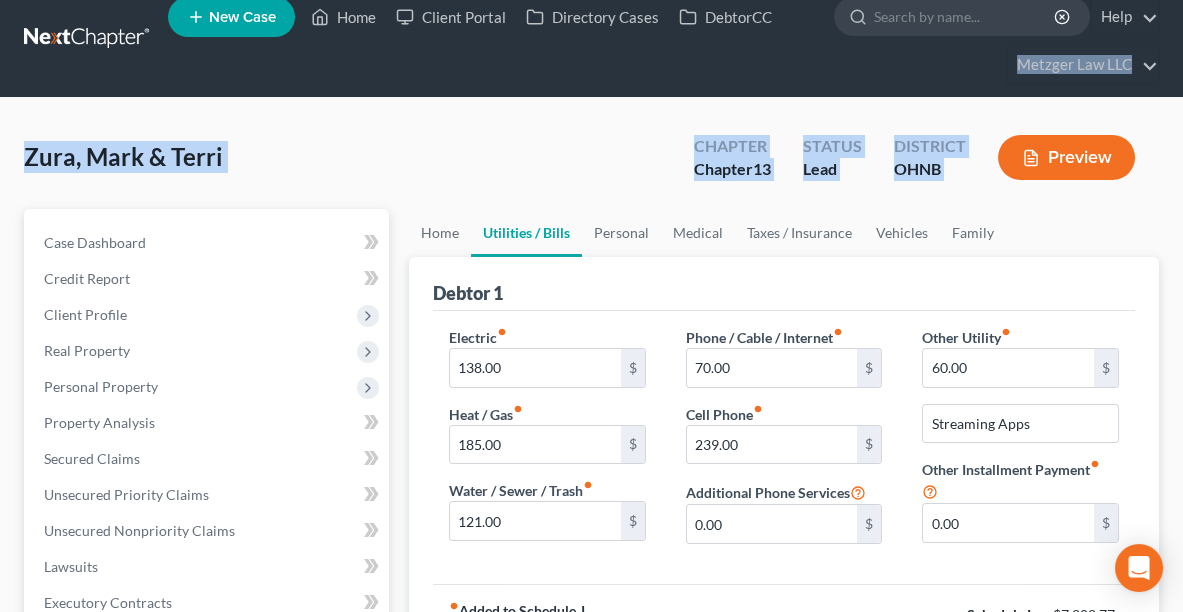 scroll, scrollTop: 0, scrollLeft: 0, axis: both 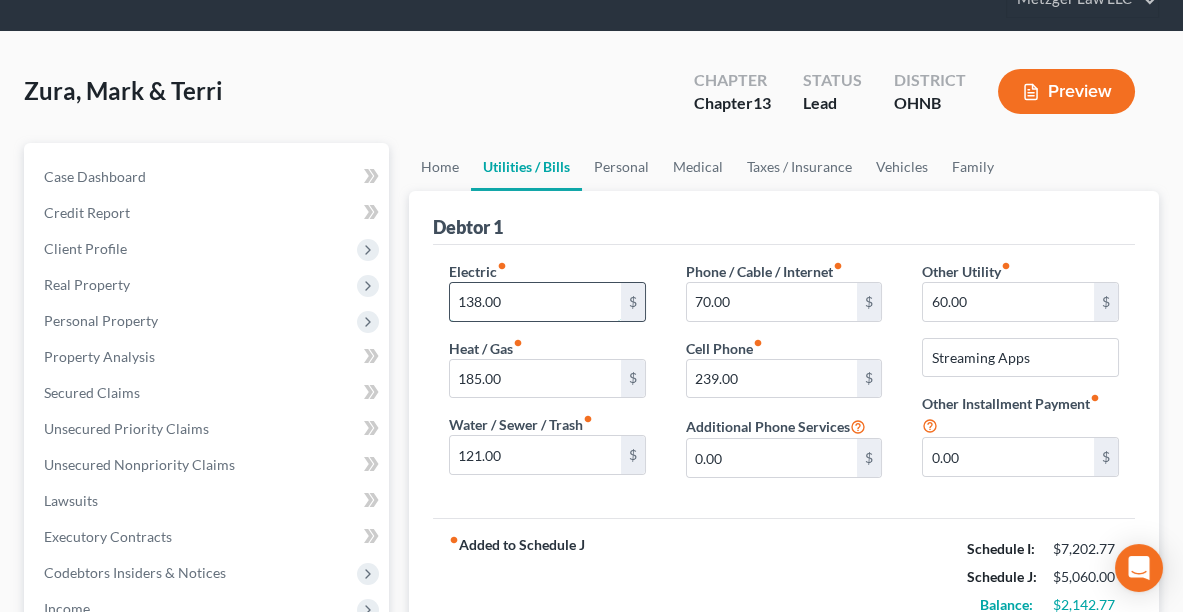click on "138.00" at bounding box center (535, 302) 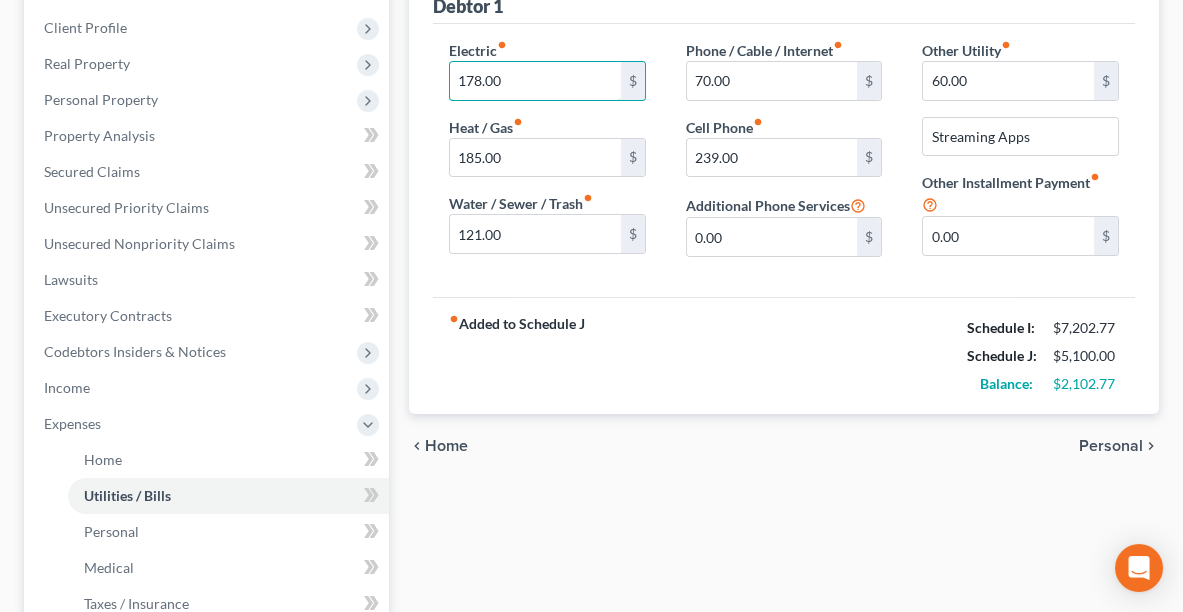 scroll, scrollTop: 318, scrollLeft: 0, axis: vertical 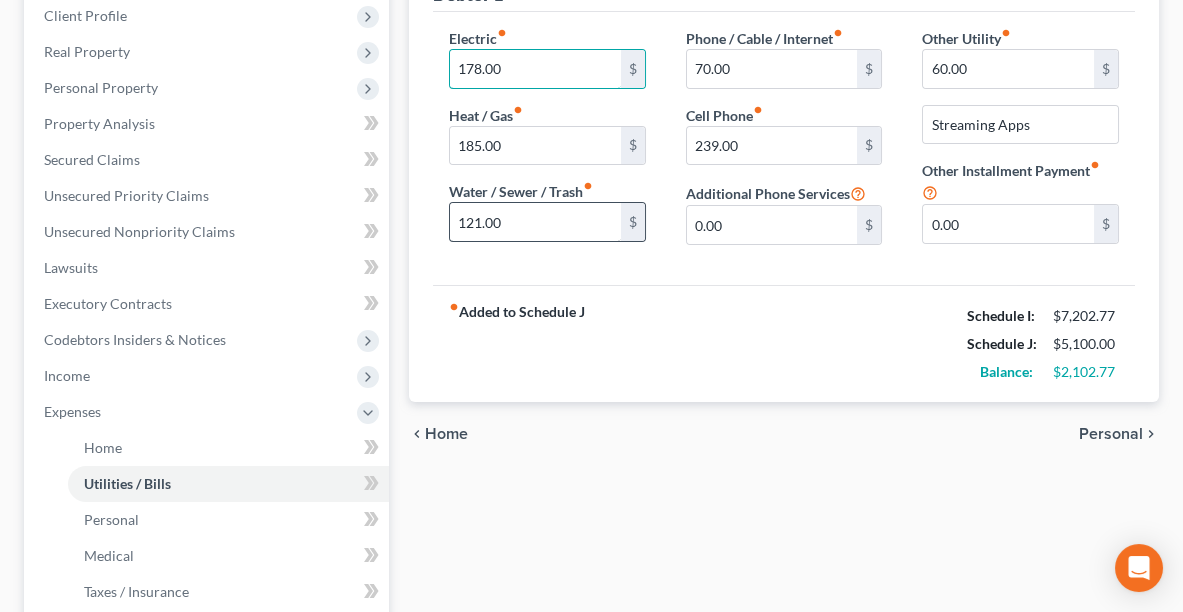 type on "178.00" 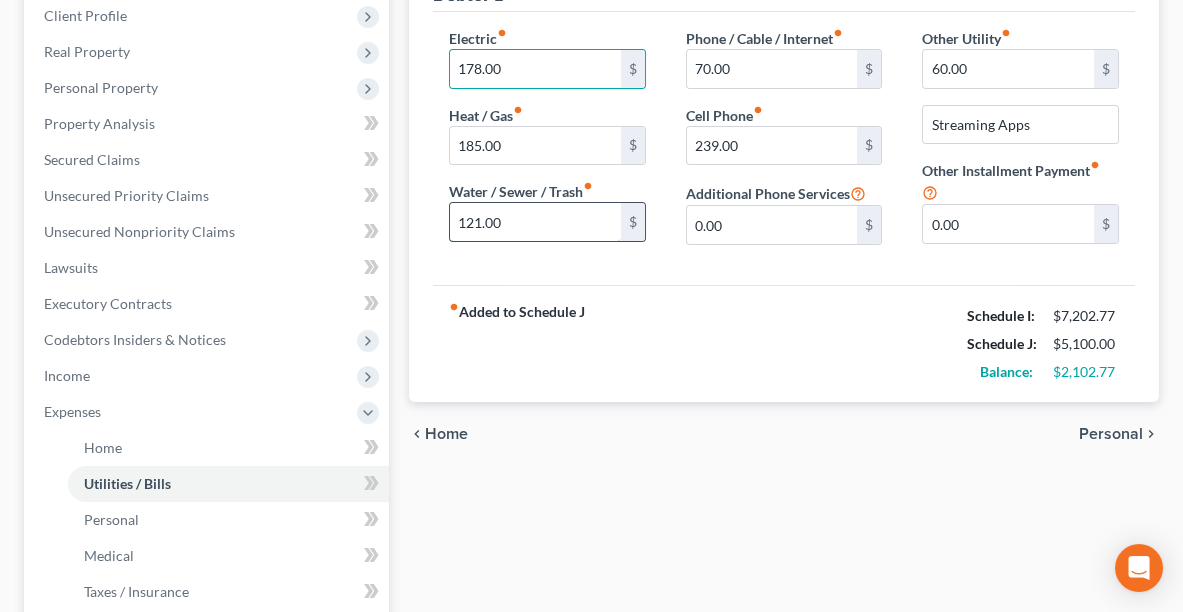 click on "121.00" at bounding box center [535, 222] 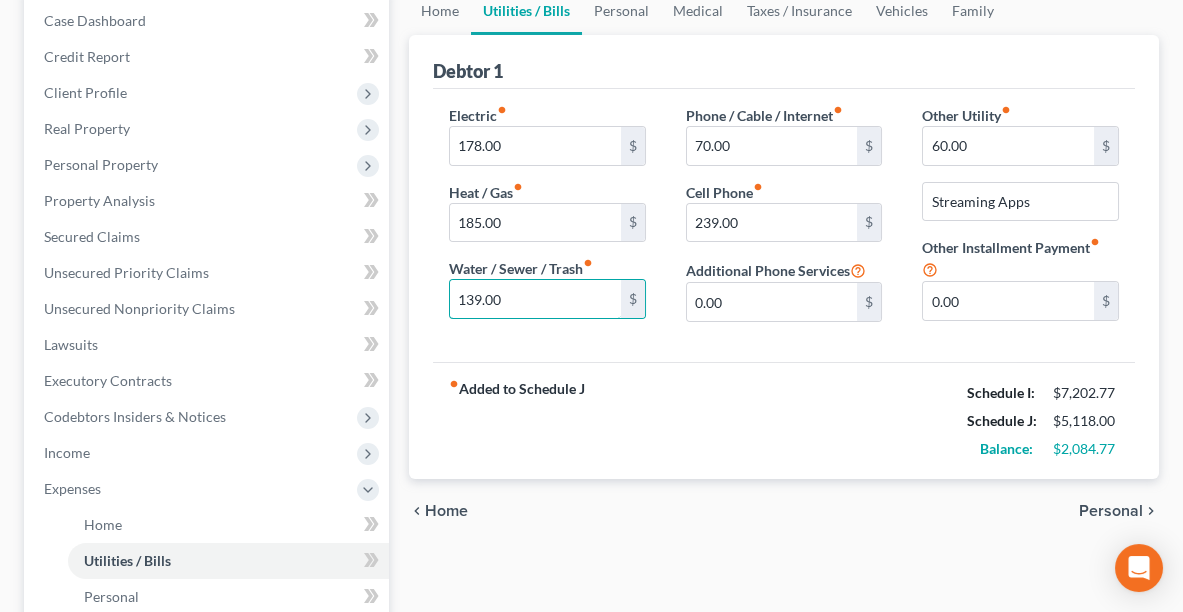 scroll, scrollTop: 236, scrollLeft: 0, axis: vertical 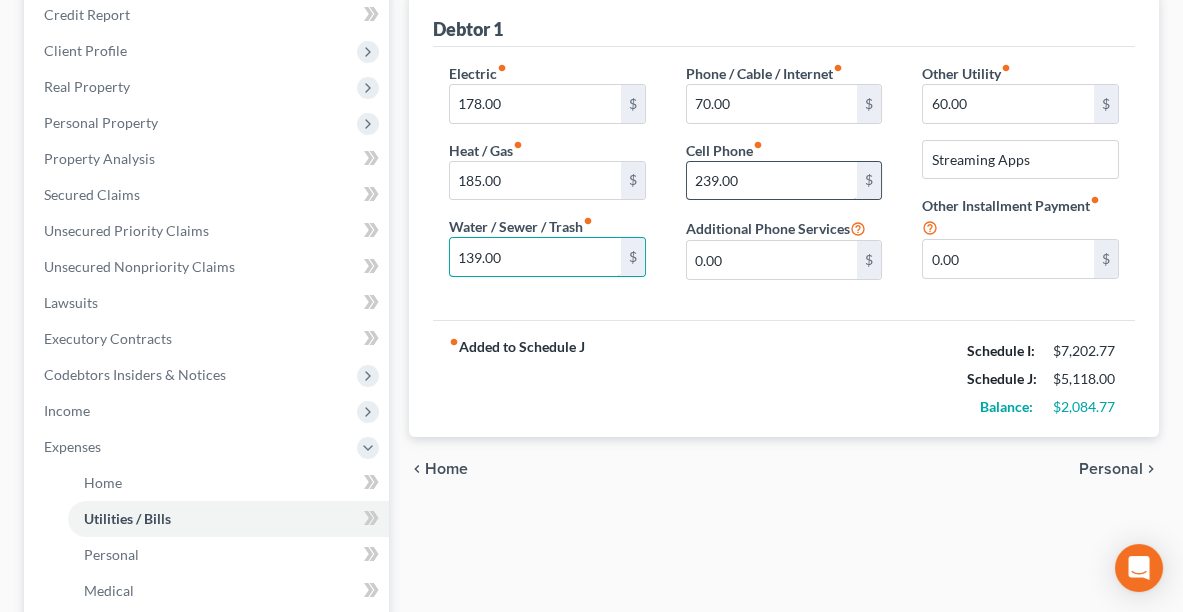 type on "139.00" 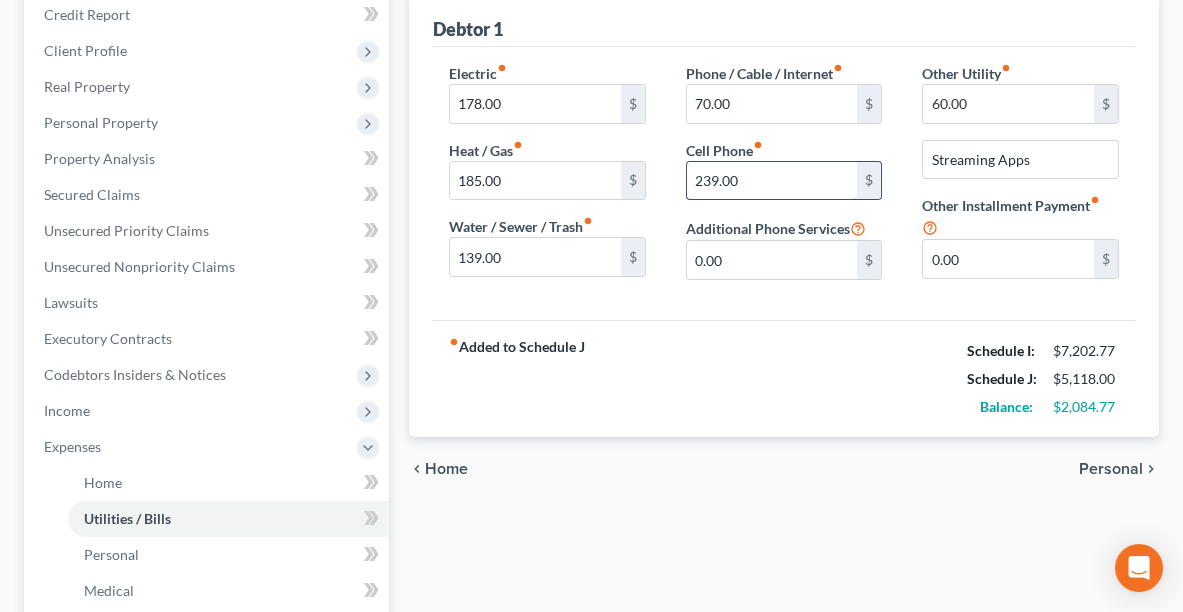 click on "239.00" at bounding box center (772, 181) 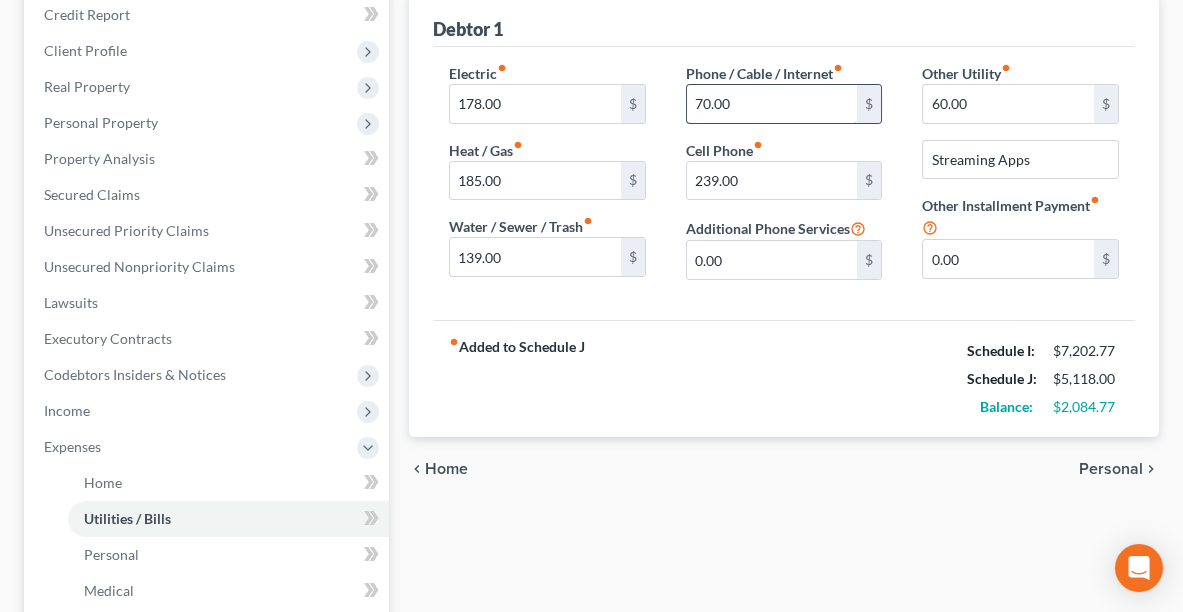 click on "70.00" at bounding box center [772, 104] 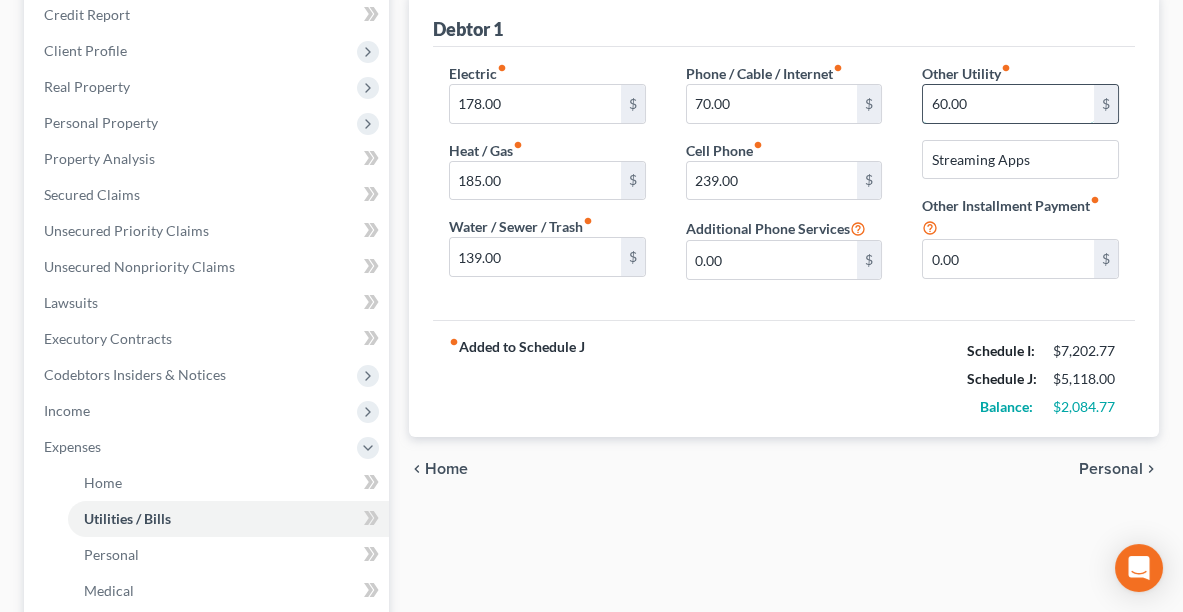 click on "60.00" at bounding box center (1008, 104) 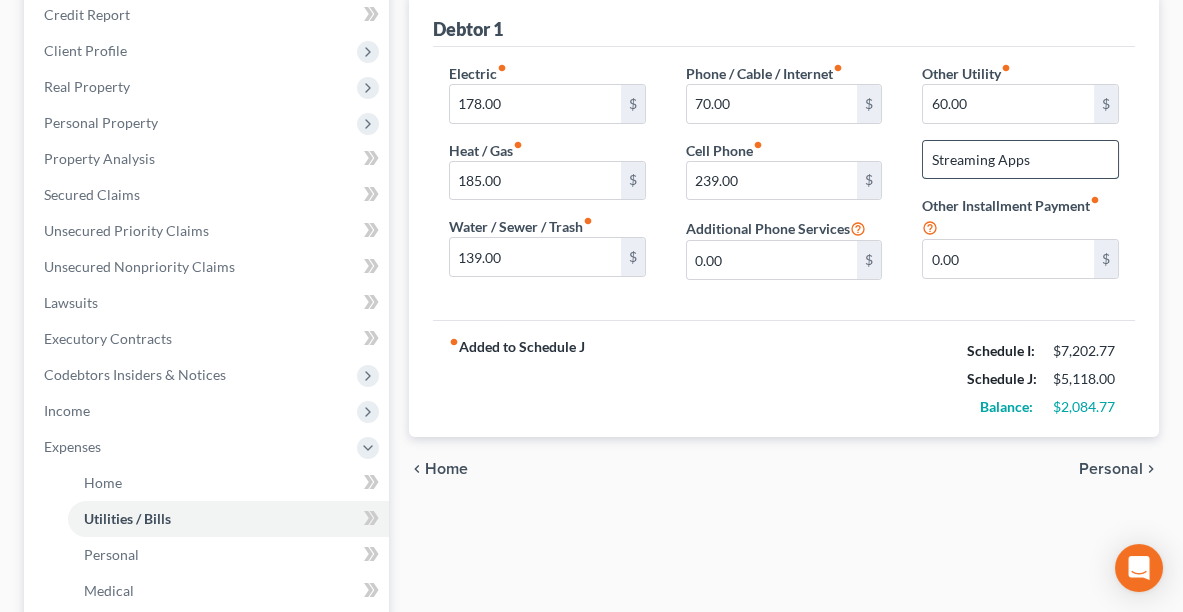 click on "Streaming Apps" at bounding box center (1020, 160) 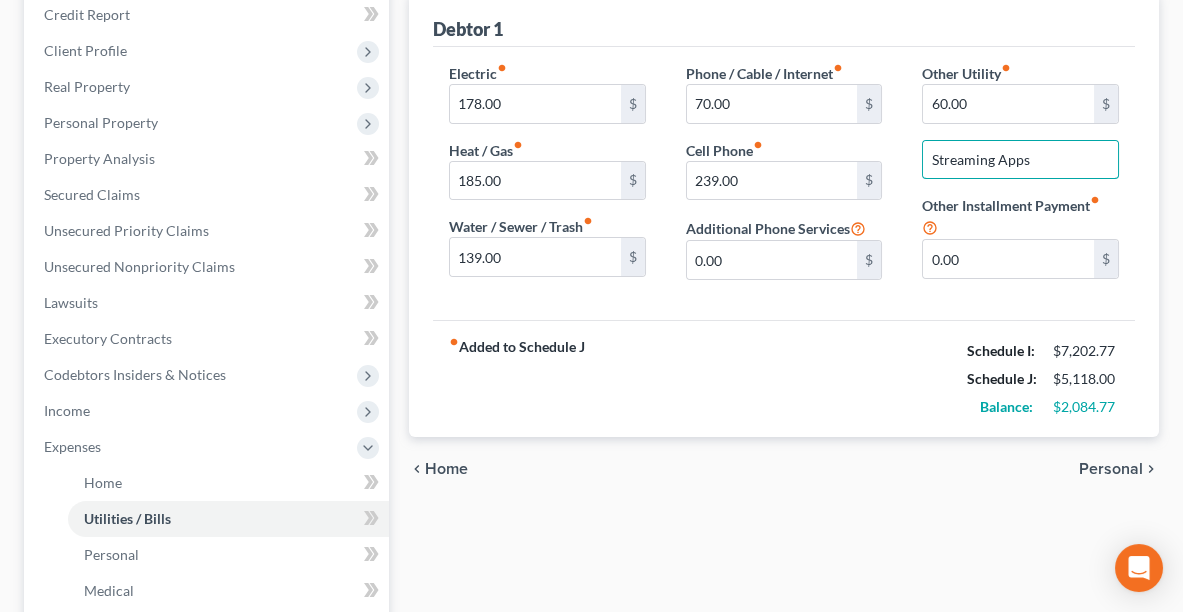 scroll, scrollTop: 278, scrollLeft: 0, axis: vertical 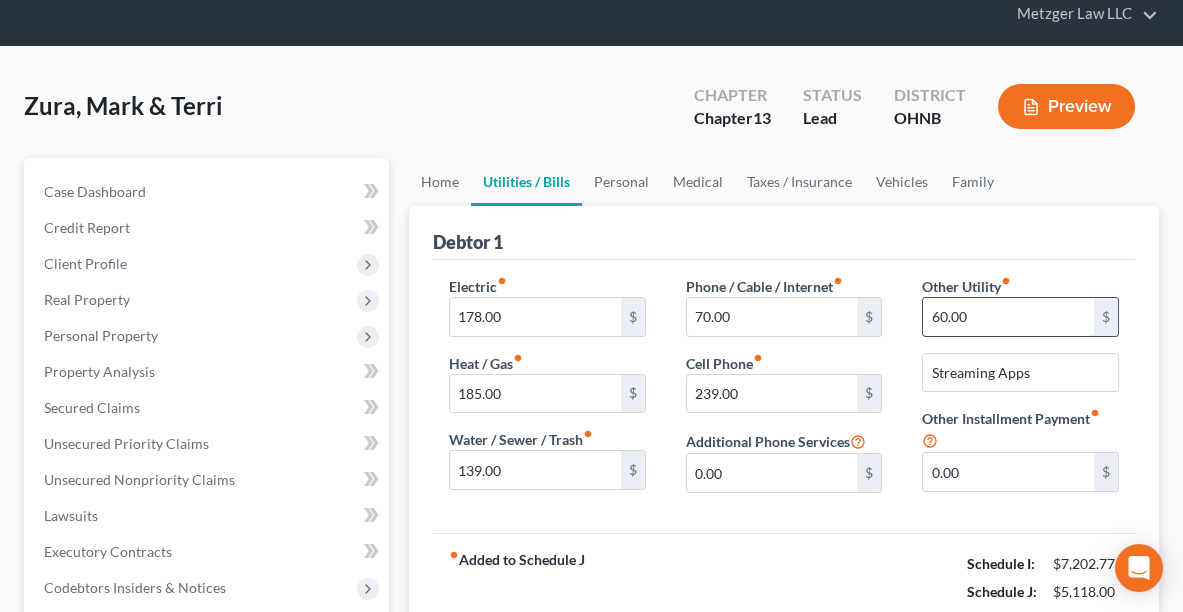 click on "60.00" at bounding box center [1008, 317] 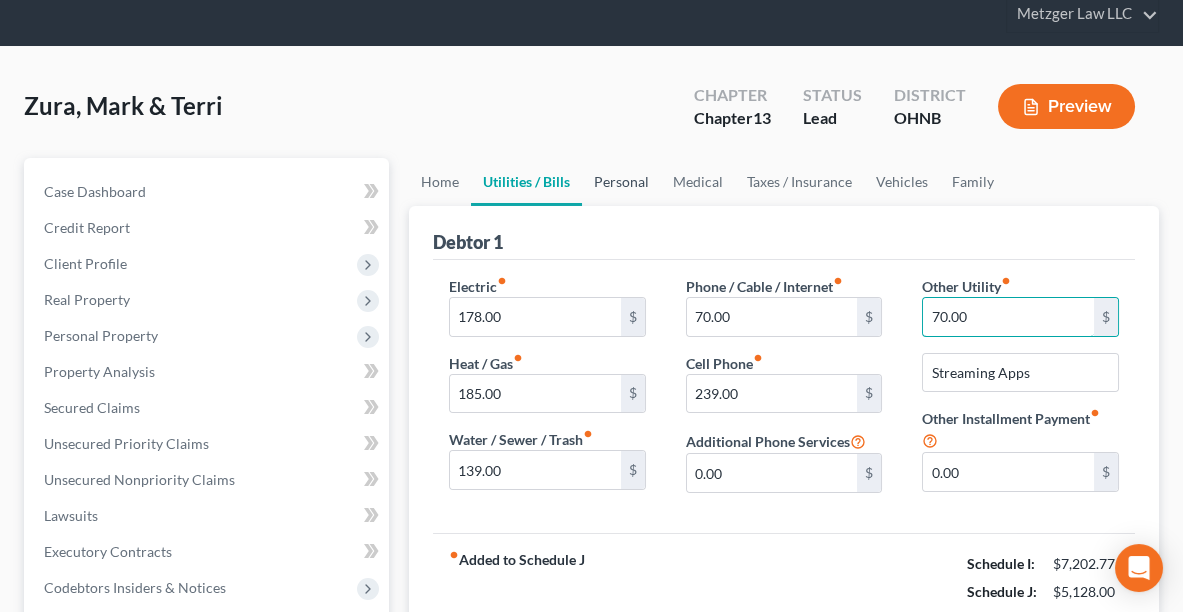 type on "70.00" 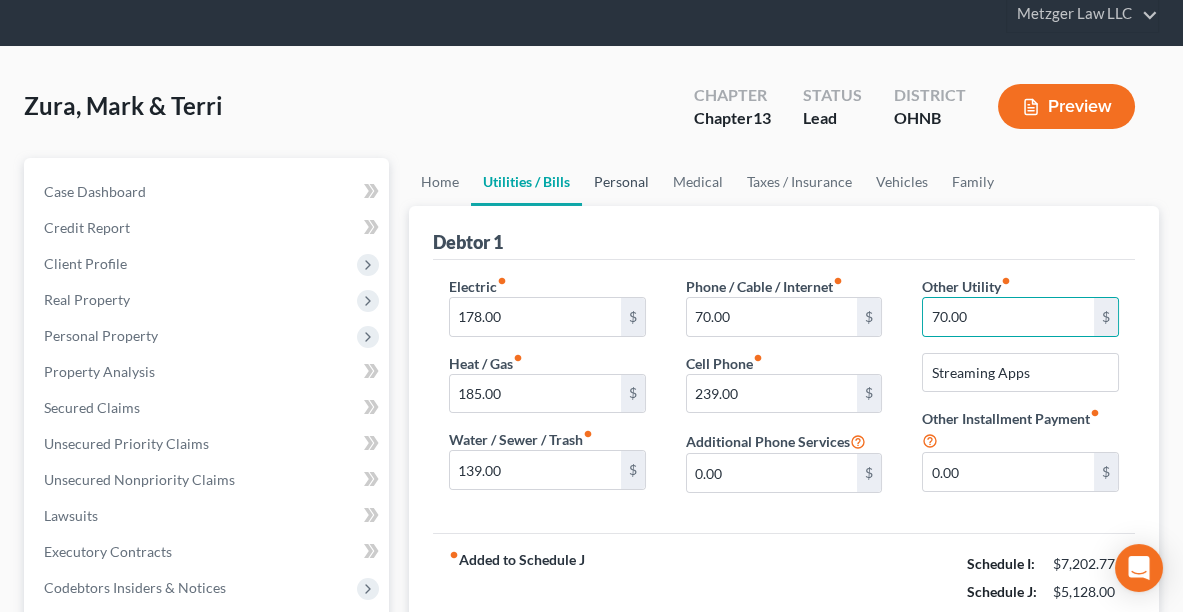click on "Personal" at bounding box center (621, 182) 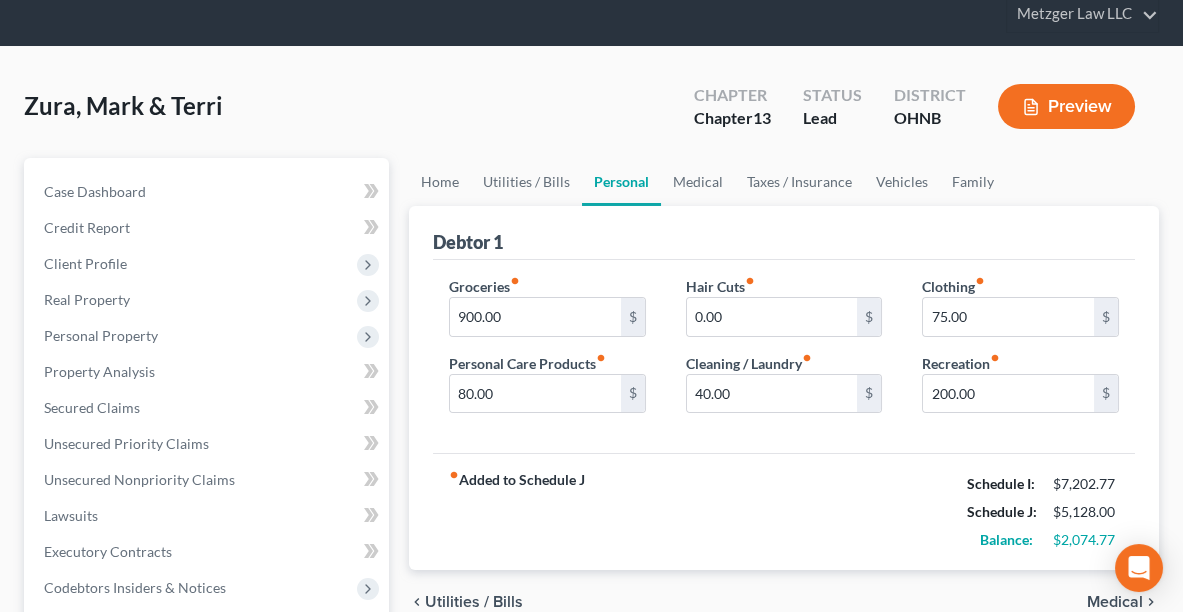 scroll, scrollTop: 0, scrollLeft: 0, axis: both 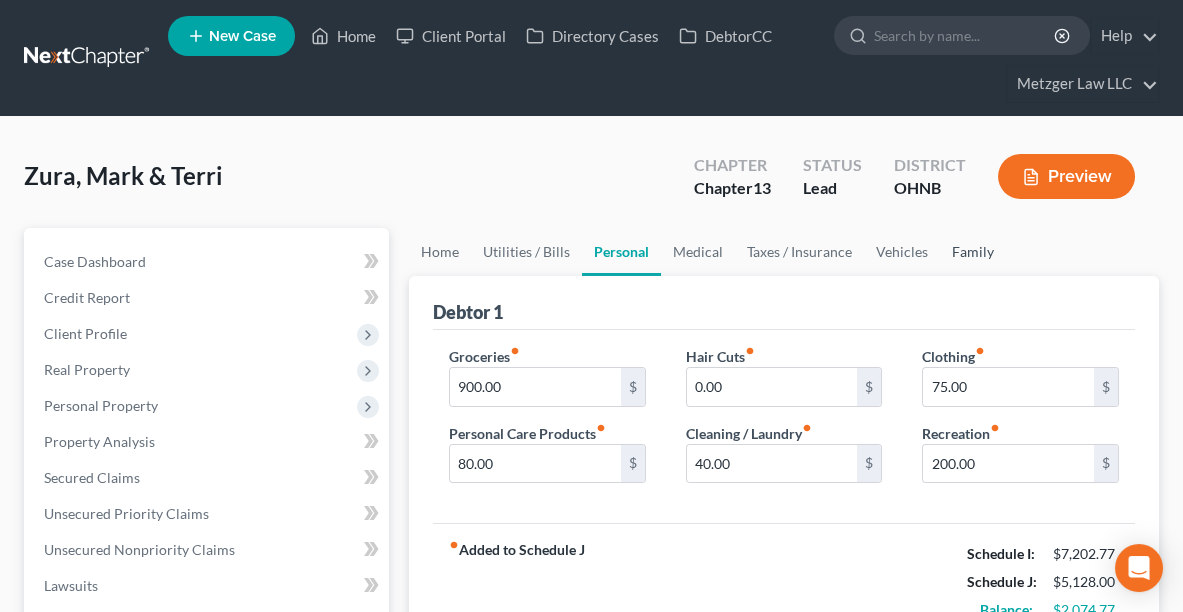 click on "Family" at bounding box center [973, 252] 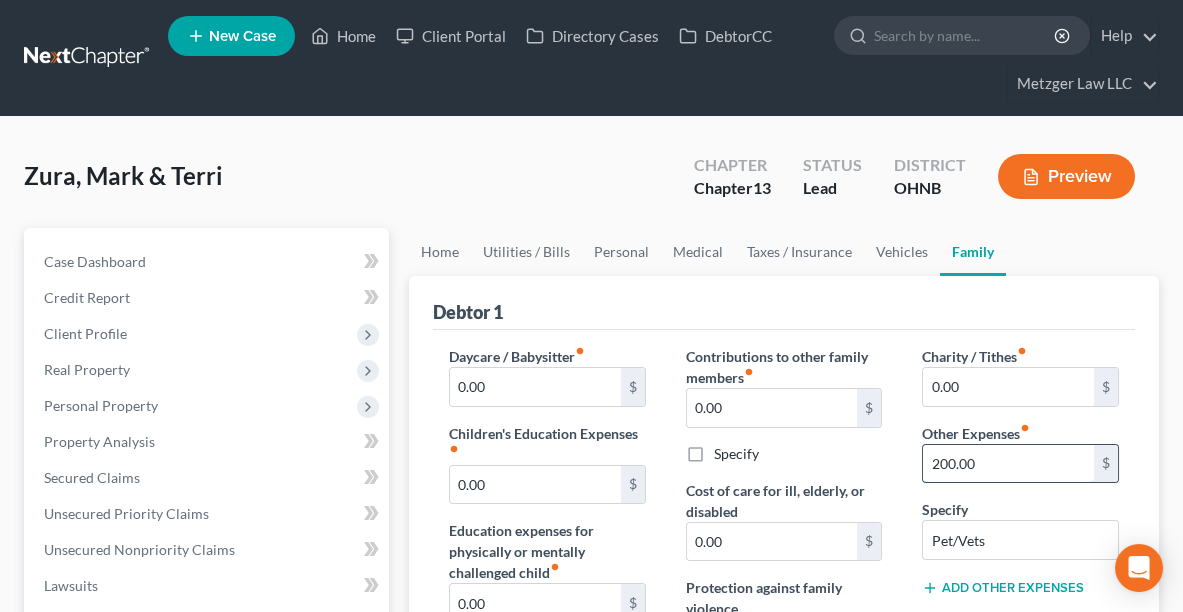 click on "200.00" at bounding box center (1008, 464) 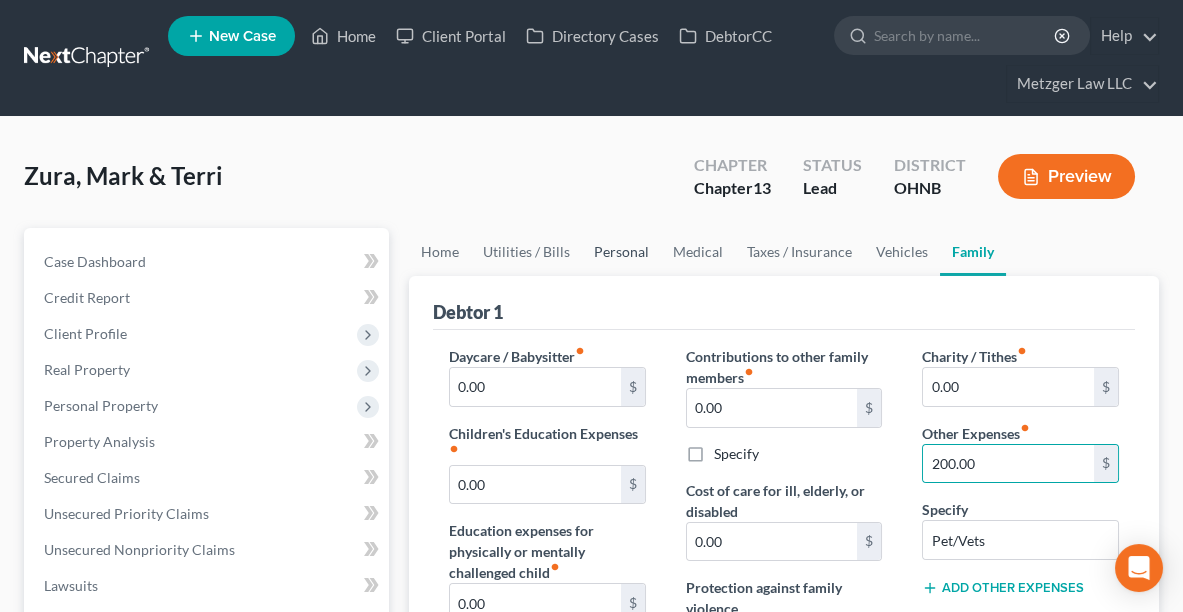 click on "Personal" at bounding box center [621, 252] 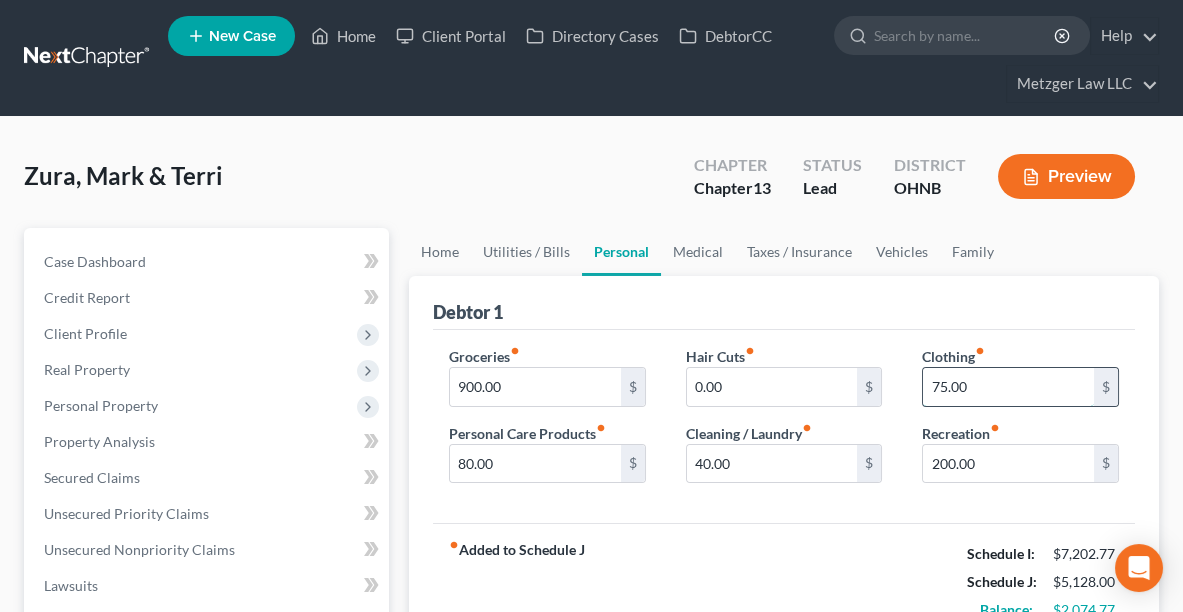 click on "75.00" at bounding box center [1008, 387] 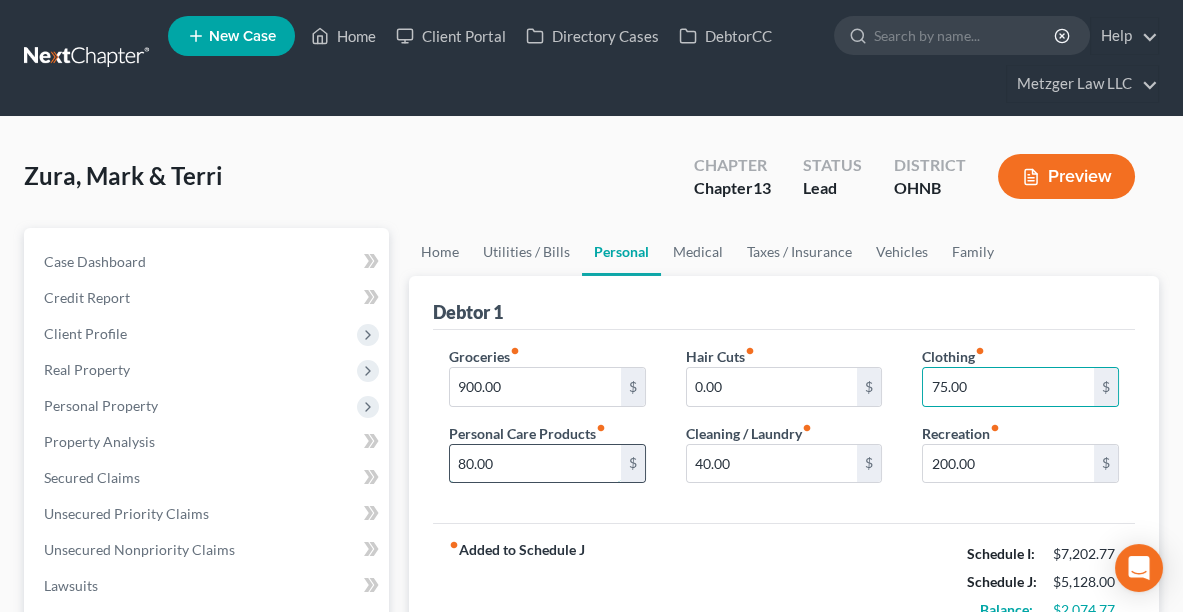 click on "80.00" at bounding box center (535, 464) 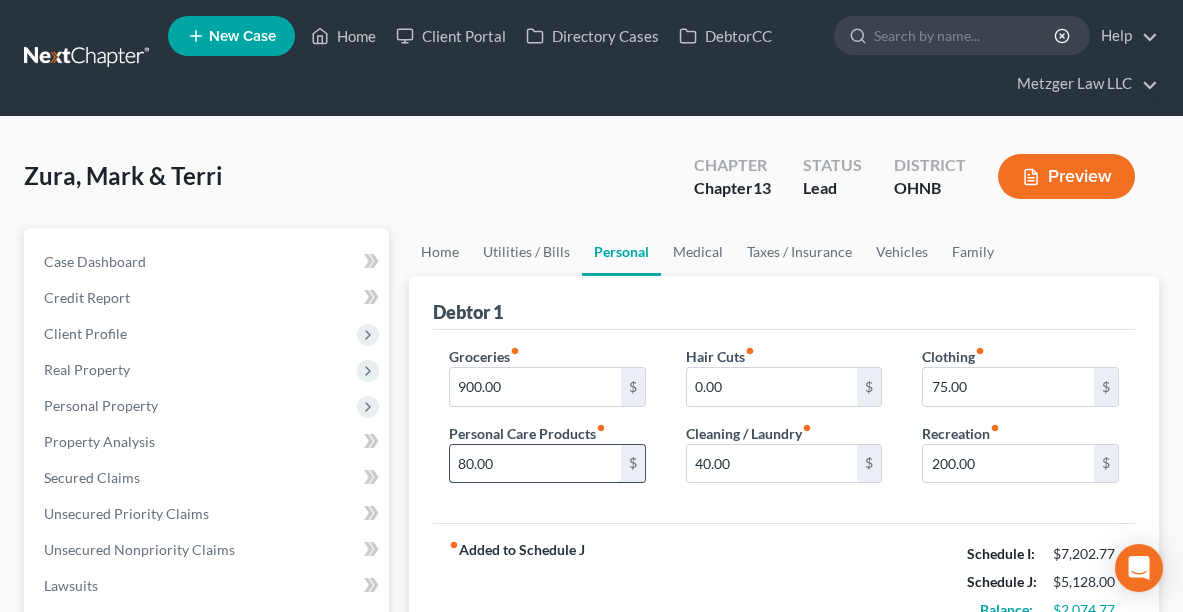 click on "80.00" at bounding box center (535, 464) 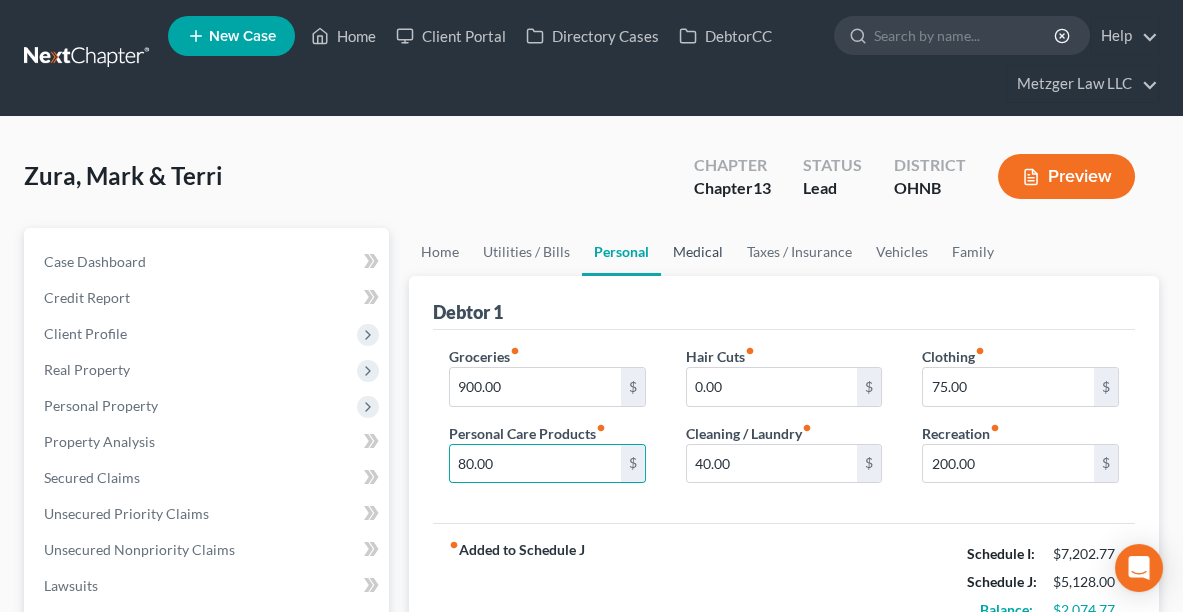 click on "Medical" at bounding box center [698, 252] 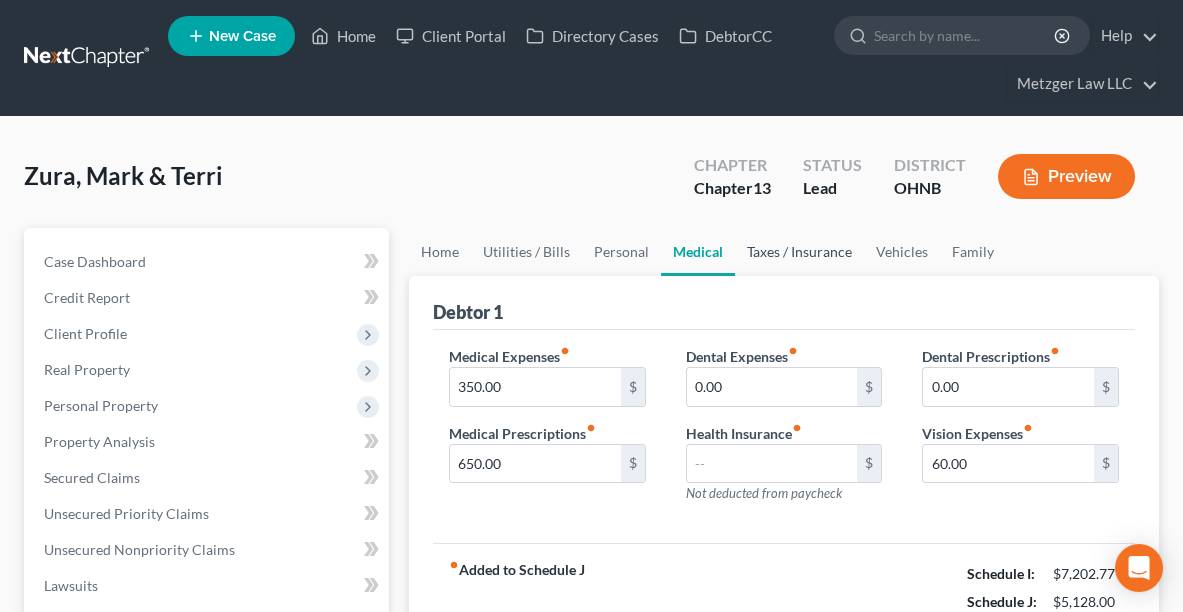 click on "Taxes / Insurance" at bounding box center [799, 252] 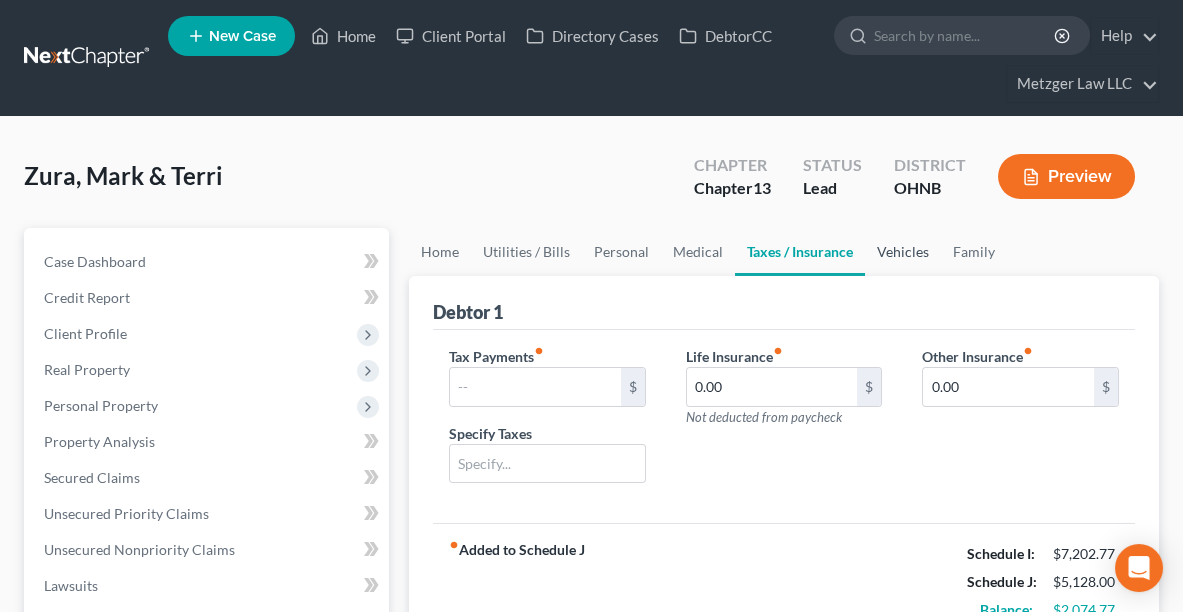 click on "Vehicles" at bounding box center (903, 252) 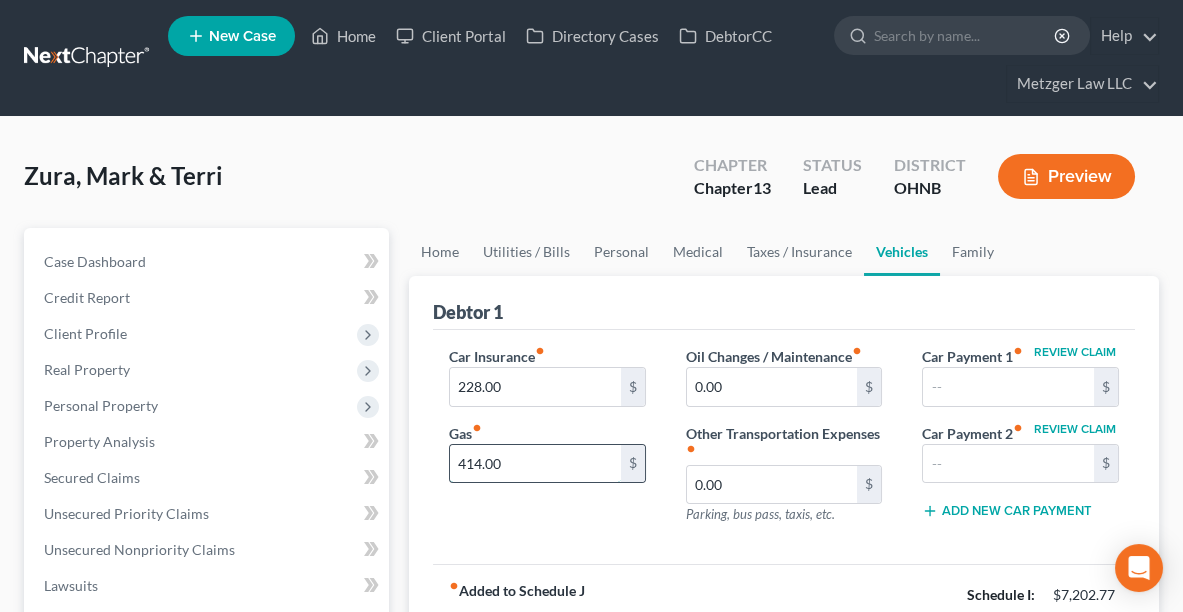 click on "414.00" at bounding box center (535, 464) 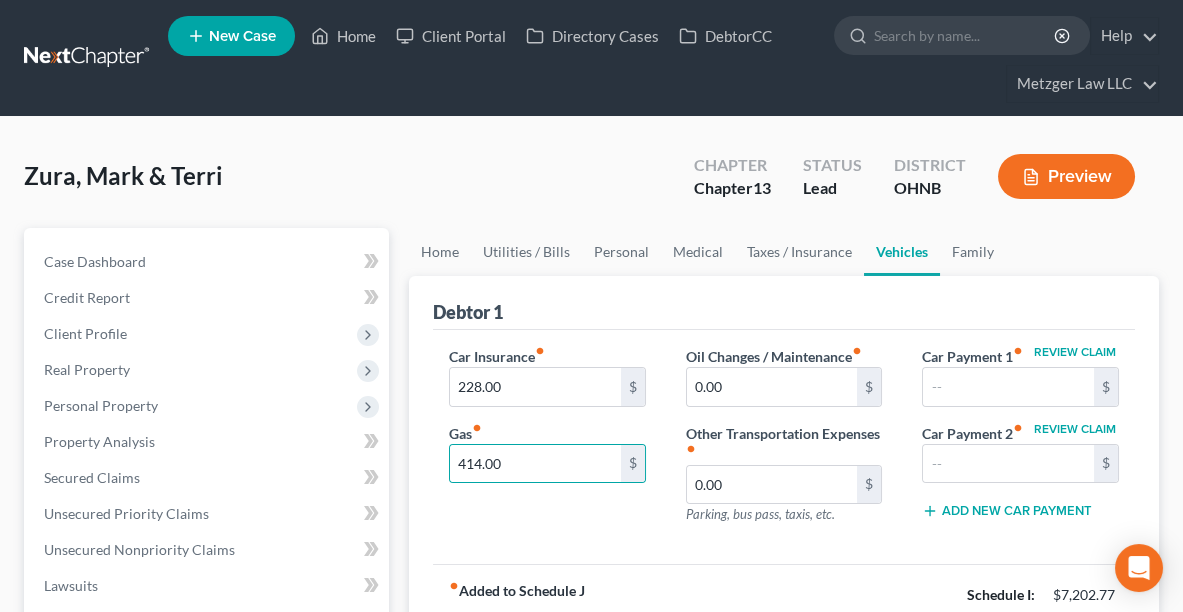 click on "Car Insurance  fiber_manual_record $[NUMBER] Gas  fiber_manual_record $[NUMBER]" at bounding box center [547, 443] 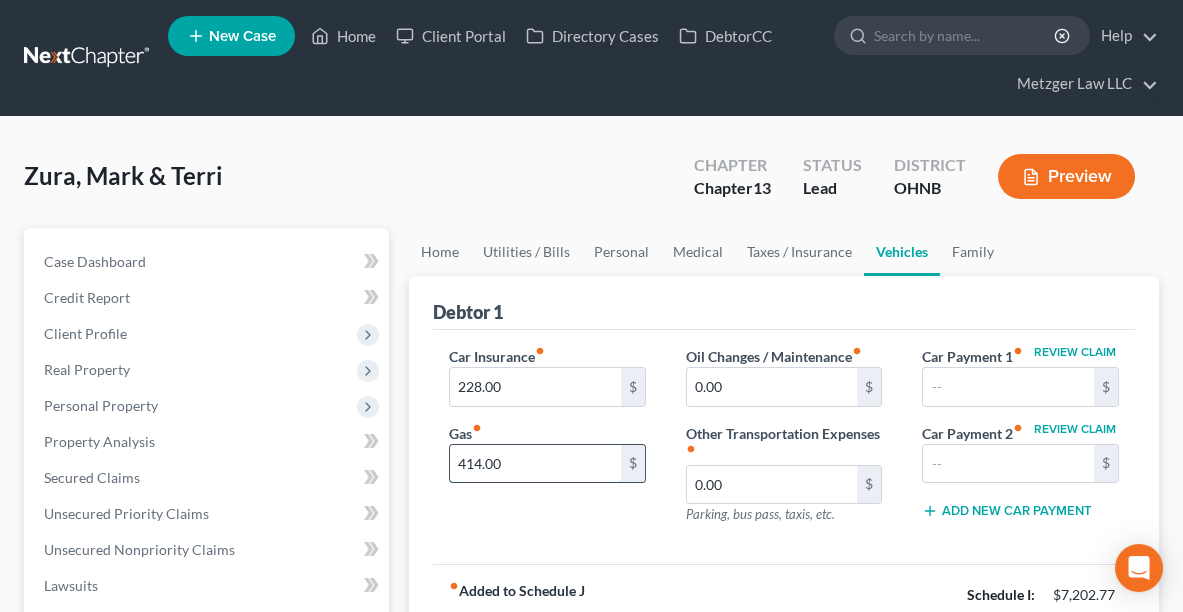 click on "414.00" at bounding box center [535, 464] 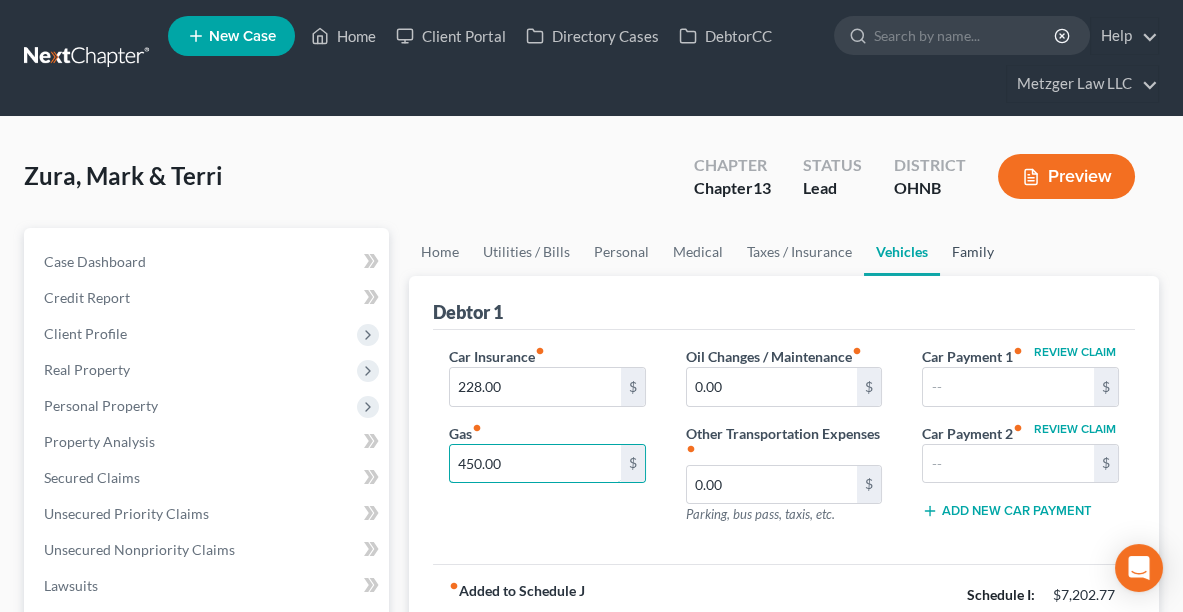 type on "450.00" 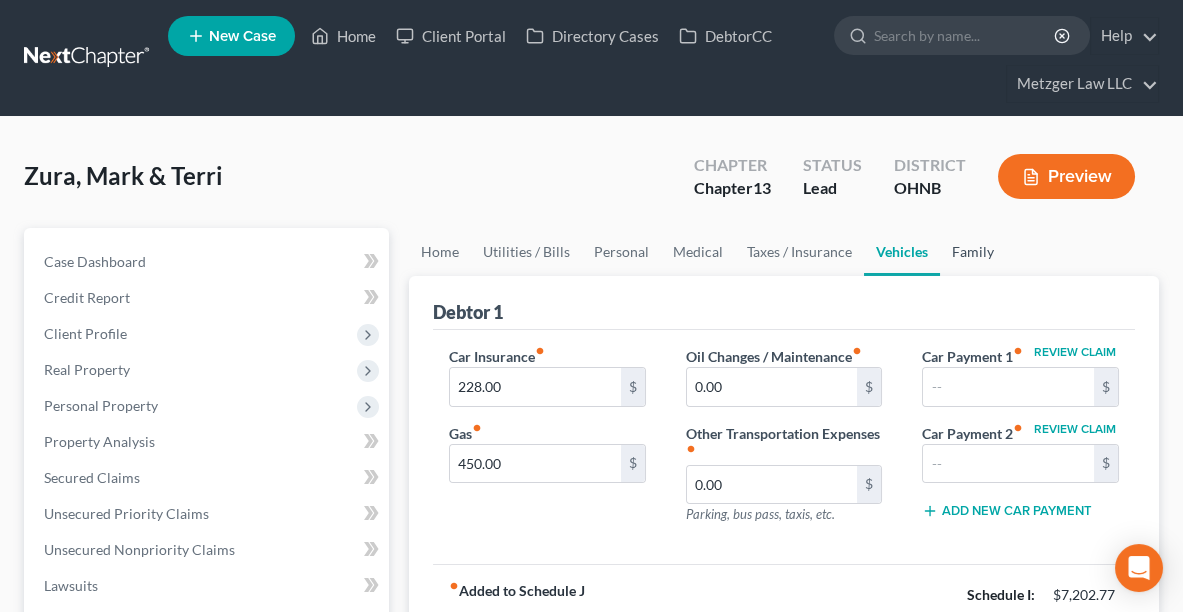 click on "Family" at bounding box center (973, 252) 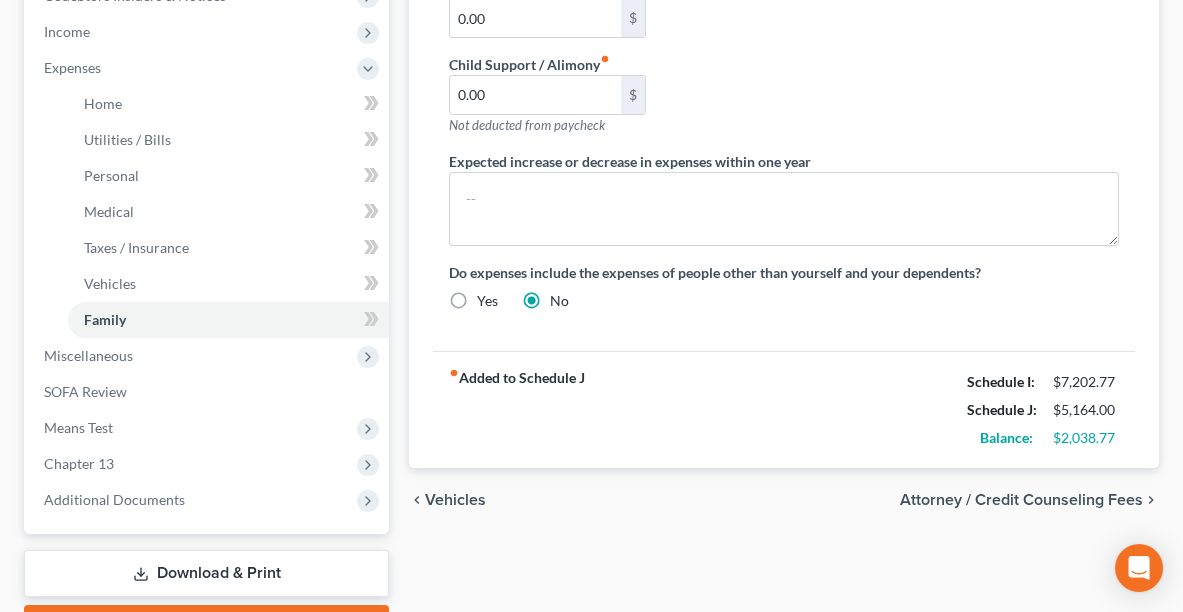scroll, scrollTop: 675, scrollLeft: 0, axis: vertical 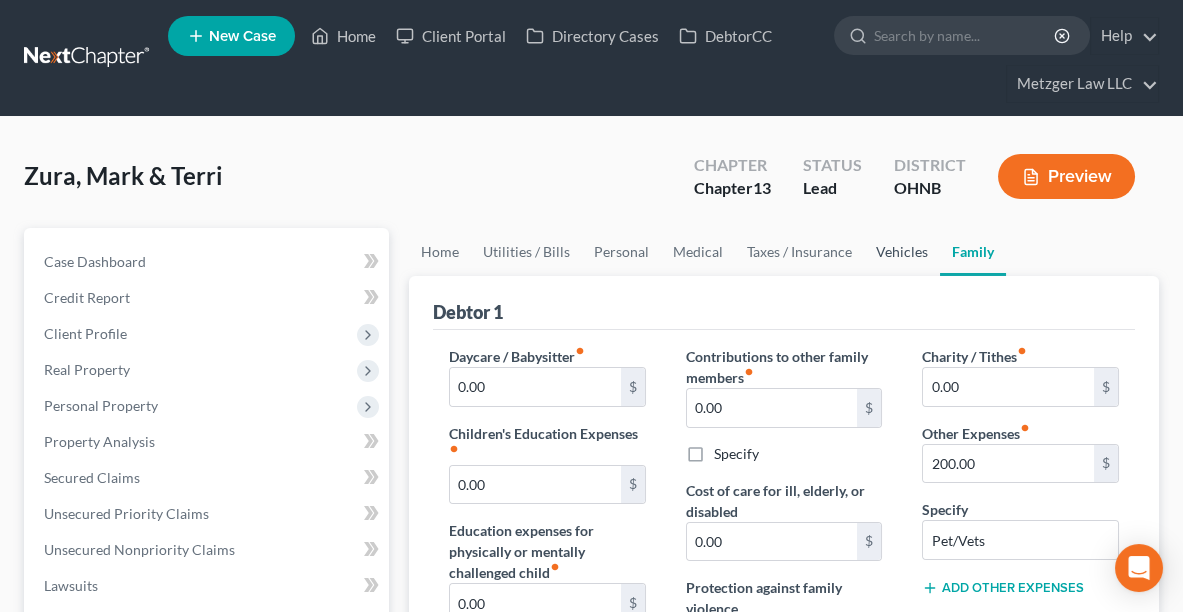 click on "Vehicles" at bounding box center (902, 252) 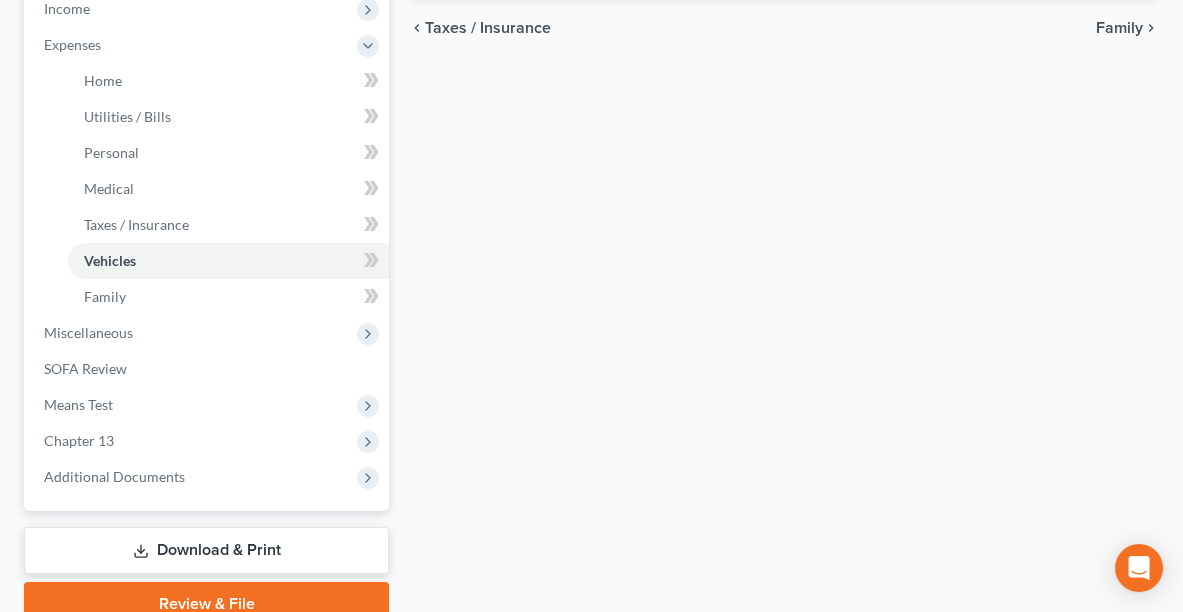 scroll, scrollTop: 771, scrollLeft: 0, axis: vertical 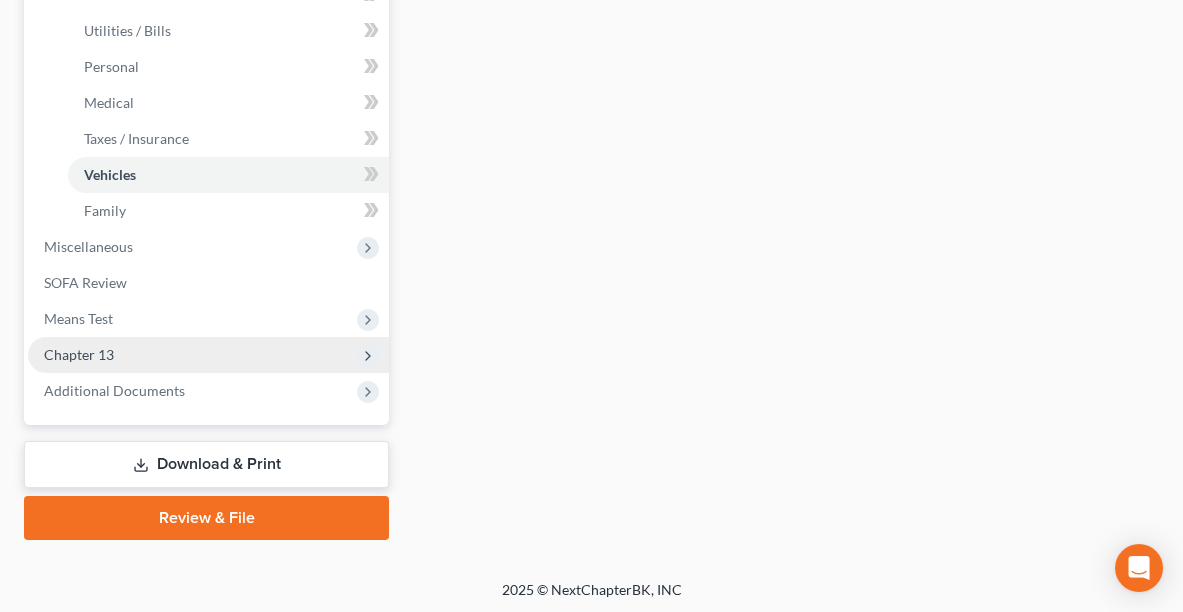 click on "Chapter 13" at bounding box center (208, 355) 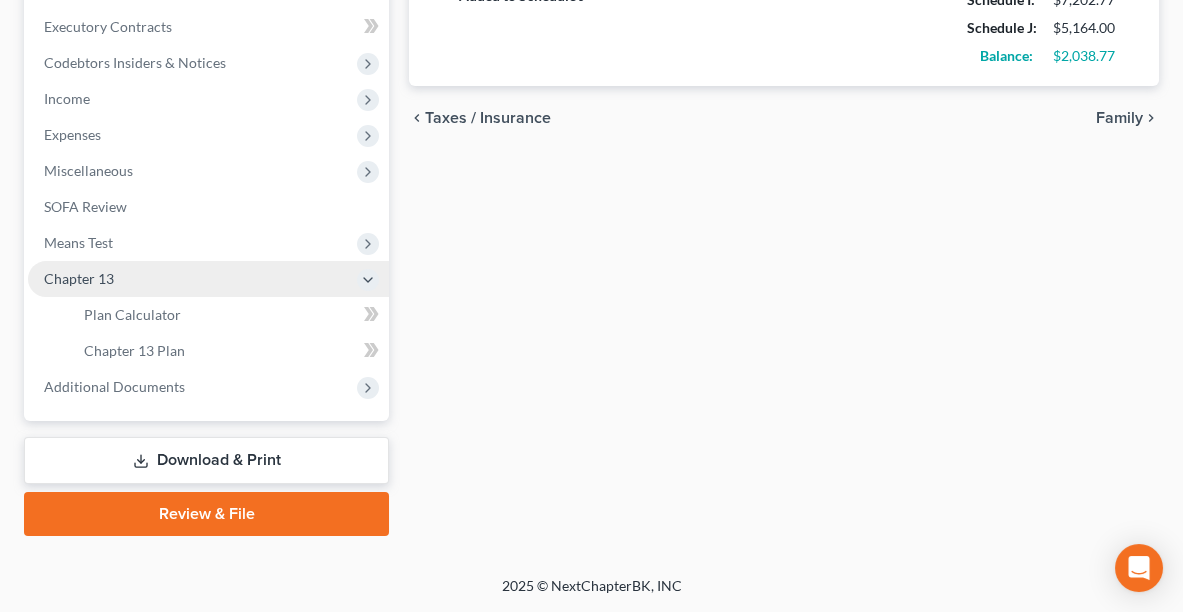 scroll, scrollTop: 590, scrollLeft: 0, axis: vertical 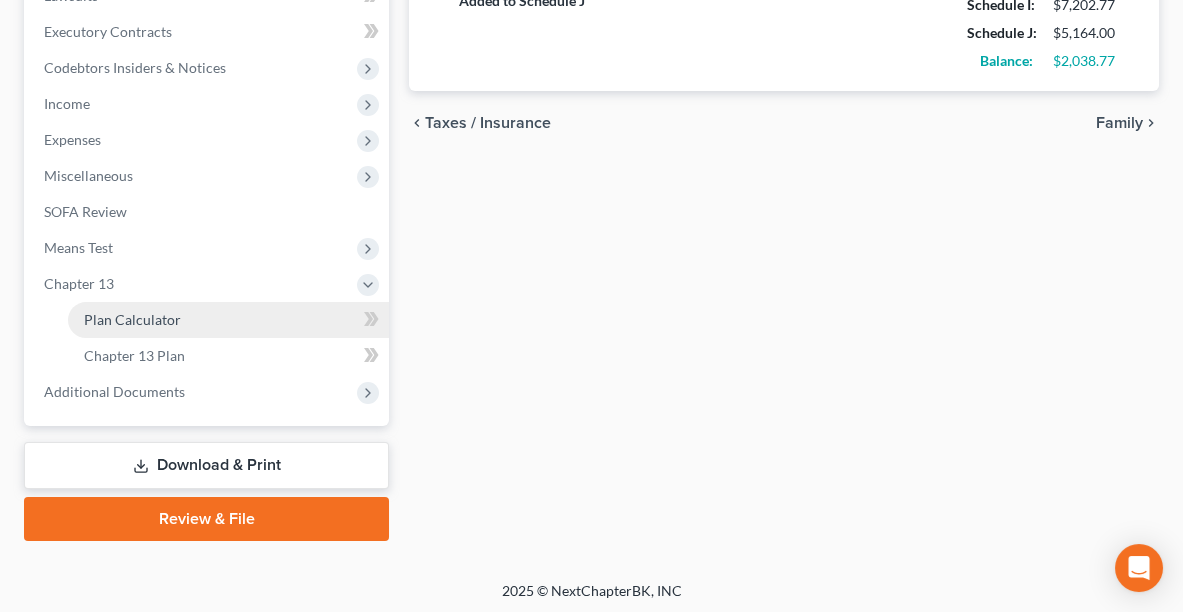 click on "Plan Calculator" at bounding box center (132, 319) 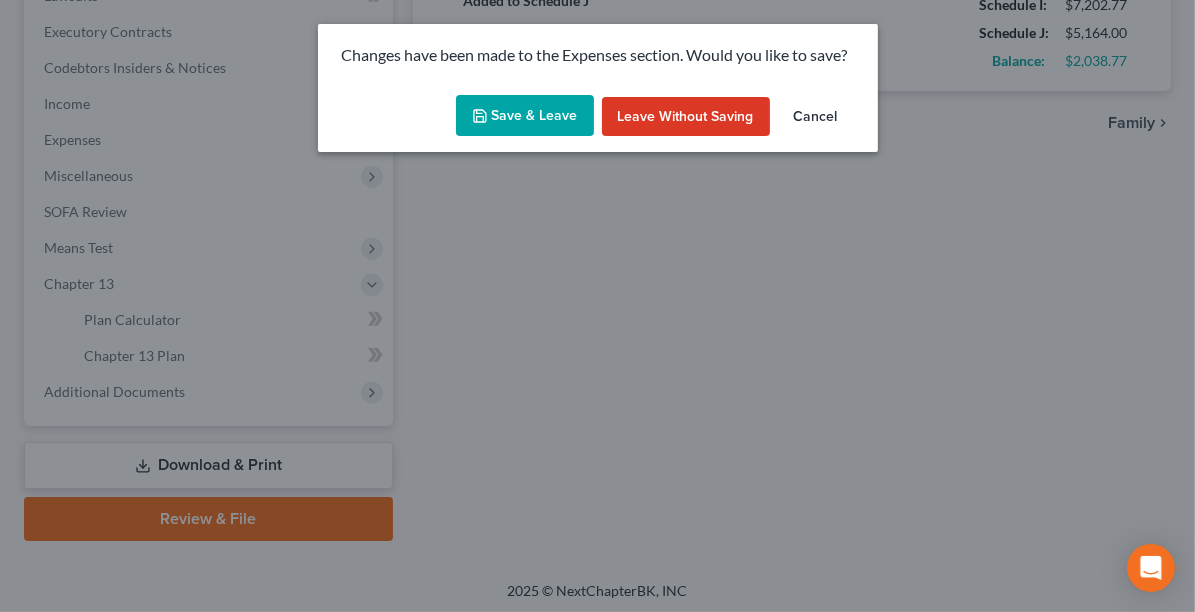 click on "Save & Leave" at bounding box center [525, 116] 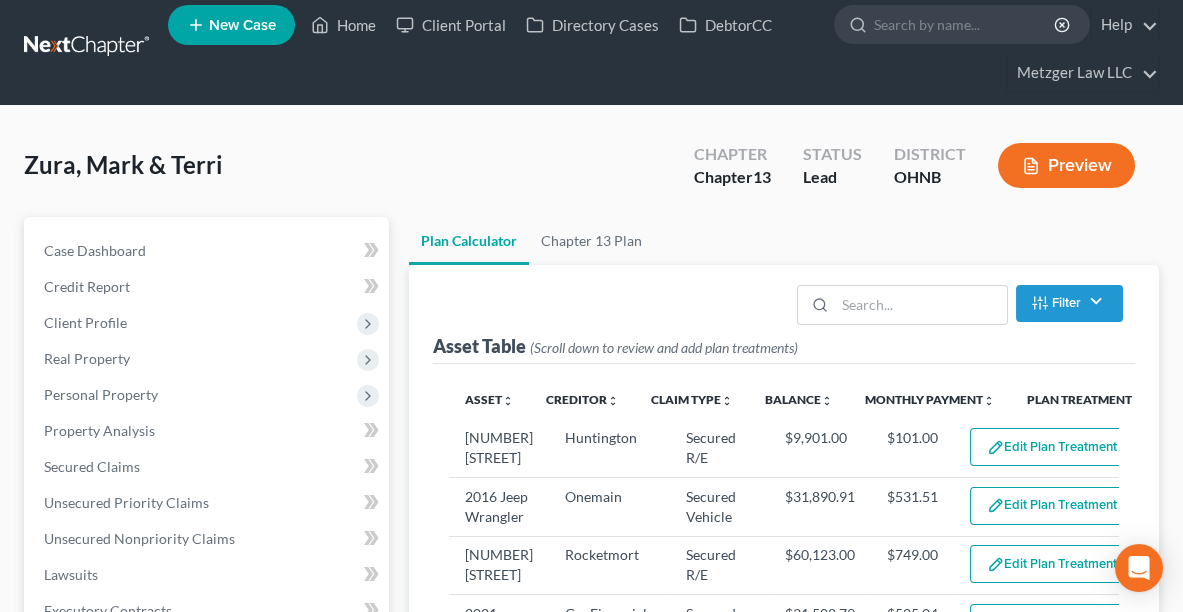 scroll, scrollTop: 0, scrollLeft: 0, axis: both 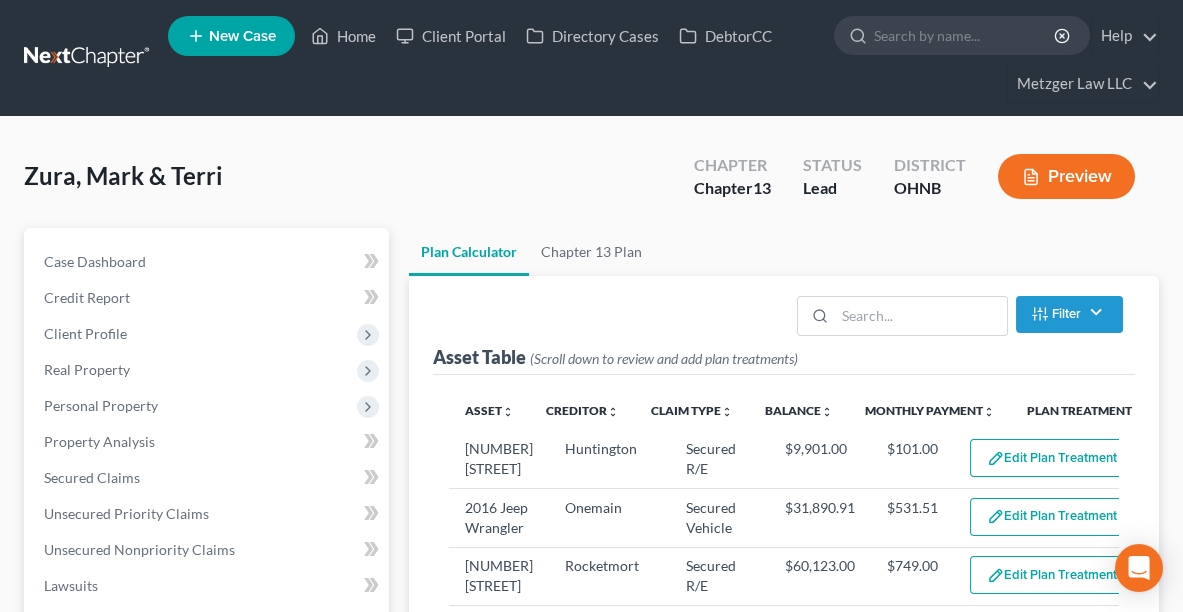 select on "59" 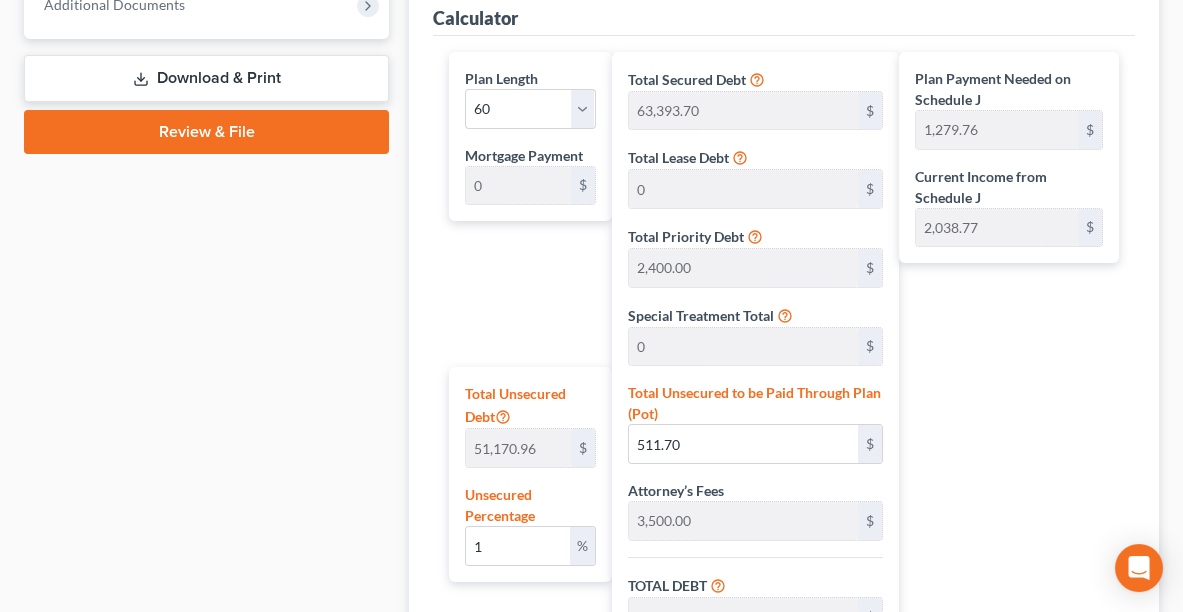 scroll, scrollTop: 983, scrollLeft: 0, axis: vertical 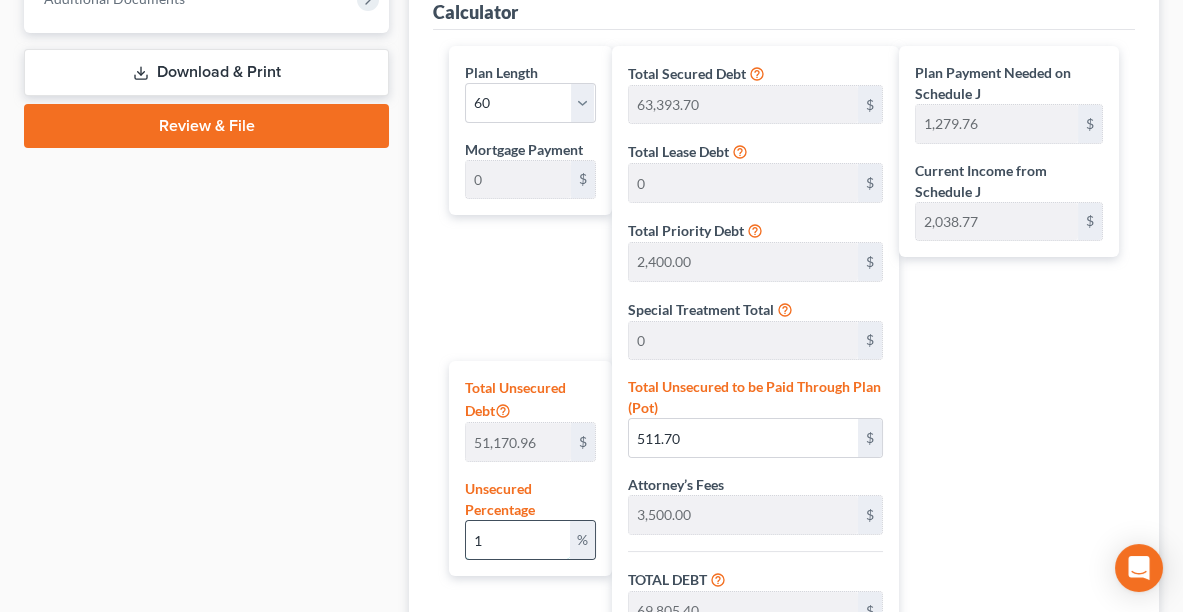 click on "1" at bounding box center (518, 540) 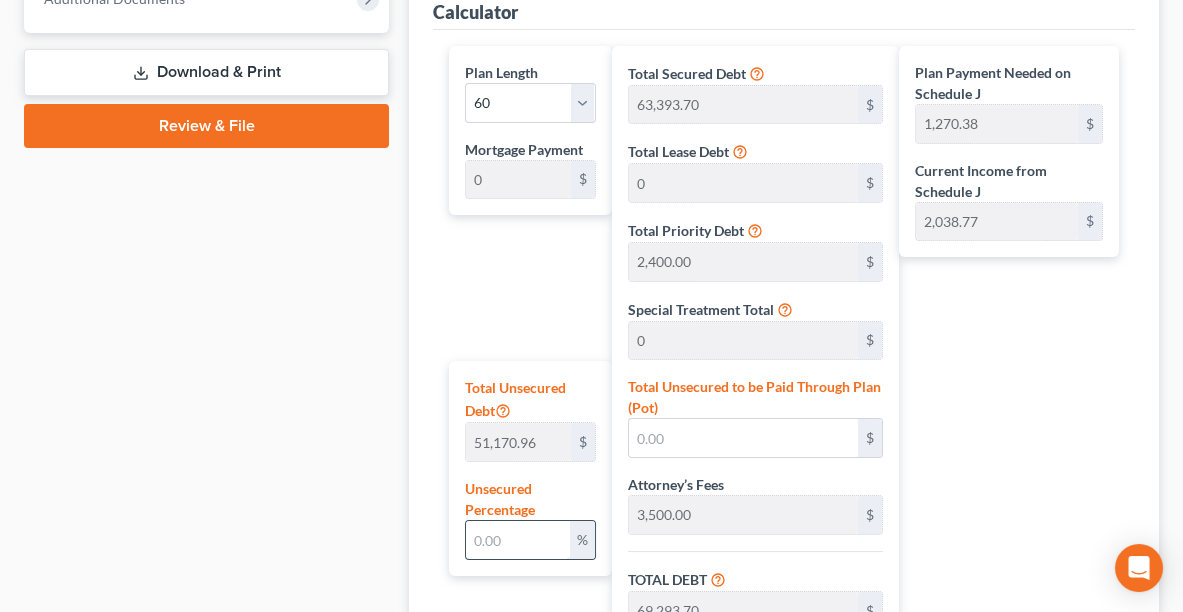 type on "2" 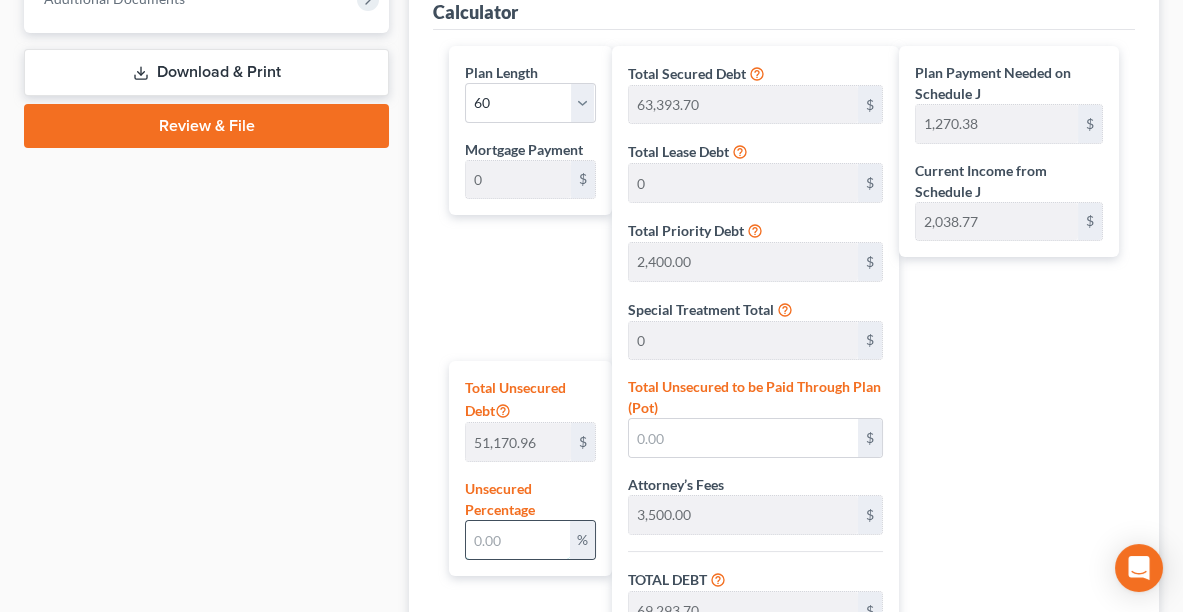 type on "1,023.41" 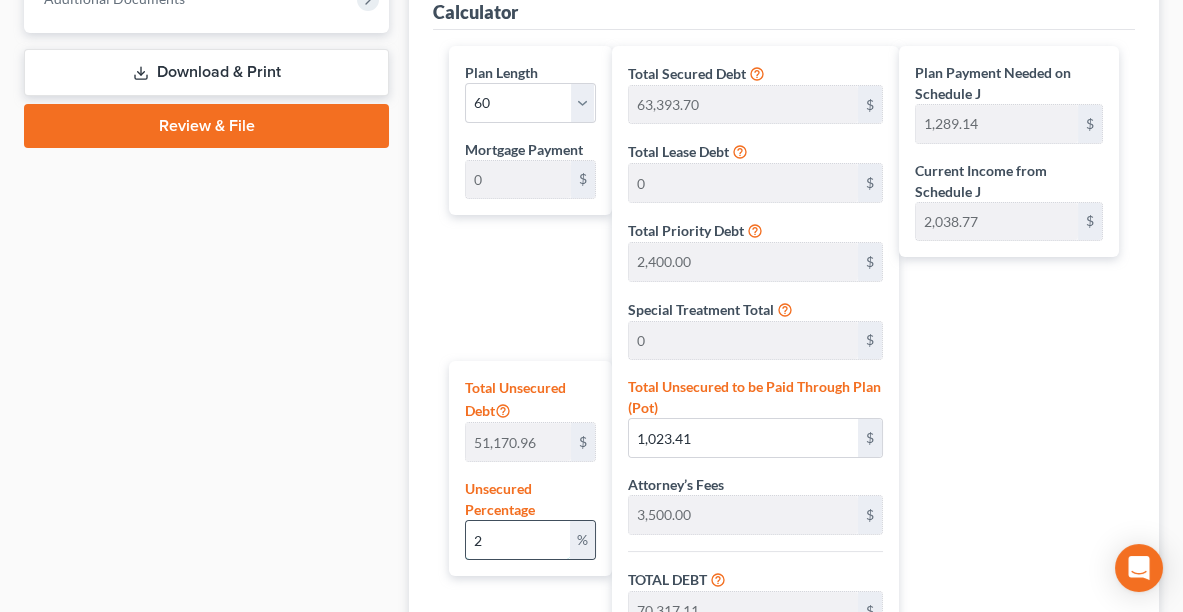 type on "20" 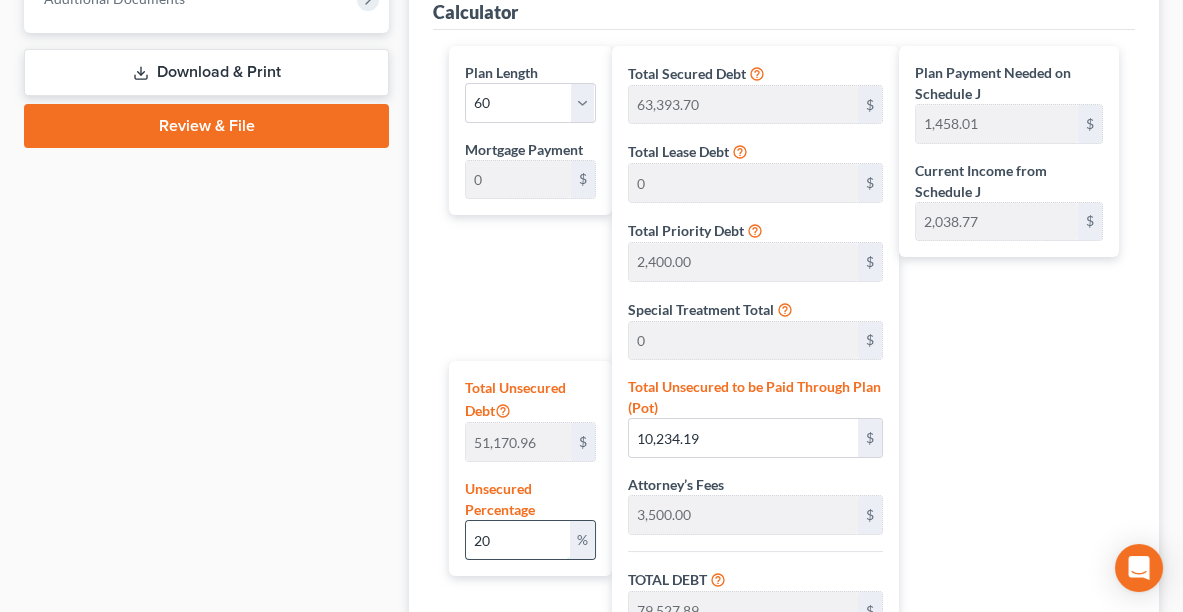 type on "2" 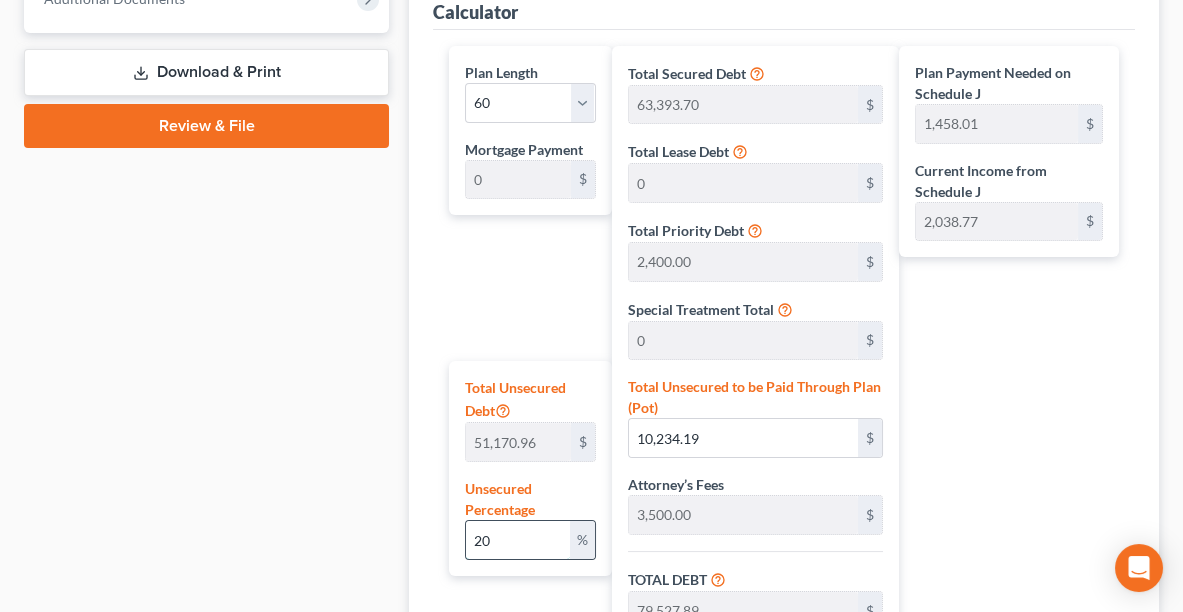 type on "1,023.41" 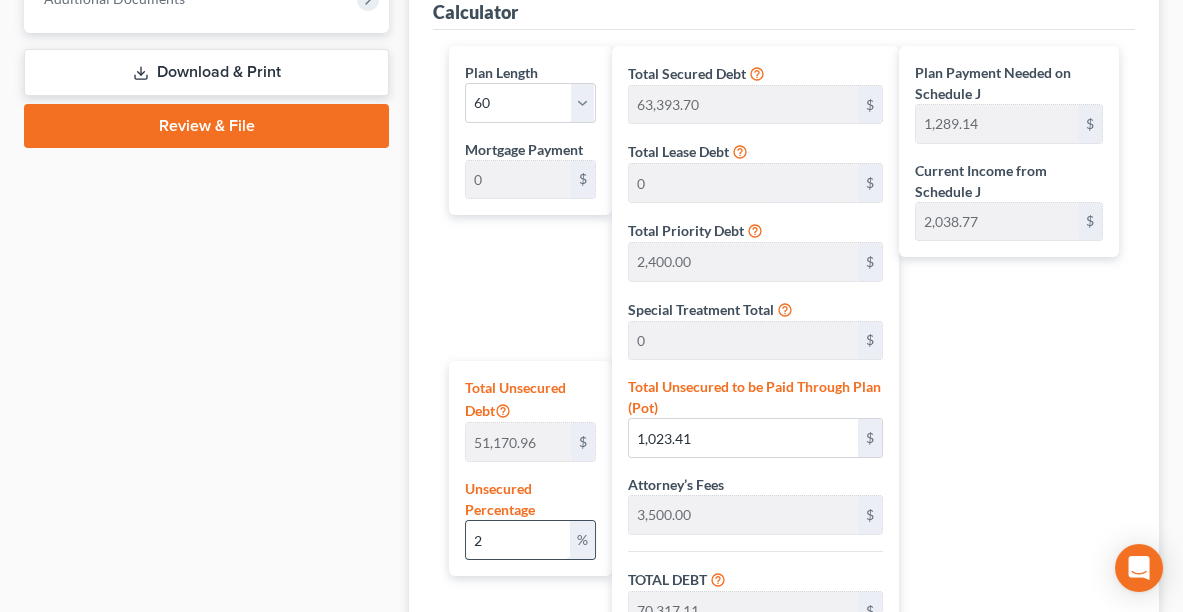 type 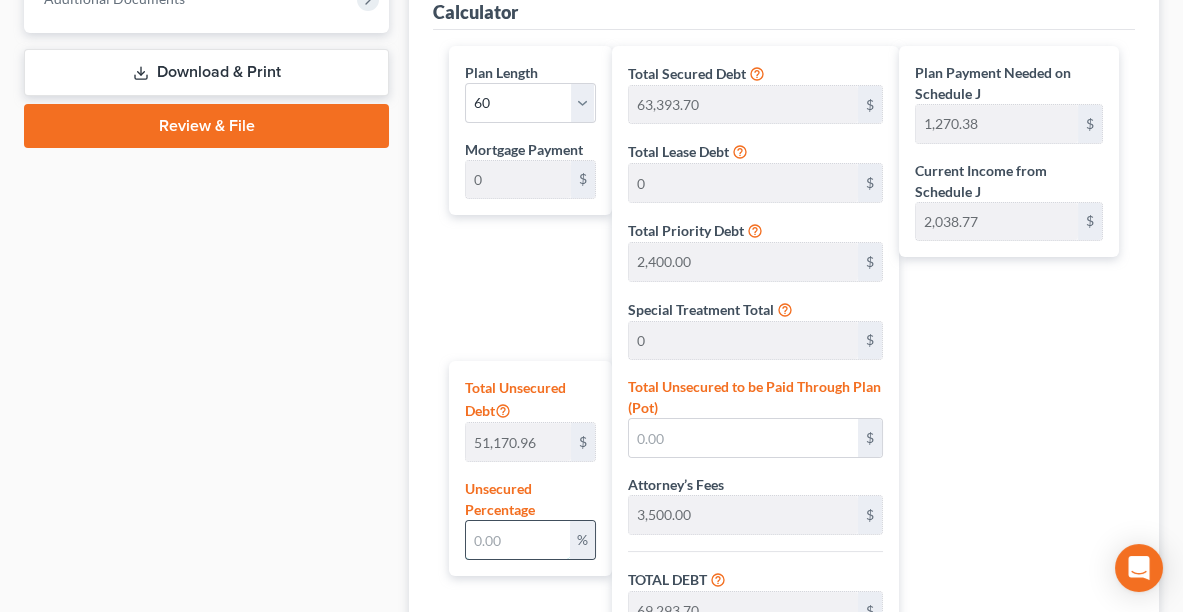 type on "3" 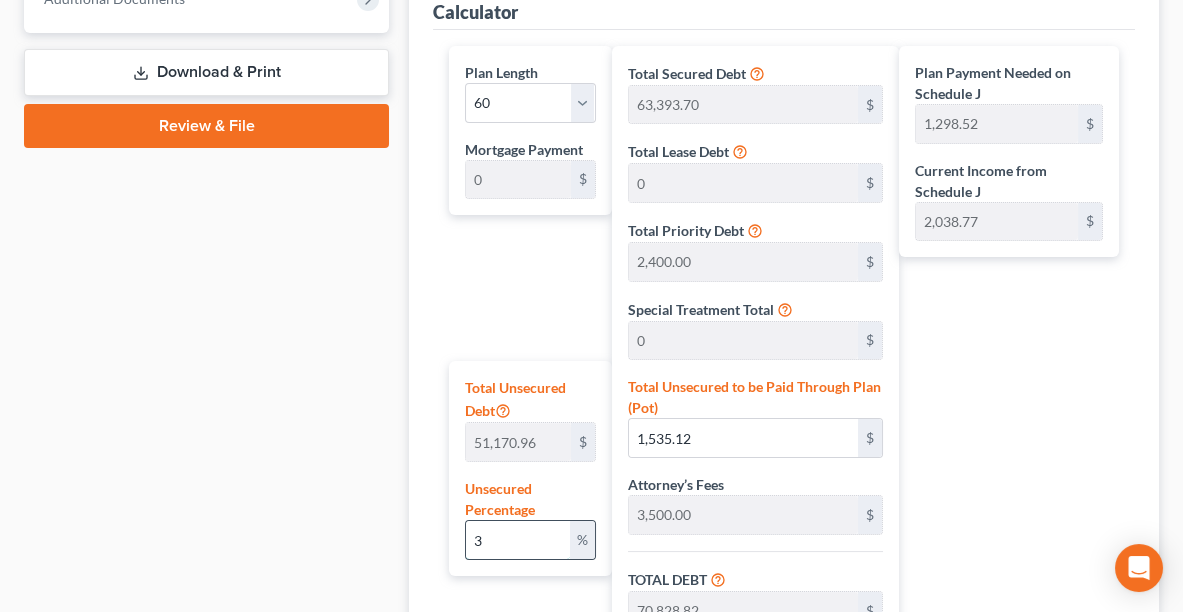 type on "30" 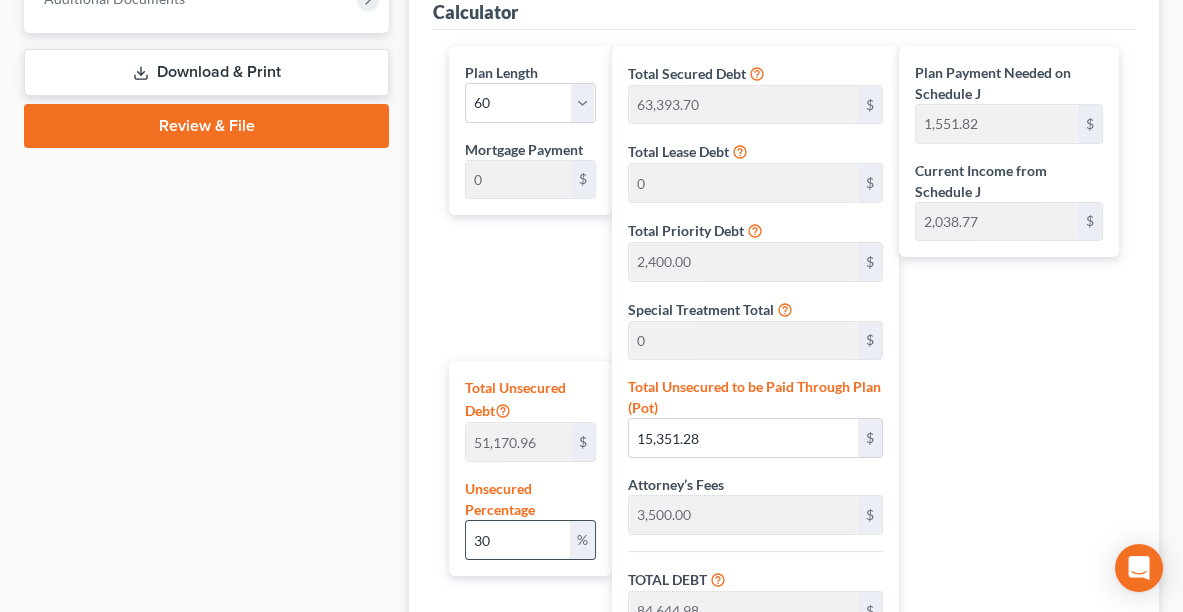 type on "3" 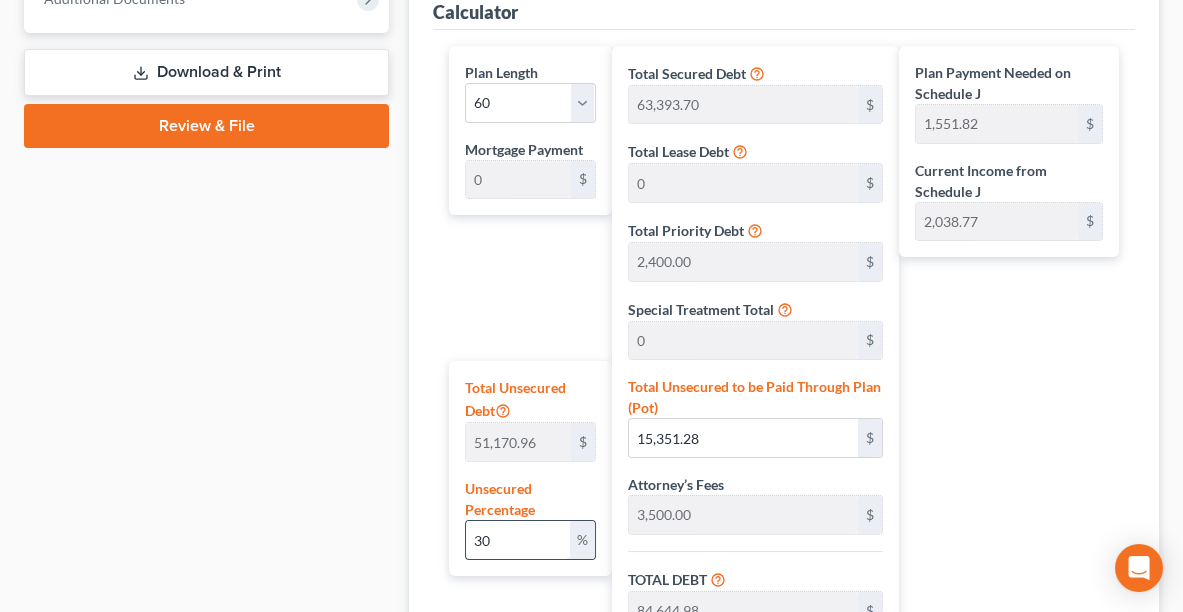type on "1,535.12" 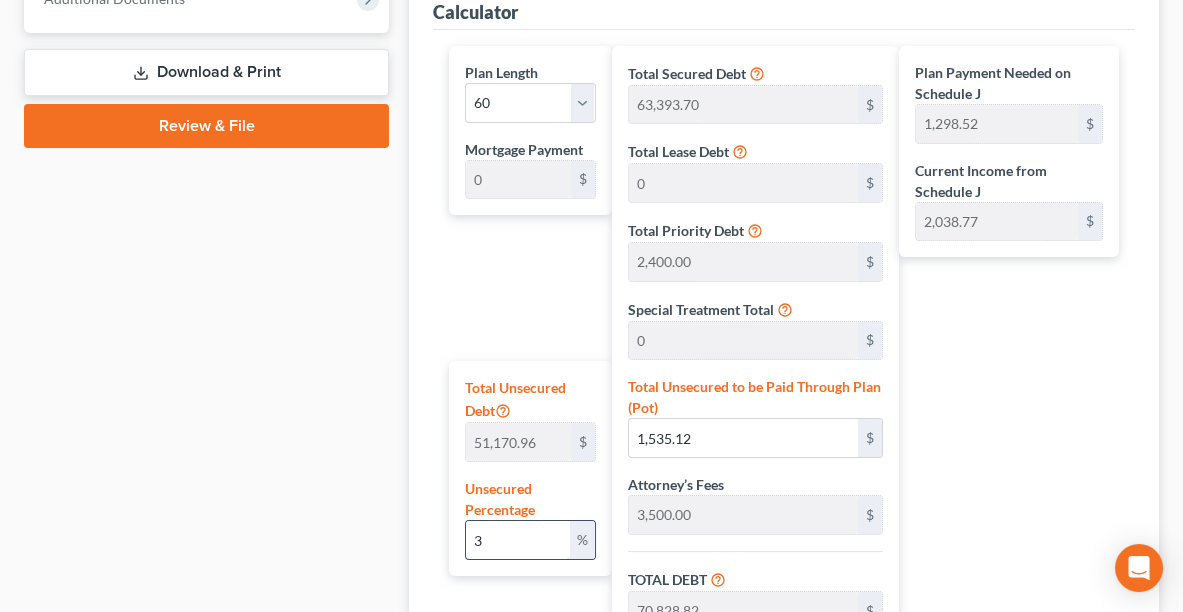 type 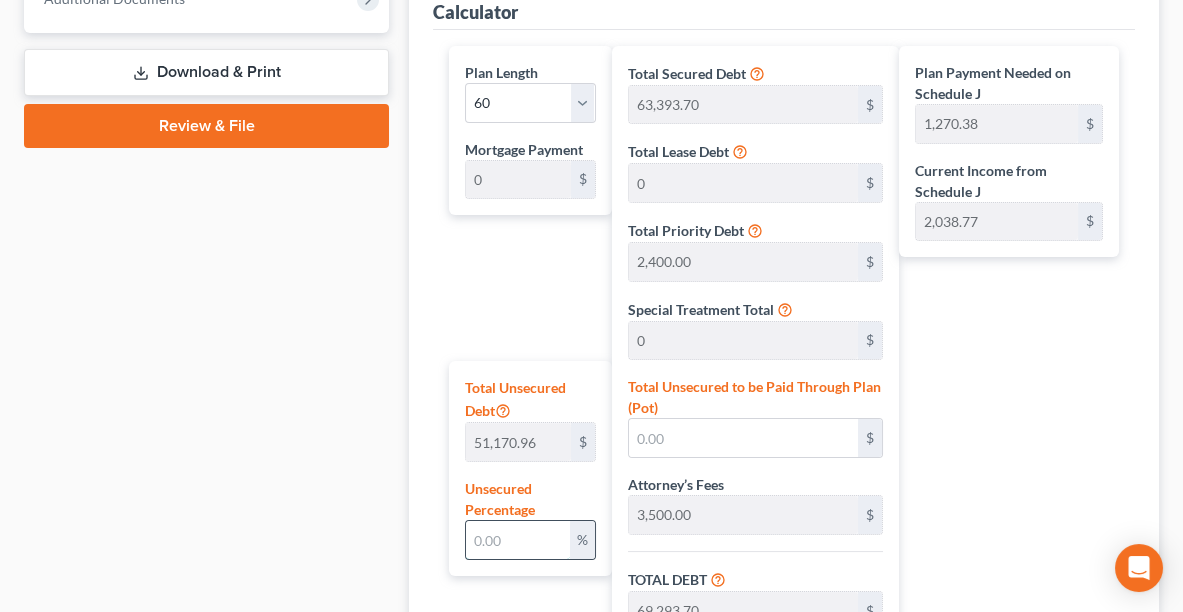 type on "5" 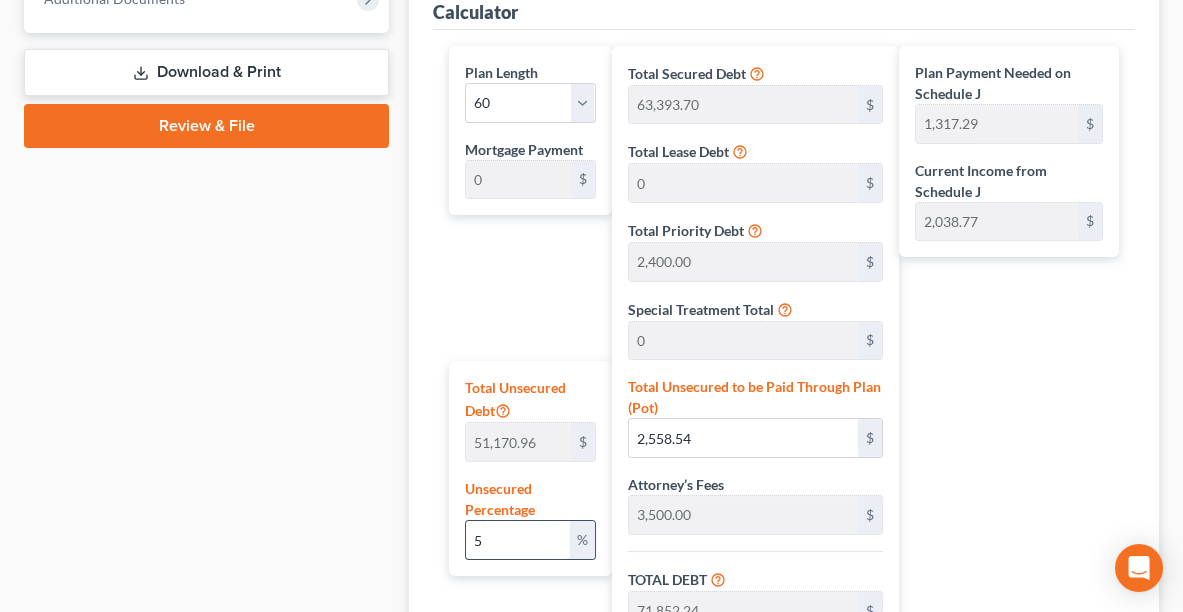 type on "50" 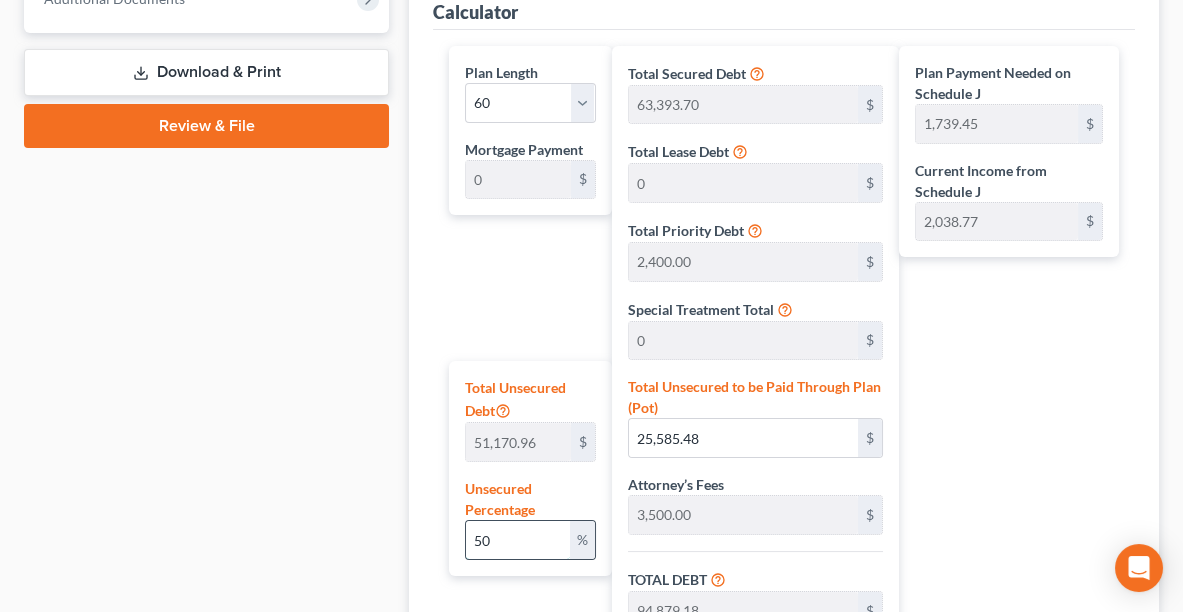 type on "5" 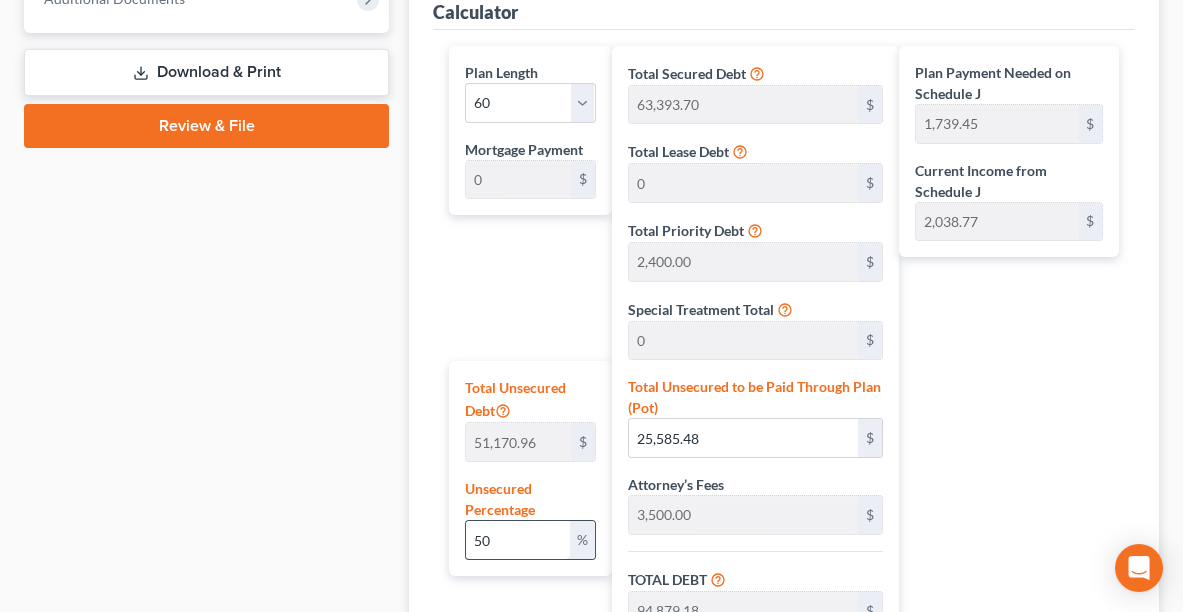 type on "2,558.54" 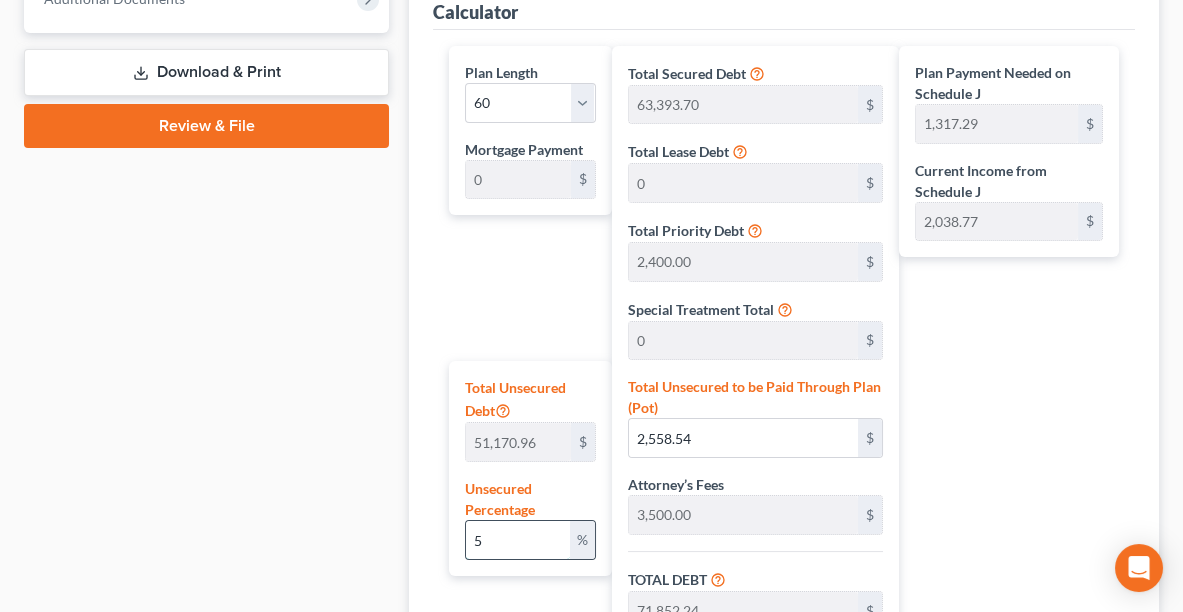 type 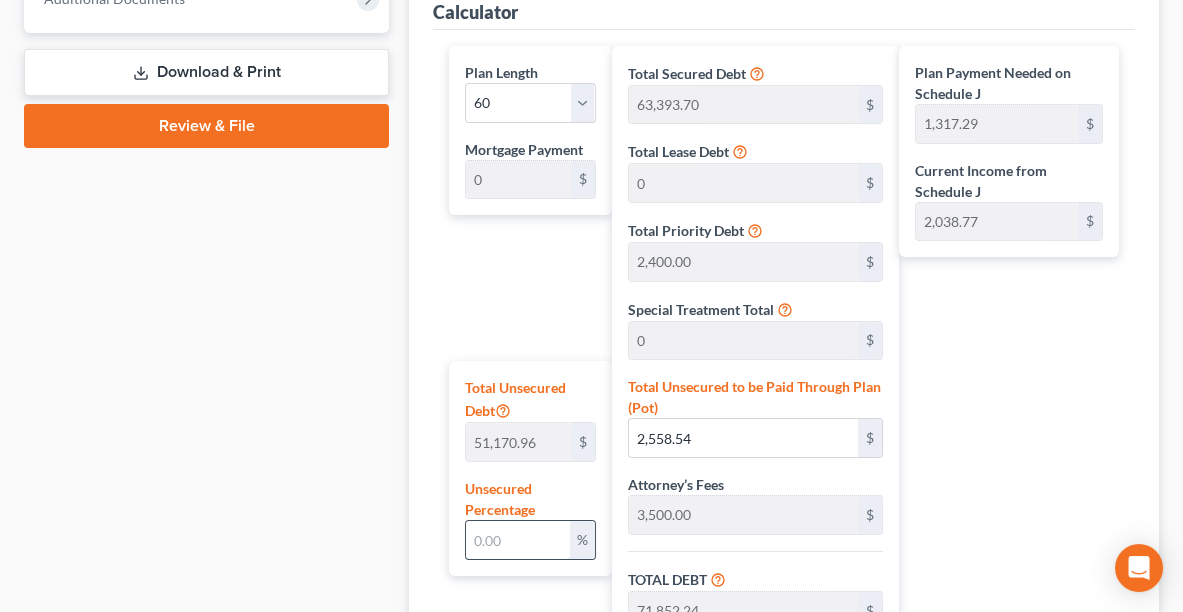 type 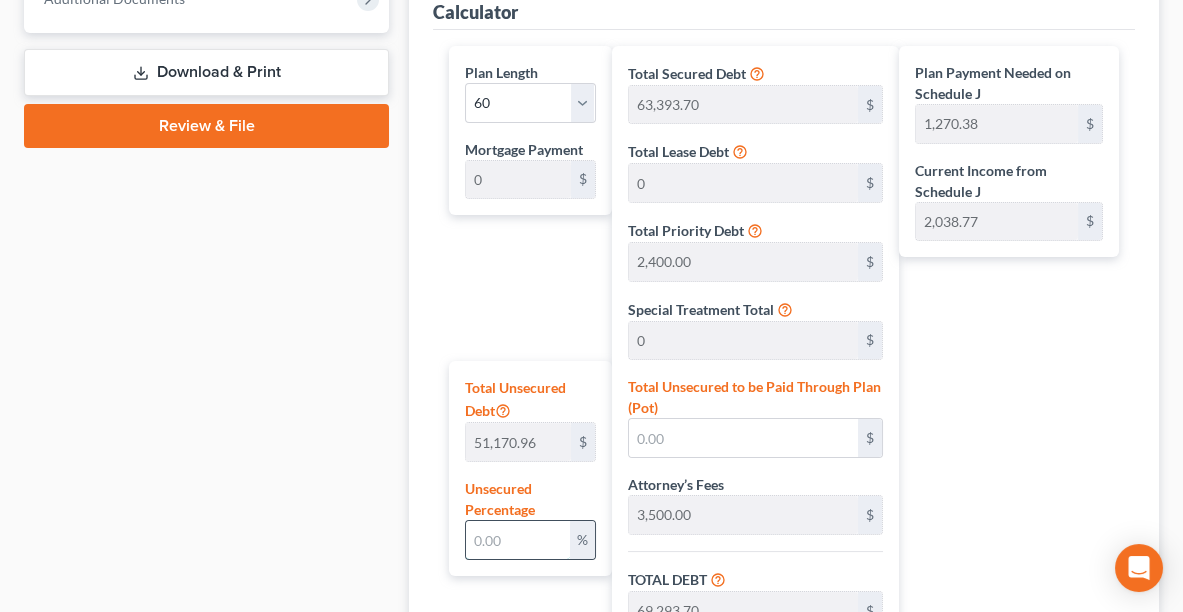 type on "6" 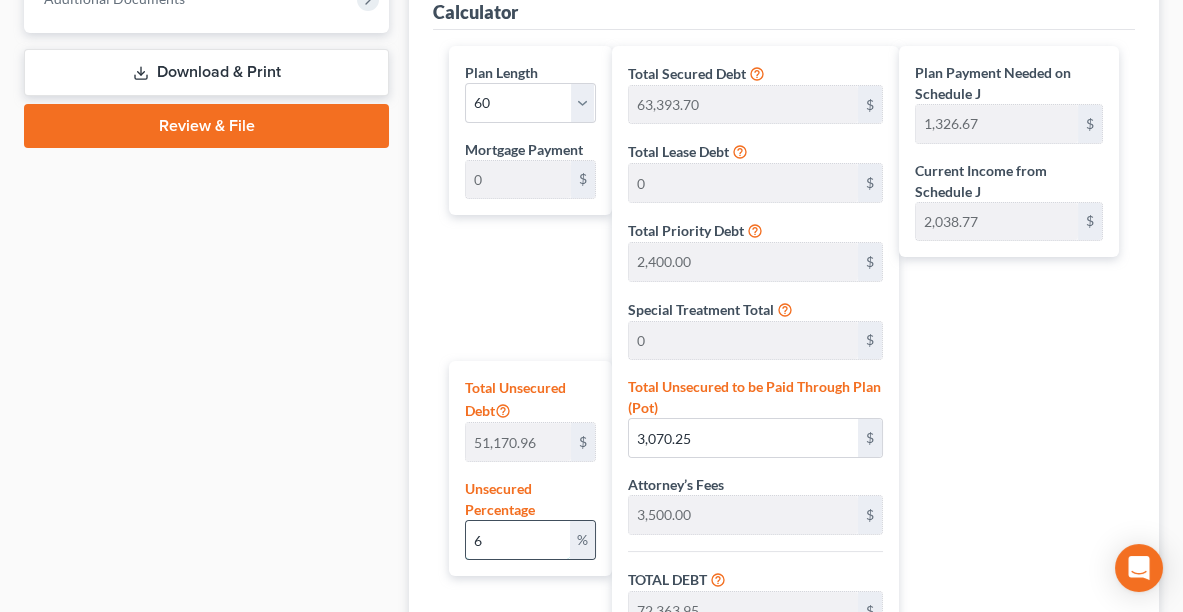 type on "60" 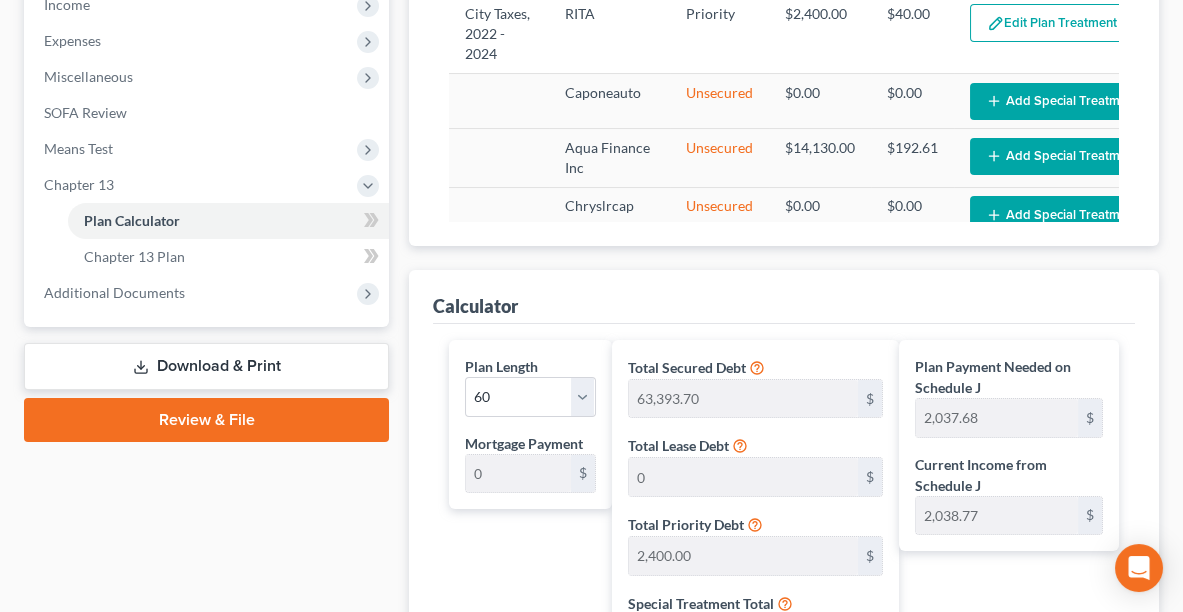 scroll, scrollTop: 620, scrollLeft: 0, axis: vertical 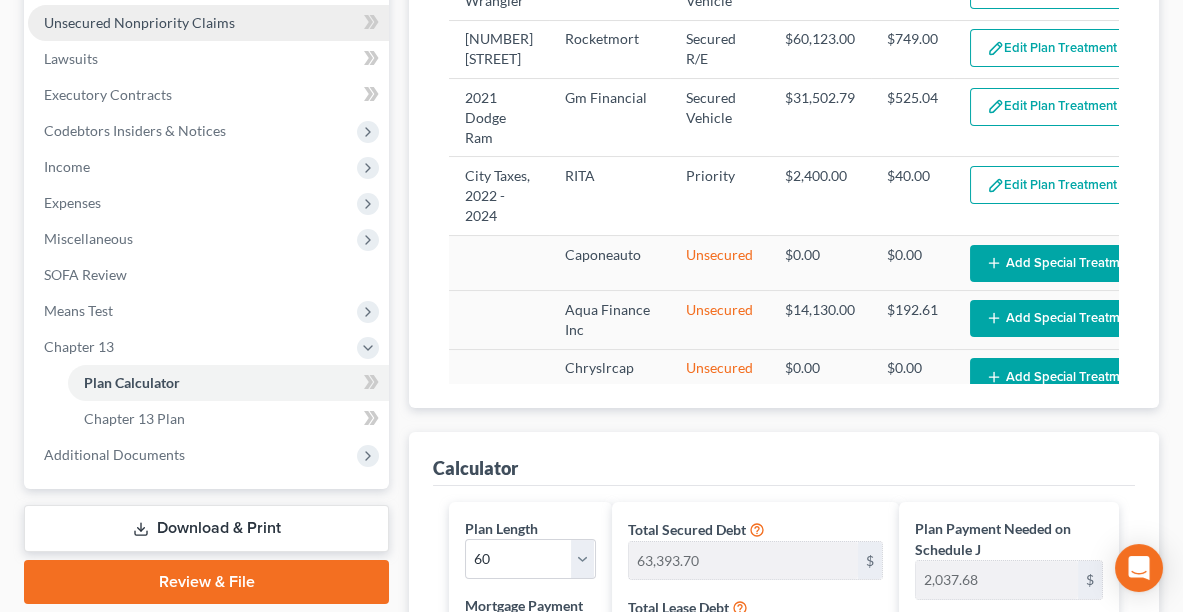 click on "Unsecured Nonpriority Claims" at bounding box center [139, 22] 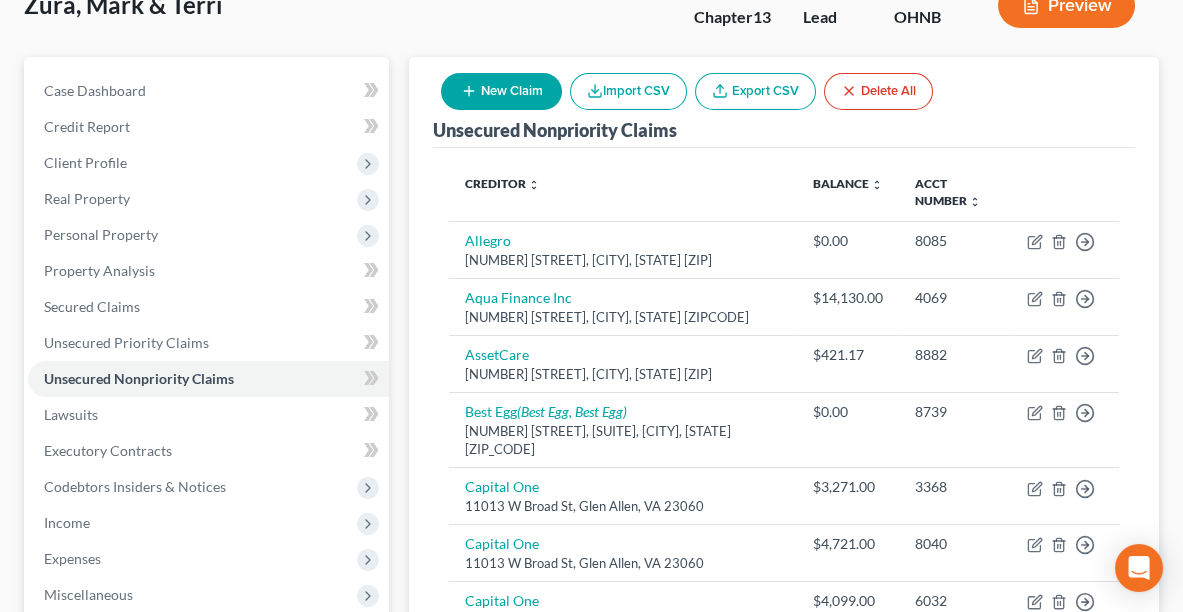scroll, scrollTop: 0, scrollLeft: 0, axis: both 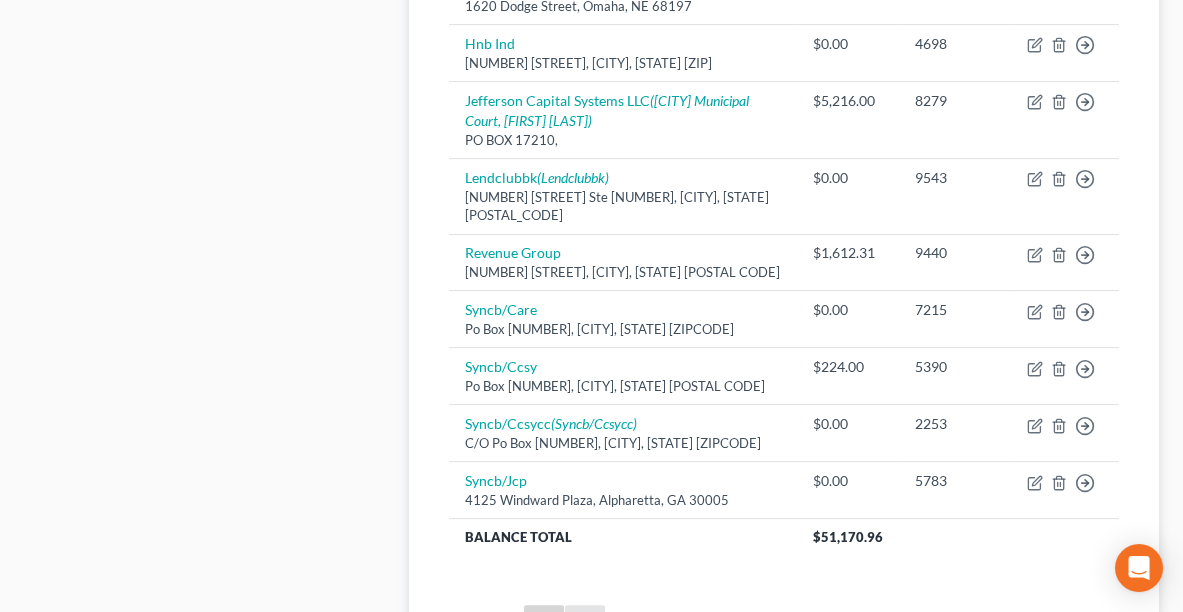 click on "2" at bounding box center [585, 621] 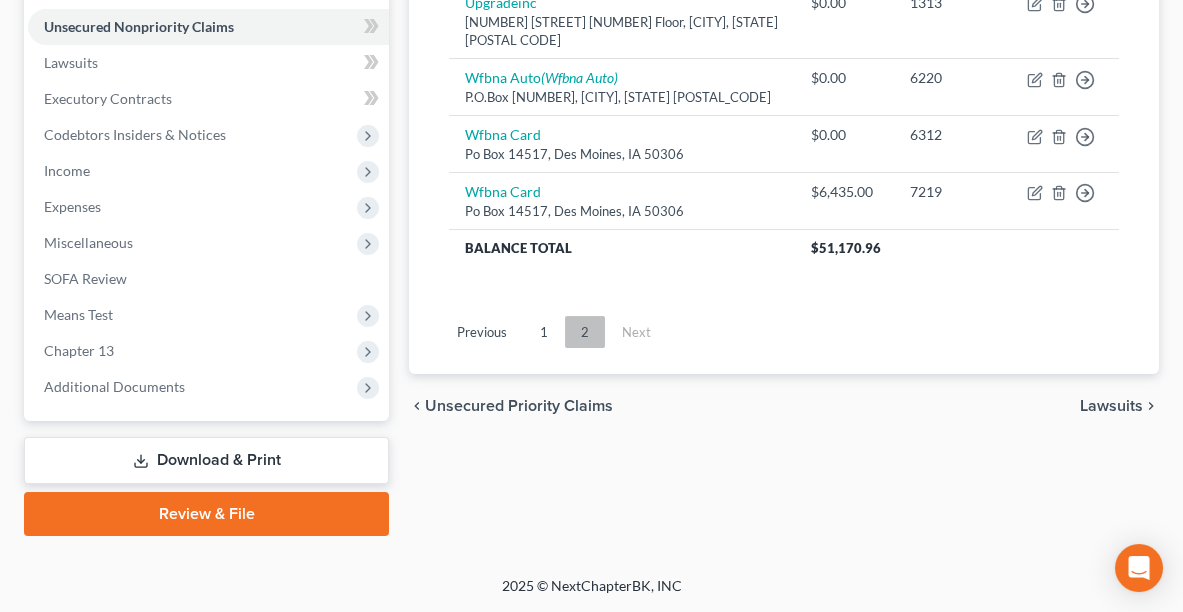 scroll, scrollTop: 518, scrollLeft: 0, axis: vertical 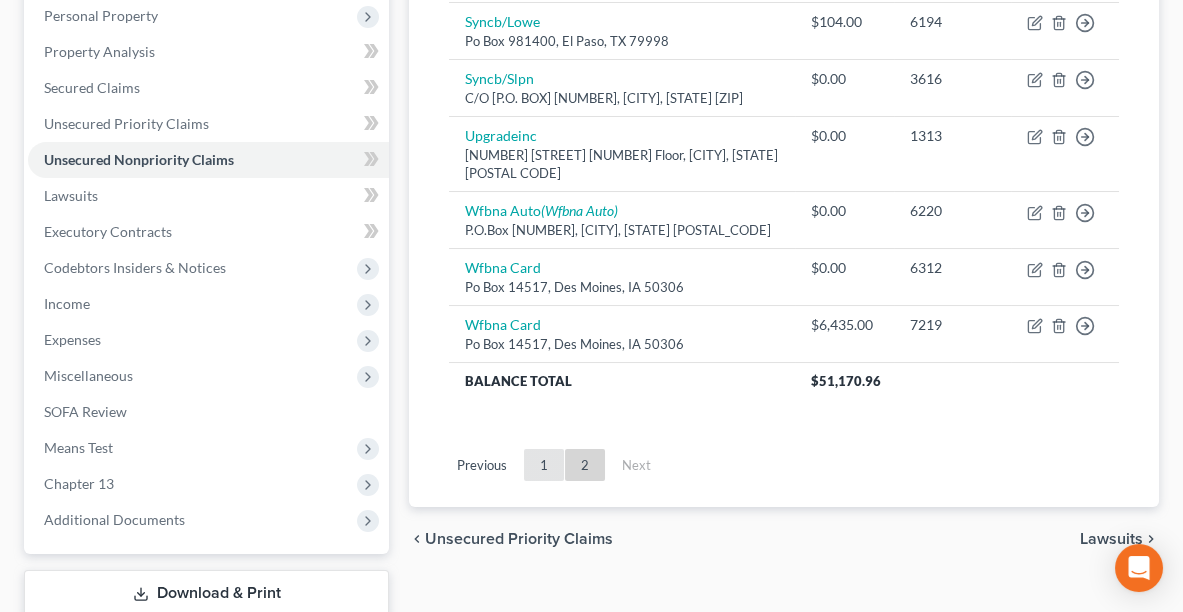 click on "1" at bounding box center (544, 465) 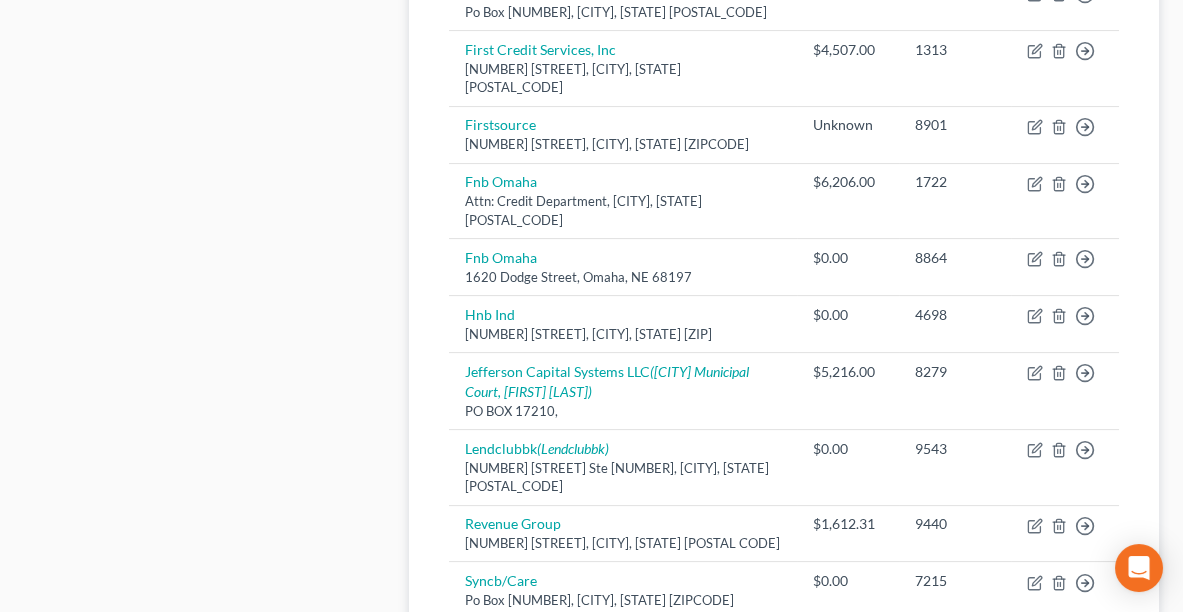 scroll, scrollTop: 1777, scrollLeft: 0, axis: vertical 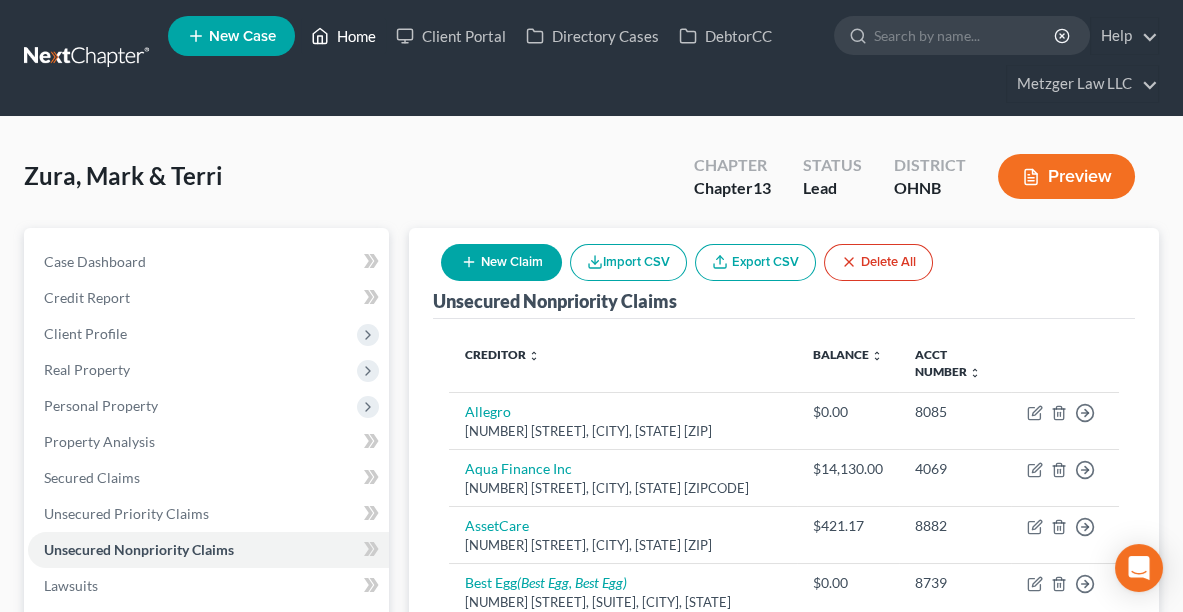 click on "Home" at bounding box center [343, 36] 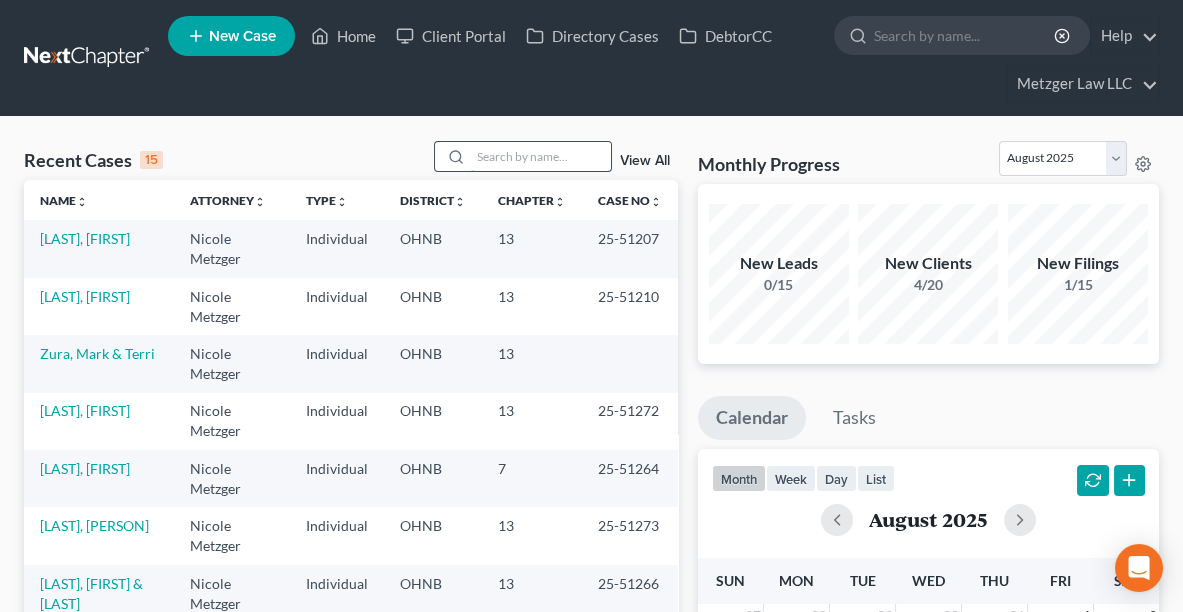 click at bounding box center [541, 156] 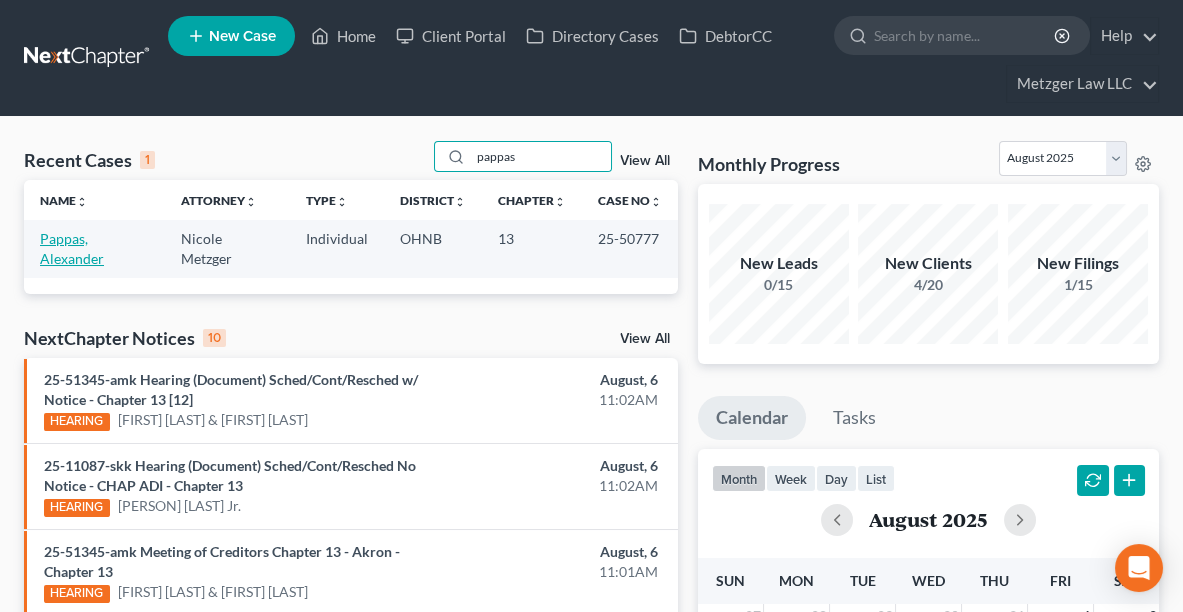click on "Pappas, Alexander" at bounding box center [72, 248] 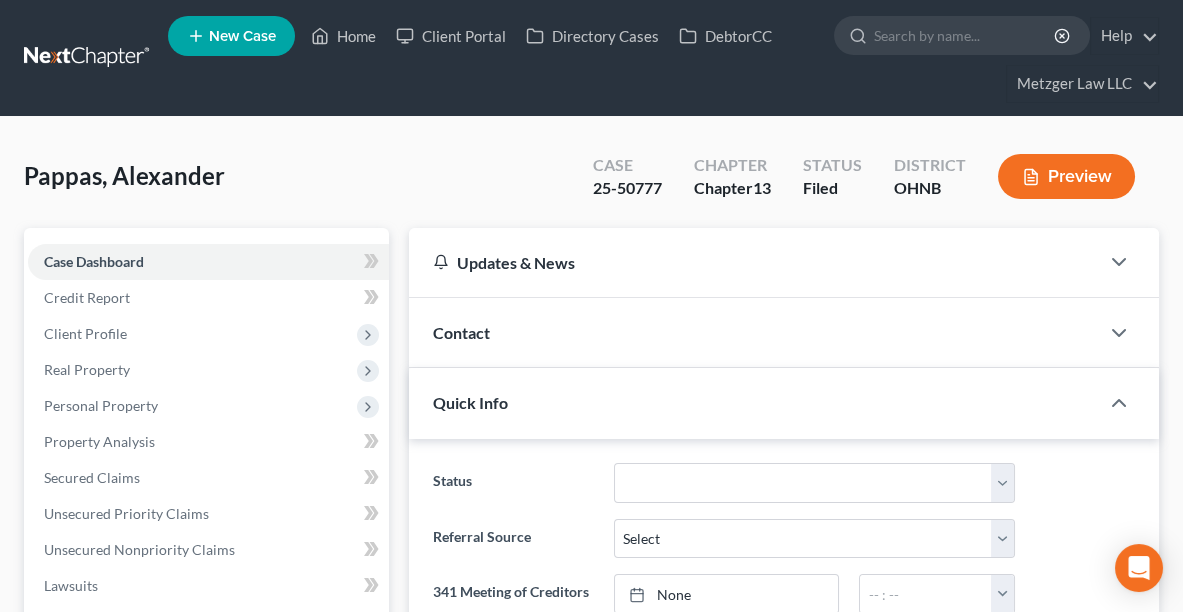 scroll, scrollTop: 448, scrollLeft: 0, axis: vertical 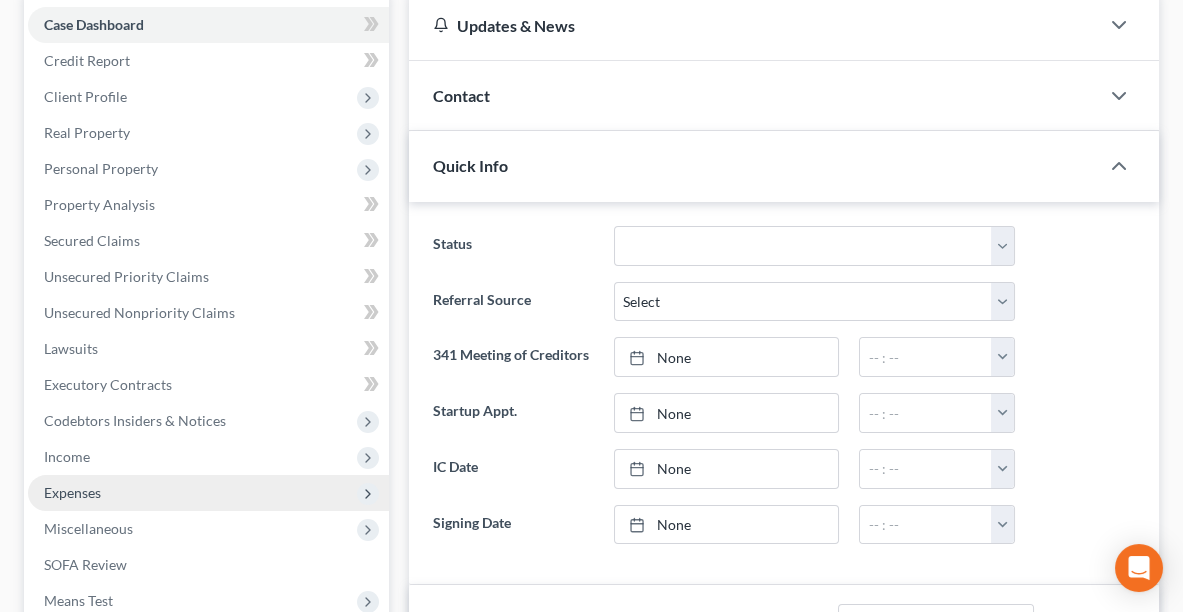 click on "Expenses" at bounding box center (72, 492) 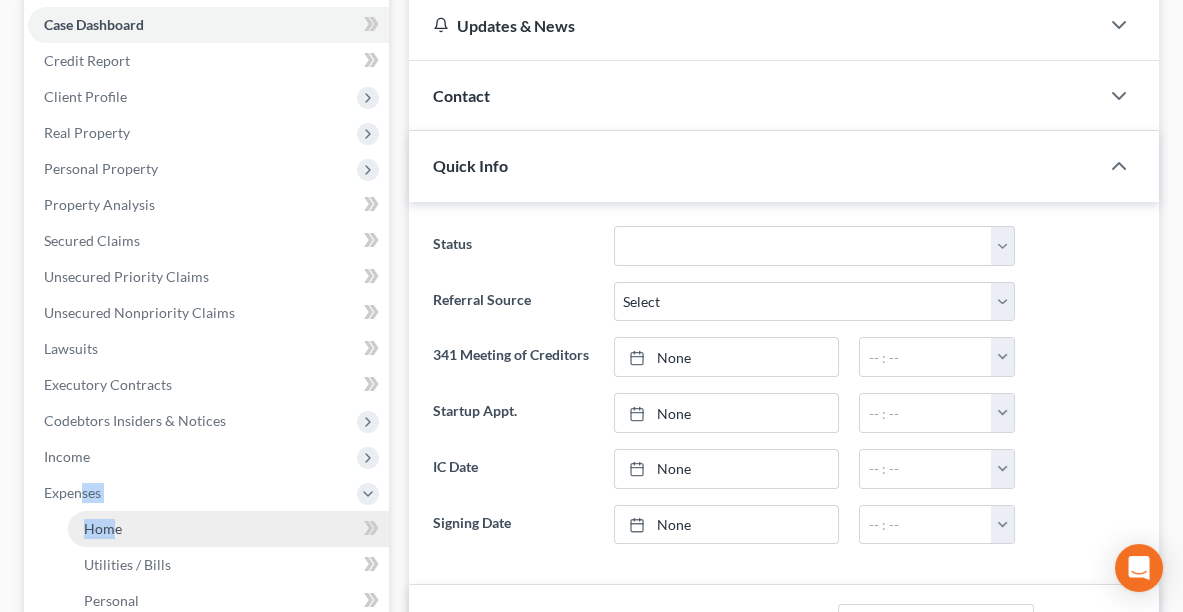 drag, startPoint x: 80, startPoint y: 486, endPoint x: 112, endPoint y: 524, distance: 49.67897 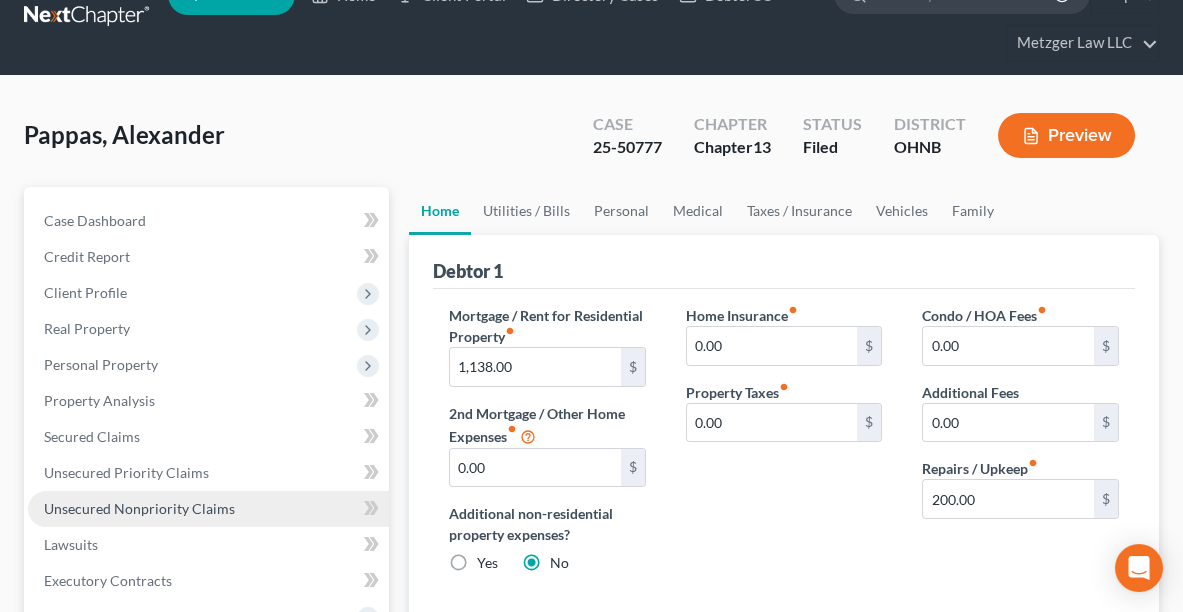 scroll, scrollTop: 0, scrollLeft: 0, axis: both 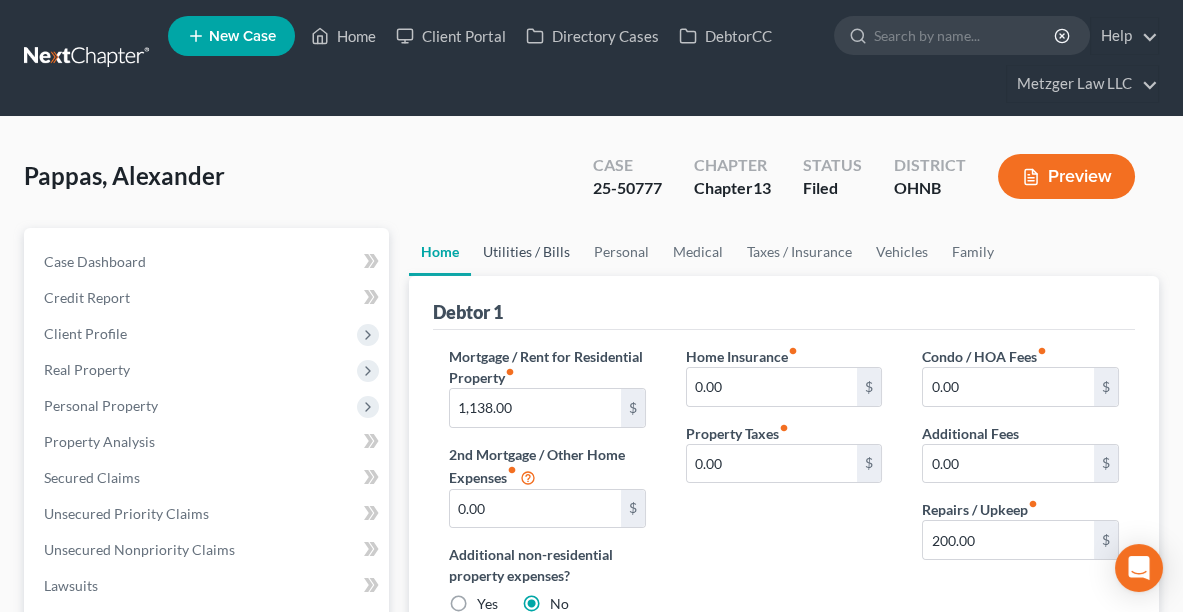 click on "Utilities / Bills" at bounding box center [526, 252] 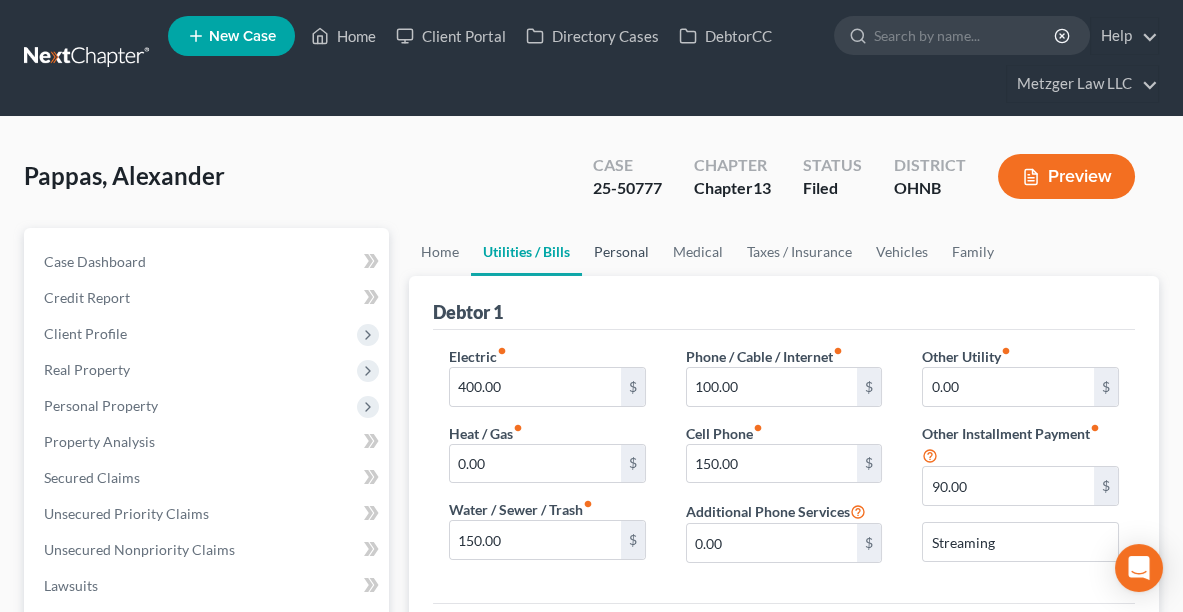 click on "Personal" at bounding box center [621, 252] 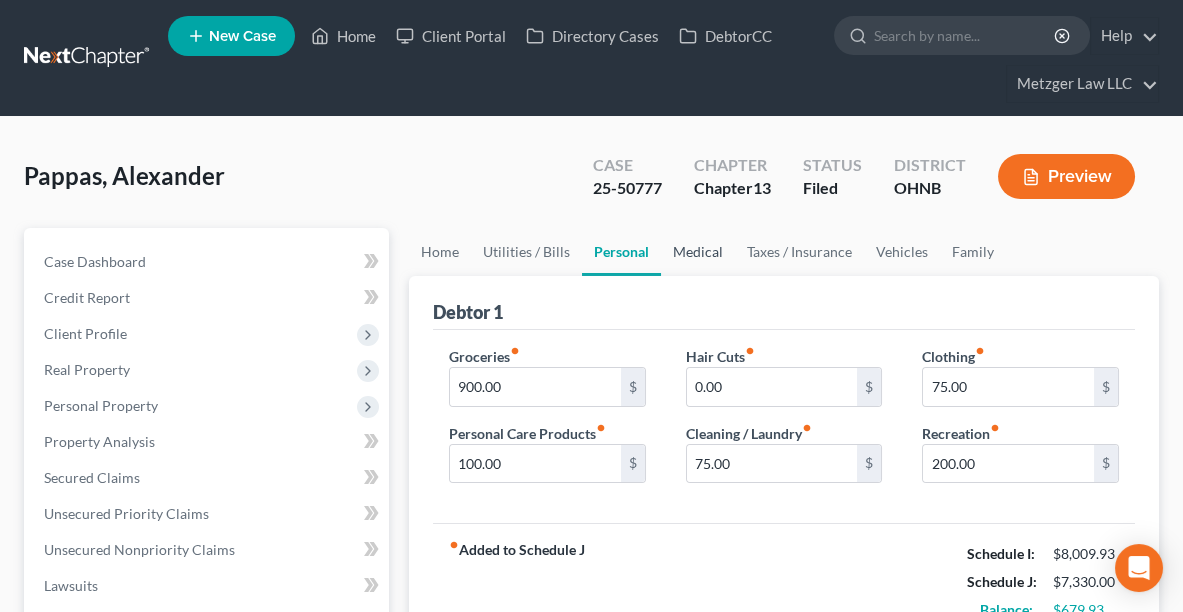 click on "Medical" at bounding box center (698, 252) 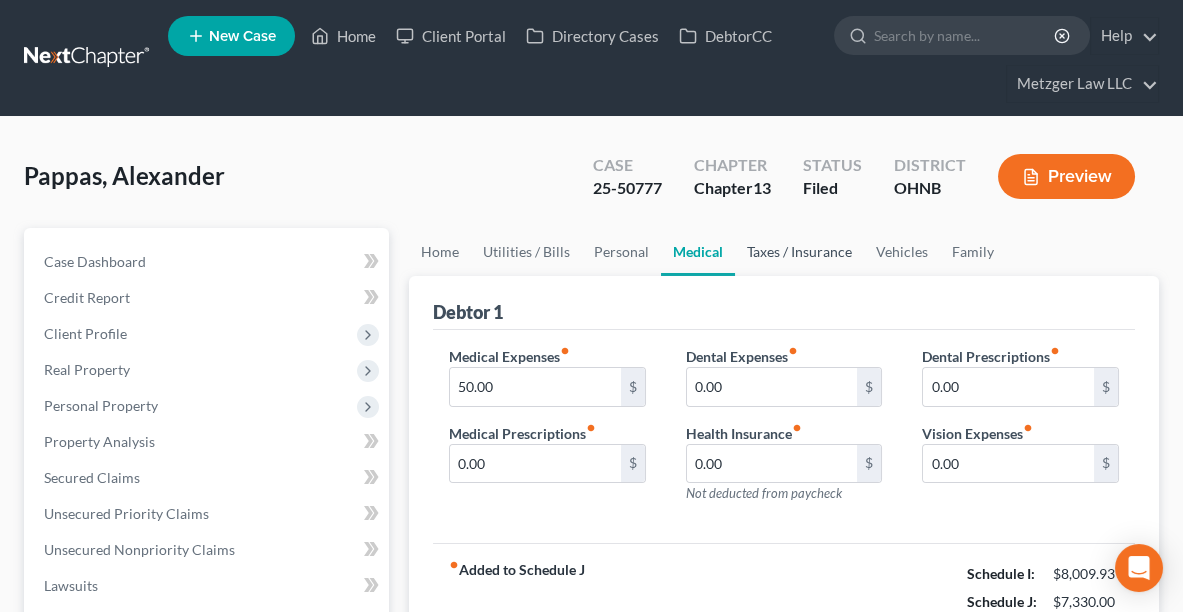 click on "Taxes / Insurance" at bounding box center [799, 252] 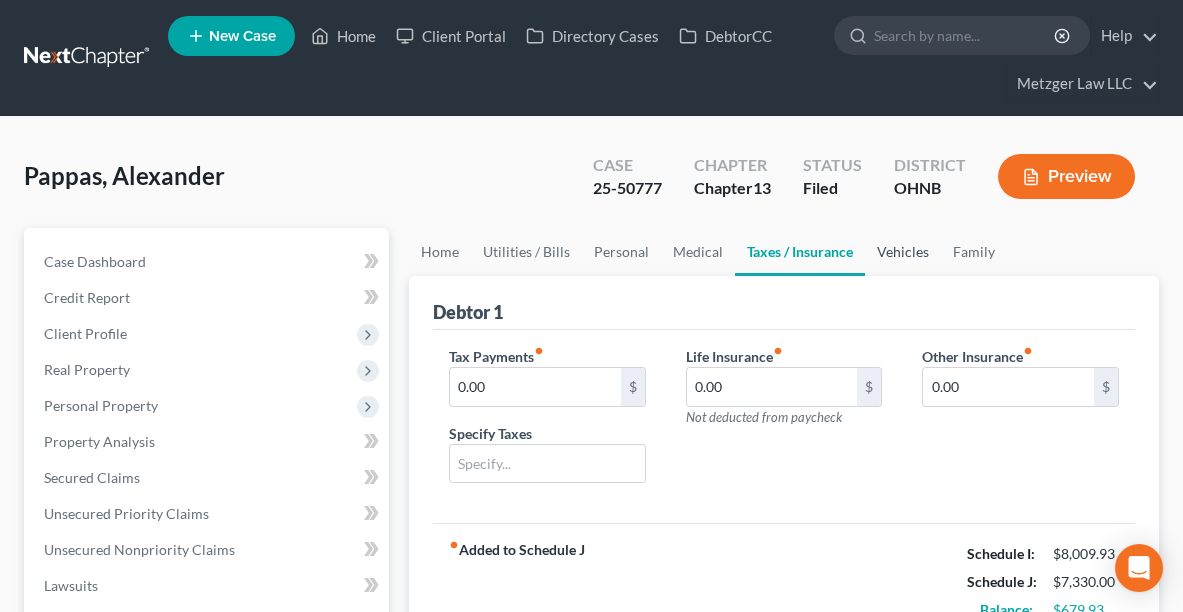 click on "Vehicles" at bounding box center (903, 252) 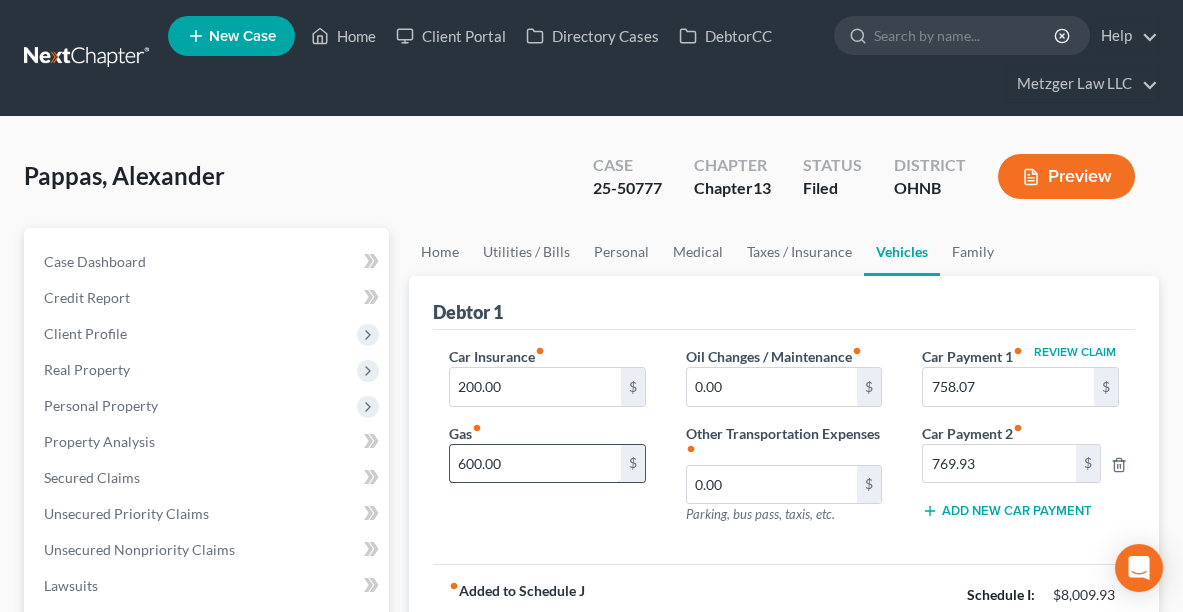 click on "600.00" at bounding box center (535, 464) 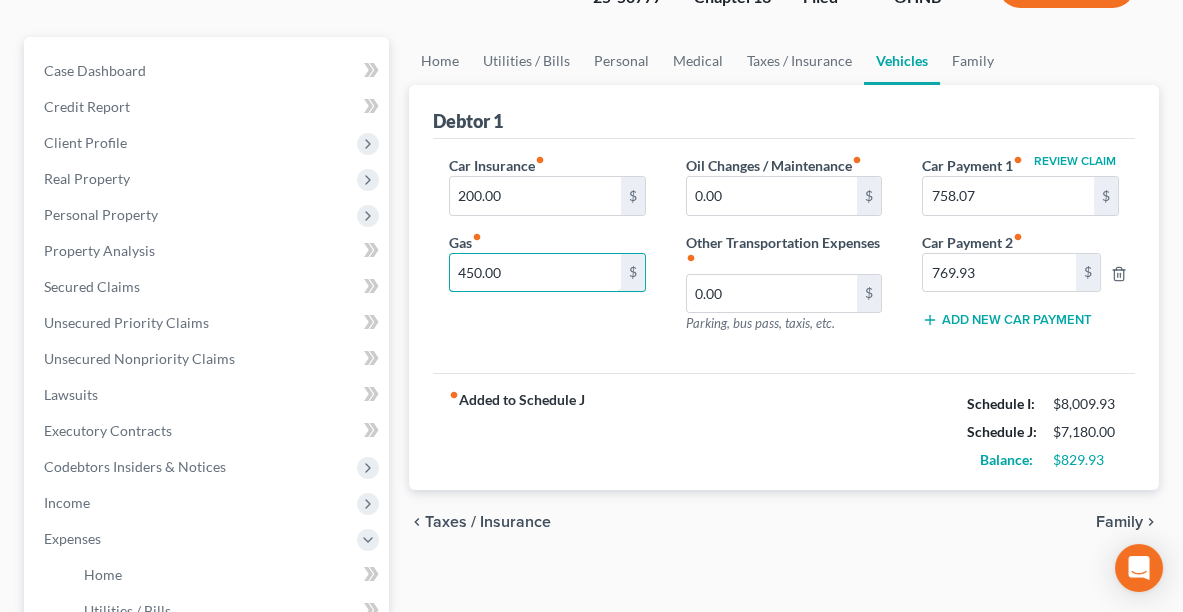 scroll, scrollTop: 104, scrollLeft: 0, axis: vertical 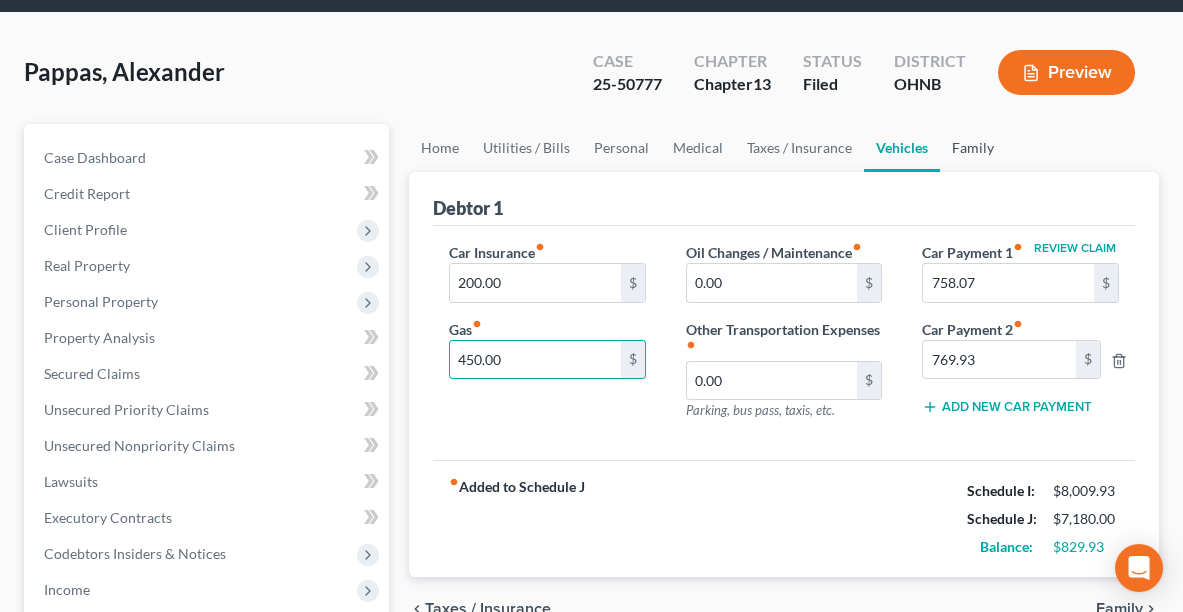 click on "Family" at bounding box center [973, 148] 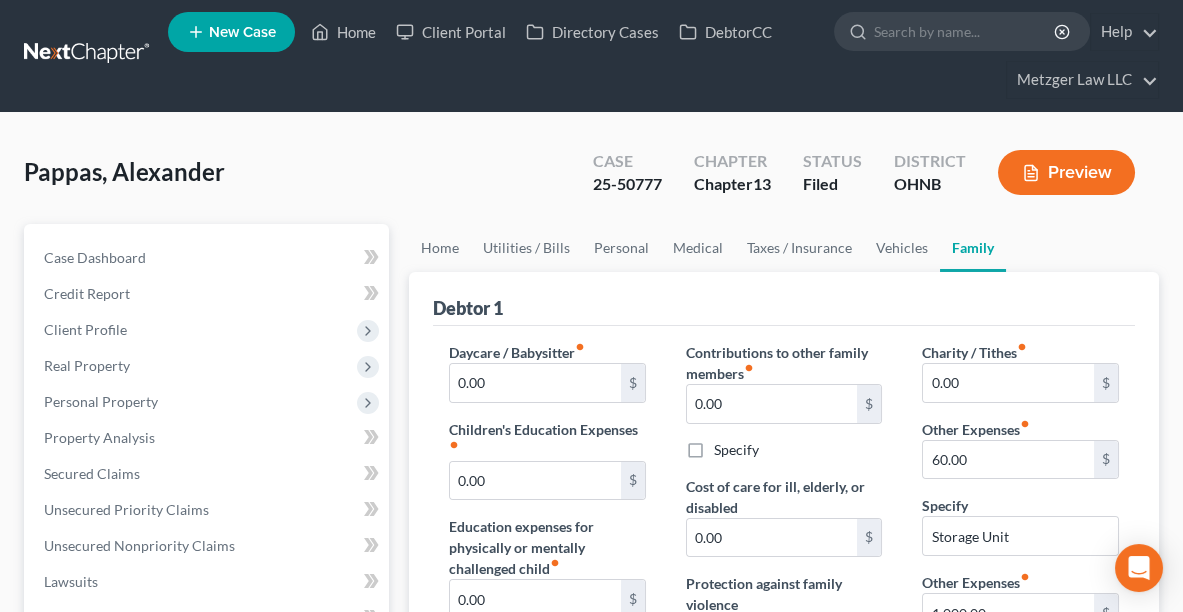 scroll, scrollTop: 0, scrollLeft: 0, axis: both 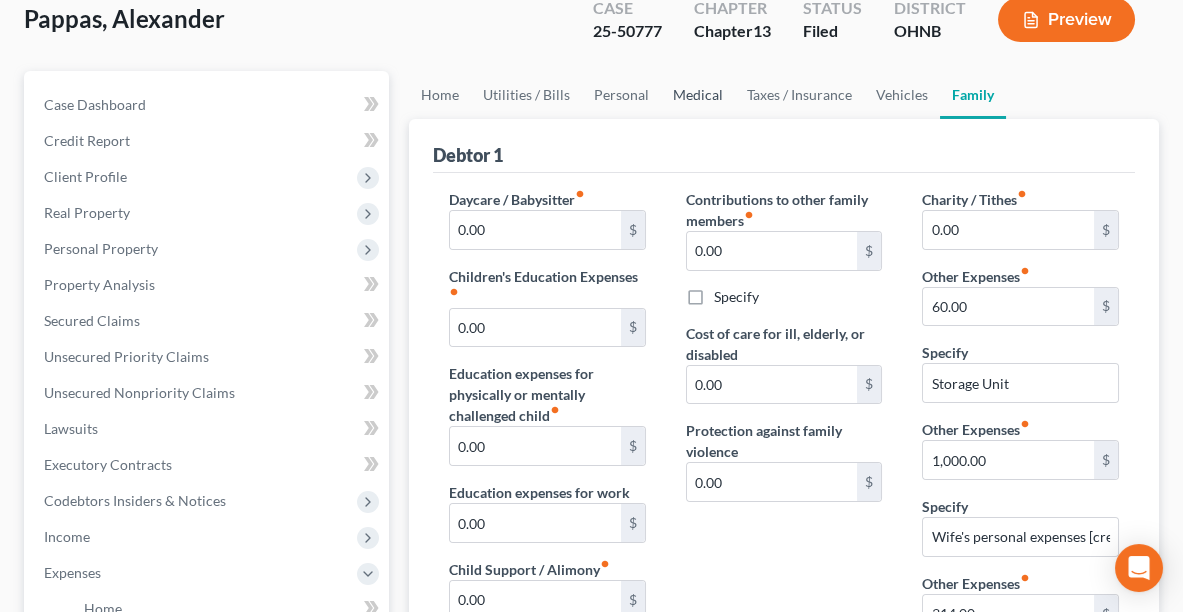 click on "Medical" at bounding box center [698, 95] 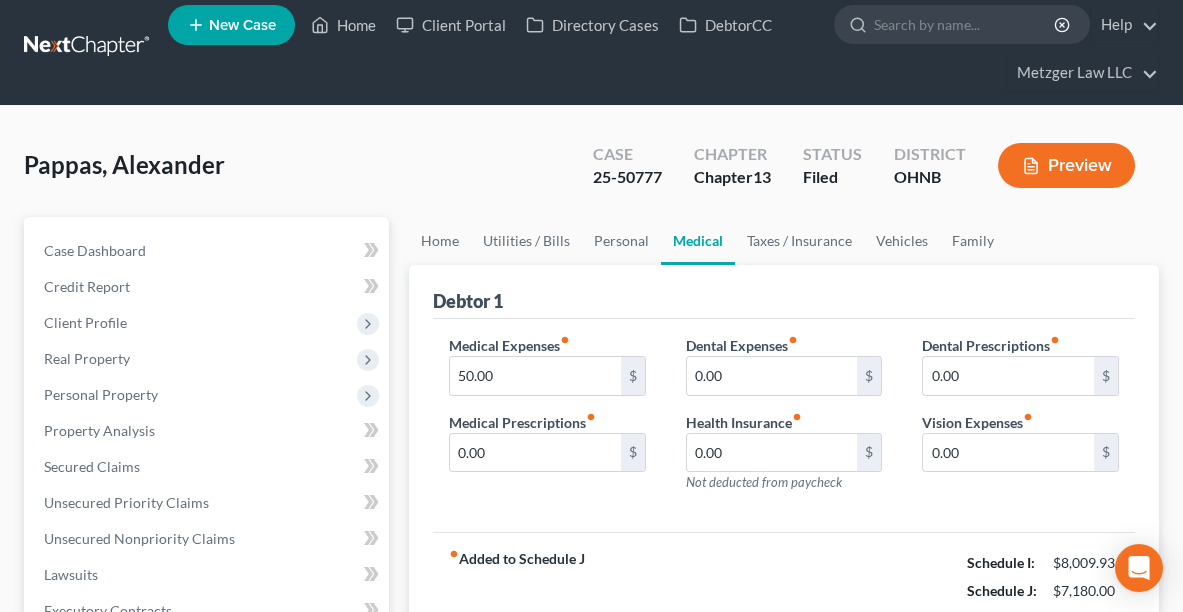scroll, scrollTop: 0, scrollLeft: 0, axis: both 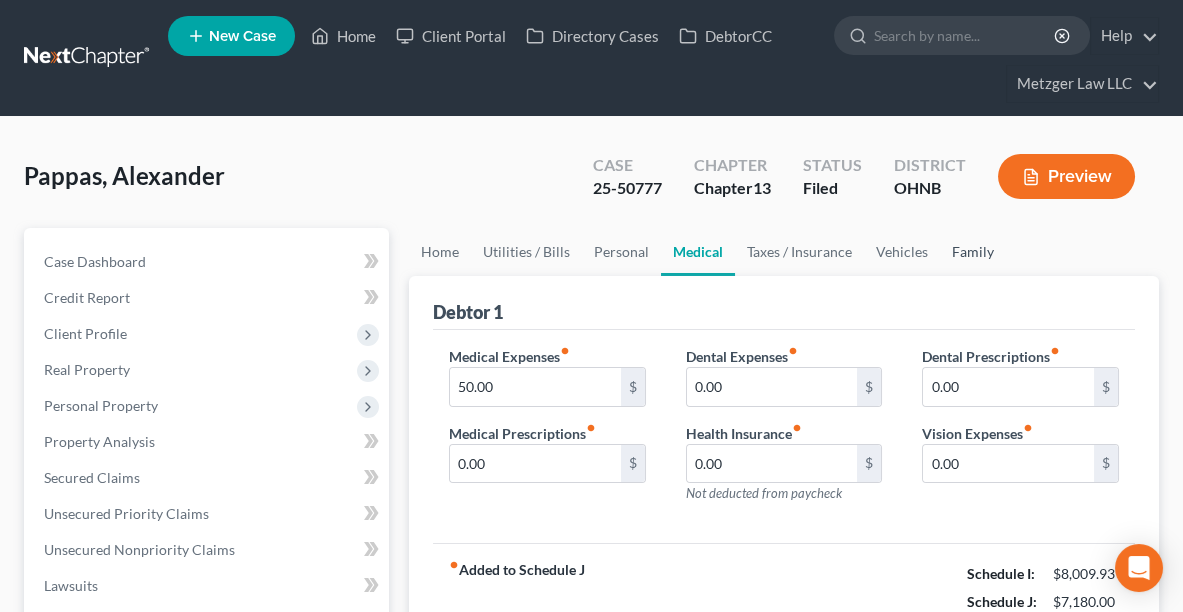 click on "Family" at bounding box center (973, 252) 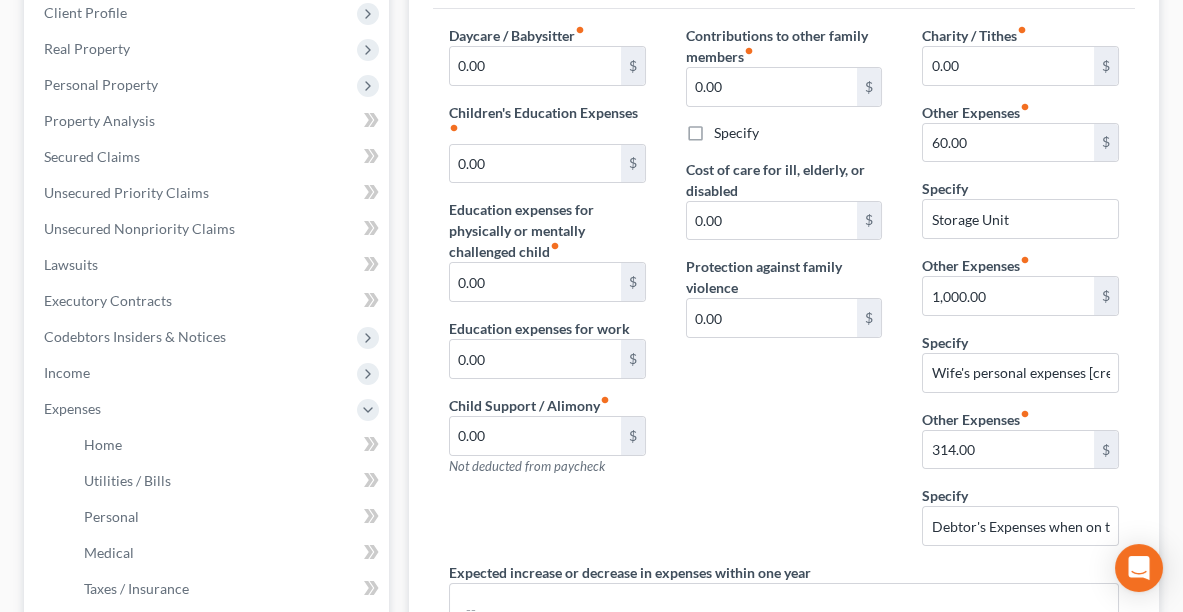 scroll, scrollTop: 415, scrollLeft: 0, axis: vertical 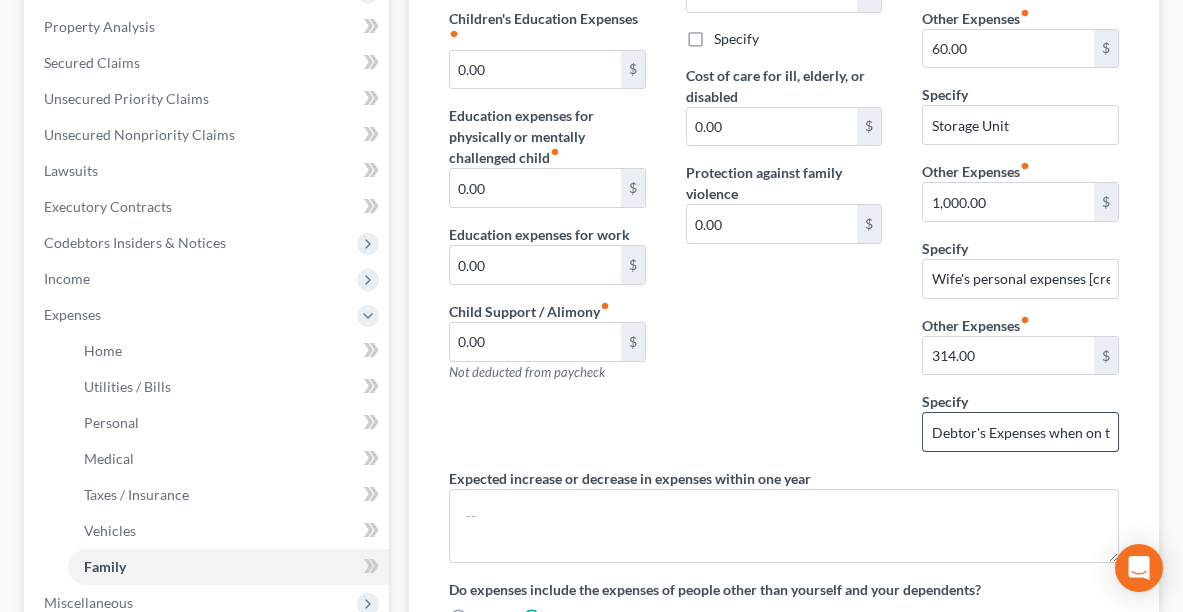 click on "Debtor's Expenses when on the road" at bounding box center (1020, 432) 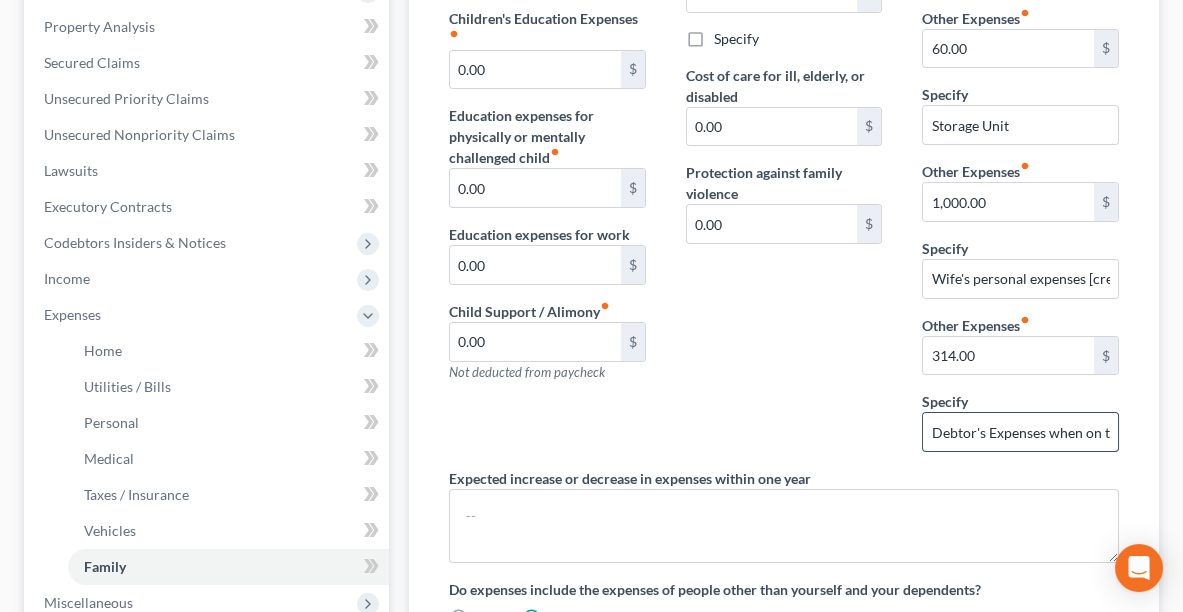 click on "Debtor's Expenses when on the road" at bounding box center (1020, 432) 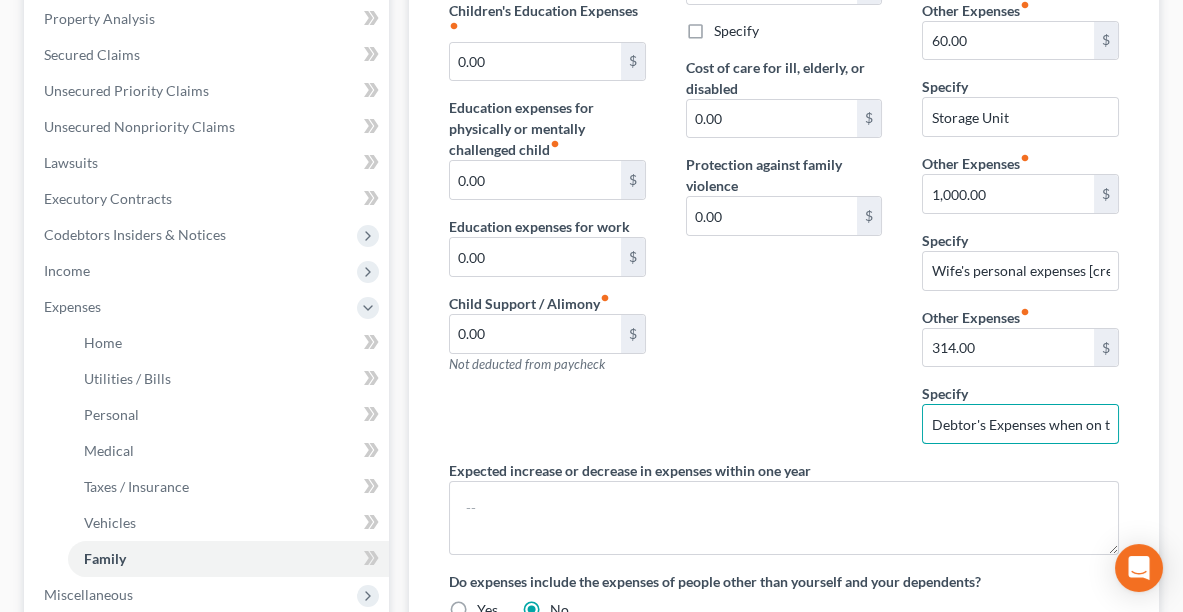 scroll, scrollTop: 424, scrollLeft: 0, axis: vertical 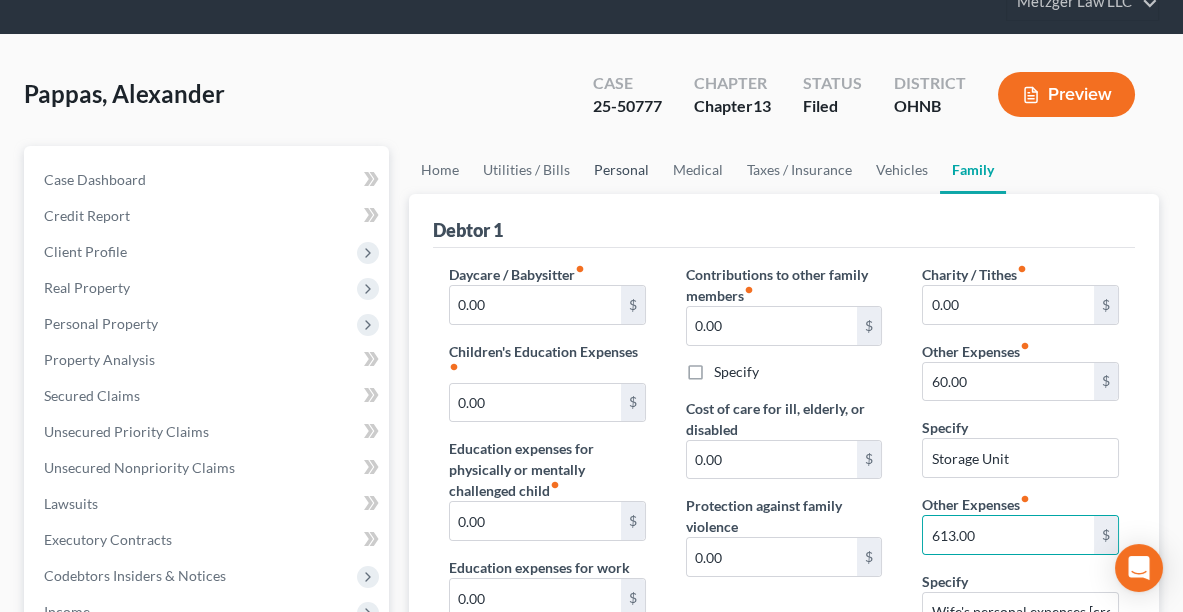 click on "Personal" at bounding box center (621, 170) 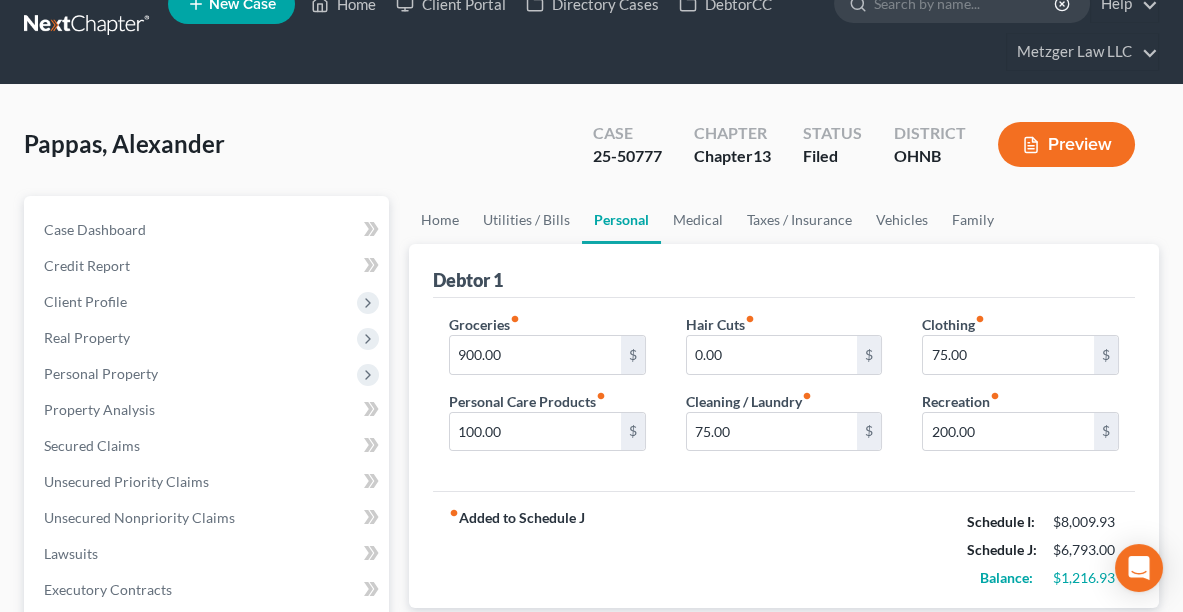 scroll, scrollTop: 0, scrollLeft: 0, axis: both 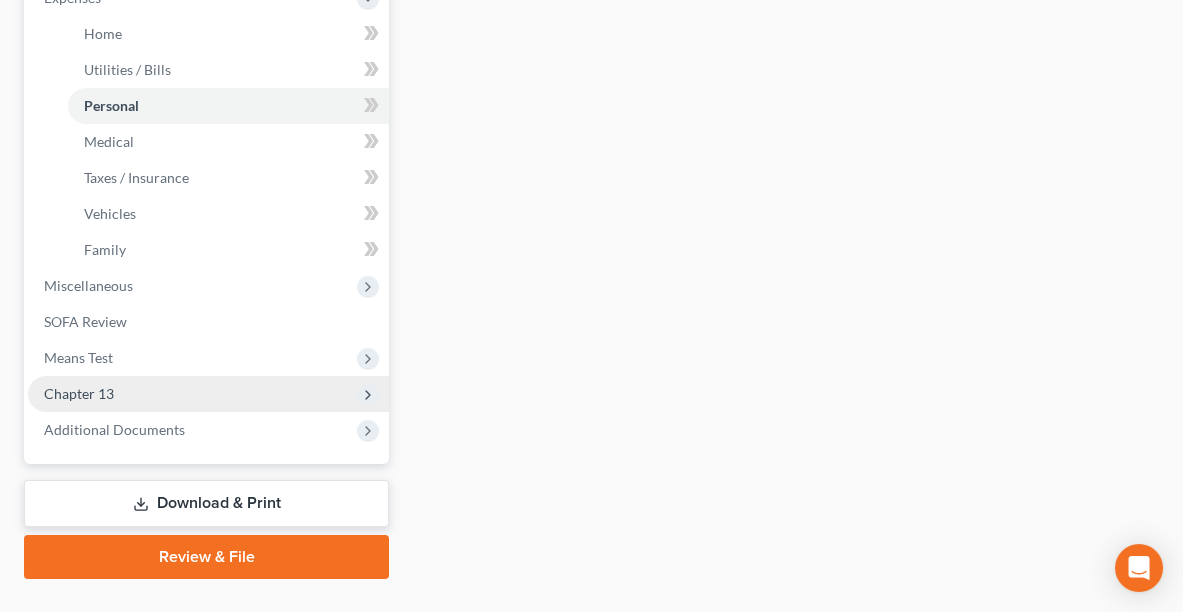 click on "Chapter 13" at bounding box center [208, 394] 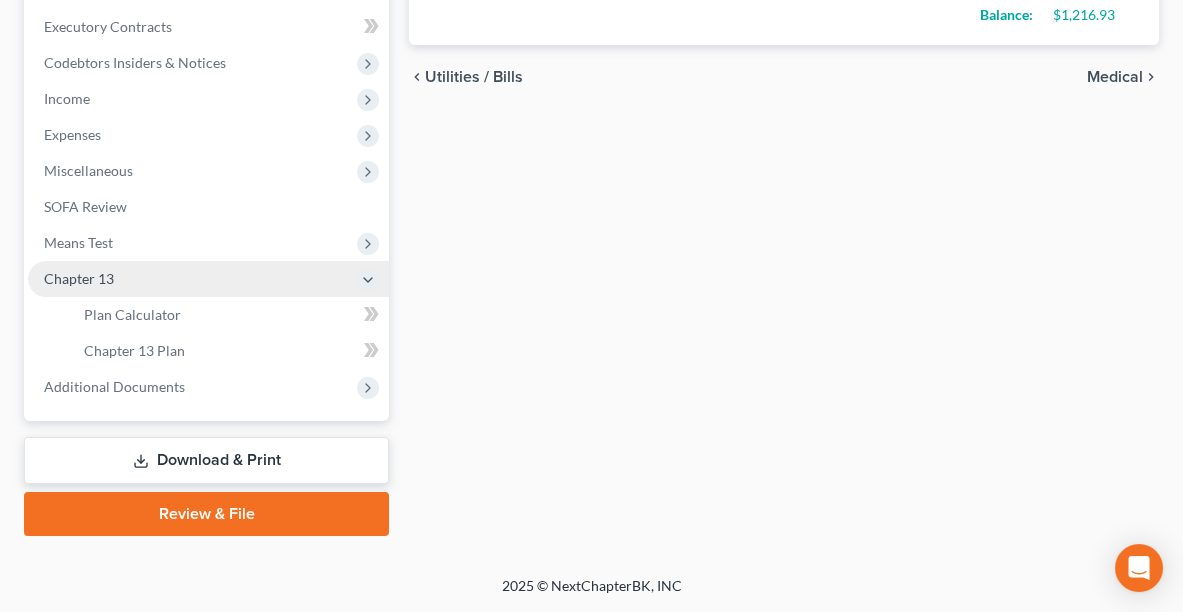 scroll, scrollTop: 590, scrollLeft: 0, axis: vertical 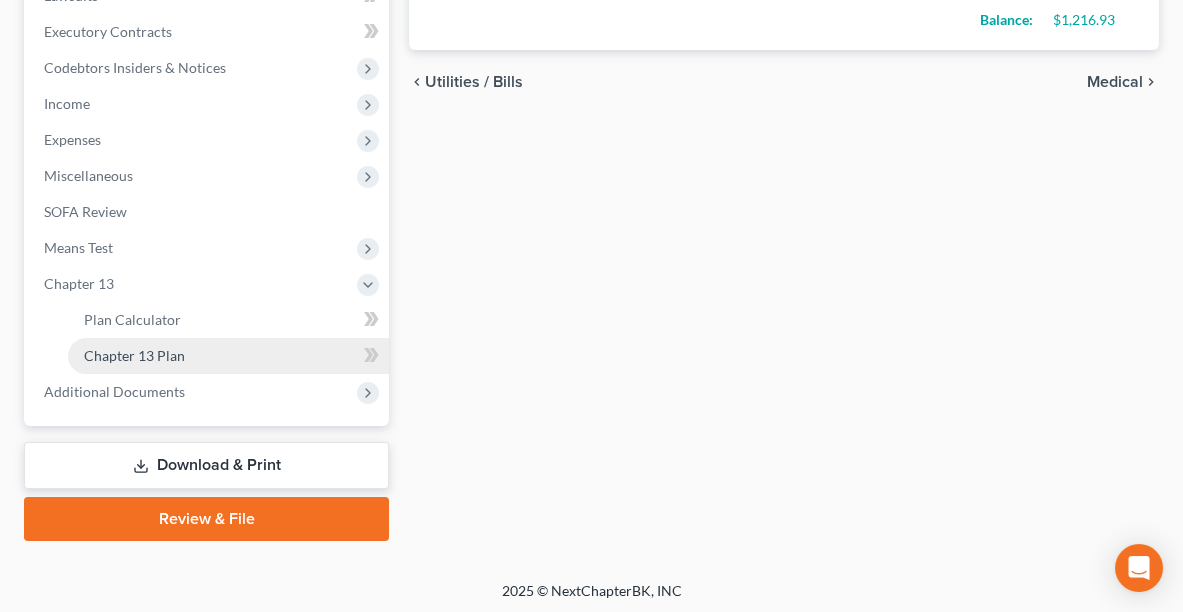 click on "Chapter 13 Plan" at bounding box center [134, 355] 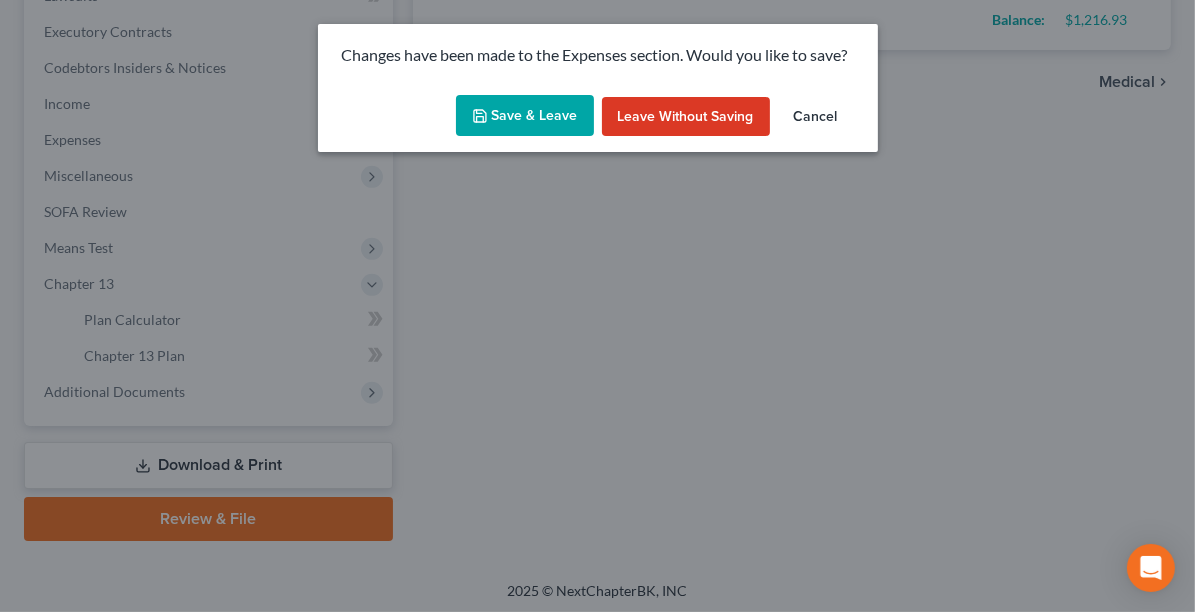 click on "Save & Leave" at bounding box center [525, 116] 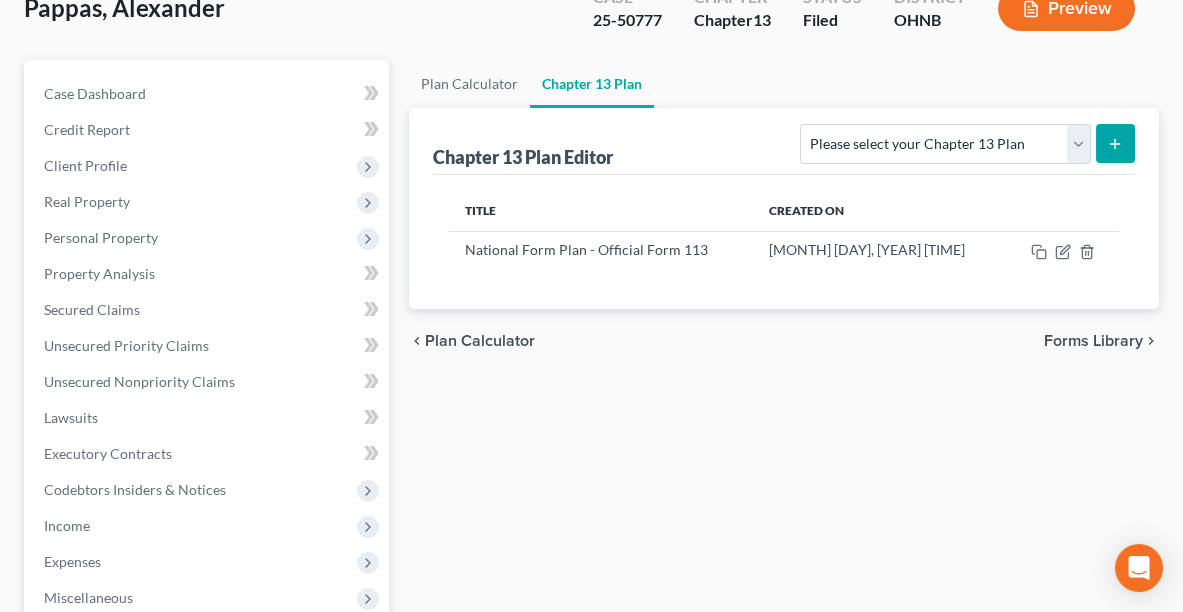 scroll, scrollTop: 0, scrollLeft: 0, axis: both 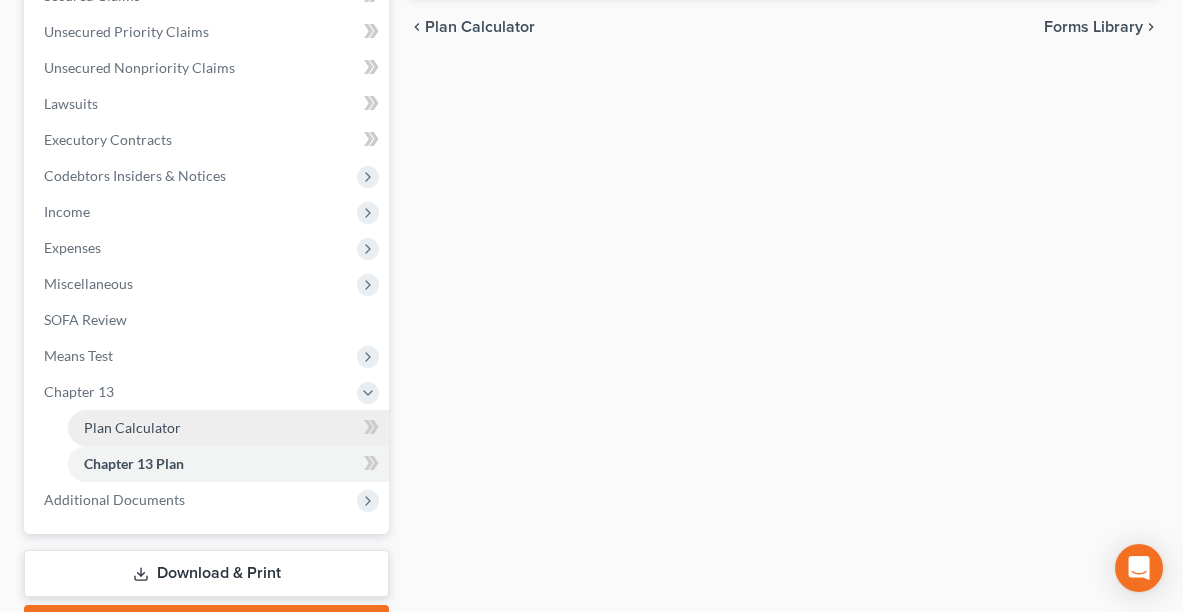 click on "Plan Calculator" at bounding box center (132, 427) 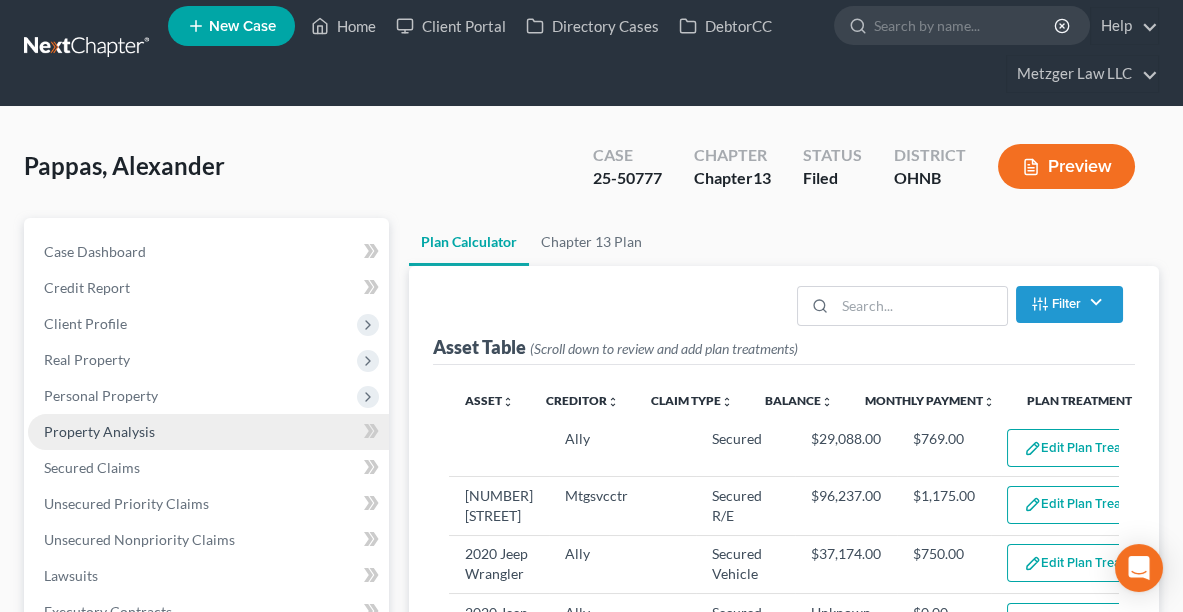 scroll, scrollTop: 0, scrollLeft: 0, axis: both 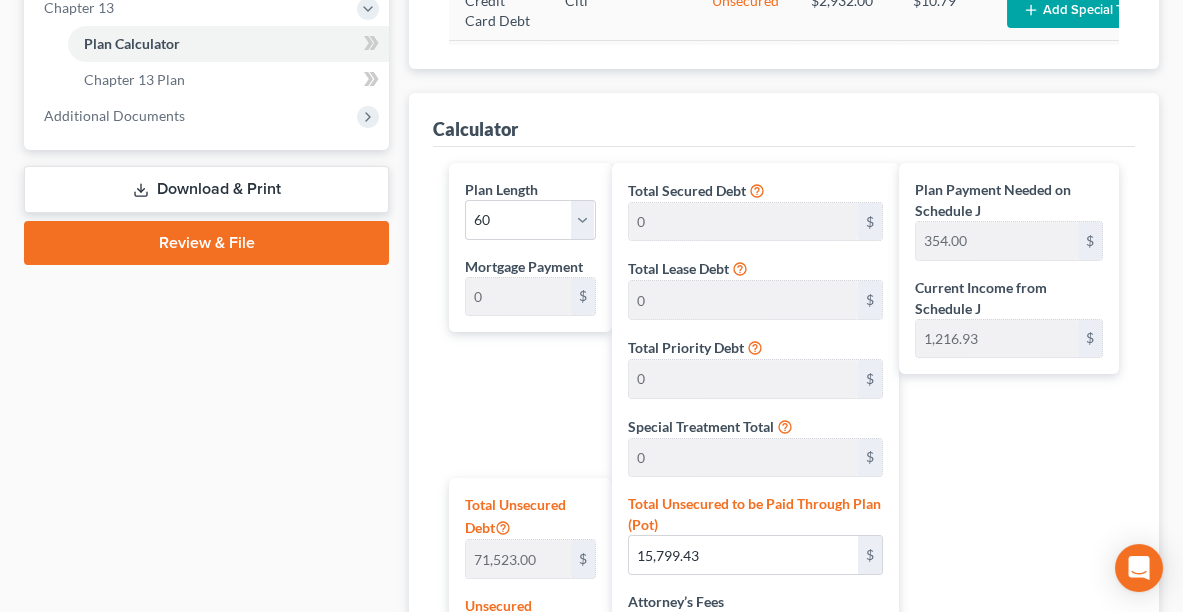 click on "Plan Payment Needed on Schedule J 354.00 $ Current Income from Schedule J 1,216.93 $ Plan Length  1 2 3 4 5 6 7 8 9 10 11 12 13 14 15 16 17 18 19 20 21 22 23 24 25 26 27 28 29 30 31 32 33 34 35 36 37 38 39 40 41 42 43 44 45 46 47 48 49 50 51 52 53 54 55 56 57 58 59 60 61 62 63 64 65 66 67 68 69 70 71 72 73 74 75 76 77 78 79 80 81 82 83 84 Total Plan Payment 354.00 $ Add Step Payments" at bounding box center [1014, 589] 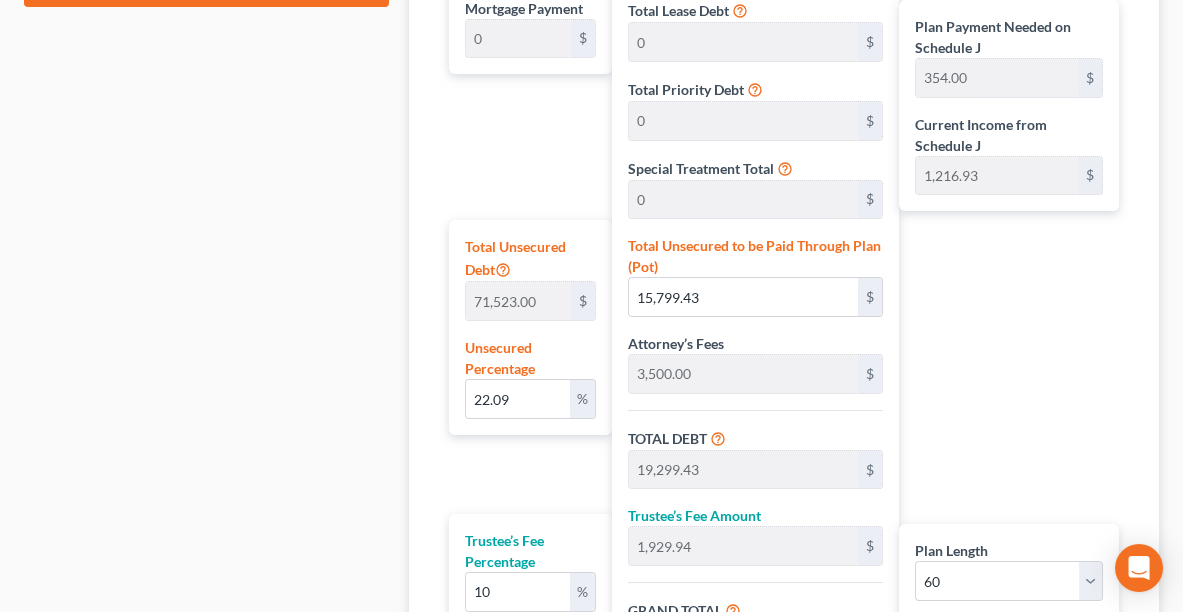 scroll, scrollTop: 1120, scrollLeft: 0, axis: vertical 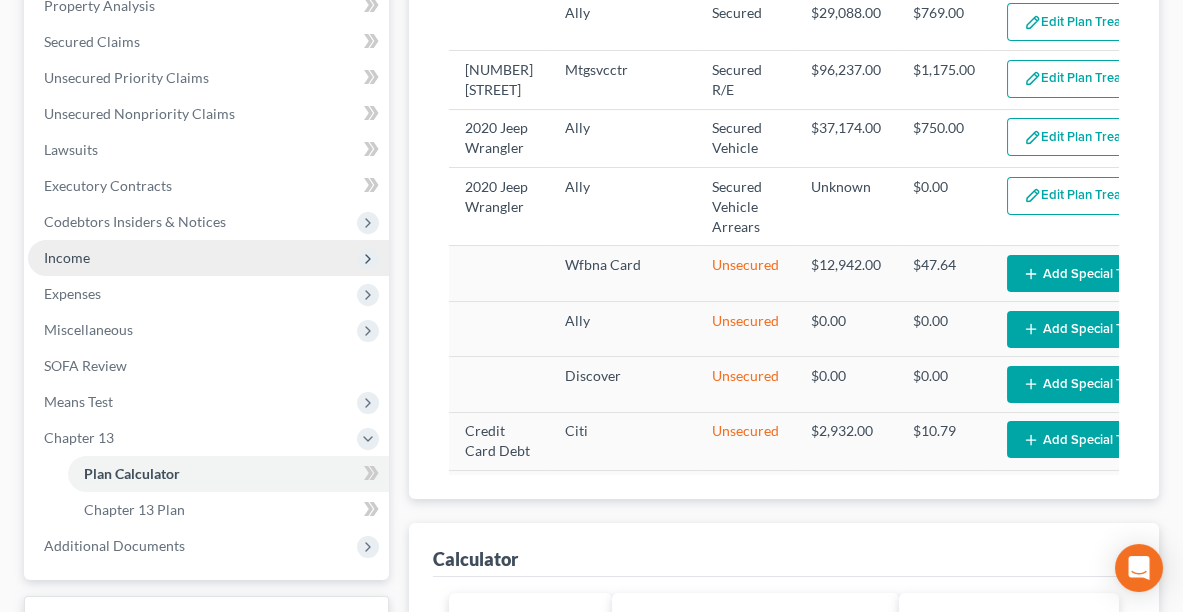 click on "Income" at bounding box center [208, 258] 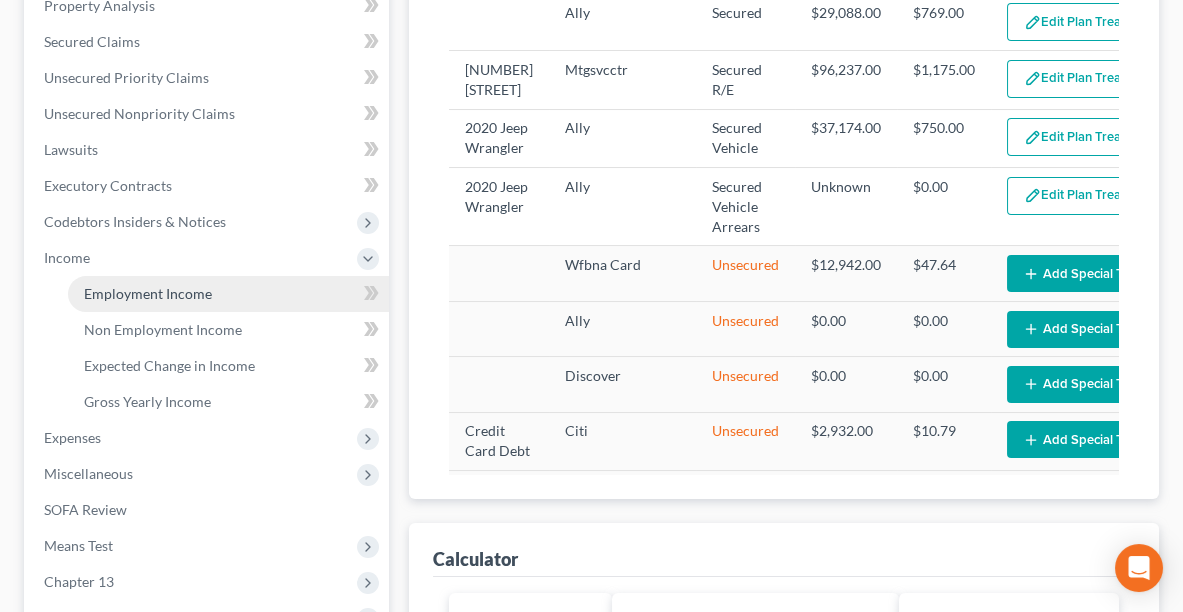 click on "Employment Income" at bounding box center [148, 293] 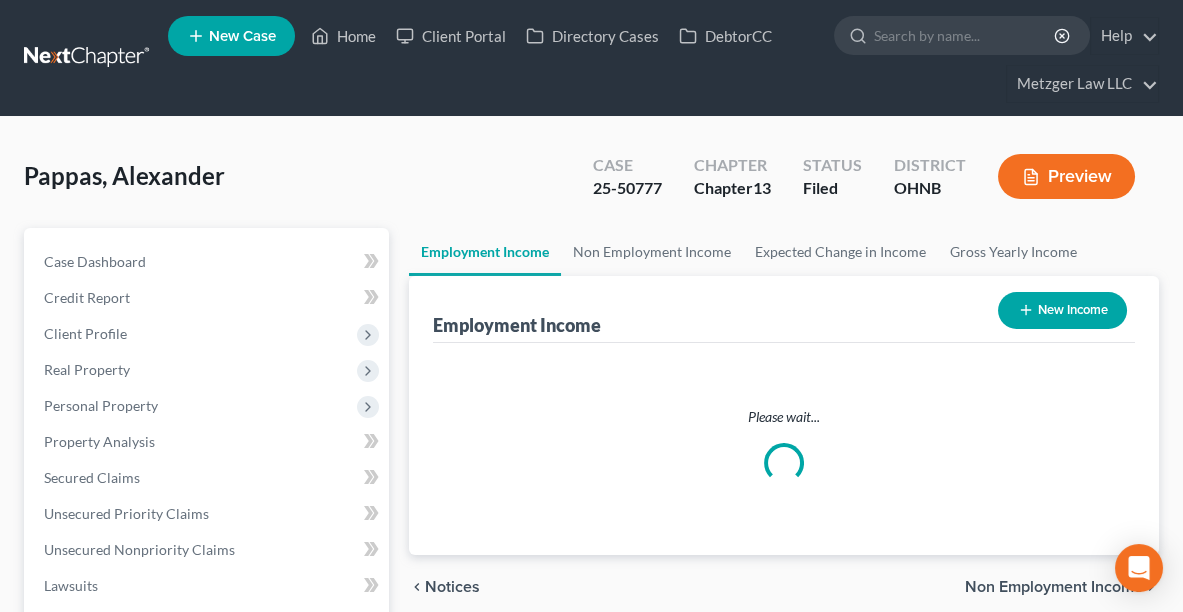 scroll, scrollTop: 0, scrollLeft: 0, axis: both 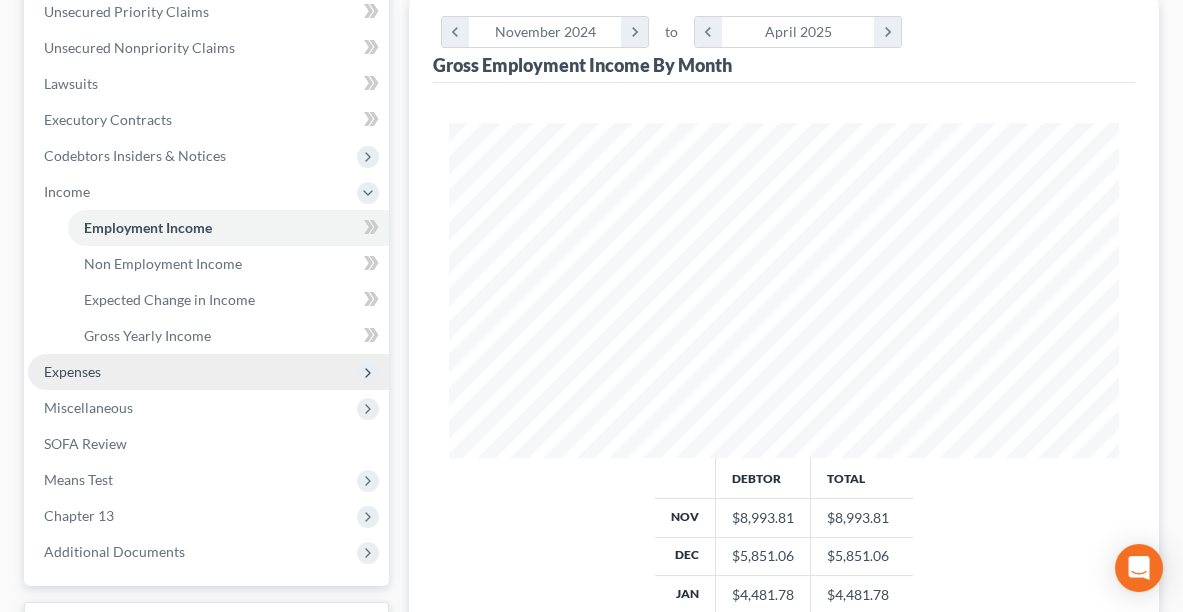 click on "Expenses" at bounding box center (72, 371) 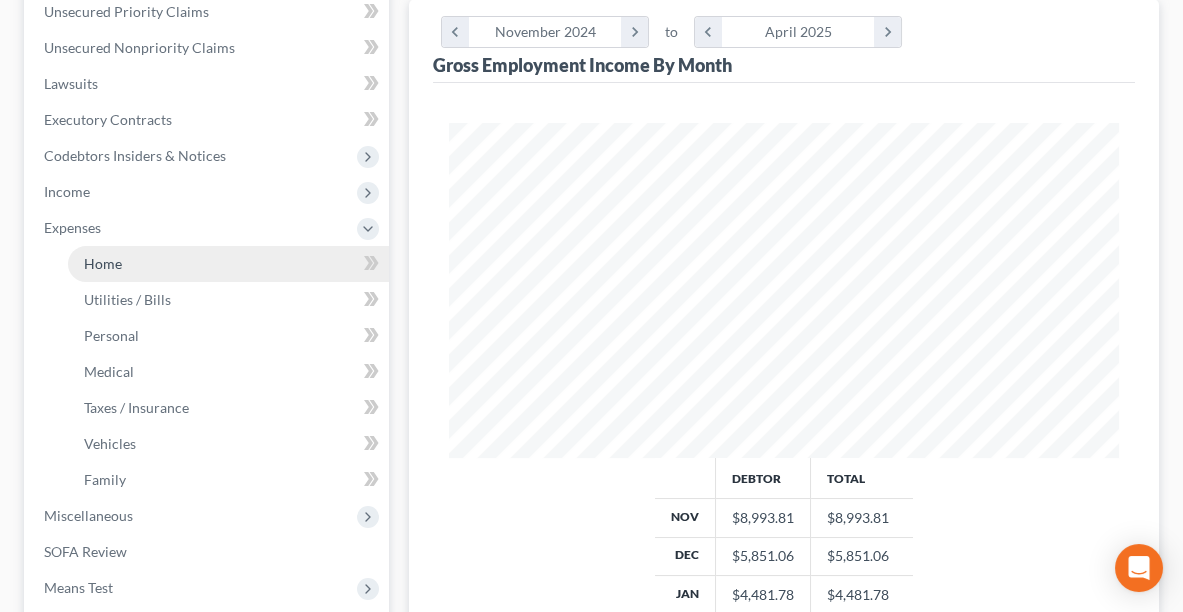 click on "Home" at bounding box center (228, 264) 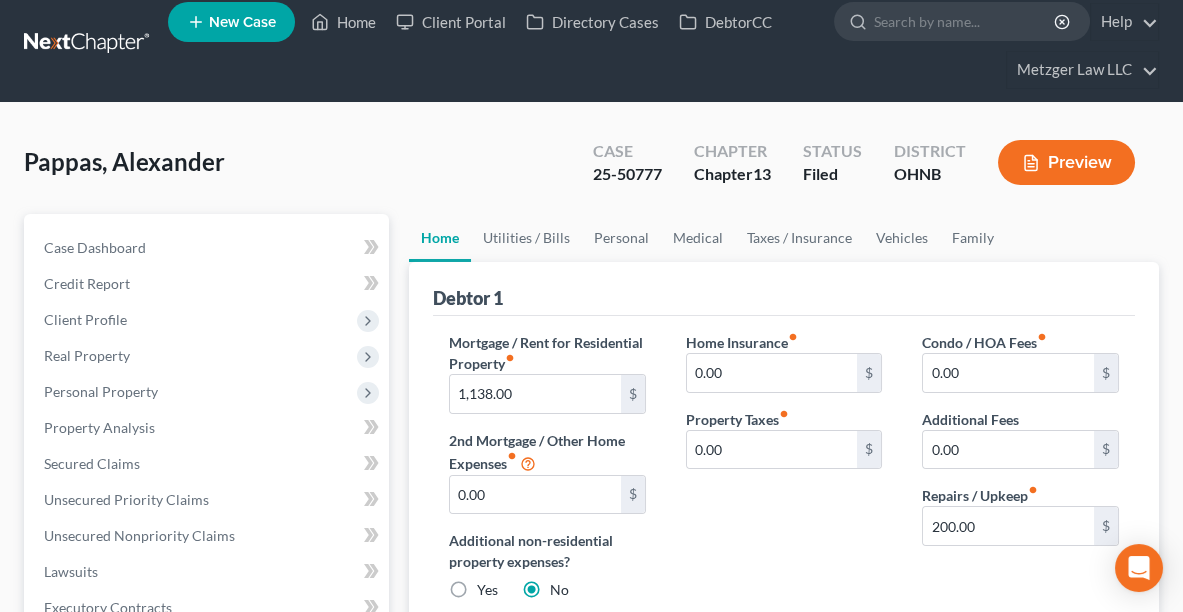 scroll, scrollTop: 0, scrollLeft: 0, axis: both 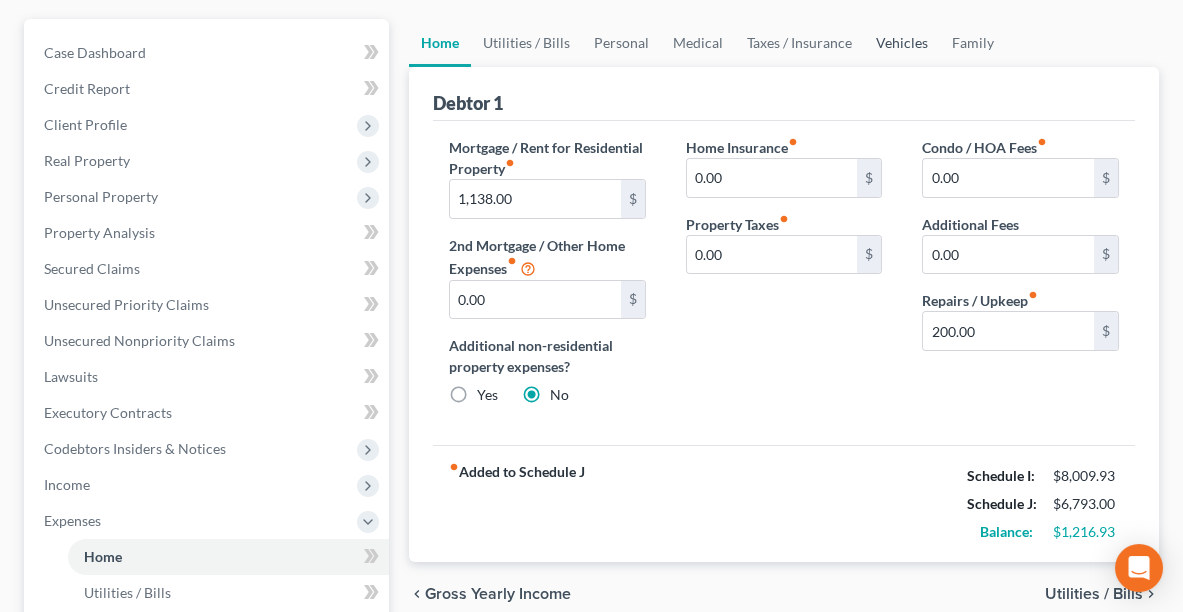 click on "Vehicles" at bounding box center (902, 43) 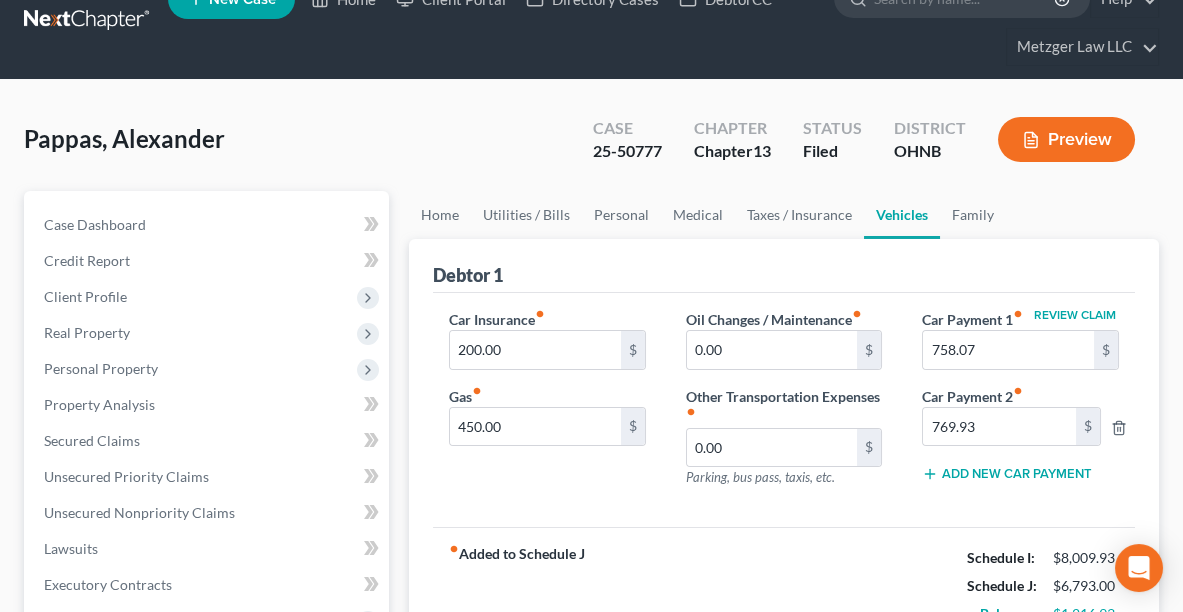 scroll, scrollTop: 0, scrollLeft: 0, axis: both 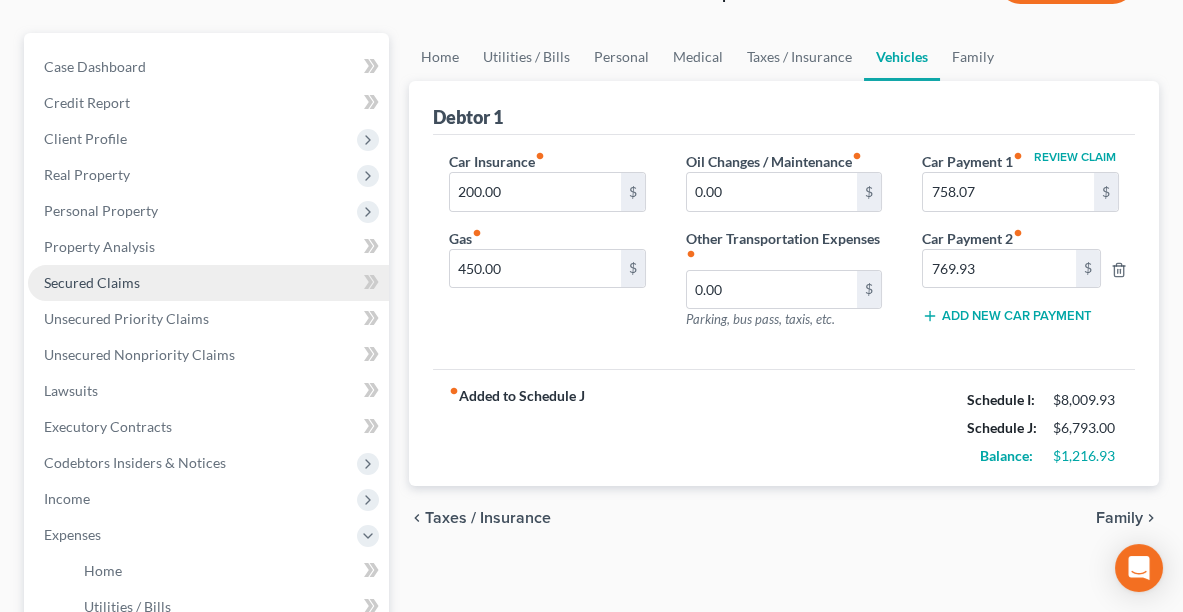 click on "Secured Claims" at bounding box center [92, 282] 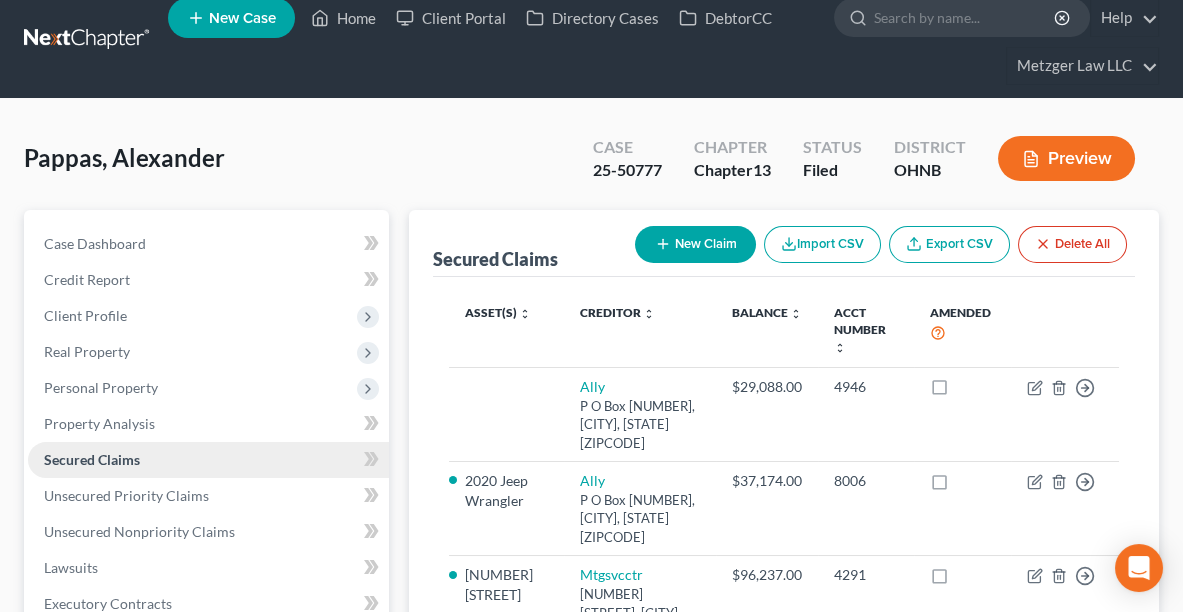 scroll, scrollTop: 0, scrollLeft: 0, axis: both 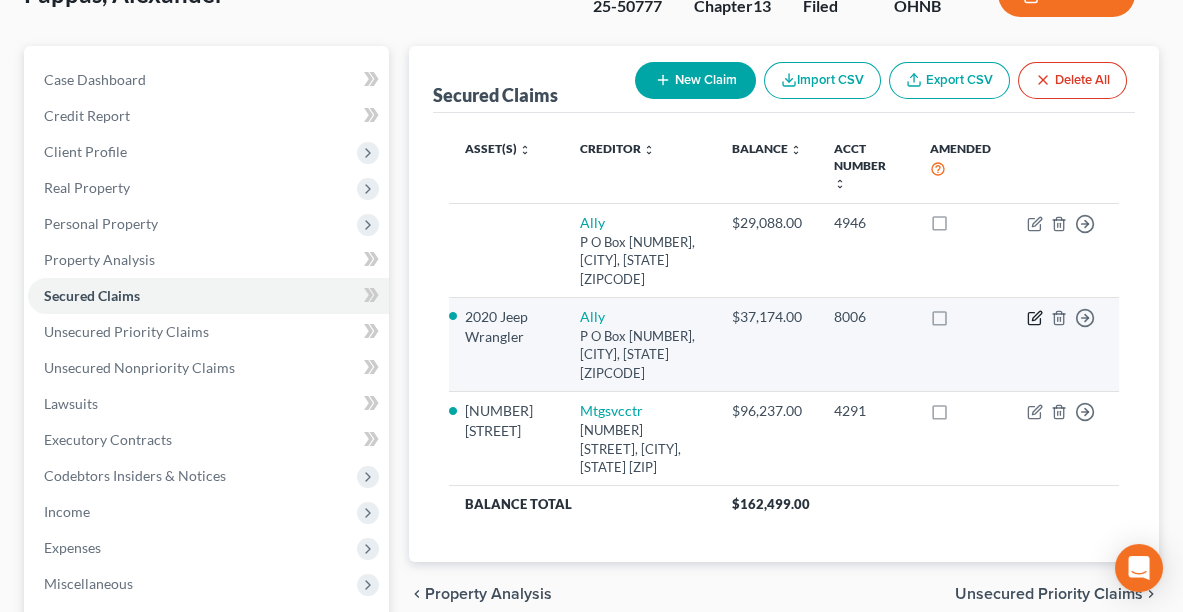 click 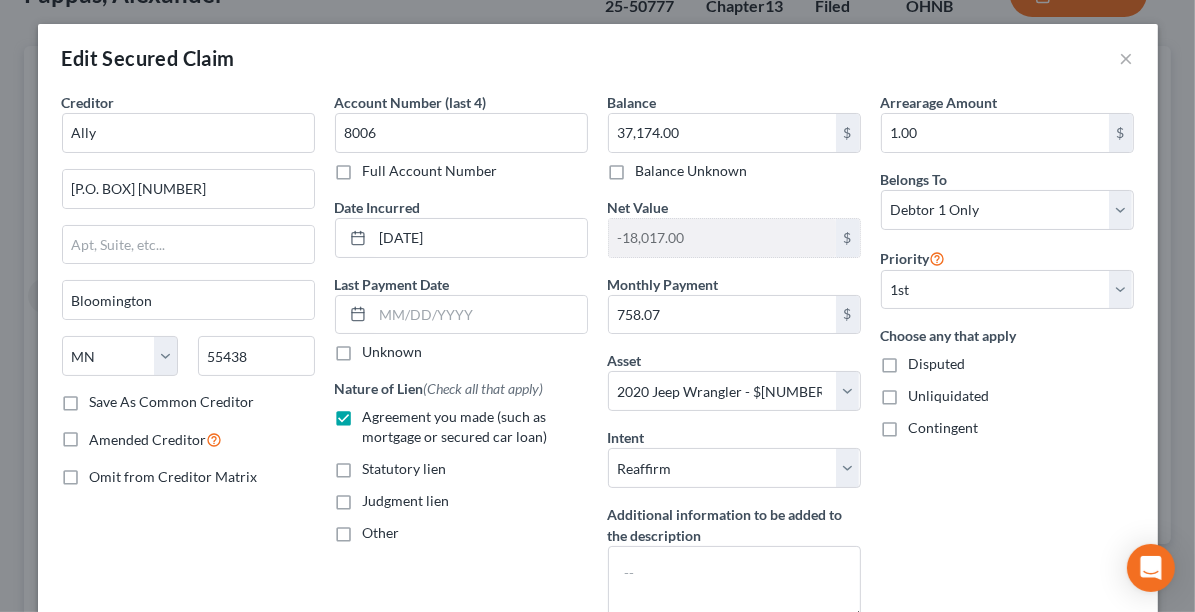 click on "Edit Secured Claim  ×" at bounding box center (598, 58) 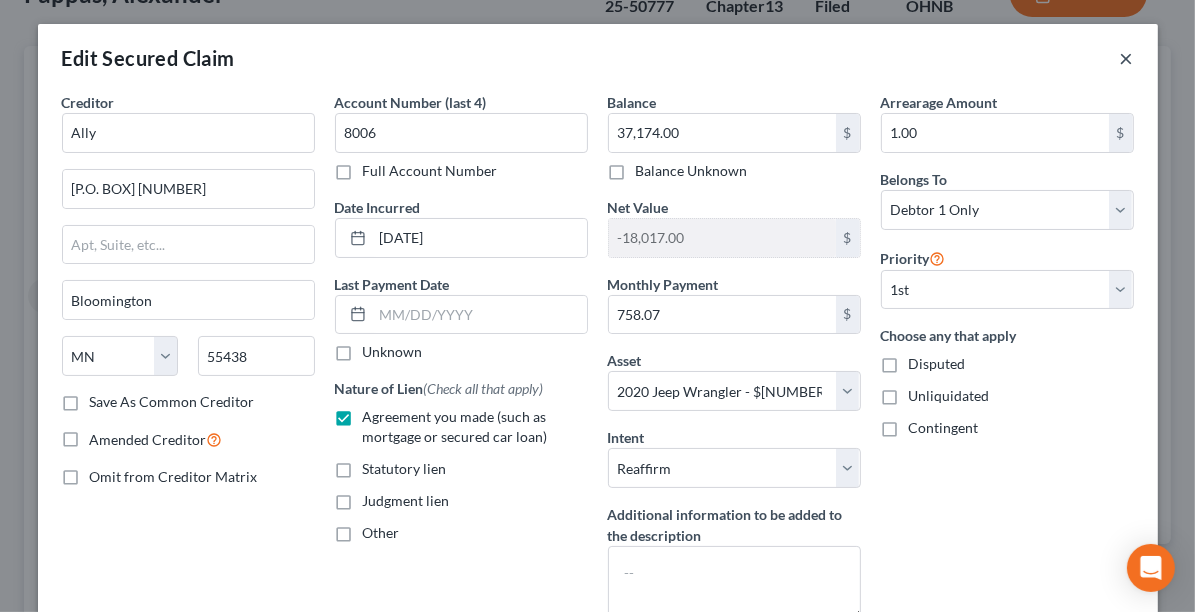 click on "×" at bounding box center (1127, 58) 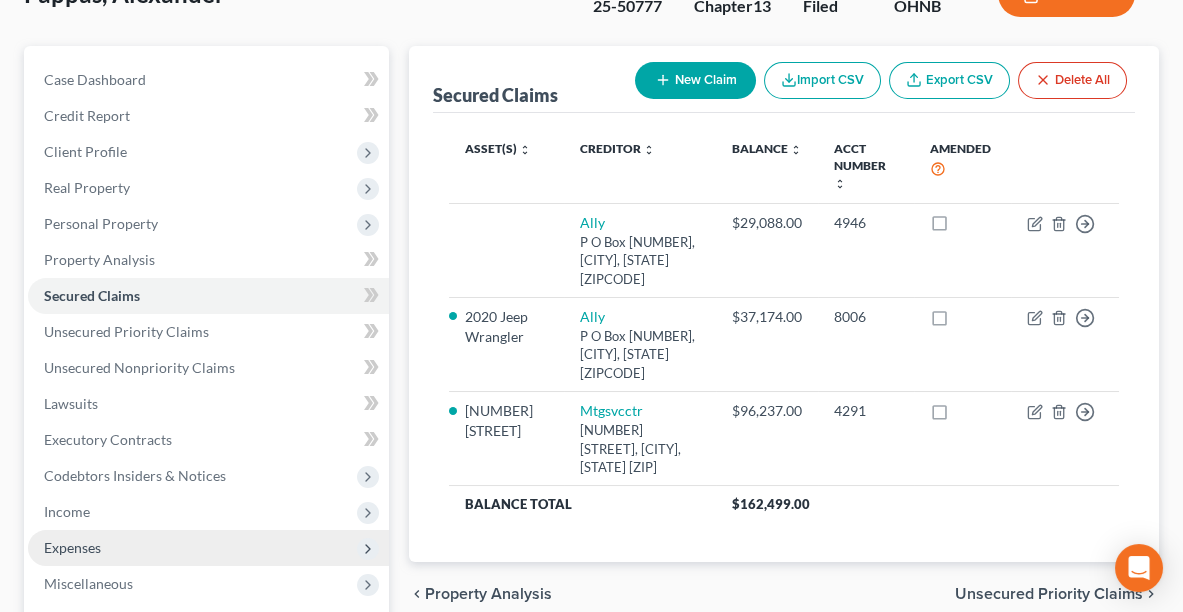 click on "Expenses" at bounding box center (208, 548) 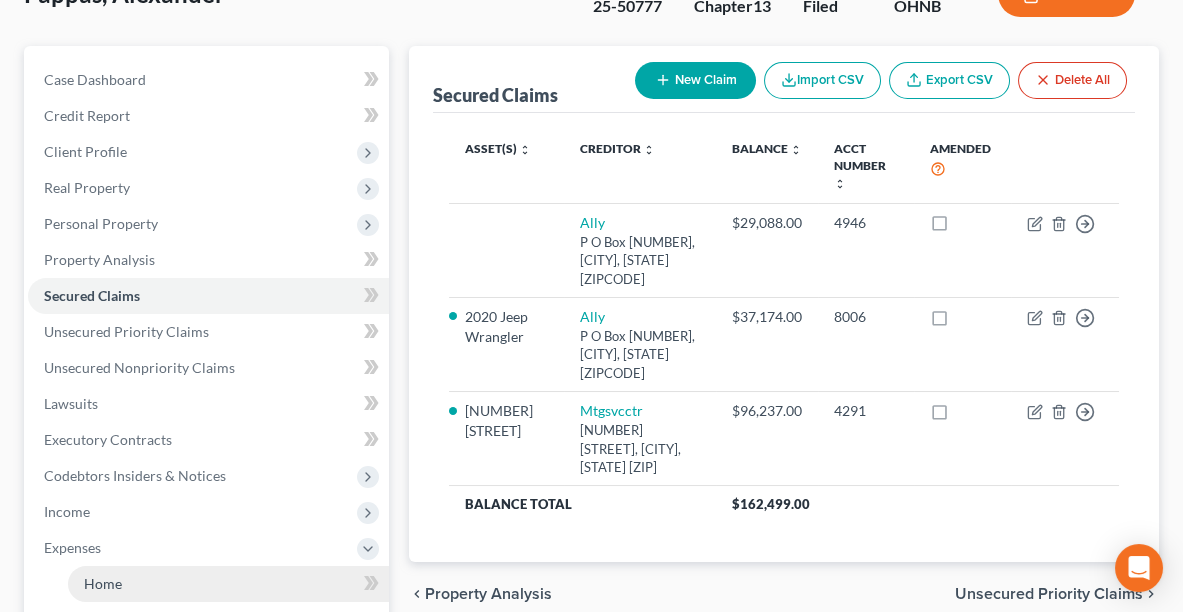 click on "Home" at bounding box center [103, 583] 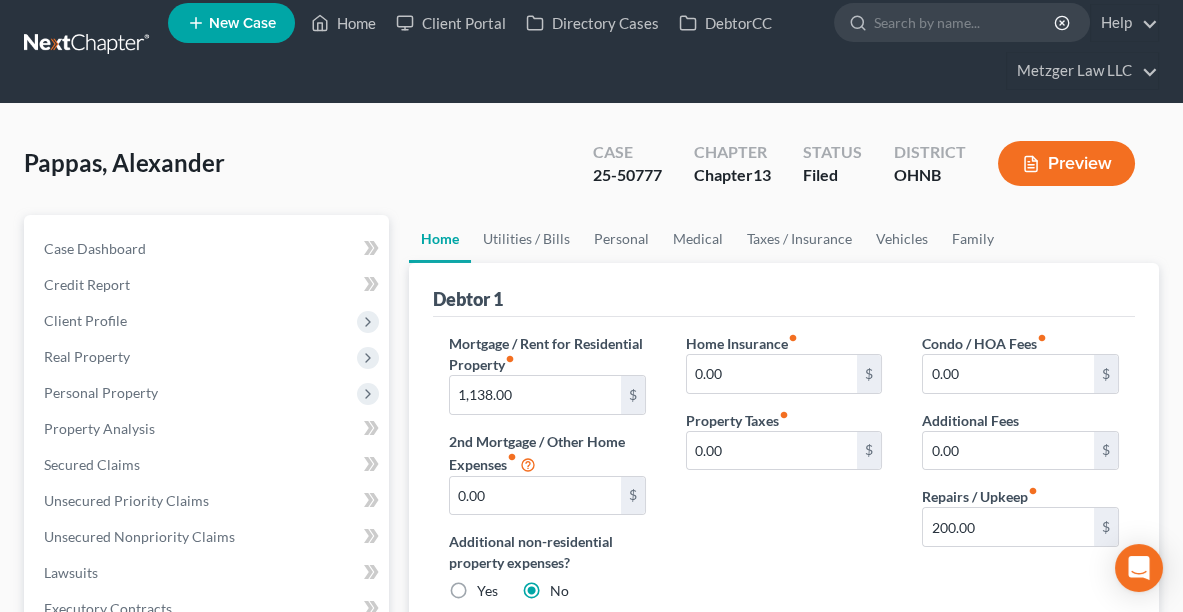 scroll, scrollTop: 0, scrollLeft: 0, axis: both 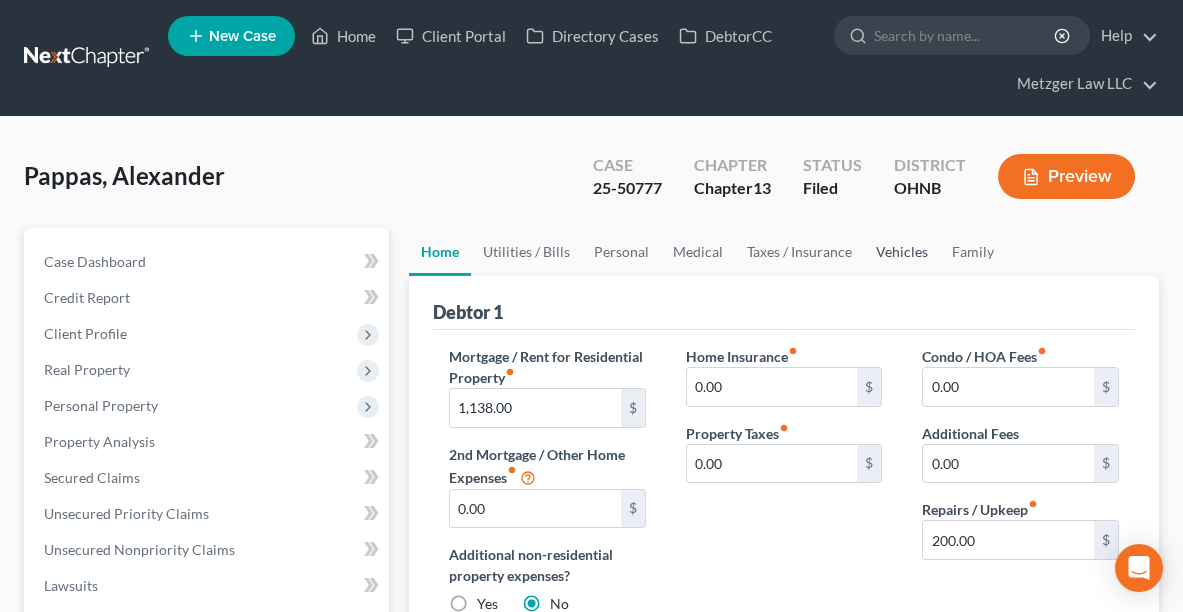 click on "Vehicles" at bounding box center [902, 252] 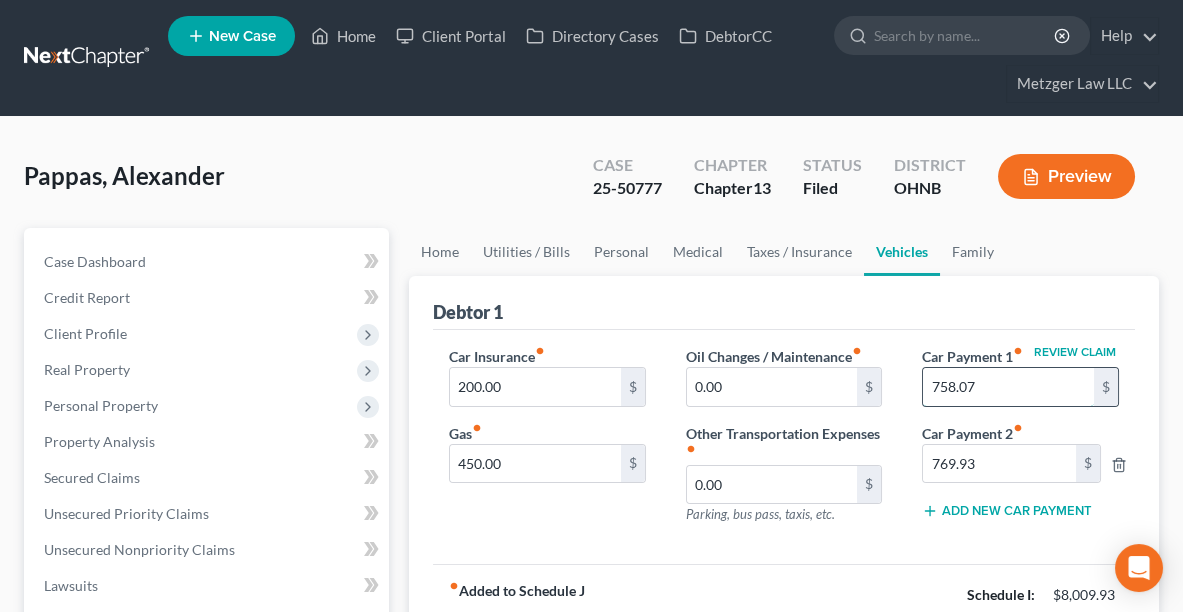 click on "758.07" at bounding box center [1008, 387] 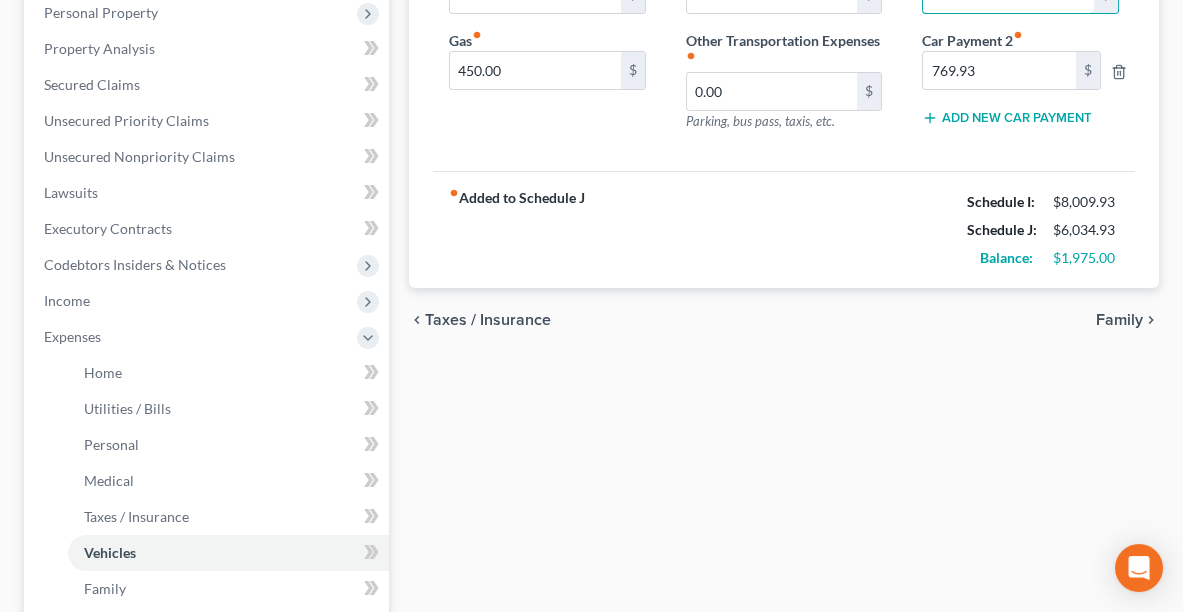 scroll, scrollTop: 397, scrollLeft: 0, axis: vertical 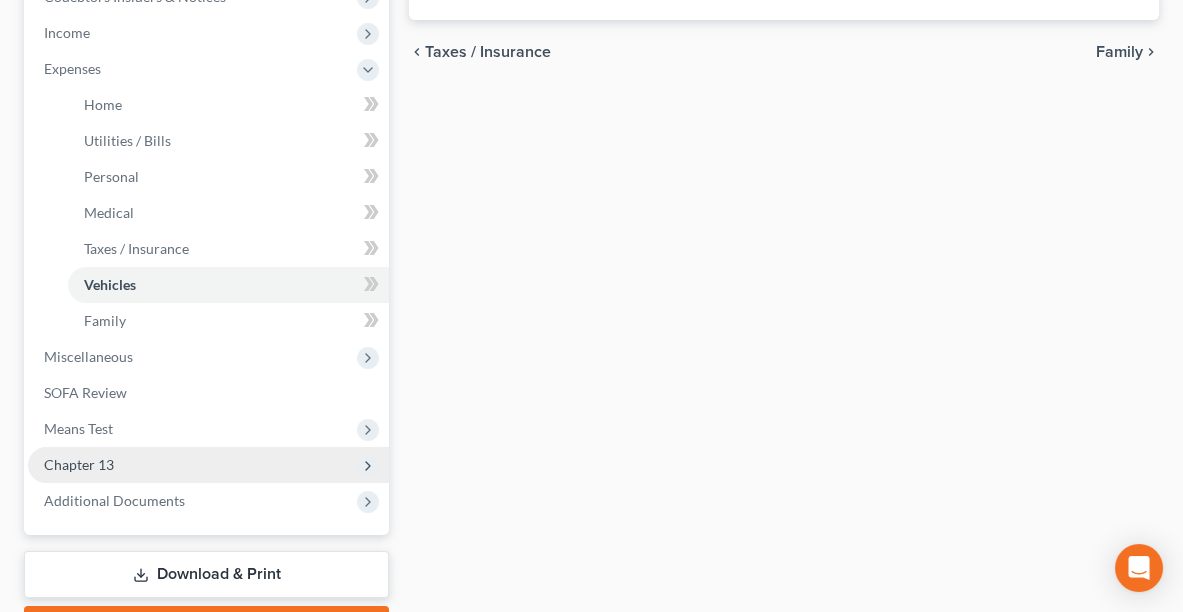 click on "Chapter 13" at bounding box center (208, 465) 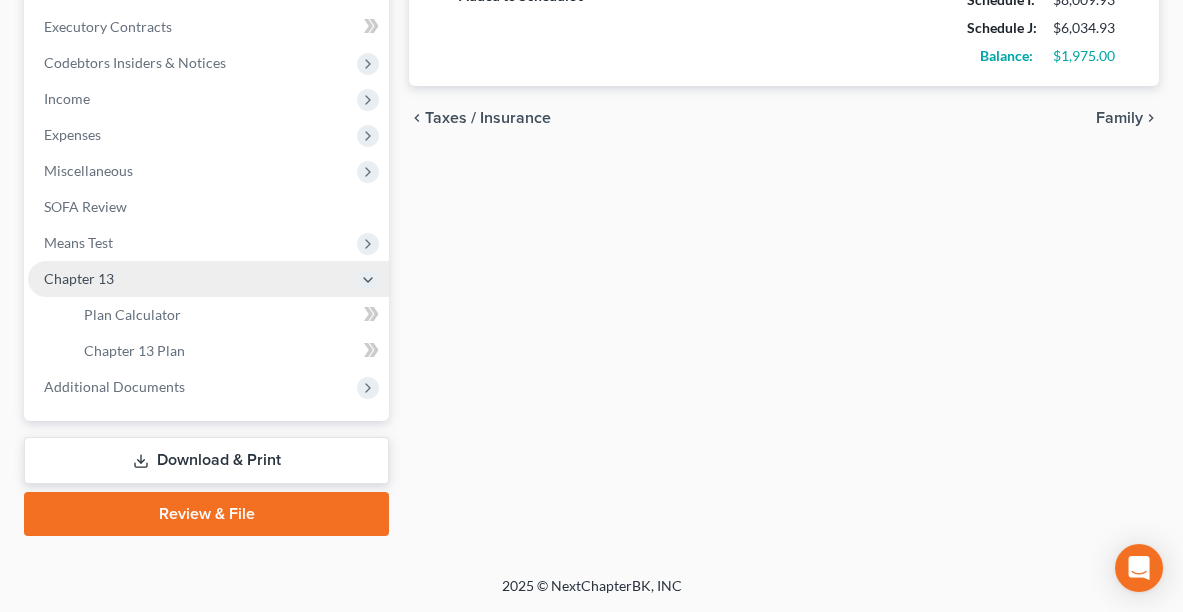 scroll, scrollTop: 590, scrollLeft: 0, axis: vertical 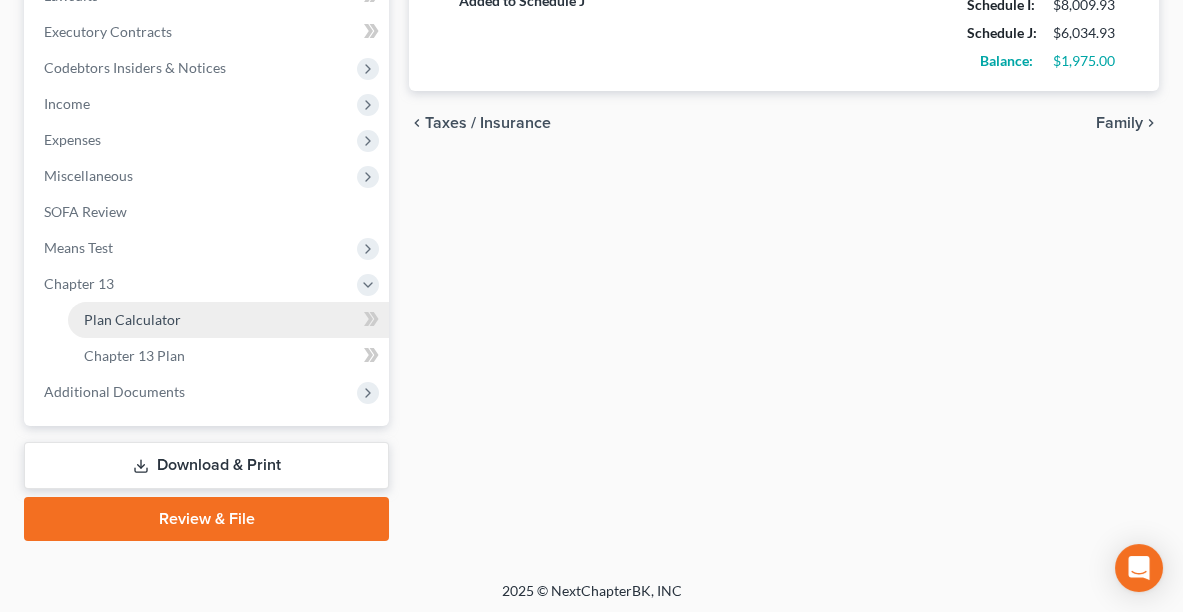 click on "Plan Calculator" at bounding box center (228, 320) 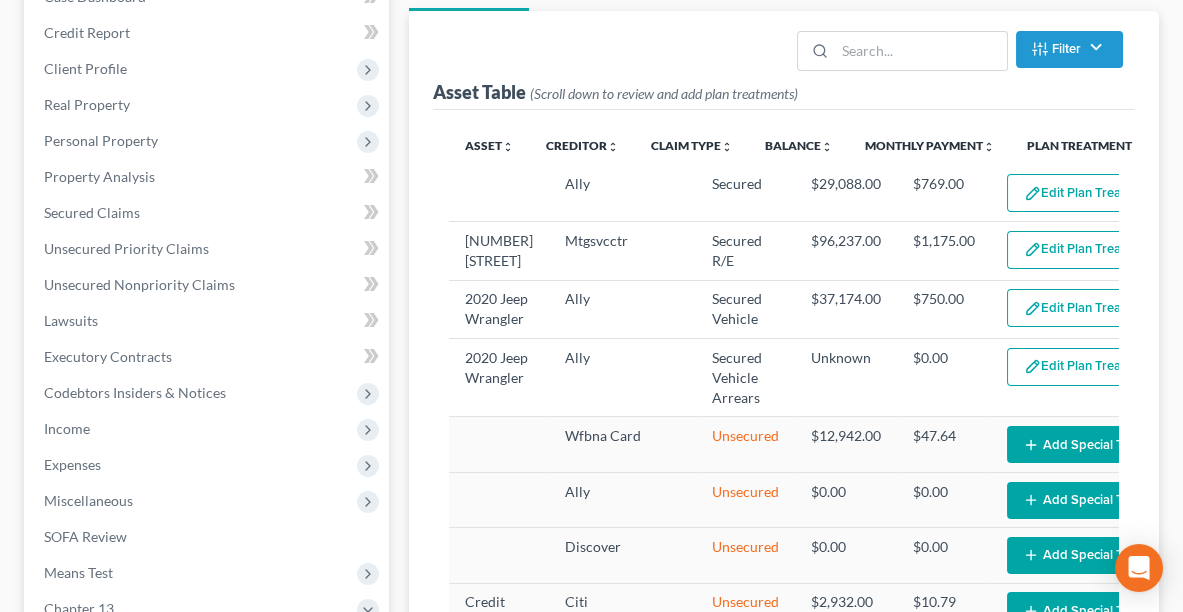 scroll, scrollTop: 273, scrollLeft: 0, axis: vertical 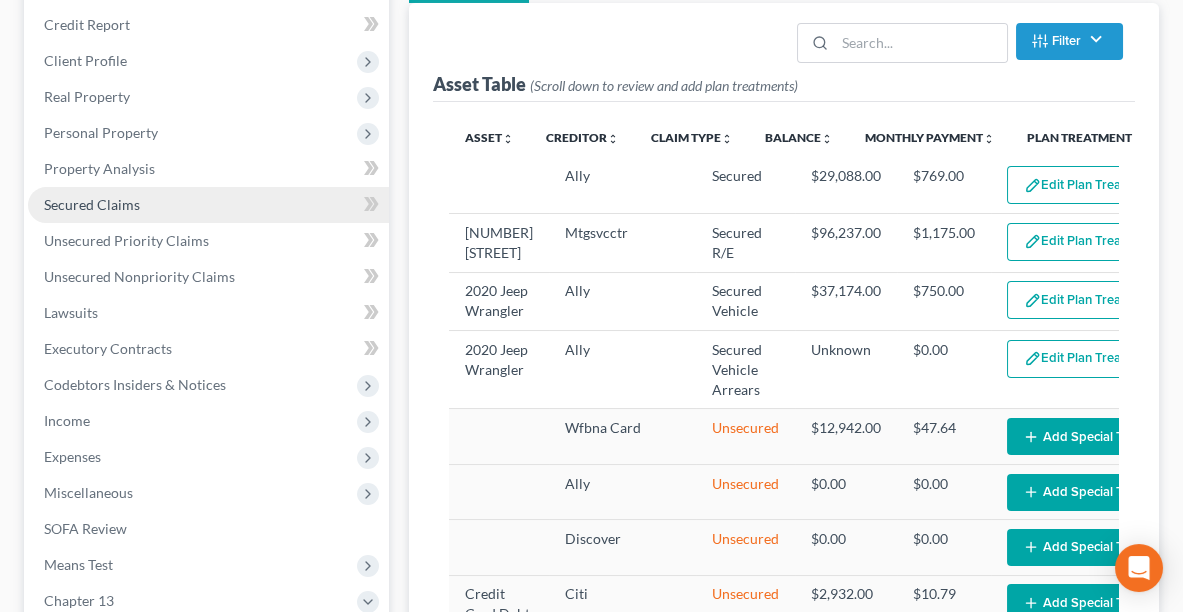 click on "Secured Claims" at bounding box center [208, 205] 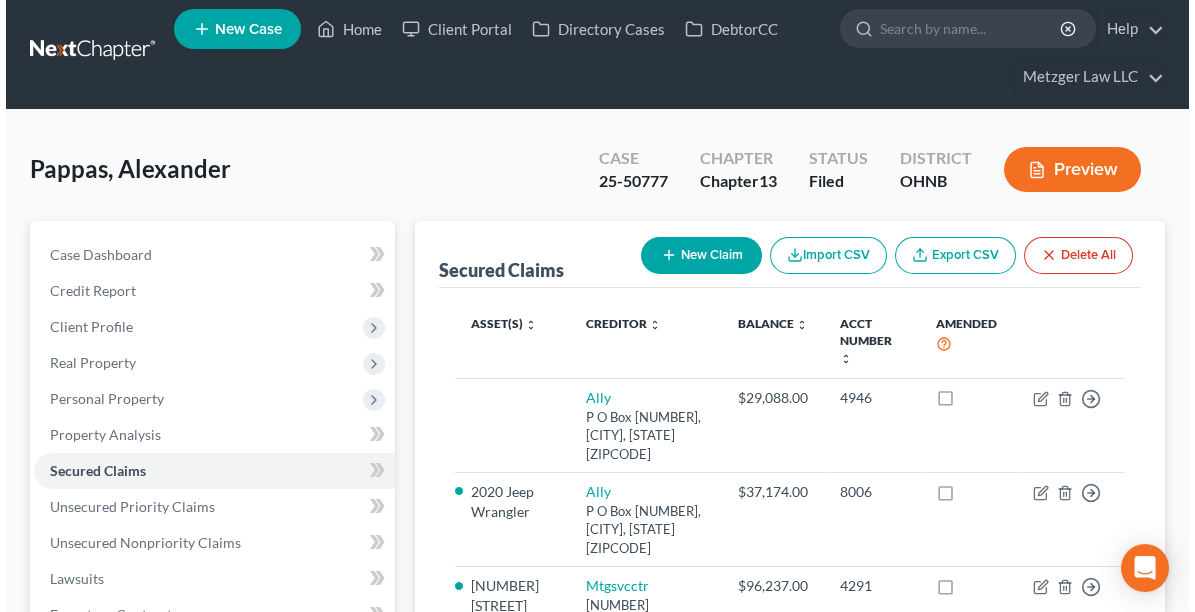 scroll, scrollTop: 0, scrollLeft: 0, axis: both 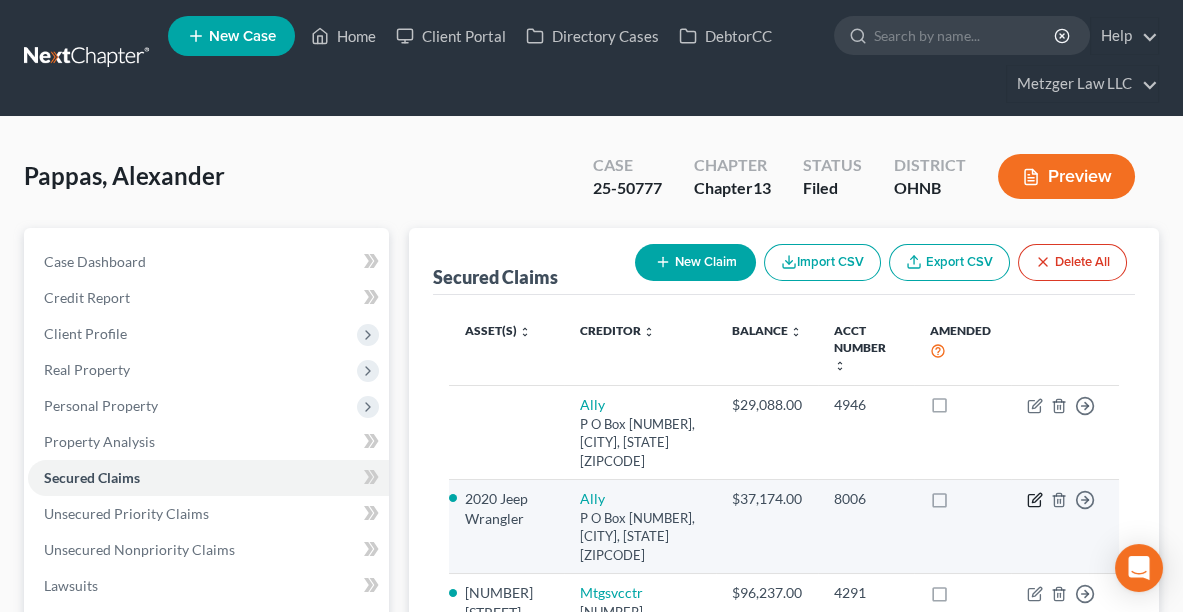 click 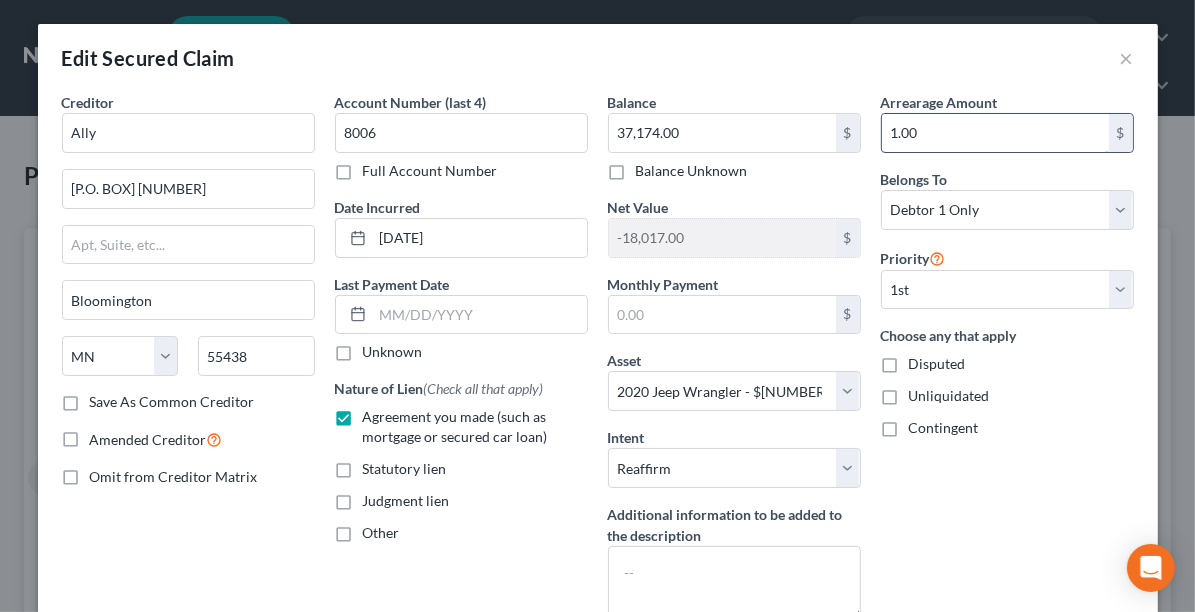 click on "1.00" at bounding box center (995, 133) 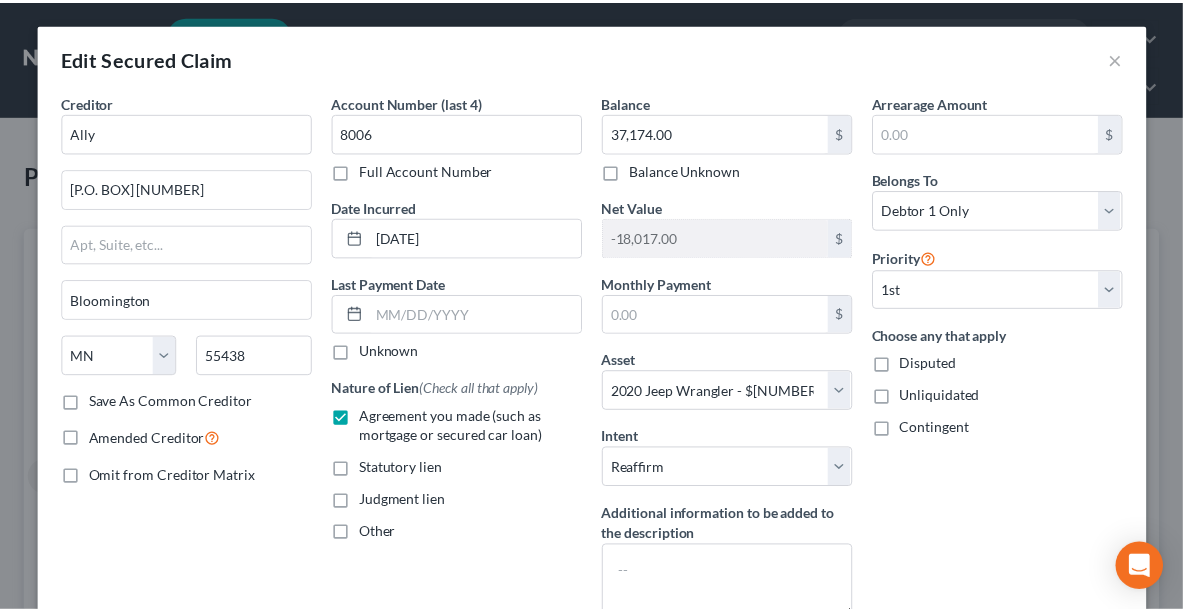 scroll, scrollTop: 201, scrollLeft: 0, axis: vertical 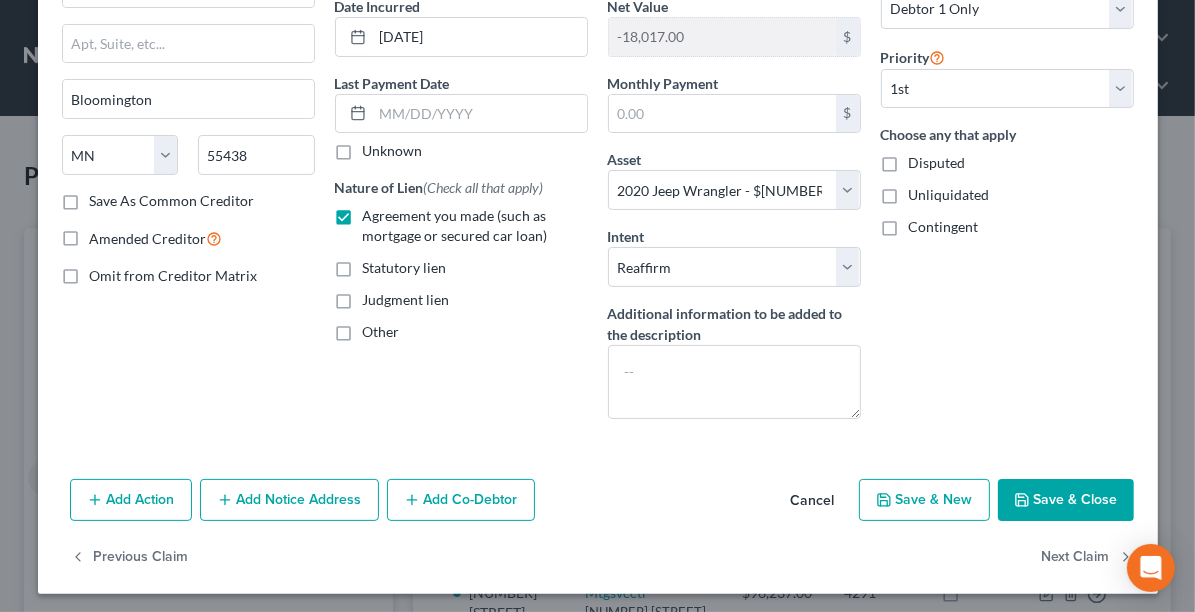 click on "Save & Close" at bounding box center [1066, 500] 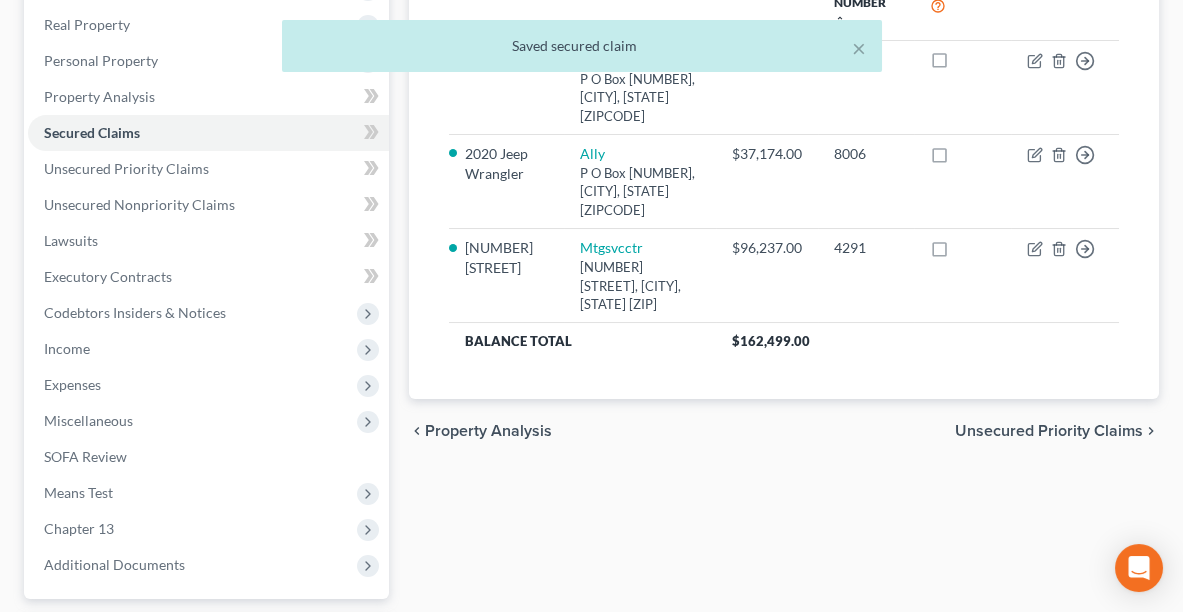 scroll, scrollTop: 356, scrollLeft: 0, axis: vertical 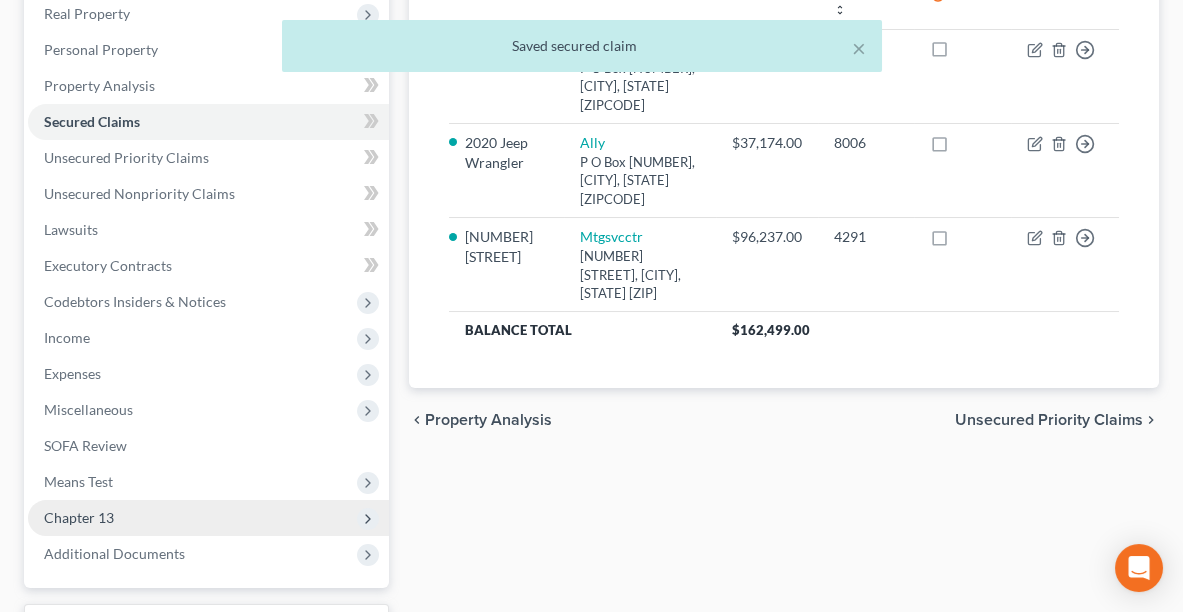 click on "Chapter 13" at bounding box center [208, 518] 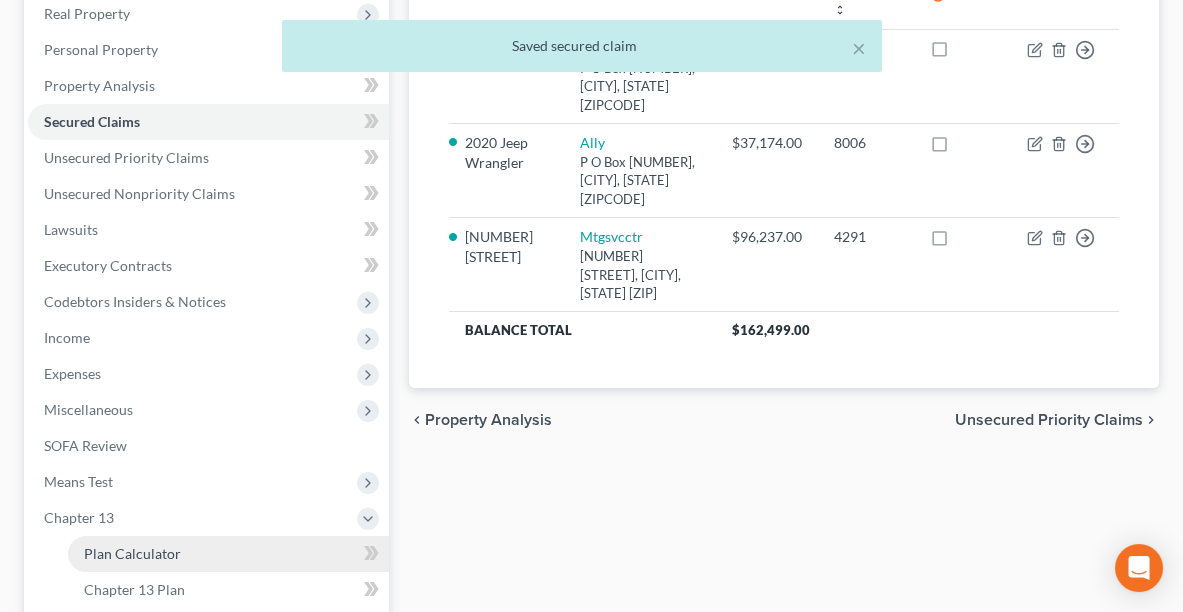 click on "Plan Calculator" at bounding box center [132, 553] 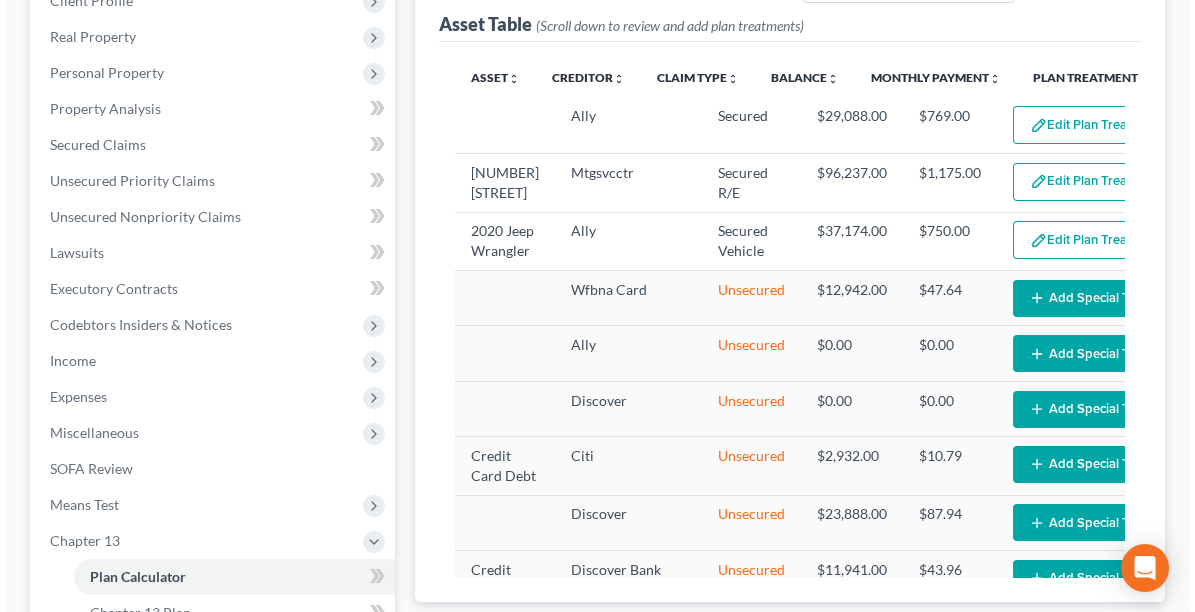 scroll, scrollTop: 346, scrollLeft: 0, axis: vertical 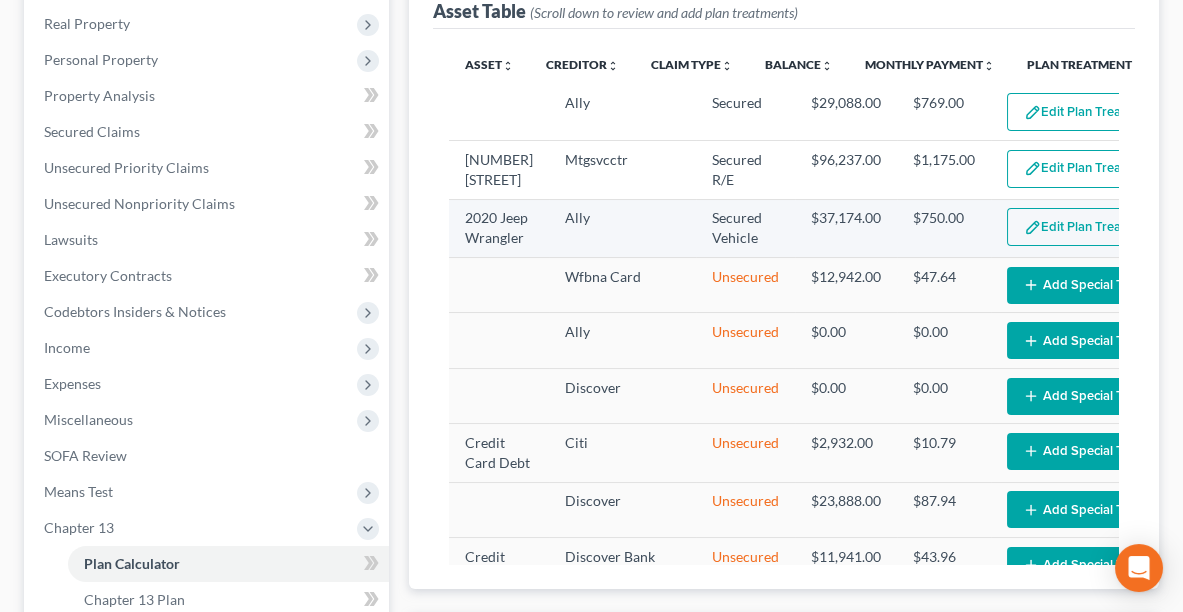 click on "Edit Plan Treatment" at bounding box center [1089, 227] 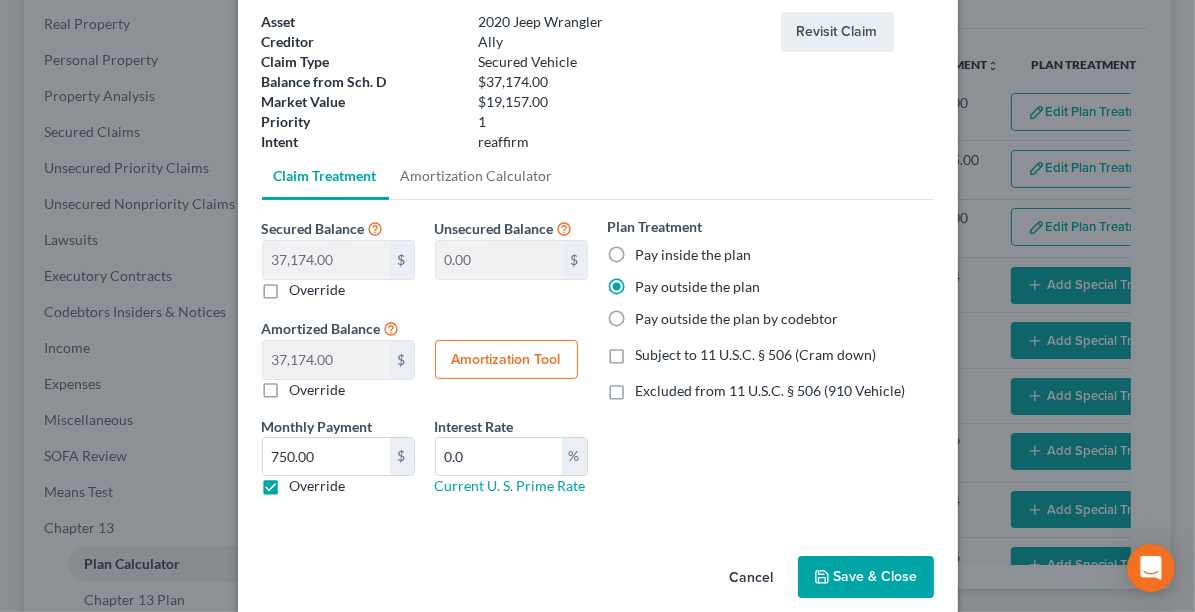 scroll, scrollTop: 121, scrollLeft: 0, axis: vertical 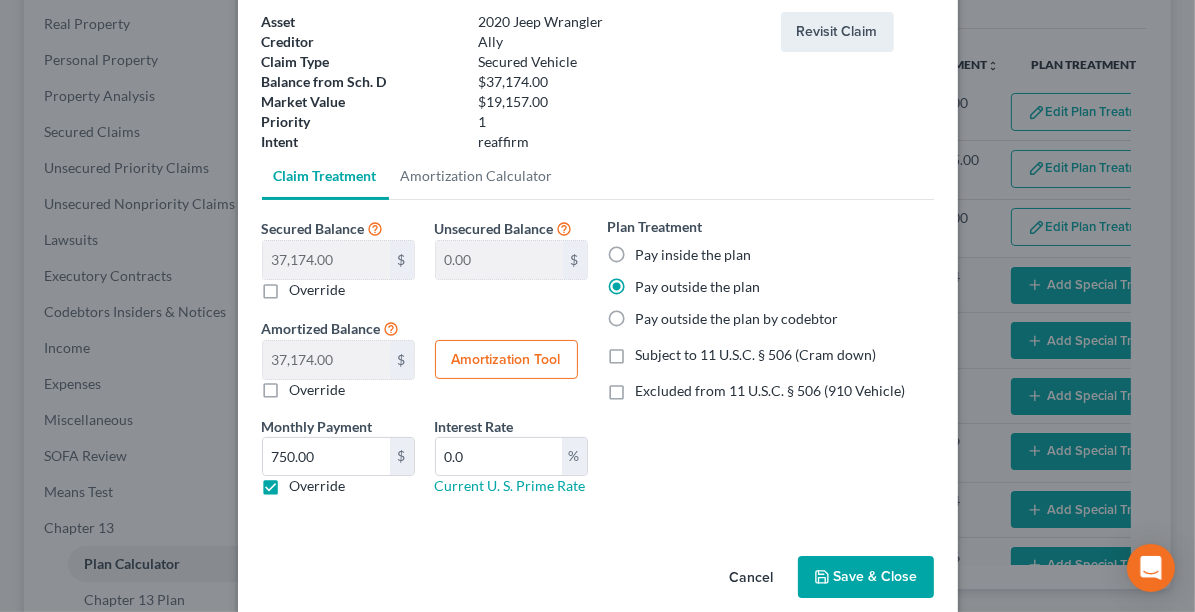 click on "Pay inside the plan" at bounding box center [694, 255] 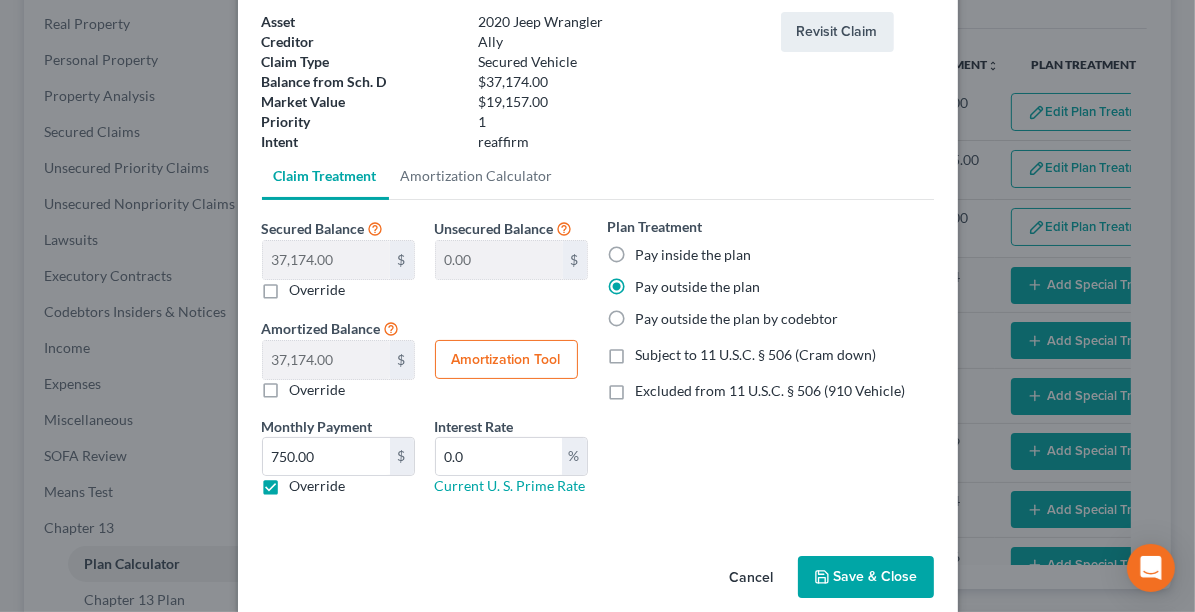 click on "Pay inside the plan" at bounding box center (650, 251) 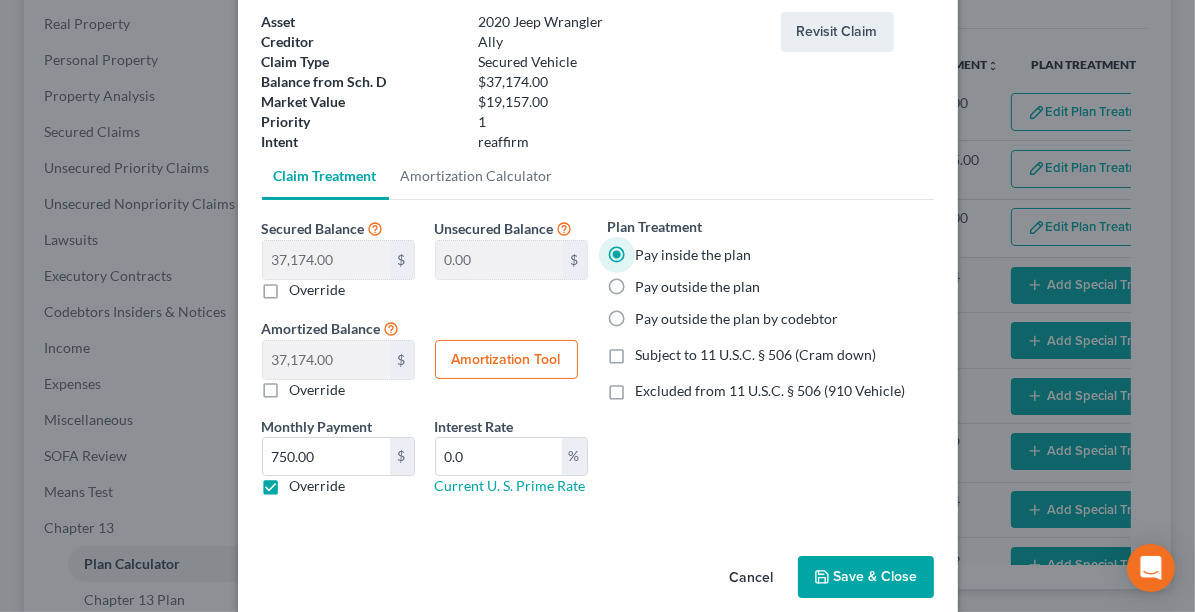 click on "Excluded from 11 U.S.C. § 506 (910 Vehicle)" at bounding box center [771, 390] 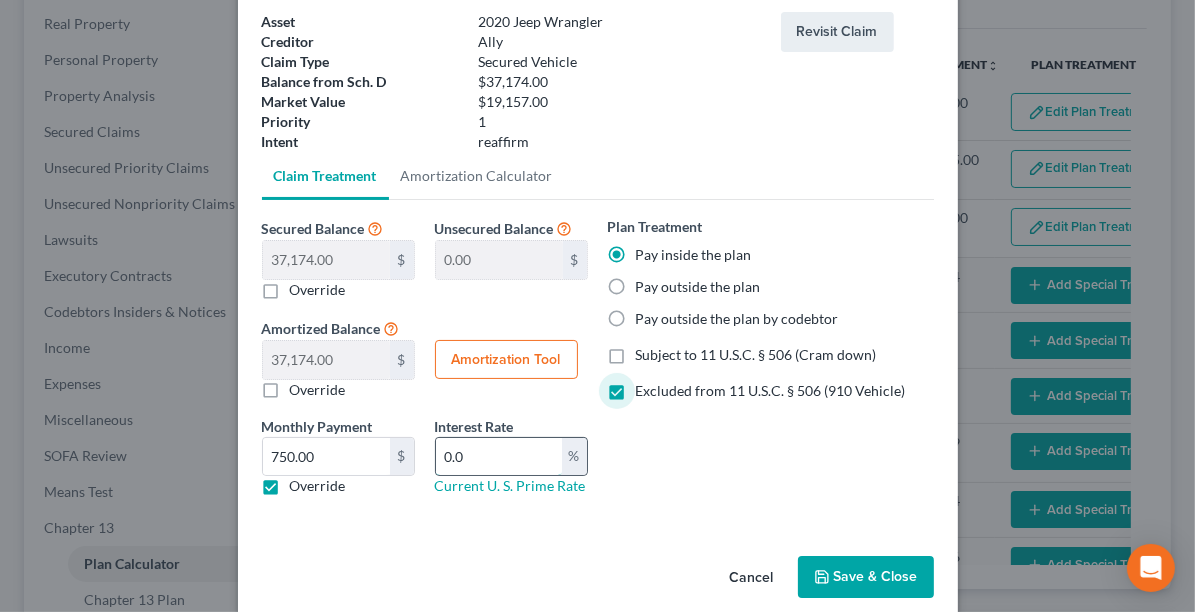 click on "0.0" at bounding box center [499, 457] 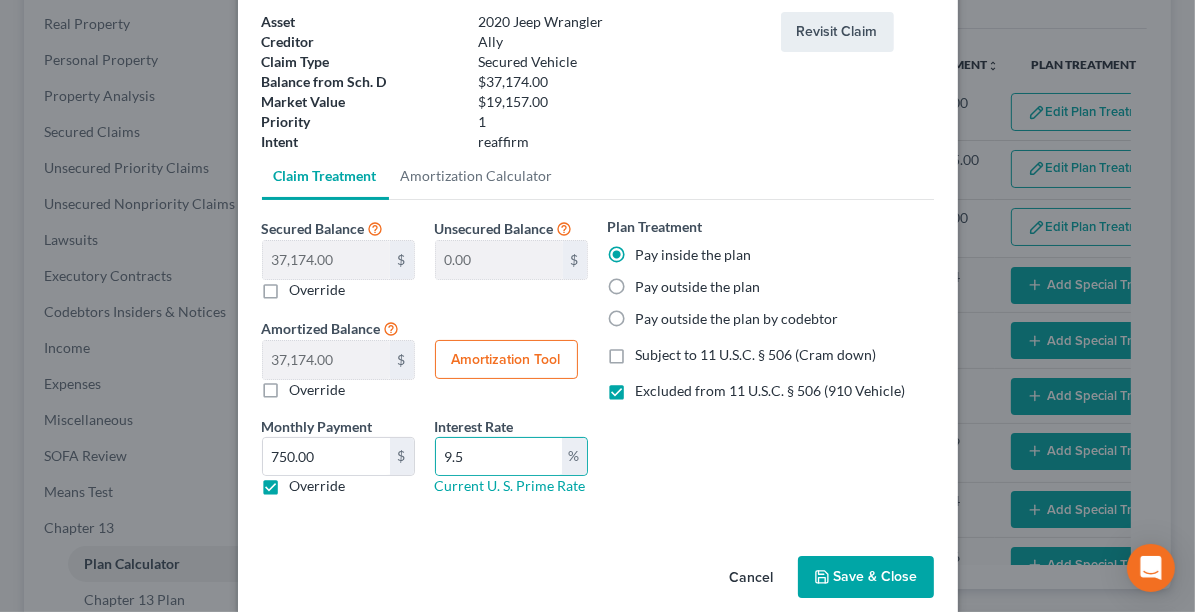 click on "Amortization Tool" at bounding box center (506, 360) 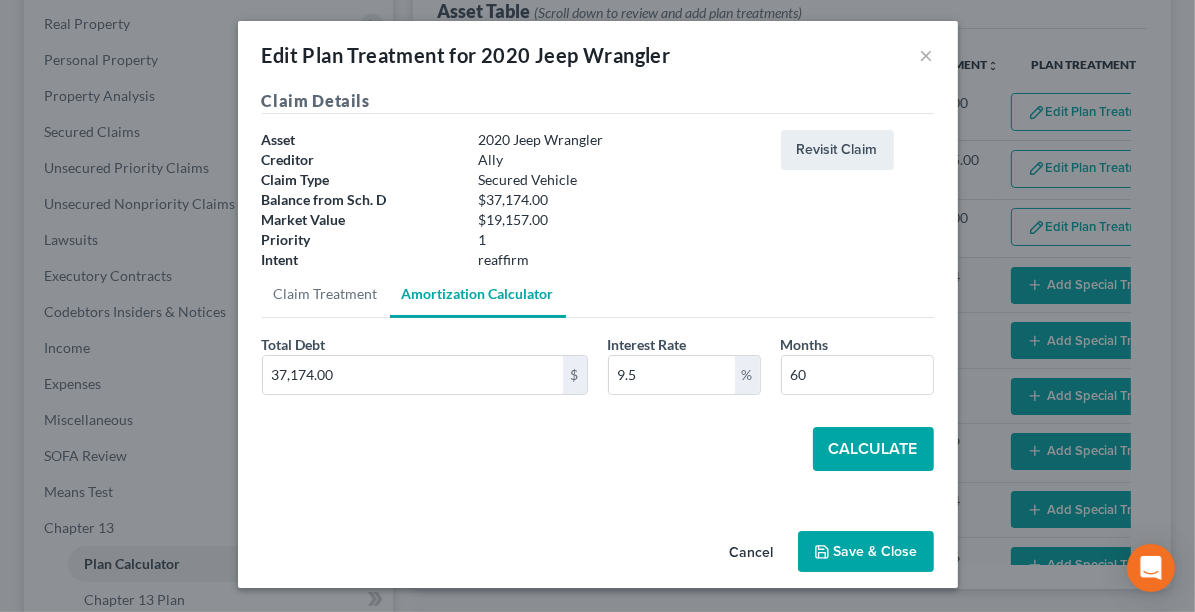 scroll, scrollTop: 1, scrollLeft: 0, axis: vertical 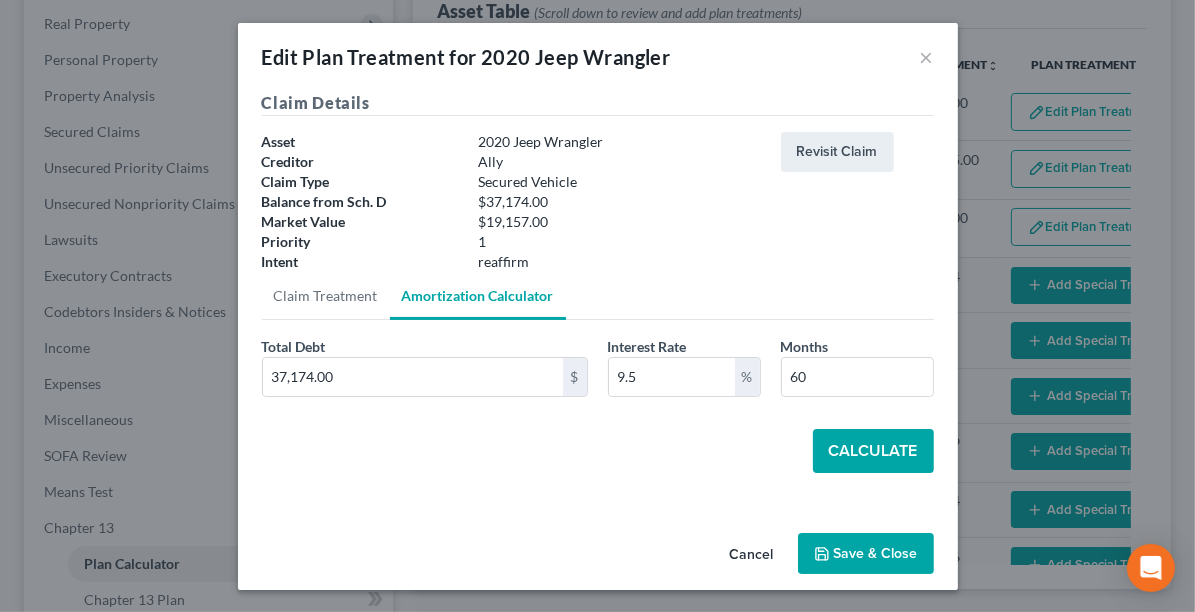 click on "Calculate" at bounding box center (873, 451) 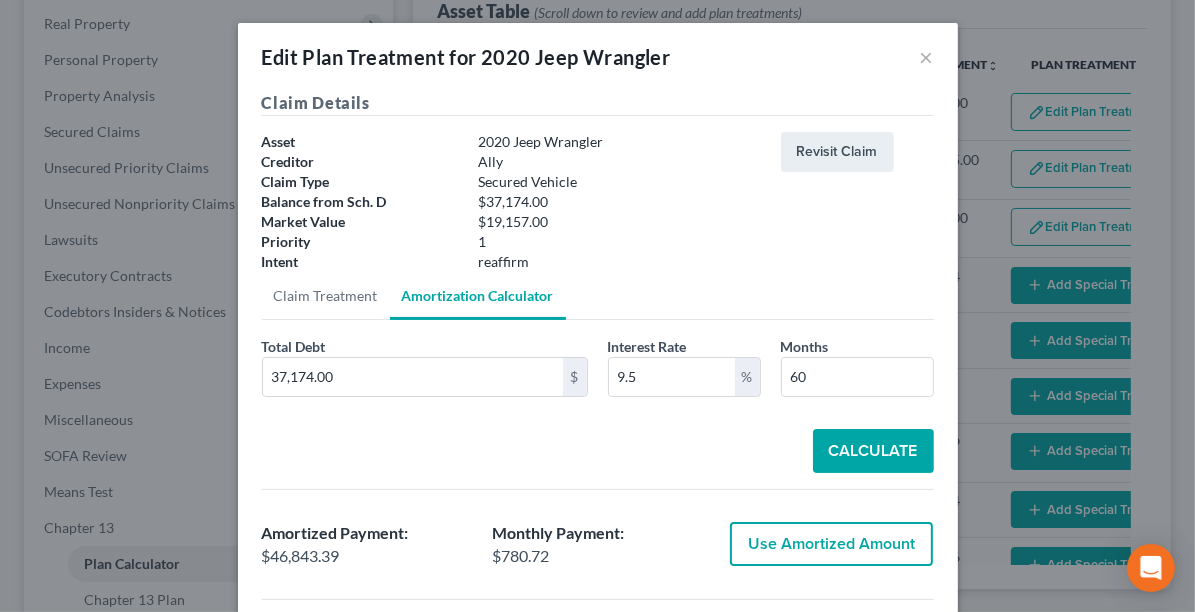 click on "Use Amortized Amount" at bounding box center (831, 544) 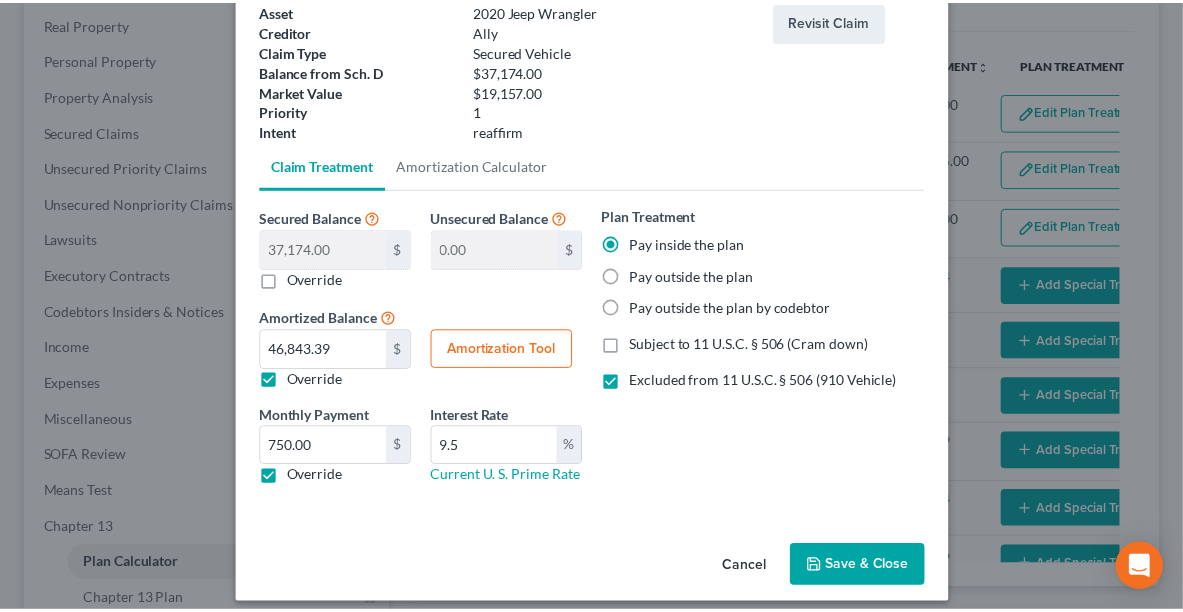 scroll, scrollTop: 143, scrollLeft: 0, axis: vertical 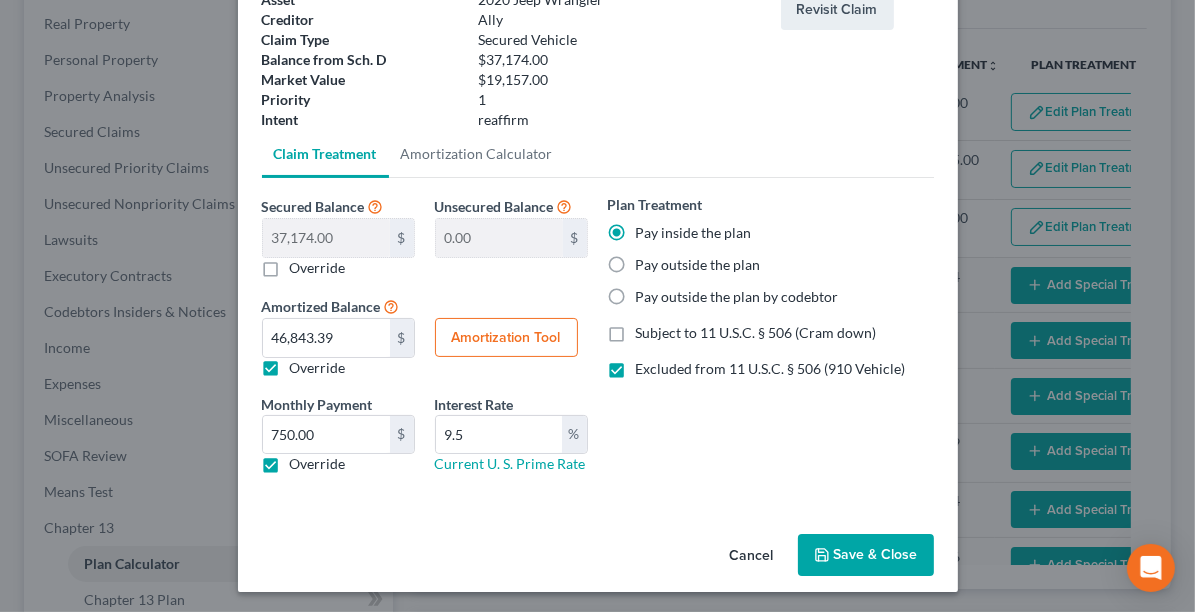 click on "Save & Close" at bounding box center [866, 555] 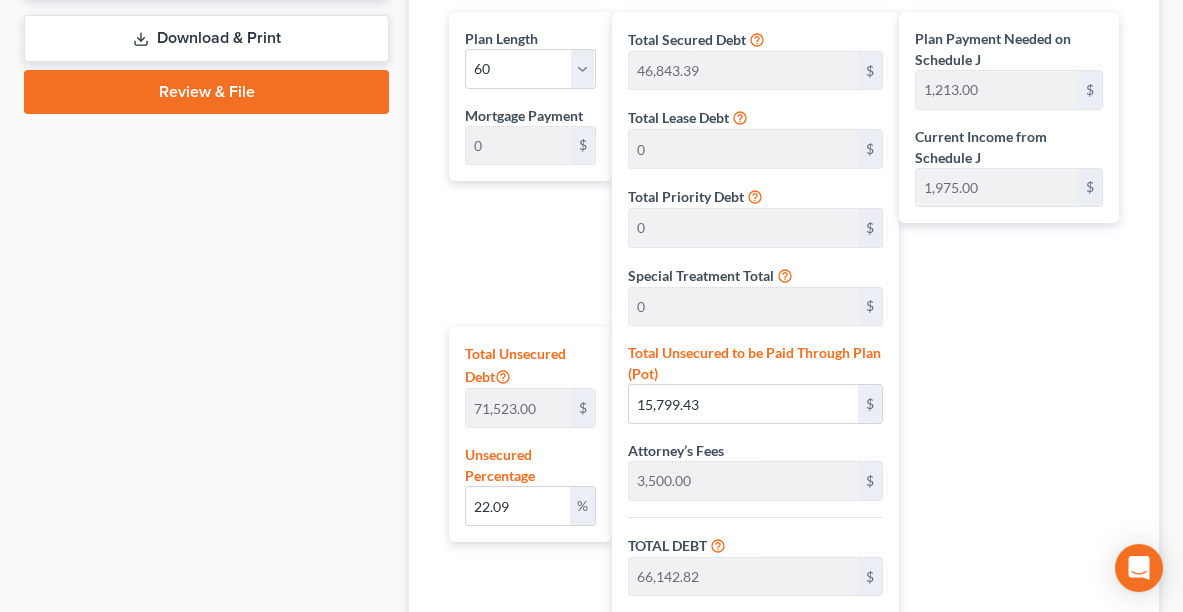 scroll, scrollTop: 1203, scrollLeft: 0, axis: vertical 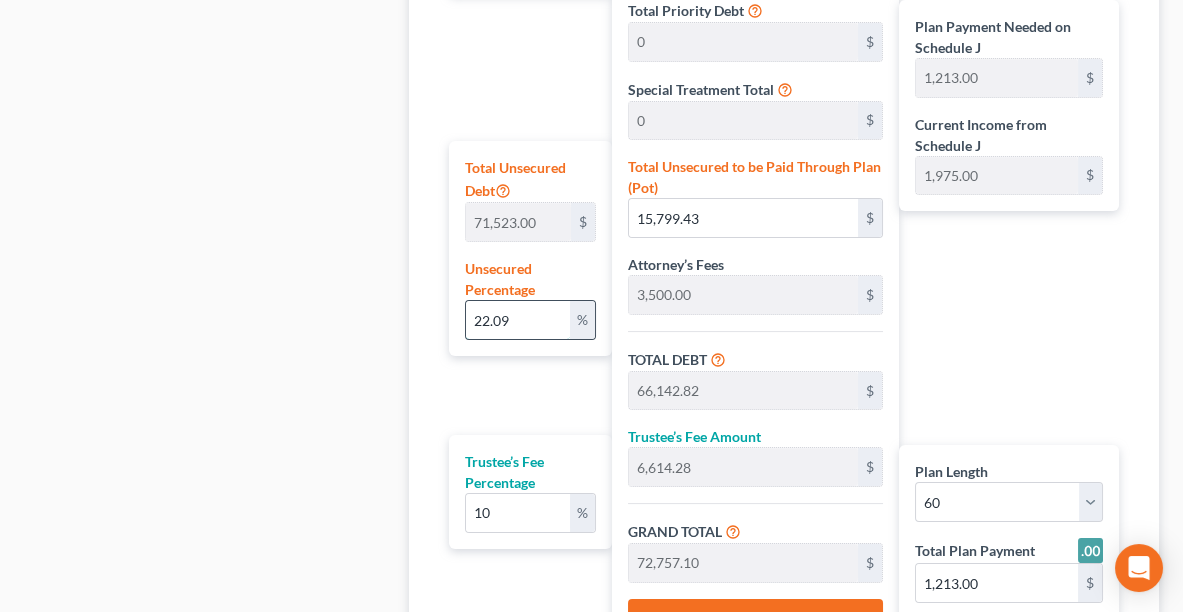 click on "22.09" at bounding box center [518, 320] 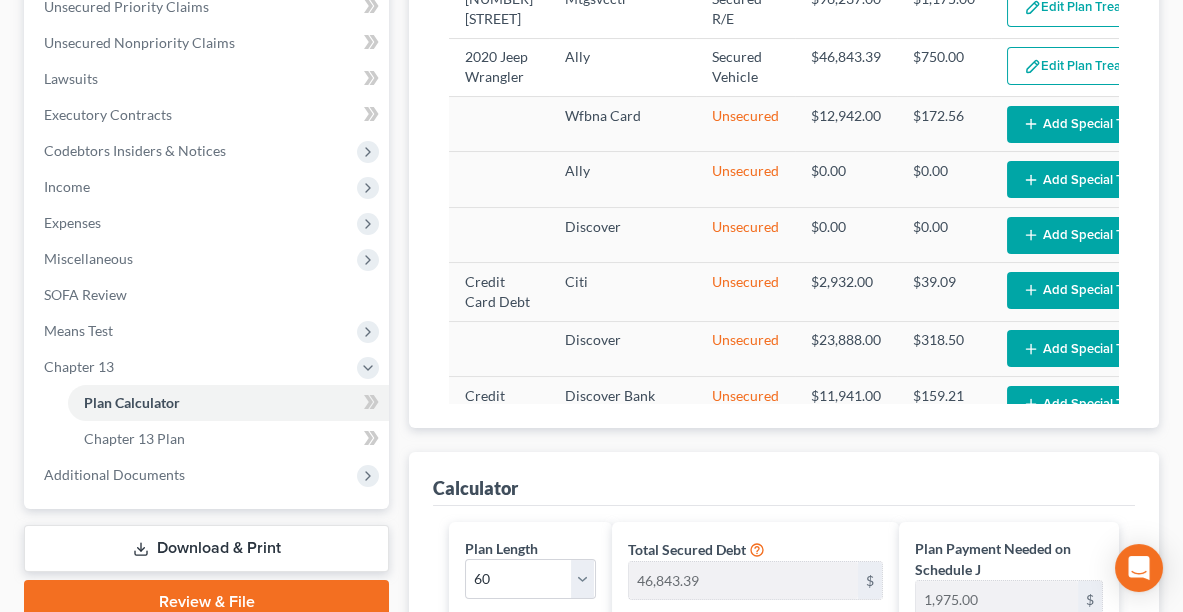 scroll, scrollTop: 371, scrollLeft: 0, axis: vertical 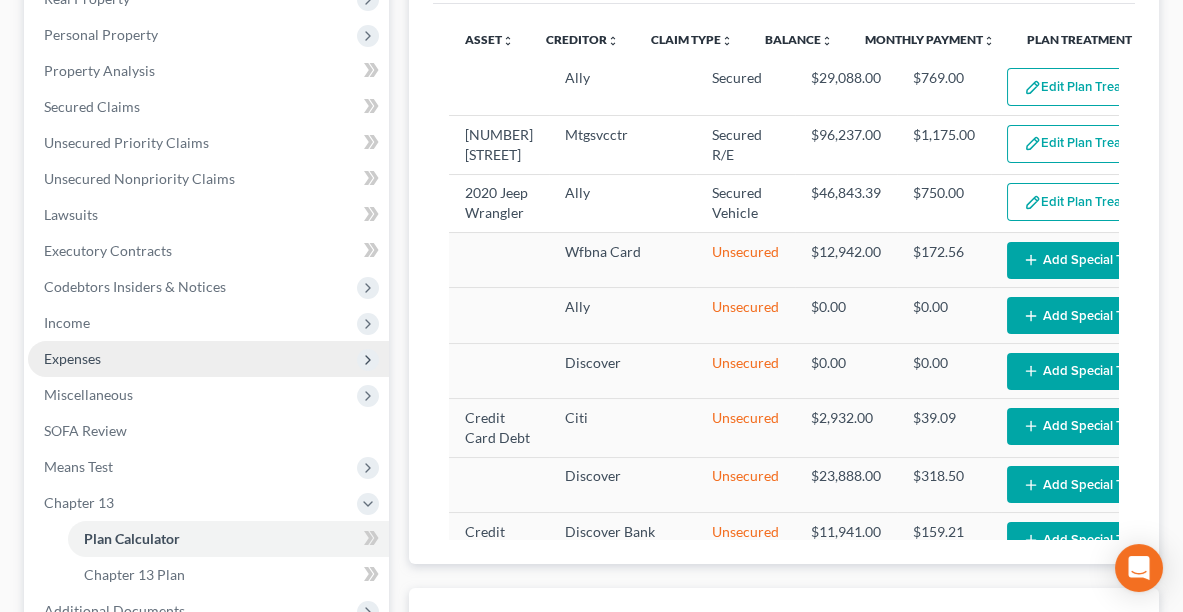 click on "Expenses" at bounding box center (208, 359) 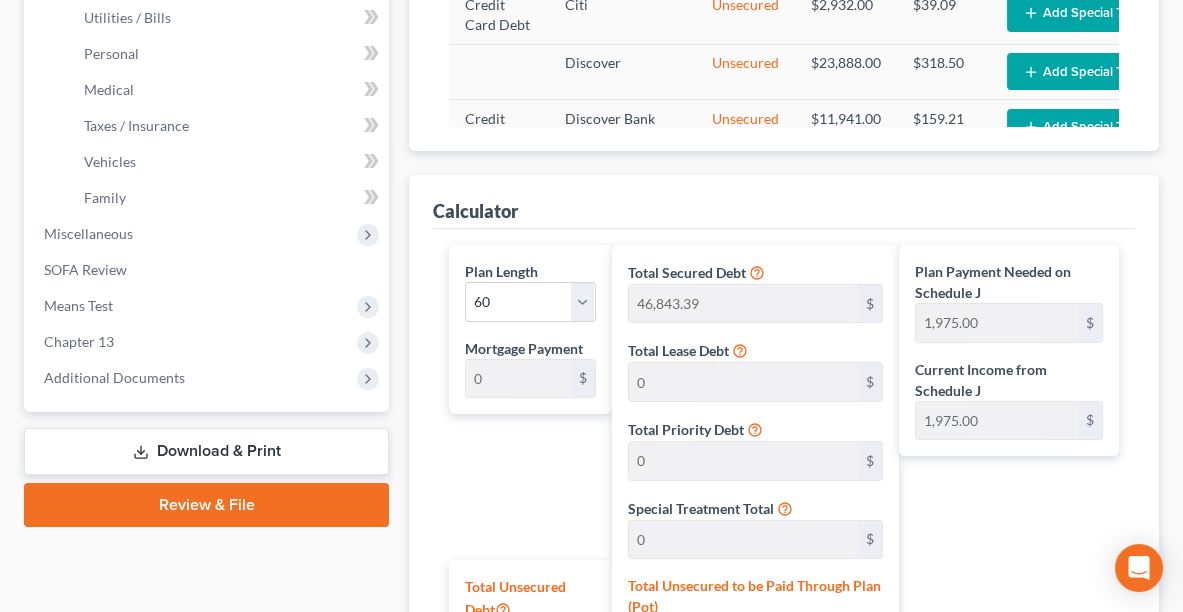 scroll, scrollTop: 791, scrollLeft: 0, axis: vertical 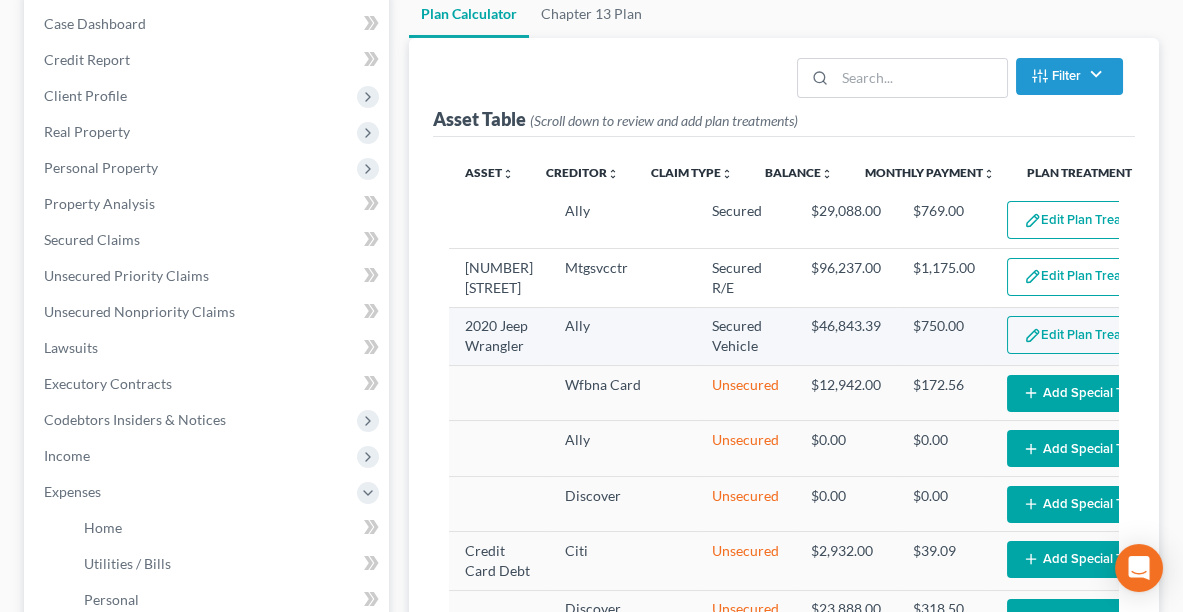 click on "Edit Plan Treatment" at bounding box center [1089, 335] 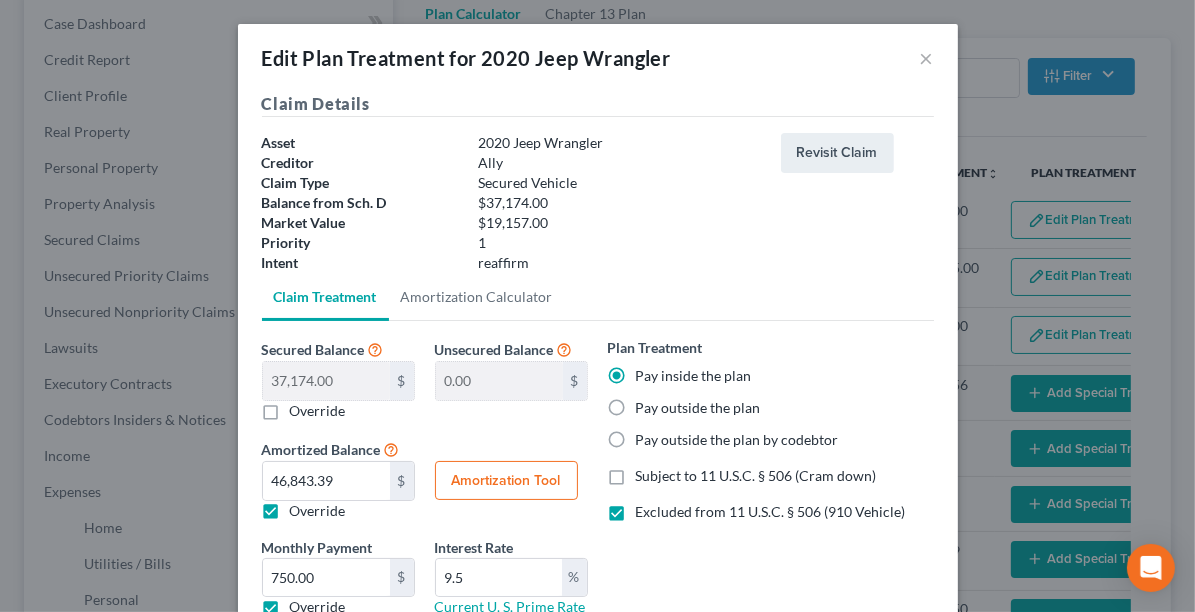 click on "Pay outside the plan" at bounding box center [698, 408] 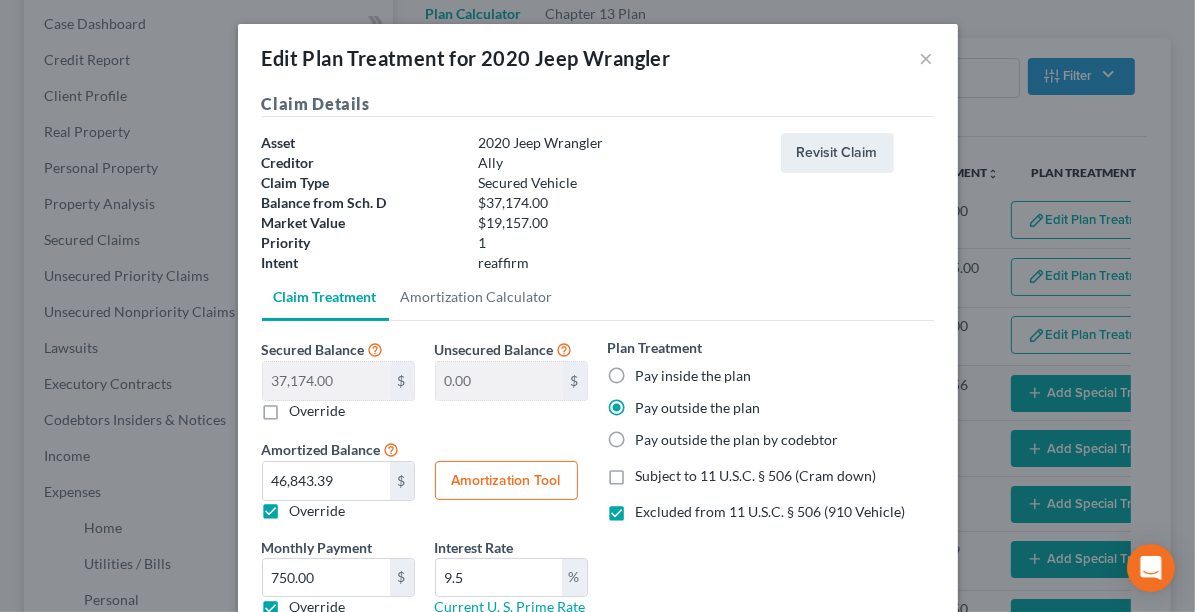 scroll, scrollTop: 95, scrollLeft: 0, axis: vertical 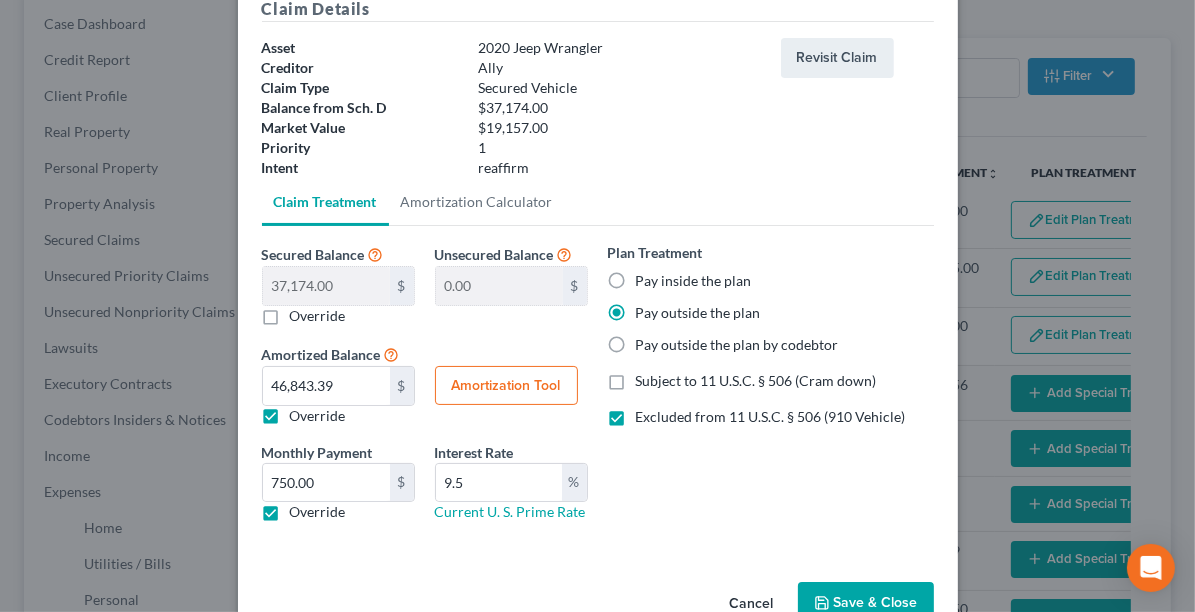 click on "Override" at bounding box center [318, 416] 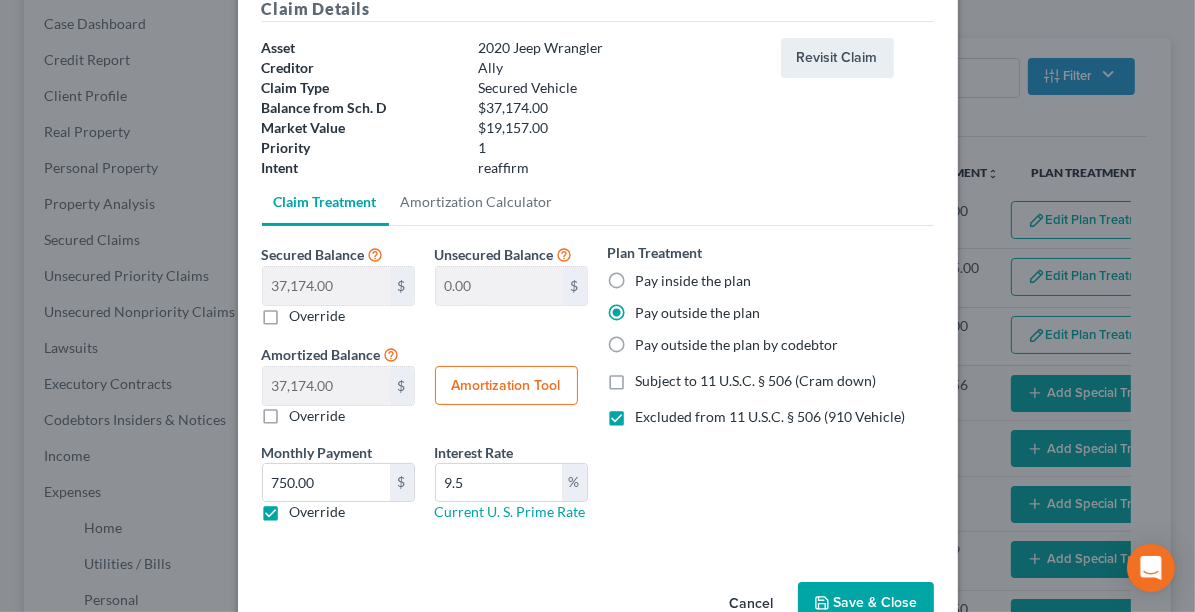 click on "Override" at bounding box center (318, 512) 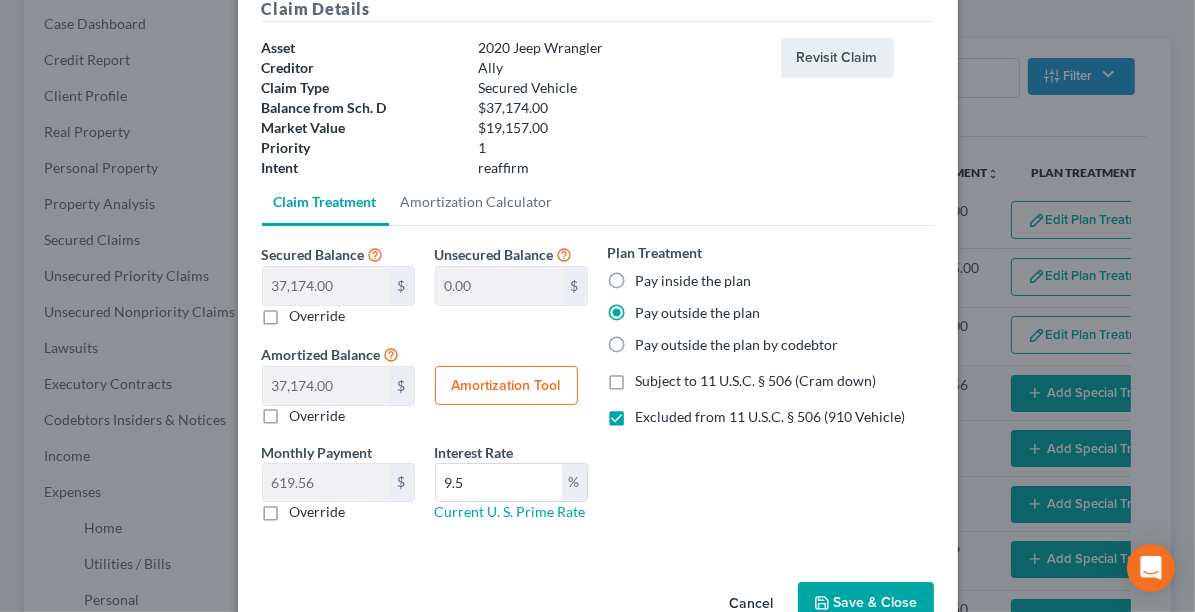 click on "Override" at bounding box center [318, 512] 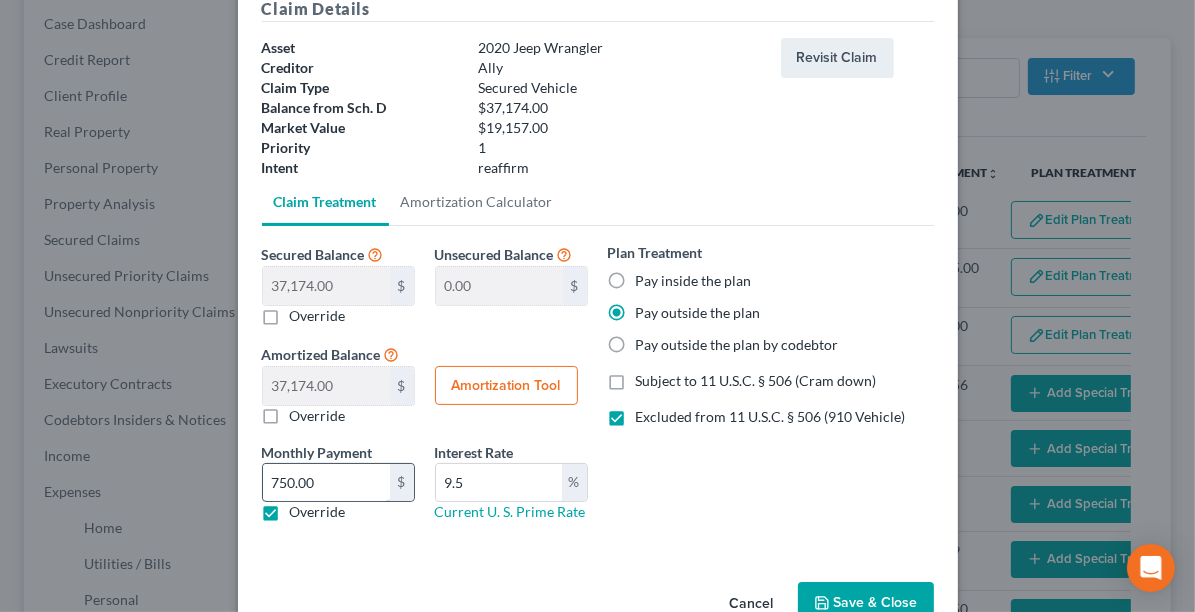 click on "750.00" at bounding box center (326, 483) 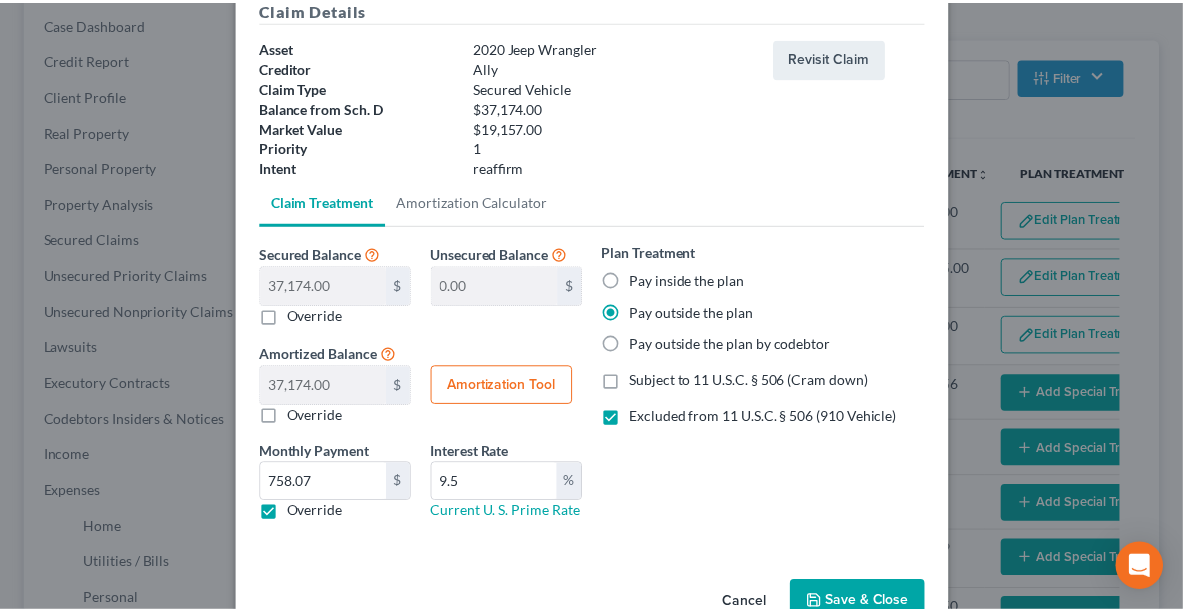 scroll, scrollTop: 143, scrollLeft: 0, axis: vertical 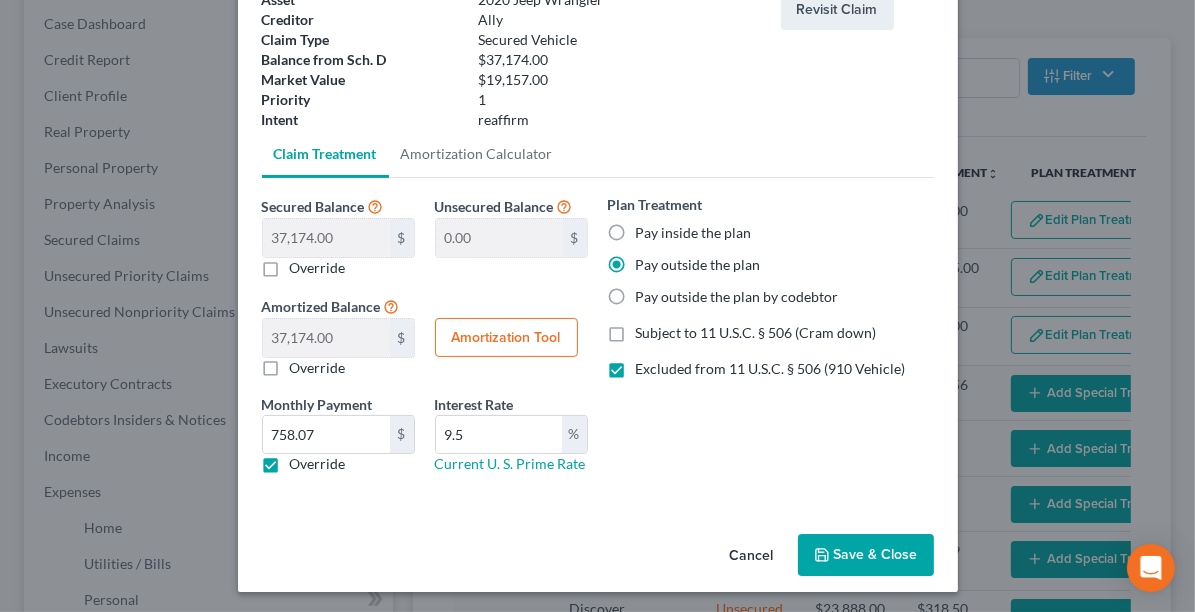 click on "Save & Close" at bounding box center [866, 555] 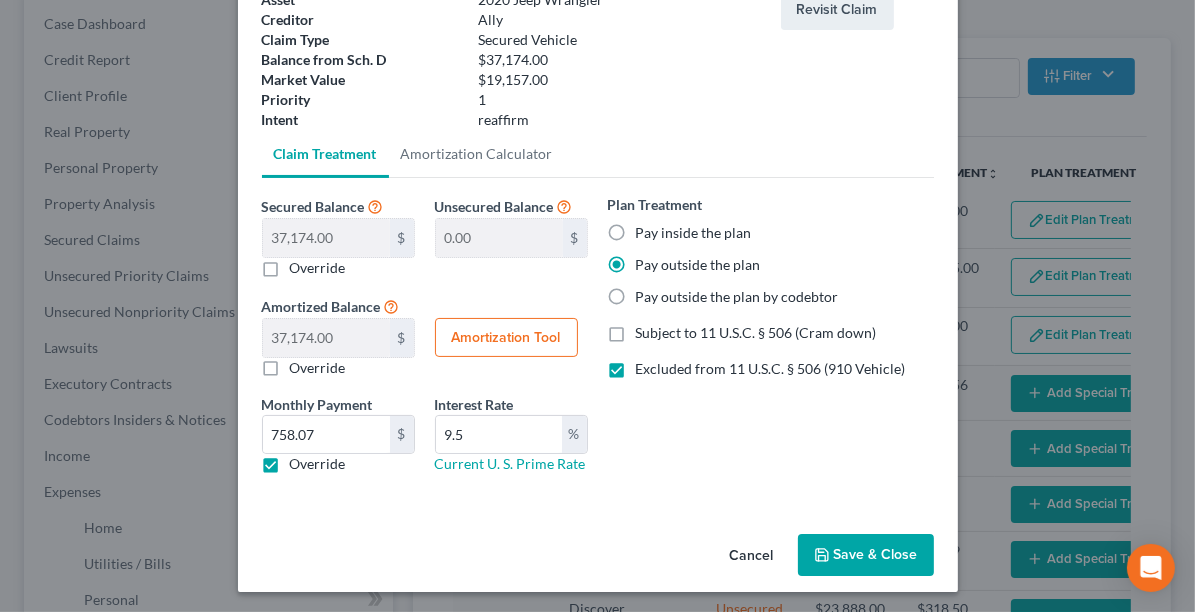click on "Save & Close" at bounding box center (866, 555) 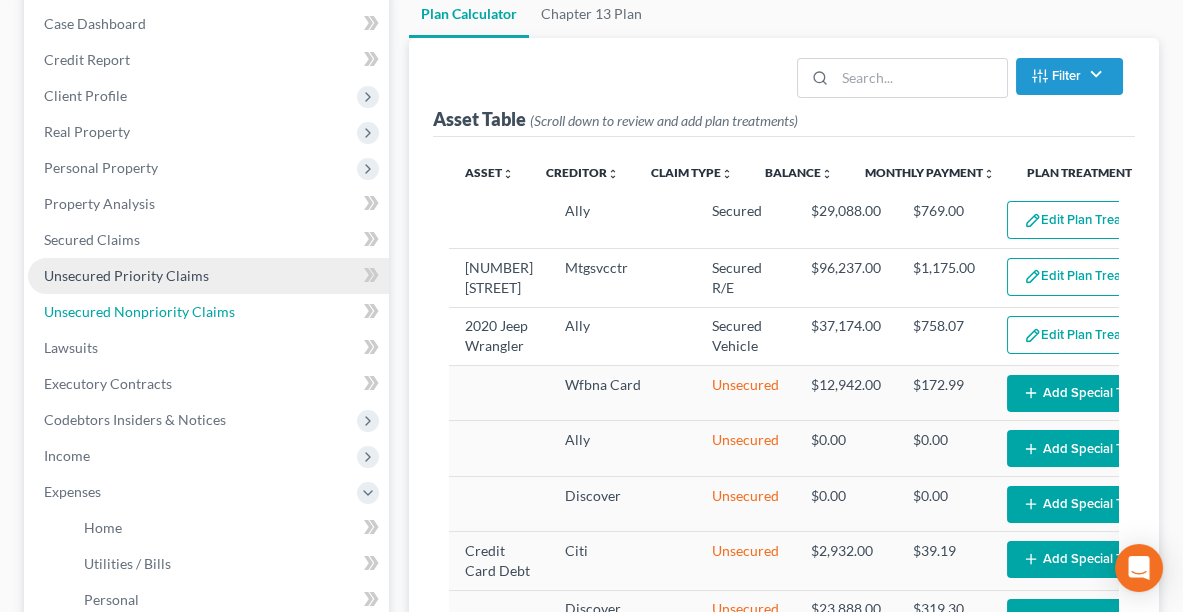 click on "Unsecured Nonpriority Claims" at bounding box center (208, 312) 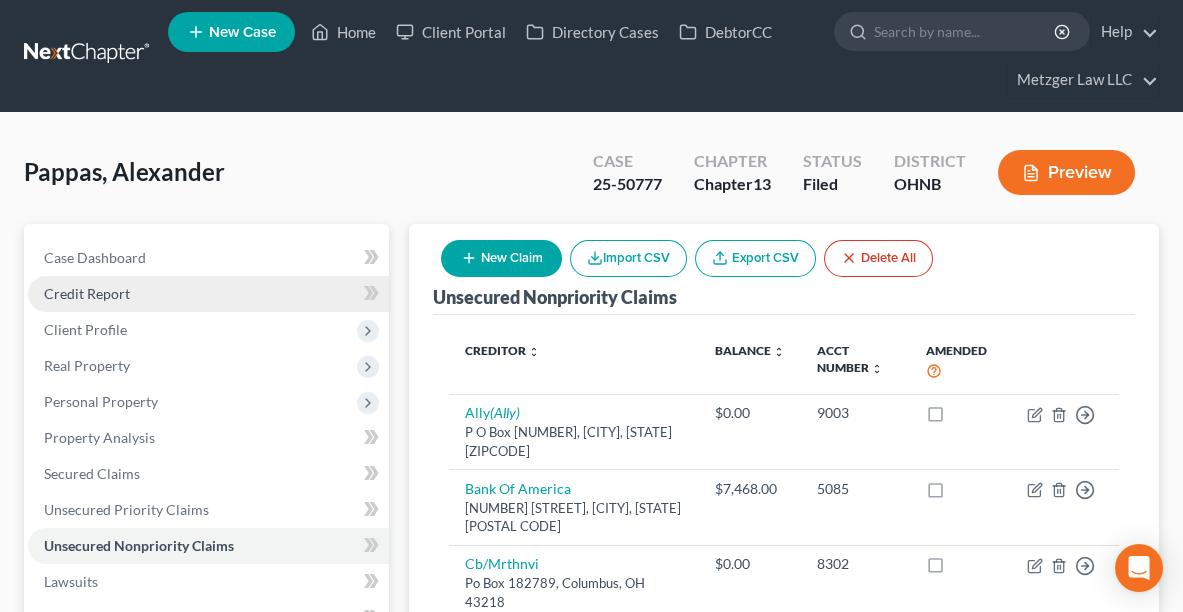 scroll, scrollTop: 0, scrollLeft: 0, axis: both 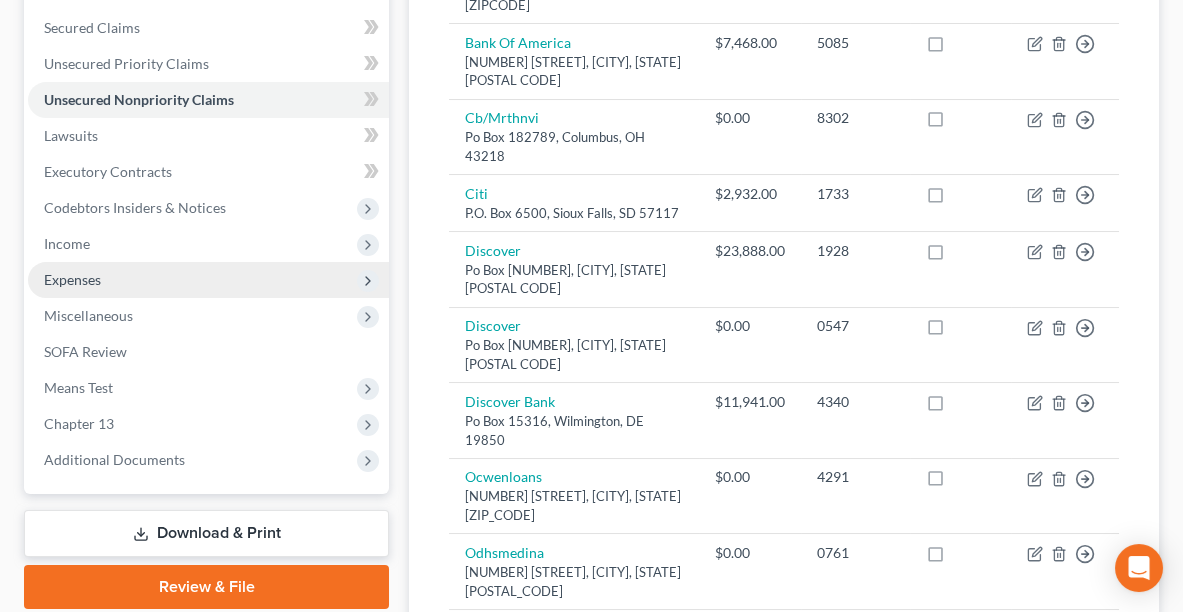 click on "Expenses" at bounding box center [72, 279] 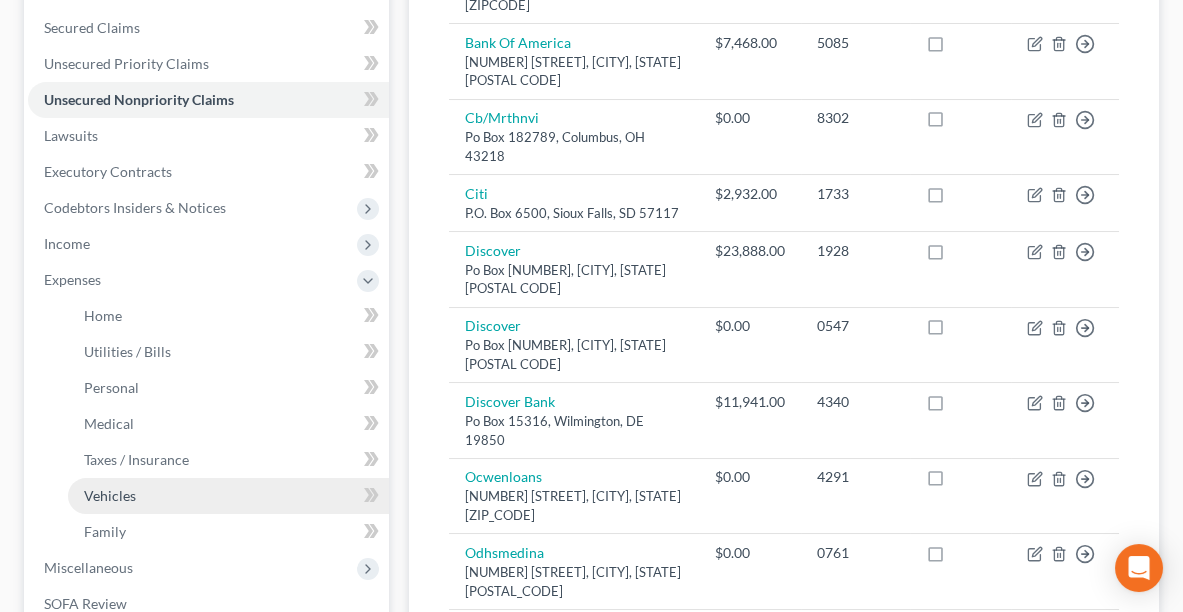 click on "Vehicles" at bounding box center [110, 495] 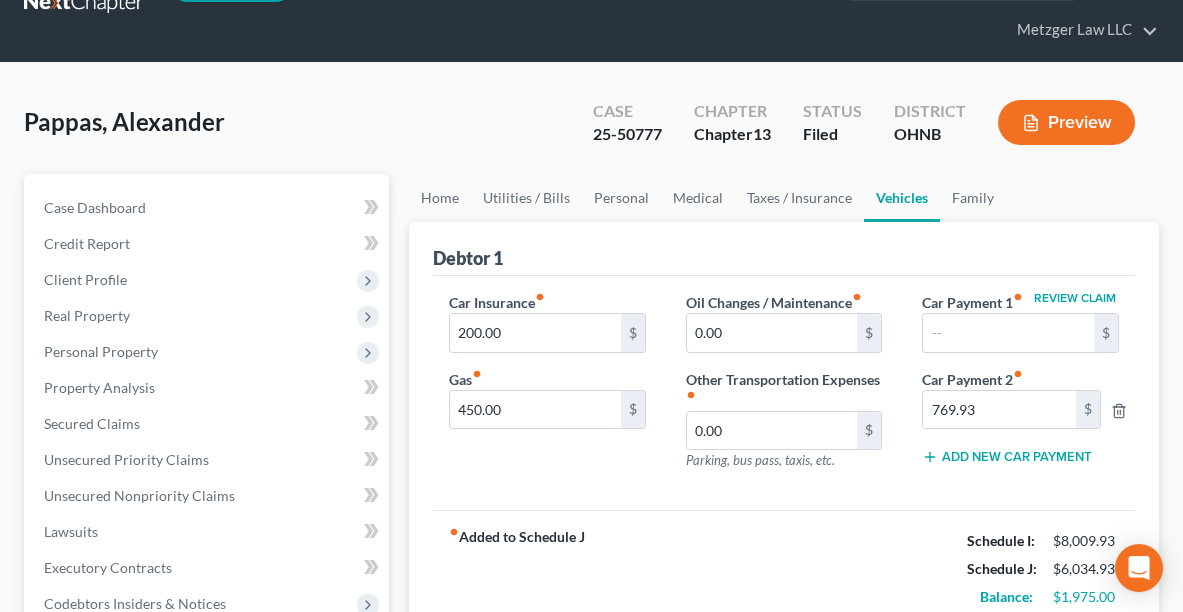 scroll, scrollTop: 0, scrollLeft: 0, axis: both 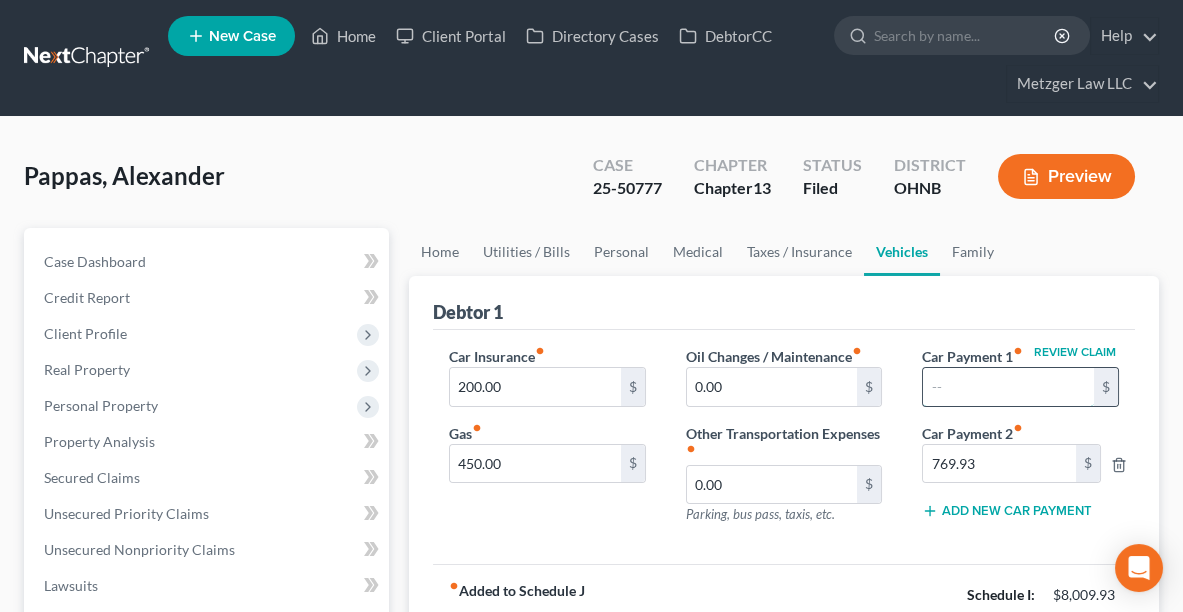 click at bounding box center (1008, 387) 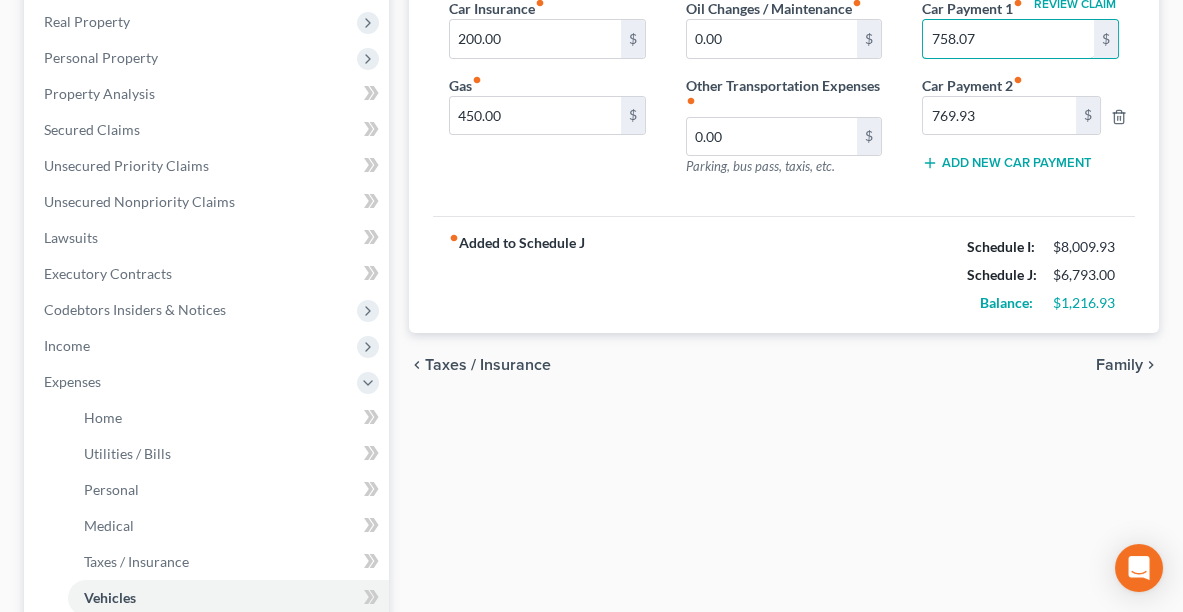 scroll, scrollTop: 406, scrollLeft: 0, axis: vertical 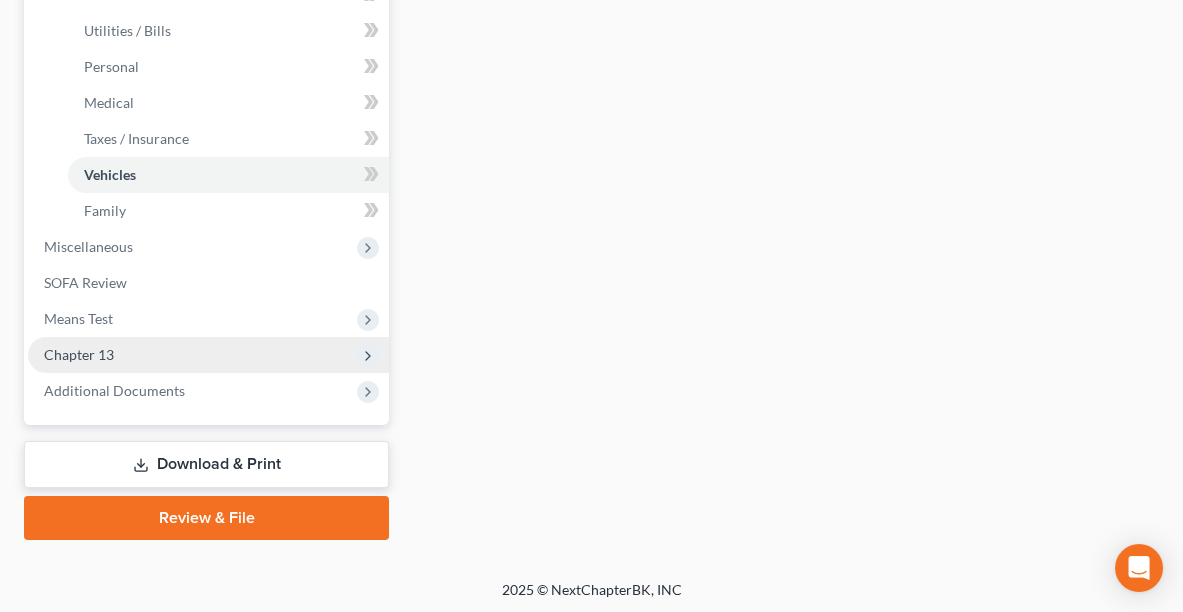 click on "Chapter 13" at bounding box center (79, 354) 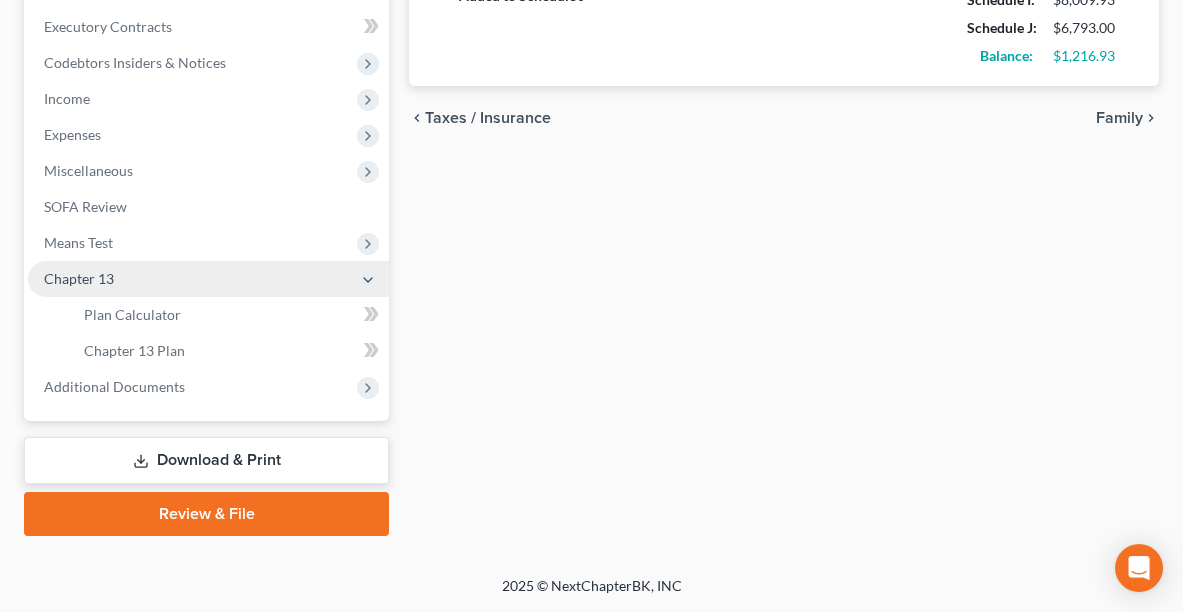 scroll, scrollTop: 590, scrollLeft: 0, axis: vertical 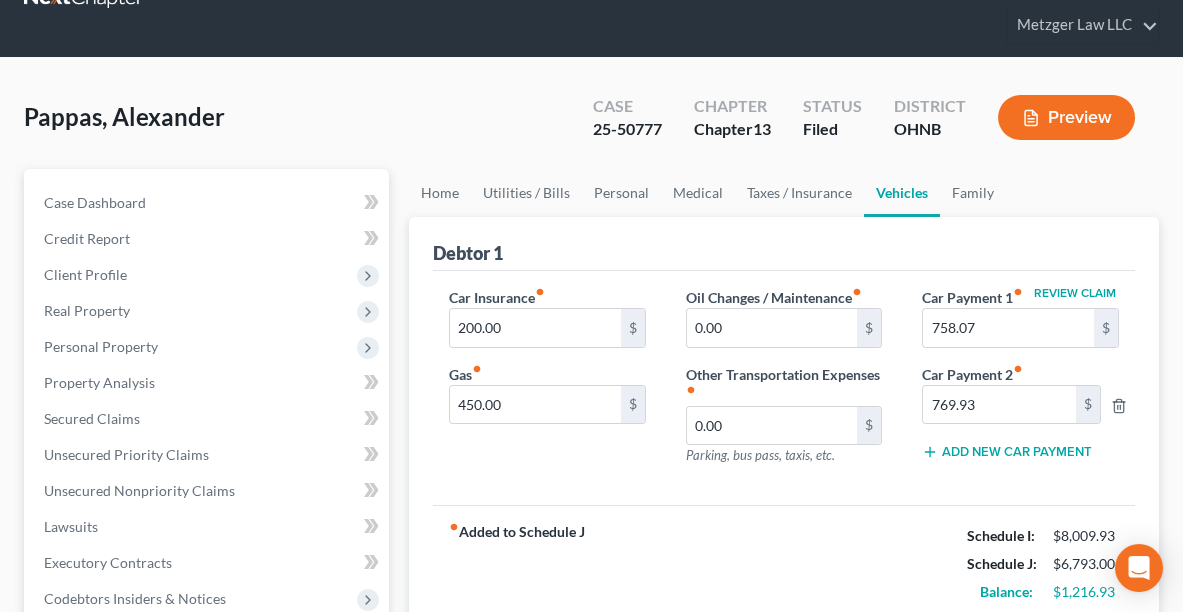 click on "Preview" at bounding box center (1066, 117) 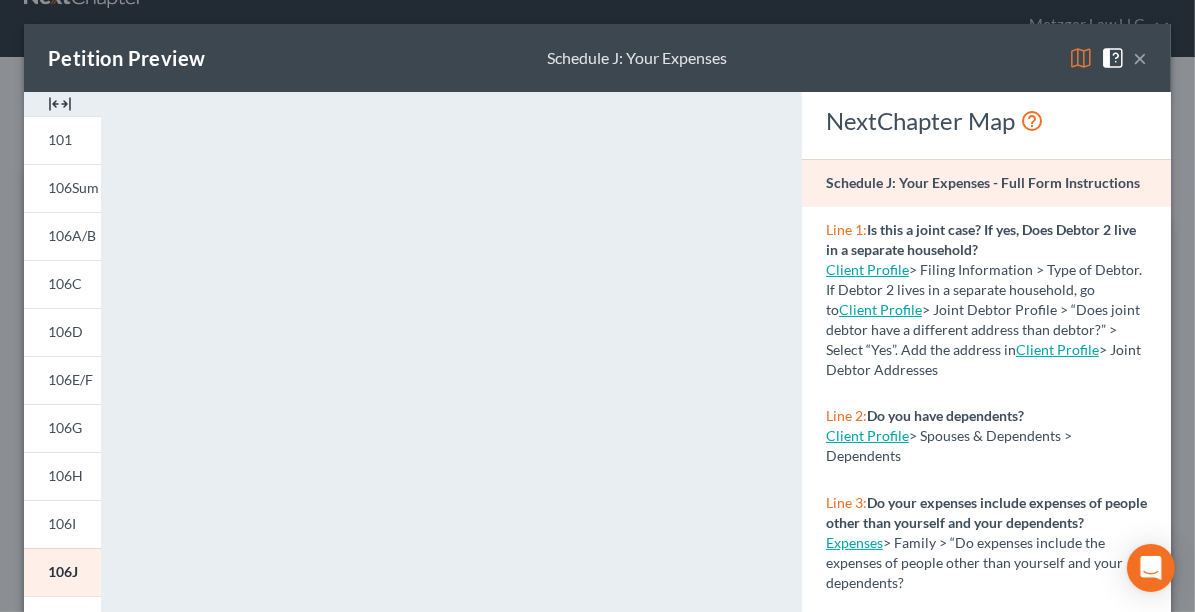 click on "×" at bounding box center [1140, 58] 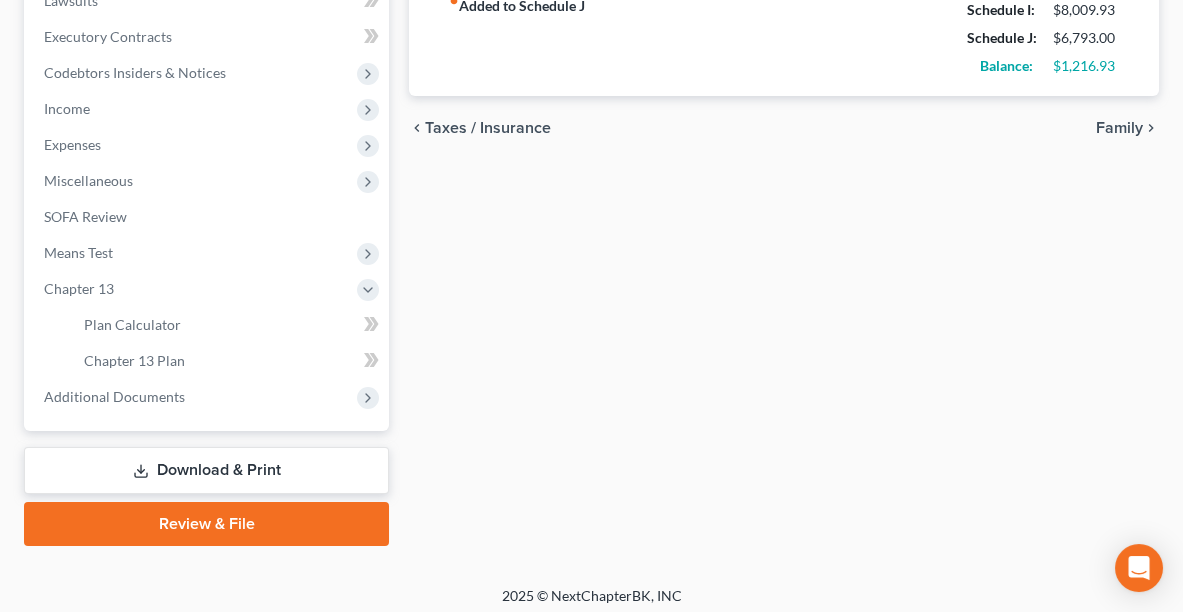scroll, scrollTop: 590, scrollLeft: 0, axis: vertical 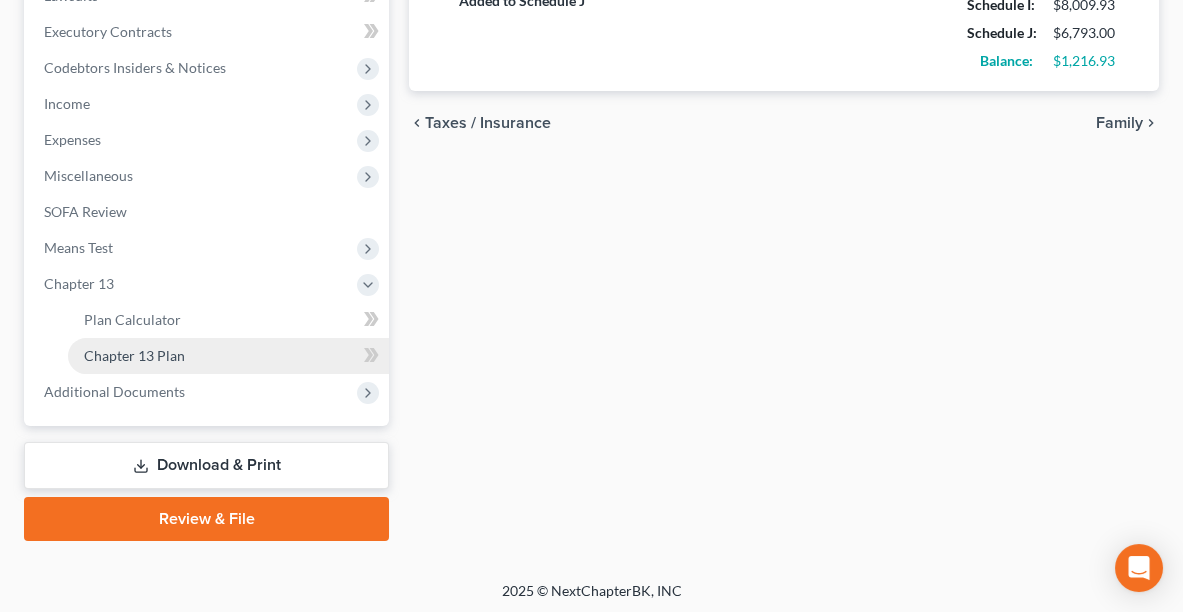 click on "Chapter 13 Plan" at bounding box center (228, 356) 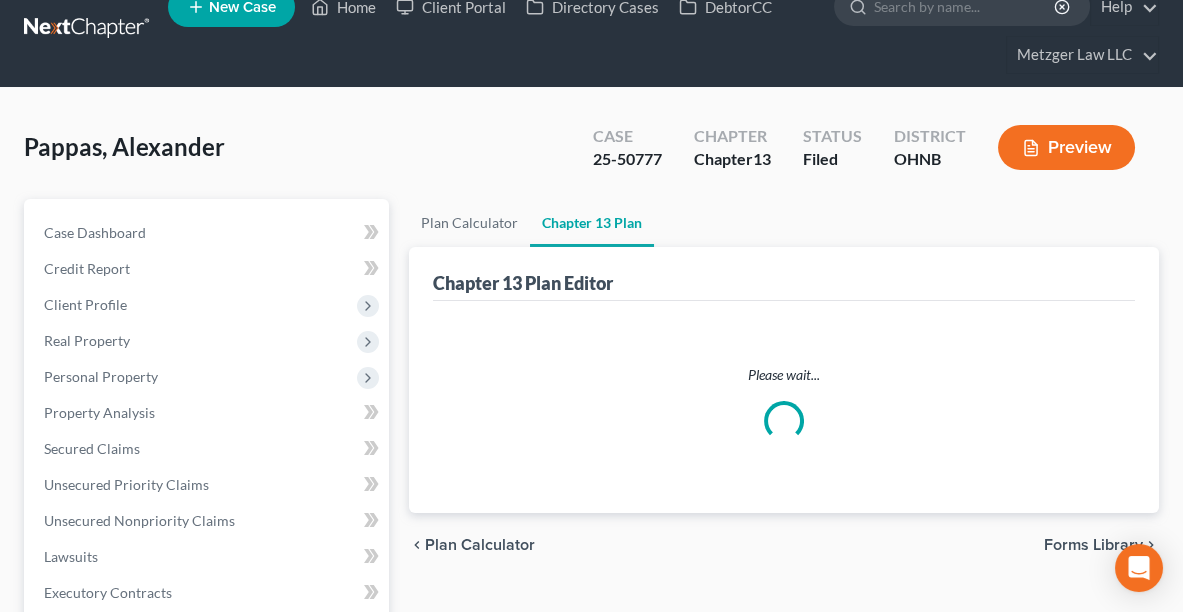 scroll, scrollTop: 0, scrollLeft: 0, axis: both 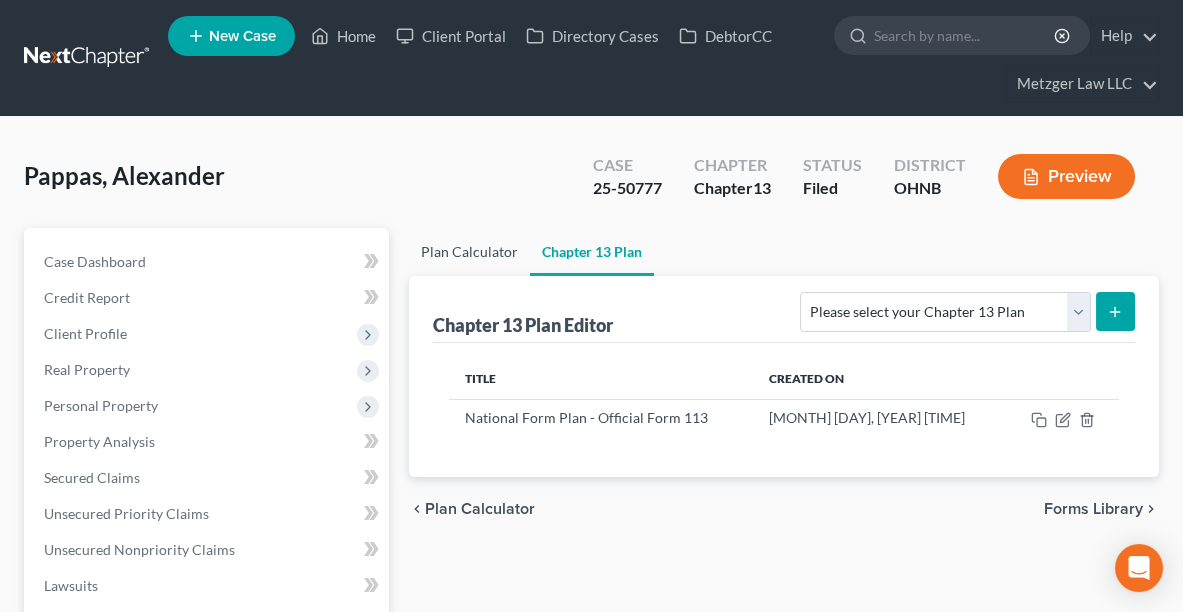 click on "Plan Calculator" at bounding box center [469, 252] 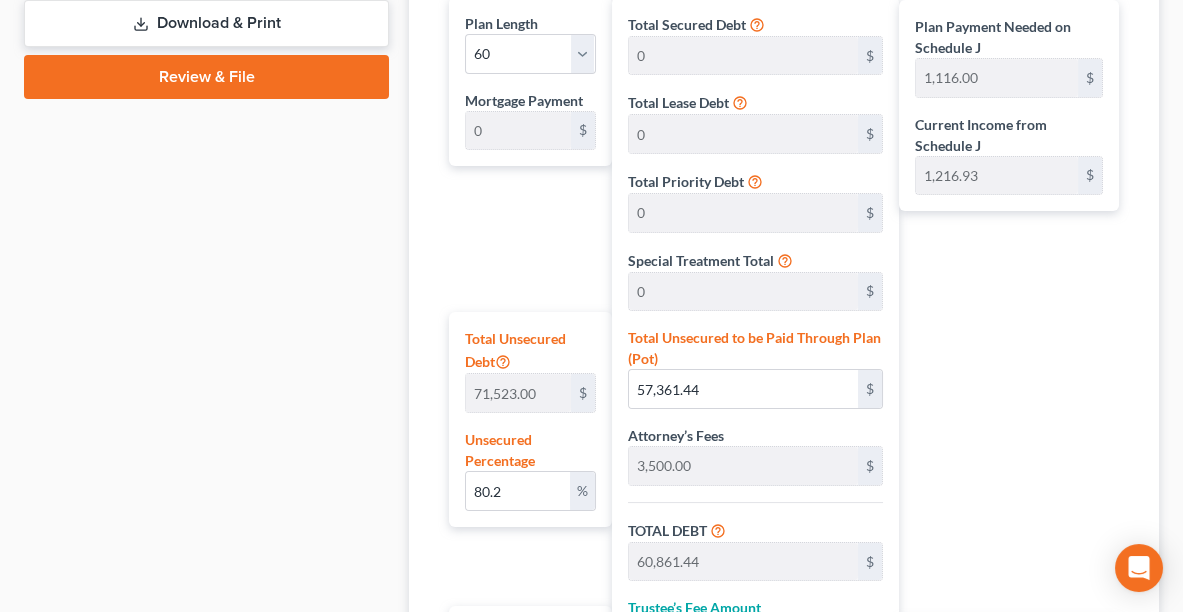 scroll, scrollTop: 1033, scrollLeft: 0, axis: vertical 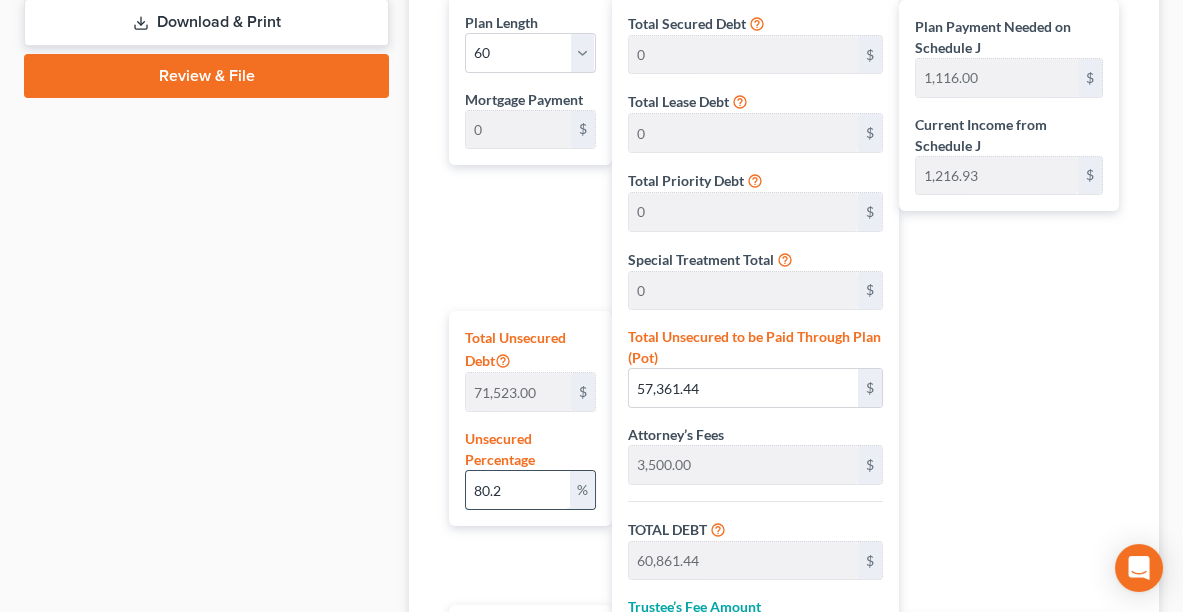 click on "80.2" at bounding box center (518, 490) 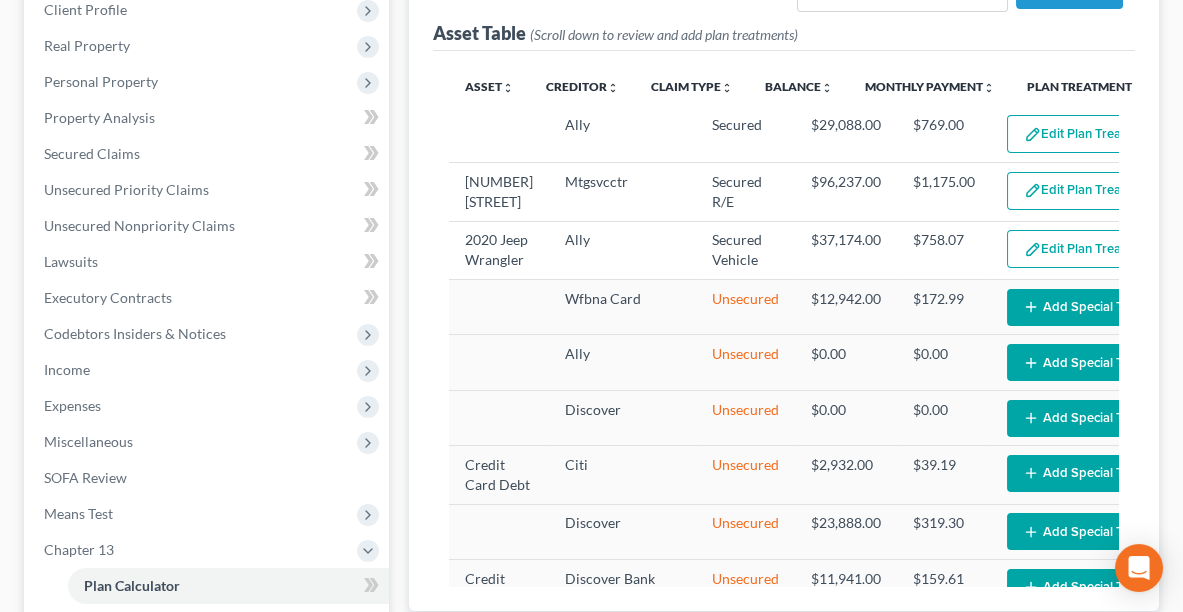 scroll, scrollTop: 328, scrollLeft: 0, axis: vertical 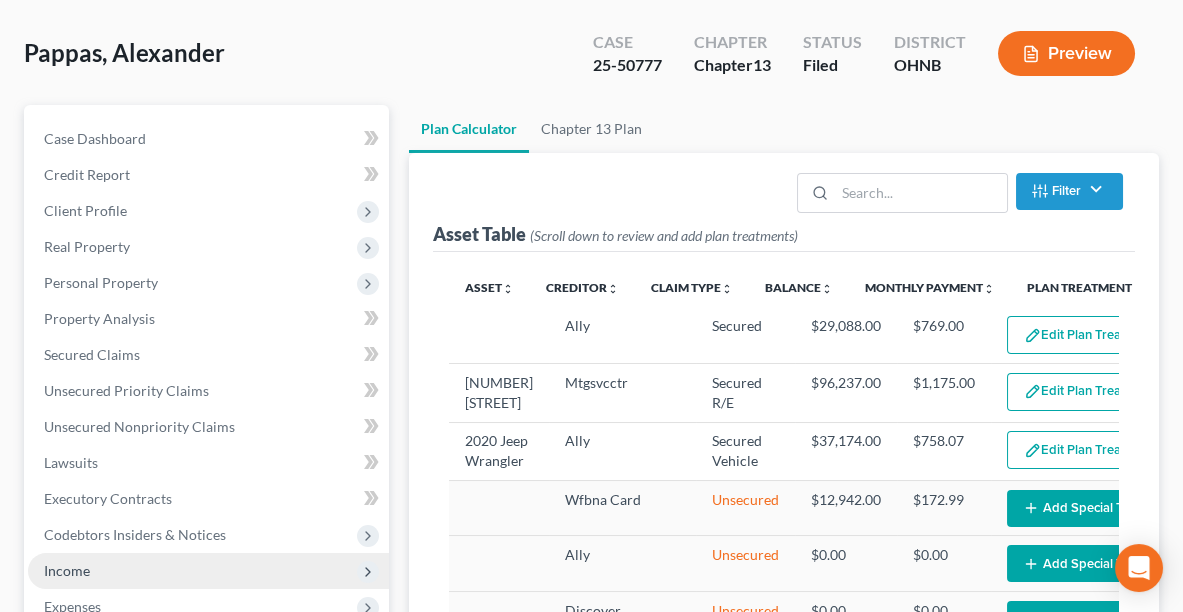 click on "Income" at bounding box center [208, 571] 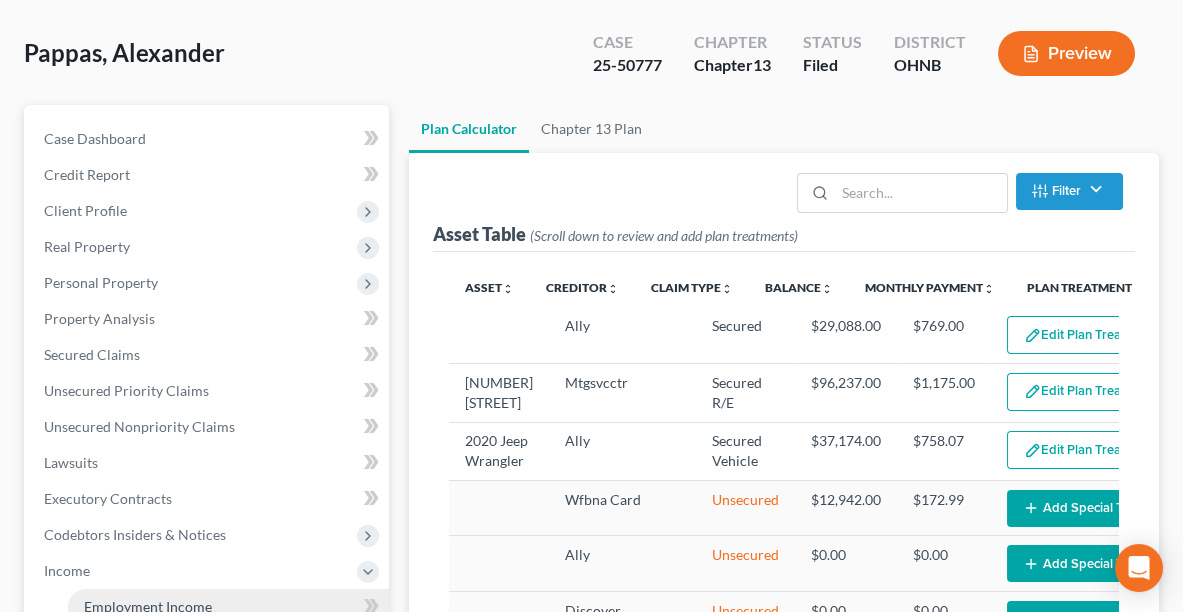 click on "Employment Income" at bounding box center [148, 606] 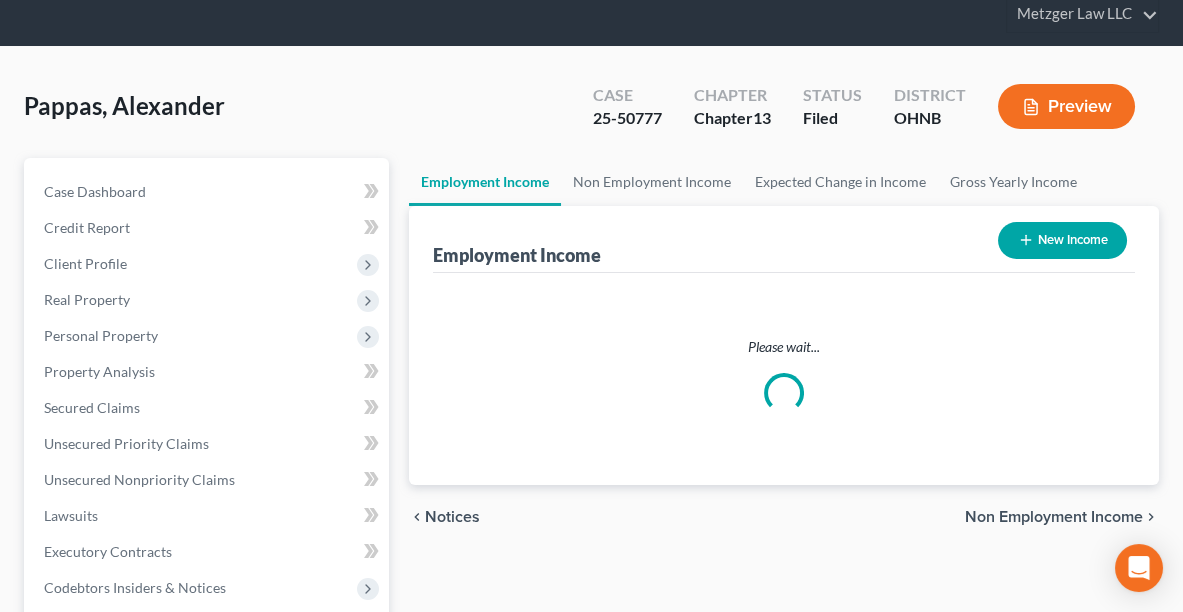 scroll, scrollTop: 0, scrollLeft: 0, axis: both 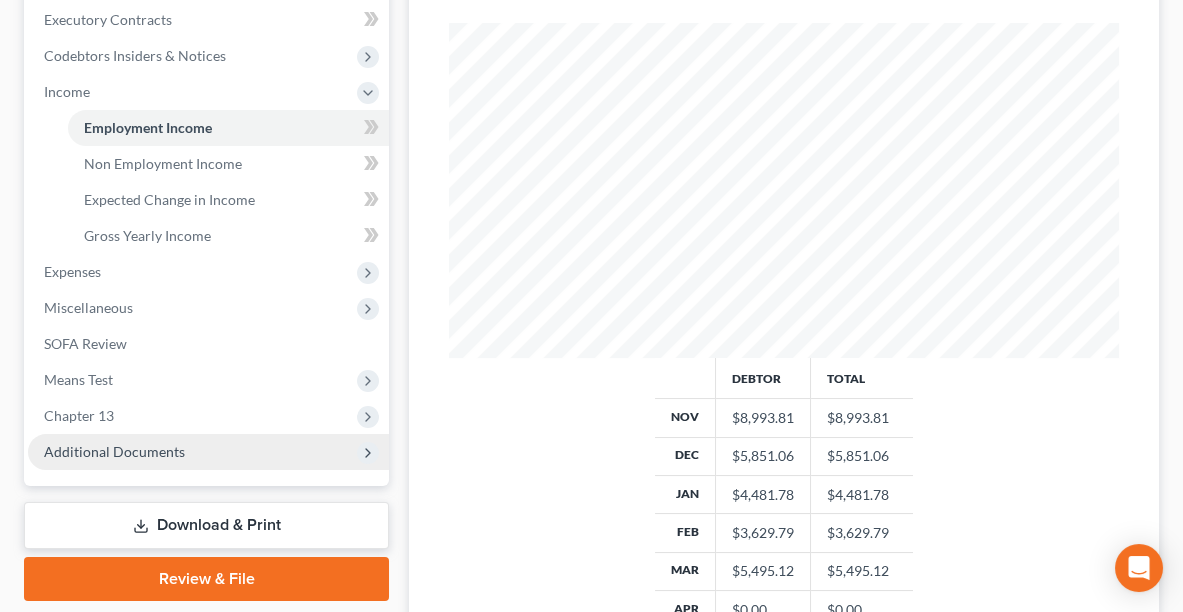 click on "Additional Documents" at bounding box center [114, 451] 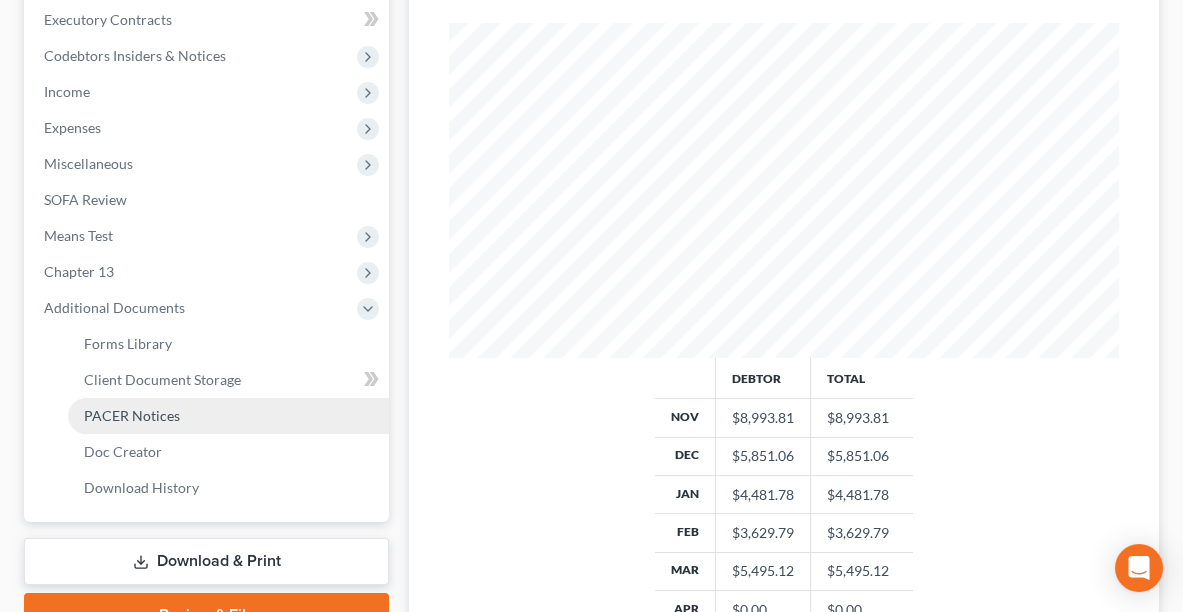 click on "PACER Notices" at bounding box center [132, 415] 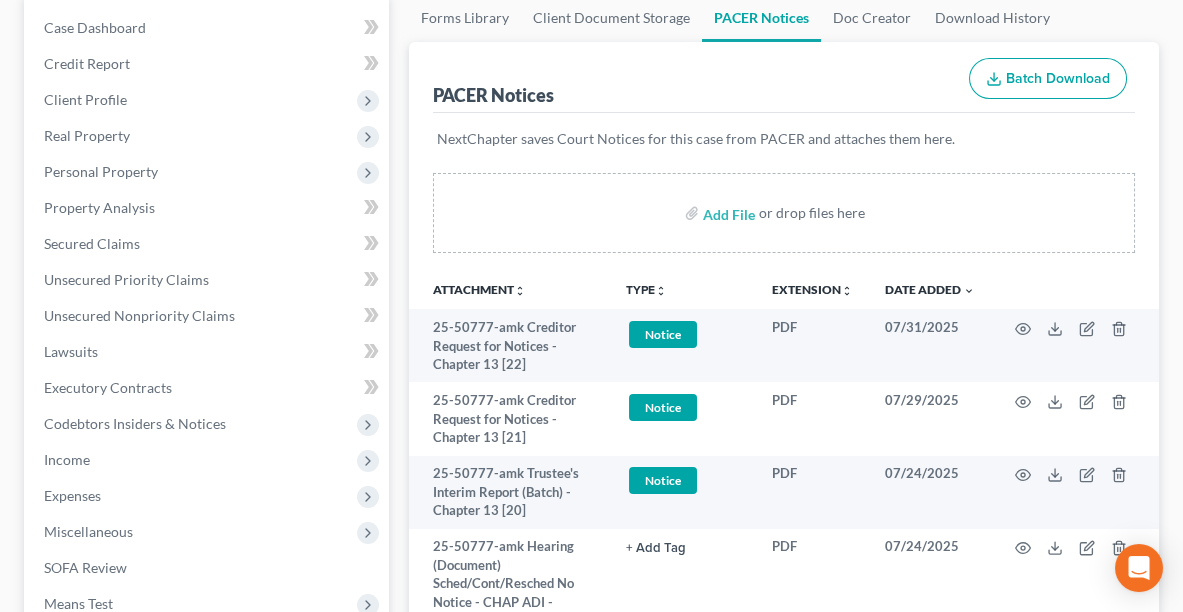 scroll, scrollTop: 0, scrollLeft: 0, axis: both 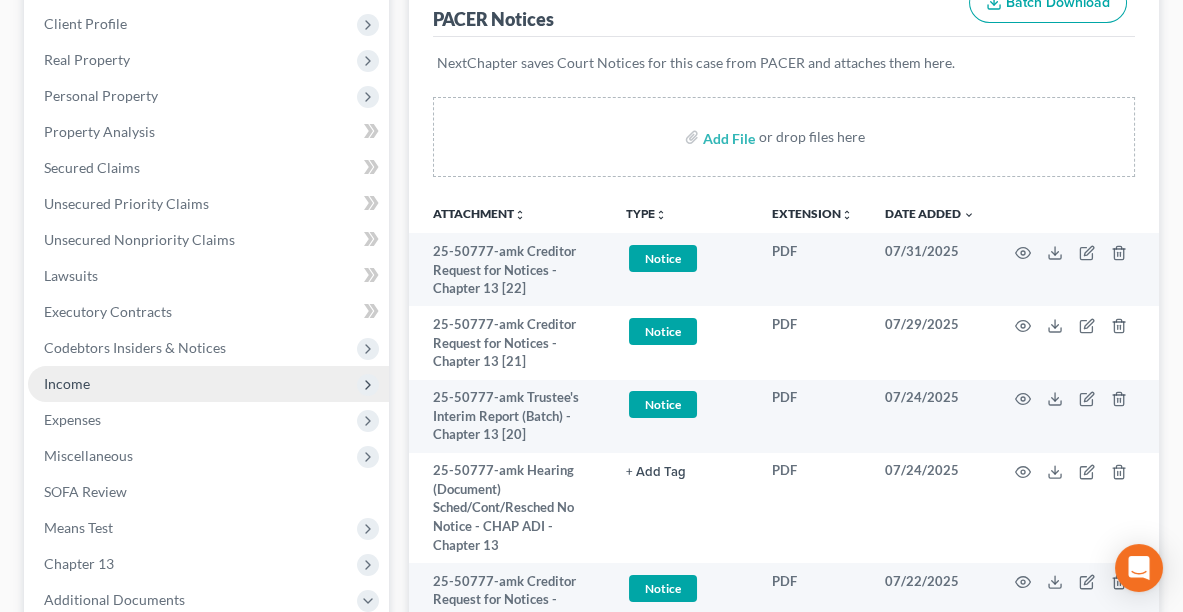 click on "Income" at bounding box center [208, 384] 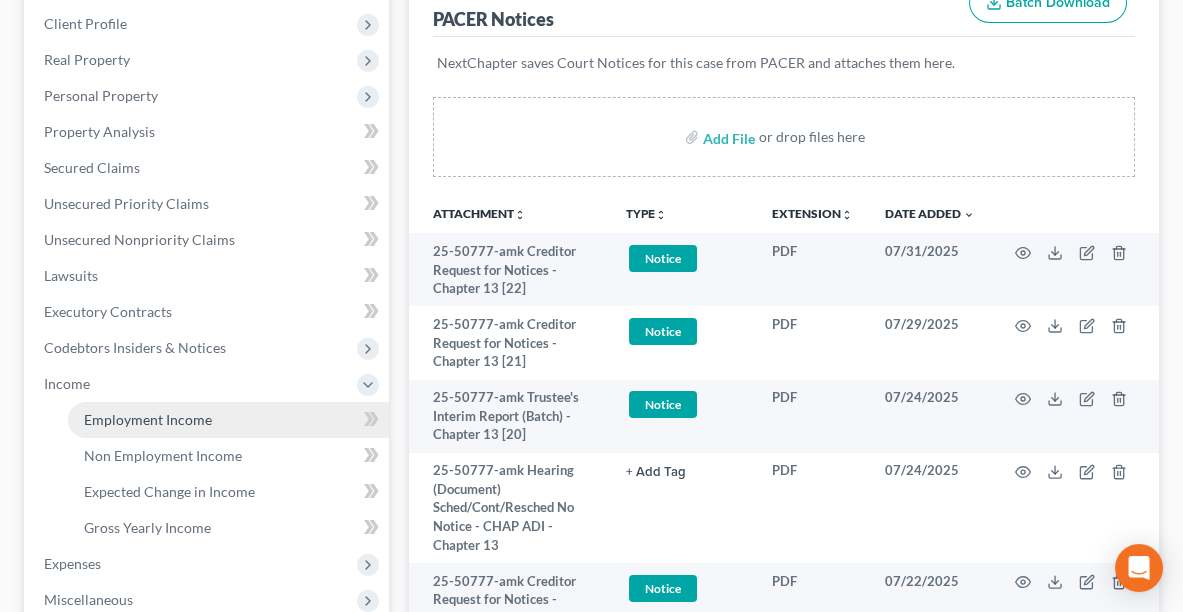 click on "Employment Income" at bounding box center (148, 419) 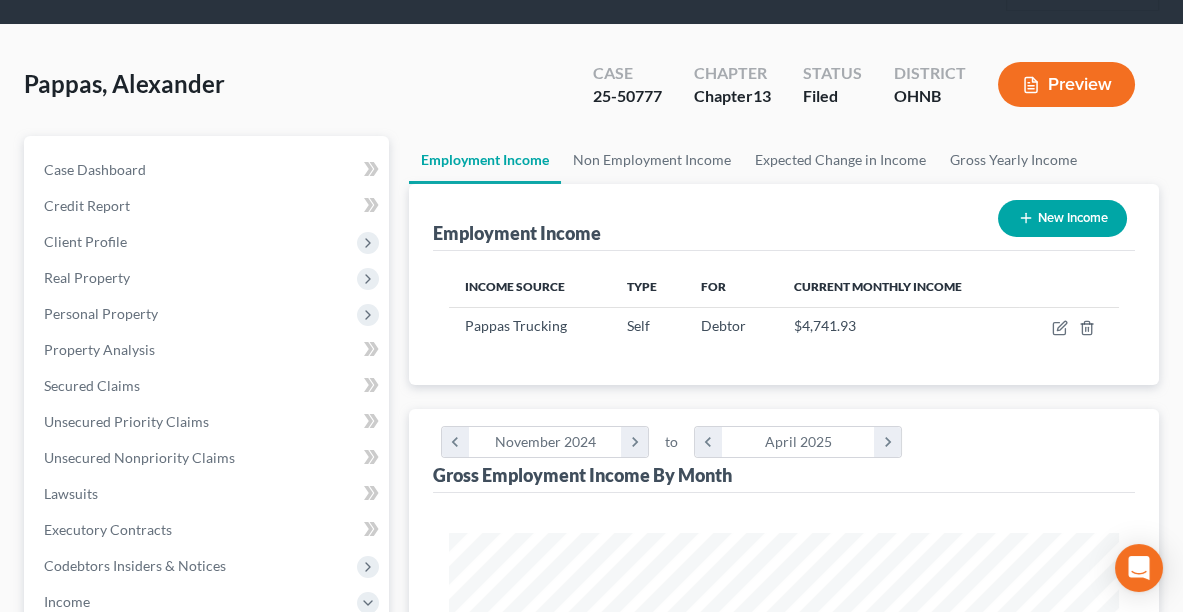 scroll, scrollTop: 4, scrollLeft: 0, axis: vertical 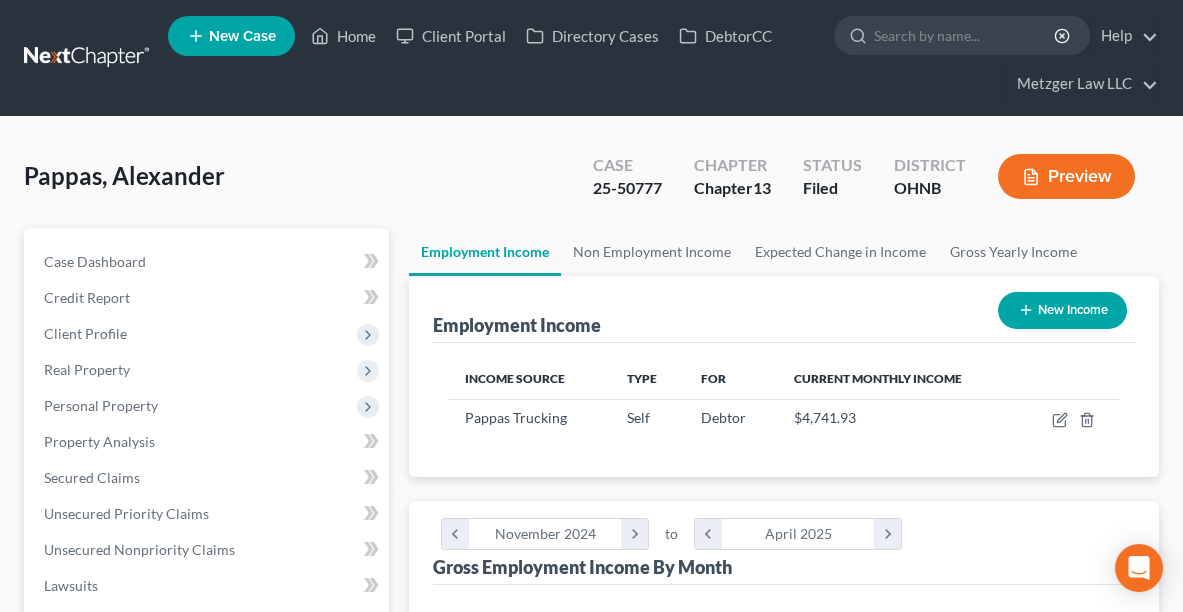 click on "Preview" at bounding box center [1066, 176] 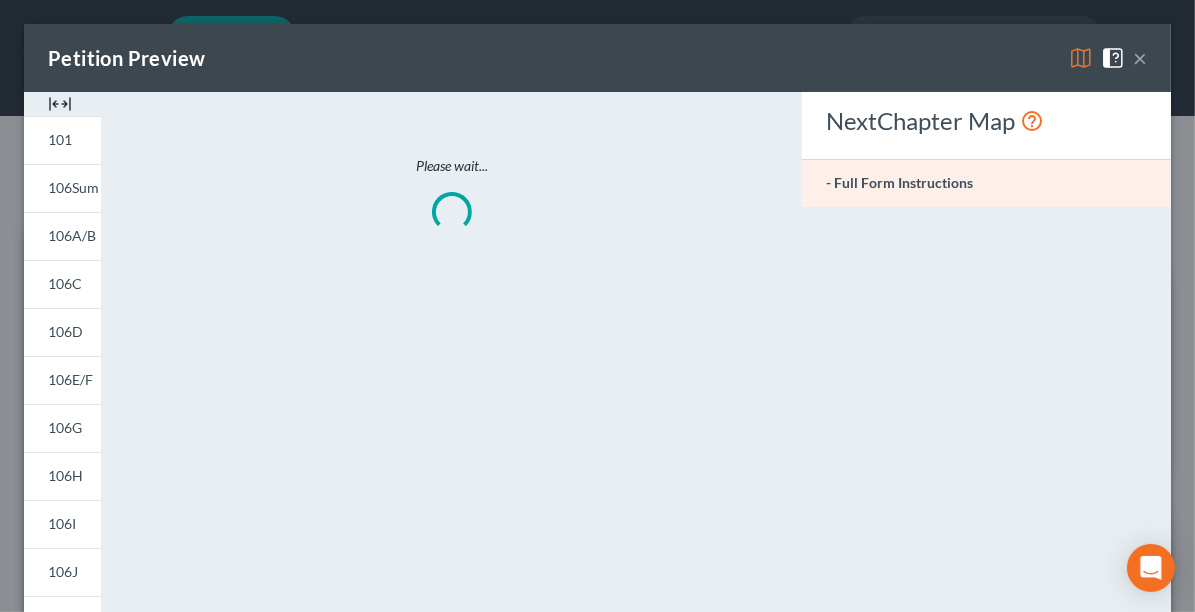 scroll, scrollTop: 999660, scrollLeft: 999281, axis: both 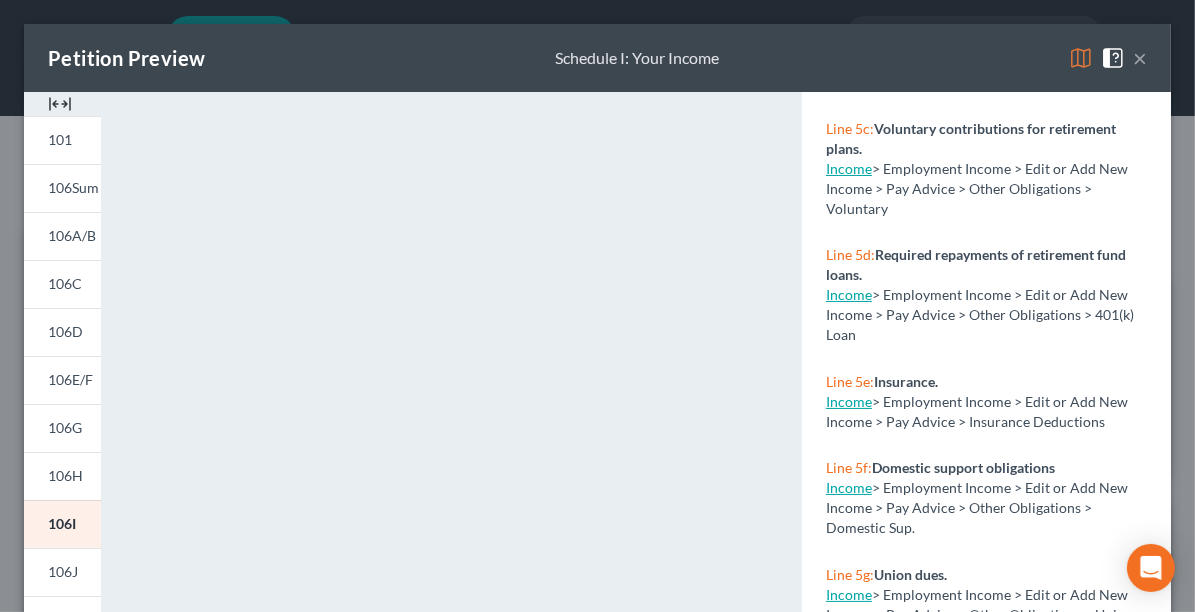 click on "Petition Preview Schedule I: Your Income ×" at bounding box center (597, 58) 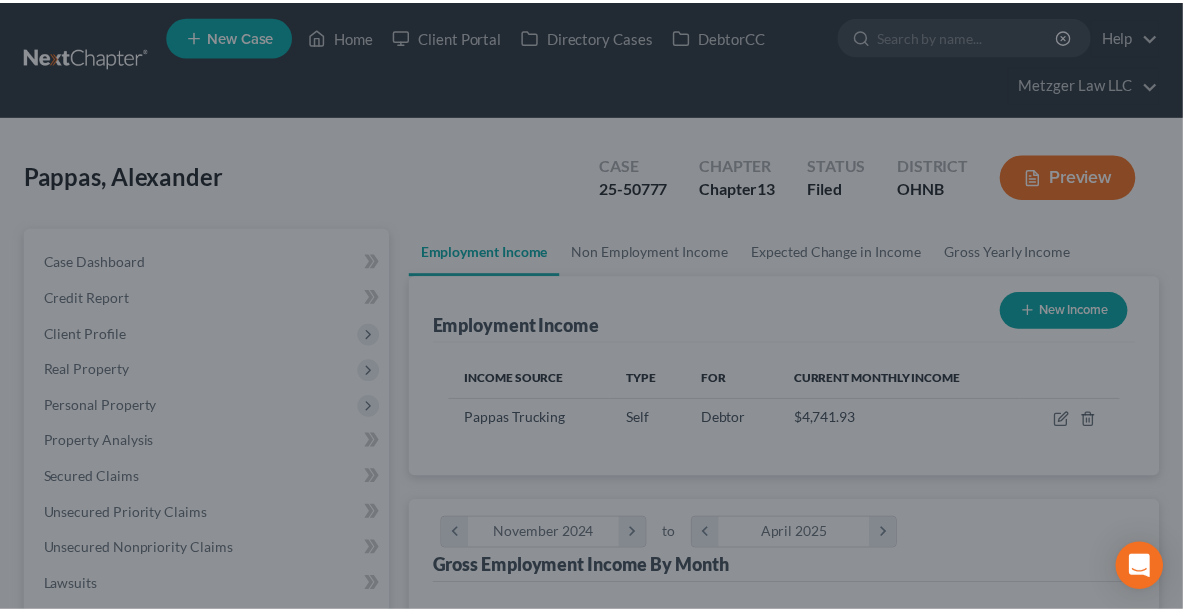 scroll, scrollTop: 334, scrollLeft: 709, axis: both 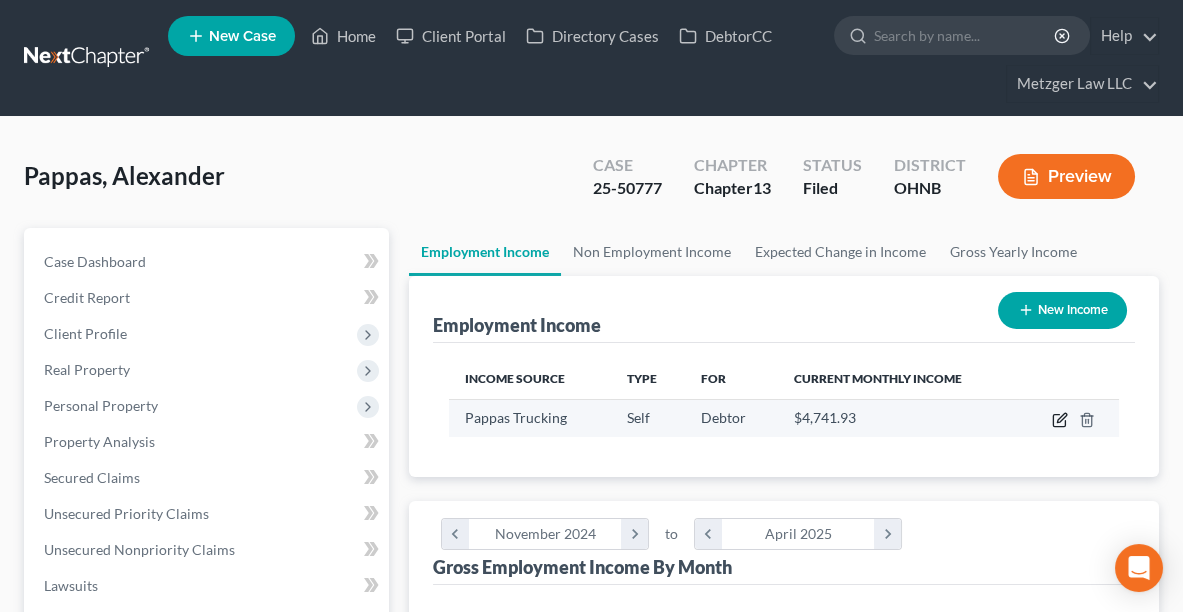click 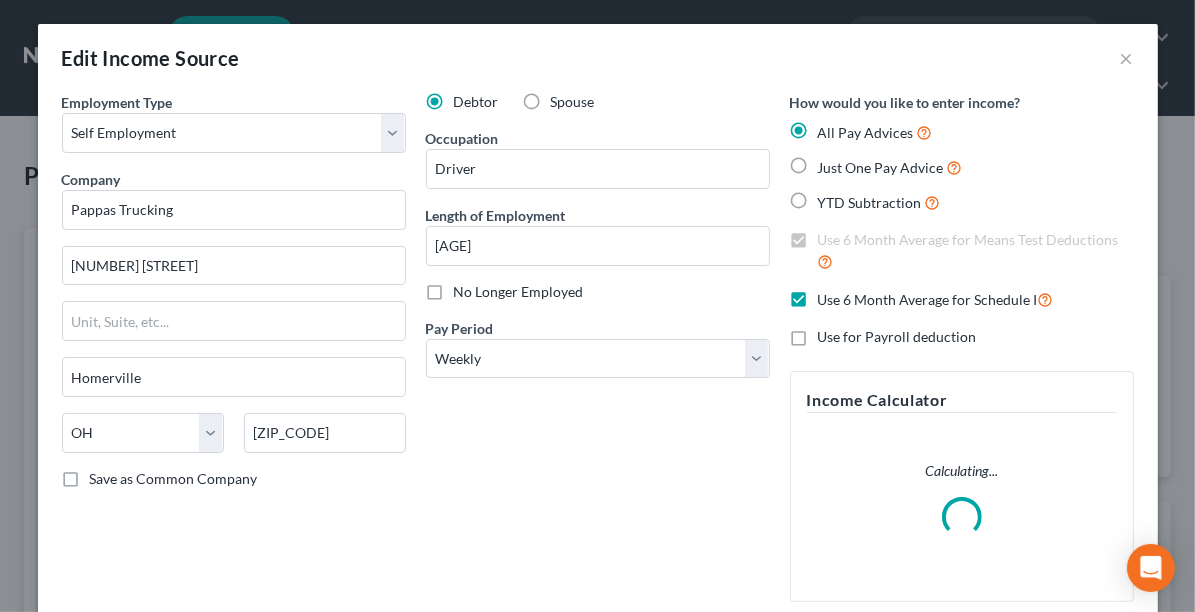 scroll, scrollTop: 999660, scrollLeft: 999281, axis: both 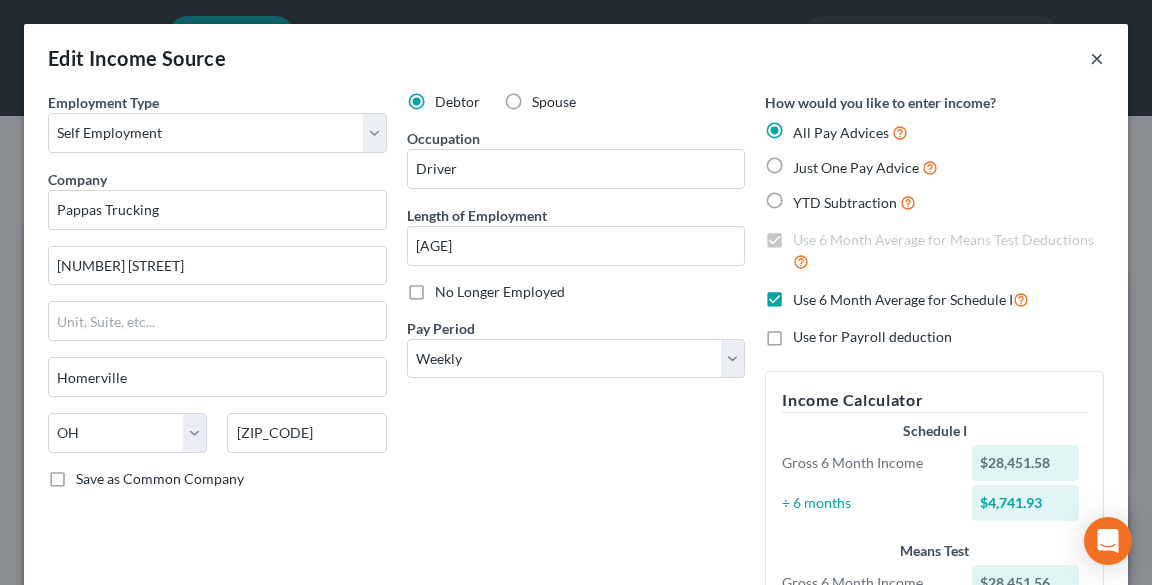 drag, startPoint x: 1083, startPoint y: 59, endPoint x: 804, endPoint y: 128, distance: 287.40564 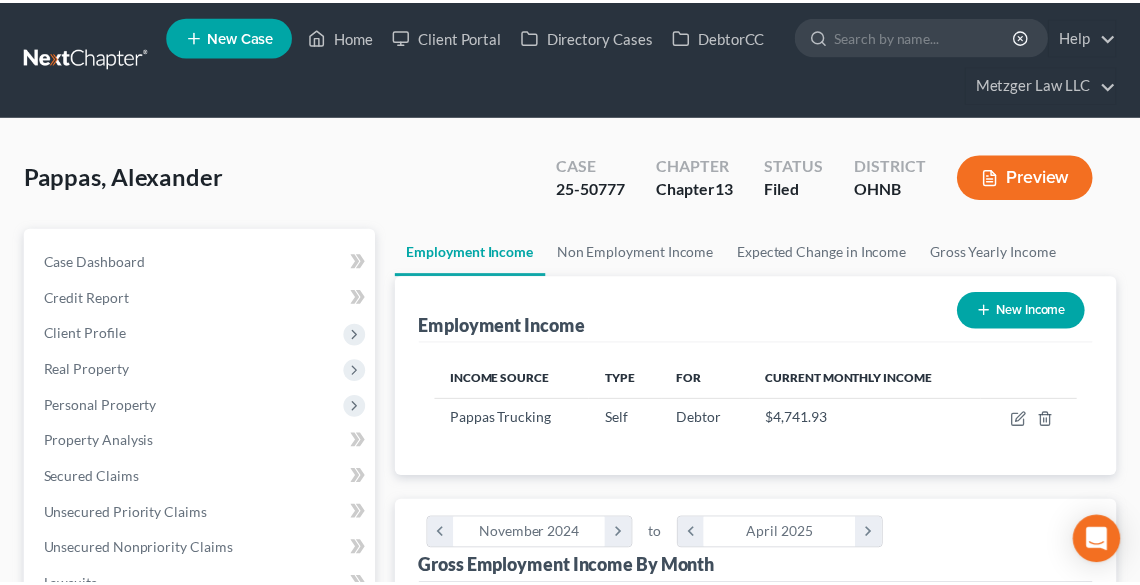 scroll, scrollTop: 320, scrollLeft: 680, axis: both 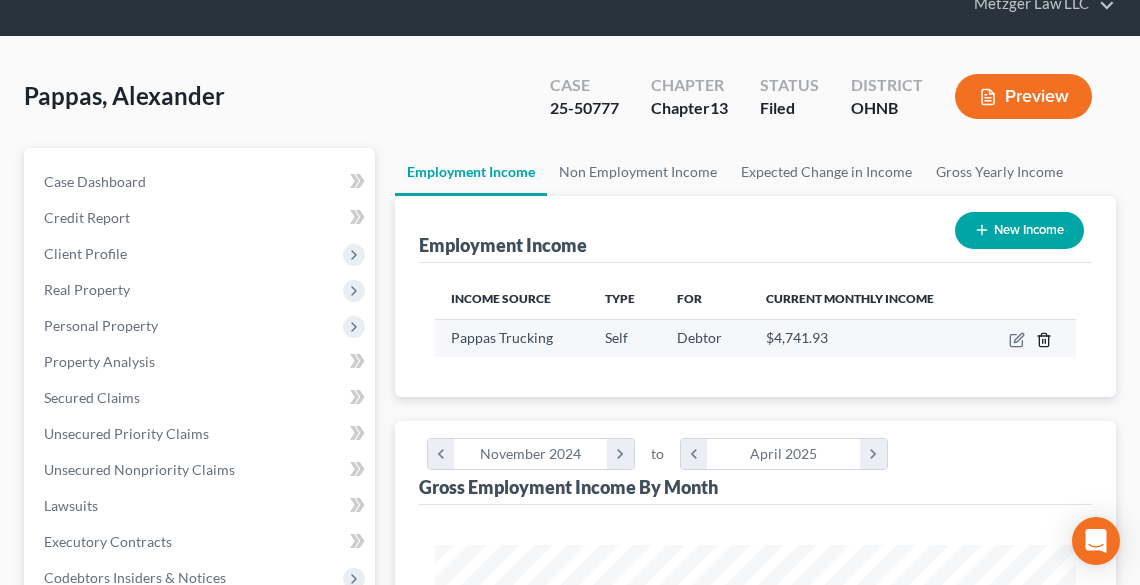 click 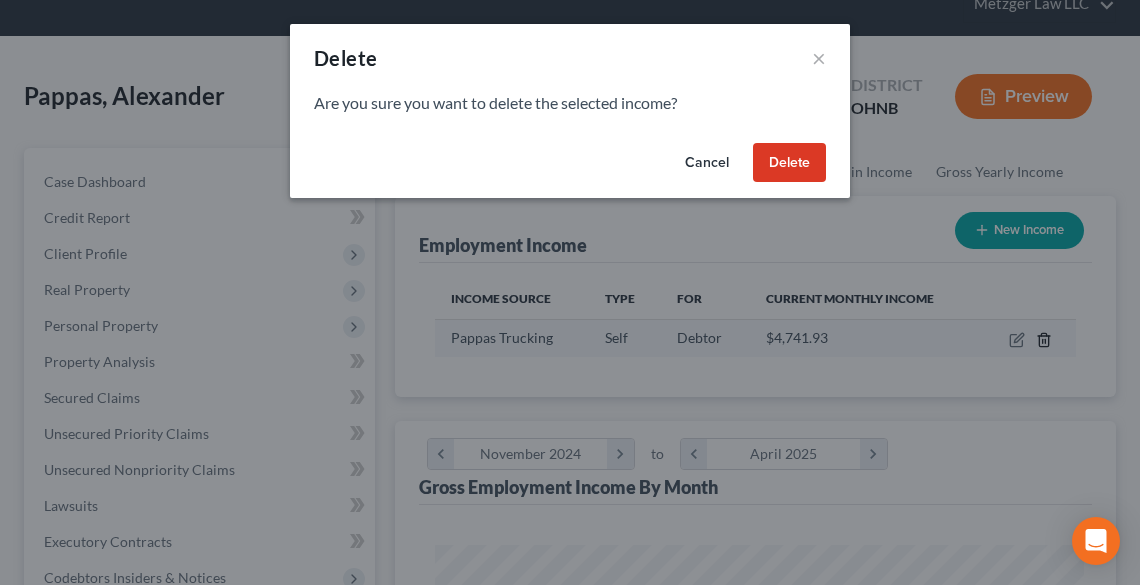 scroll, scrollTop: 999676, scrollLeft: 999310, axis: both 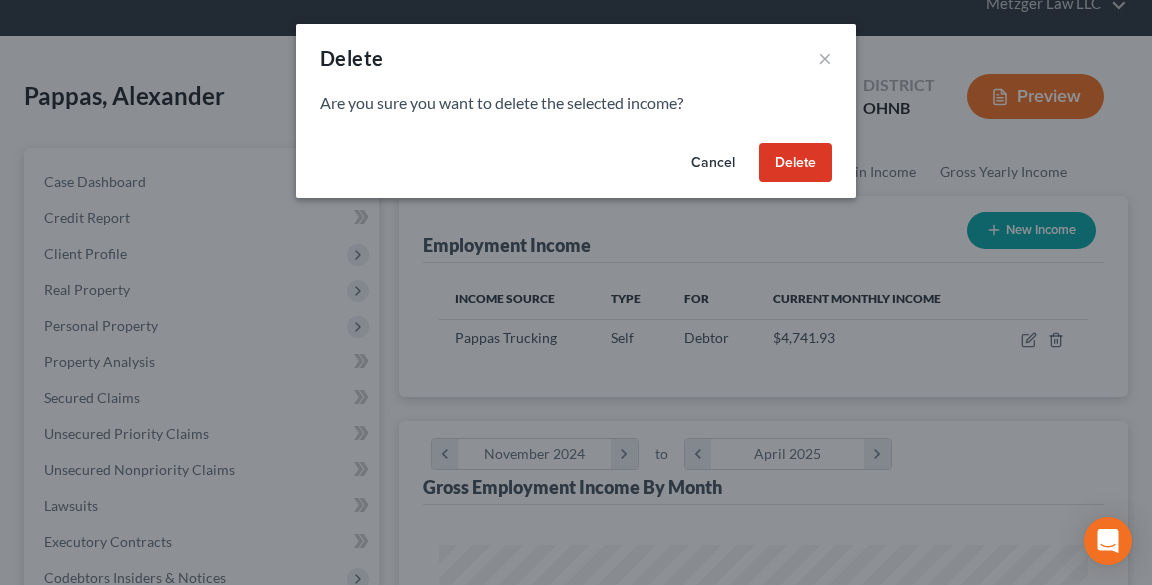 click on "Delete" at bounding box center [795, 163] 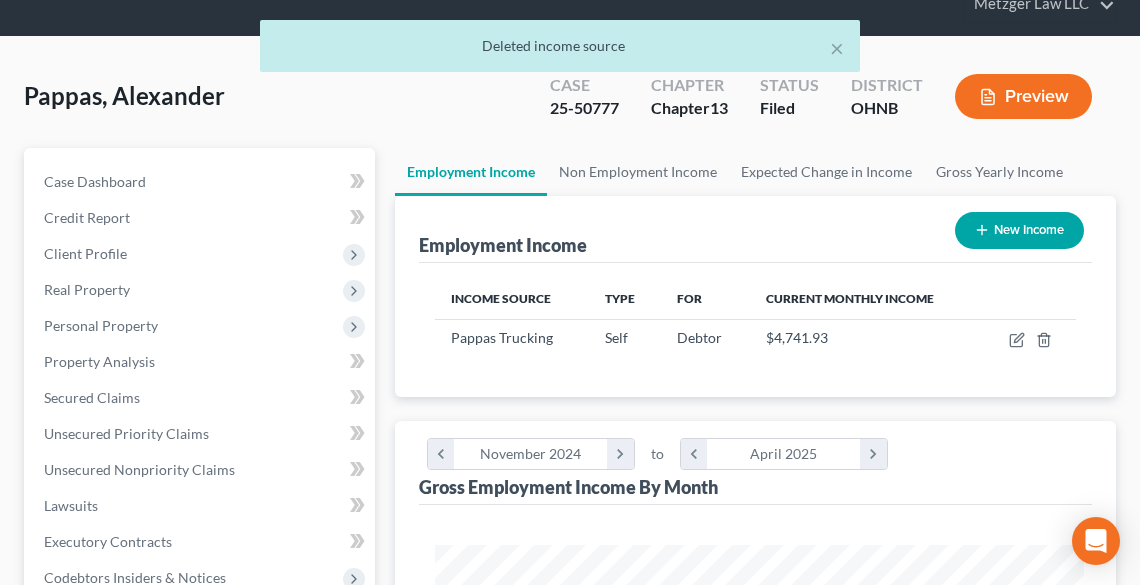 scroll, scrollTop: 0, scrollLeft: 0, axis: both 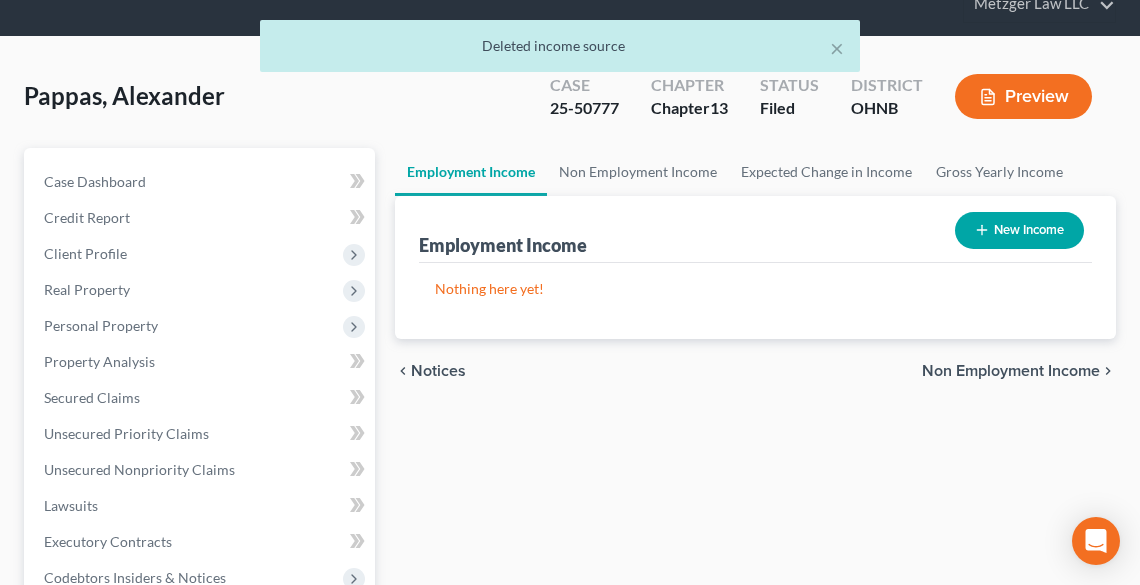 click on "New Income" at bounding box center (1019, 230) 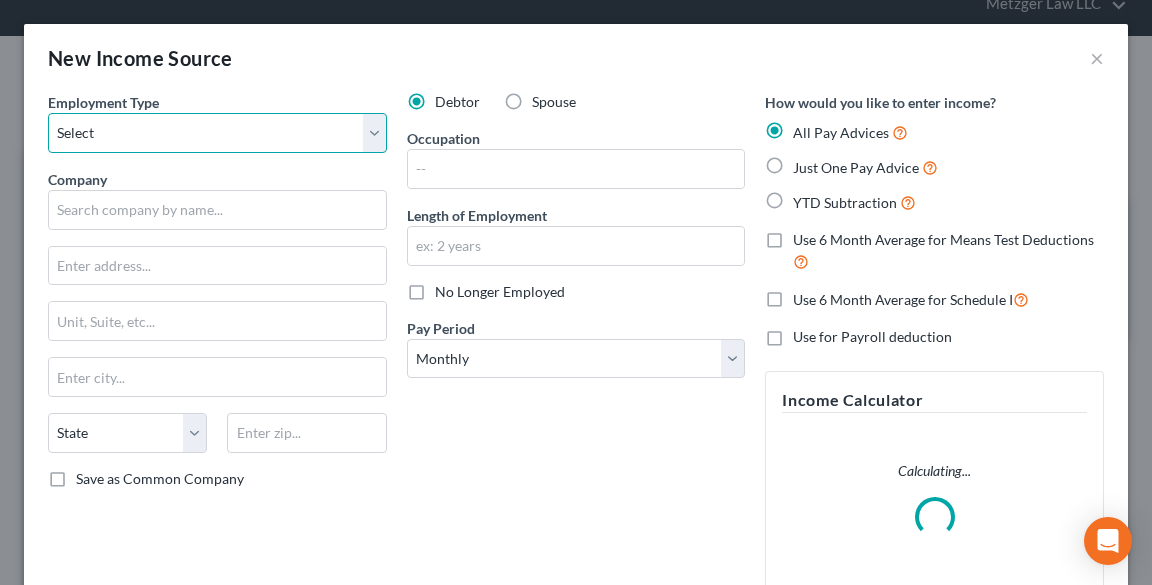 click on "Select Full or Part Time Employment Self Employment" at bounding box center [217, 133] 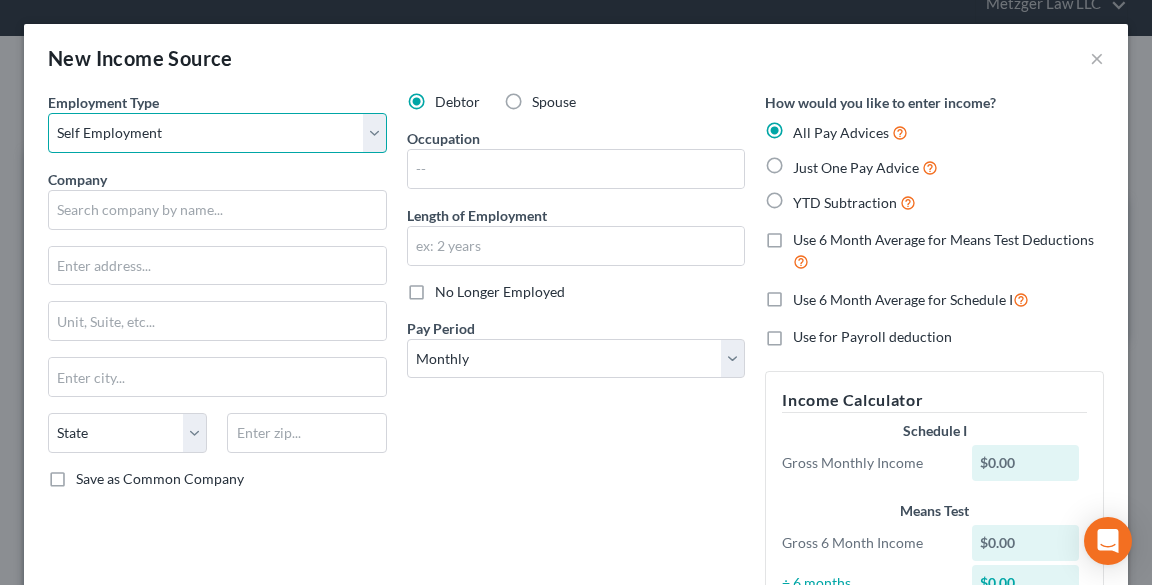 click on "Select Full or Part Time Employment Self Employment" at bounding box center (217, 133) 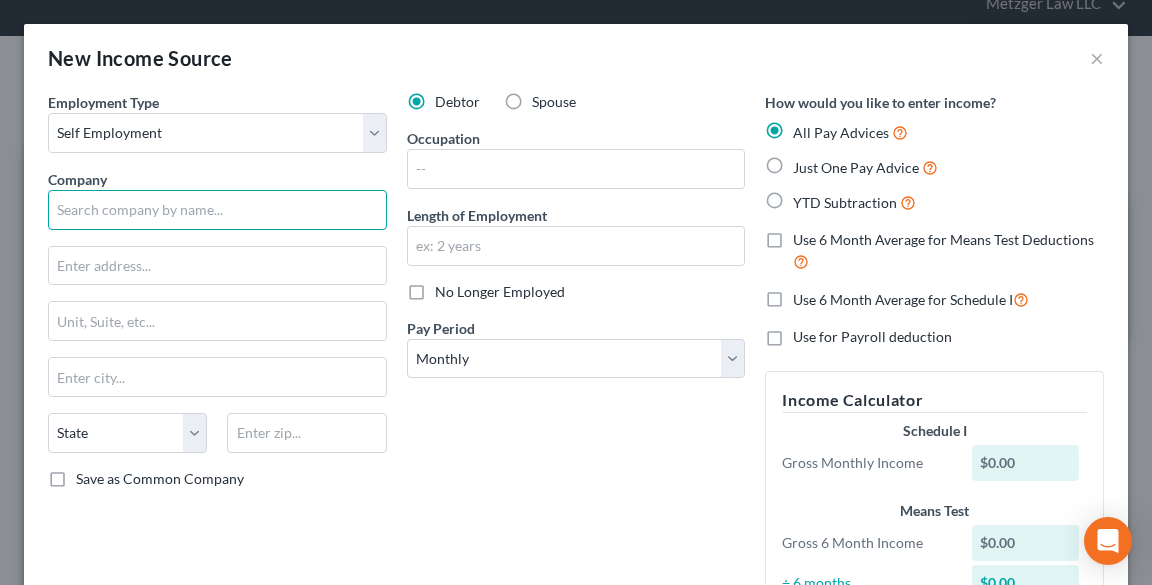 click at bounding box center (217, 210) 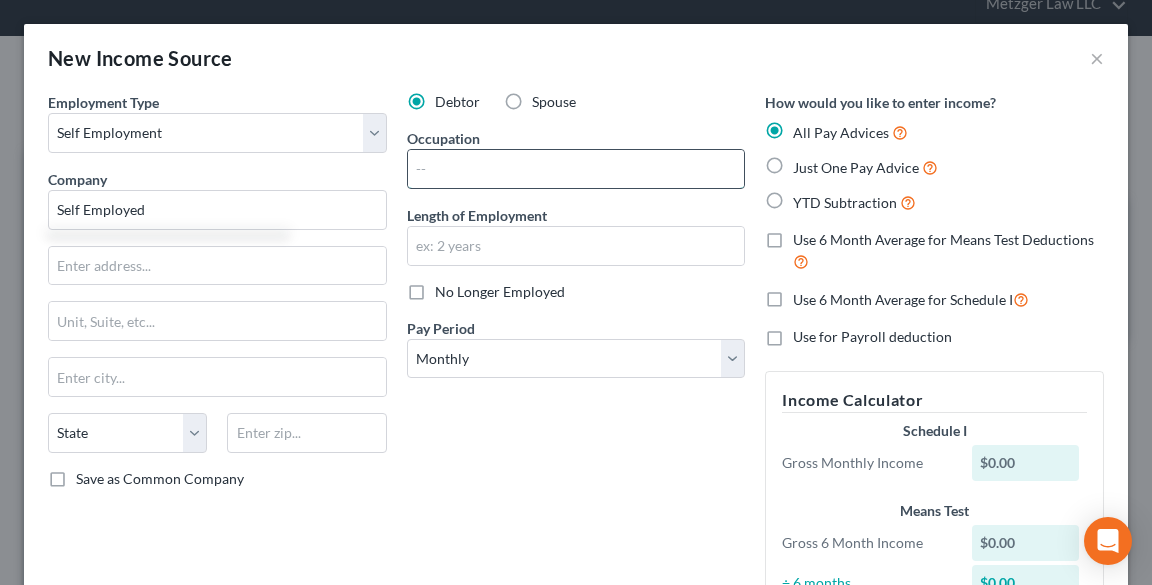drag, startPoint x: 443, startPoint y: 172, endPoint x: 433, endPoint y: 173, distance: 10.049875 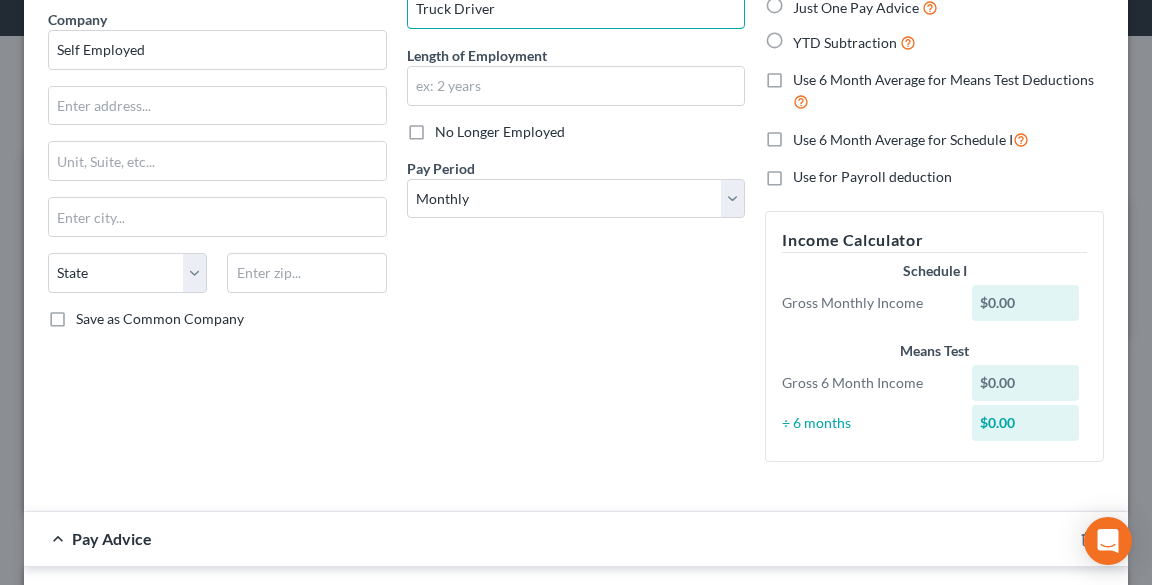 scroll, scrollTop: 80, scrollLeft: 0, axis: vertical 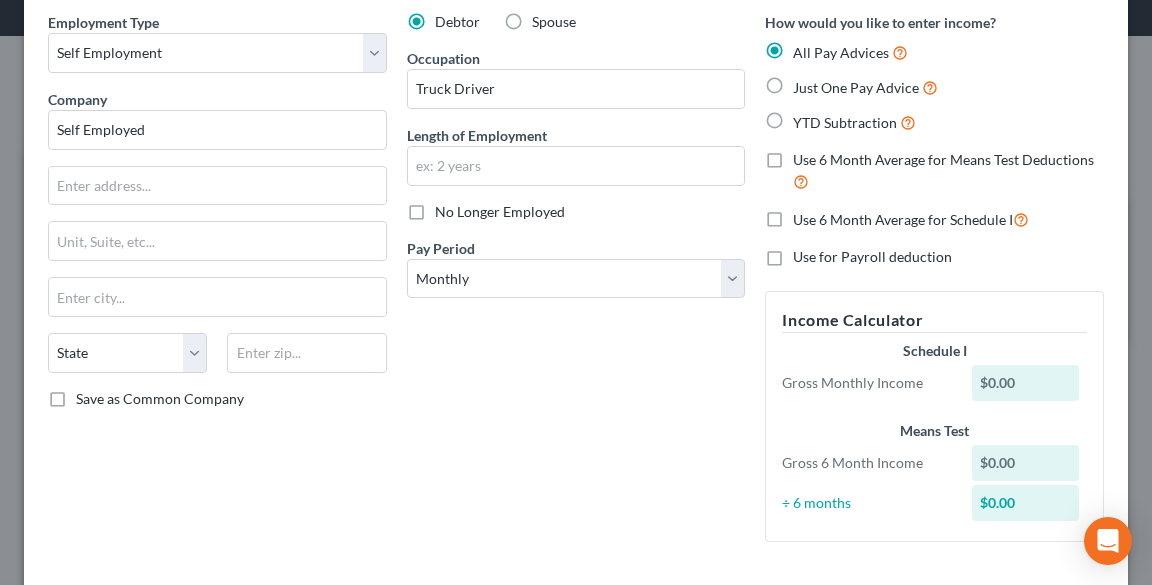 click on "Just One Pay Advice" at bounding box center [856, 87] 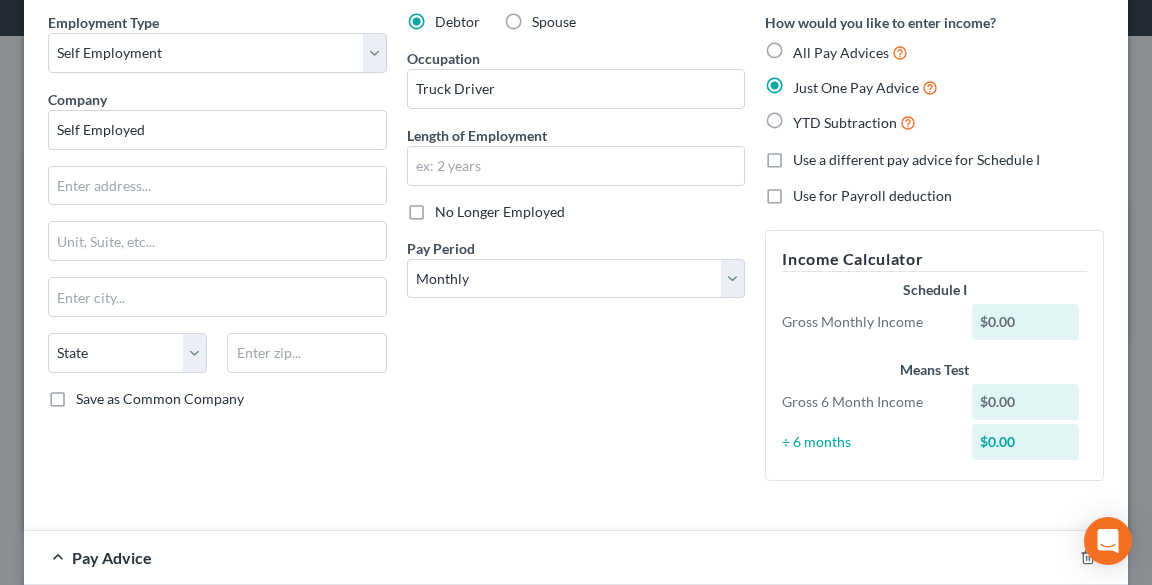 click on "Use for Payroll deduction" at bounding box center [872, 195] 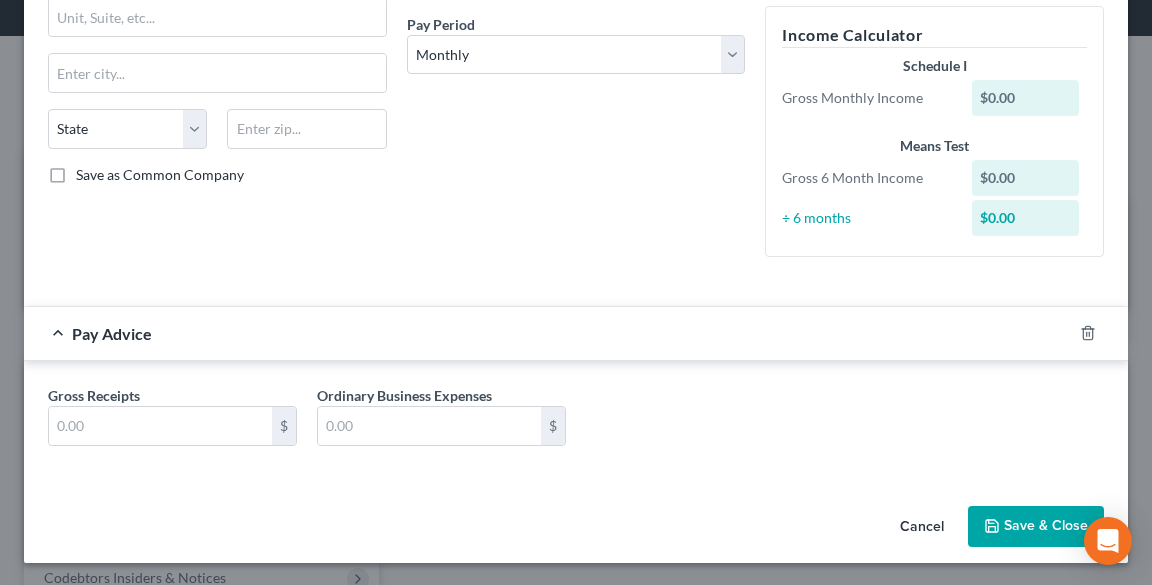 scroll, scrollTop: 264, scrollLeft: 0, axis: vertical 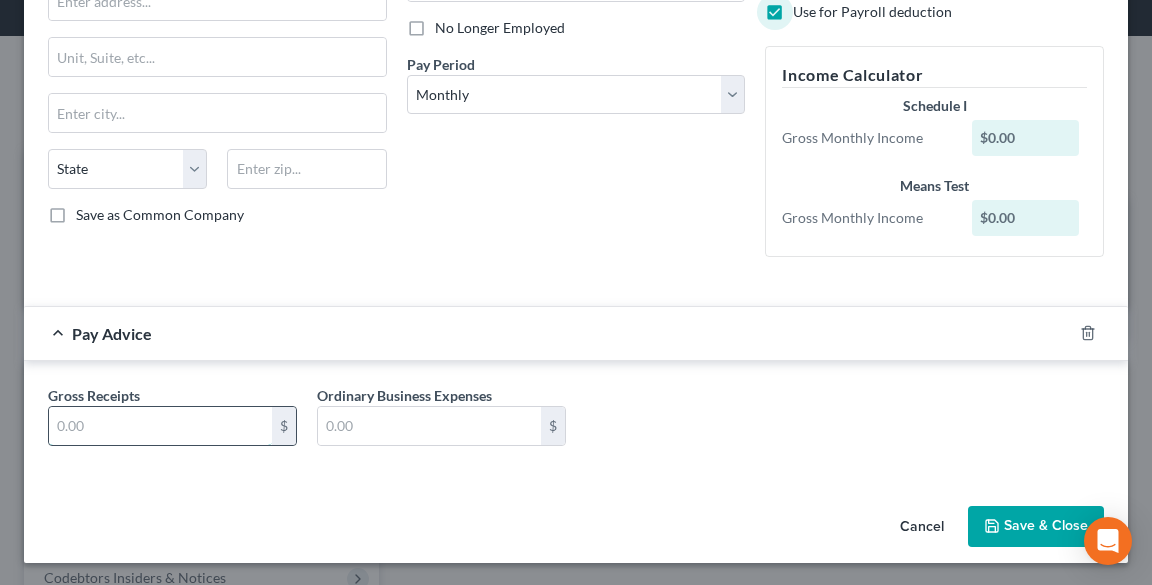 click at bounding box center (160, 426) 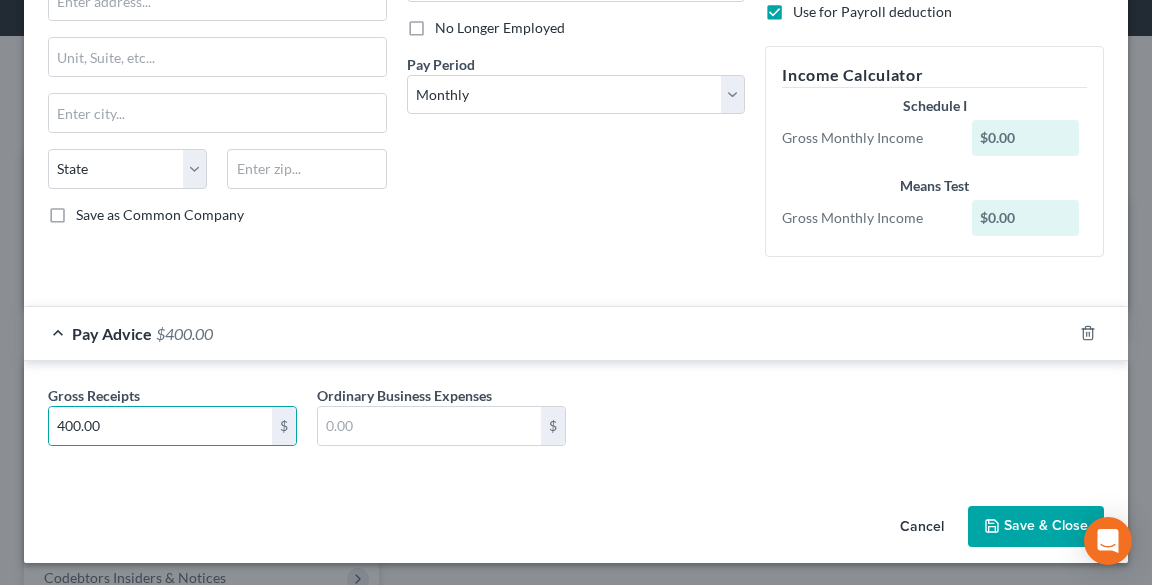 click on "Save & Close" at bounding box center [1036, 527] 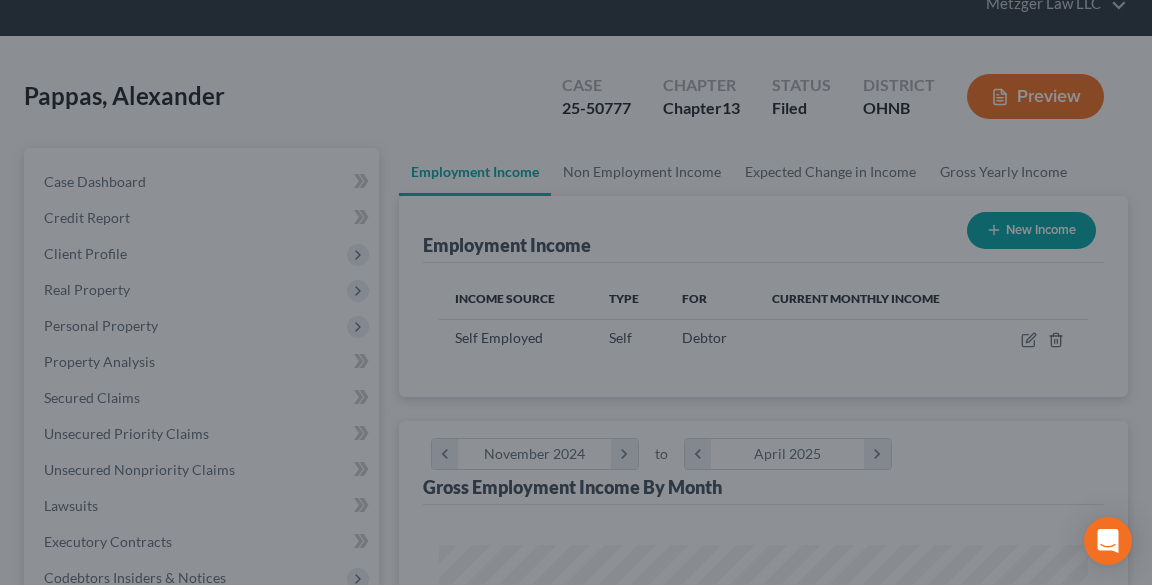 scroll, scrollTop: 999676, scrollLeft: 999310, axis: both 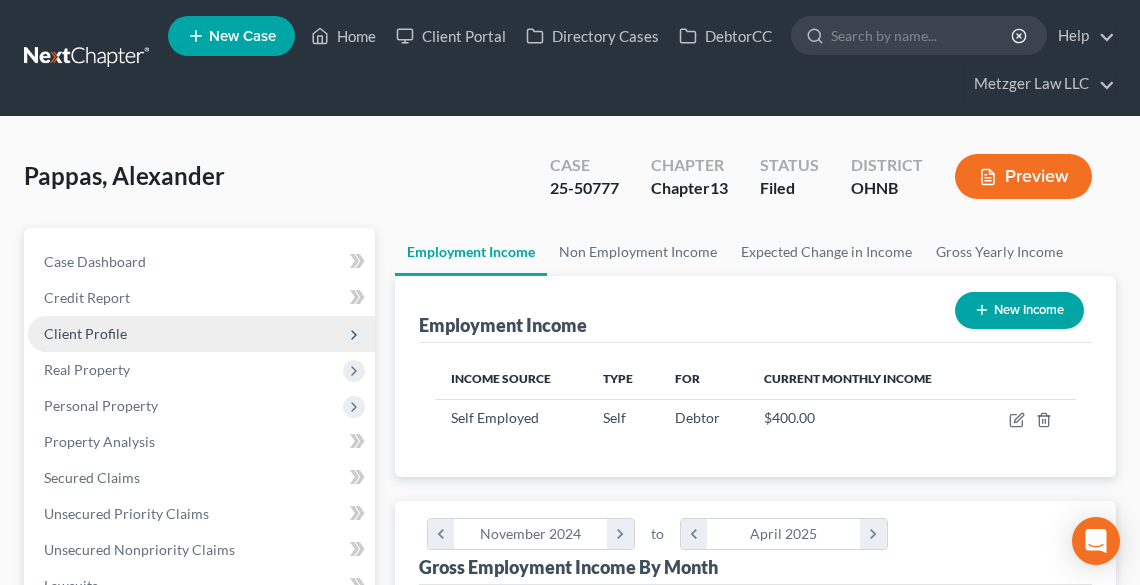 click on "Client Profile" at bounding box center (201, 334) 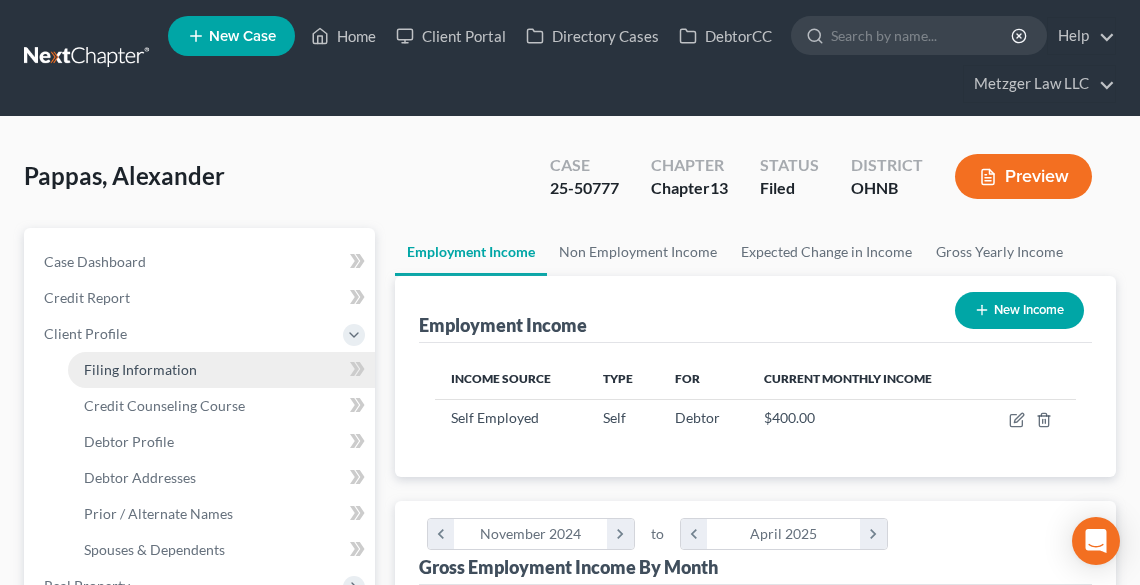 click on "Filing Information" at bounding box center [140, 369] 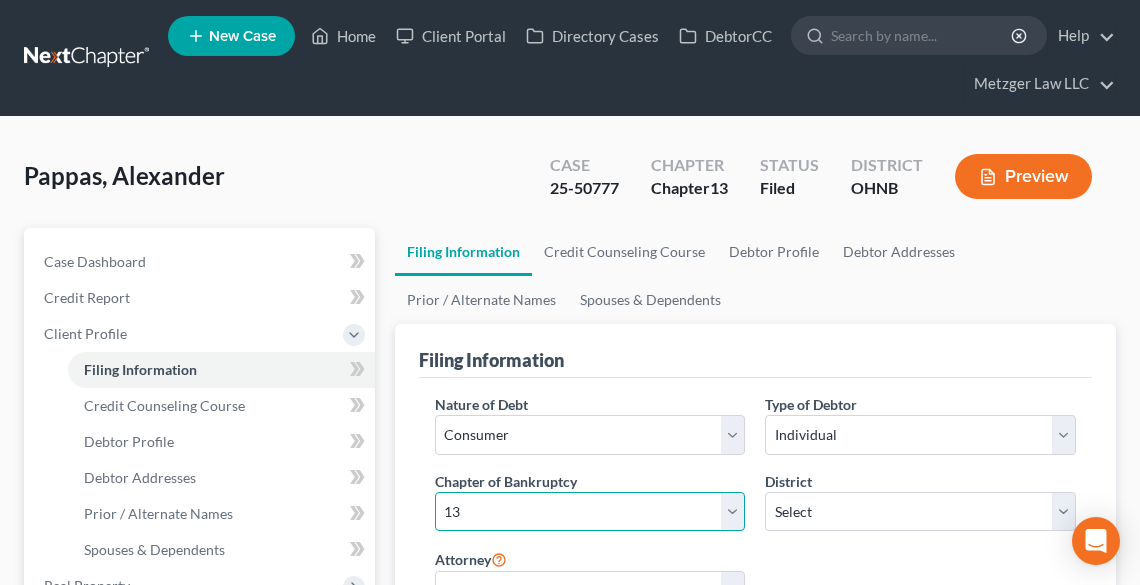 click on "Select 7 11 12 13" at bounding box center [590, 512] 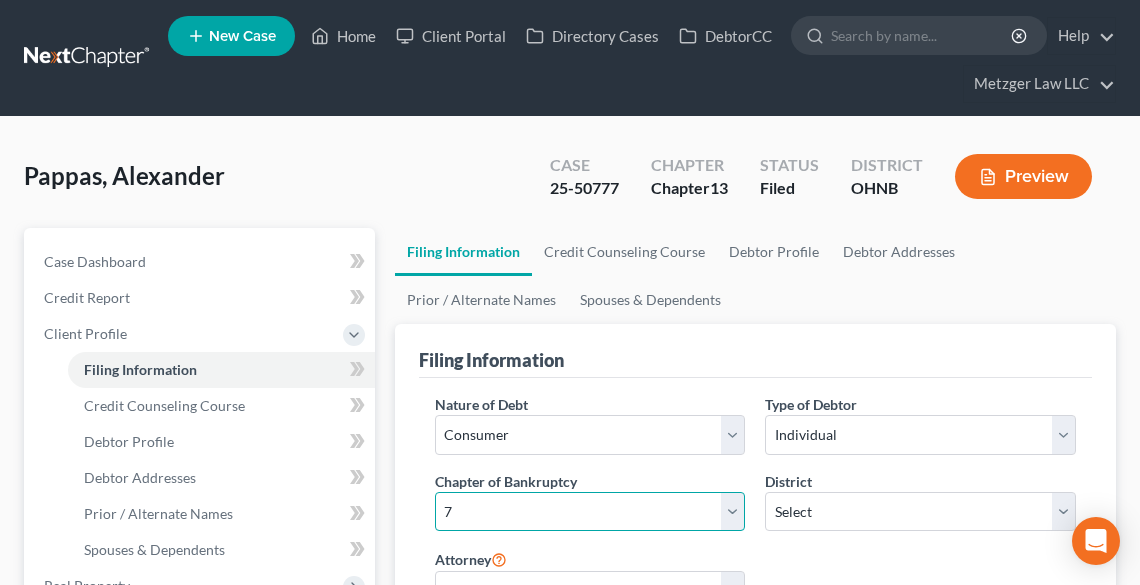 click on "Select 7 11 12 13" at bounding box center (590, 512) 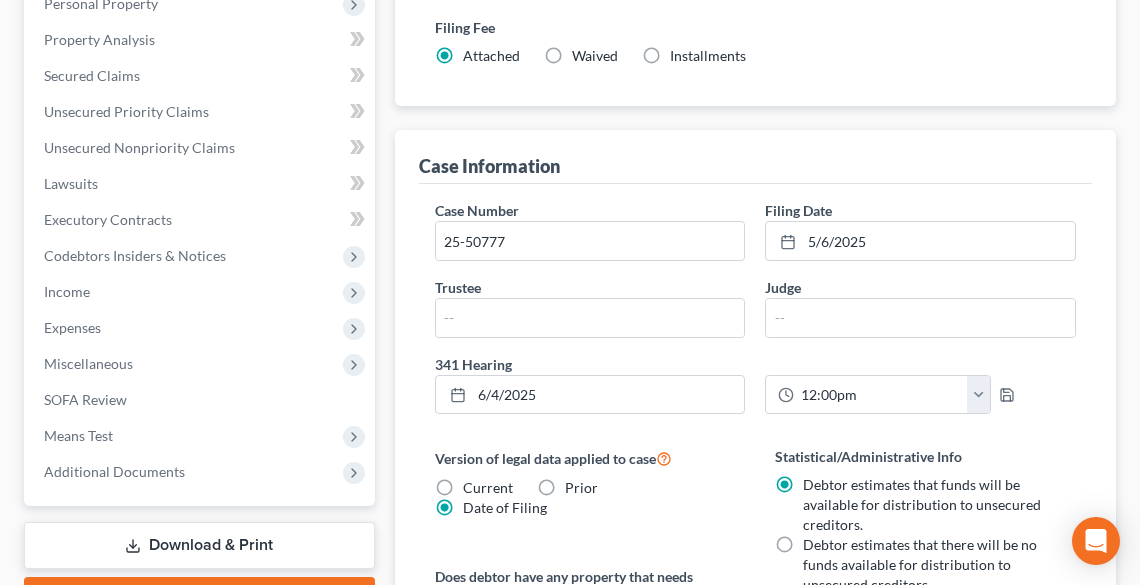 scroll, scrollTop: 960, scrollLeft: 0, axis: vertical 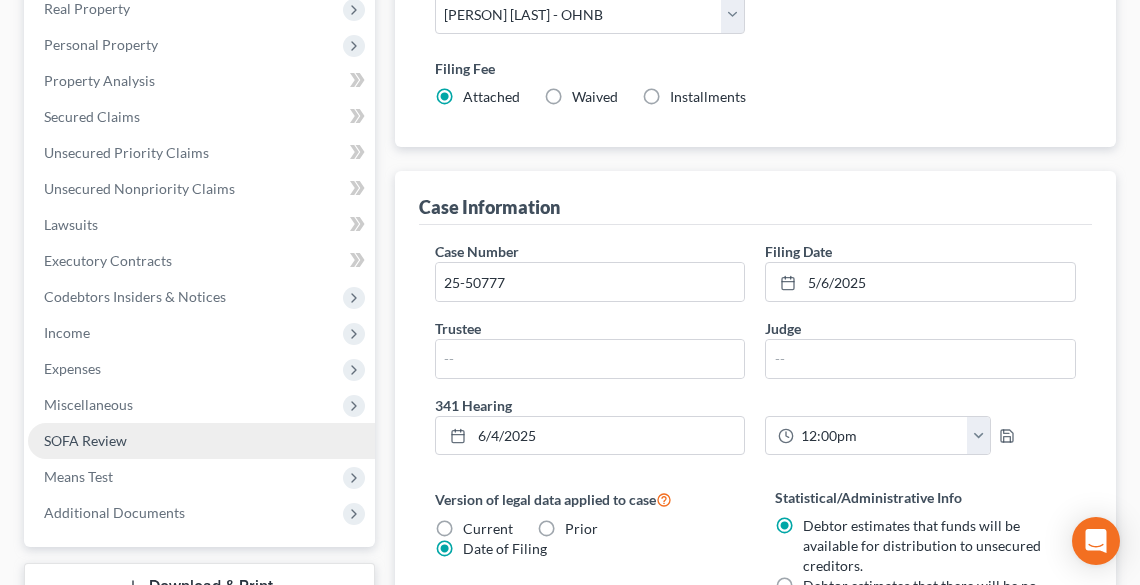 click on "SOFA Review" at bounding box center [85, 440] 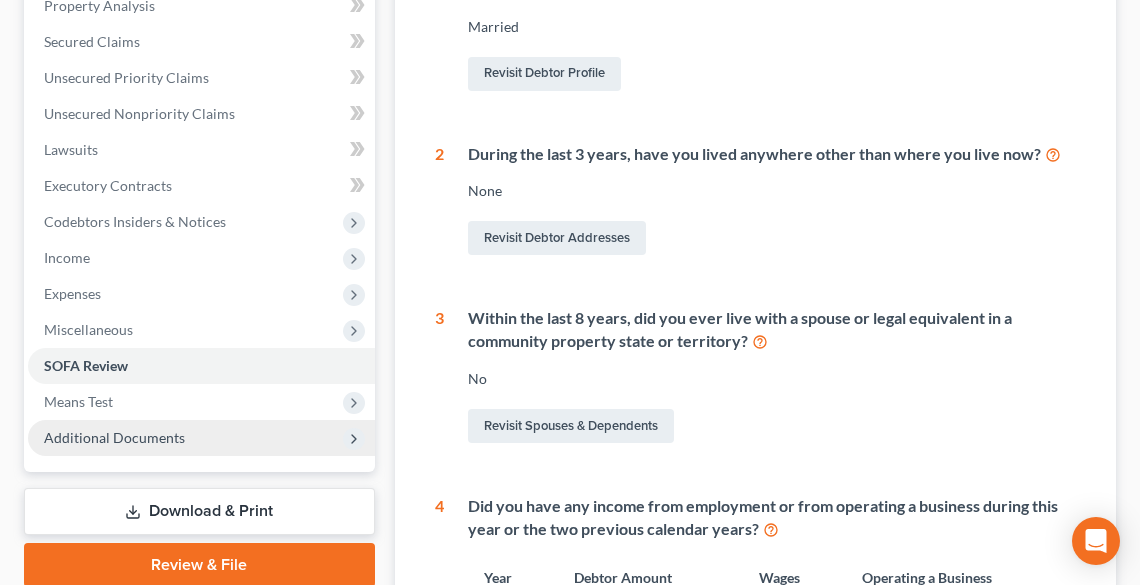 scroll, scrollTop: 480, scrollLeft: 0, axis: vertical 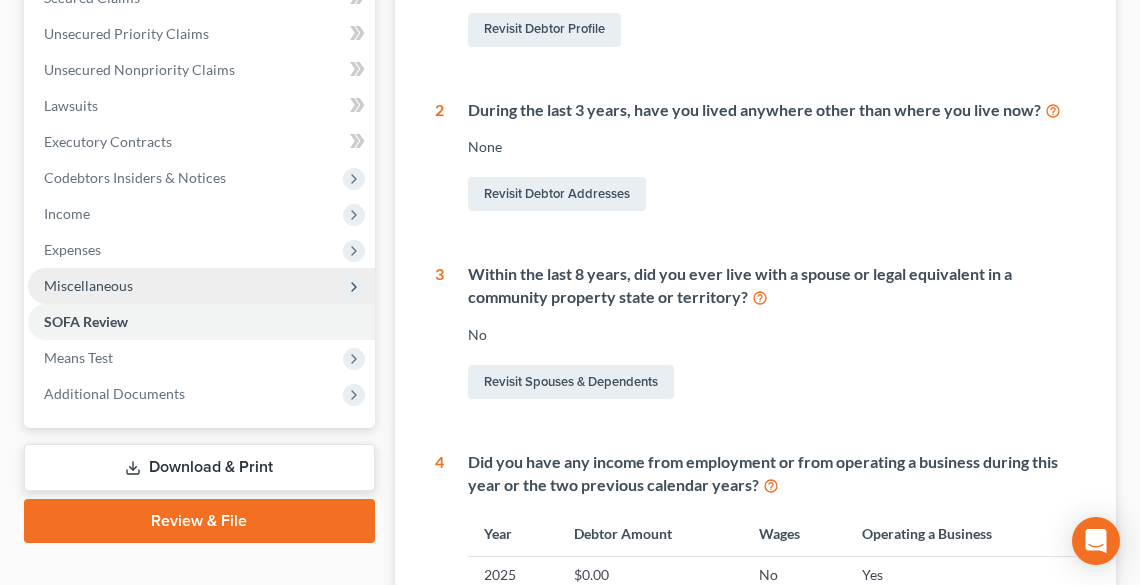 click on "Miscellaneous" at bounding box center [88, 285] 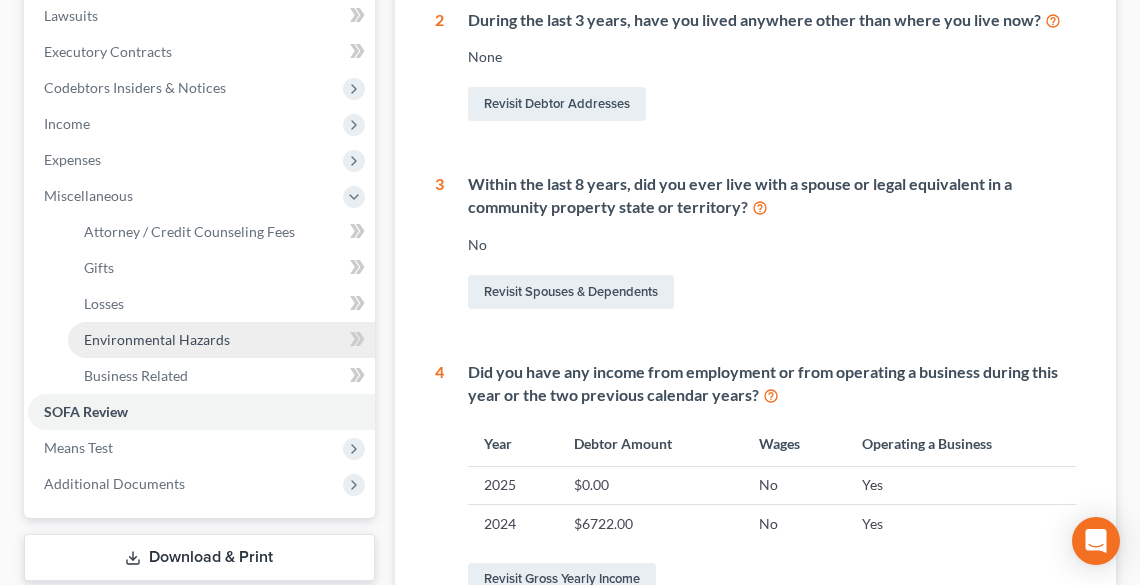 scroll, scrollTop: 640, scrollLeft: 0, axis: vertical 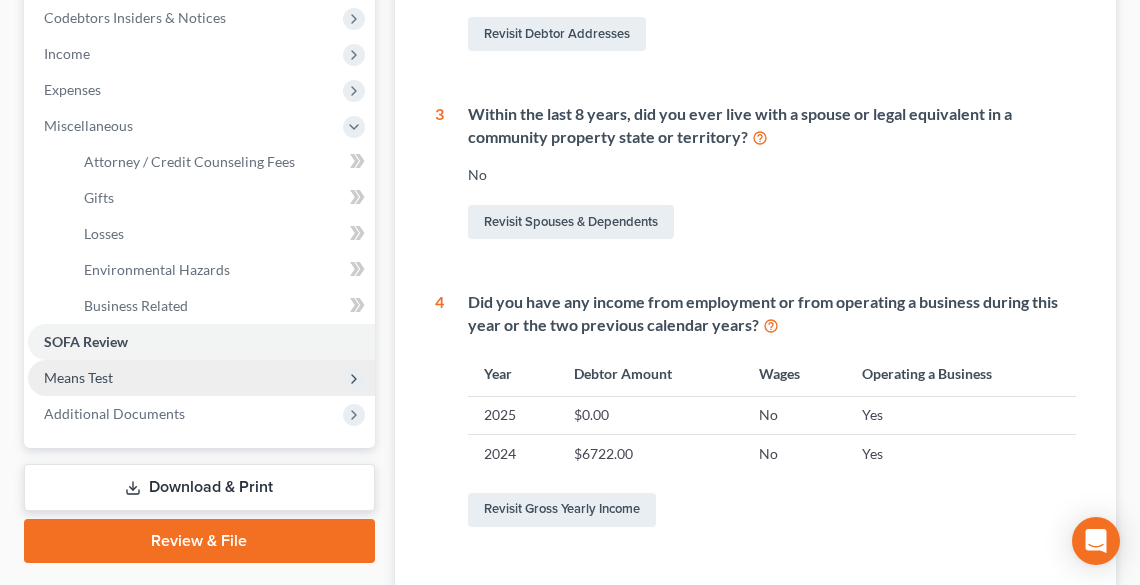 click on "Means Test" at bounding box center [78, 377] 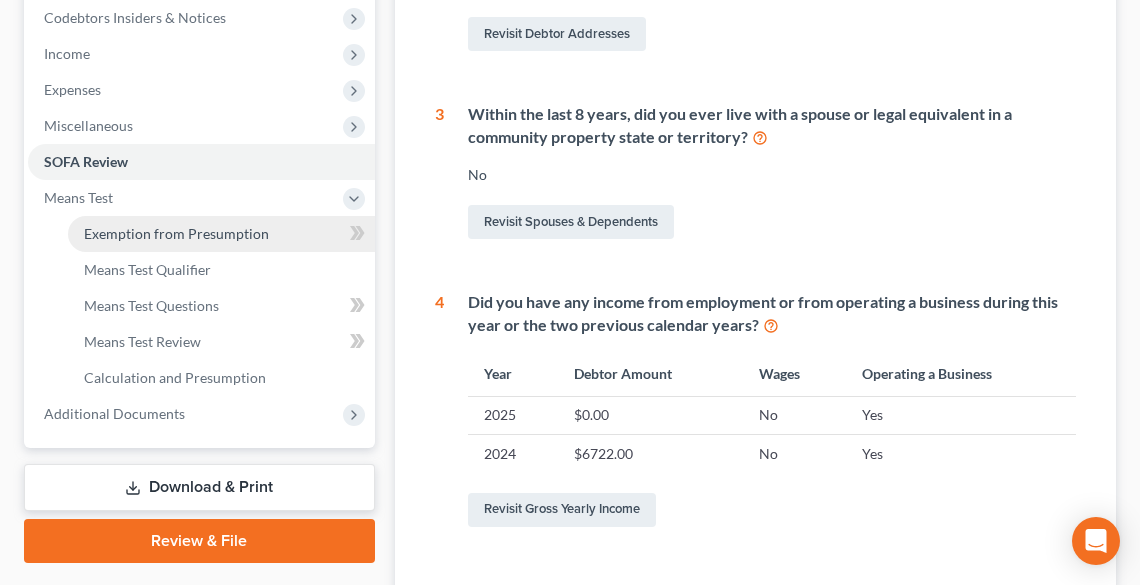 click on "Exemption from Presumption" at bounding box center (176, 233) 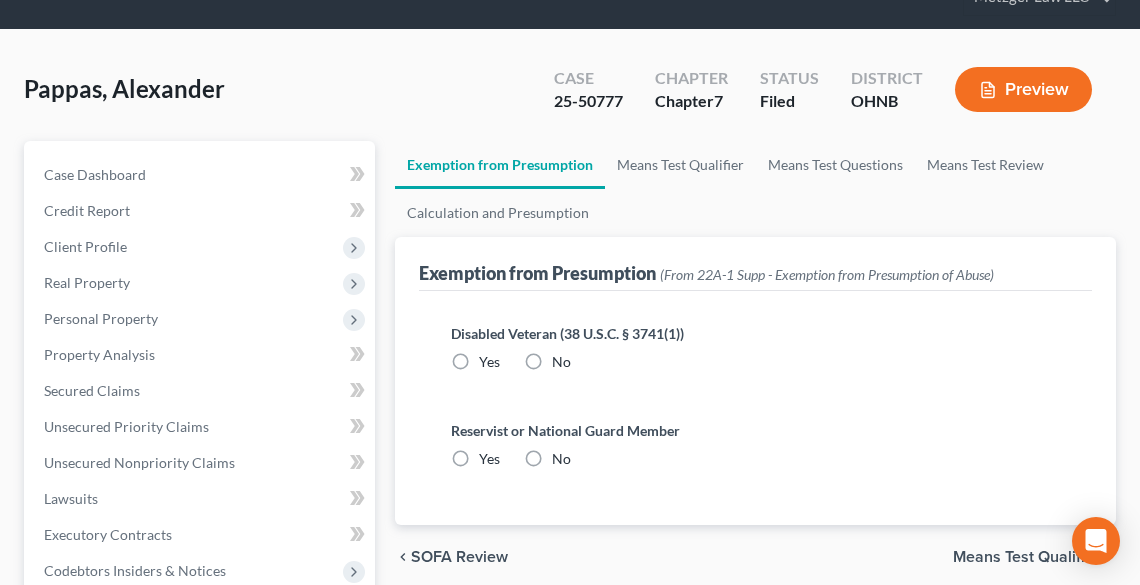 scroll, scrollTop: 0, scrollLeft: 0, axis: both 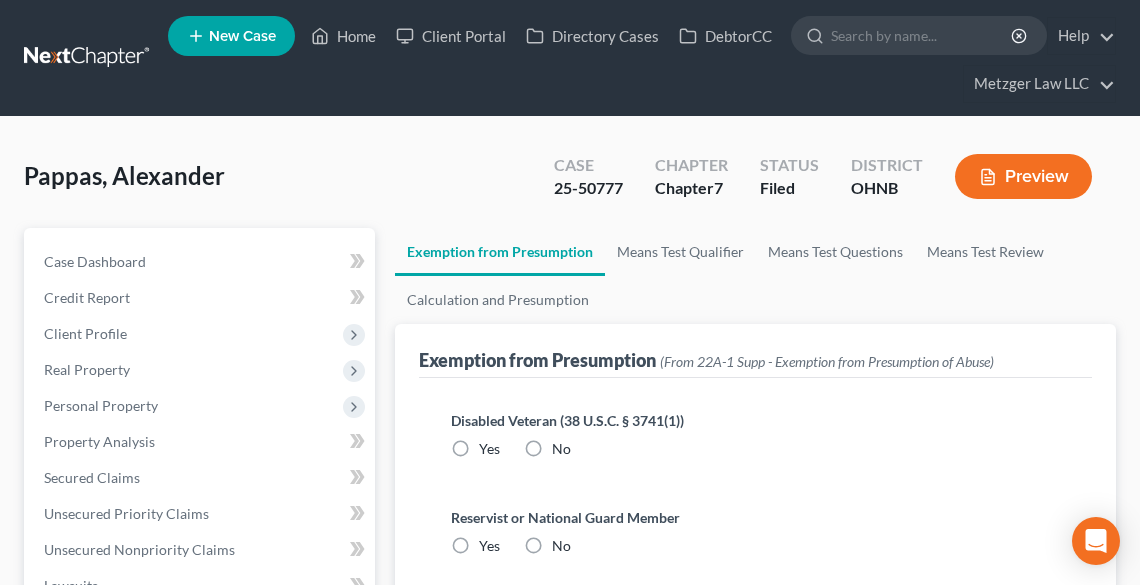 drag, startPoint x: 537, startPoint y: 439, endPoint x: 529, endPoint y: 524, distance: 85.37564 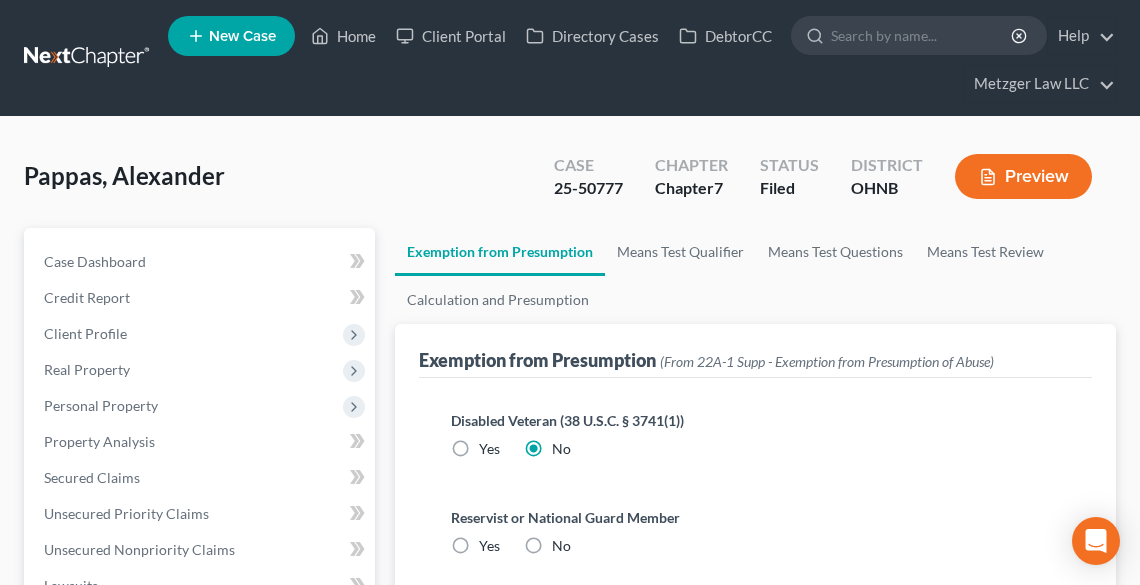 click on "No" at bounding box center [561, 546] 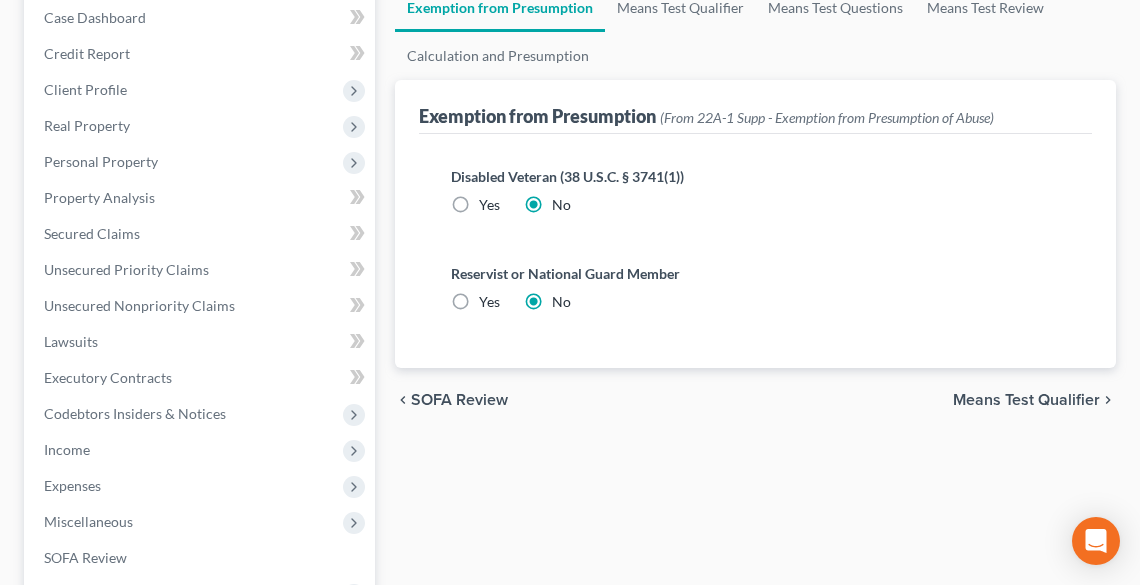 scroll, scrollTop: 480, scrollLeft: 0, axis: vertical 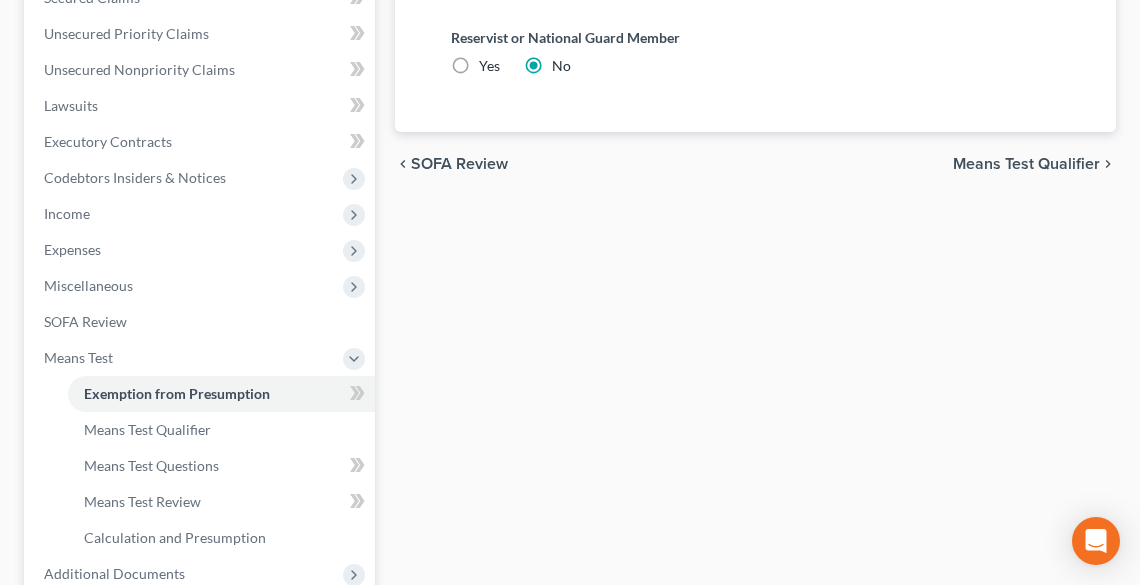 click on "Means Test Qualifier" at bounding box center [1026, 164] 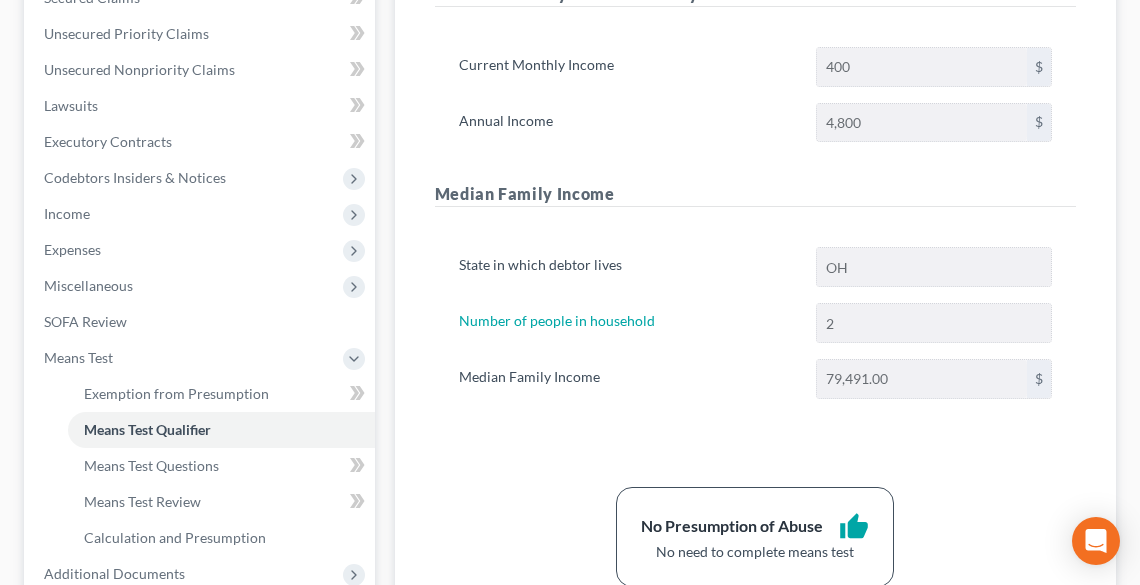 scroll, scrollTop: 452, scrollLeft: 0, axis: vertical 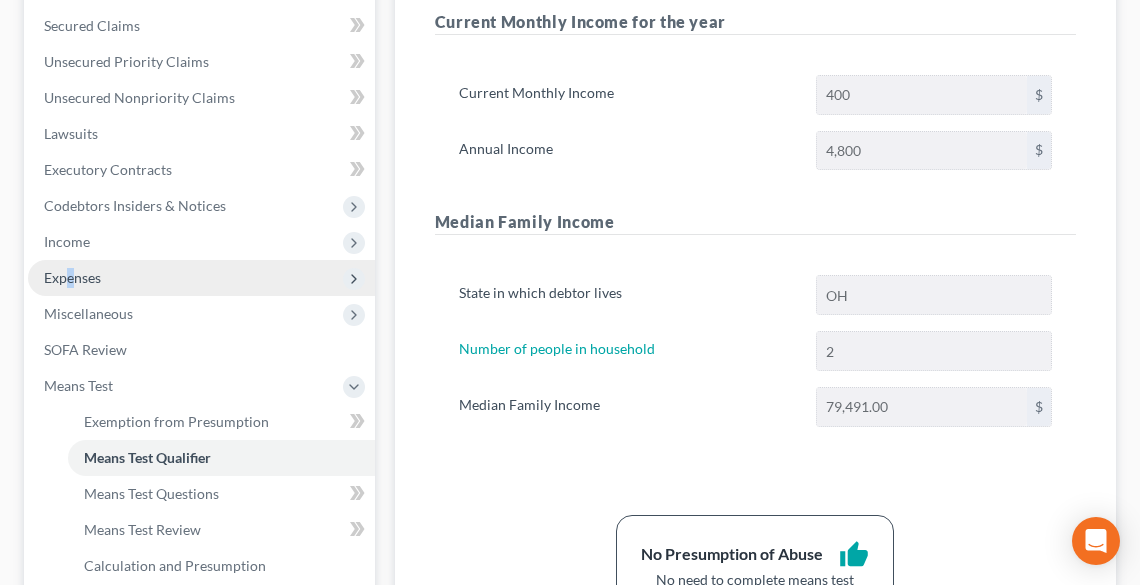 click on "Expenses" at bounding box center [201, 278] 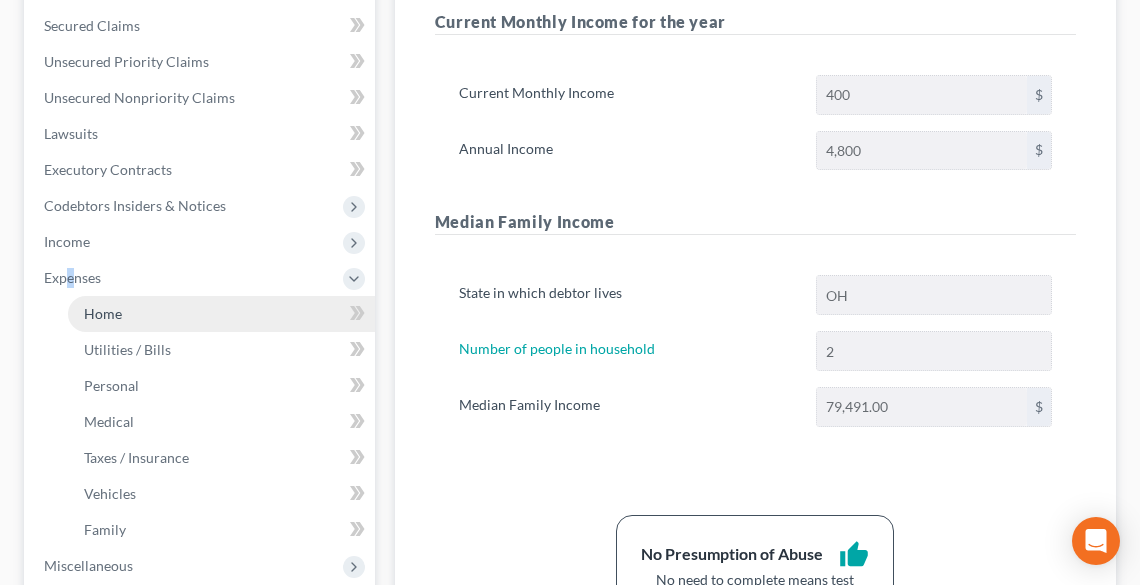 click on "Home" at bounding box center [103, 313] 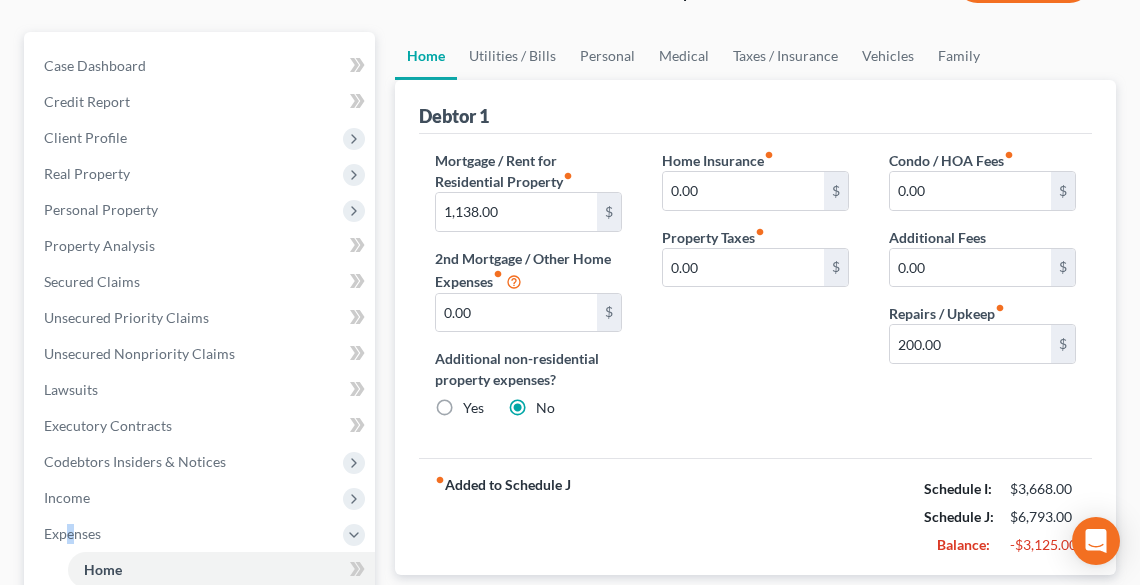 scroll, scrollTop: 160, scrollLeft: 0, axis: vertical 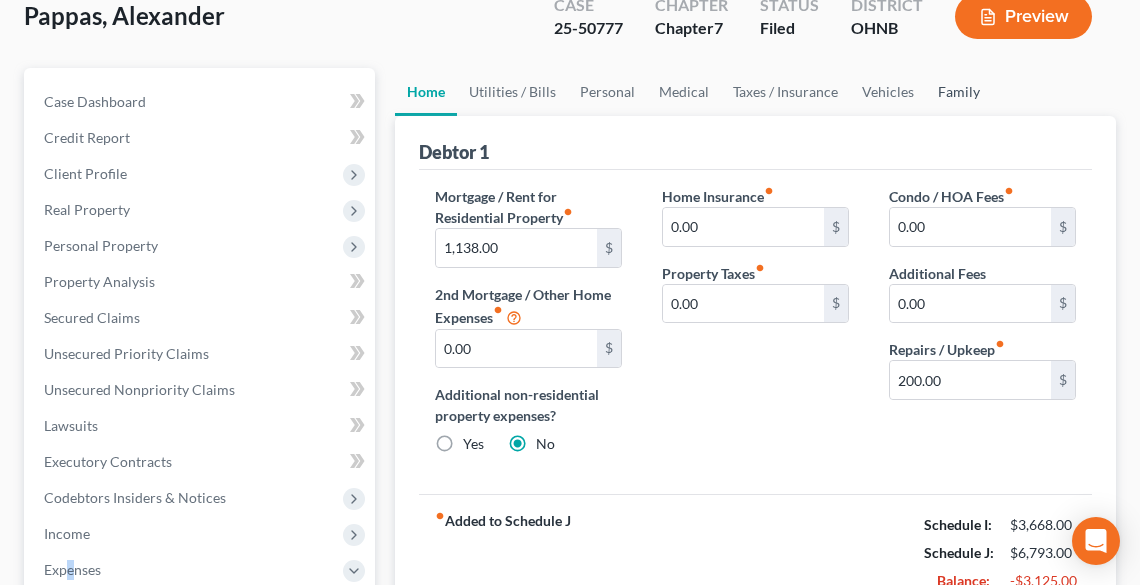 click on "Family" at bounding box center (959, 92) 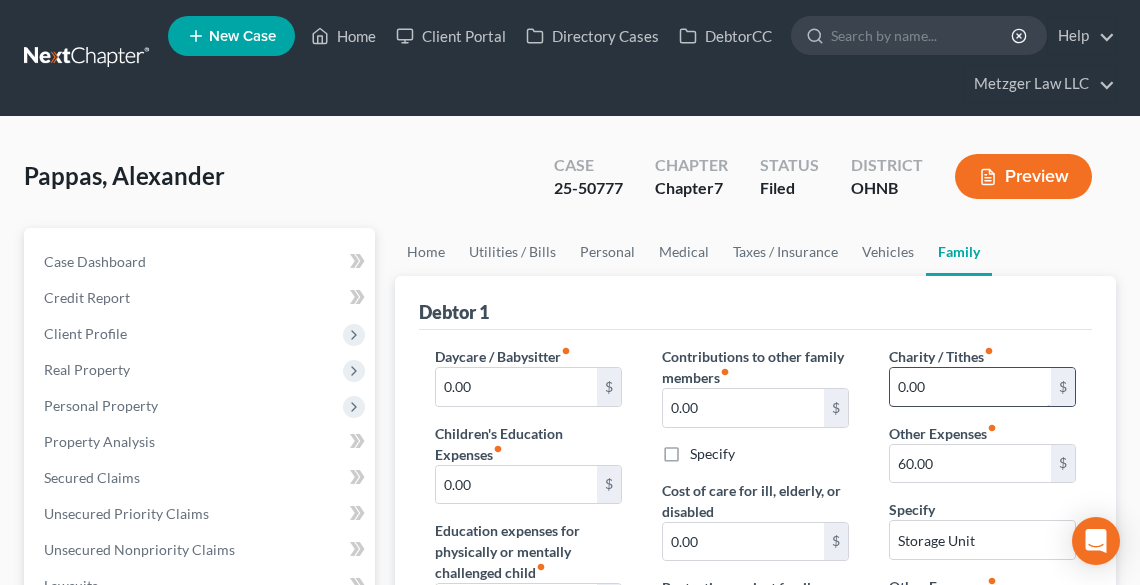scroll, scrollTop: 320, scrollLeft: 0, axis: vertical 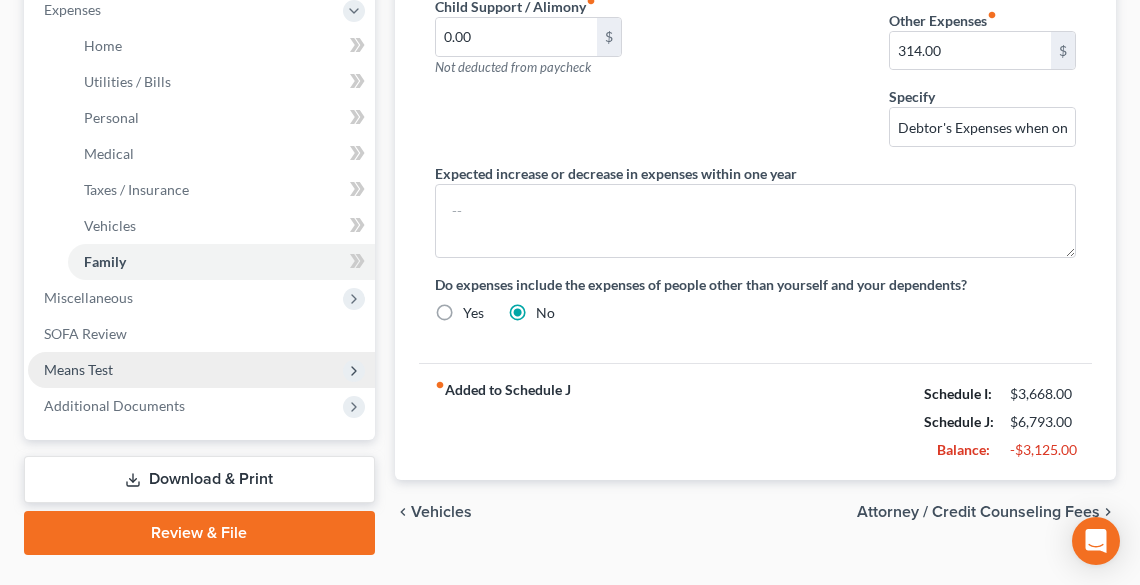 click on "Means Test" at bounding box center [78, 369] 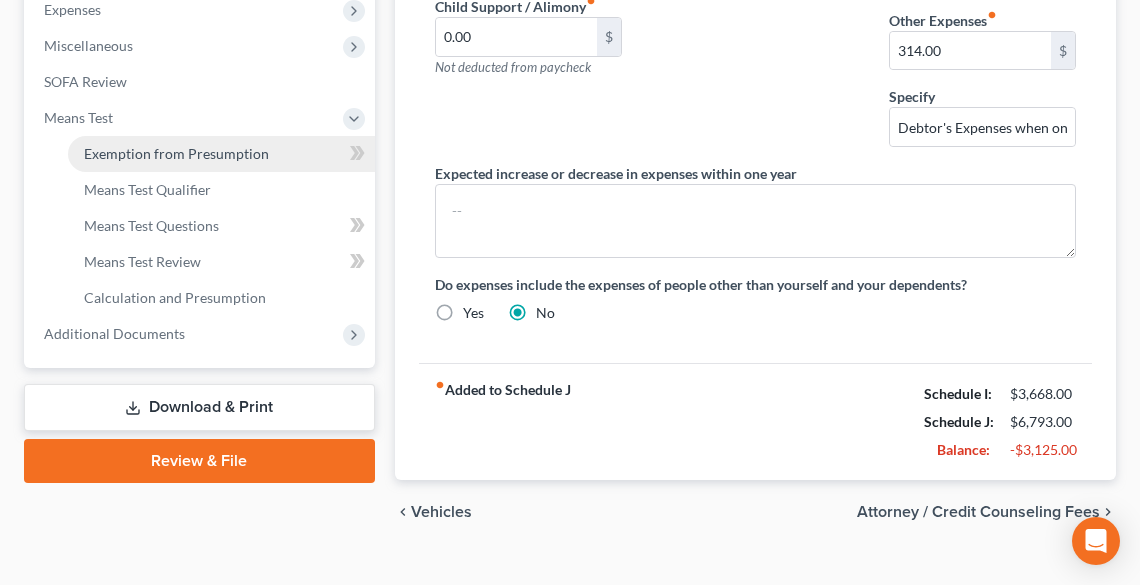 click on "Exemption from Presumption" at bounding box center (176, 153) 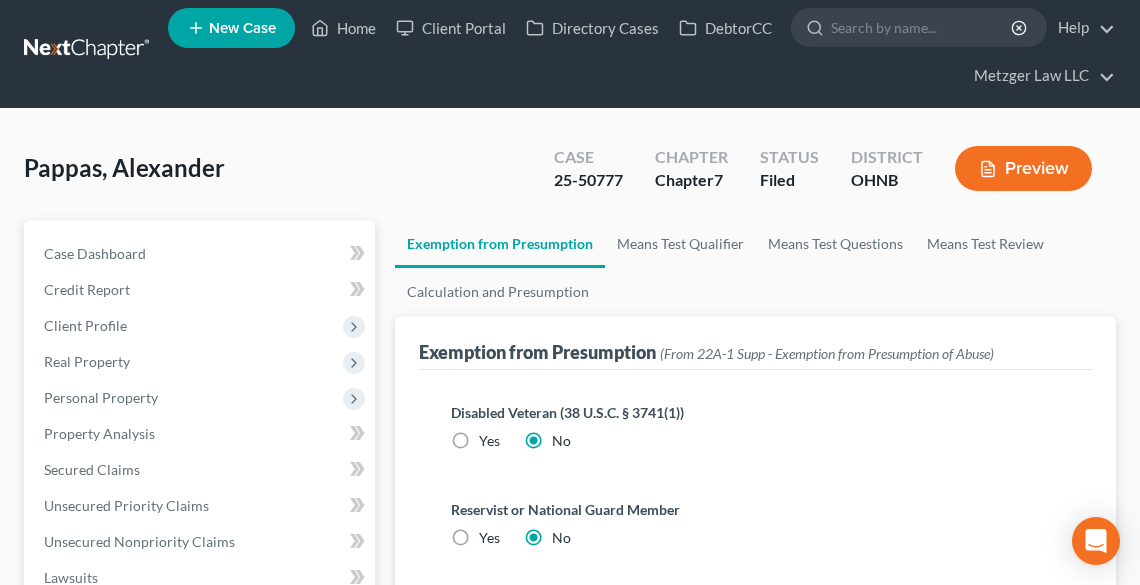 scroll, scrollTop: 0, scrollLeft: 0, axis: both 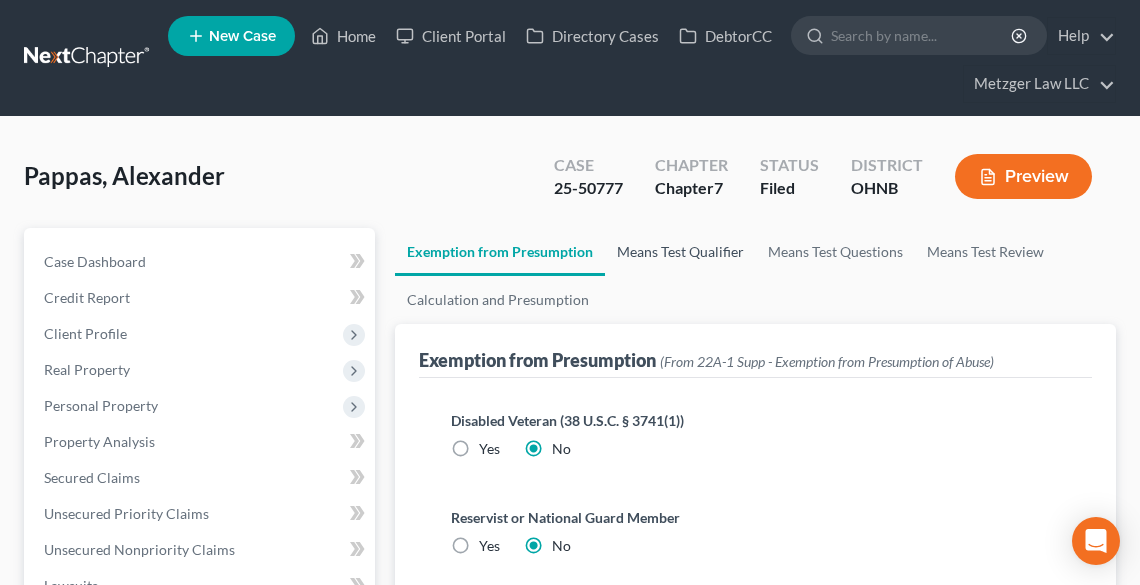 click on "Means Test Qualifier" at bounding box center [680, 252] 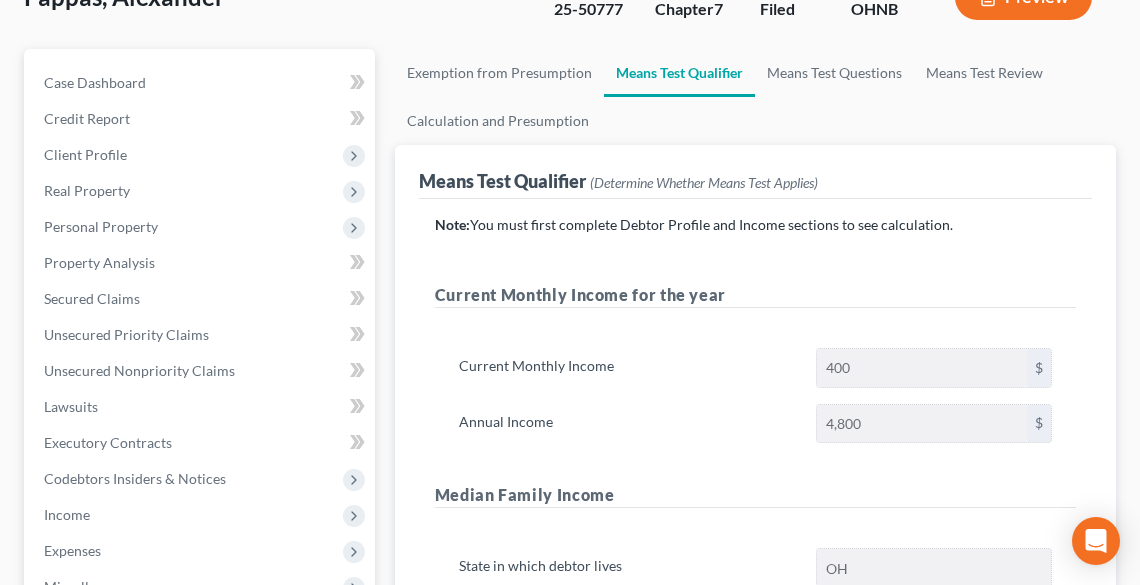 scroll, scrollTop: 160, scrollLeft: 0, axis: vertical 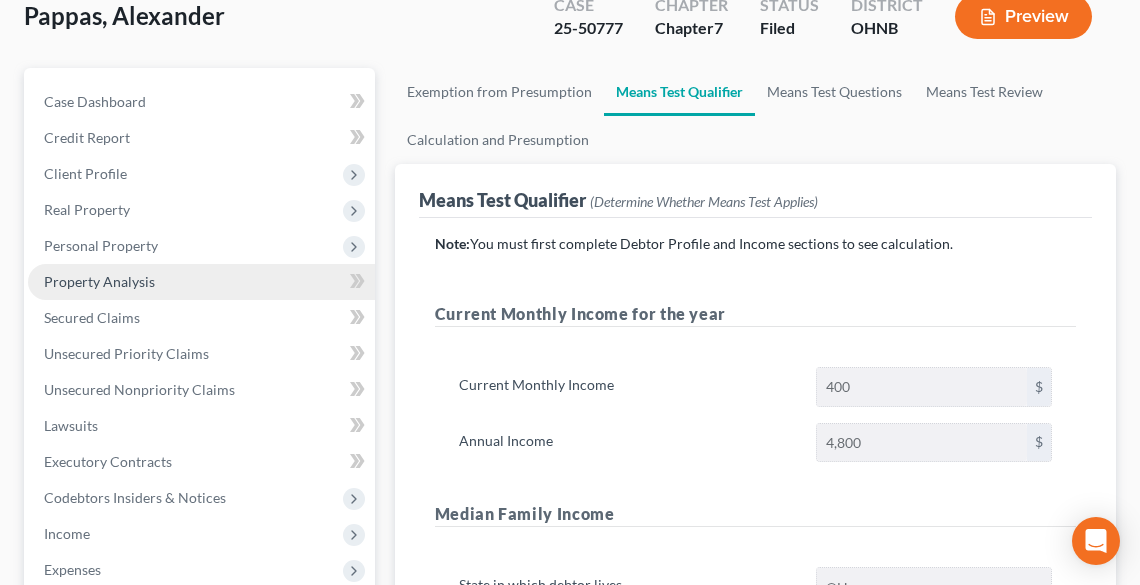 click on "Property Analysis" at bounding box center (99, 281) 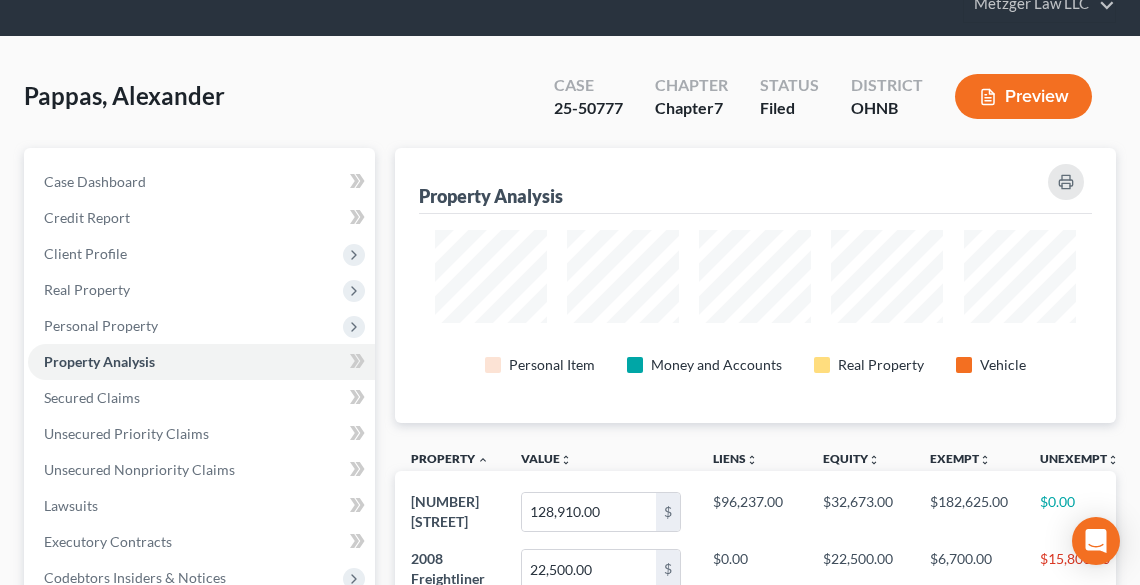 scroll, scrollTop: 0, scrollLeft: 0, axis: both 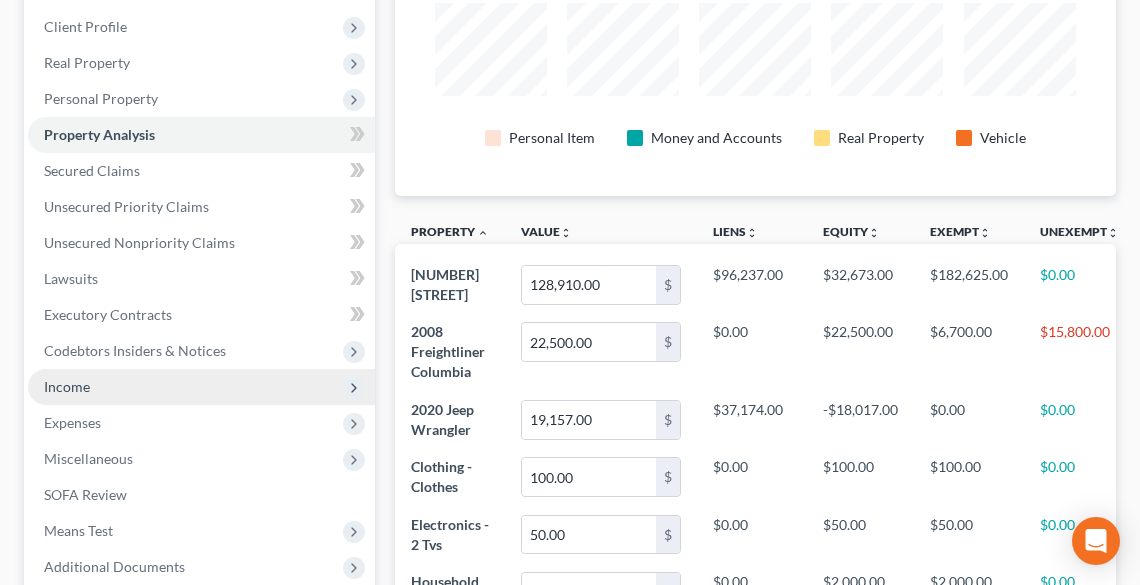click on "Income" at bounding box center [201, 387] 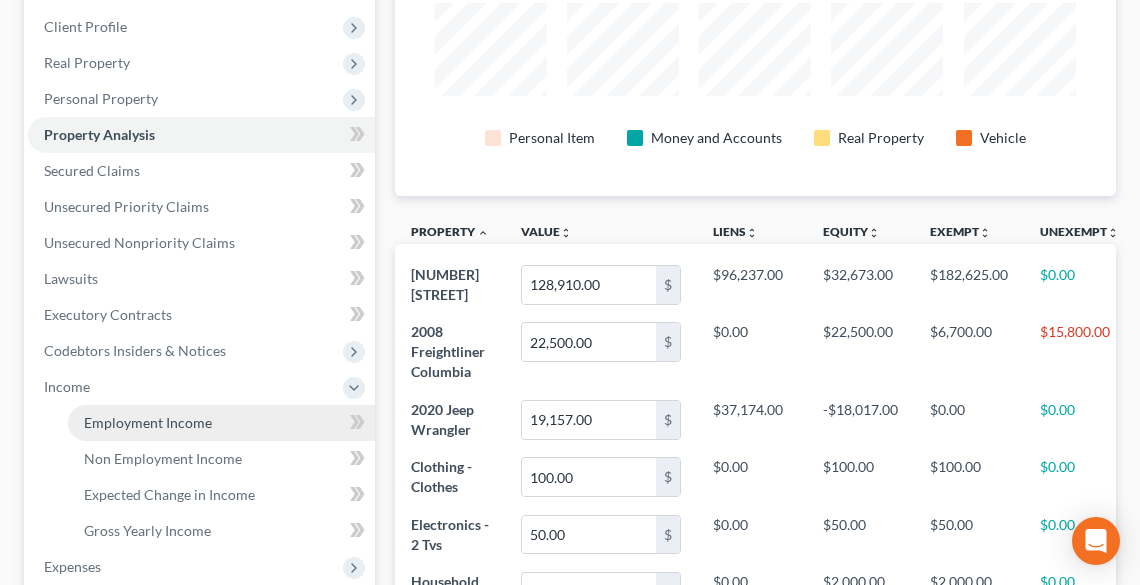 click on "Employment Income" at bounding box center [148, 422] 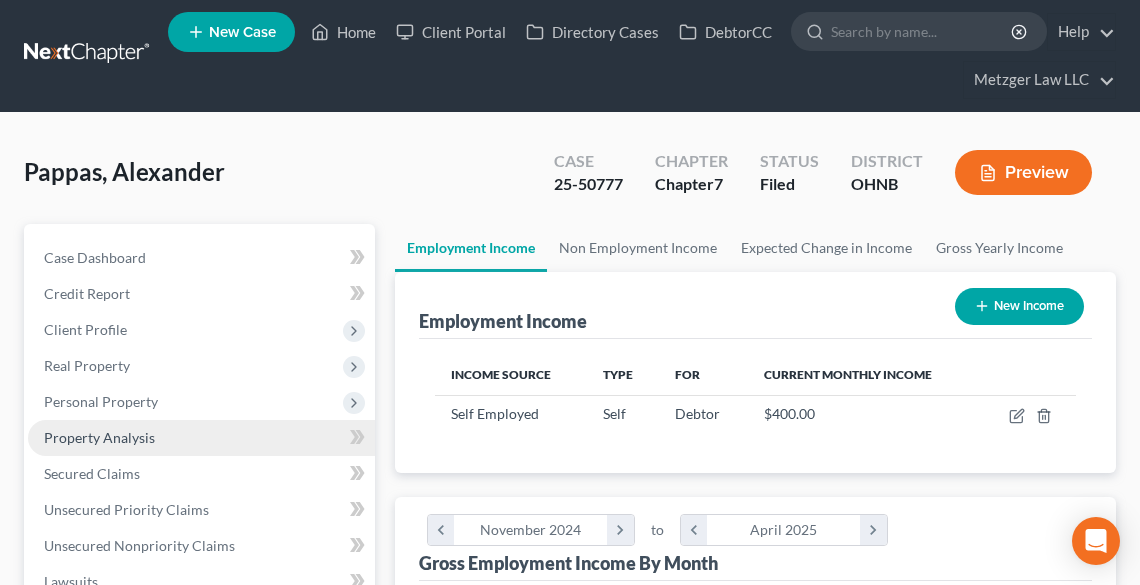 scroll, scrollTop: 0, scrollLeft: 0, axis: both 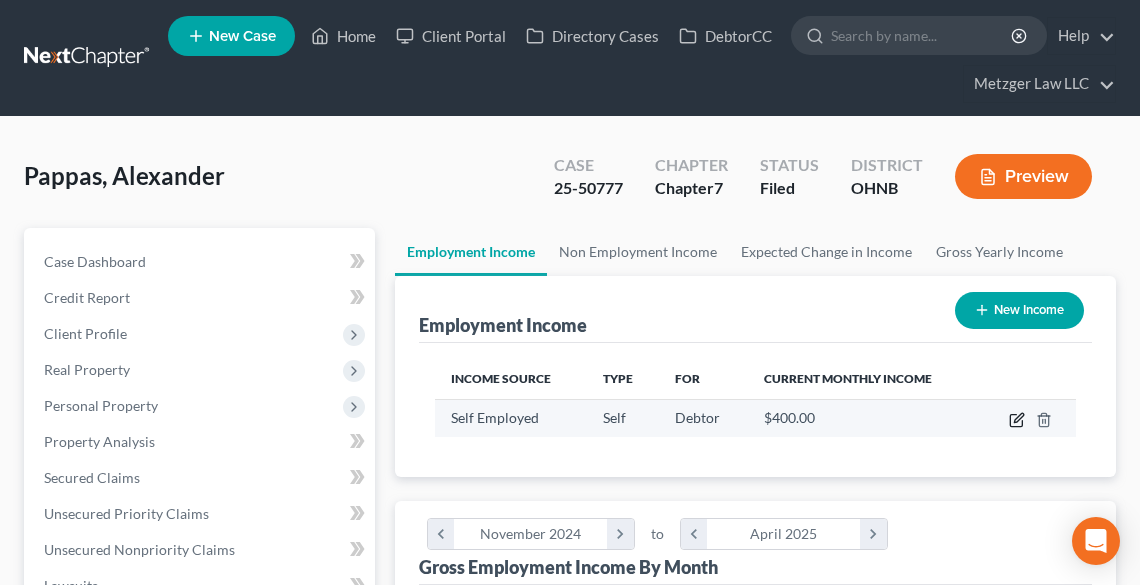 click 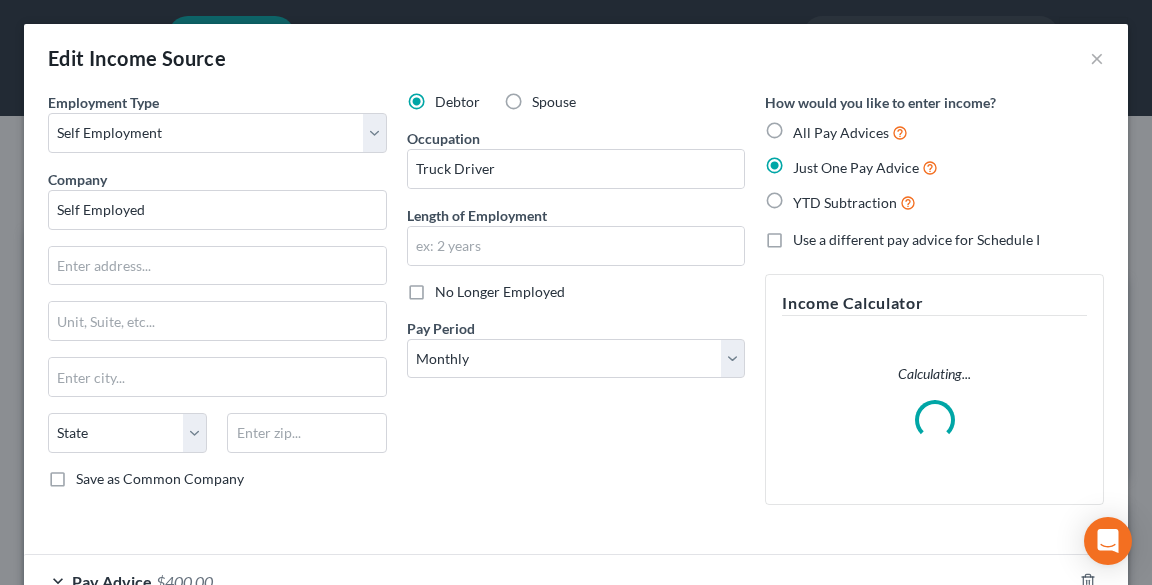 scroll, scrollTop: 999676, scrollLeft: 999310, axis: both 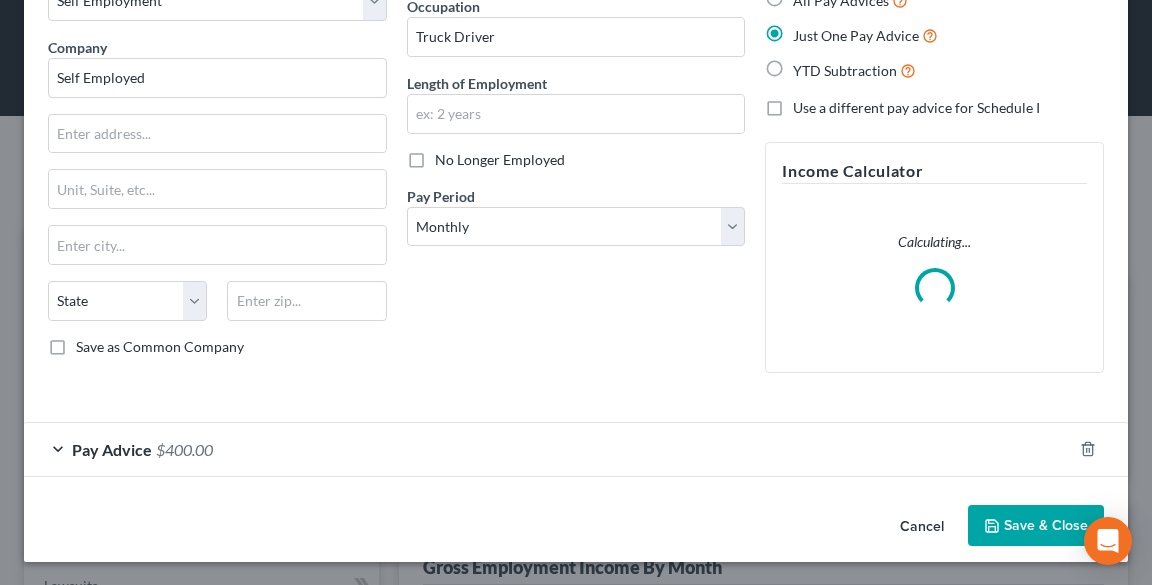 click on "Pay Advice $[NUMBER]" at bounding box center (548, 449) 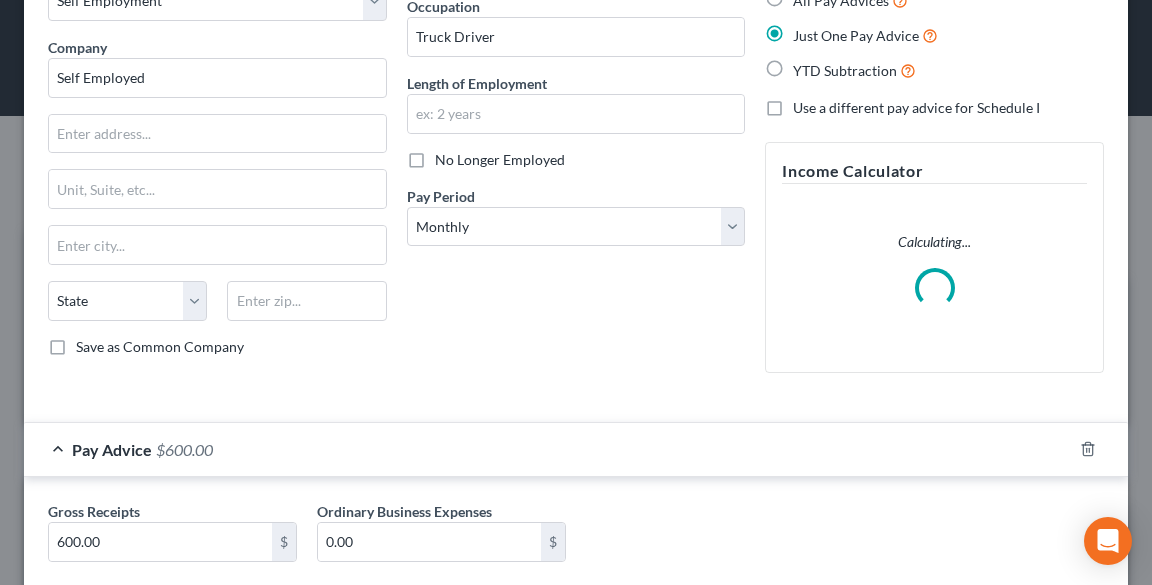 click on "Debtor Spouse Occupation Truck Driver Length of Employment No Longer Employed
Pay Period
*
Select Monthly Twice Monthly Every Other Week Weekly" at bounding box center [576, 174] 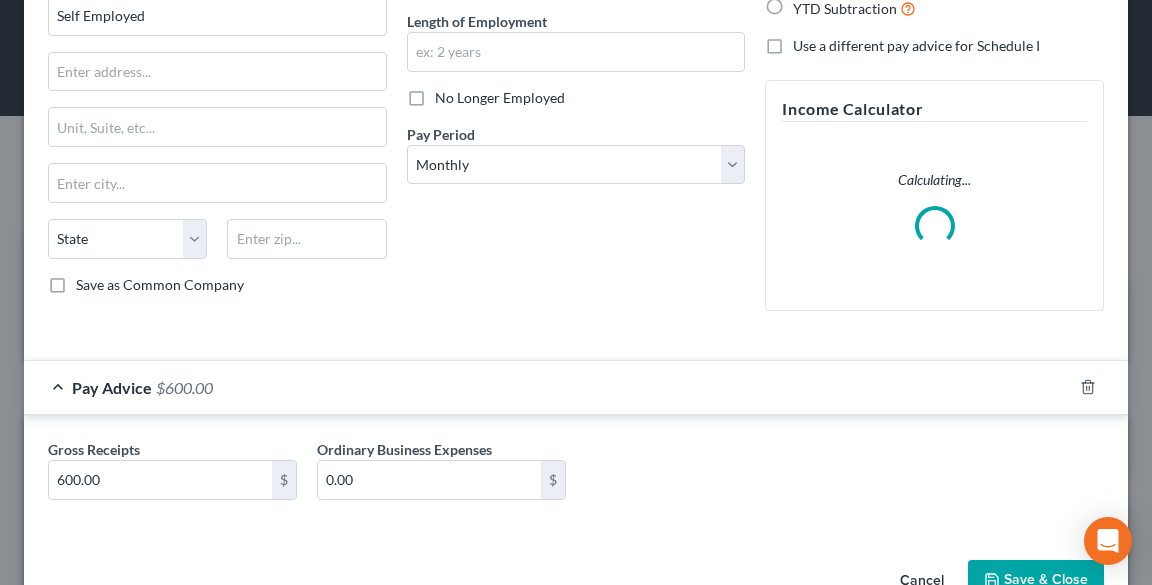 scroll, scrollTop: 248, scrollLeft: 0, axis: vertical 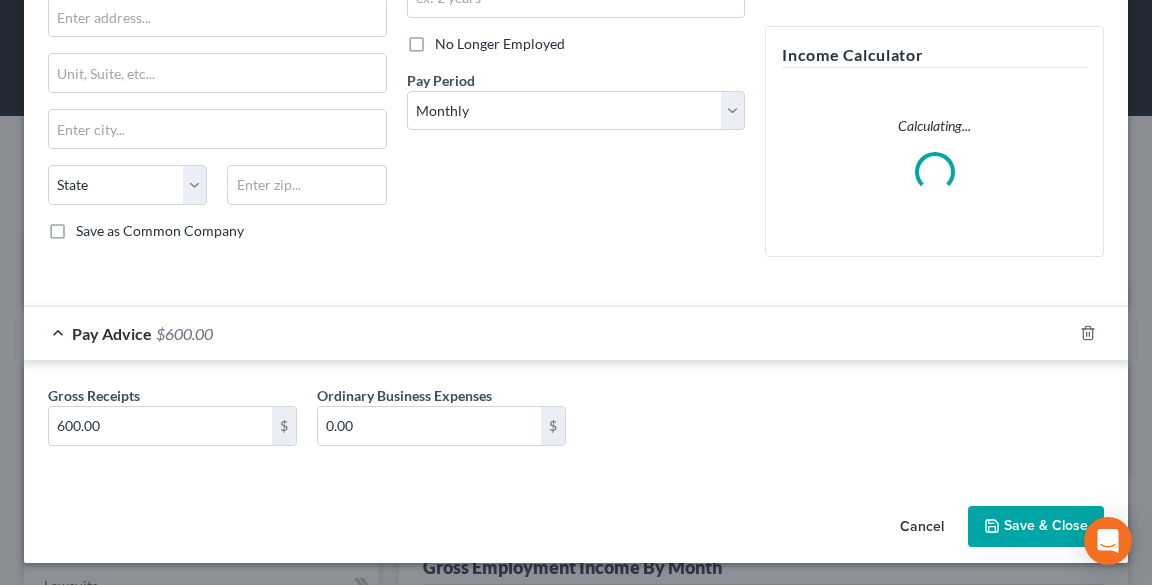 click on "Save & Close" at bounding box center [1036, 527] 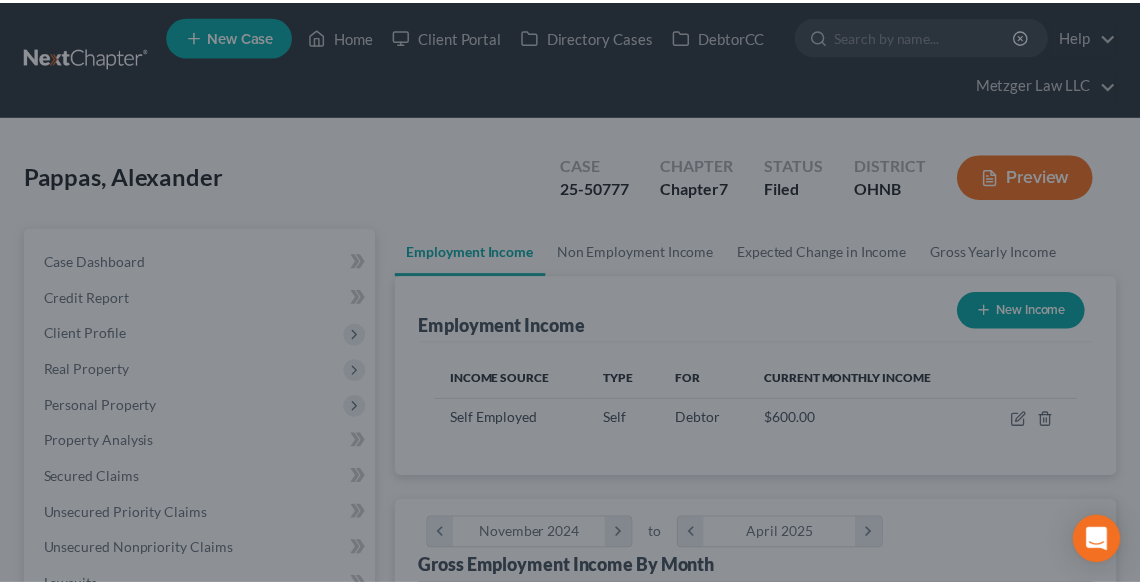 scroll, scrollTop: 0, scrollLeft: 0, axis: both 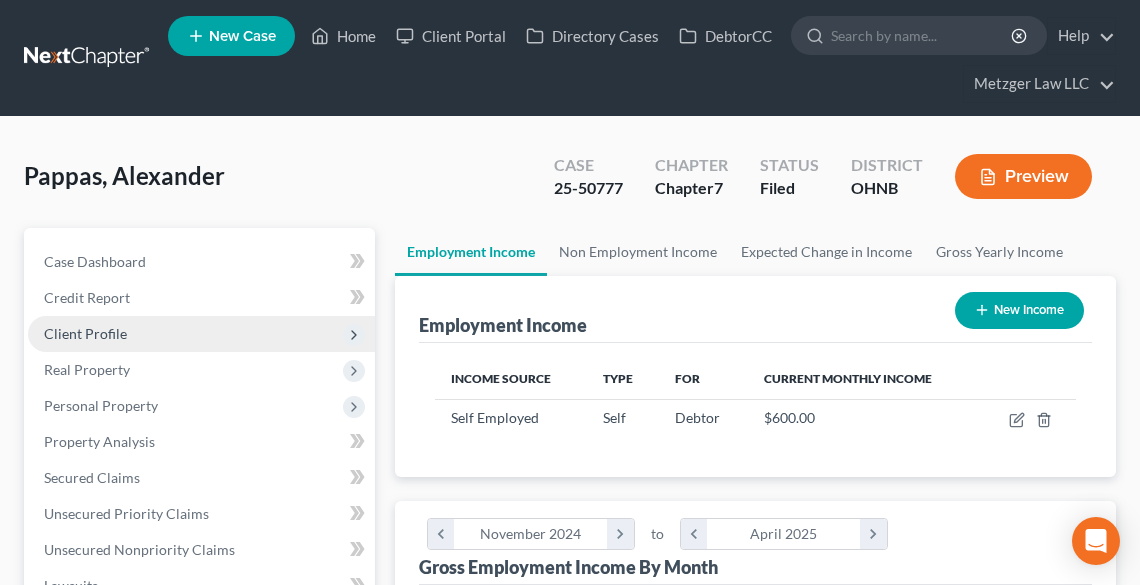 click on "Client Profile" at bounding box center [85, 333] 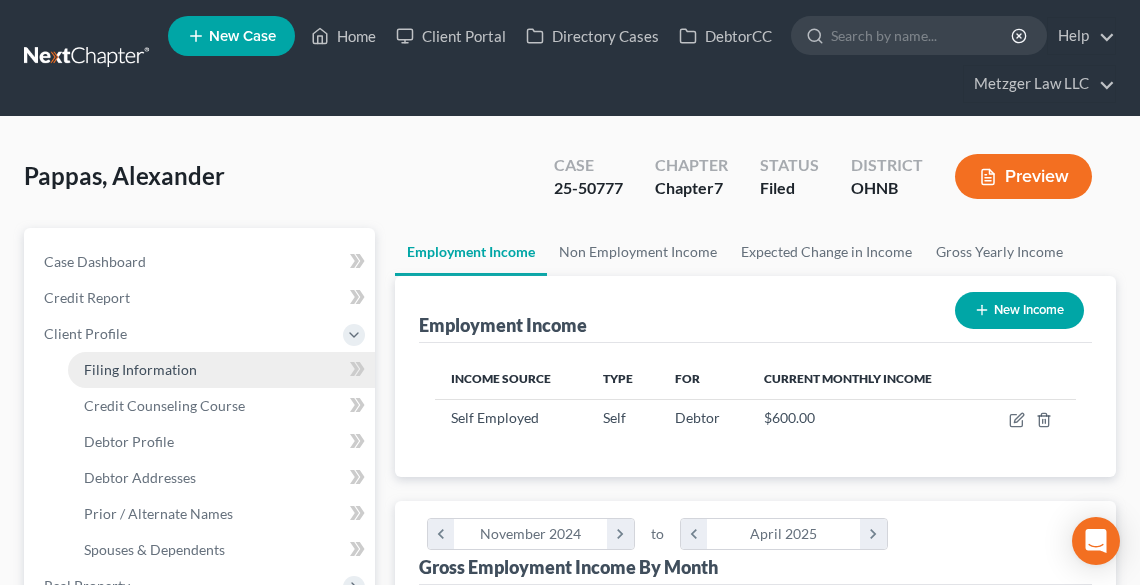 click on "Filing Information" at bounding box center [140, 369] 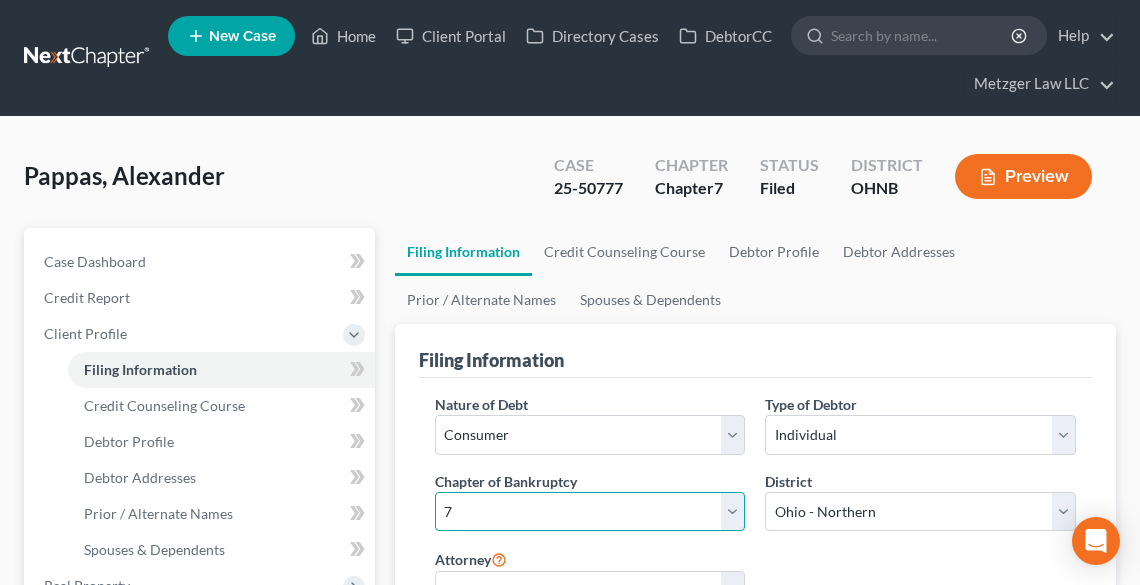 click on "Select 7 11 12 13" at bounding box center [590, 512] 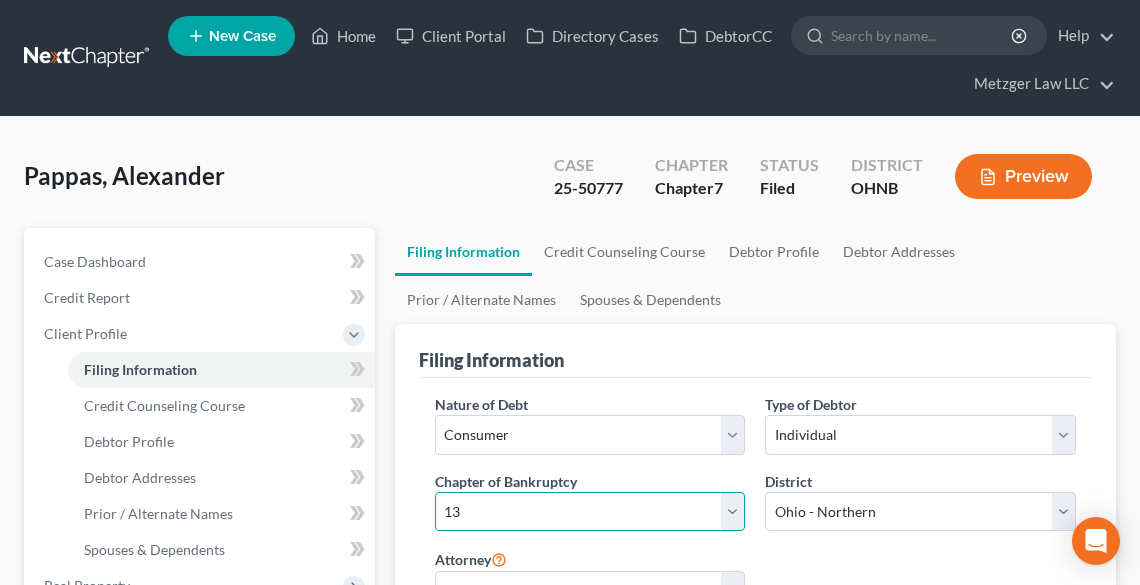 click on "Select 7 11 12 13" at bounding box center [590, 512] 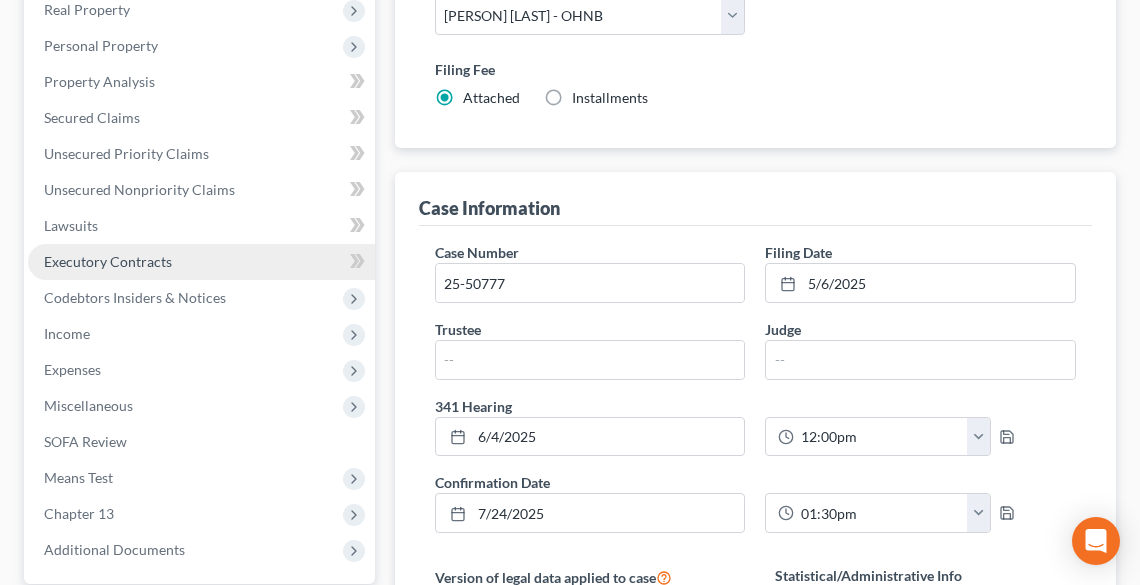 scroll, scrollTop: 573, scrollLeft: 0, axis: vertical 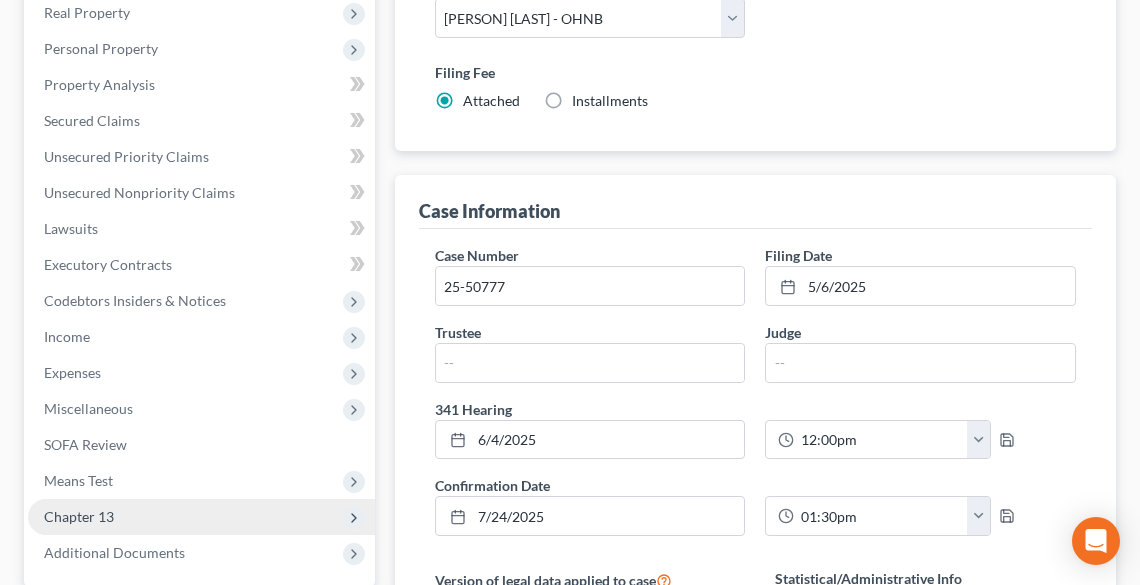 click on "Chapter 13" at bounding box center [201, 517] 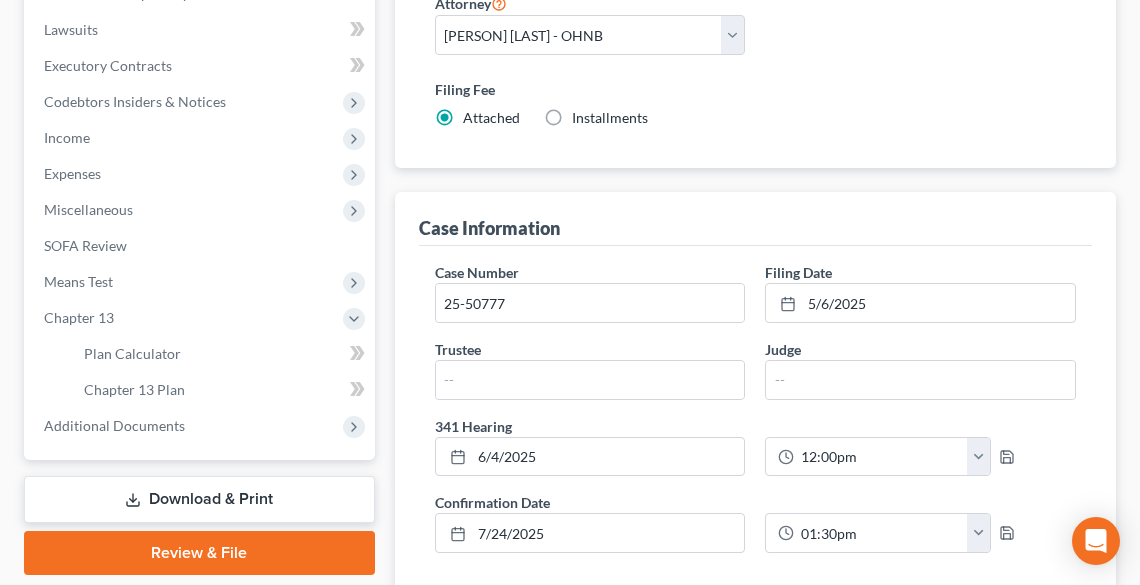 scroll, scrollTop: 837, scrollLeft: 0, axis: vertical 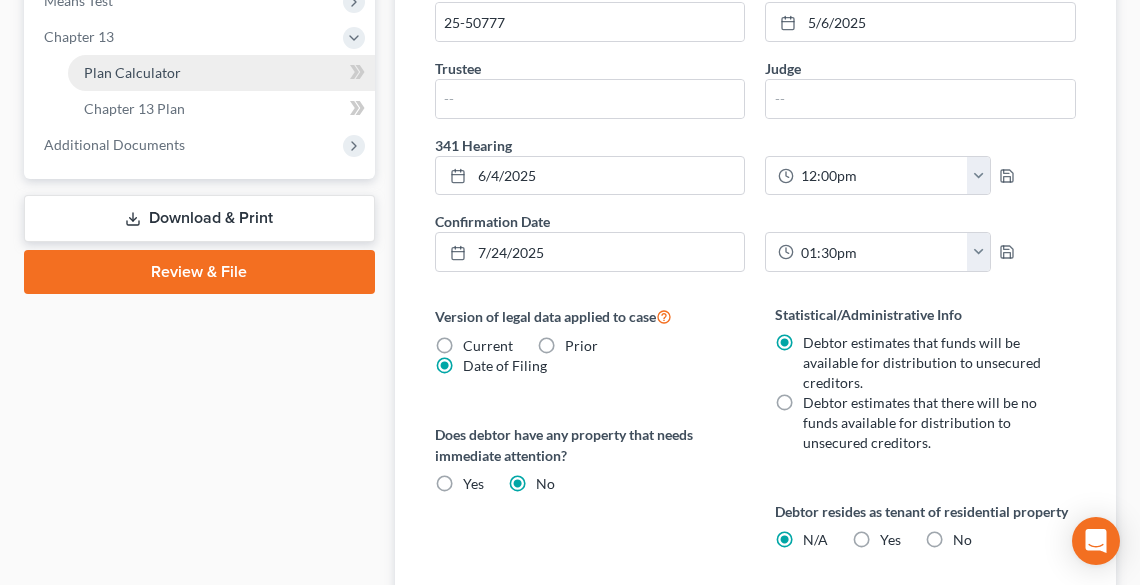click on "Plan Calculator" at bounding box center [132, 72] 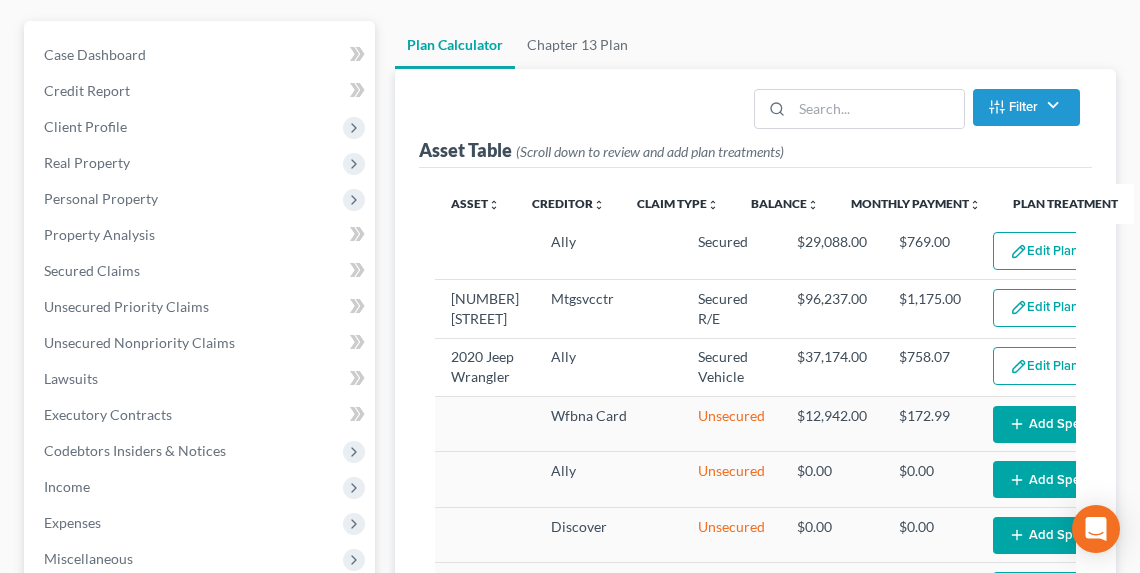 scroll, scrollTop: 400, scrollLeft: 0, axis: vertical 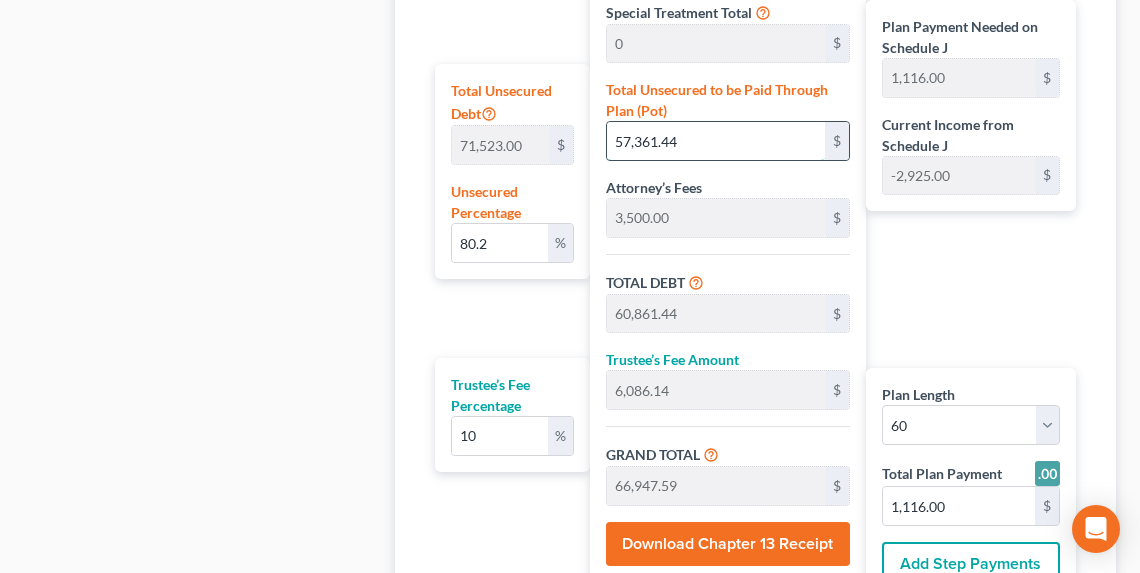 click on "57,361.44" at bounding box center [716, 141] 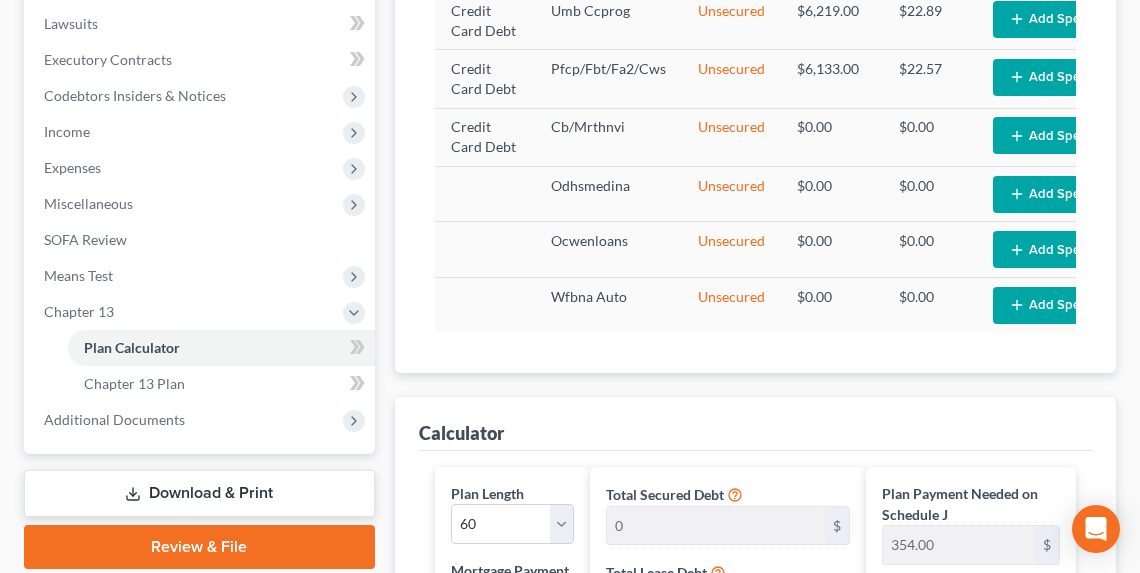 scroll, scrollTop: 560, scrollLeft: 0, axis: vertical 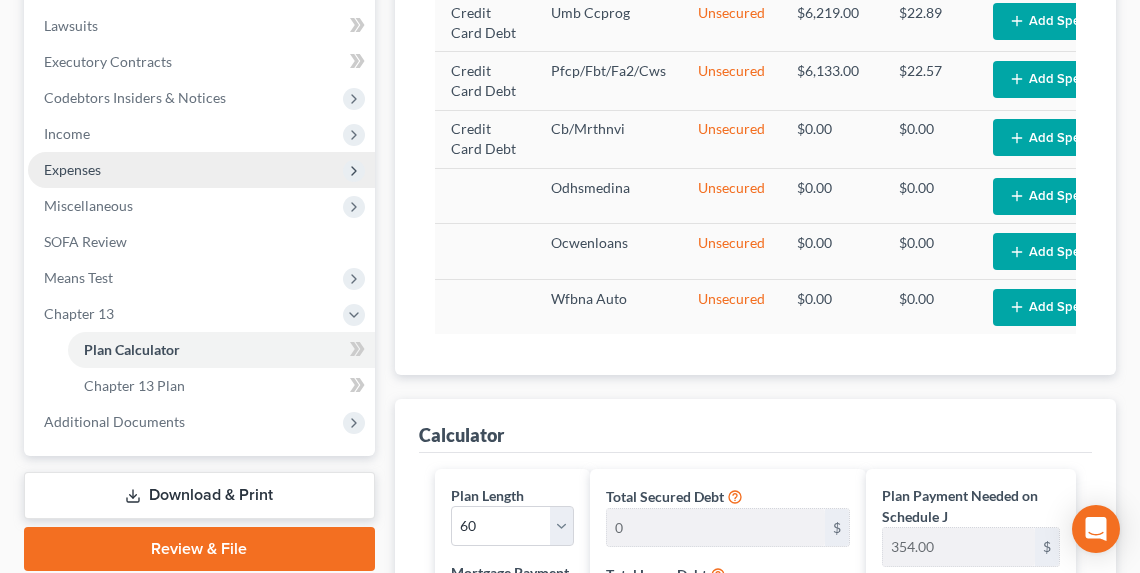 click on "Expenses" at bounding box center [72, 169] 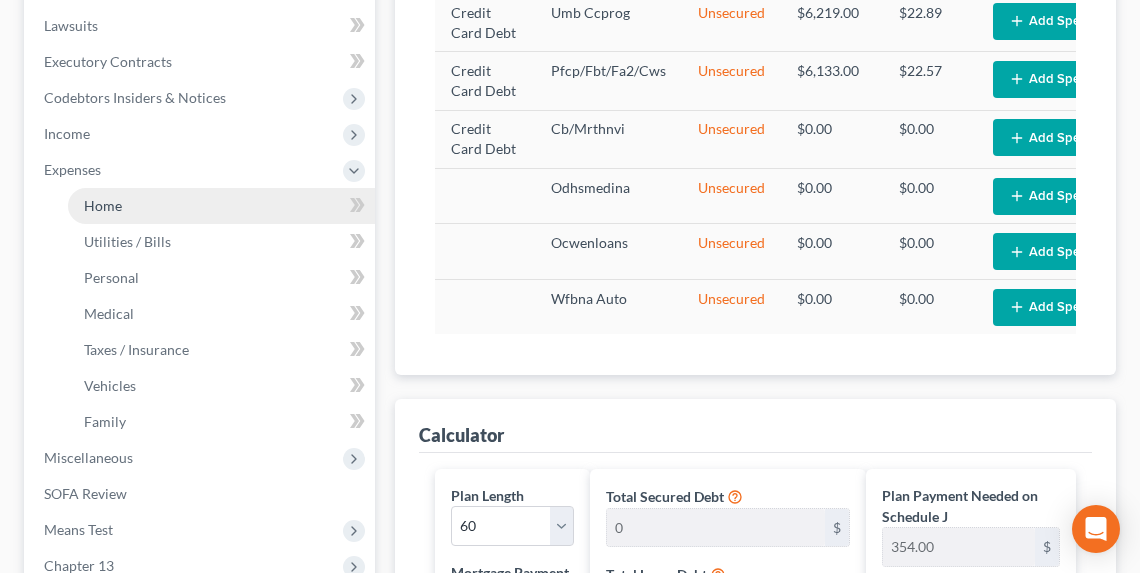 click on "Home" at bounding box center [103, 205] 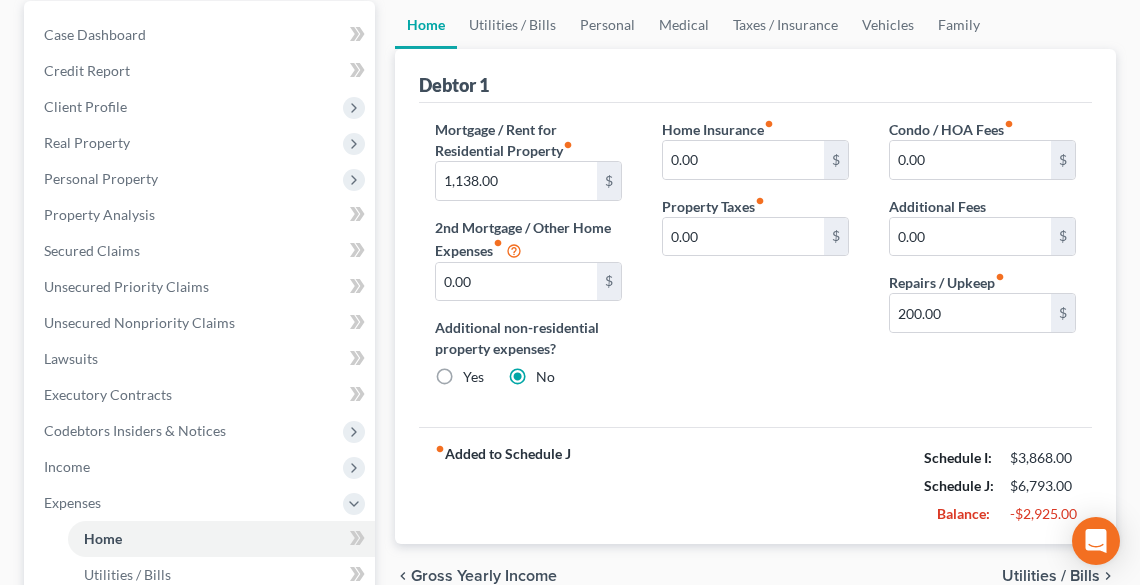 scroll, scrollTop: 320, scrollLeft: 0, axis: vertical 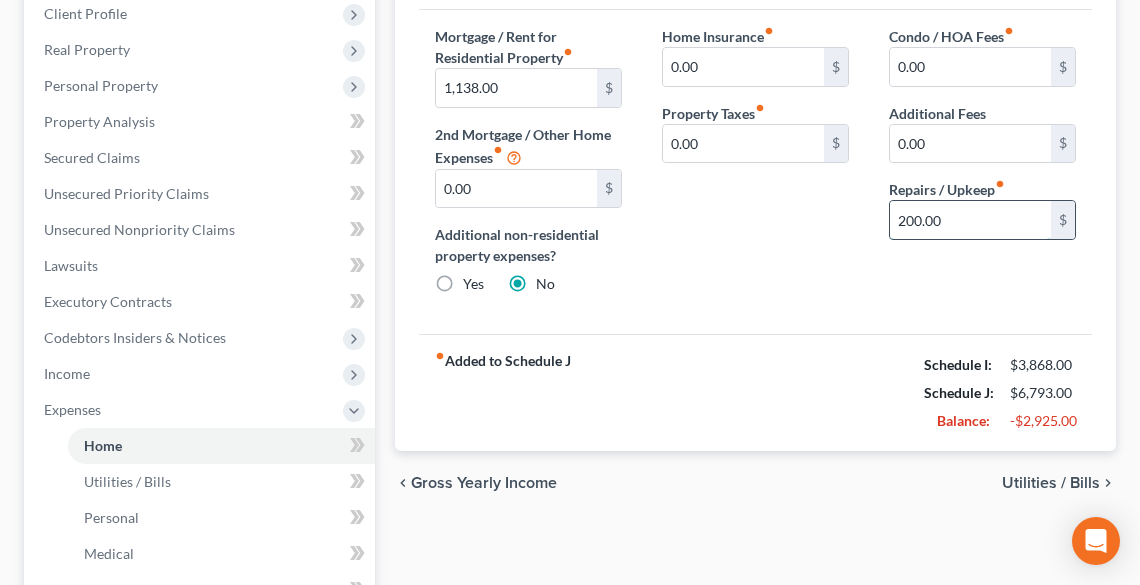 click on "200.00" at bounding box center (970, 220) 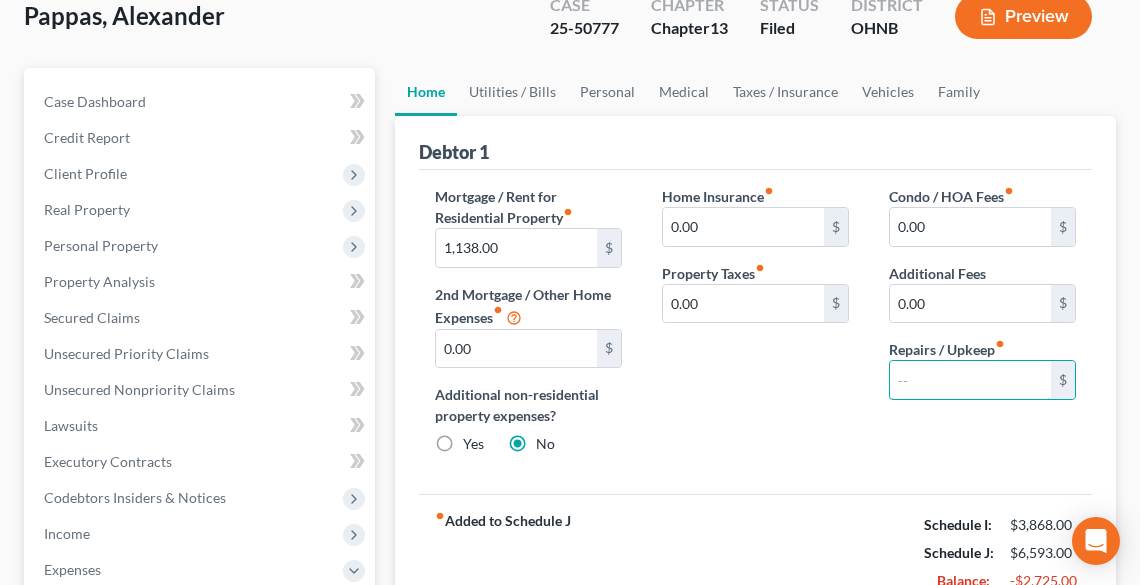 scroll, scrollTop: 160, scrollLeft: 0, axis: vertical 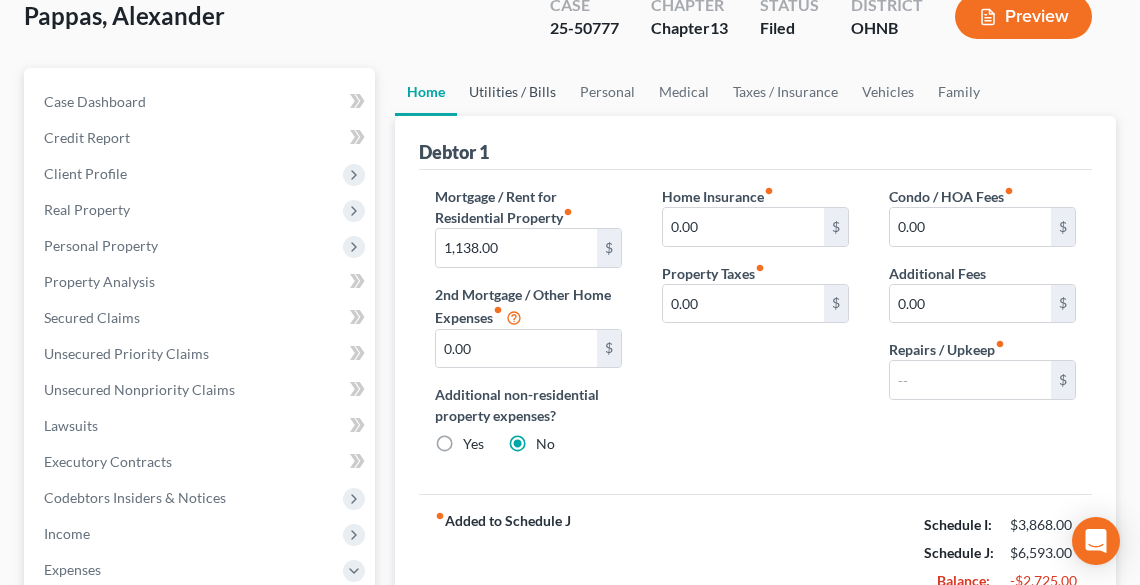 click on "Utilities / Bills" at bounding box center [512, 92] 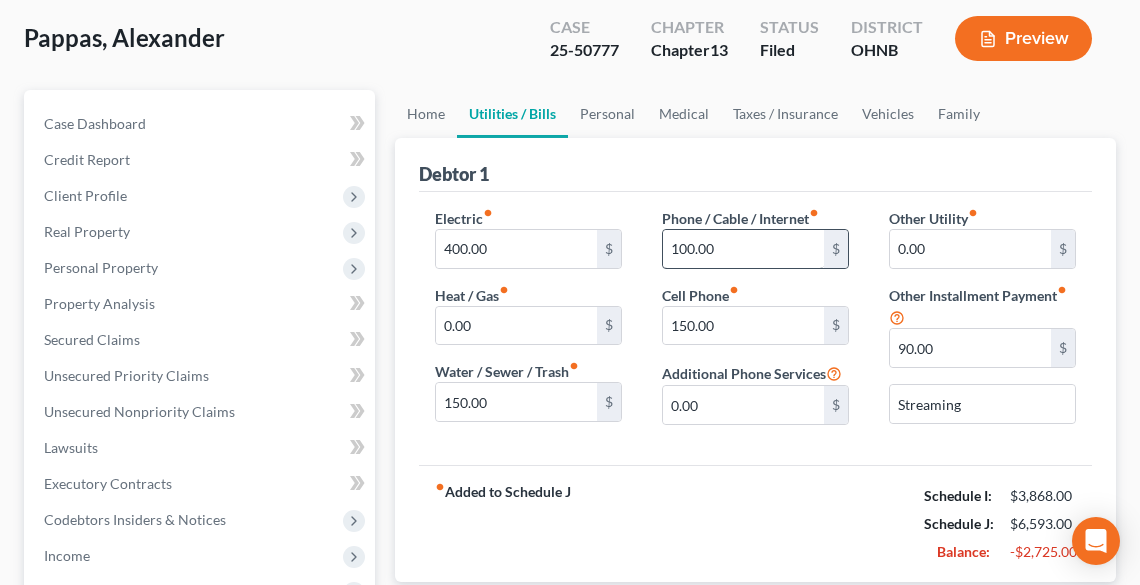 scroll, scrollTop: 160, scrollLeft: 0, axis: vertical 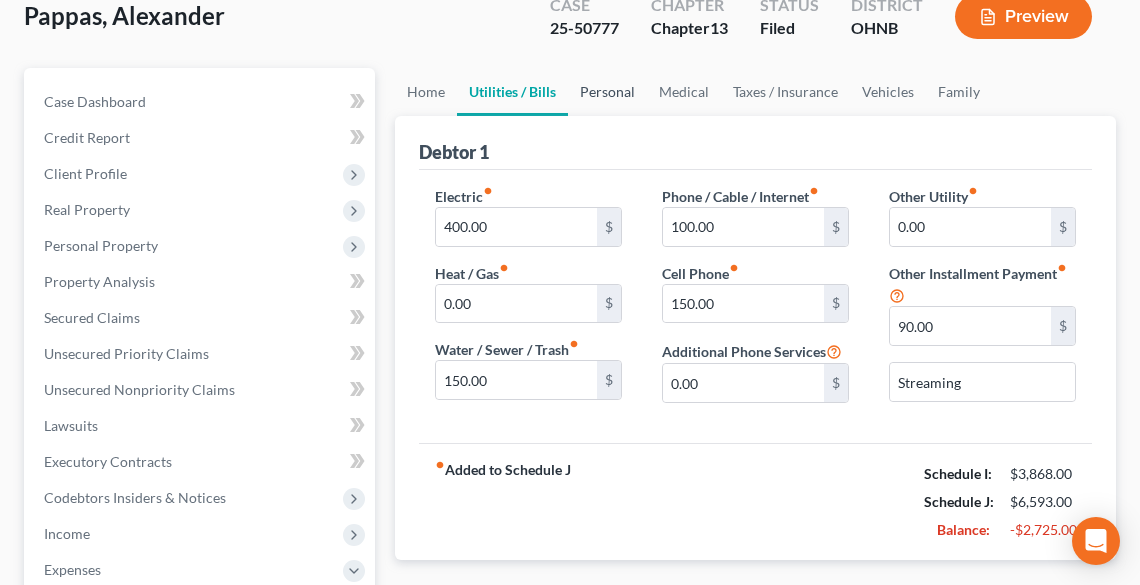 click on "Personal" at bounding box center (607, 92) 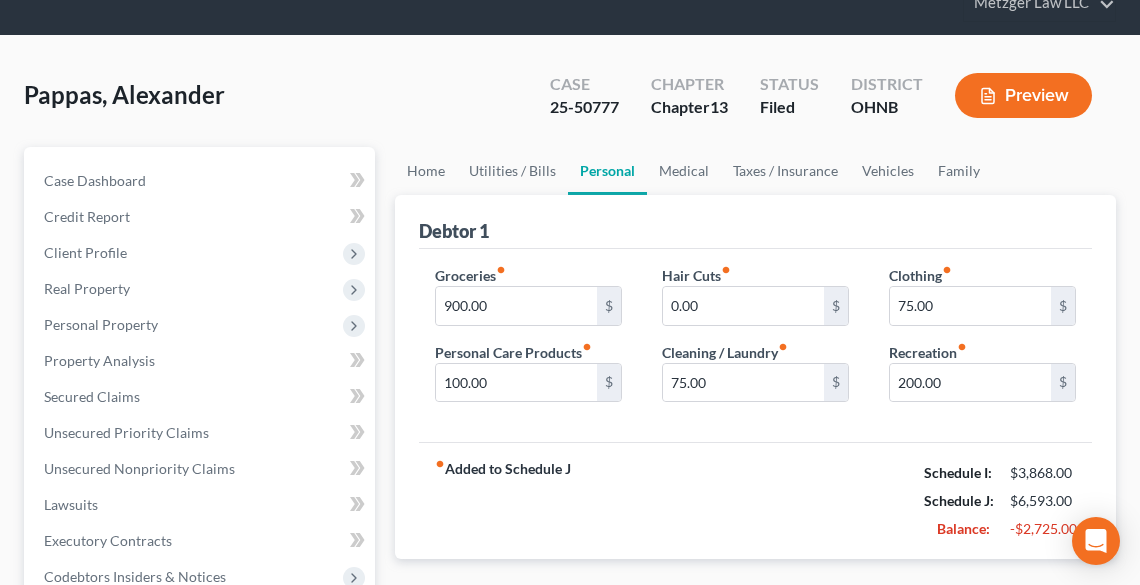 scroll, scrollTop: 0, scrollLeft: 0, axis: both 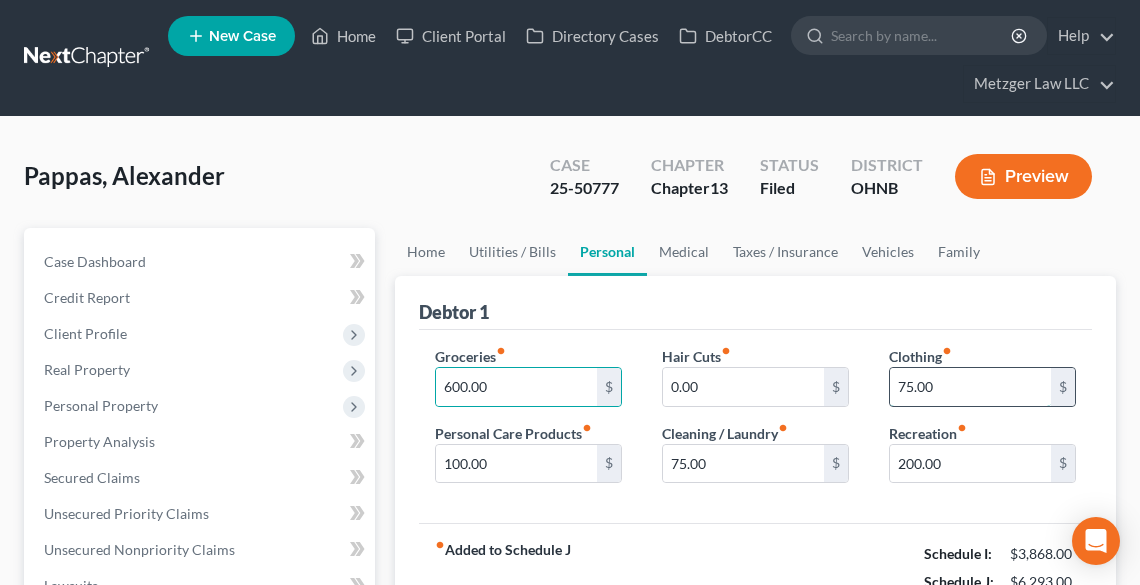 click on "75.00" at bounding box center (970, 387) 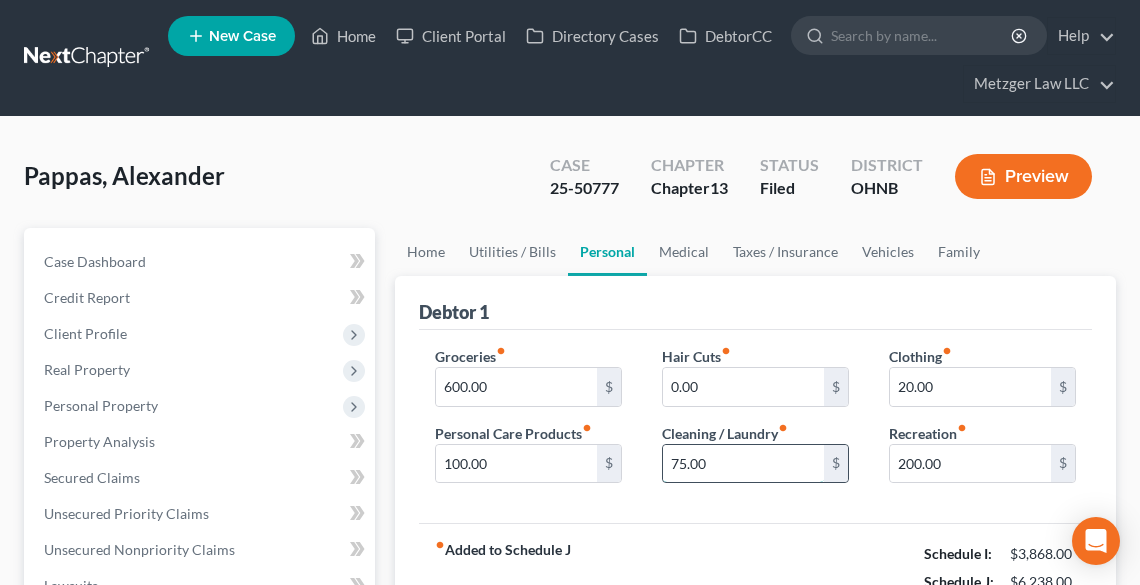 click on "75.00" at bounding box center (743, 464) 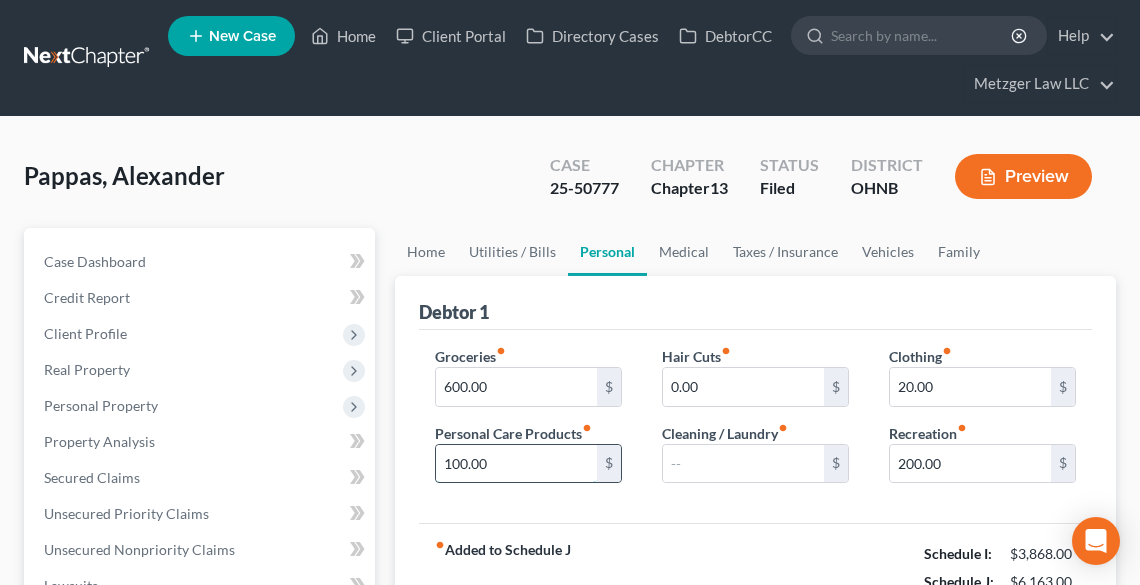 click on "100.00" at bounding box center [516, 464] 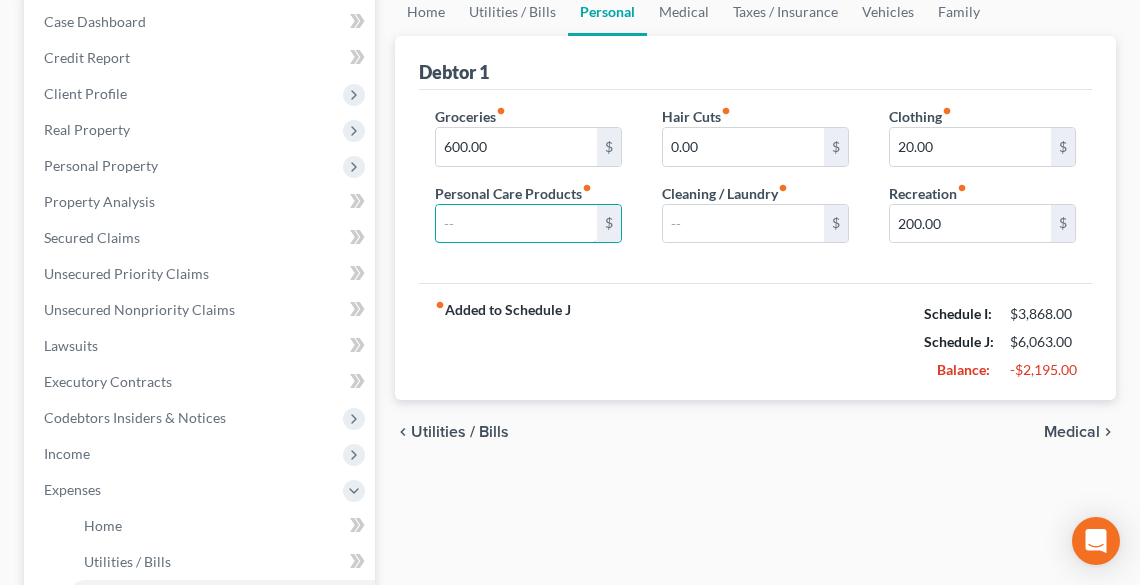 scroll, scrollTop: 160, scrollLeft: 0, axis: vertical 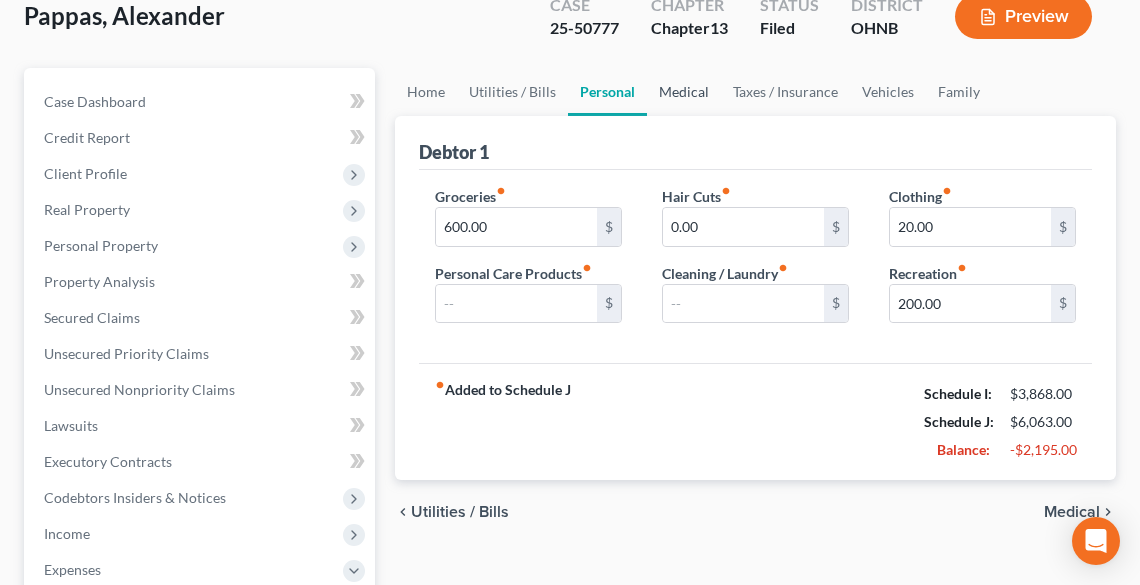 click on "Medical" at bounding box center (684, 92) 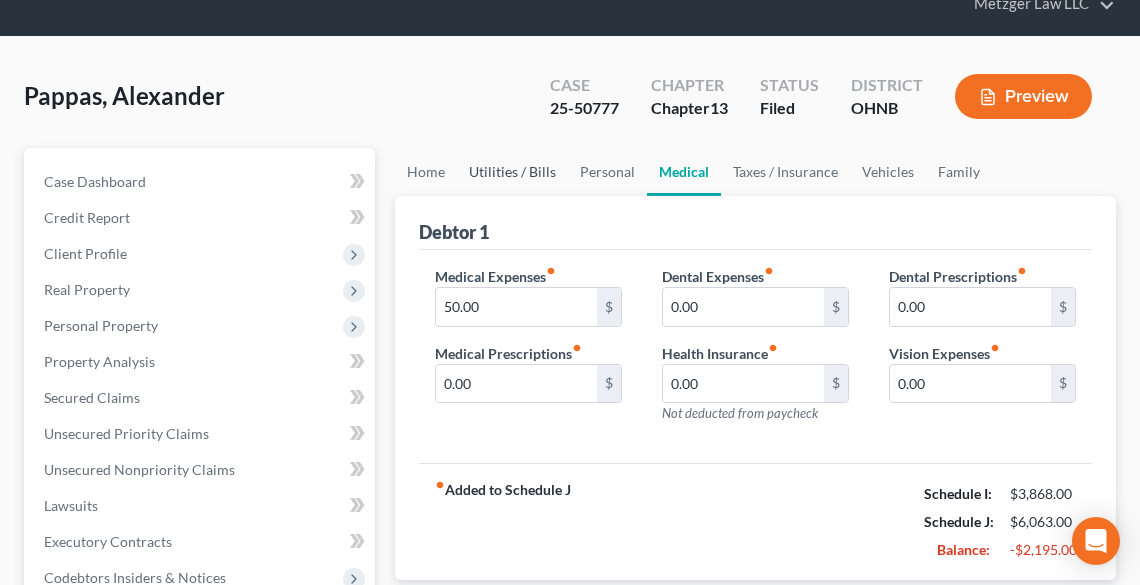 scroll, scrollTop: 0, scrollLeft: 0, axis: both 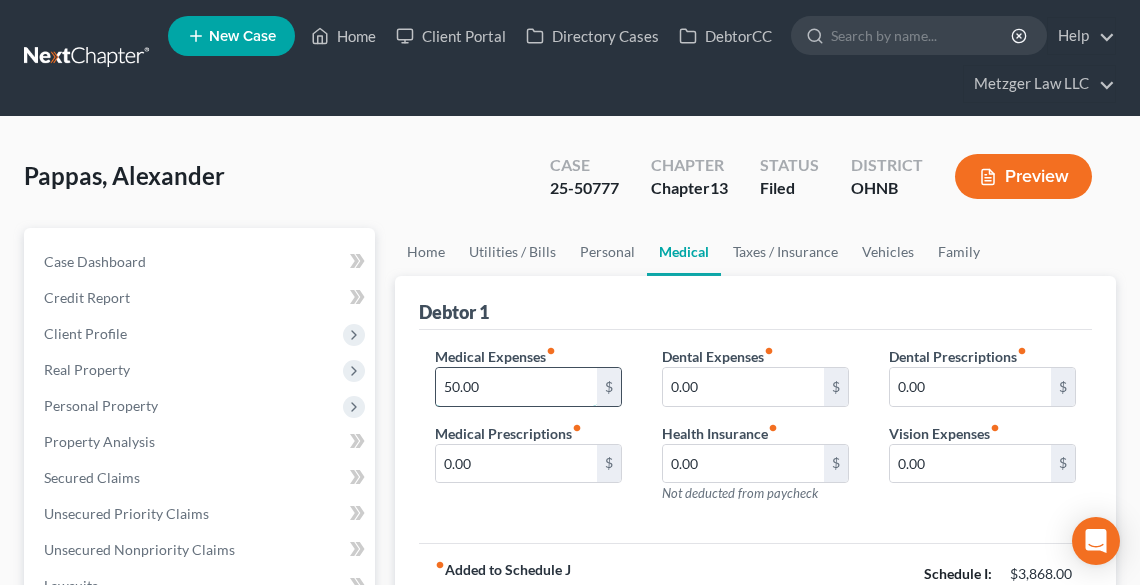 click on "50.00" at bounding box center [516, 387] 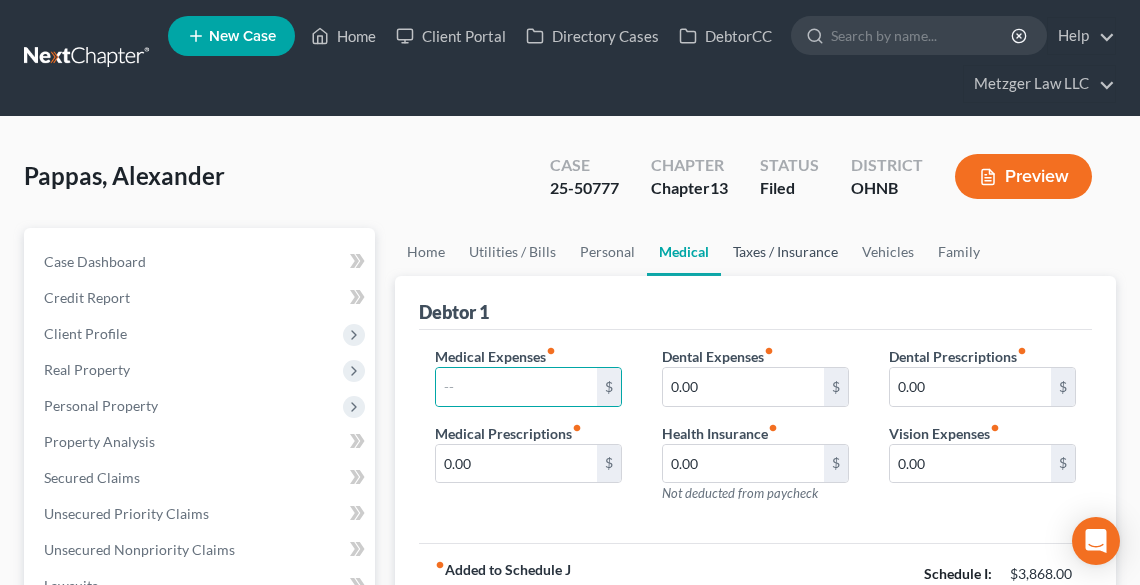 click on "Taxes / Insurance" at bounding box center (785, 252) 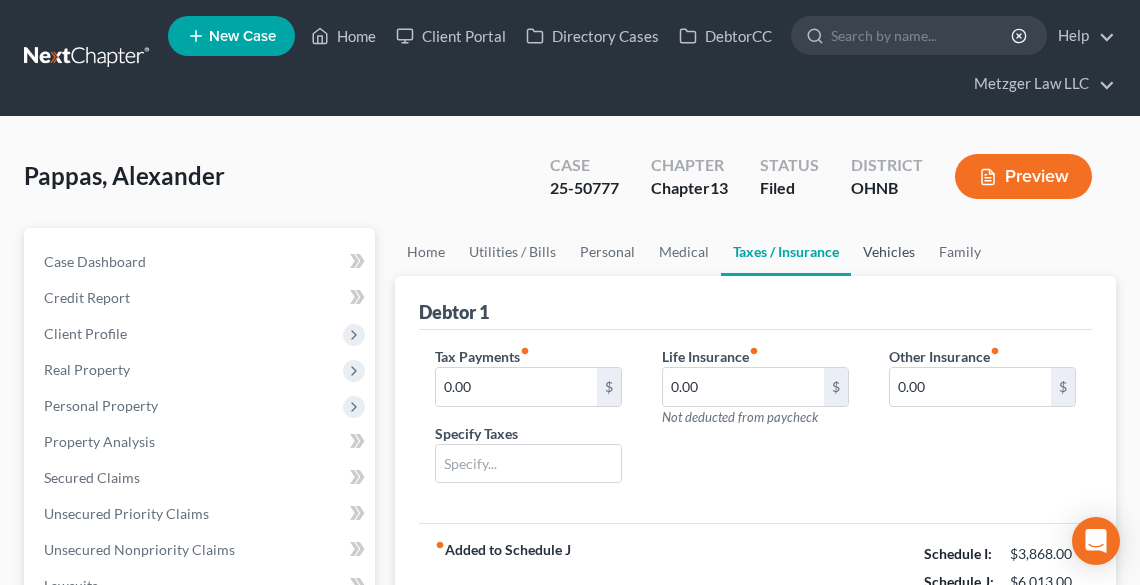click on "Vehicles" at bounding box center [889, 252] 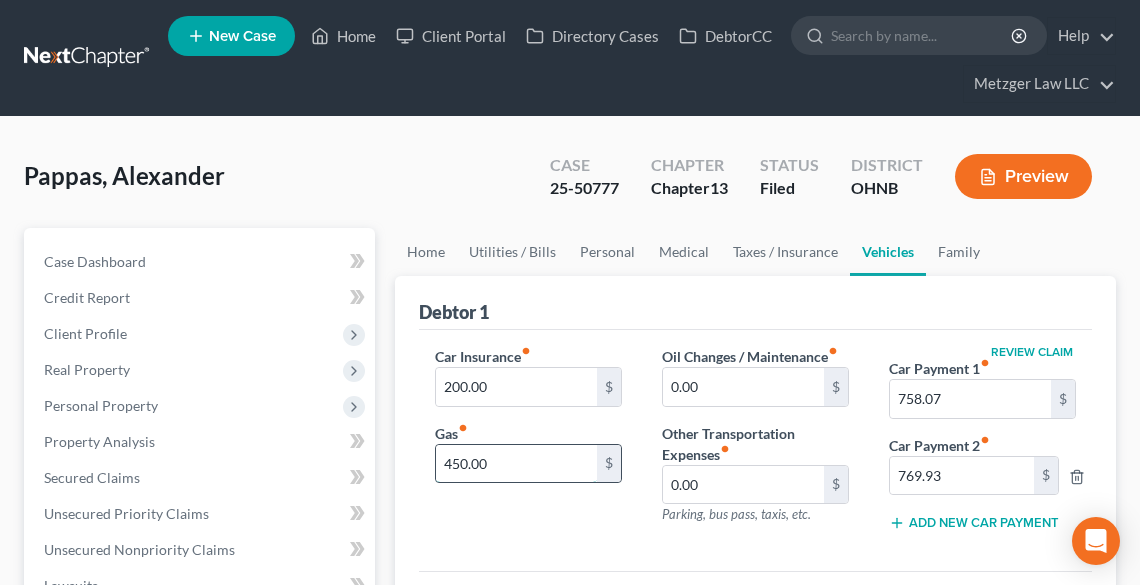click on "450.00" at bounding box center (516, 464) 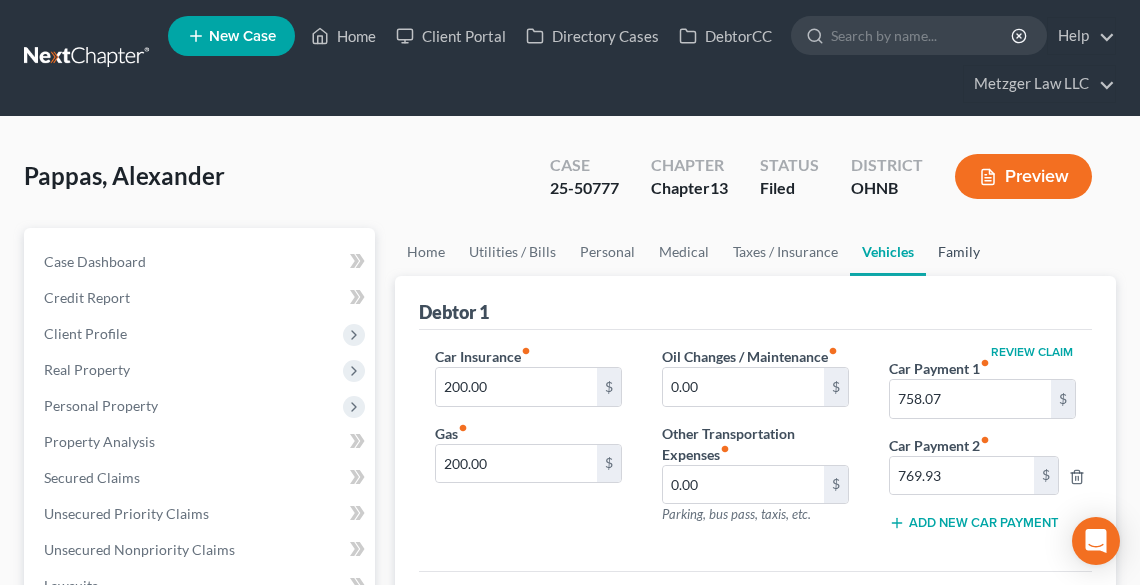 click on "Family" at bounding box center (959, 252) 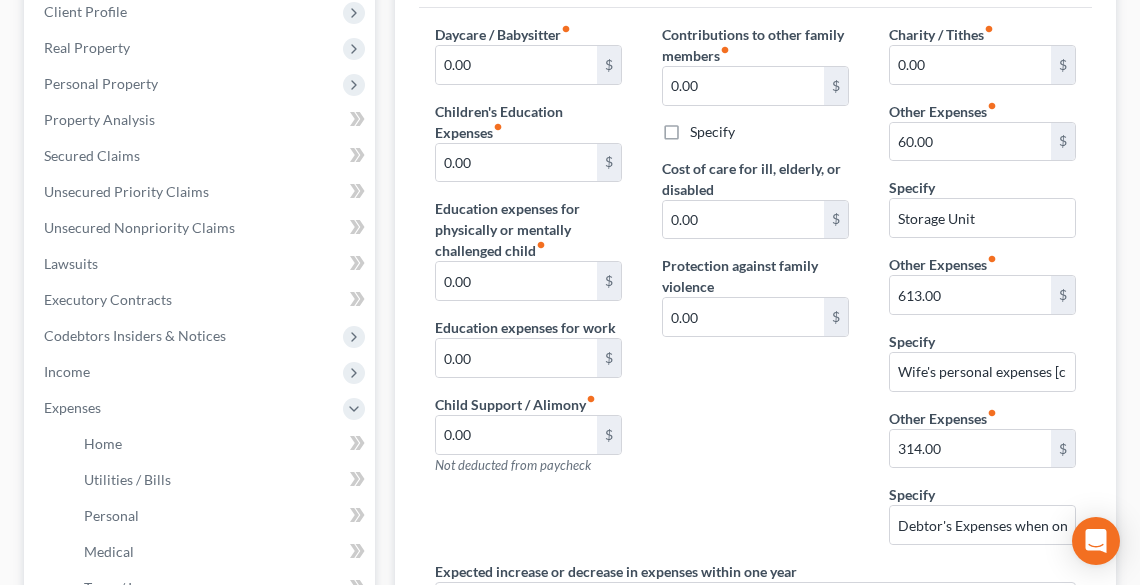 scroll, scrollTop: 400, scrollLeft: 0, axis: vertical 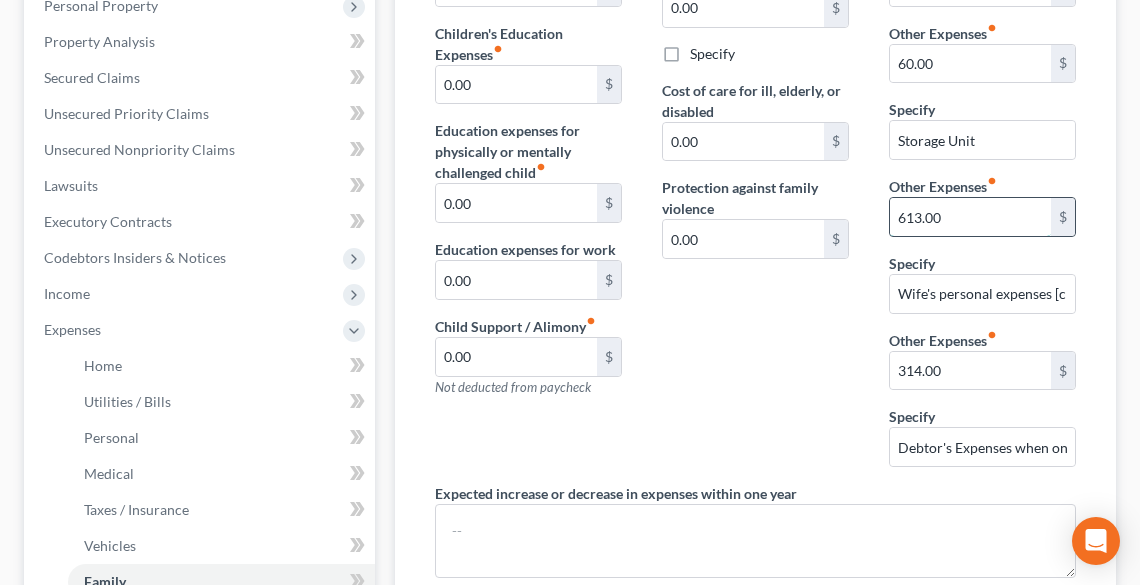 click on "613.00" at bounding box center [970, 217] 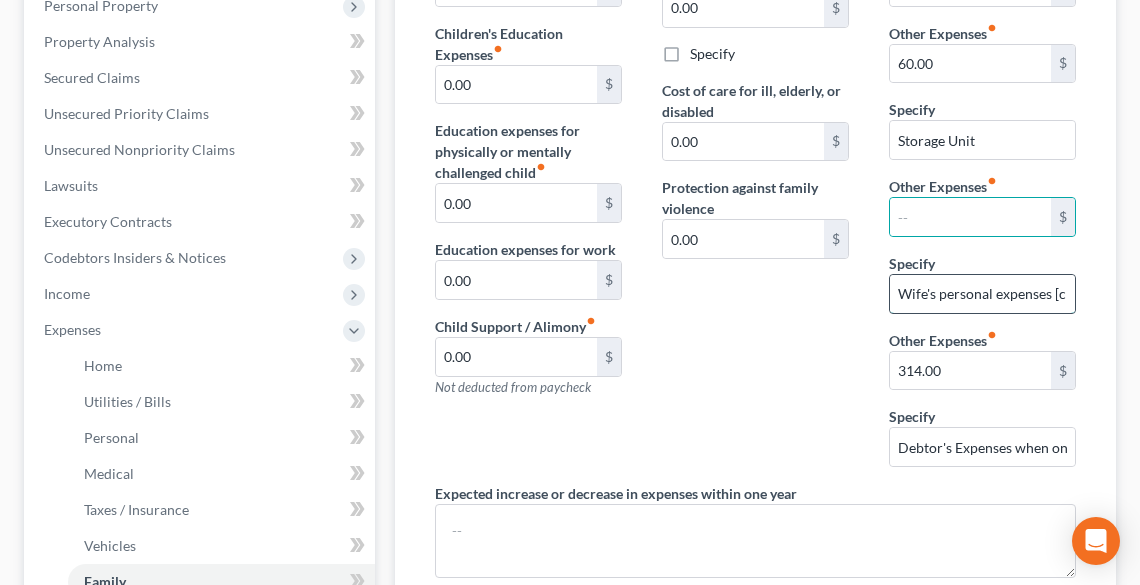 click on "Wife's personal expenses [credit cards/horses]" at bounding box center [982, 294] 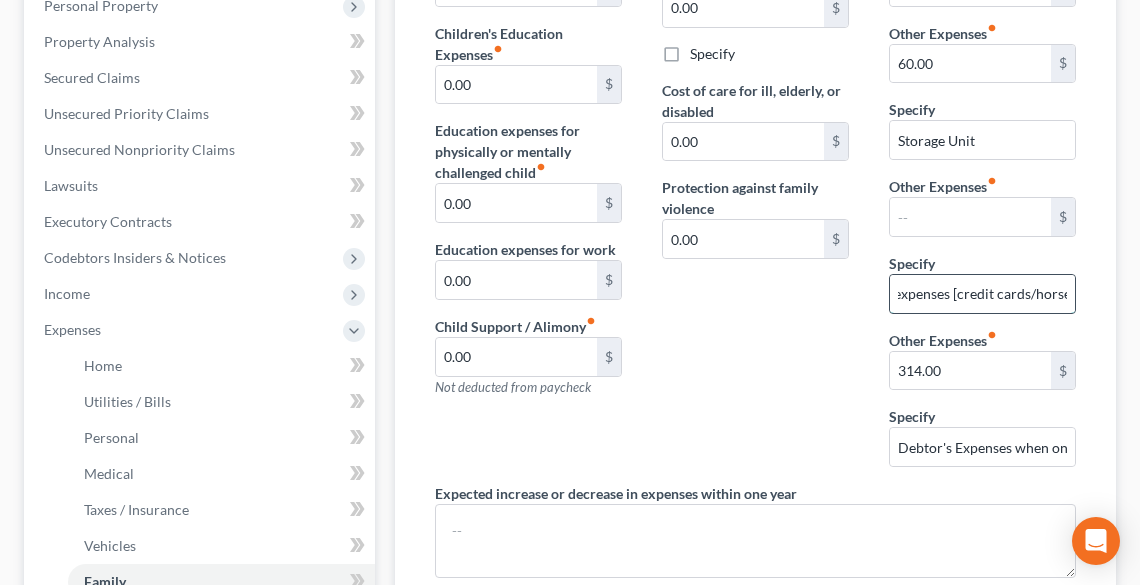 scroll, scrollTop: 0, scrollLeft: 110, axis: horizontal 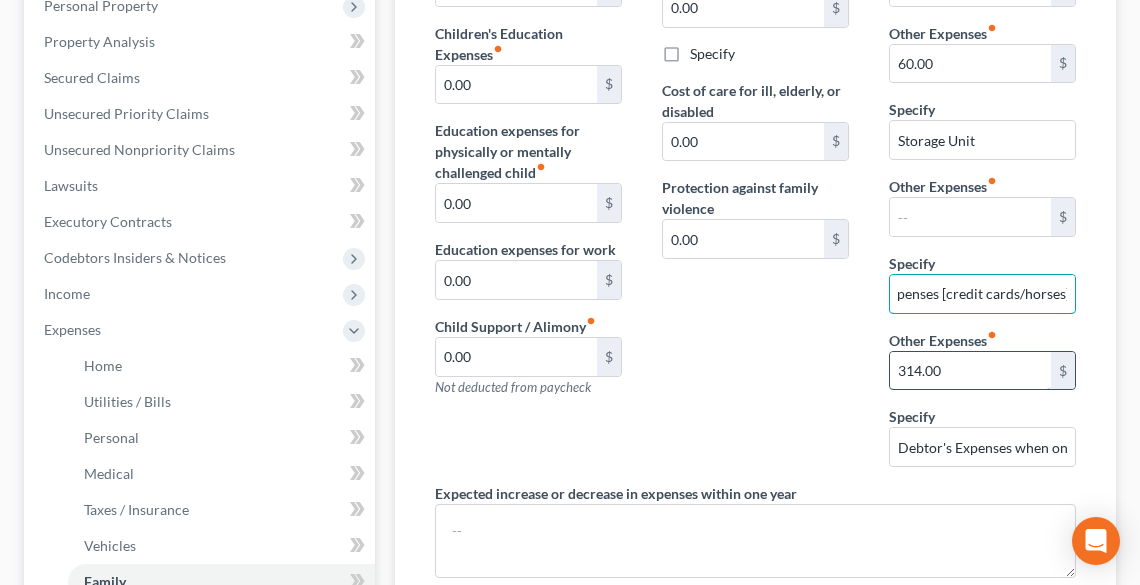 drag, startPoint x: 900, startPoint y: 291, endPoint x: 1037, endPoint y: 348, distance: 148.38463 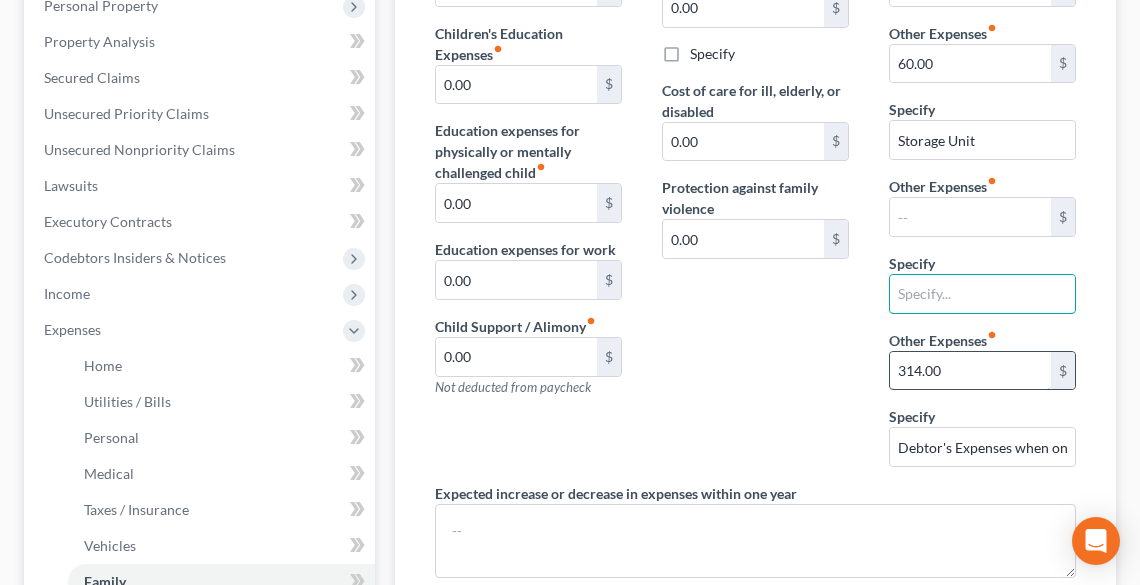scroll, scrollTop: 0, scrollLeft: 0, axis: both 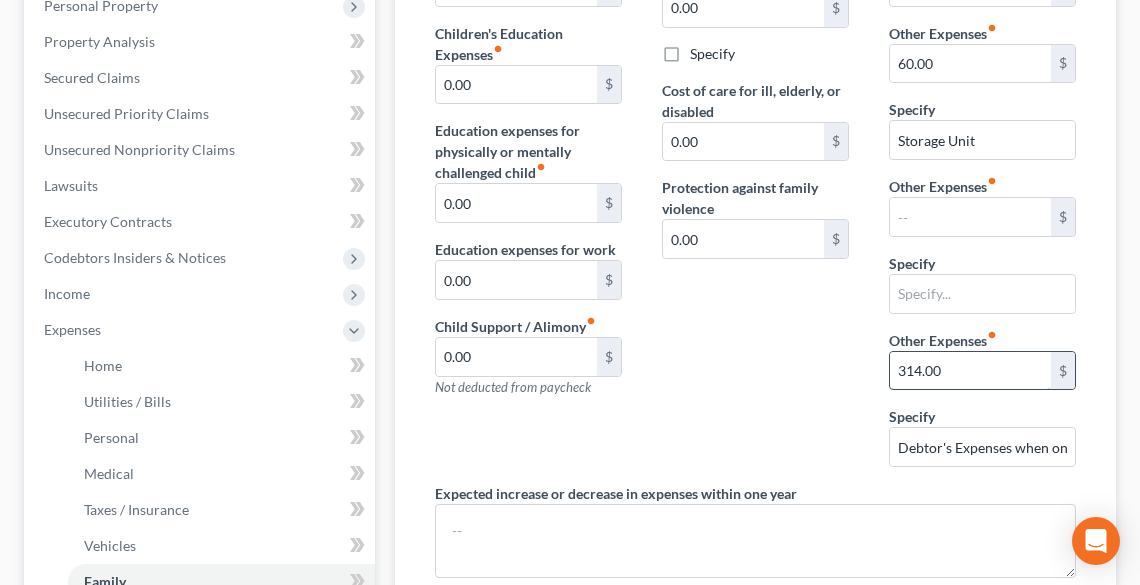 click on "314.00" at bounding box center (970, 371) 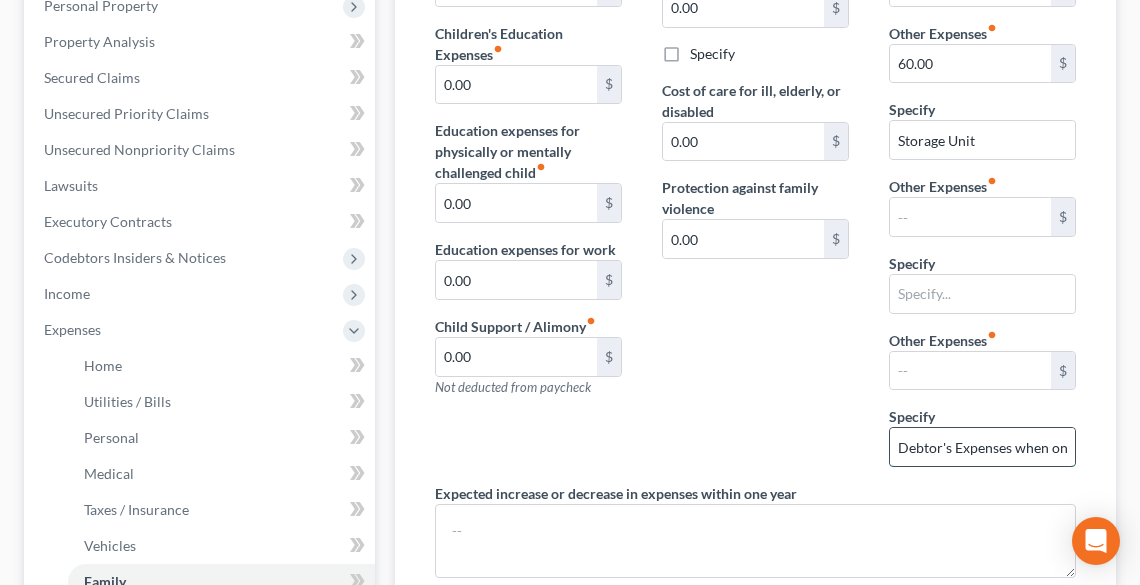 scroll, scrollTop: 0, scrollLeft: 53, axis: horizontal 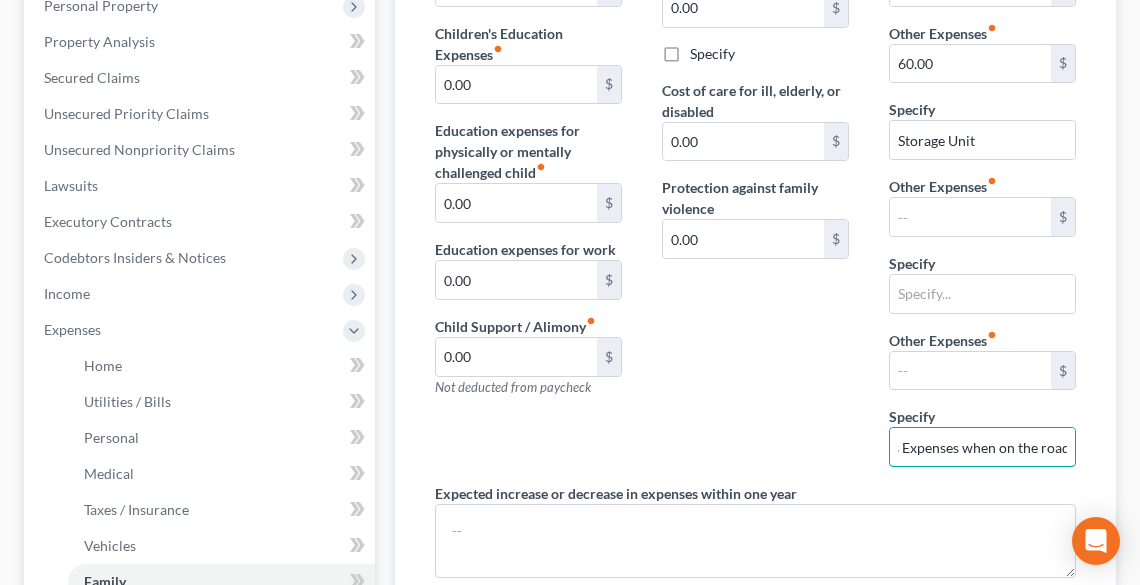 drag, startPoint x: 899, startPoint y: 436, endPoint x: 1080, endPoint y: 458, distance: 182.3321 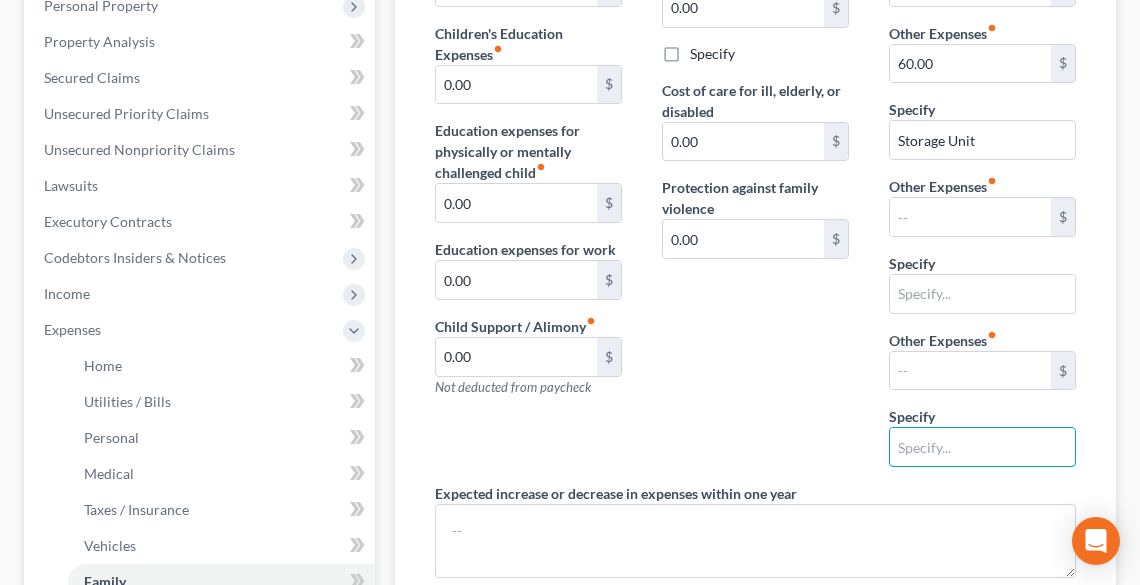 scroll, scrollTop: 0, scrollLeft: 0, axis: both 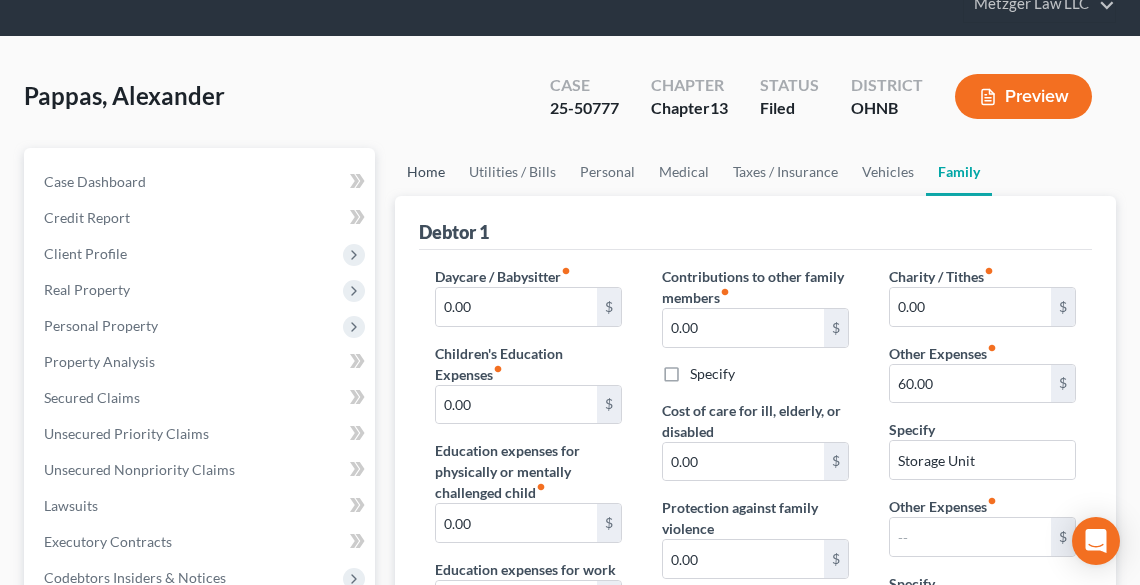 click on "Home" at bounding box center [426, 172] 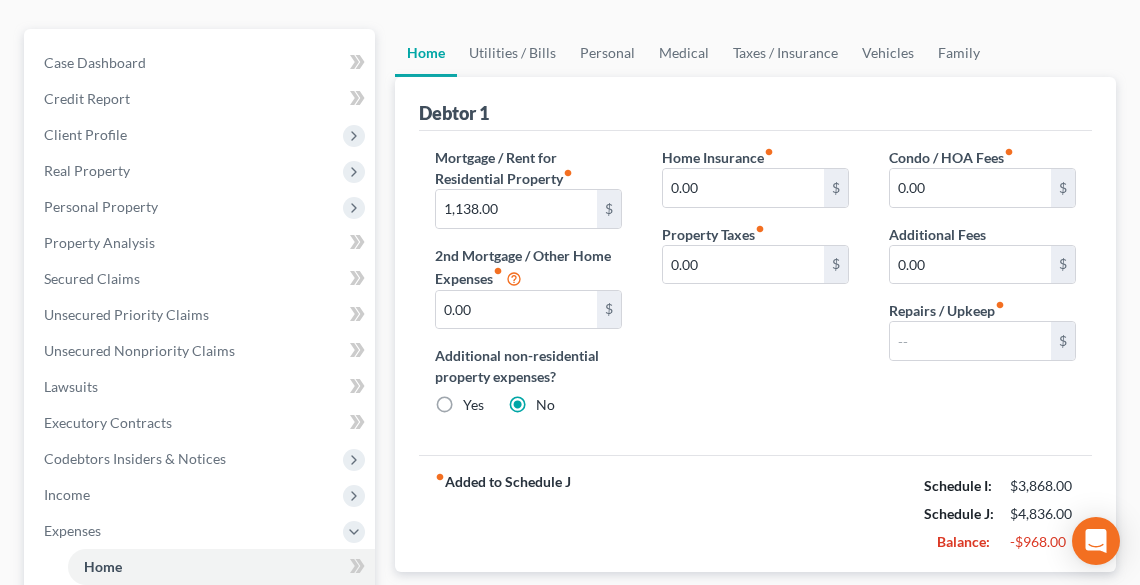 scroll, scrollTop: 160, scrollLeft: 0, axis: vertical 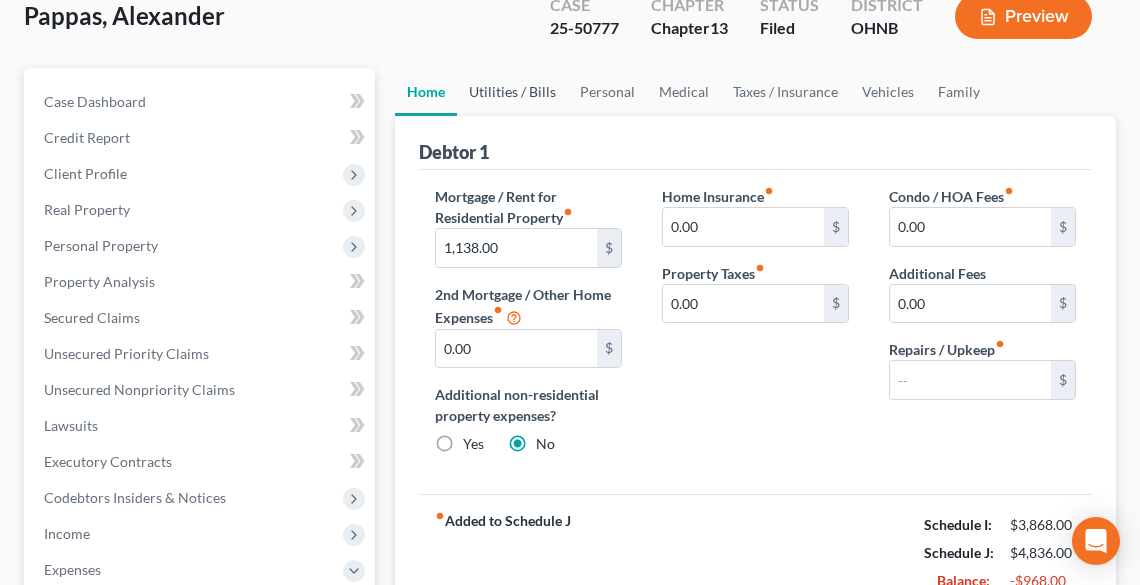 click on "Utilities / Bills" at bounding box center (512, 92) 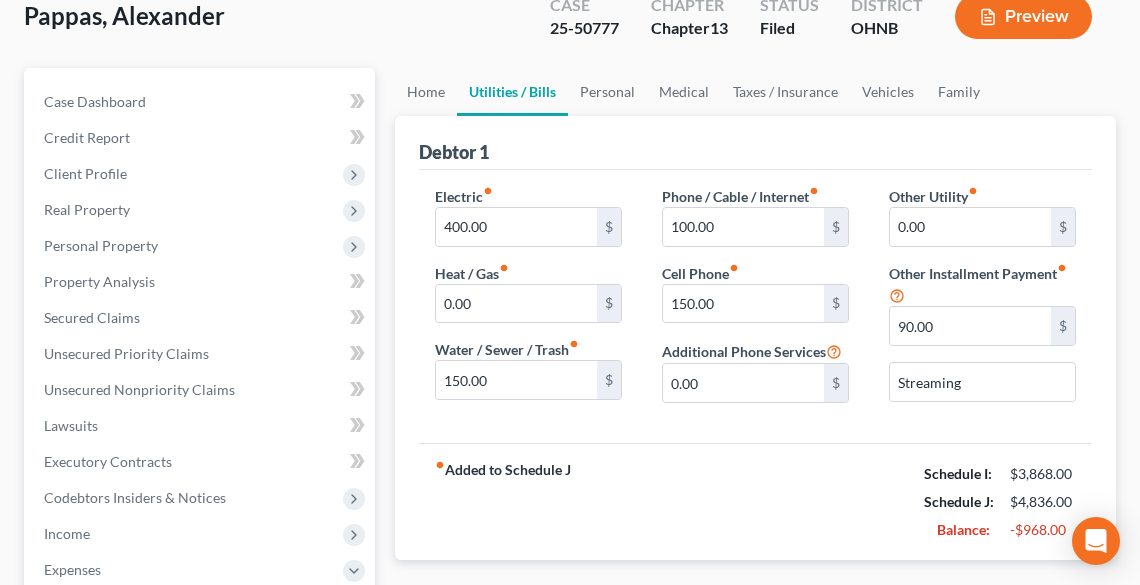 scroll, scrollTop: 0, scrollLeft: 0, axis: both 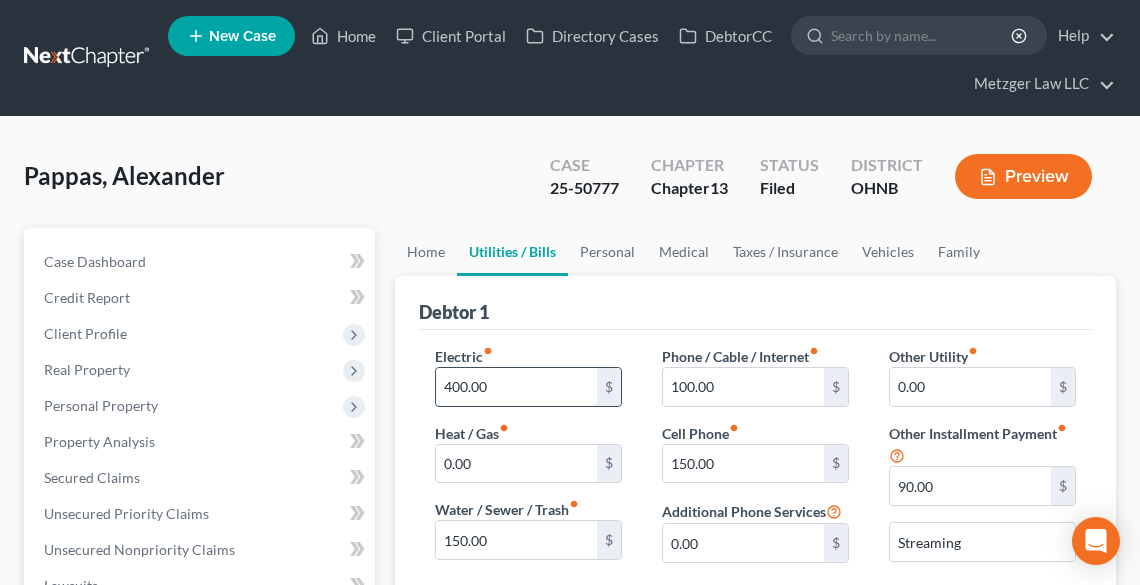 click on "400.00" at bounding box center [516, 387] 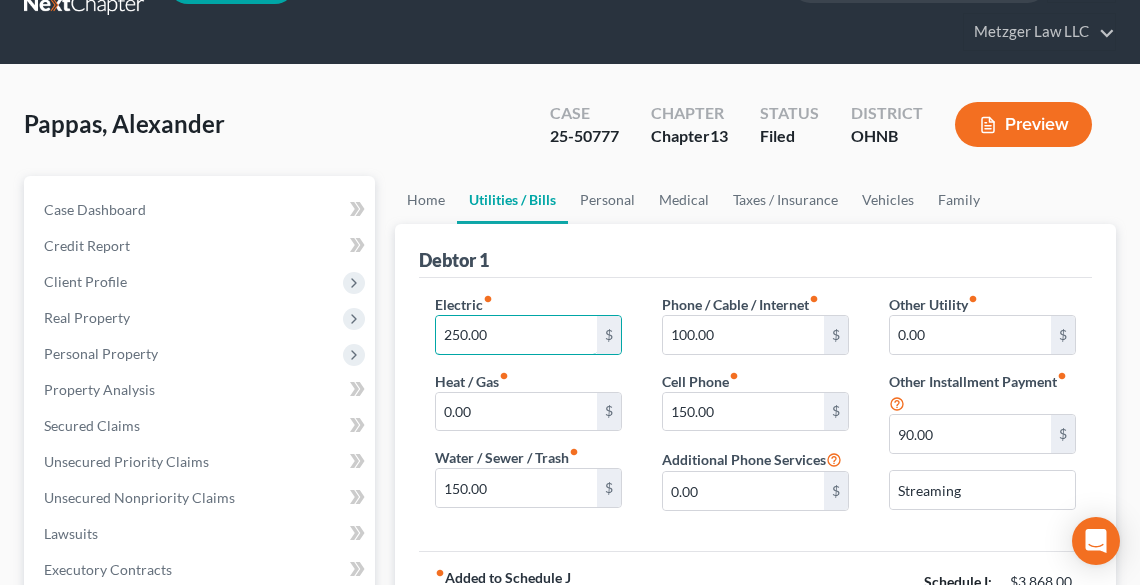 scroll, scrollTop: 80, scrollLeft: 0, axis: vertical 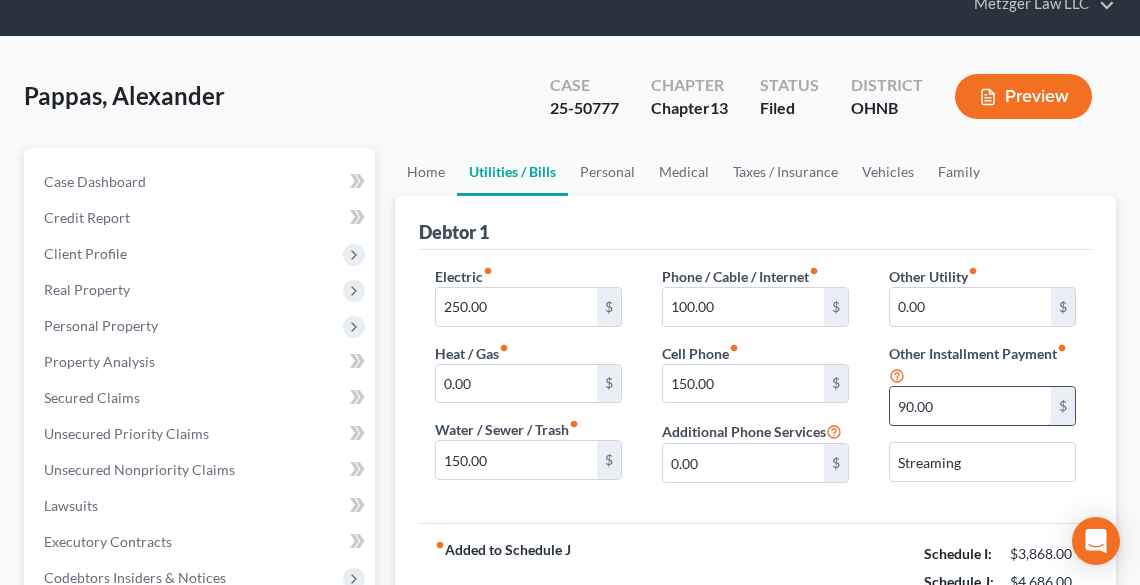 click on "90.00" at bounding box center (970, 406) 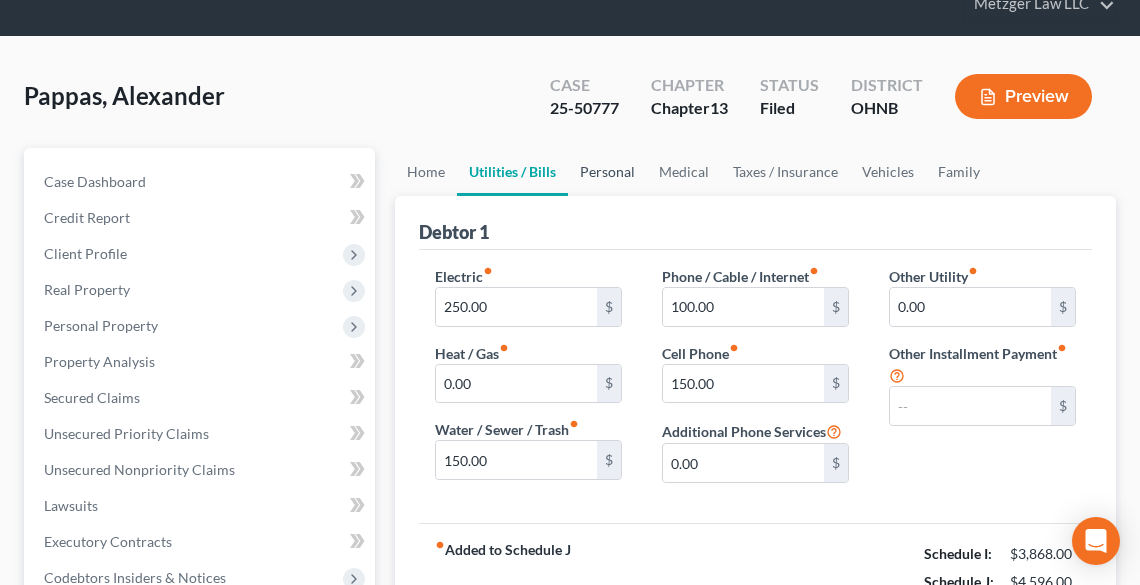click on "Personal" at bounding box center [607, 172] 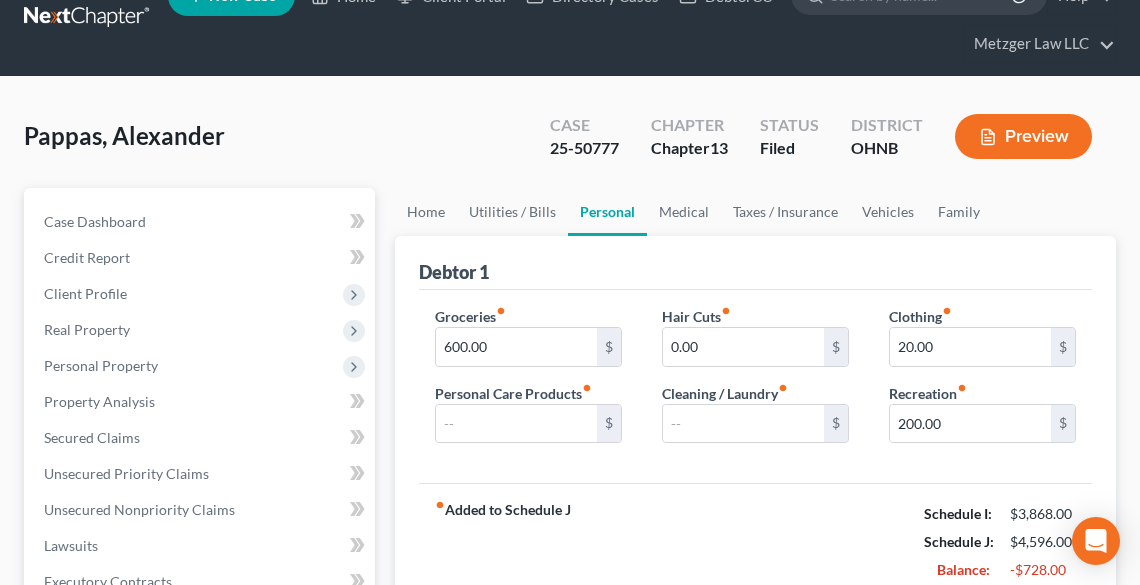 scroll, scrollTop: 0, scrollLeft: 0, axis: both 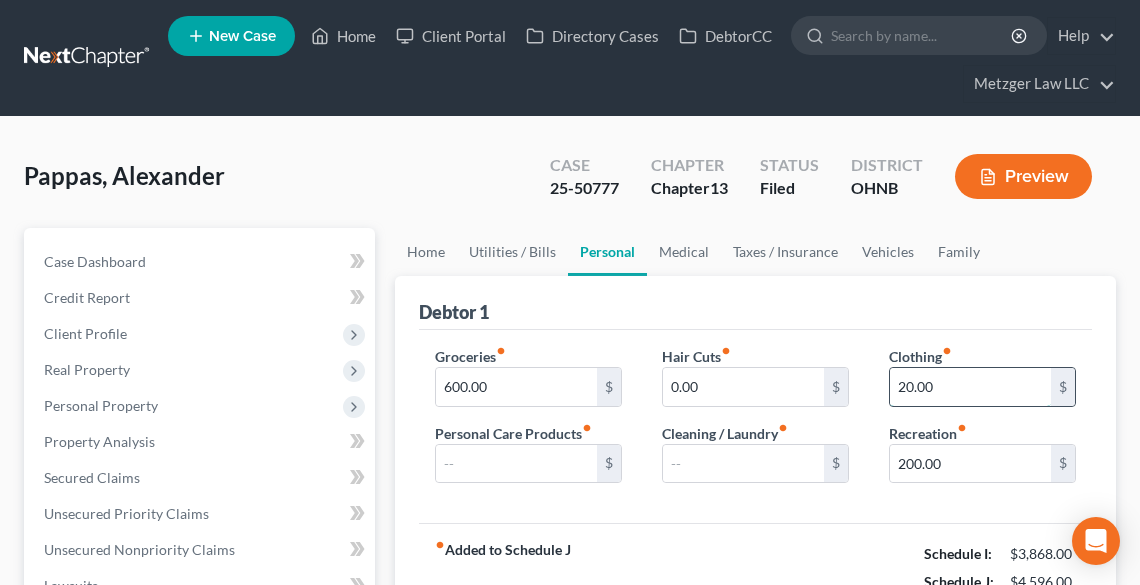 click on "20.00" at bounding box center (970, 387) 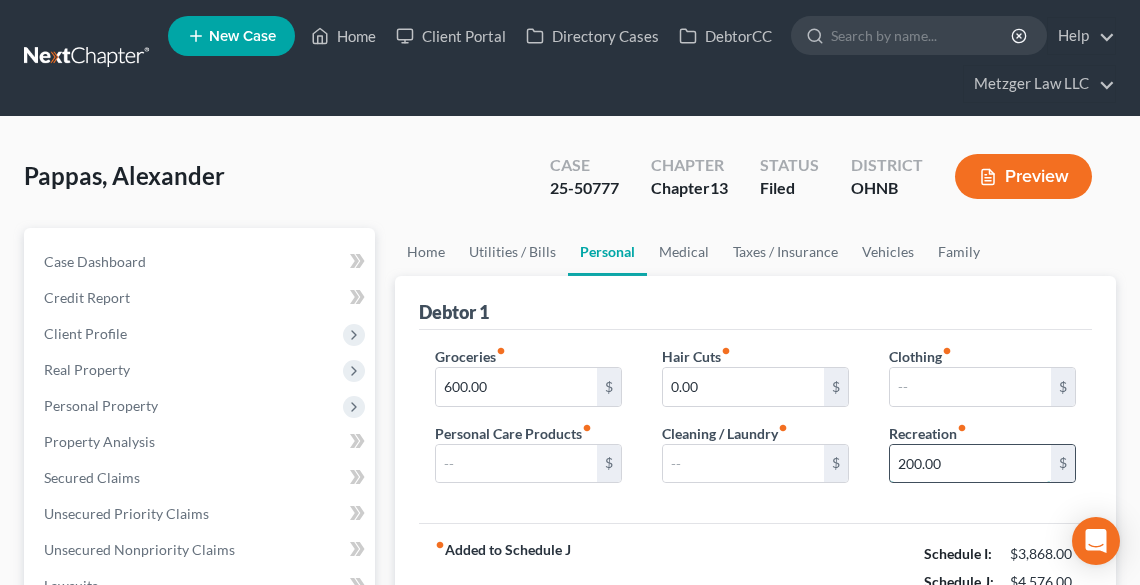 click on "200.00" at bounding box center [970, 464] 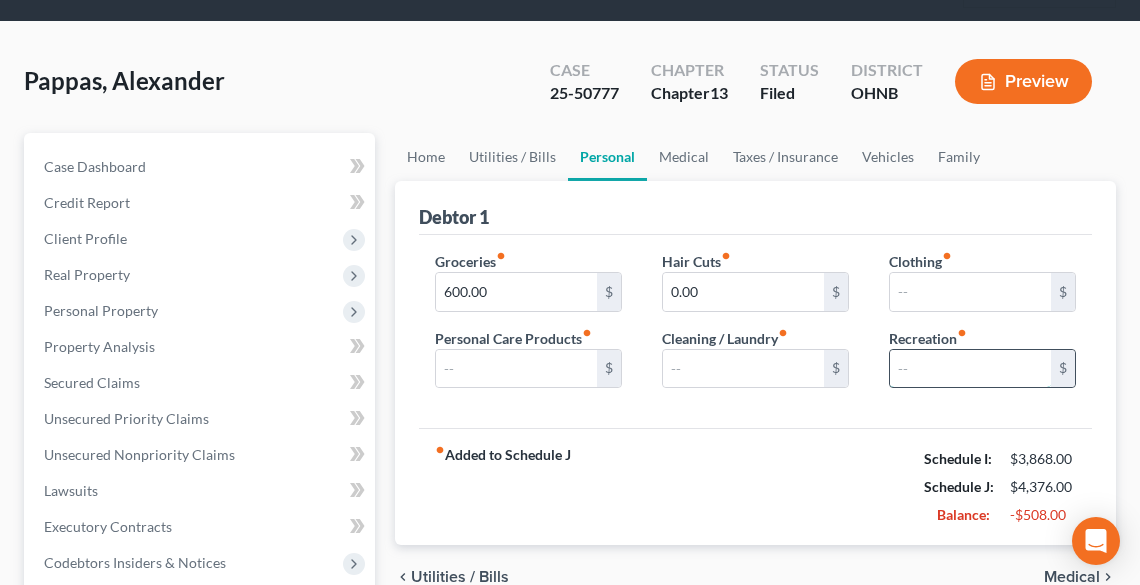 scroll, scrollTop: 80, scrollLeft: 0, axis: vertical 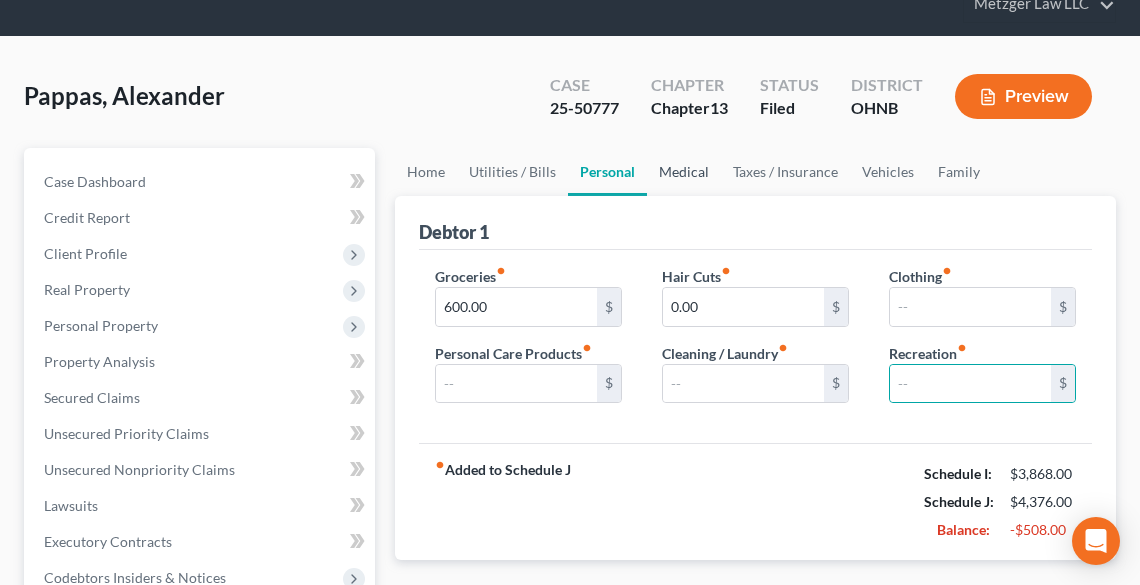 click on "Medical" at bounding box center (684, 172) 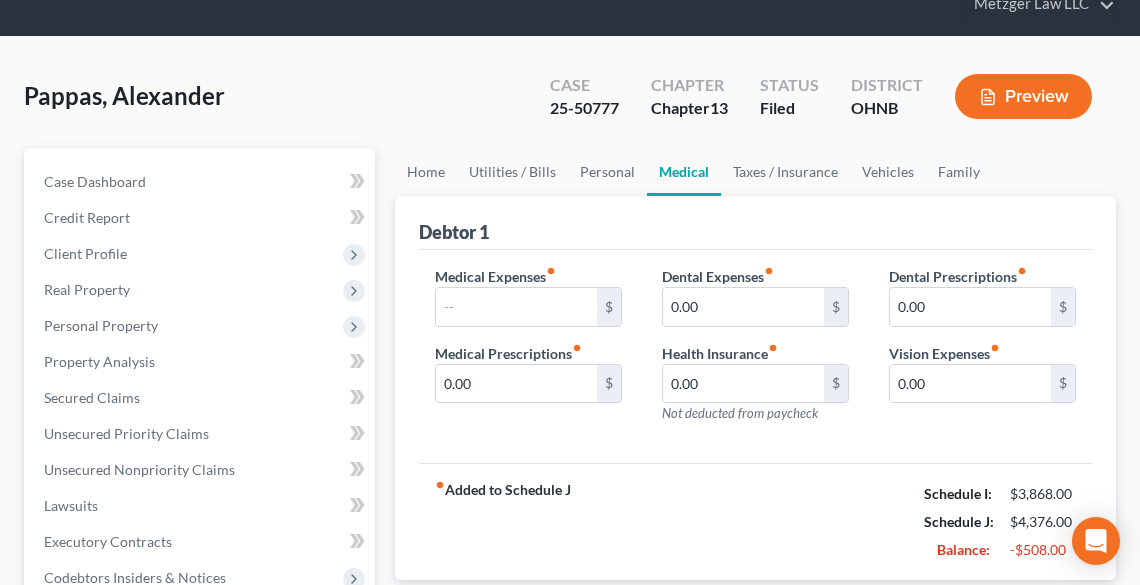 scroll, scrollTop: 0, scrollLeft: 0, axis: both 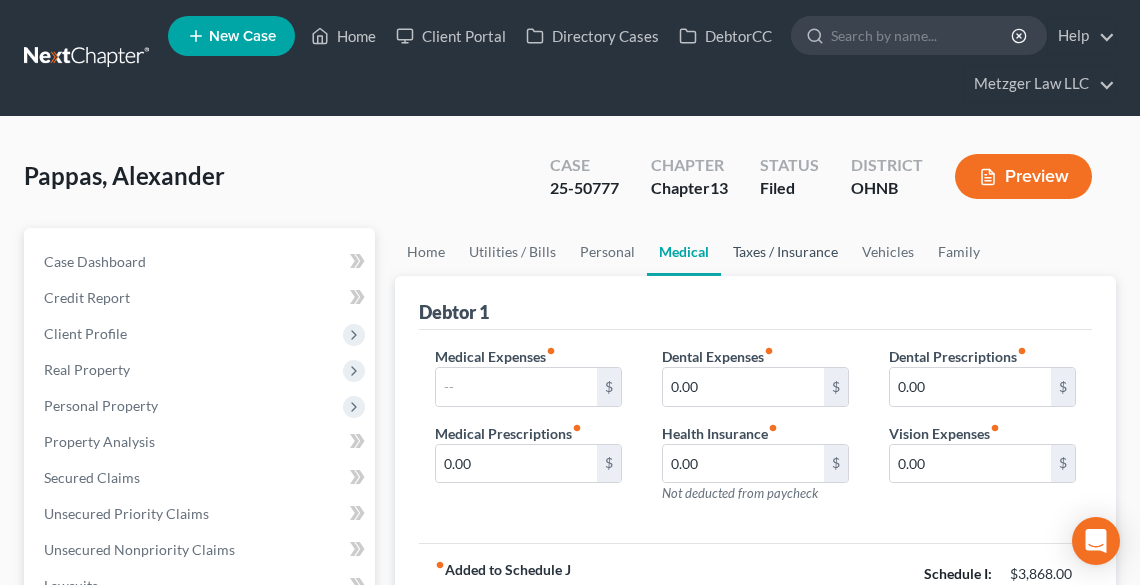 click on "Taxes / Insurance" at bounding box center (785, 252) 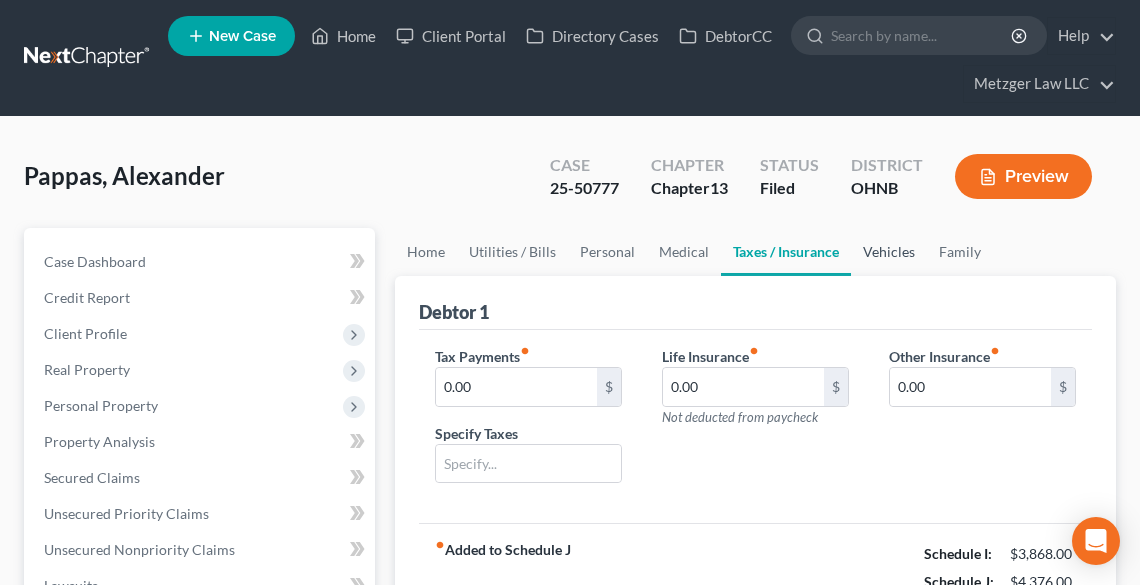 click on "Vehicles" at bounding box center [889, 252] 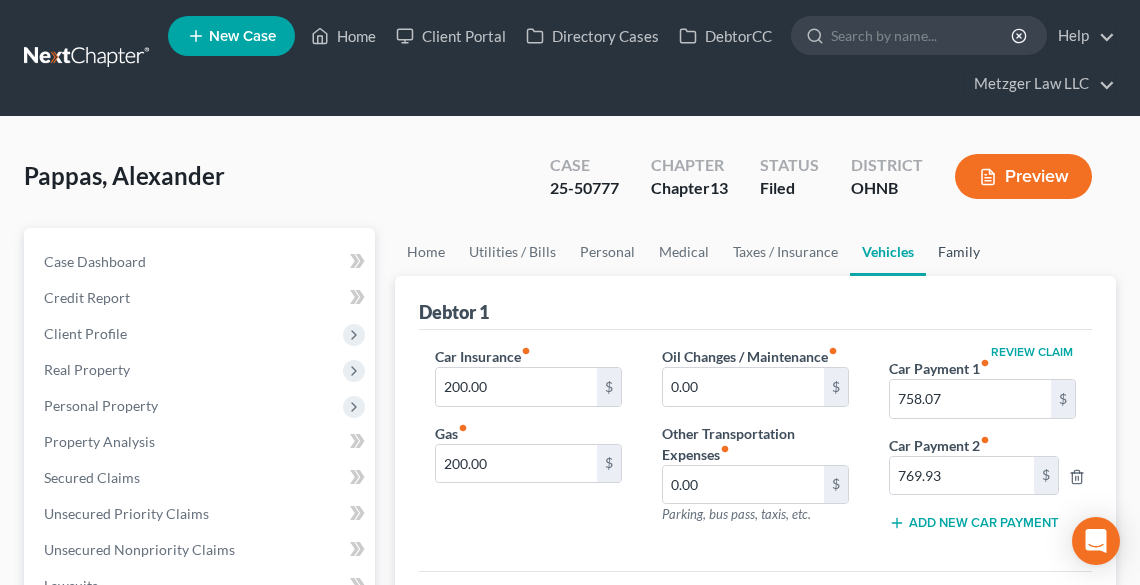 click on "Family" at bounding box center [959, 252] 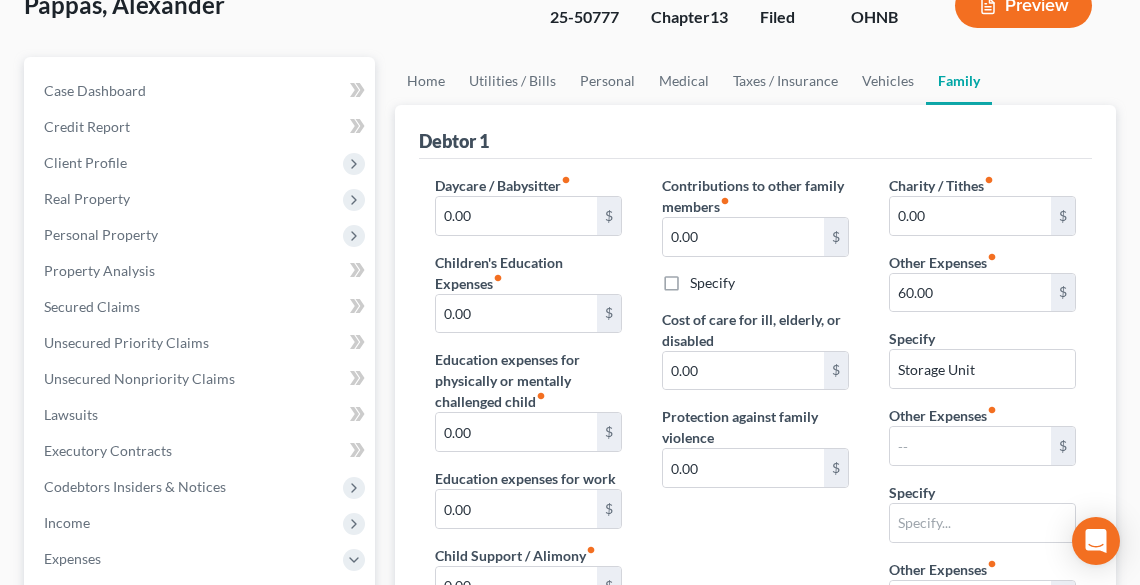 scroll, scrollTop: 80, scrollLeft: 0, axis: vertical 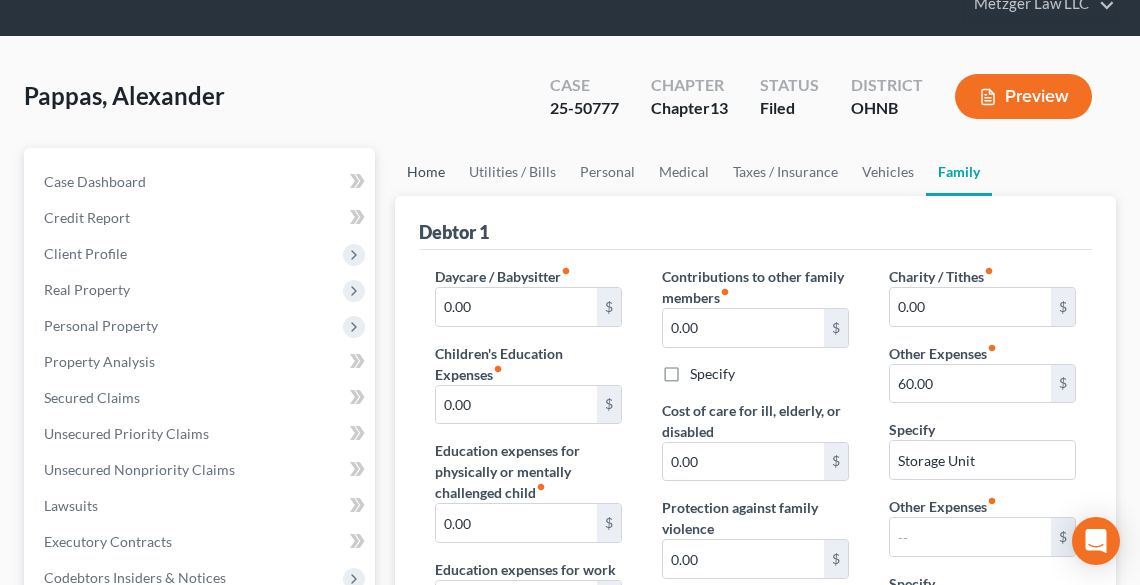 click on "Home" at bounding box center [426, 172] 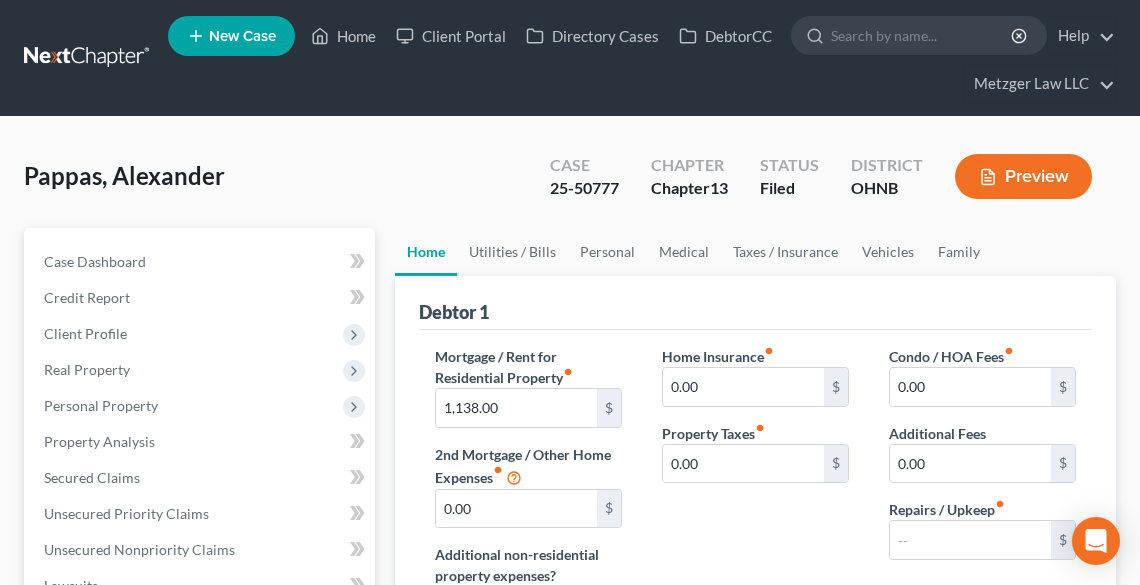 scroll, scrollTop: 0, scrollLeft: 0, axis: both 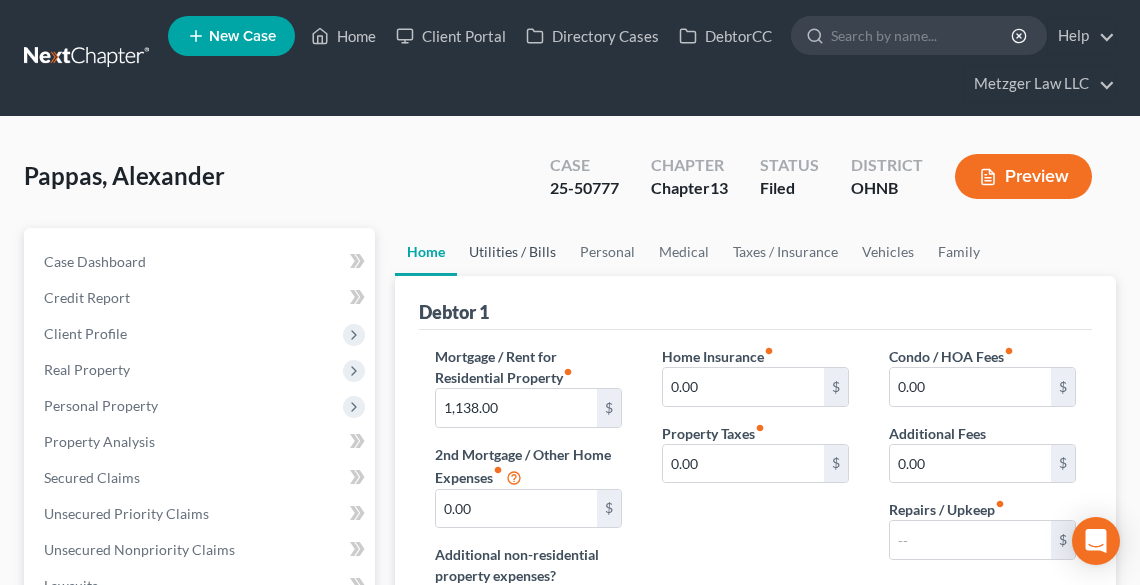 click on "Utilities / Bills" at bounding box center [512, 252] 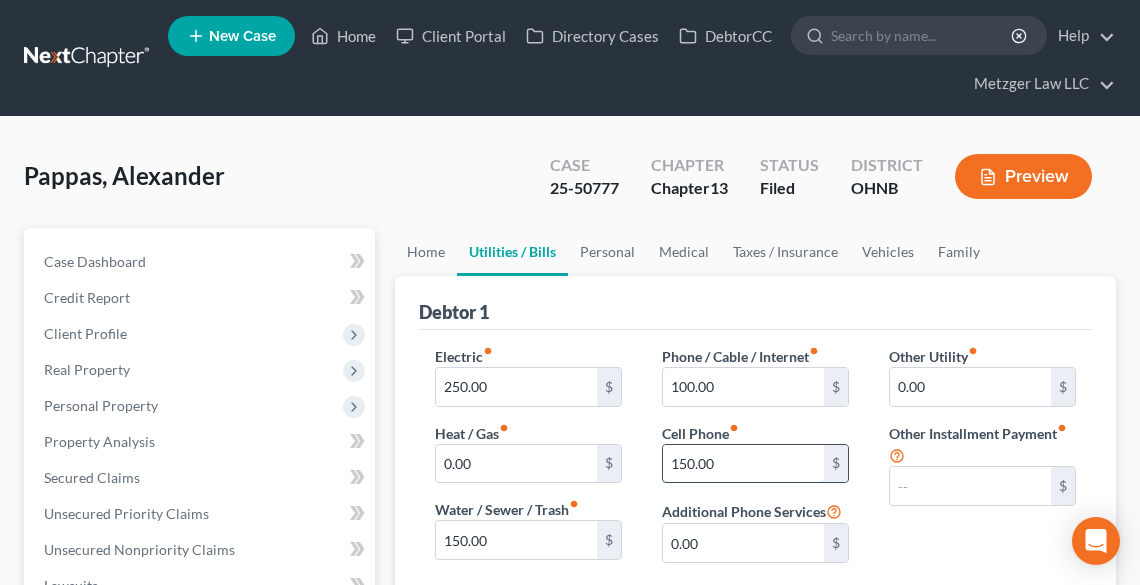click on "150.00" at bounding box center (743, 464) 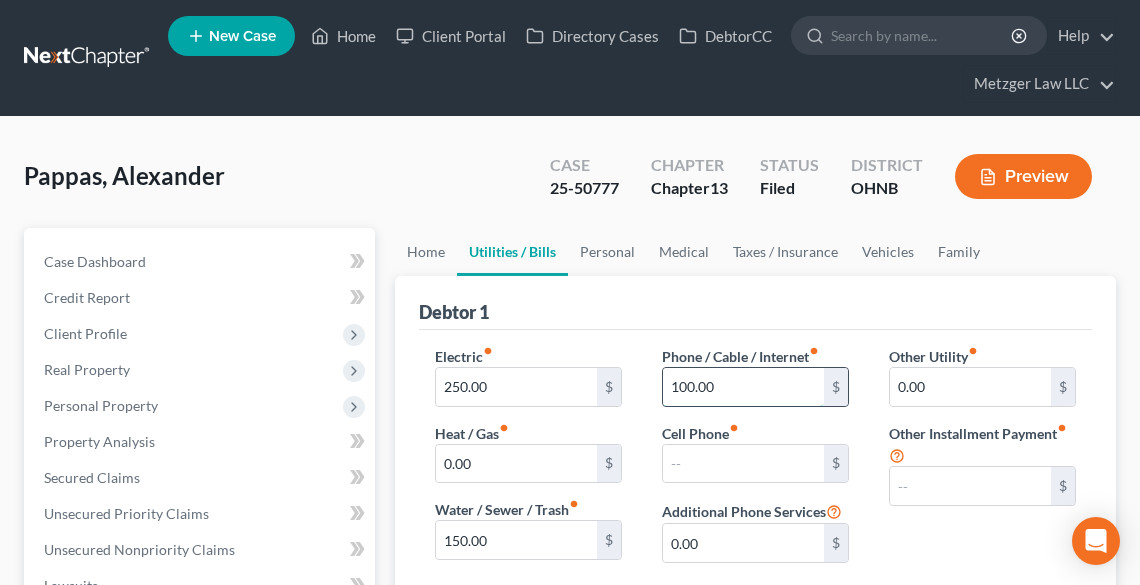 click on "100.00" at bounding box center [743, 387] 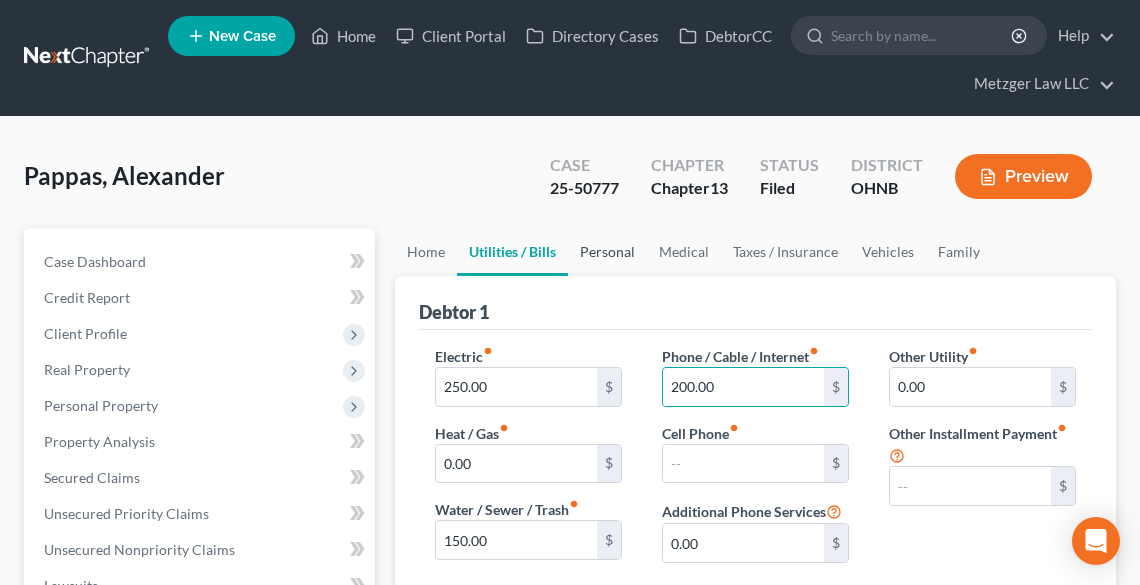 click on "Personal" at bounding box center [607, 252] 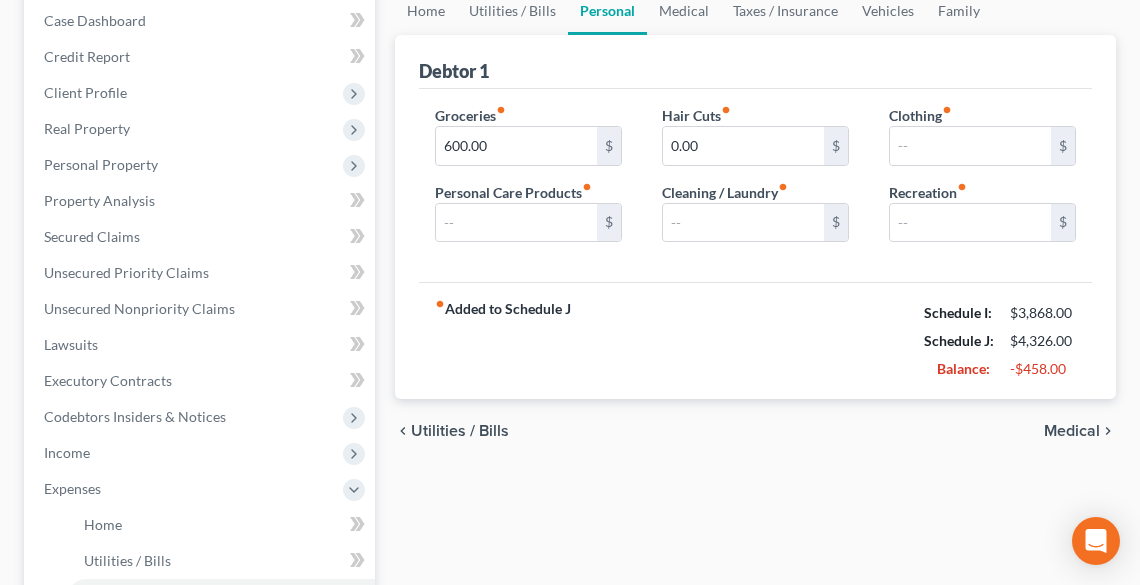 scroll, scrollTop: 240, scrollLeft: 0, axis: vertical 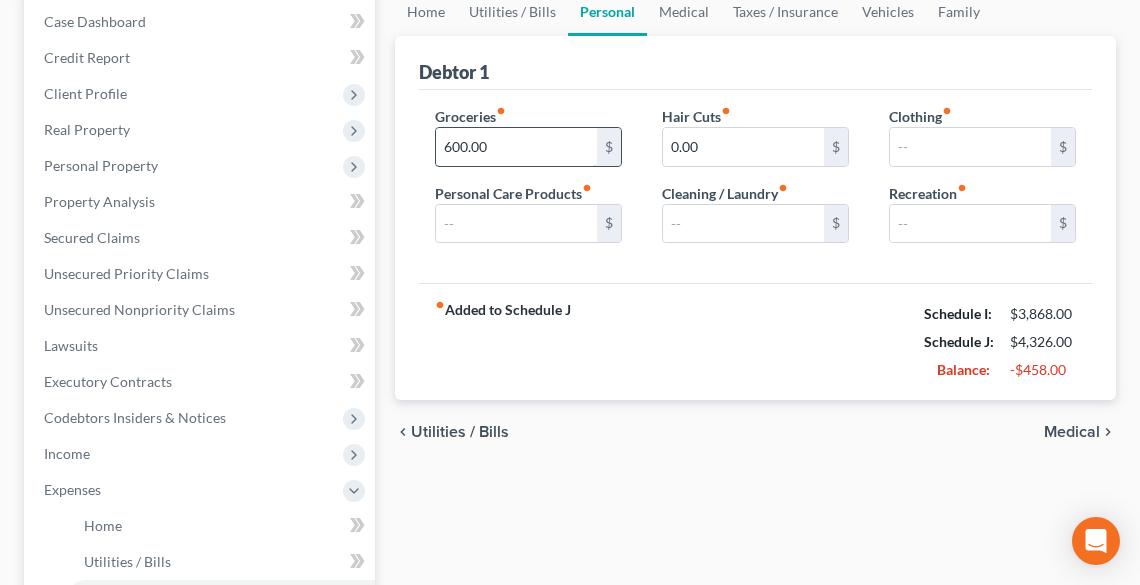 click on "600.00" at bounding box center (516, 147) 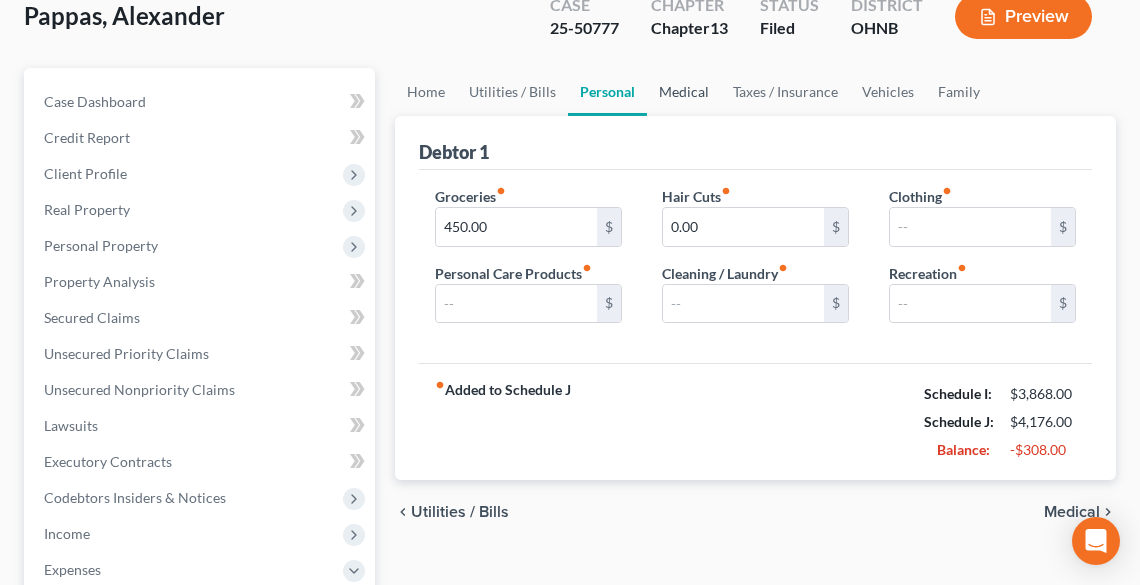 click on "Medical" at bounding box center [684, 92] 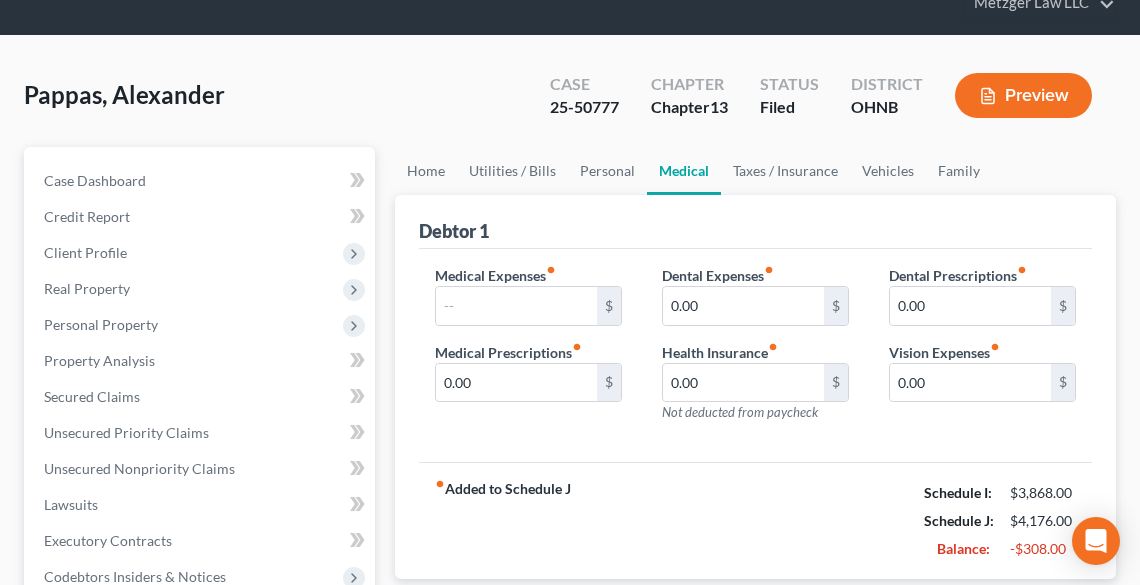 scroll, scrollTop: 0, scrollLeft: 0, axis: both 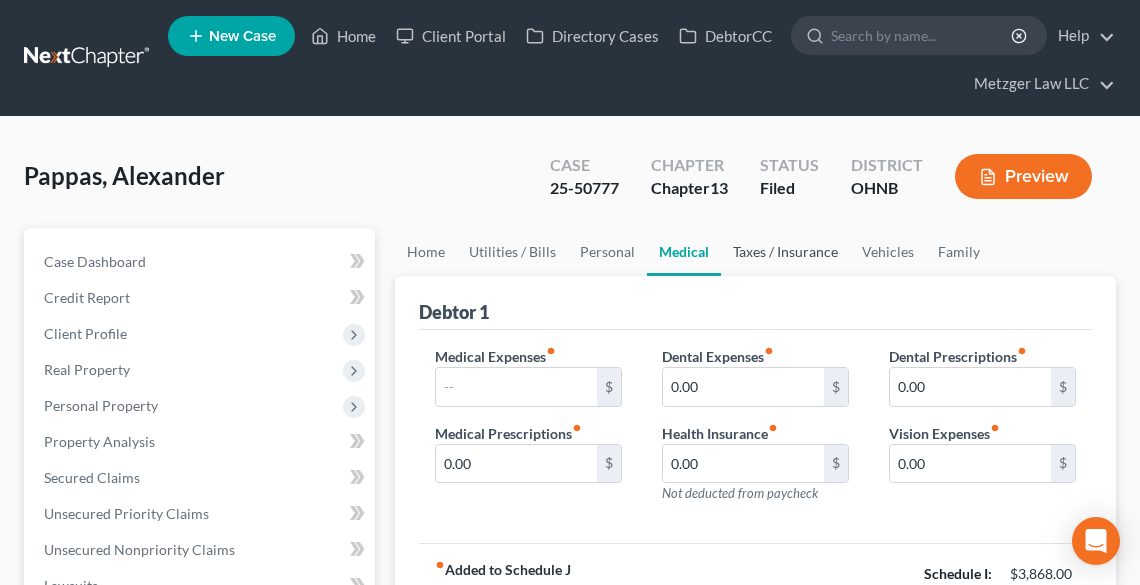 click on "Taxes / Insurance" at bounding box center [785, 252] 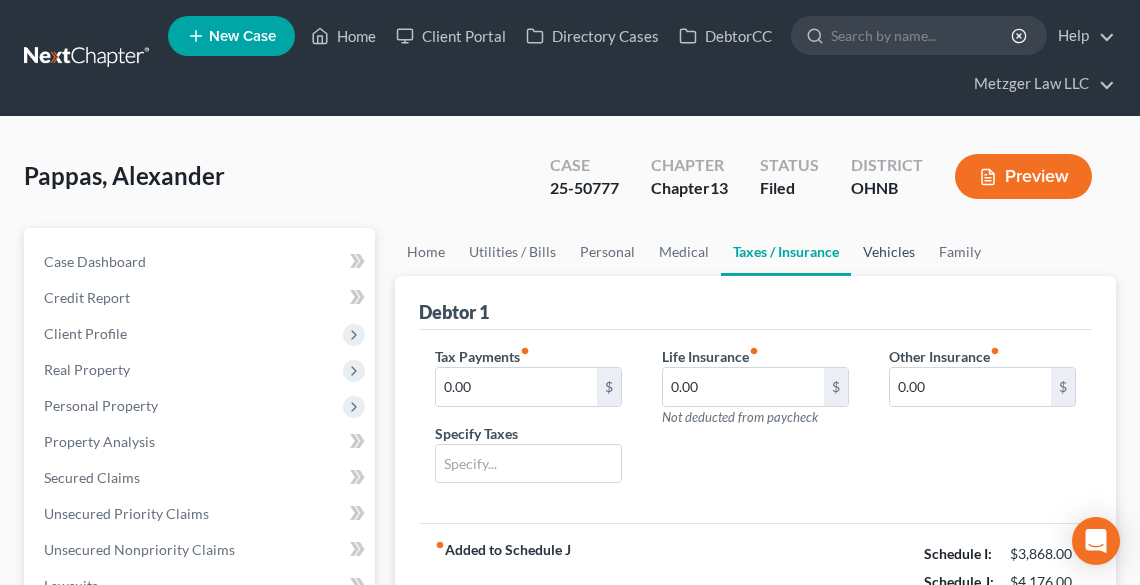 click on "Vehicles" at bounding box center (889, 252) 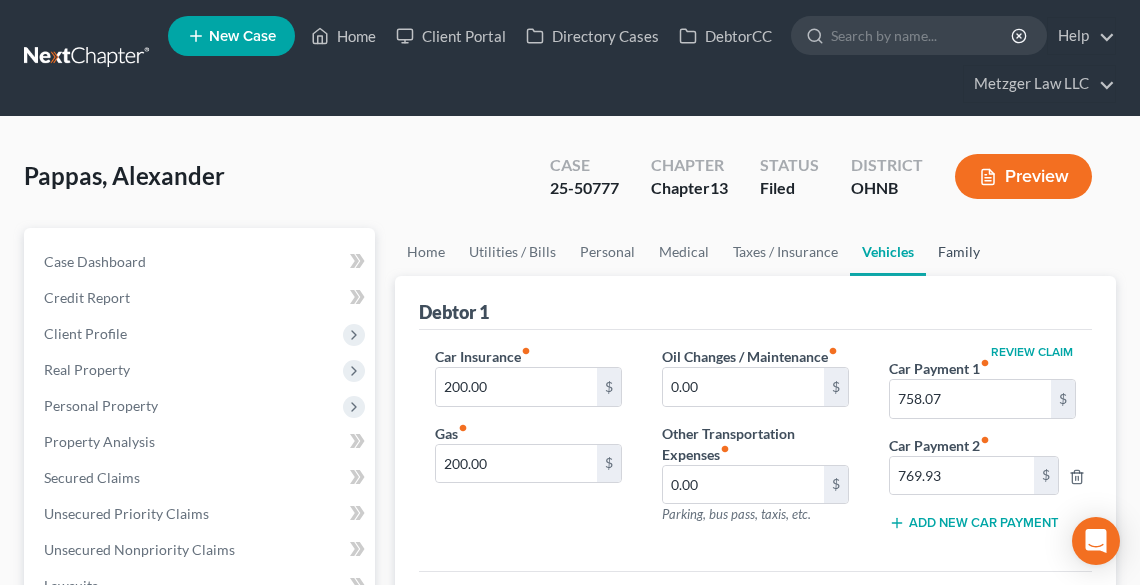 click on "Family" at bounding box center (959, 252) 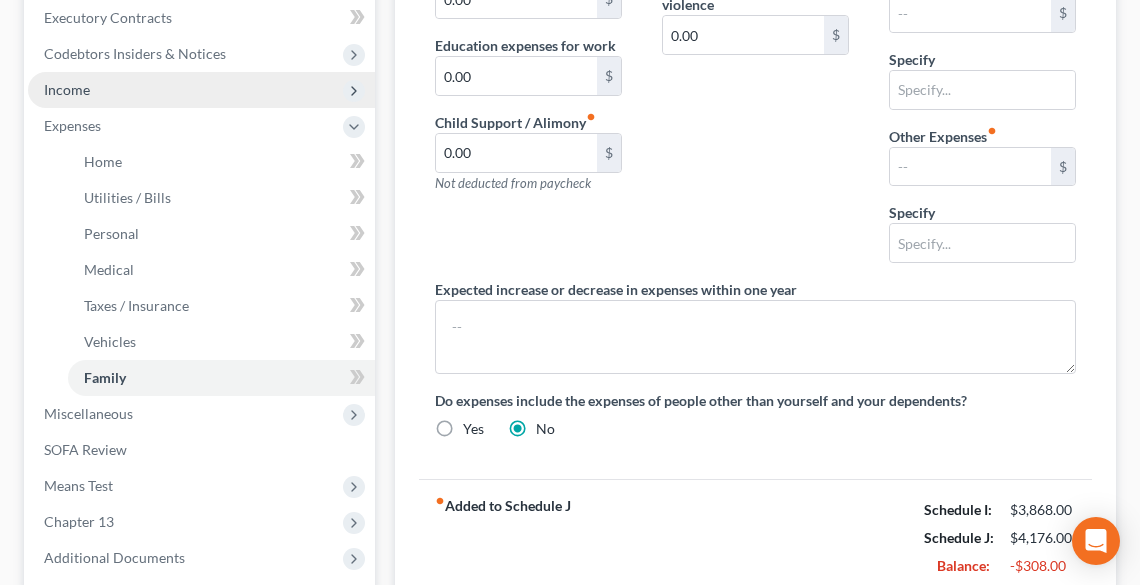 scroll, scrollTop: 560, scrollLeft: 0, axis: vertical 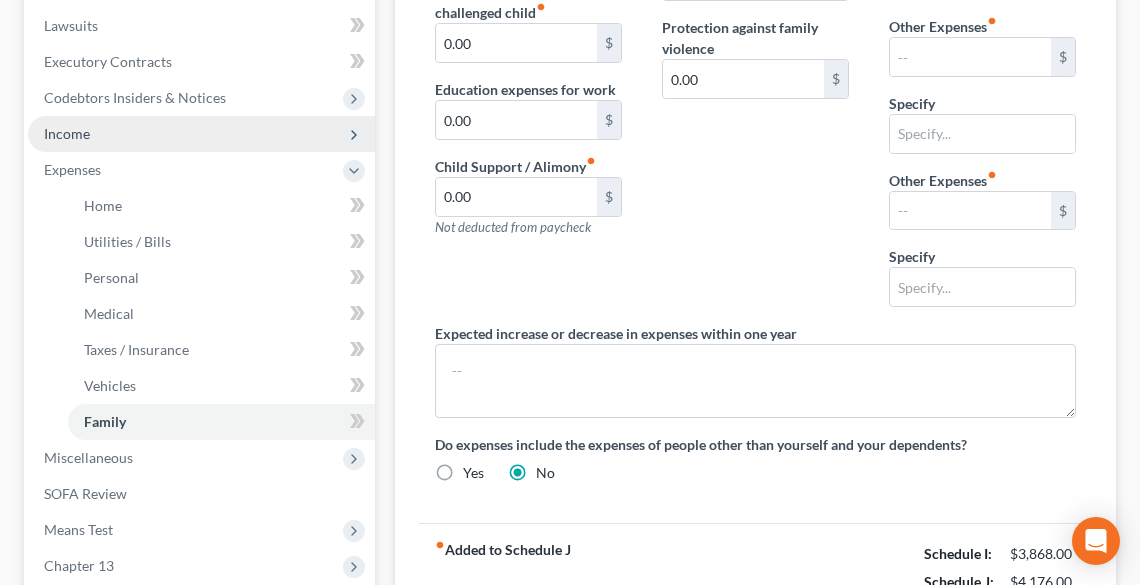 click on "Income" at bounding box center [201, 134] 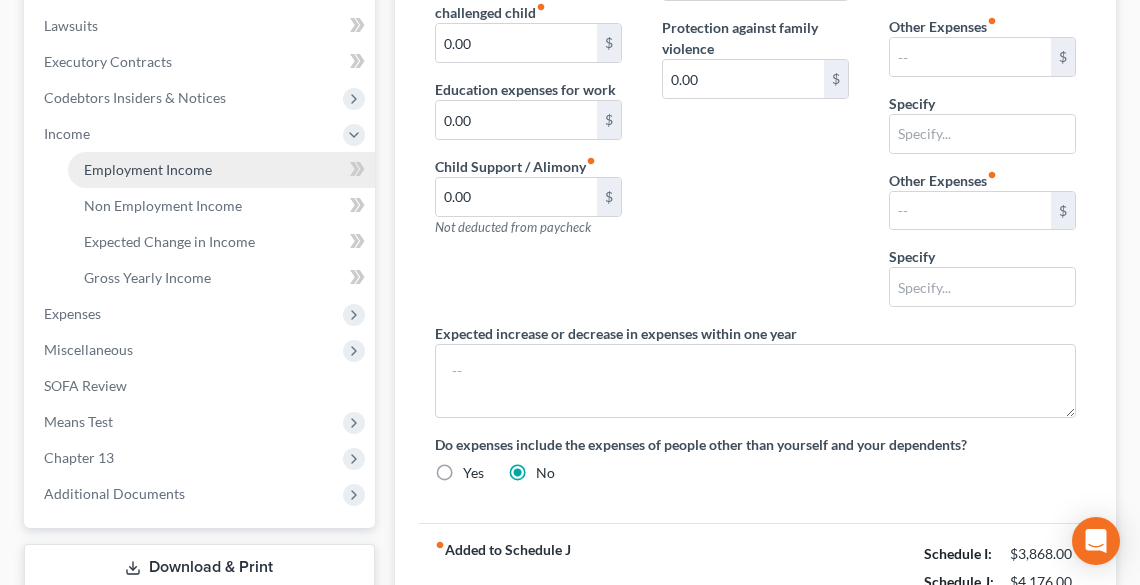 click on "Employment Income" at bounding box center [148, 169] 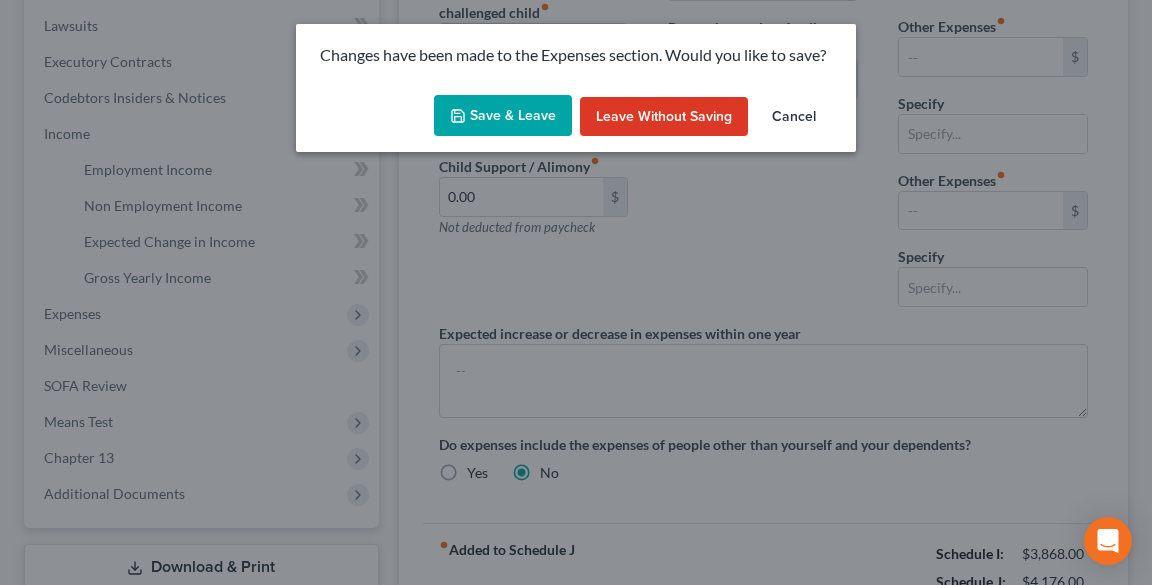 click on "Save & Leave" at bounding box center (503, 116) 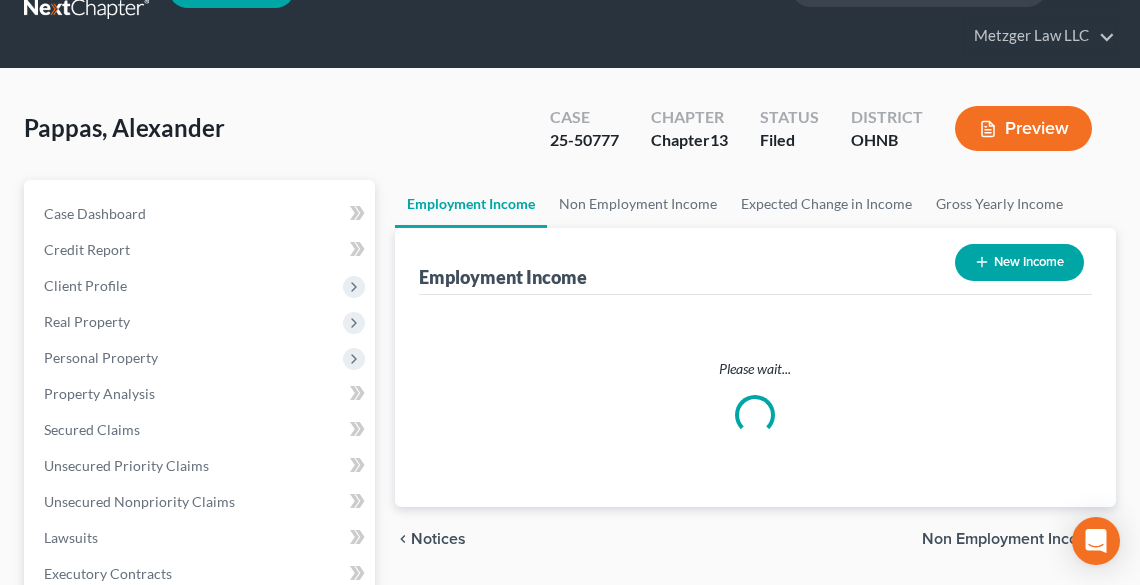scroll, scrollTop: 0, scrollLeft: 0, axis: both 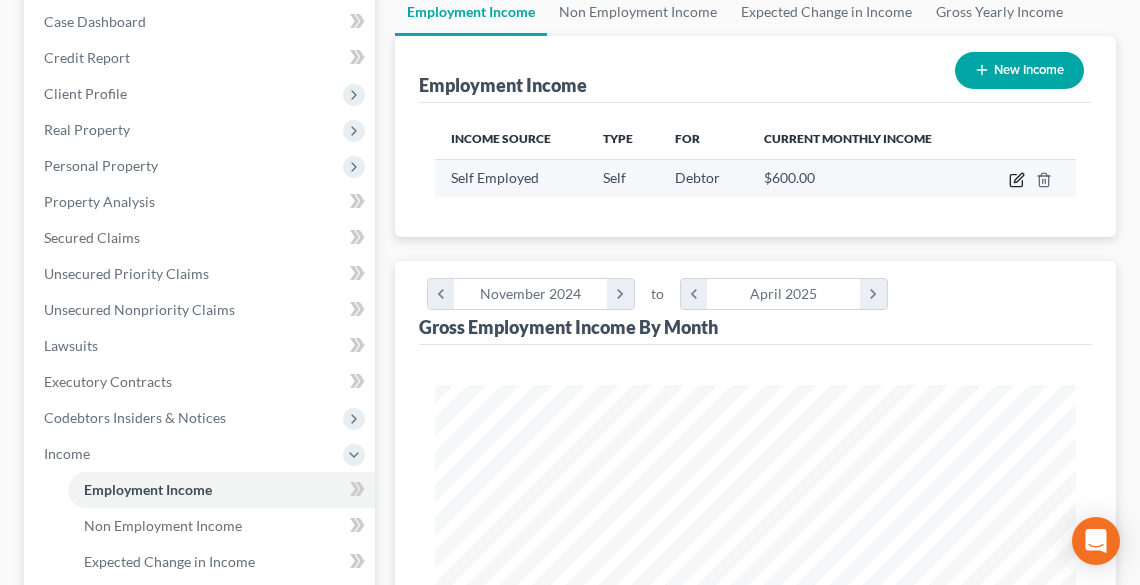 click 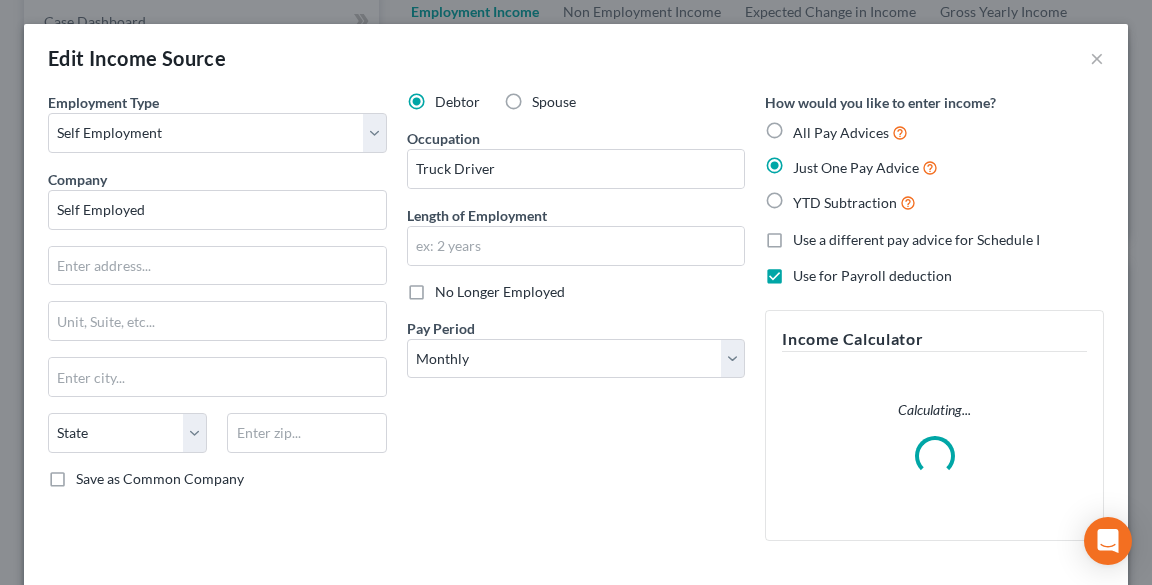scroll, scrollTop: 999676, scrollLeft: 999310, axis: both 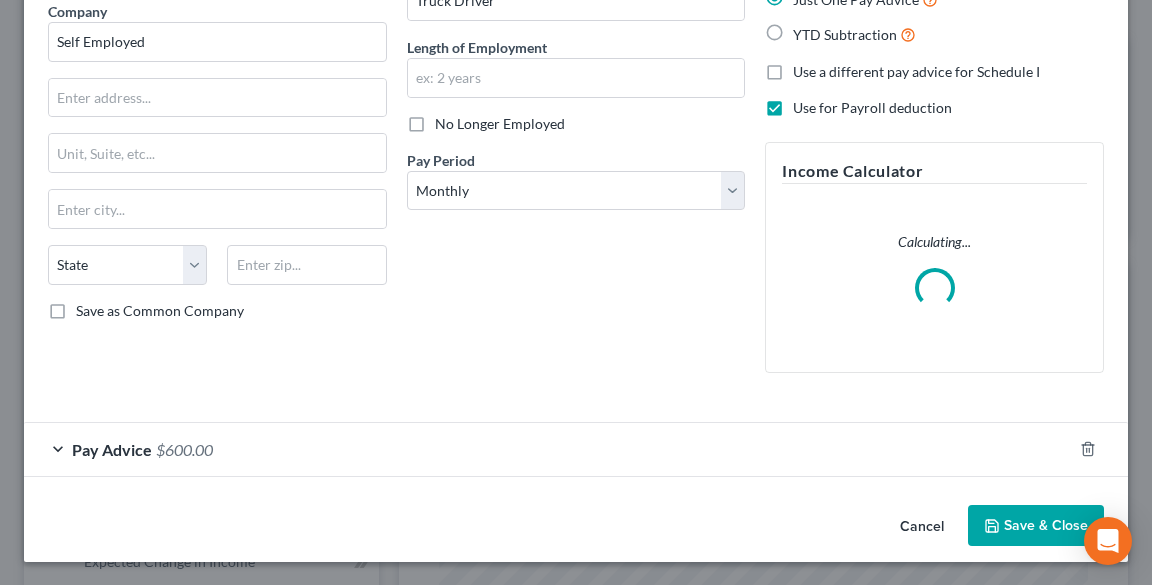 click on "$600.00" at bounding box center [184, 449] 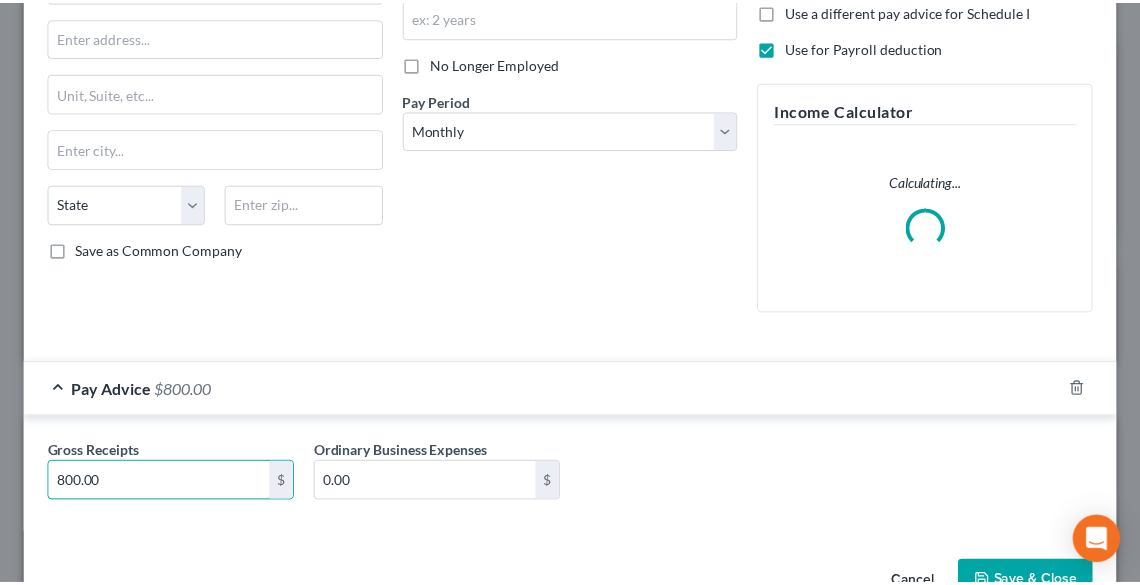 scroll, scrollTop: 284, scrollLeft: 0, axis: vertical 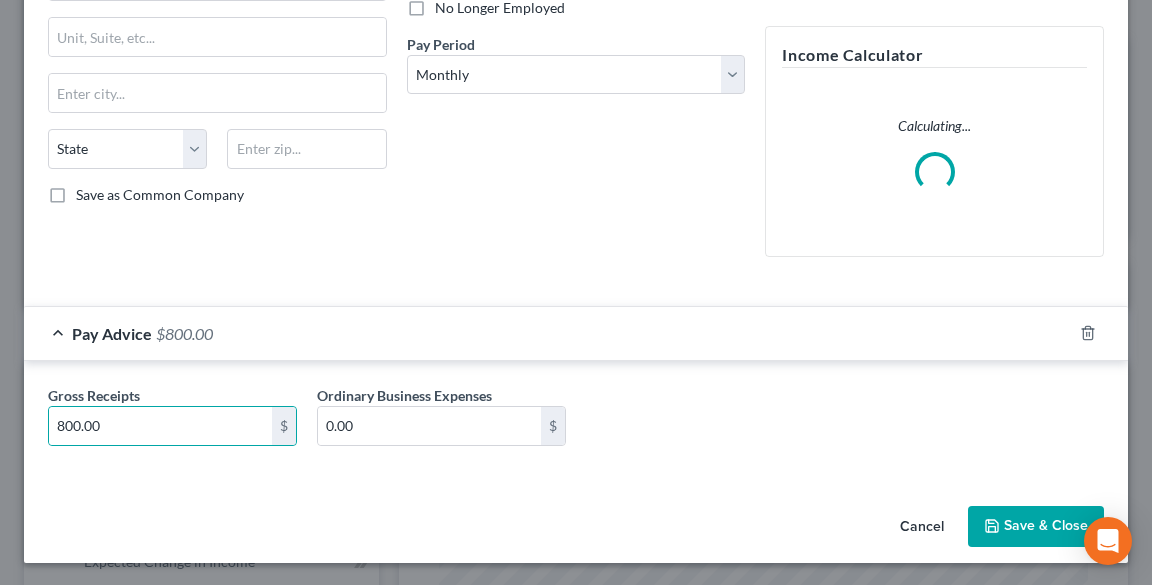 click on "Save & Close" at bounding box center [1036, 527] 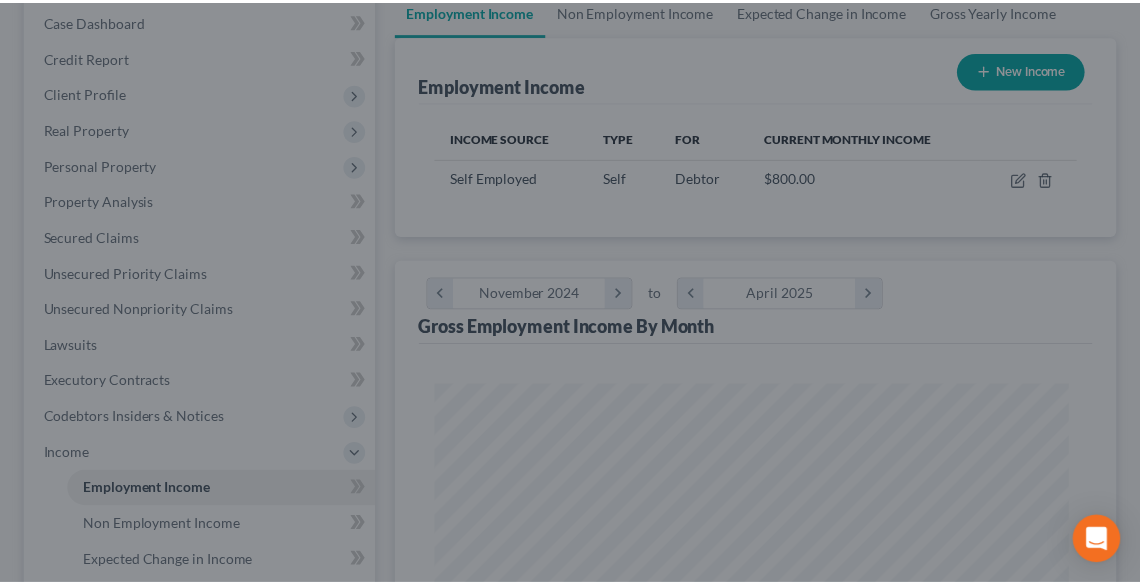 scroll, scrollTop: 320, scrollLeft: 680, axis: both 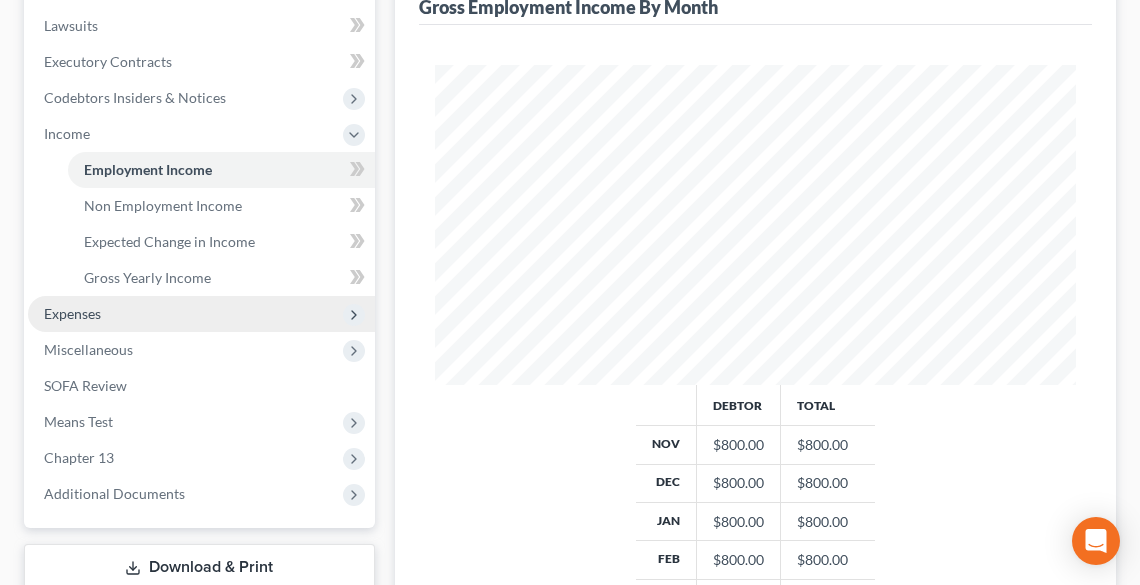 click on "Expenses" at bounding box center (72, 313) 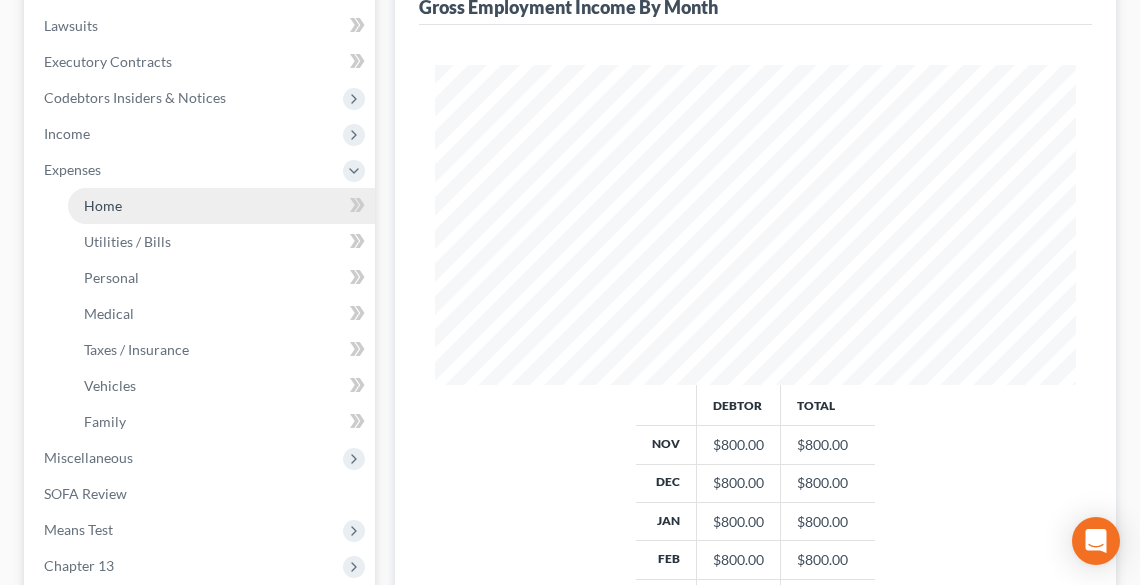 click on "Home" at bounding box center (103, 205) 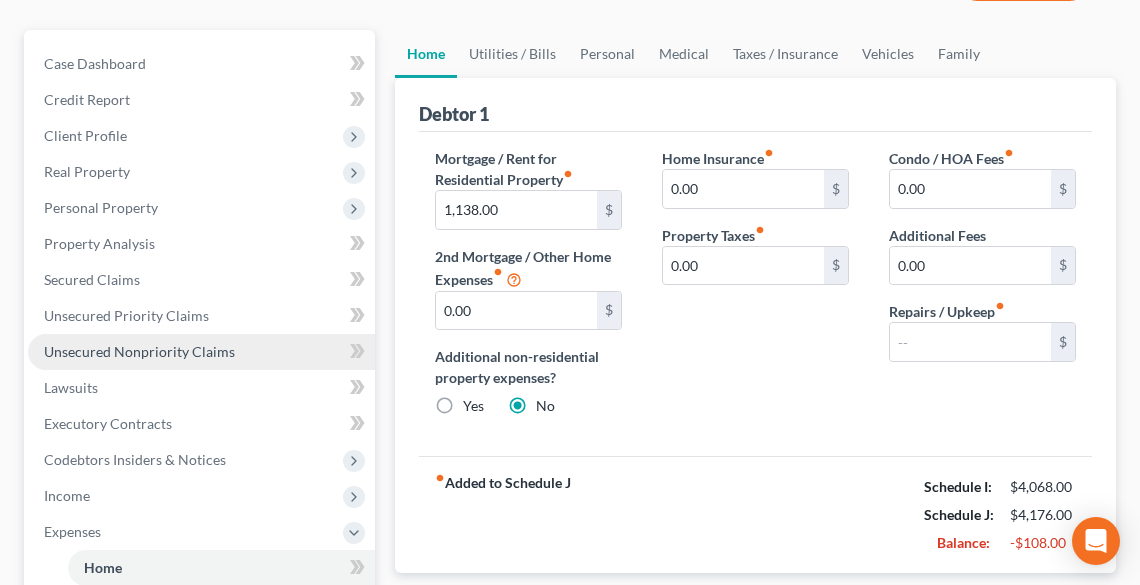 scroll, scrollTop: 400, scrollLeft: 0, axis: vertical 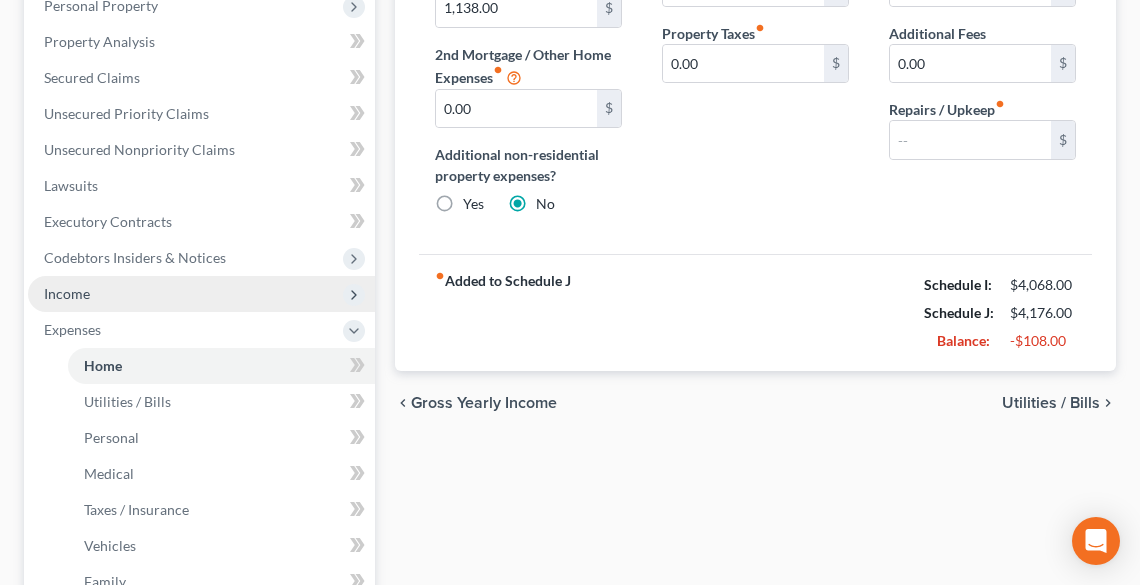 click on "Income" at bounding box center [201, 294] 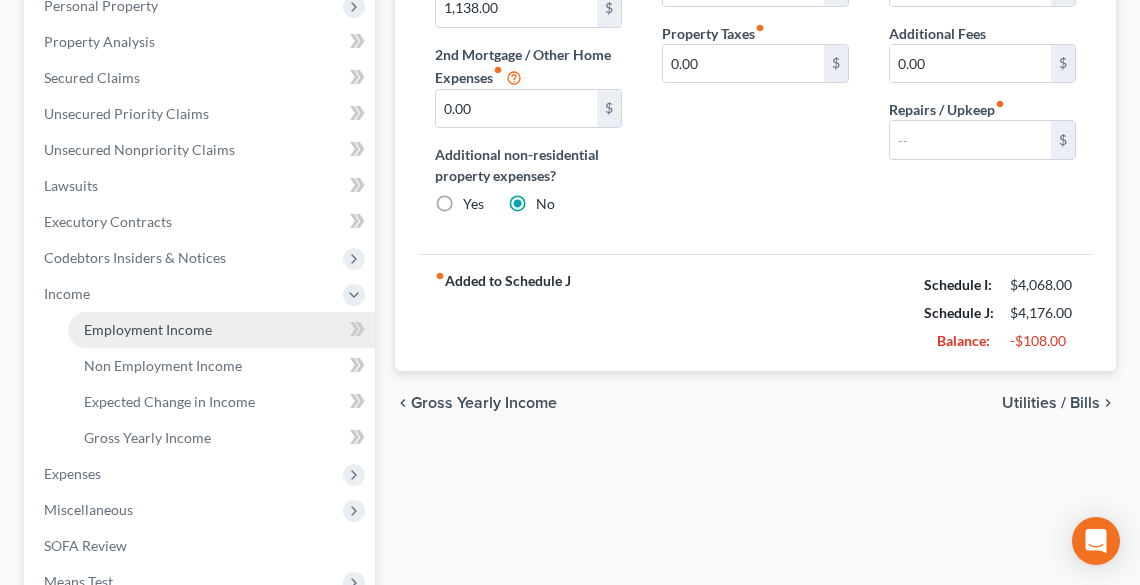 click on "Employment Income" at bounding box center [148, 329] 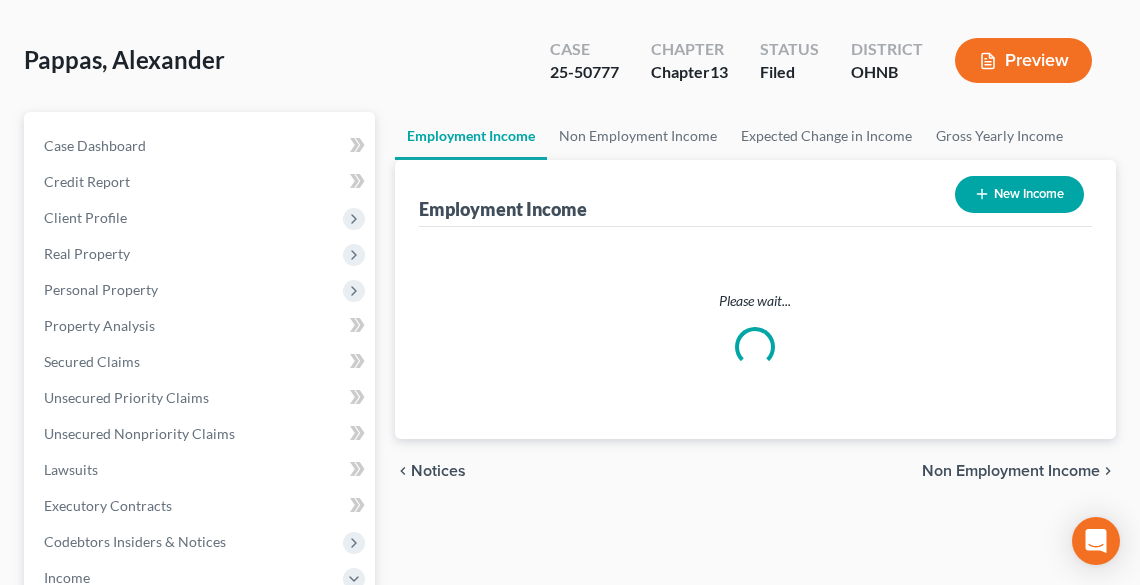 scroll, scrollTop: 0, scrollLeft: 0, axis: both 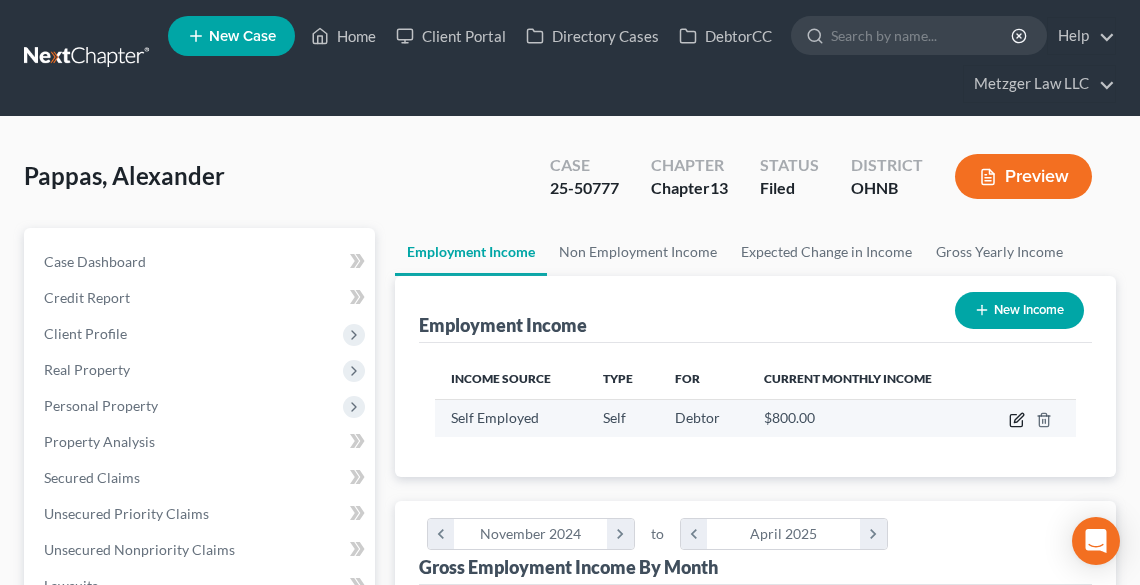 click 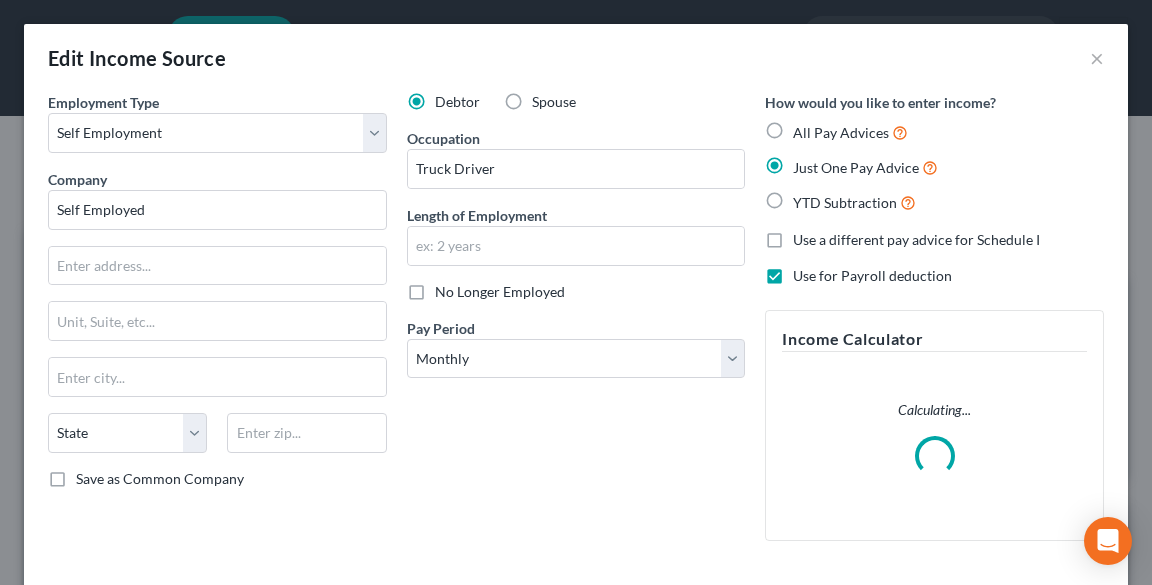 scroll, scrollTop: 999676, scrollLeft: 999310, axis: both 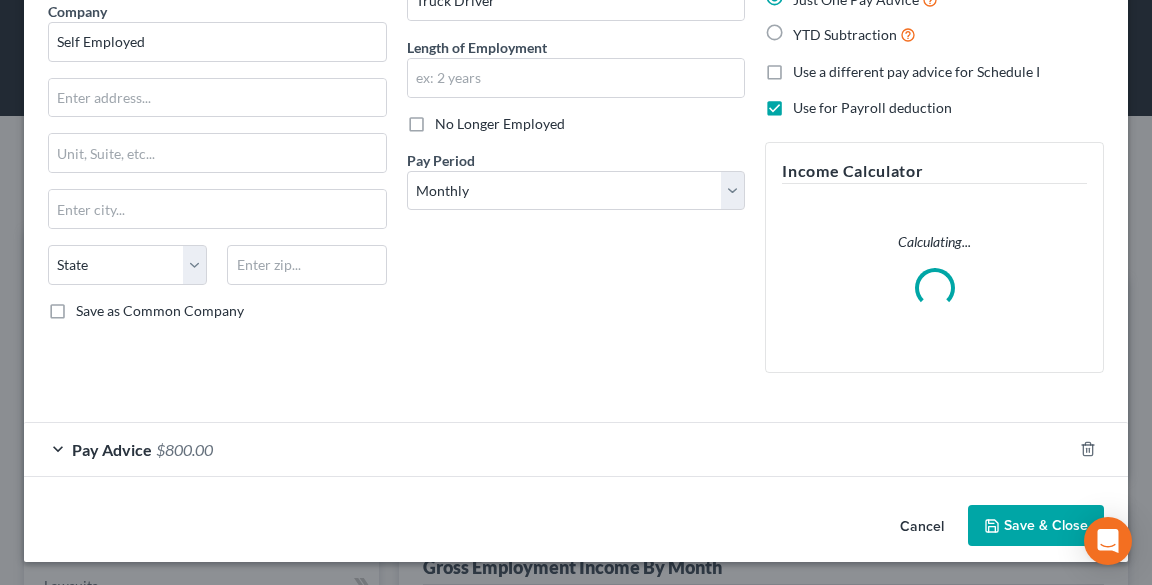 click on "Pay Advice" at bounding box center [112, 449] 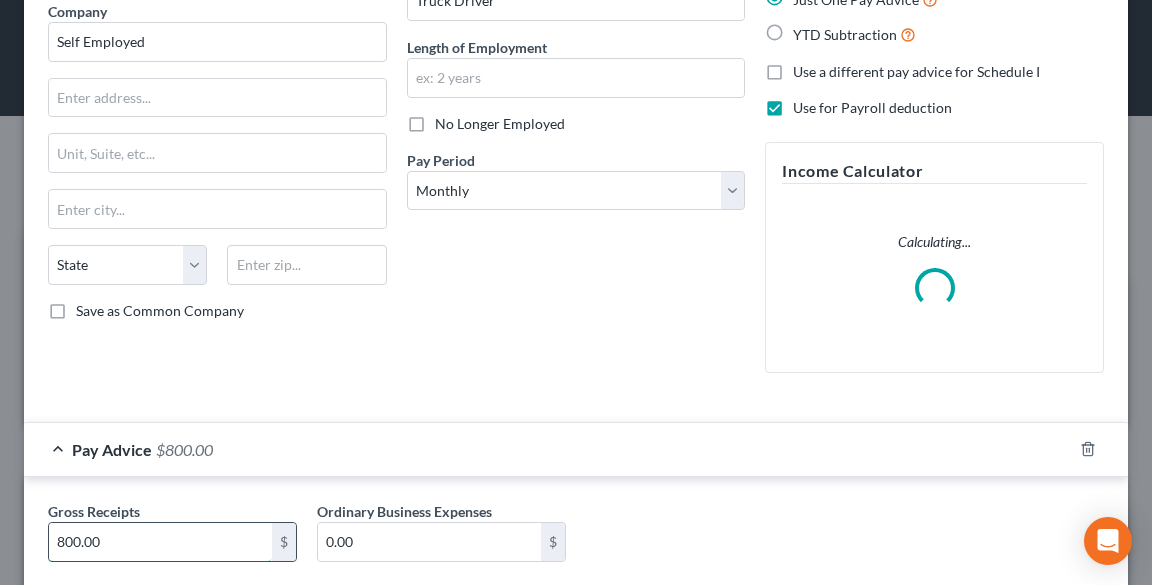 click on "800.00" at bounding box center [160, 542] 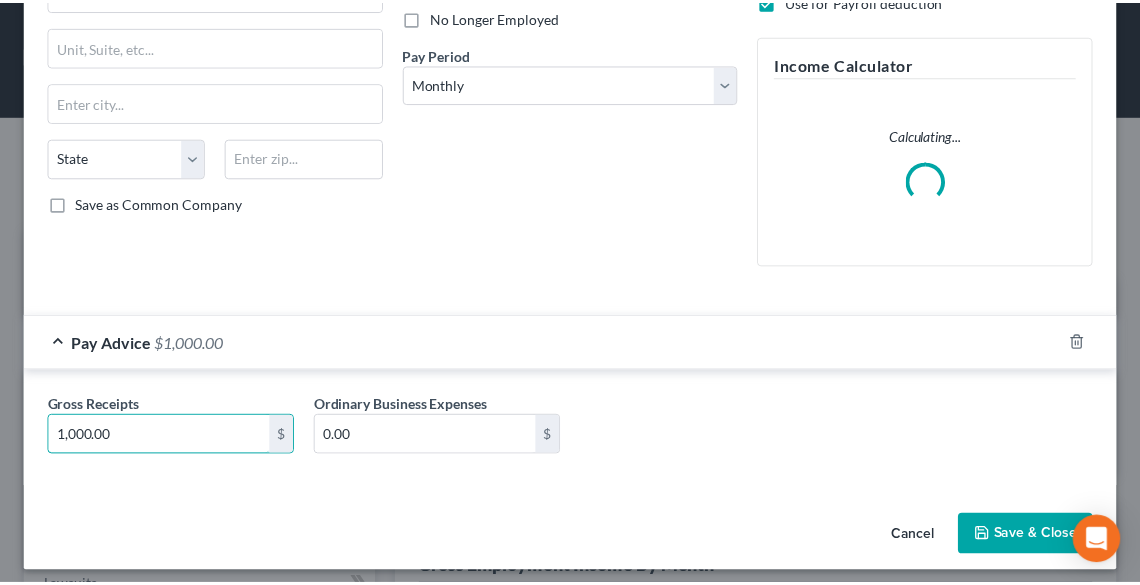 scroll, scrollTop: 284, scrollLeft: 0, axis: vertical 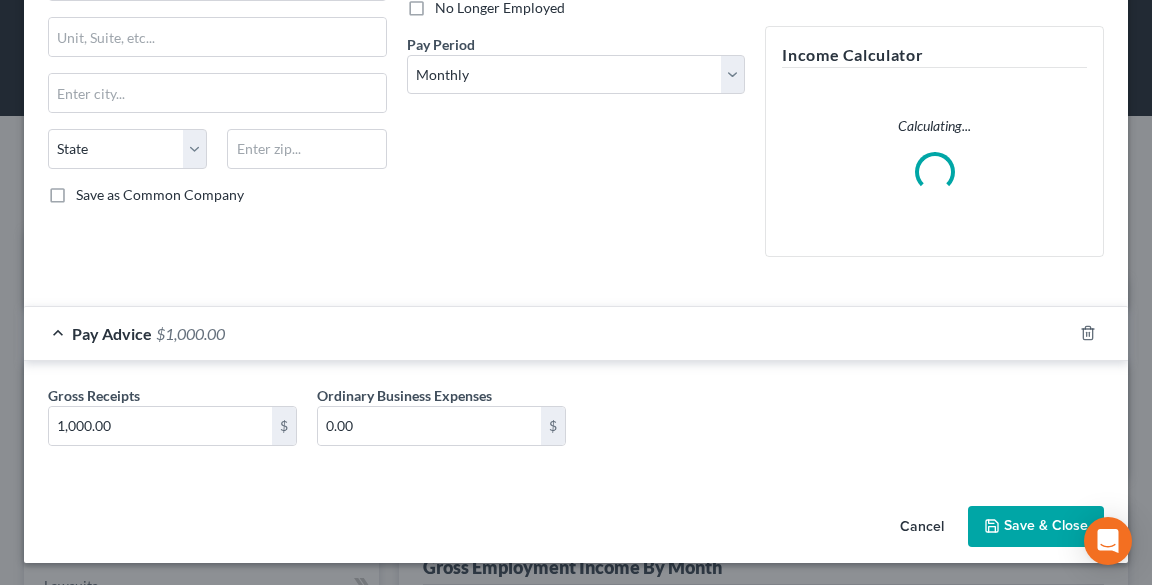 click on "Save & Close" at bounding box center [1036, 527] 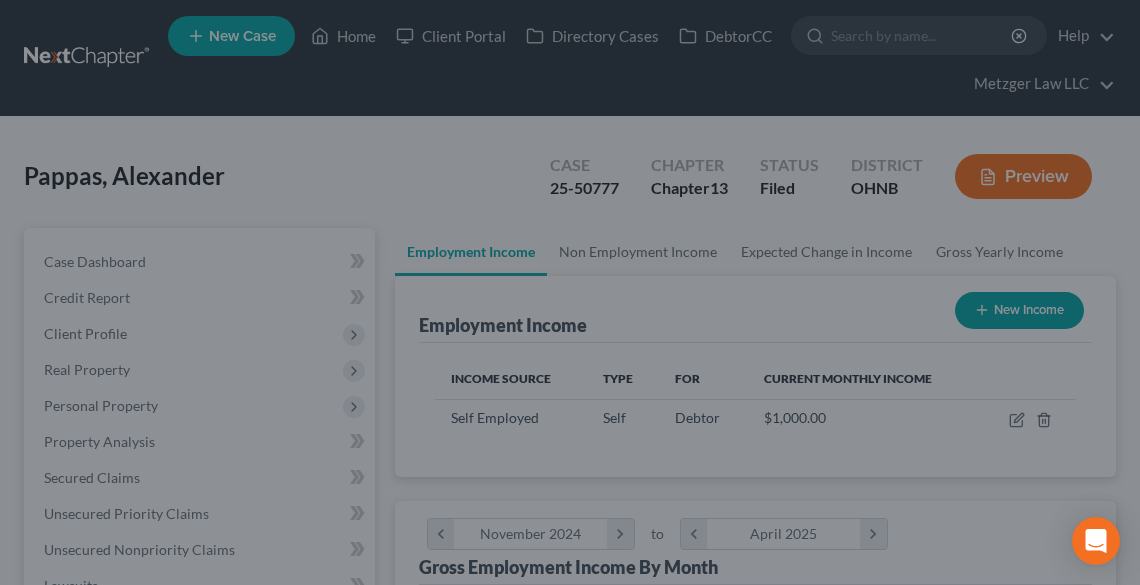scroll, scrollTop: 320, scrollLeft: 680, axis: both 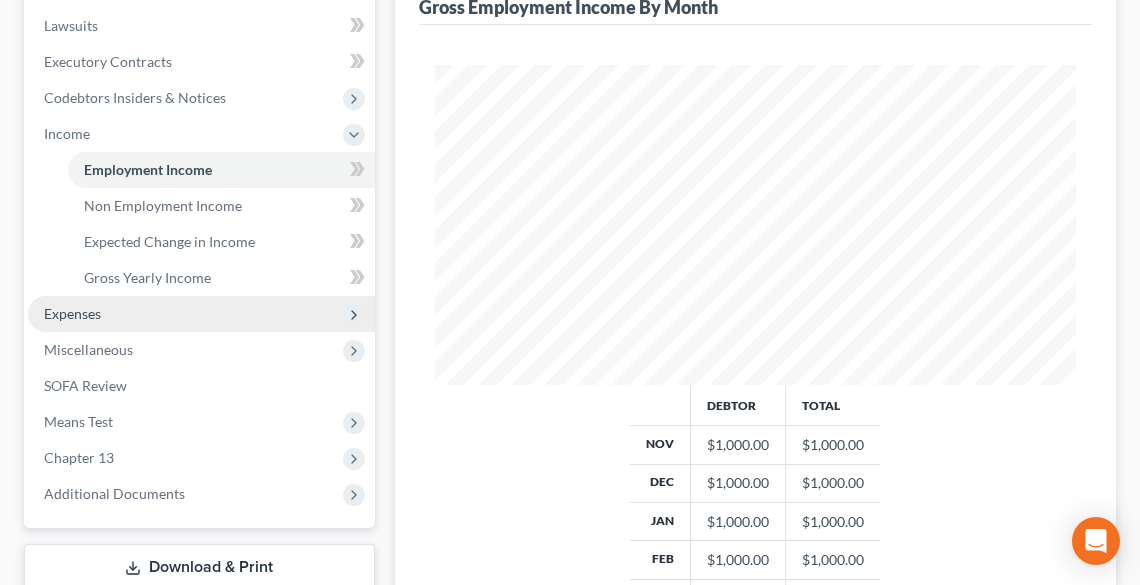 click on "Expenses" at bounding box center [72, 313] 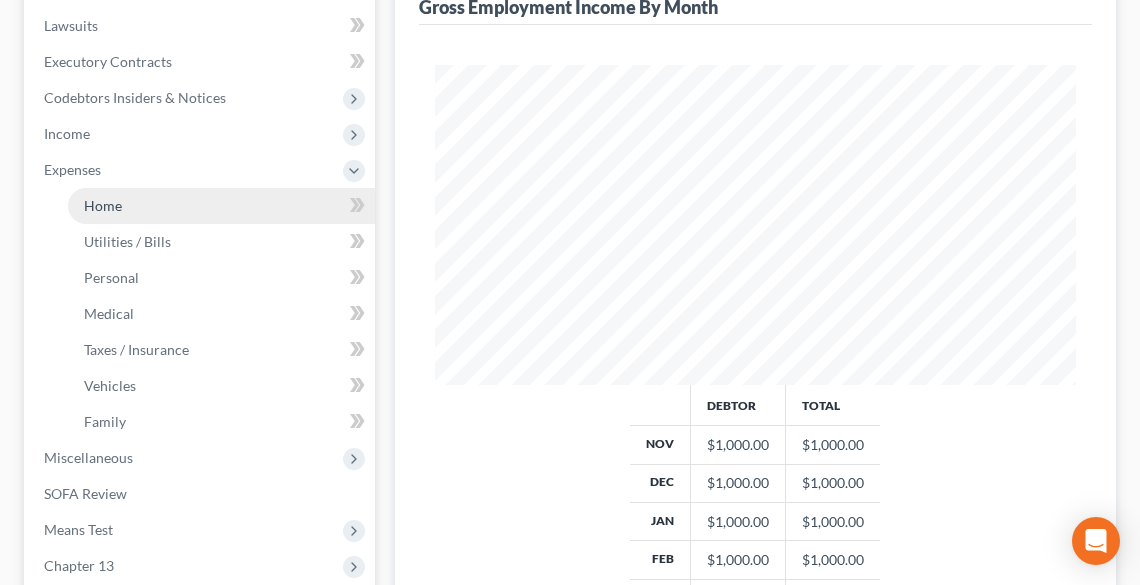 click on "Home" at bounding box center [103, 205] 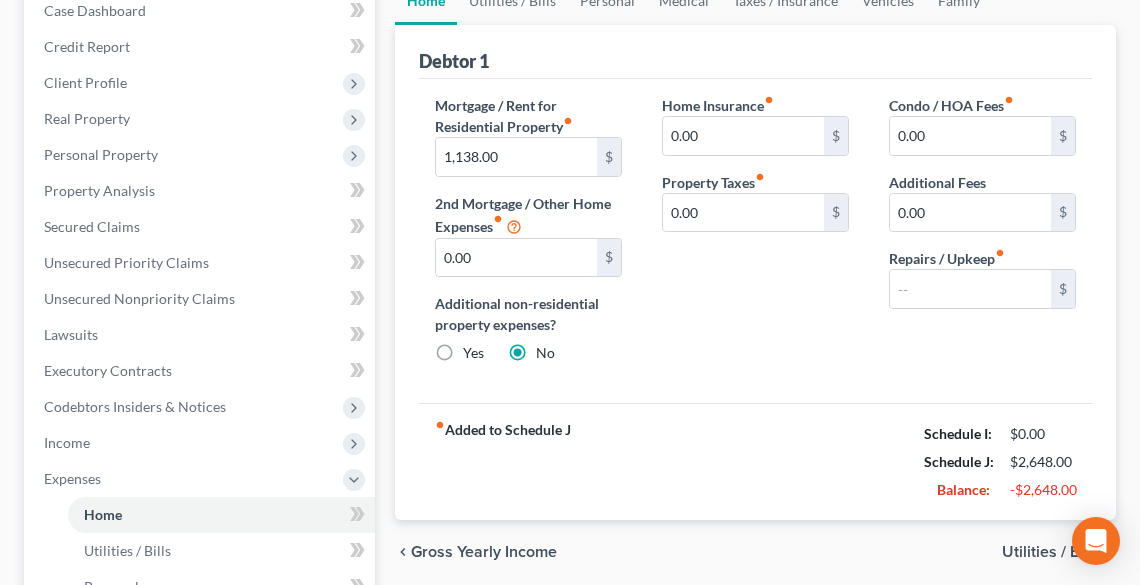 scroll, scrollTop: 48, scrollLeft: 0, axis: vertical 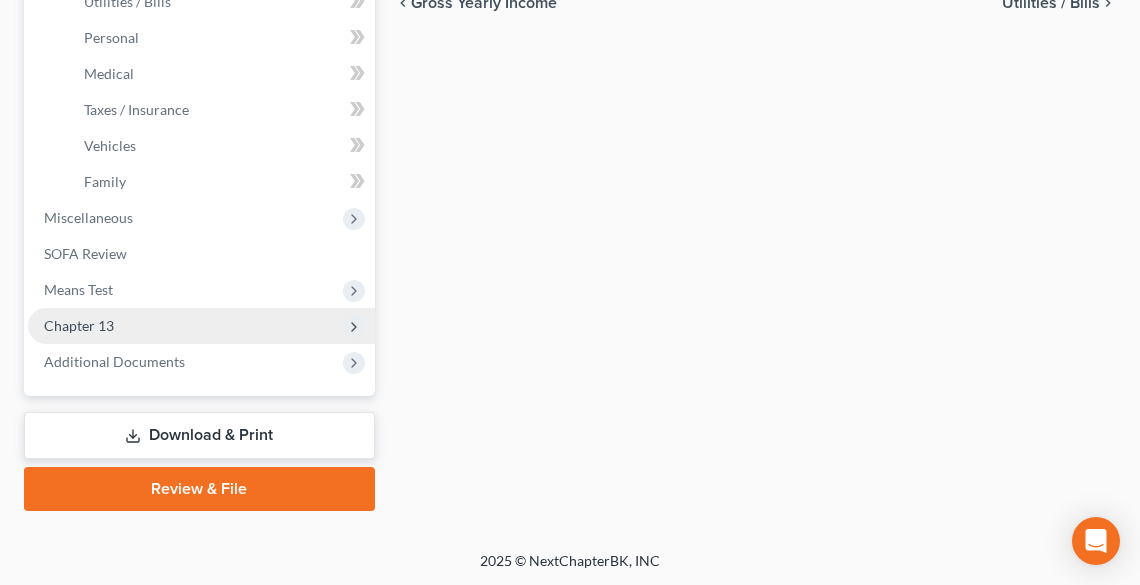 click on "Chapter 13" at bounding box center [79, 325] 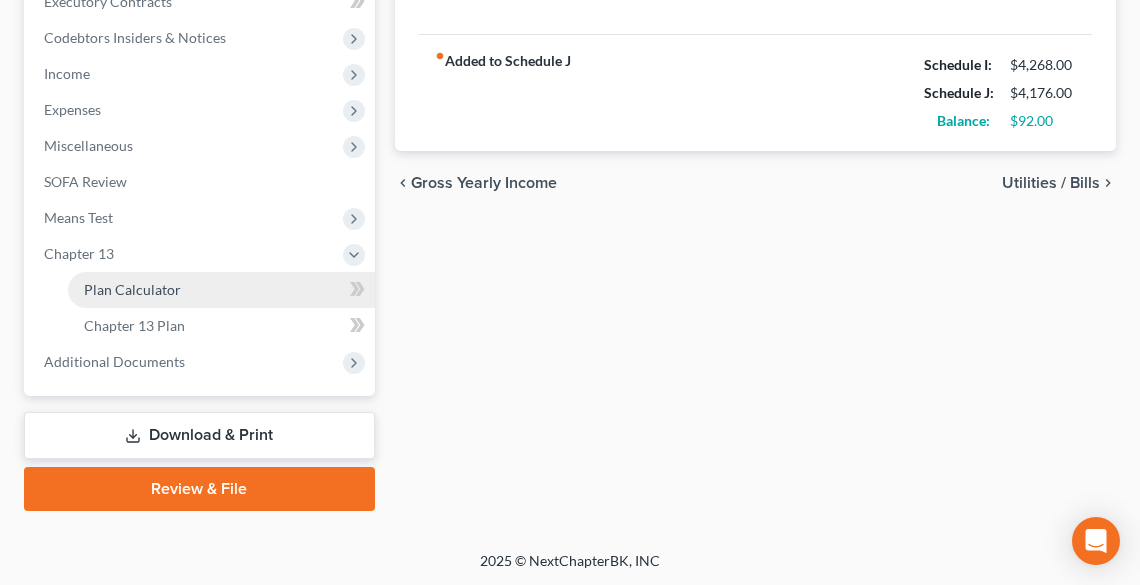 click on "Plan Calculator" at bounding box center (132, 289) 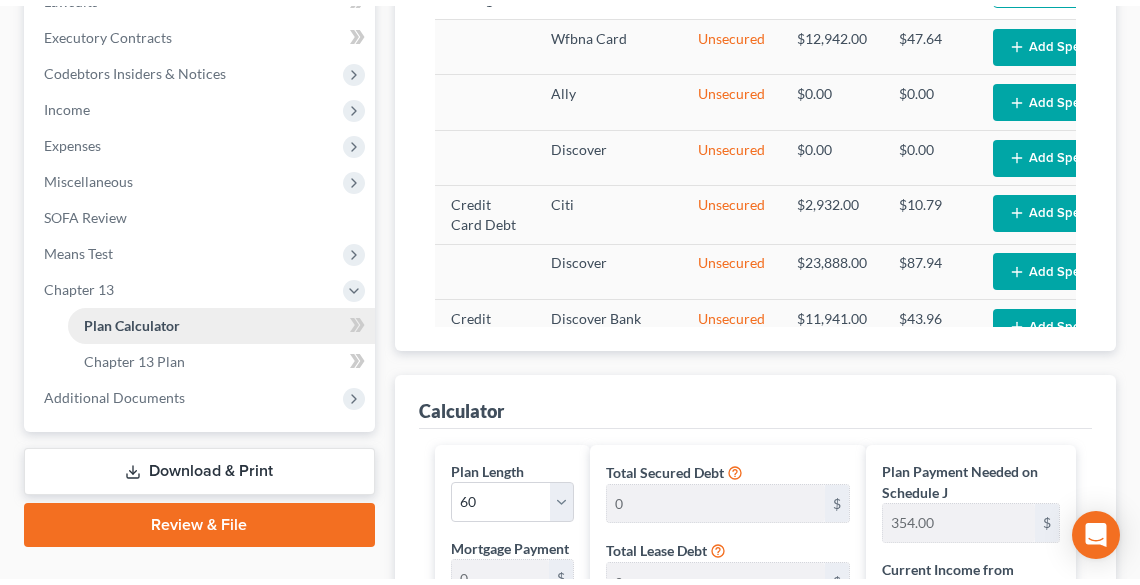 scroll, scrollTop: 589, scrollLeft: 0, axis: vertical 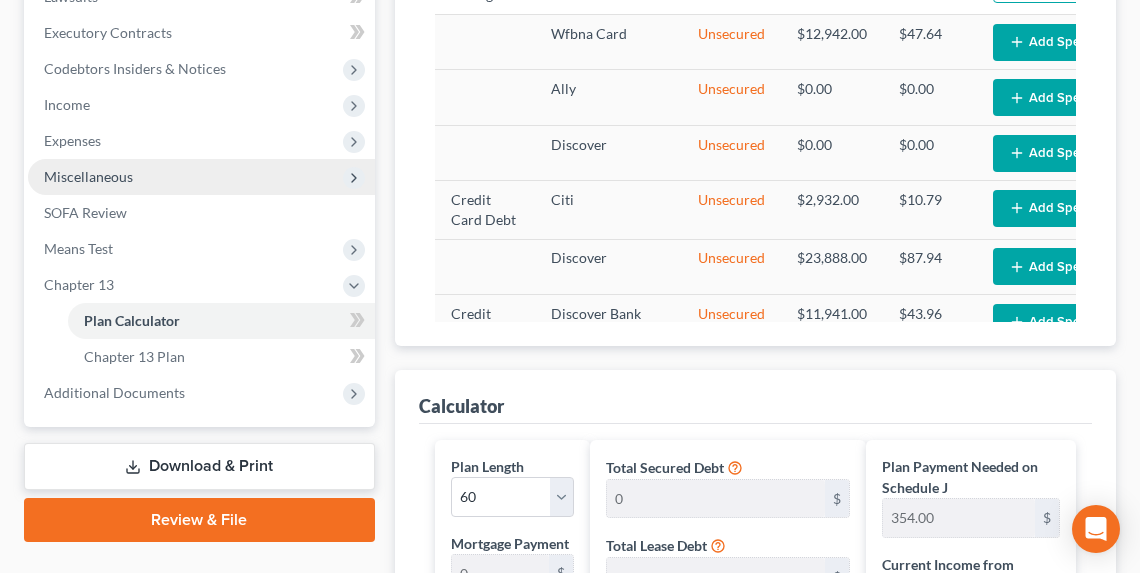 click on "Miscellaneous" at bounding box center (88, 176) 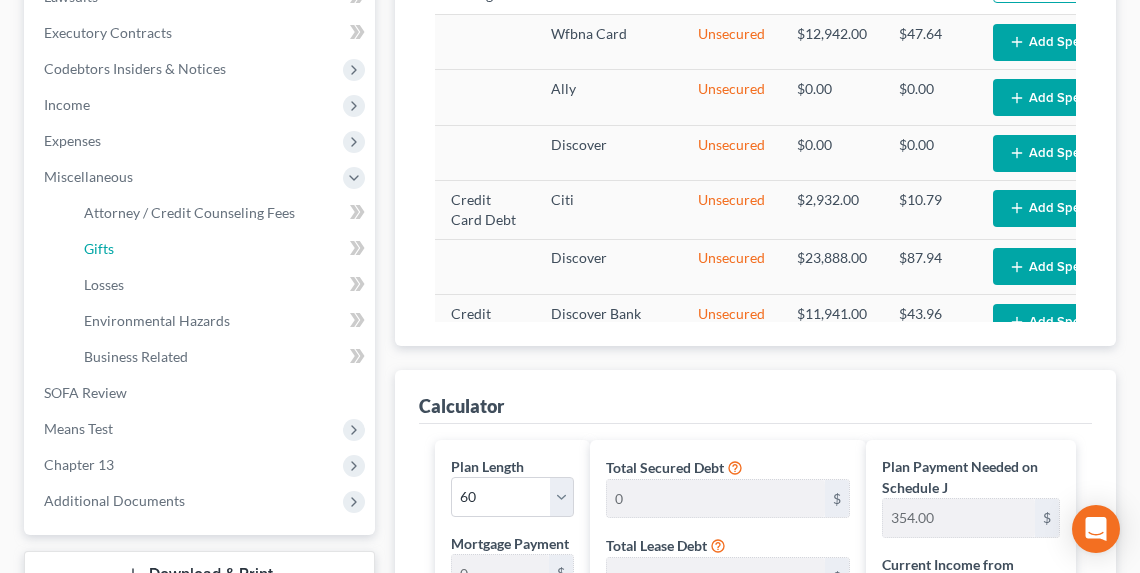 click on "Gifts" at bounding box center [221, 249] 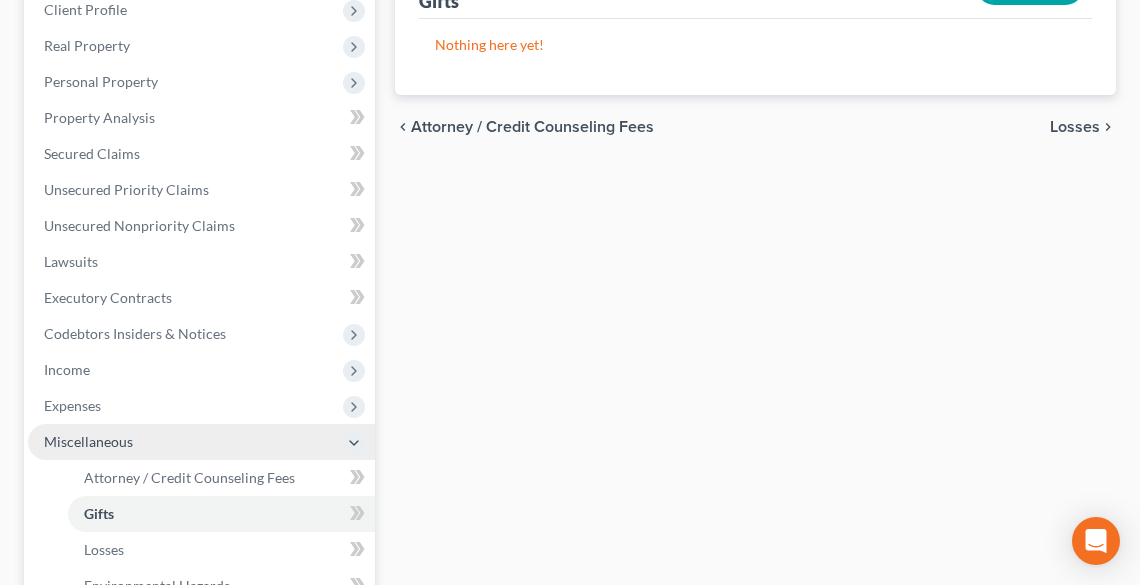 scroll, scrollTop: 328, scrollLeft: 0, axis: vertical 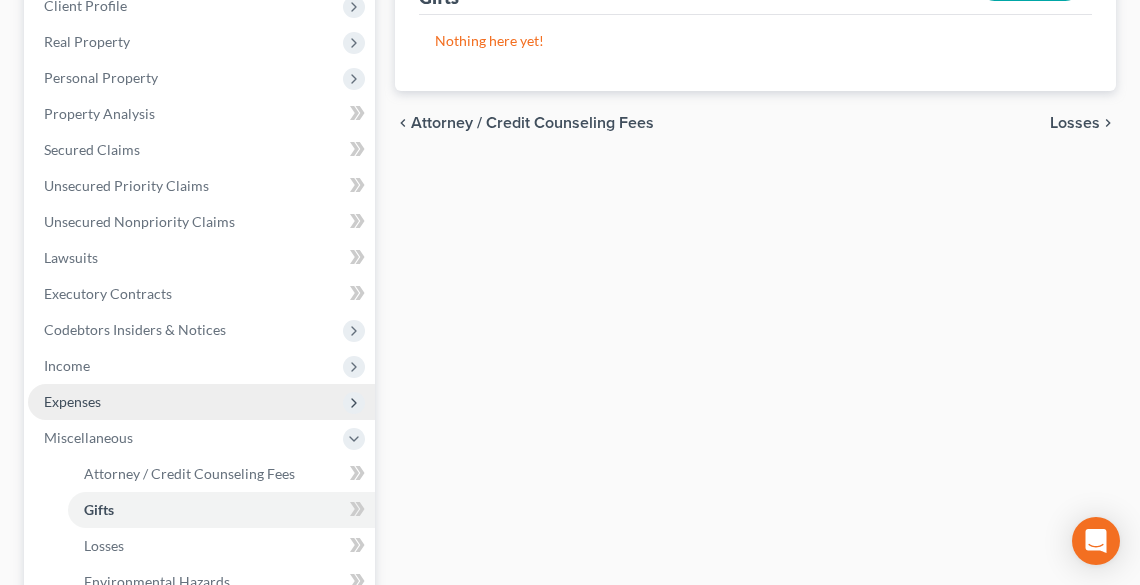 click on "Expenses" at bounding box center [72, 401] 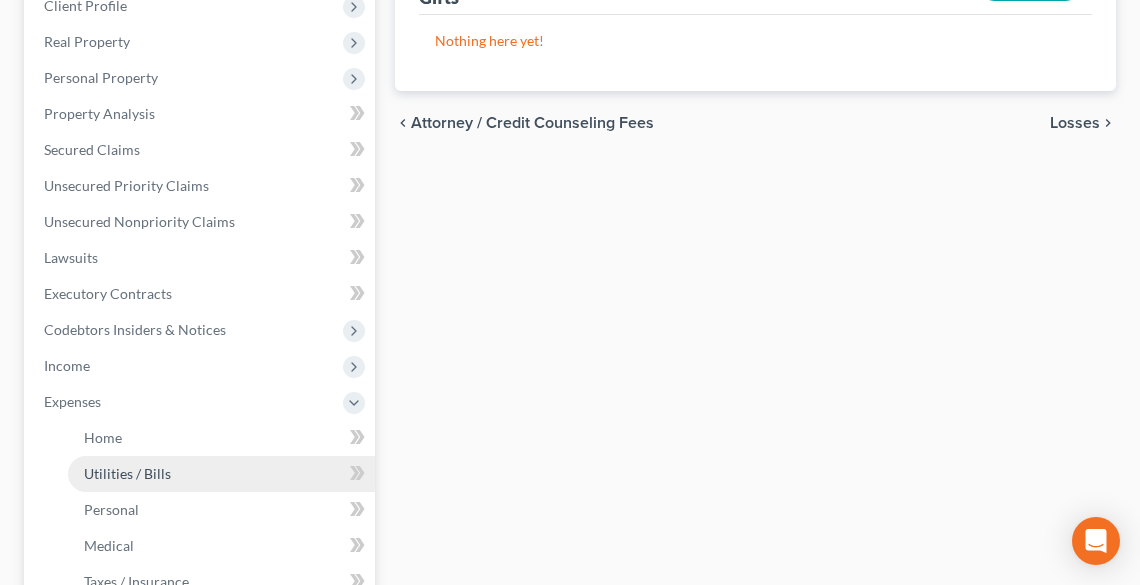 click on "Utilities / Bills" at bounding box center (221, 474) 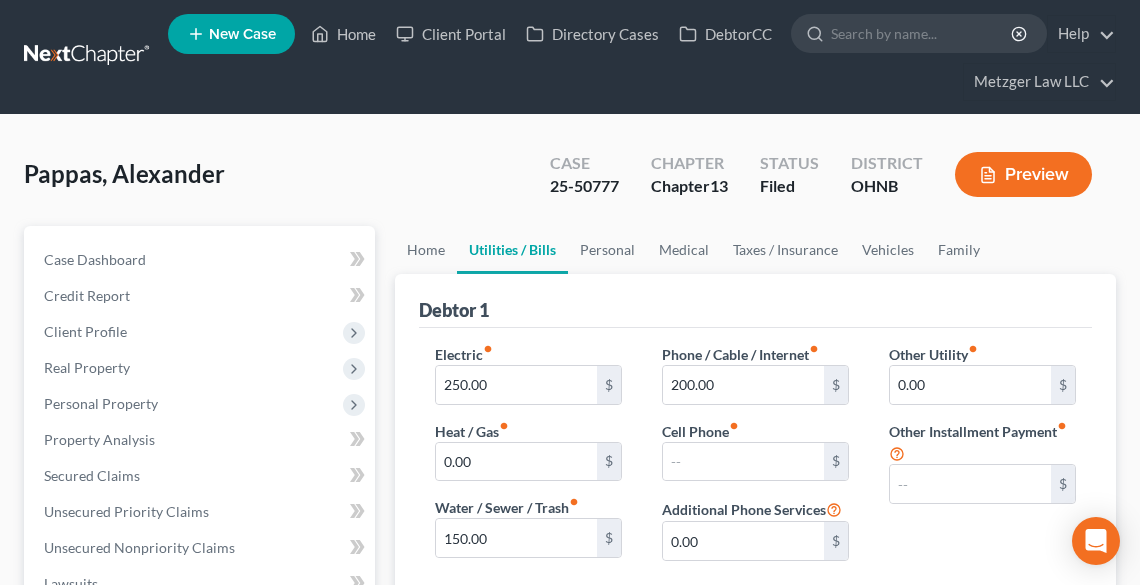 scroll, scrollTop: 0, scrollLeft: 0, axis: both 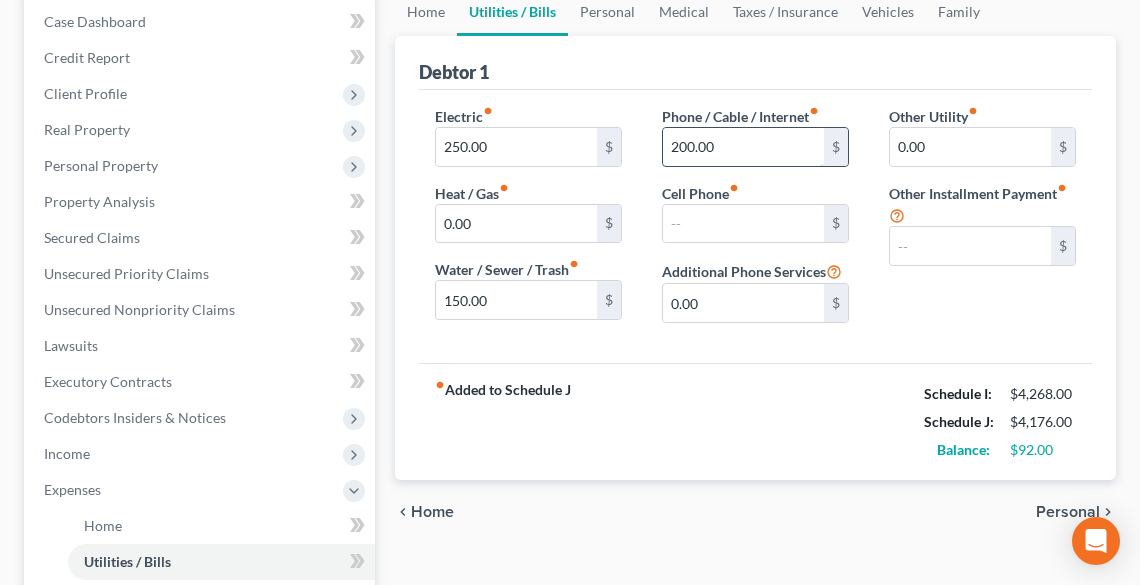 click on "200.00" at bounding box center [743, 147] 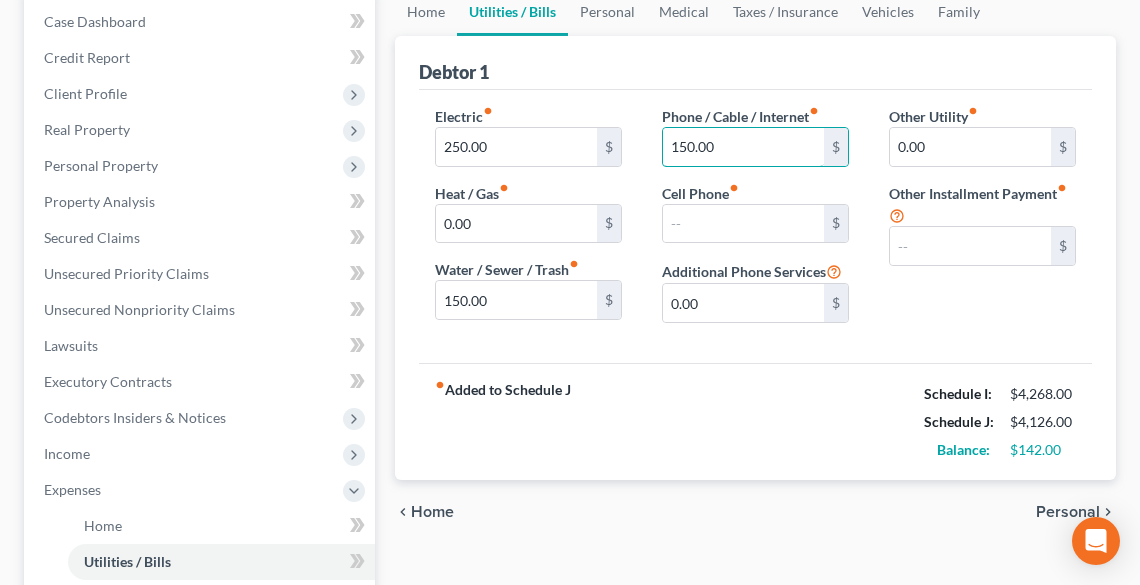 drag, startPoint x: 728, startPoint y: 146, endPoint x: 660, endPoint y: 147, distance: 68.007355 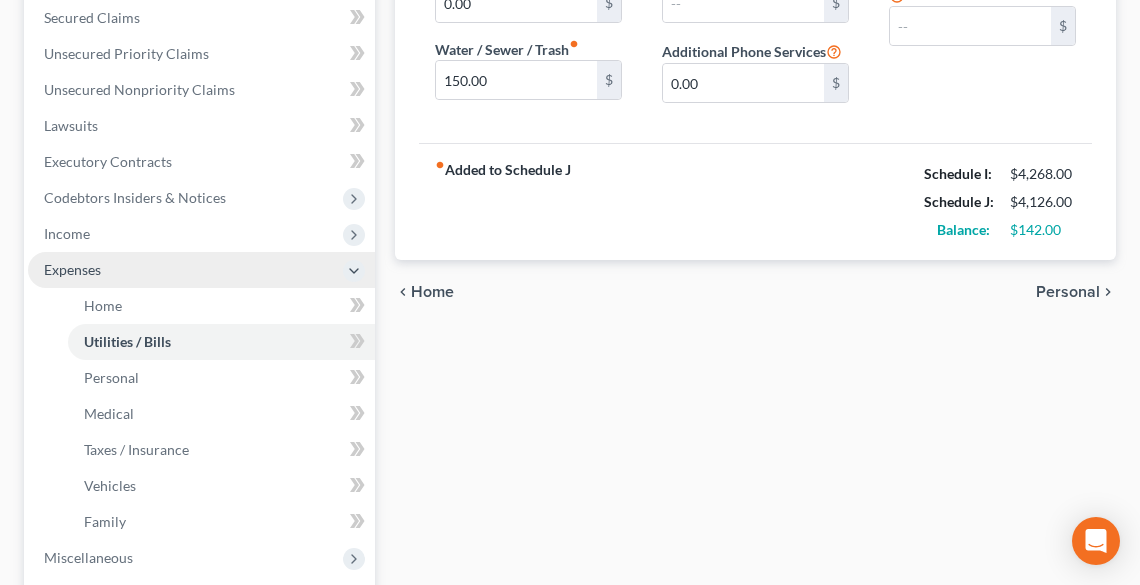 scroll, scrollTop: 640, scrollLeft: 0, axis: vertical 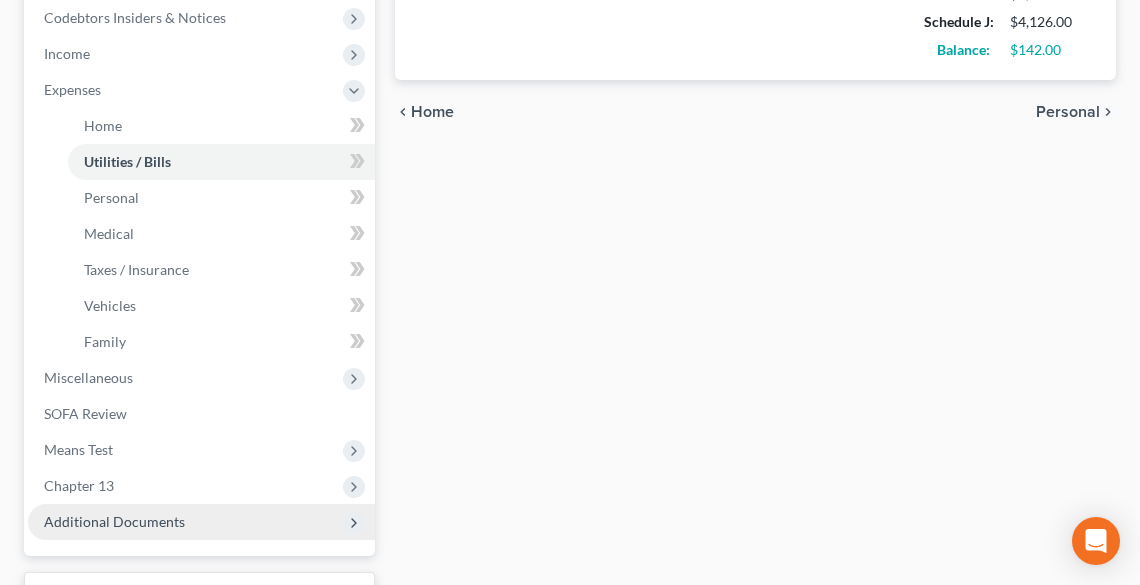 click on "Additional Documents" at bounding box center [114, 521] 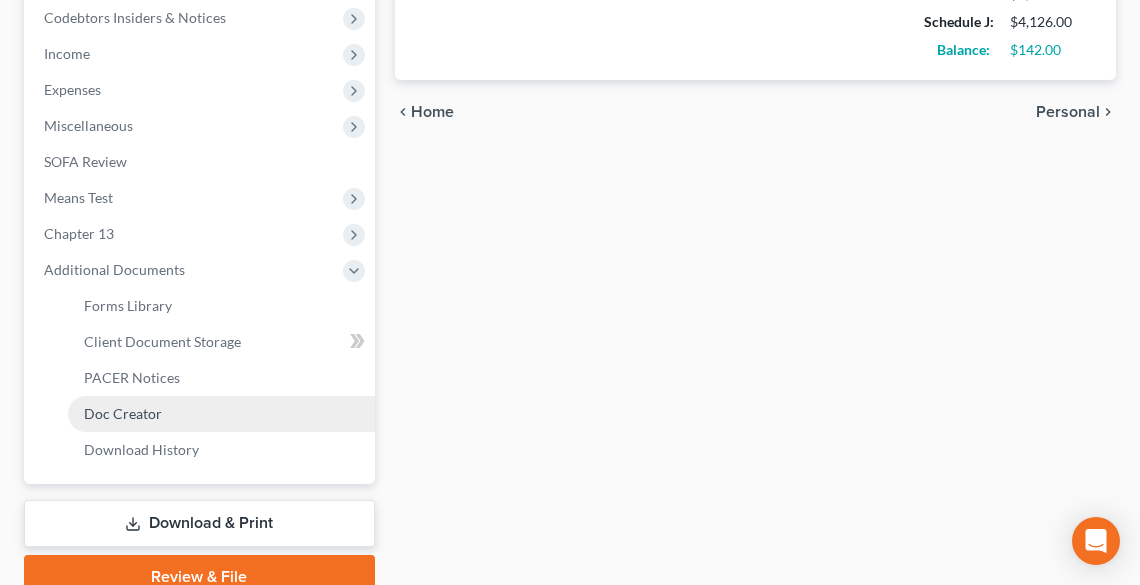 click on "Doc Creator" at bounding box center (123, 413) 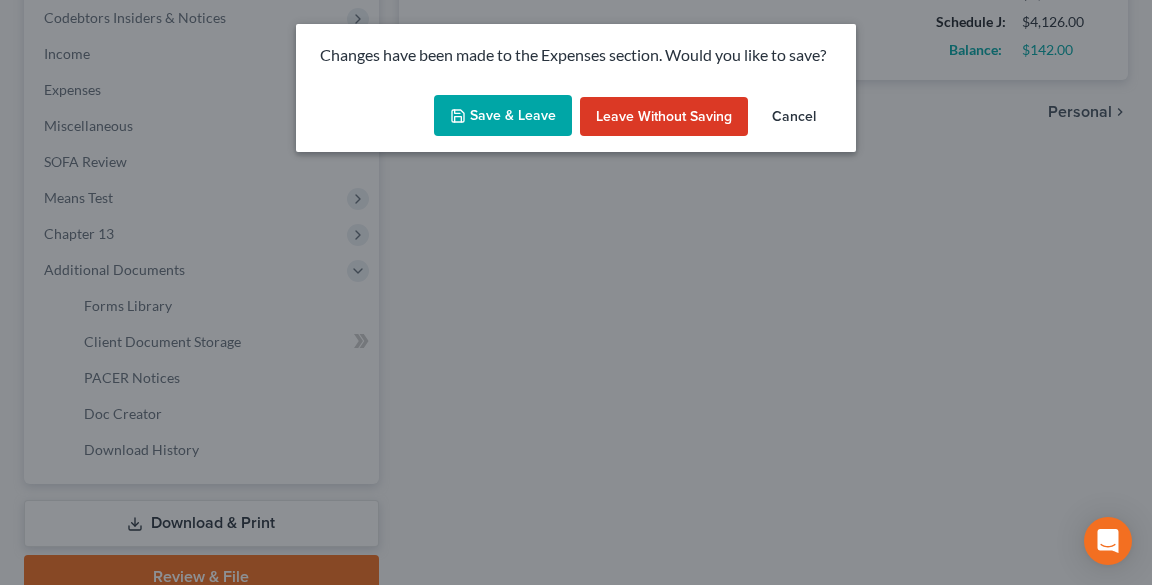 click on "Save & Leave" at bounding box center [503, 116] 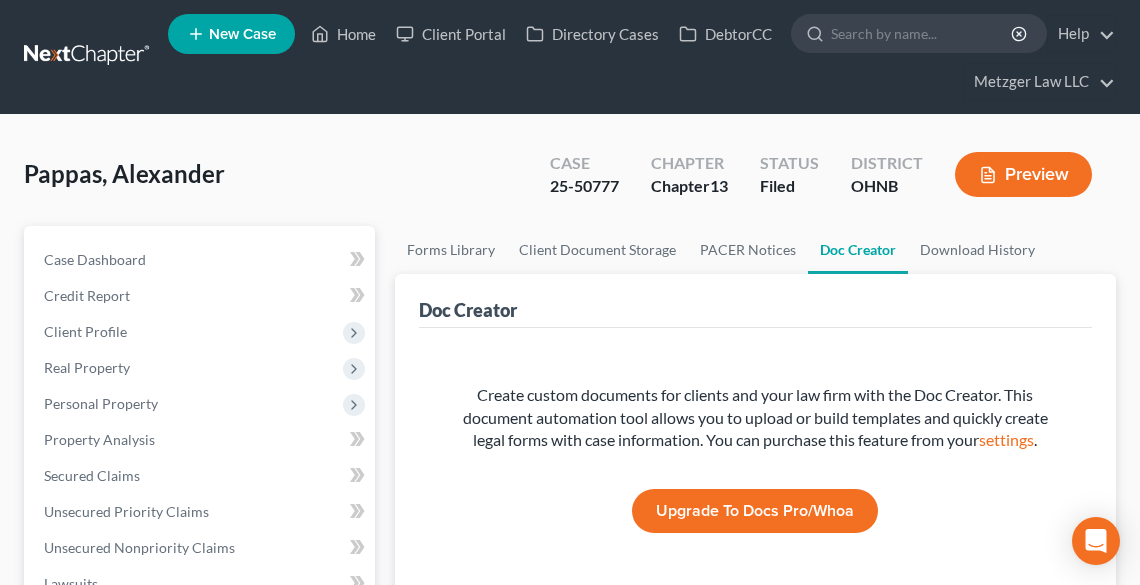 scroll, scrollTop: 0, scrollLeft: 0, axis: both 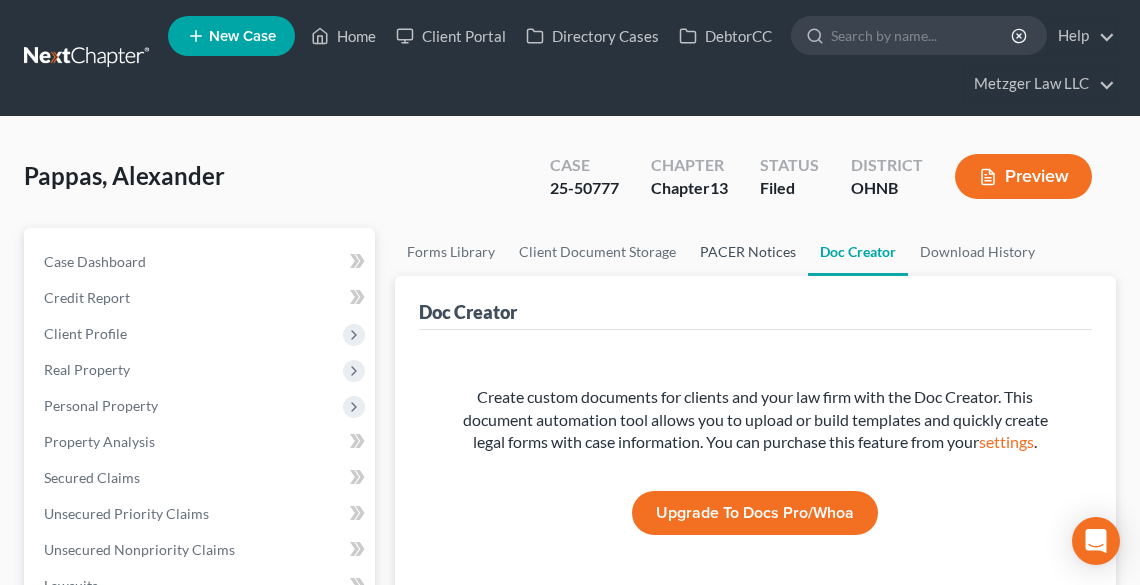 click on "PACER Notices" at bounding box center [748, 252] 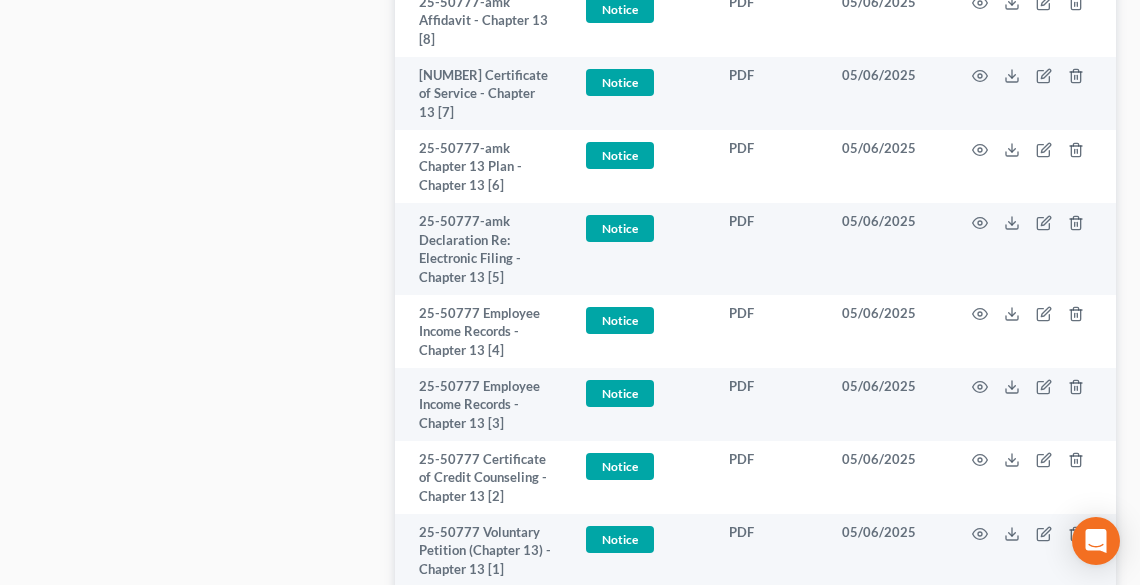 scroll, scrollTop: 2803, scrollLeft: 0, axis: vertical 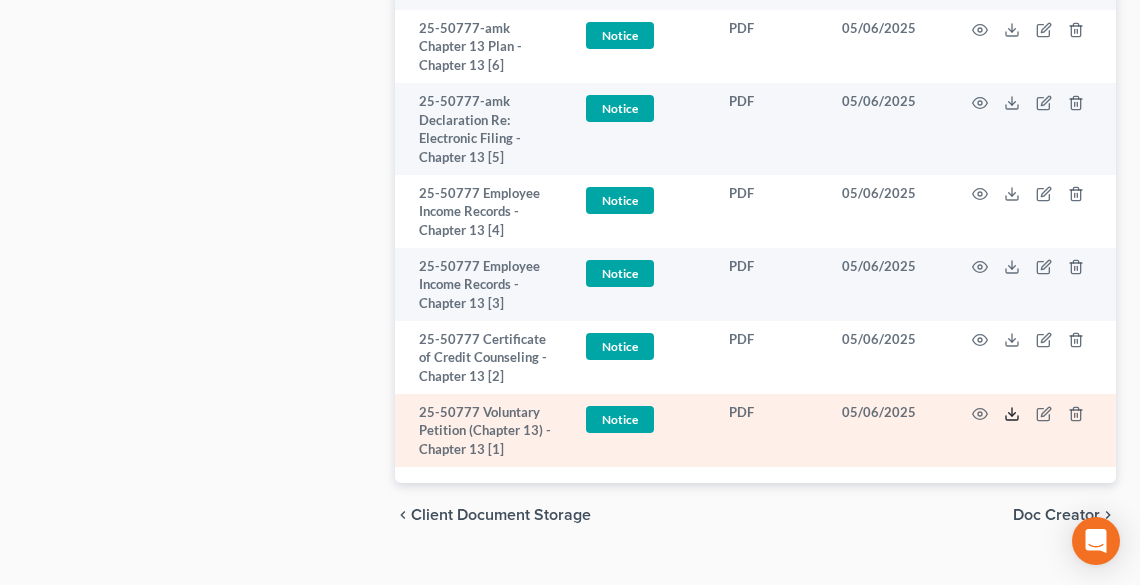 click 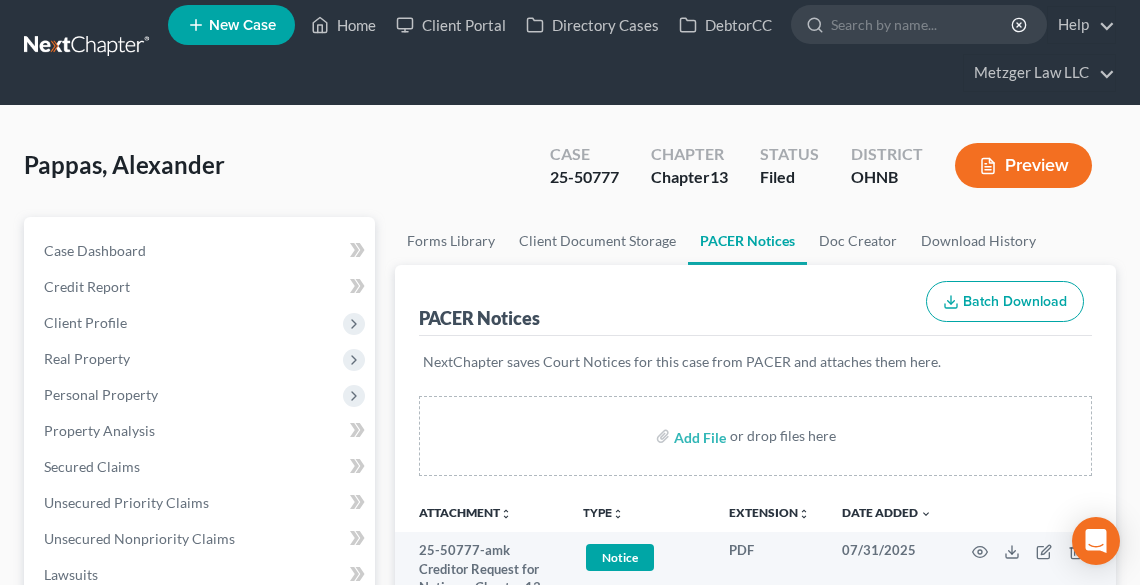 scroll, scrollTop: 0, scrollLeft: 0, axis: both 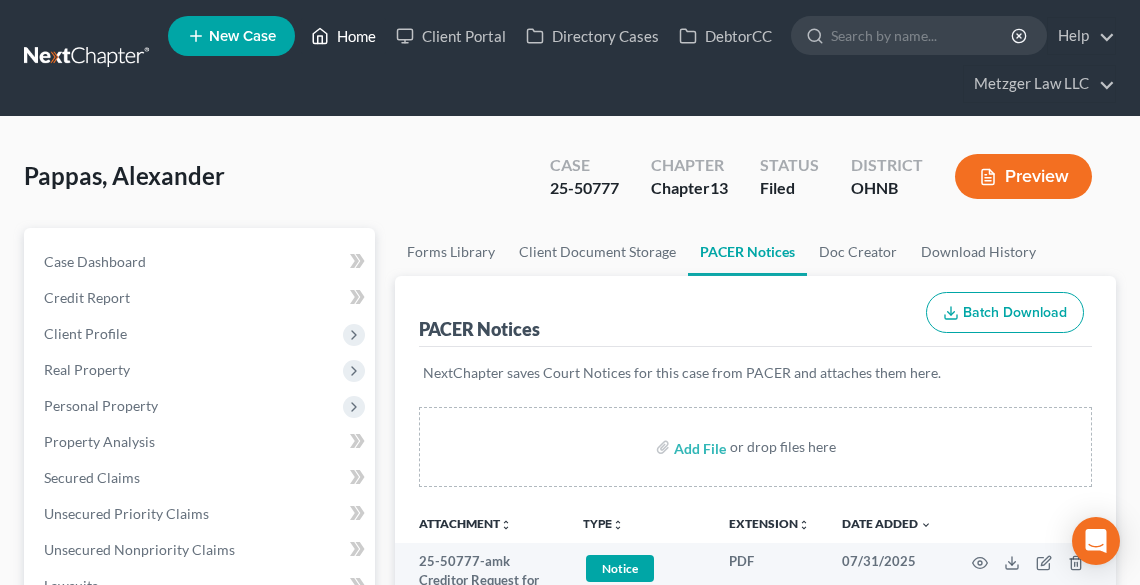 click on "Home" at bounding box center (343, 36) 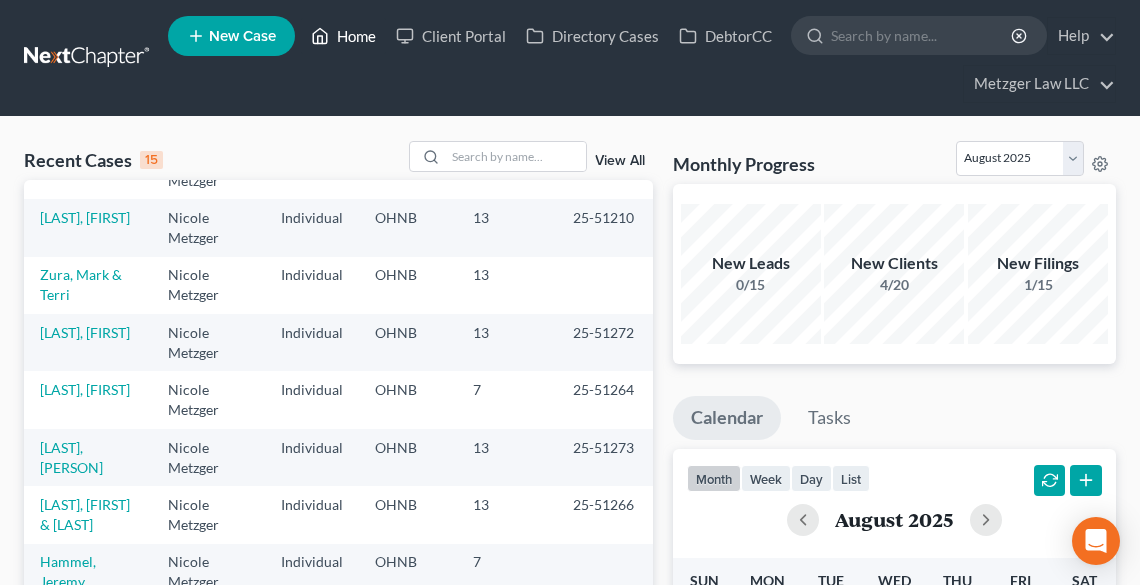 scroll, scrollTop: 0, scrollLeft: 0, axis: both 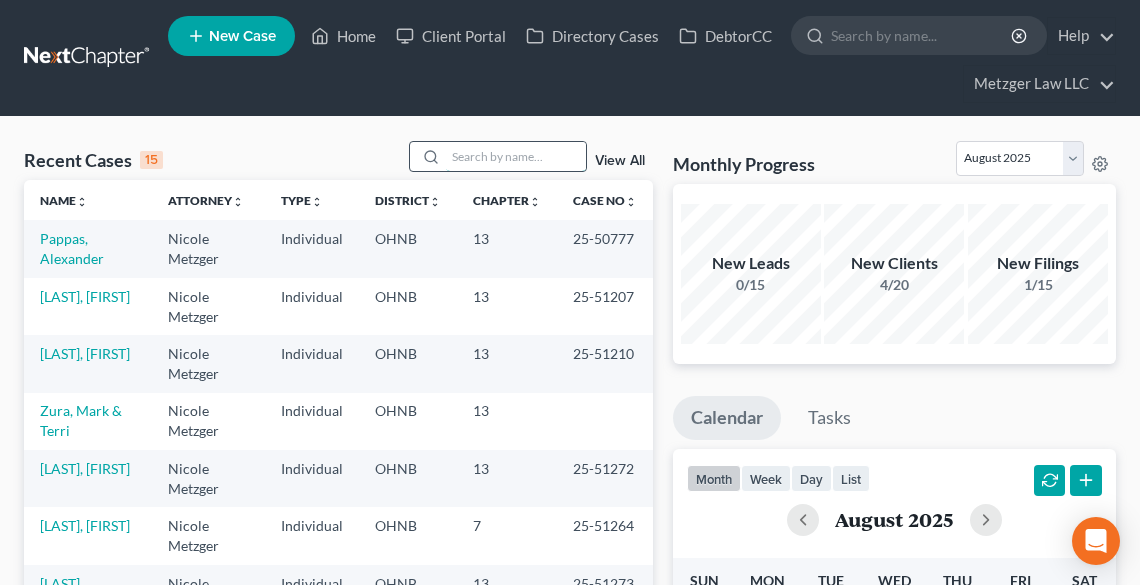 click at bounding box center (516, 156) 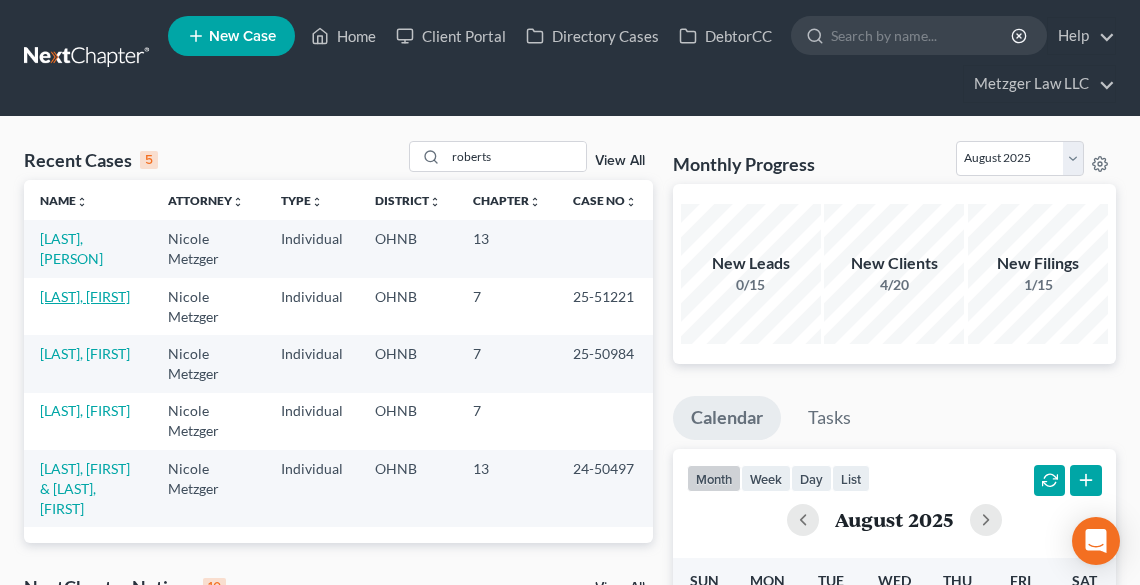 click on "[LAST], [FIRST]" at bounding box center (85, 296) 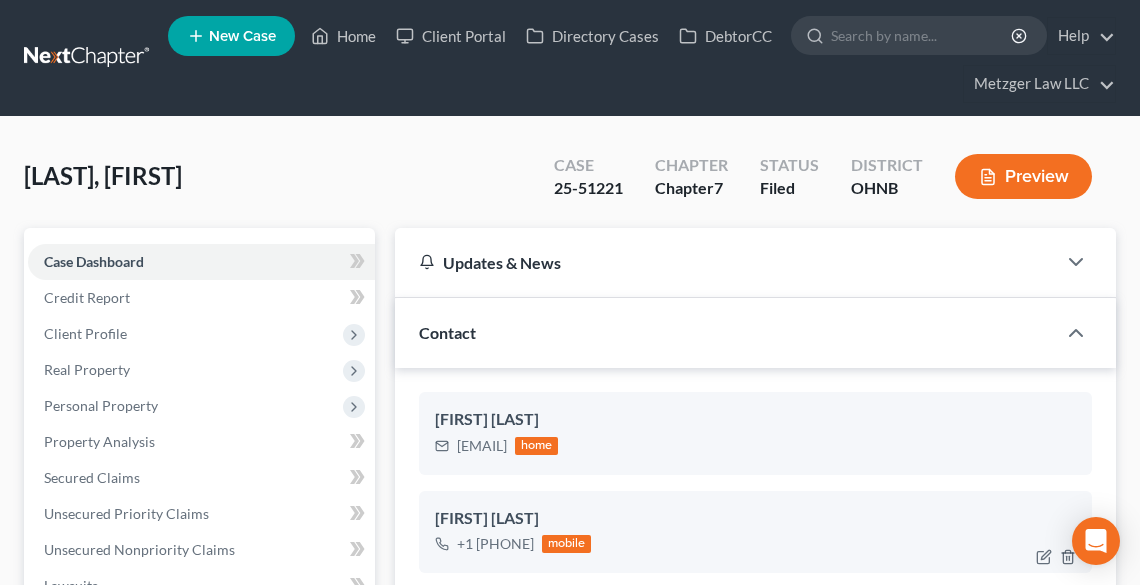 scroll, scrollTop: 195, scrollLeft: 0, axis: vertical 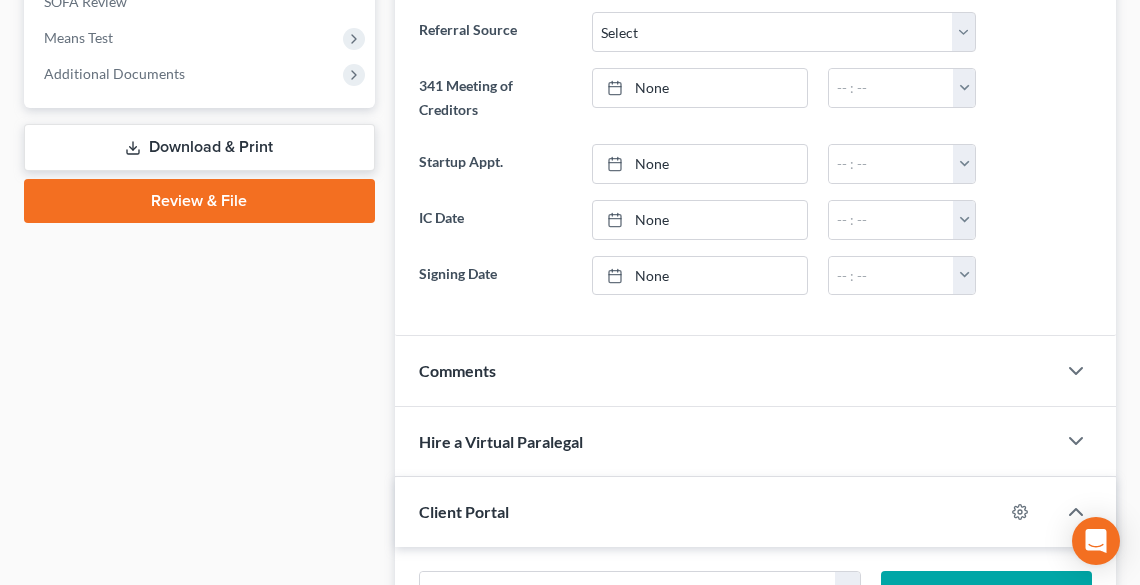 click on "Client Portal" at bounding box center (699, 511) 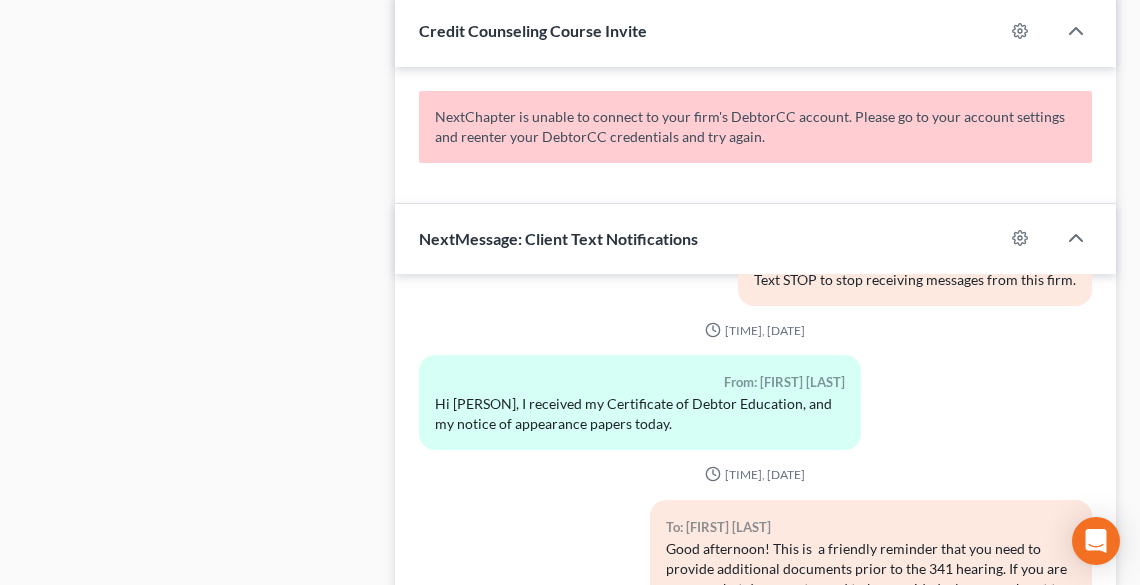 scroll, scrollTop: 1360, scrollLeft: 0, axis: vertical 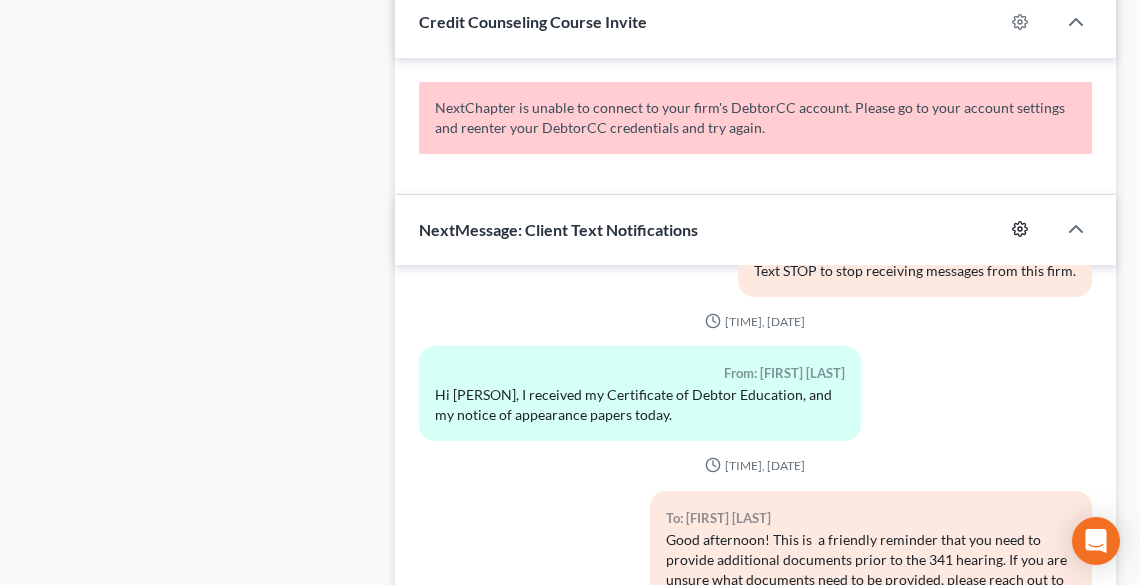 click 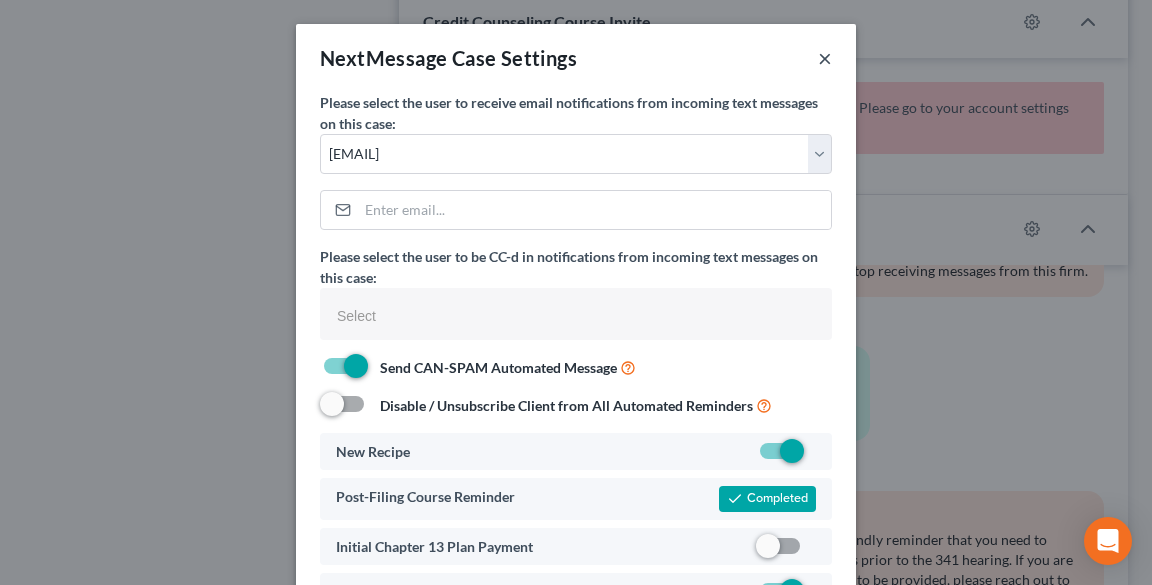 click on "×" at bounding box center [825, 58] 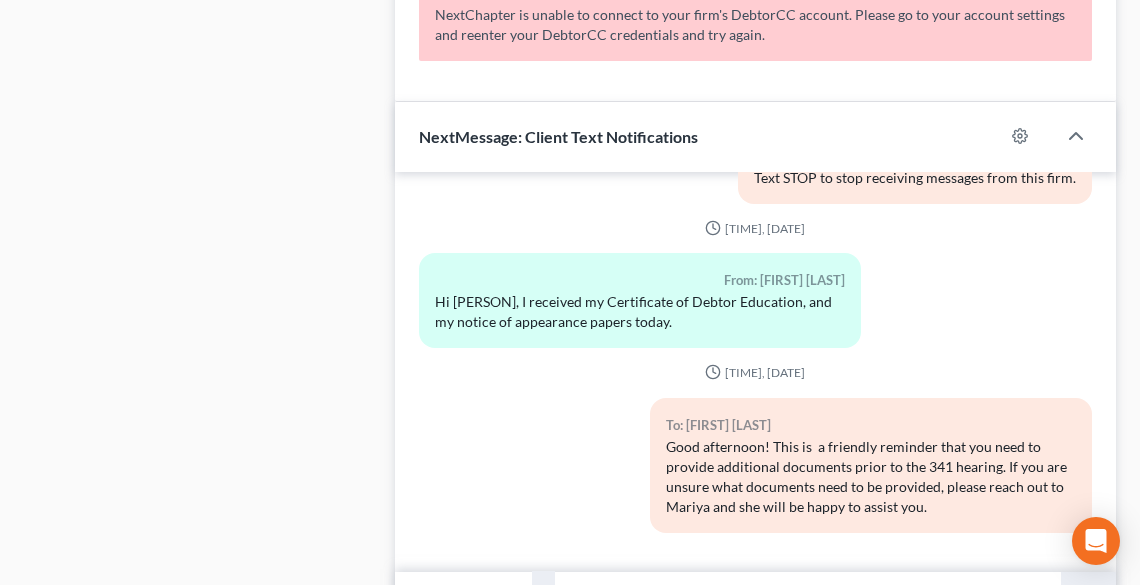 scroll, scrollTop: 1680, scrollLeft: 0, axis: vertical 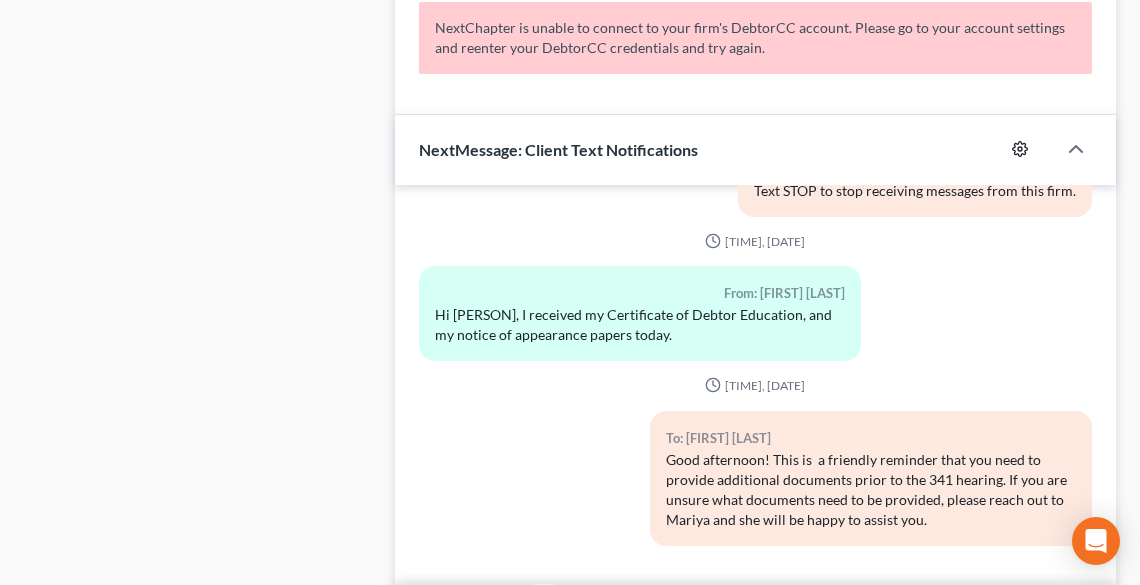 click 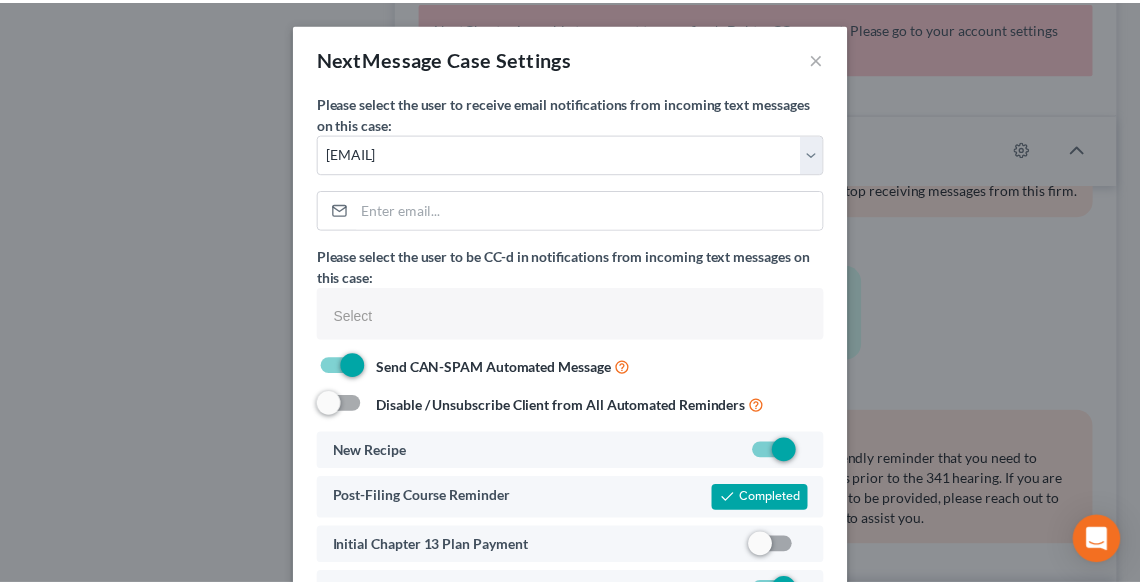 scroll, scrollTop: 190, scrollLeft: 0, axis: vertical 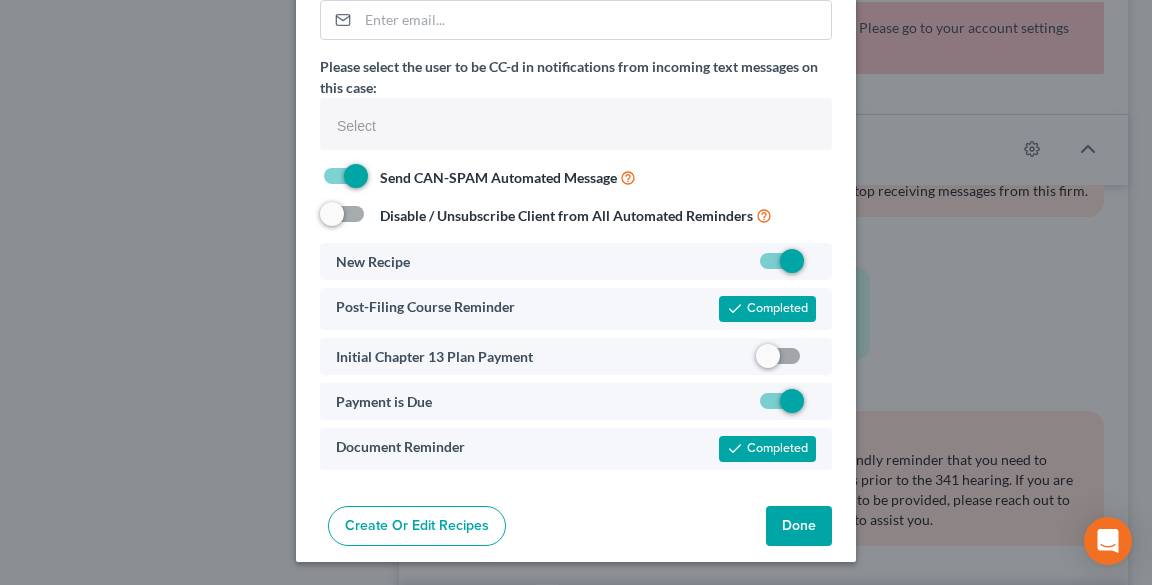 click on "Done" at bounding box center (799, 526) 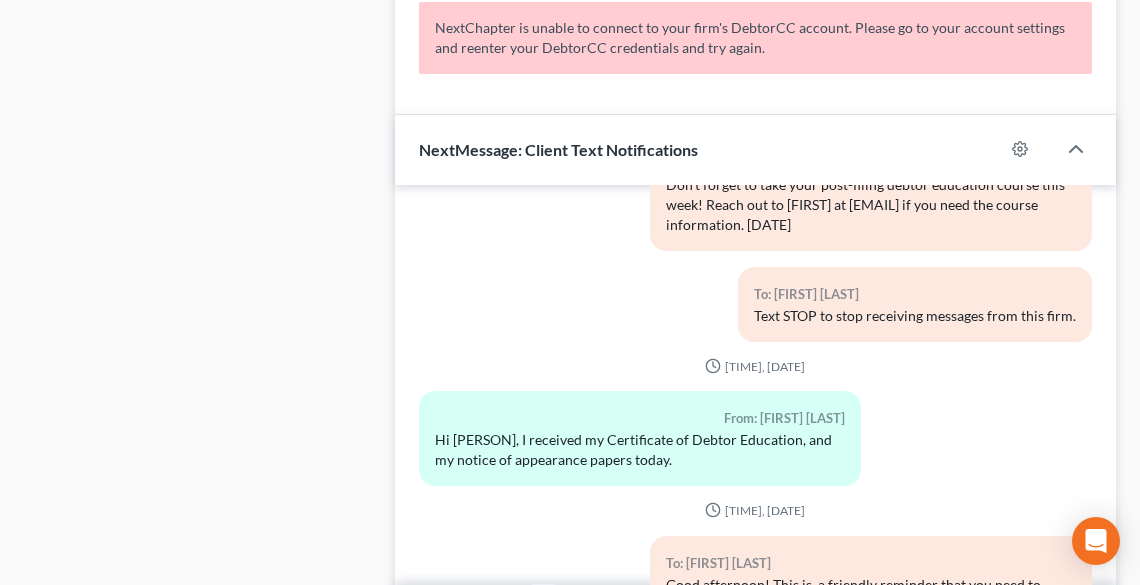 scroll, scrollTop: 0, scrollLeft: 0, axis: both 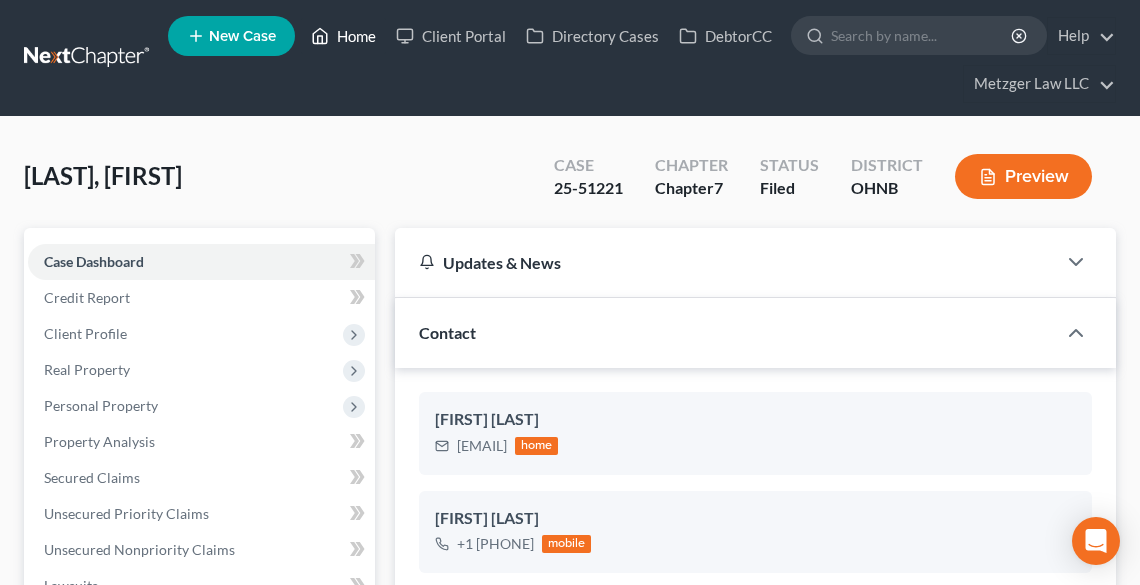click on "Home" at bounding box center [343, 36] 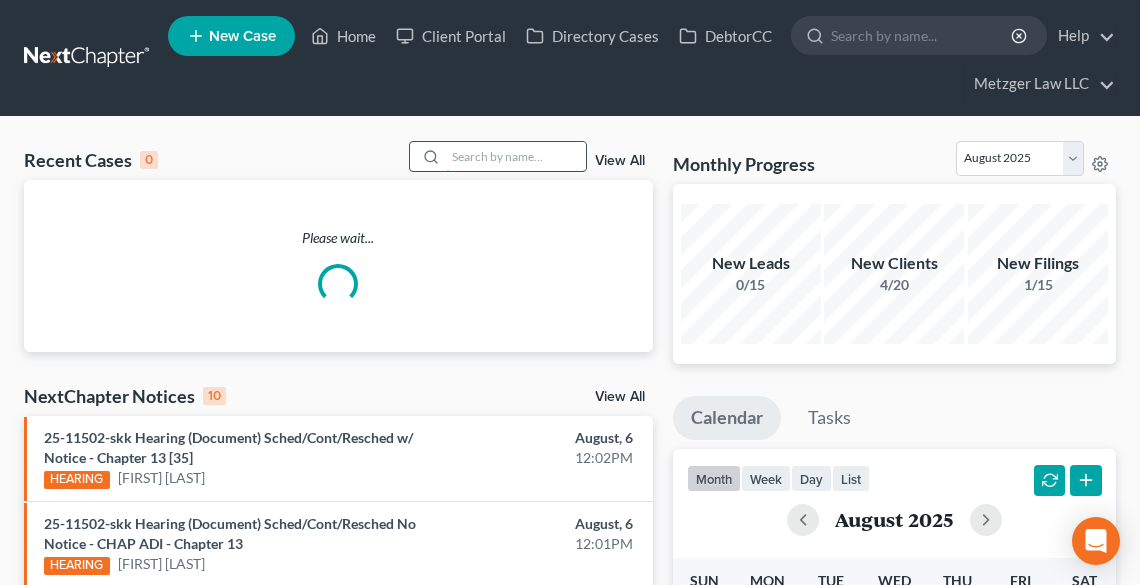 click at bounding box center [516, 156] 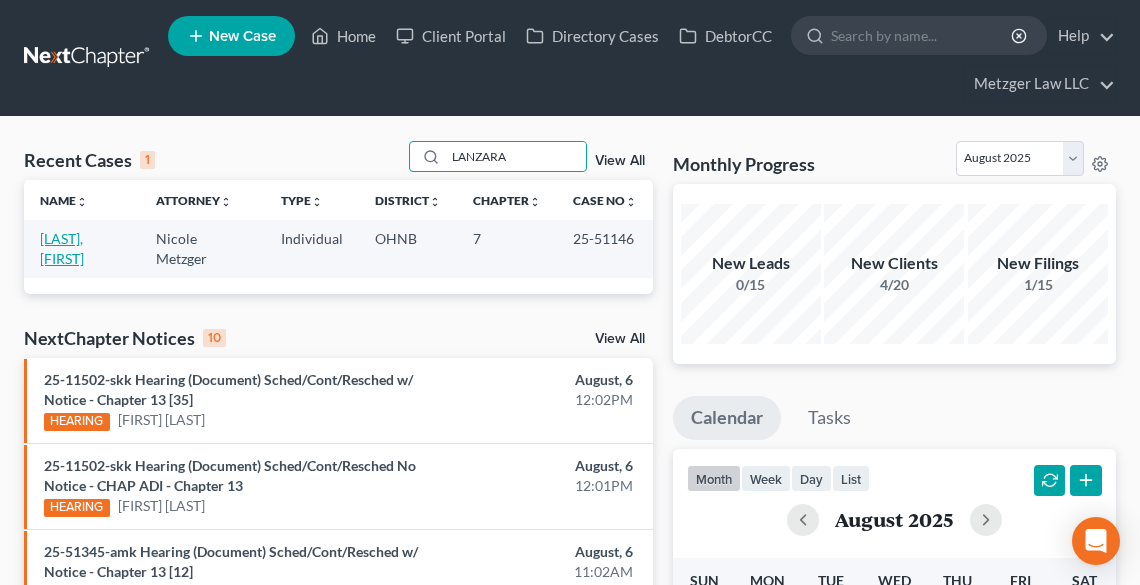 click on "[LAST], [FIRST]" at bounding box center (62, 248) 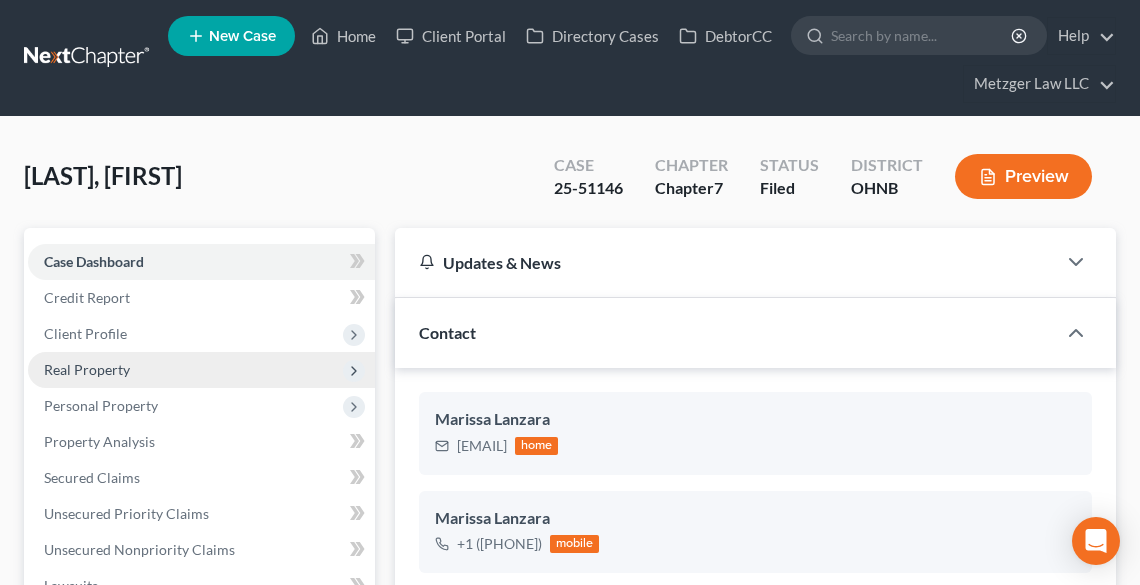 scroll, scrollTop: 489, scrollLeft: 0, axis: vertical 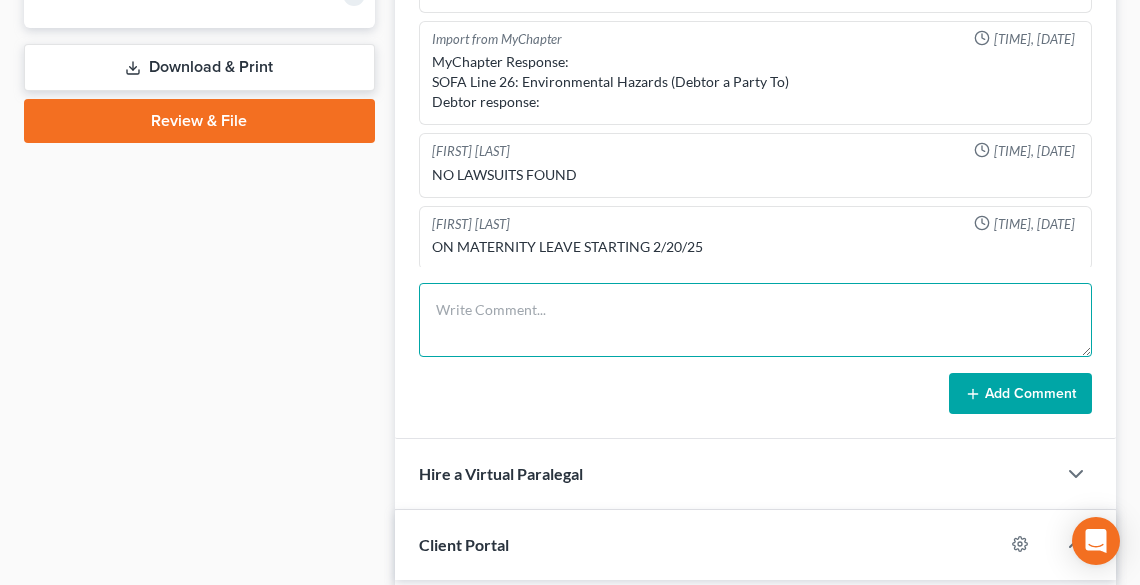 click at bounding box center (755, 320) 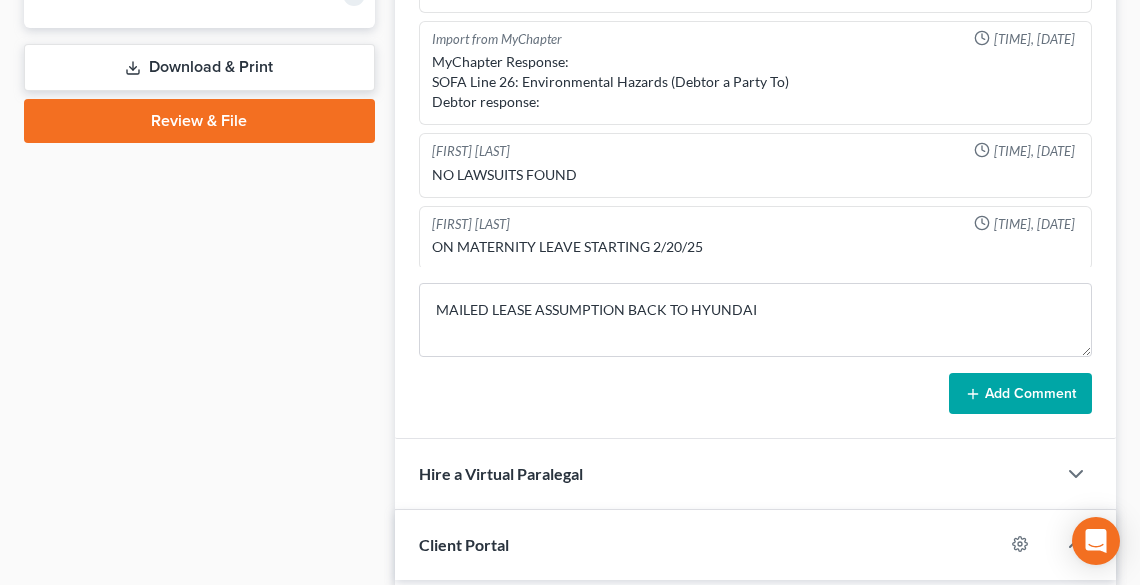 click on "Add Comment" at bounding box center (1020, 394) 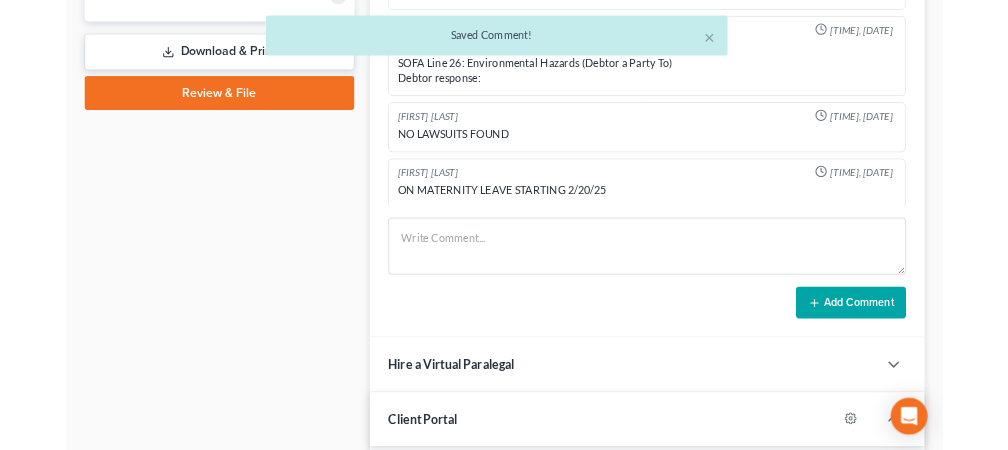 scroll, scrollTop: 563, scrollLeft: 0, axis: vertical 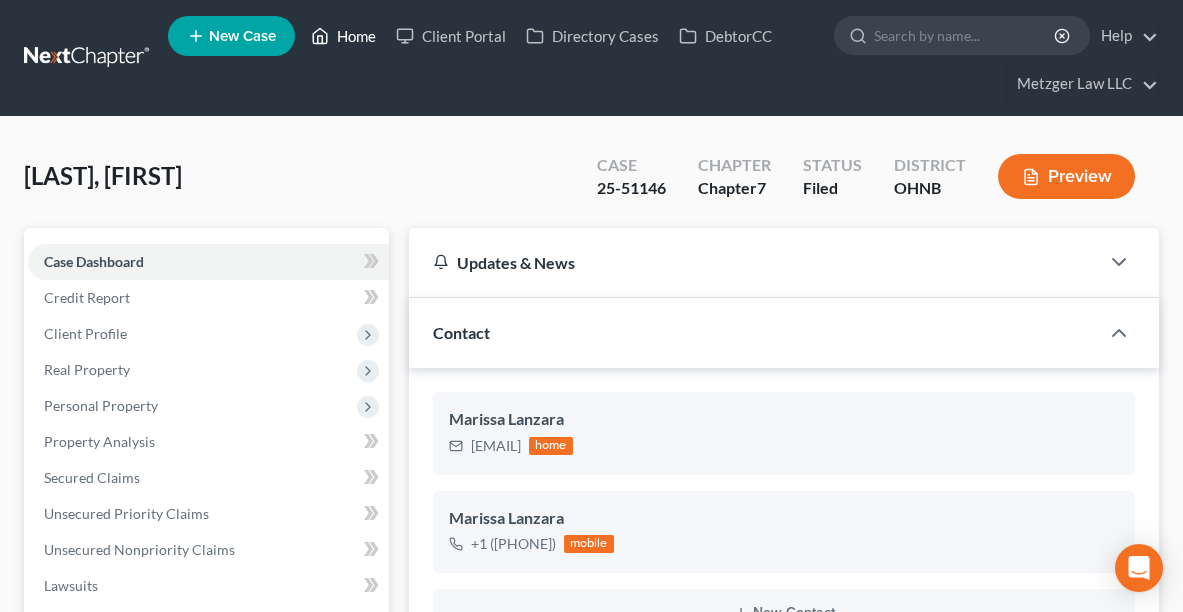 click on "Home" at bounding box center (343, 36) 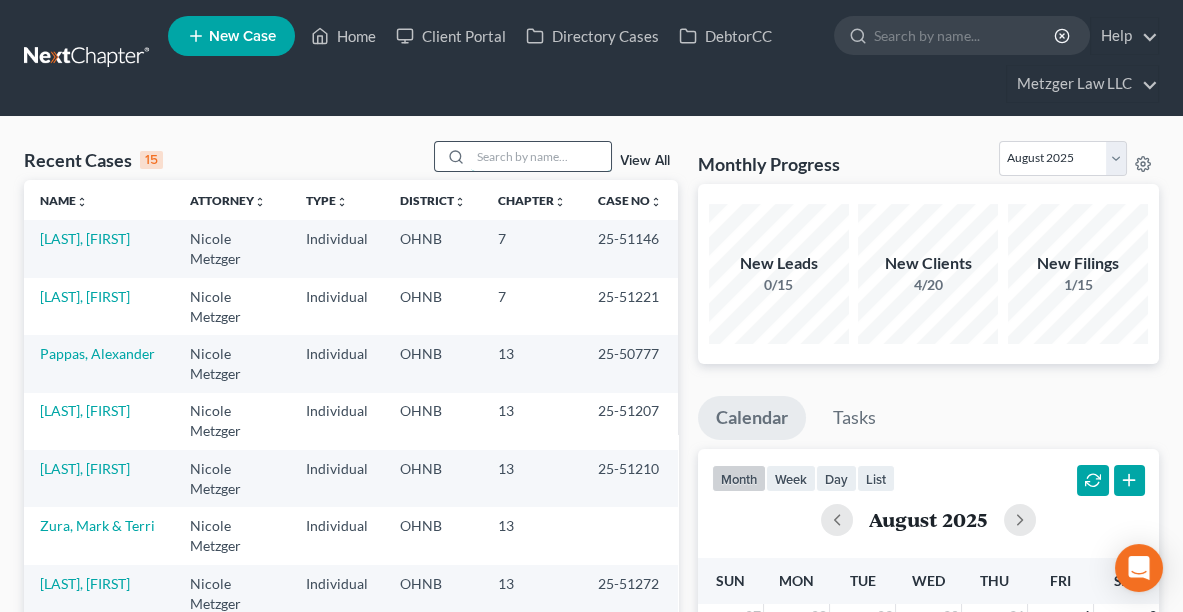 click at bounding box center (541, 156) 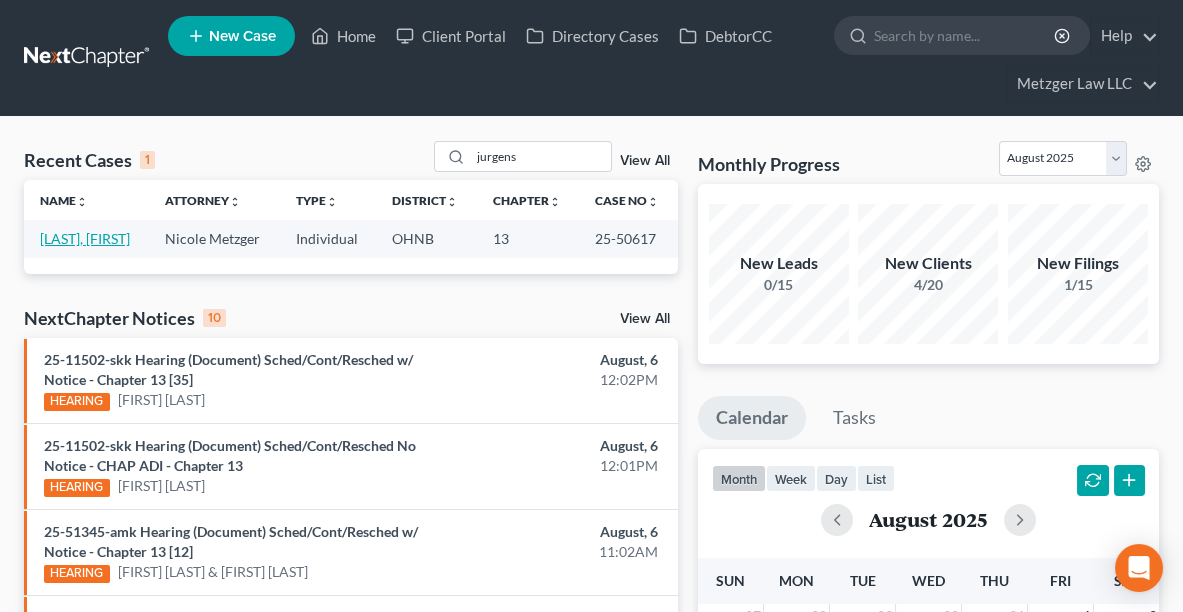 click on "[LAST], [FIRST]" at bounding box center [85, 238] 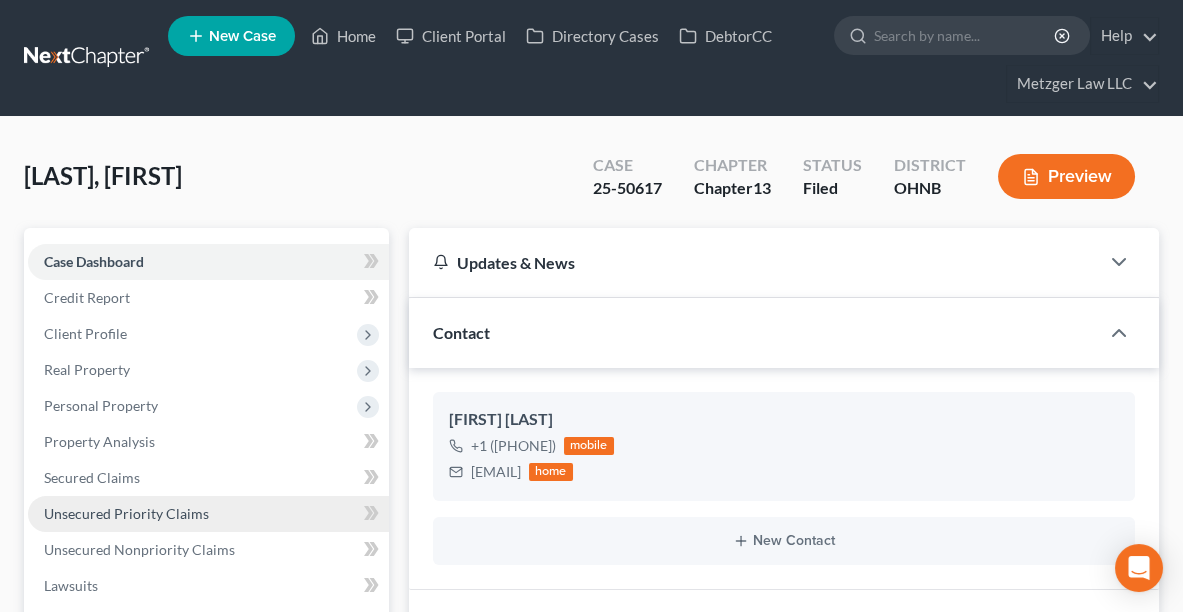 scroll, scrollTop: 558, scrollLeft: 0, axis: vertical 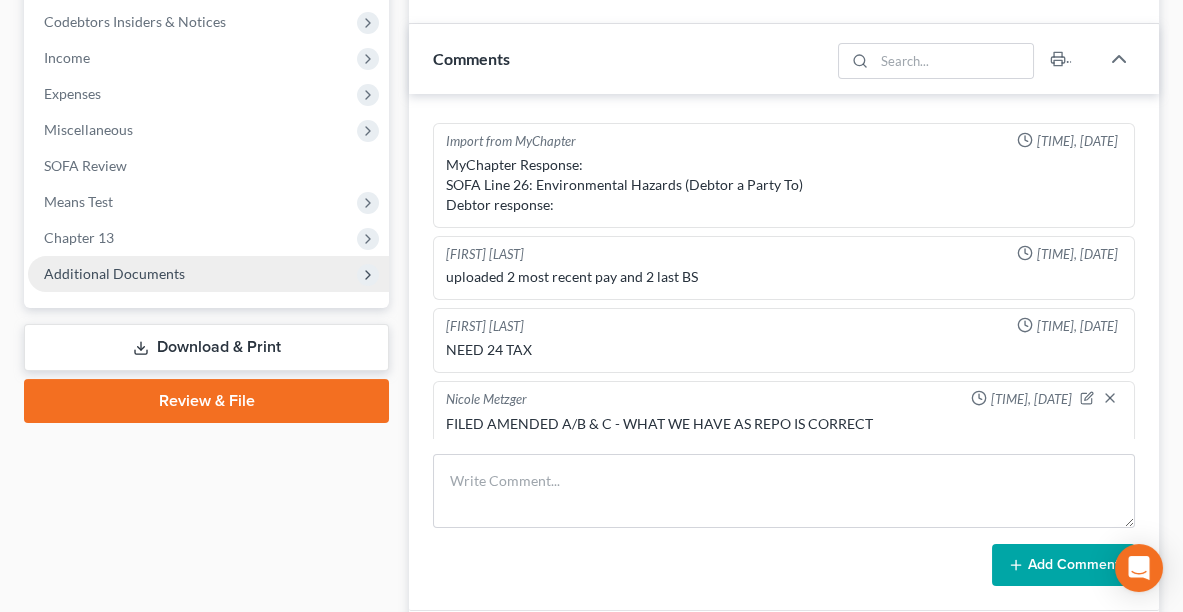 click on "Additional Documents" at bounding box center (114, 273) 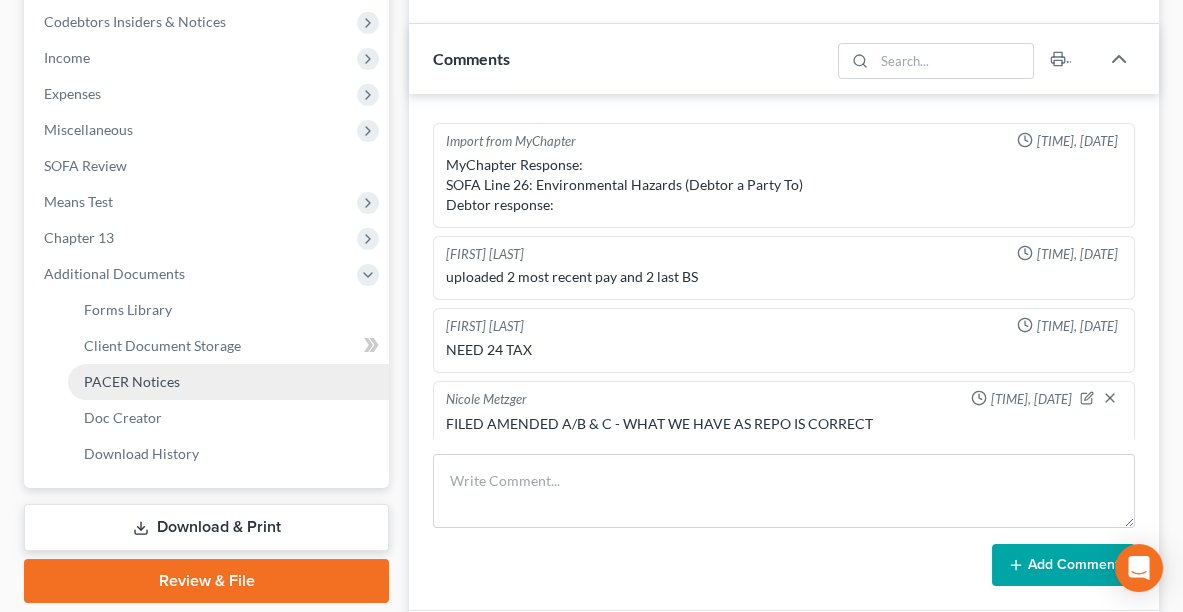 click on "PACER Notices" at bounding box center (132, 381) 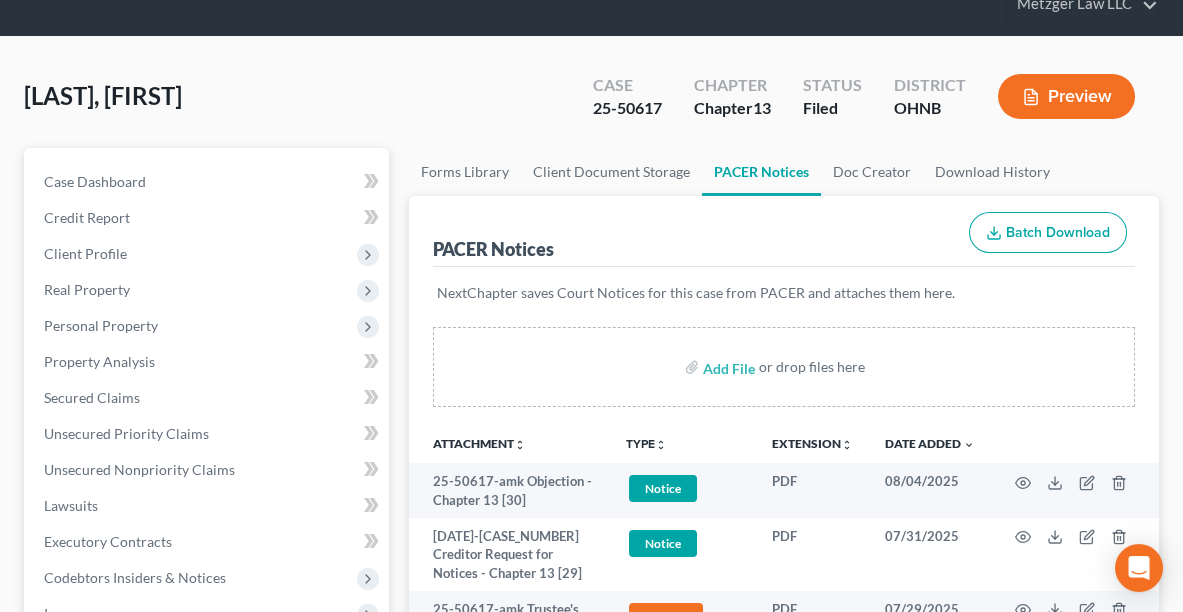 scroll, scrollTop: 0, scrollLeft: 0, axis: both 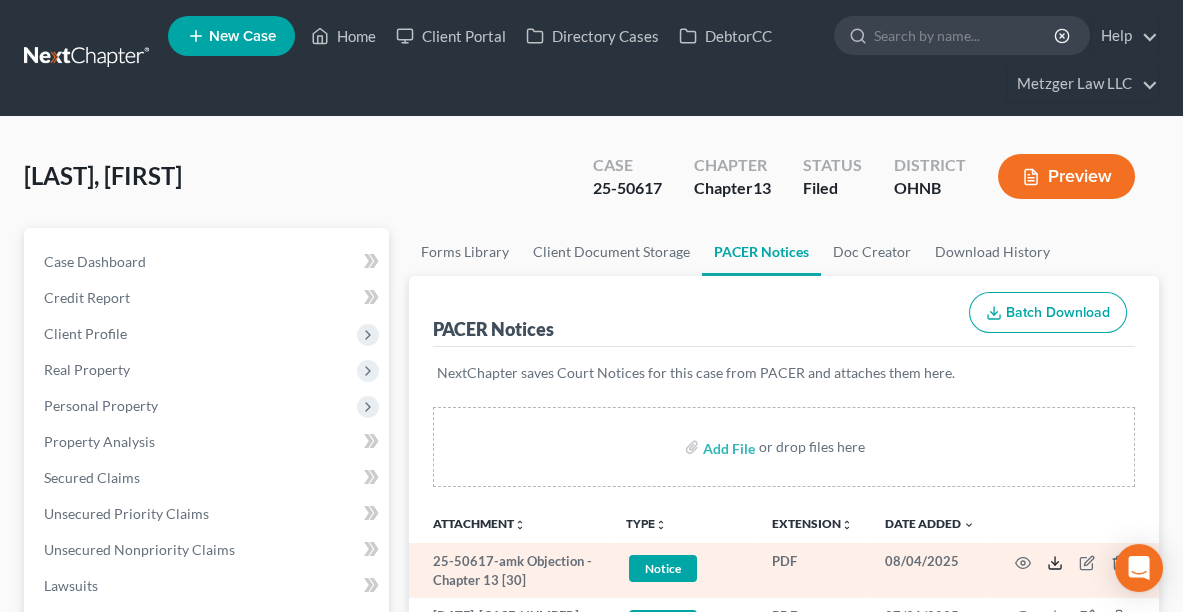 click 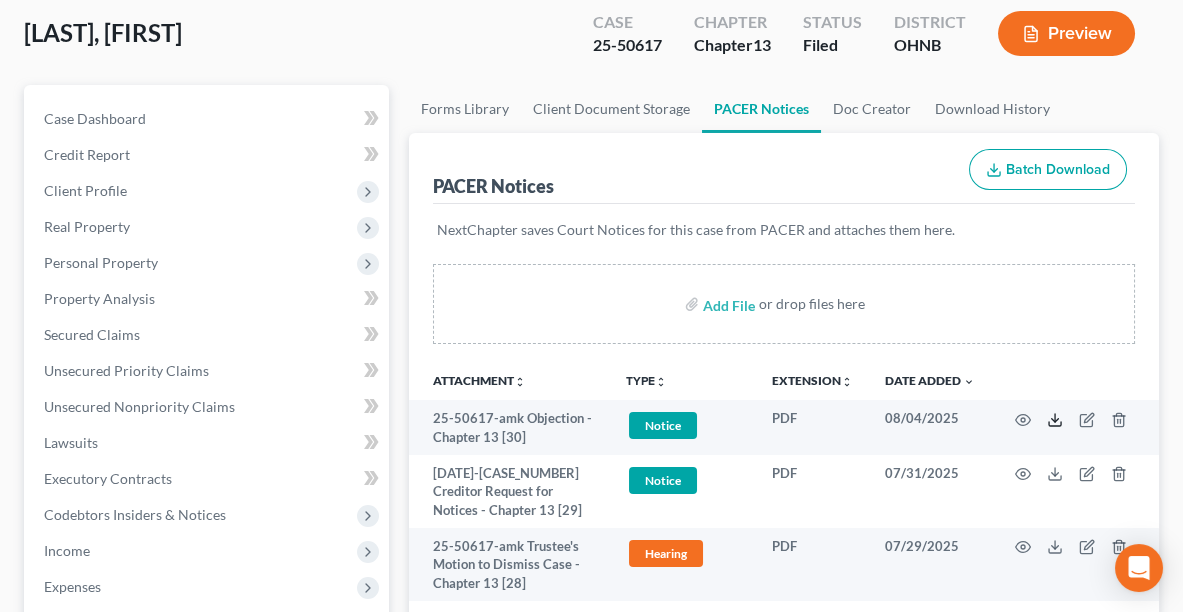 scroll, scrollTop: 134, scrollLeft: 0, axis: vertical 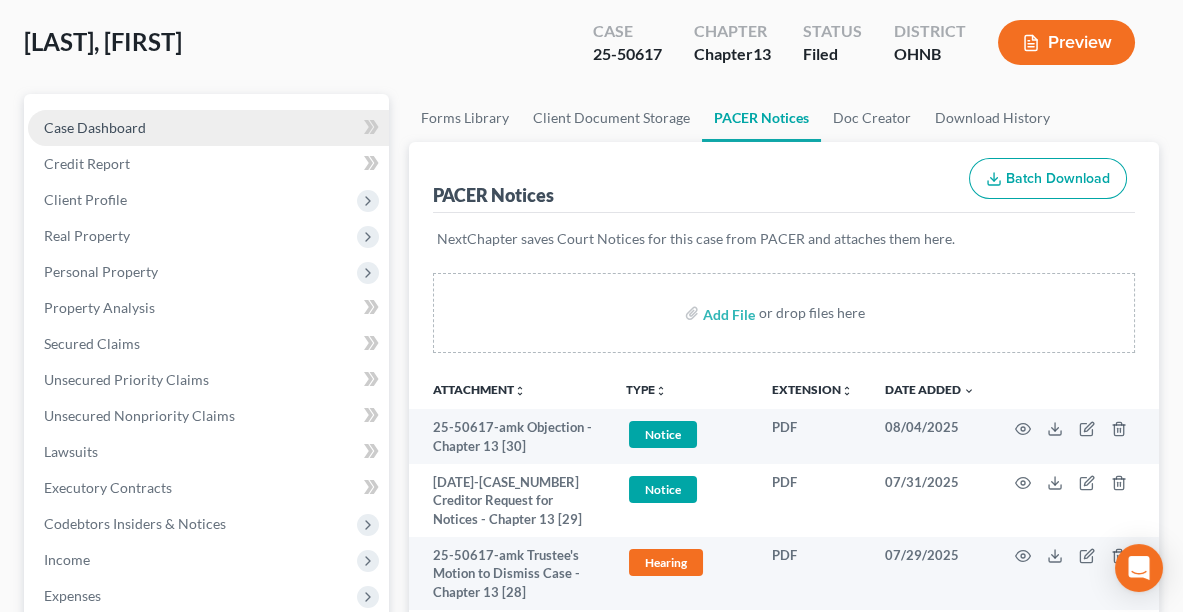 click on "Case Dashboard" at bounding box center (208, 128) 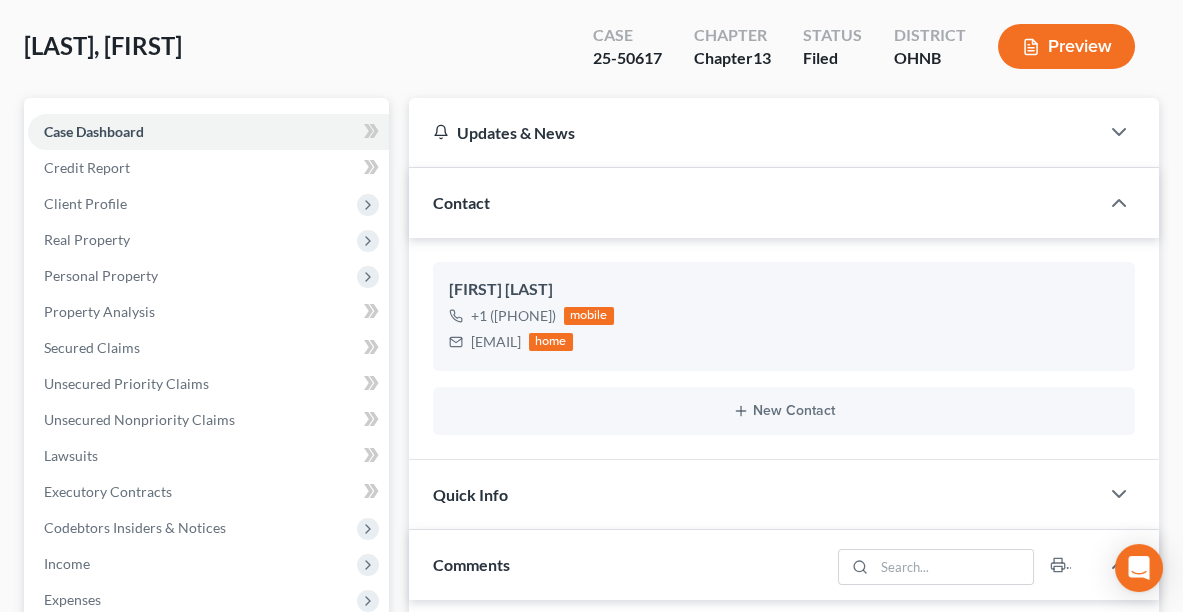 scroll, scrollTop: 0, scrollLeft: 0, axis: both 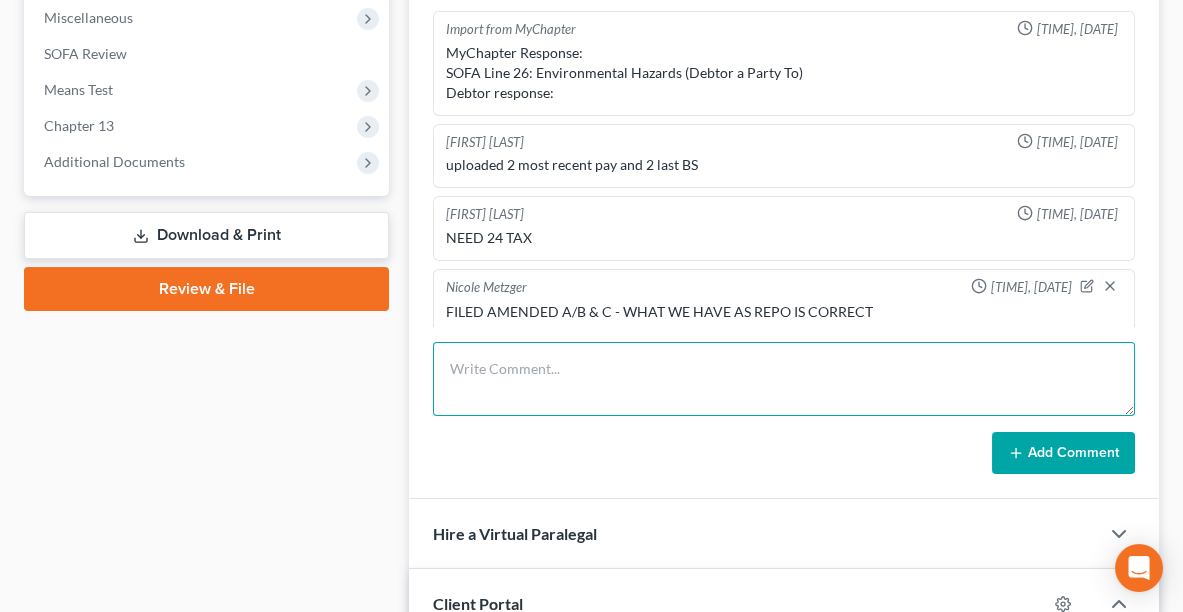 click at bounding box center (784, 379) 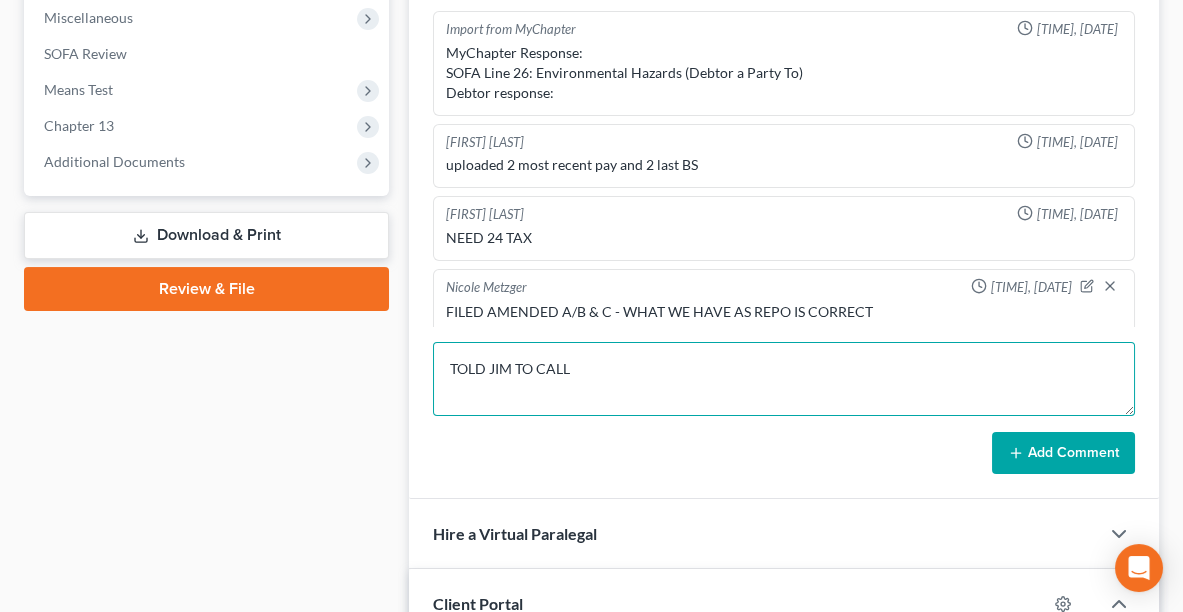 paste on "[FIRST] [LAST]" 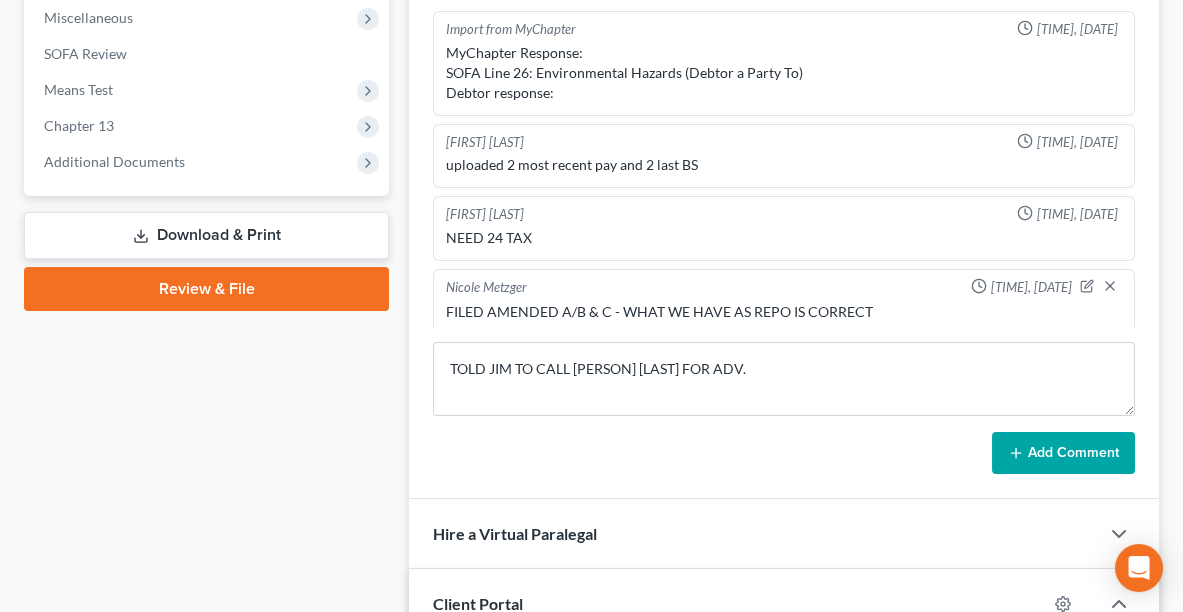 click on "Add Comment" at bounding box center [1063, 453] 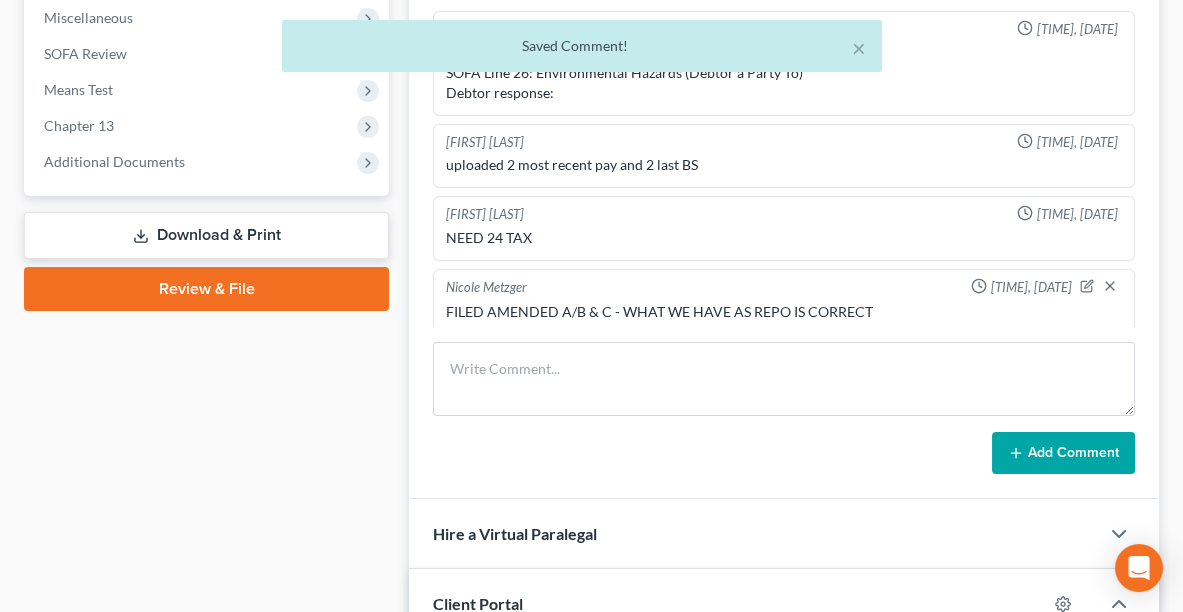 scroll, scrollTop: 631, scrollLeft: 0, axis: vertical 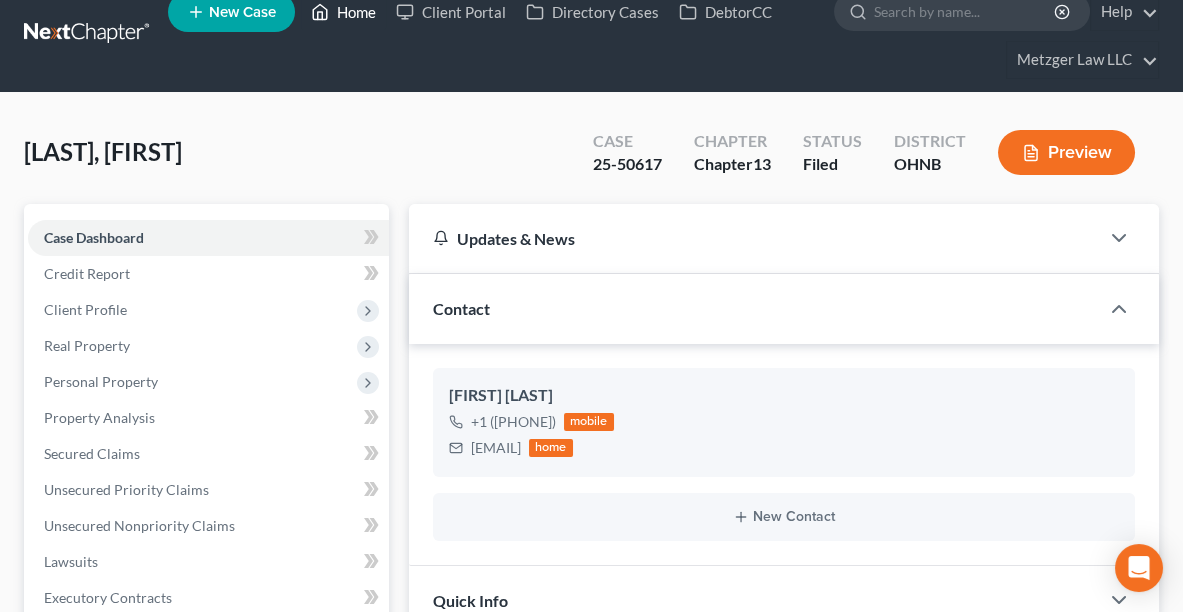 click on "Home" at bounding box center [343, 12] 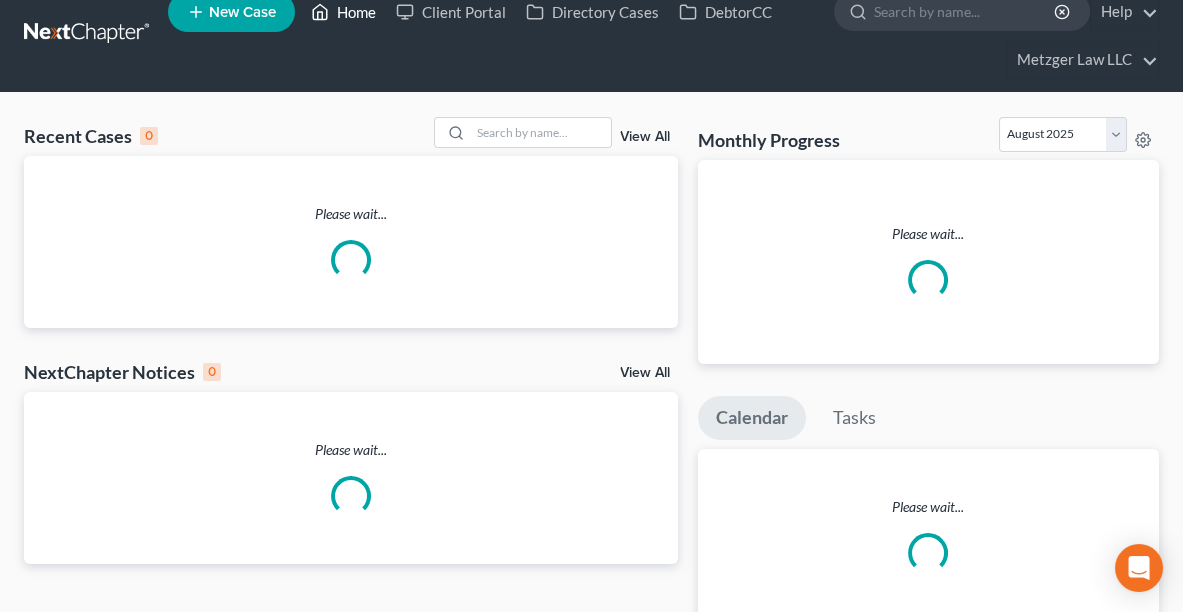 scroll, scrollTop: 0, scrollLeft: 0, axis: both 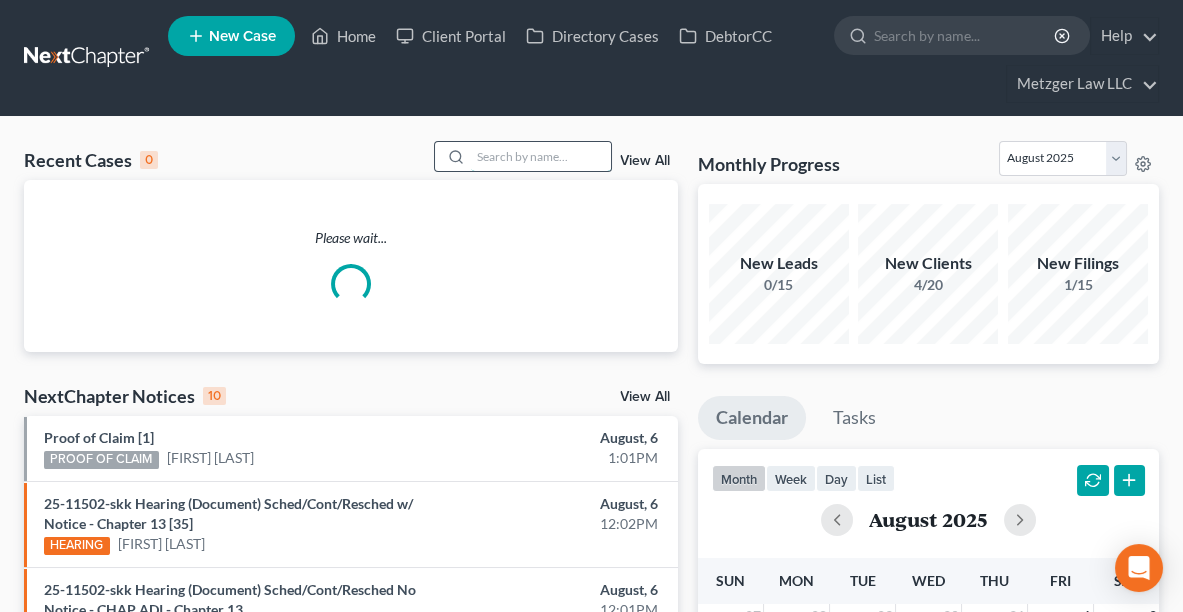 click at bounding box center (541, 156) 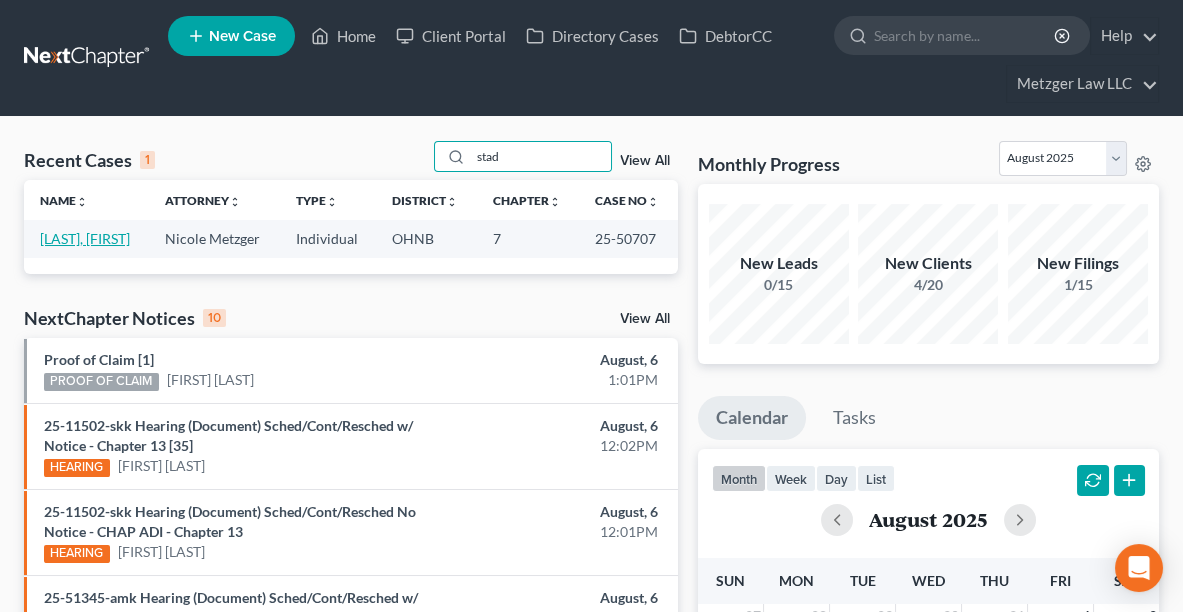 click on "[LAST], [FIRST]" at bounding box center (85, 238) 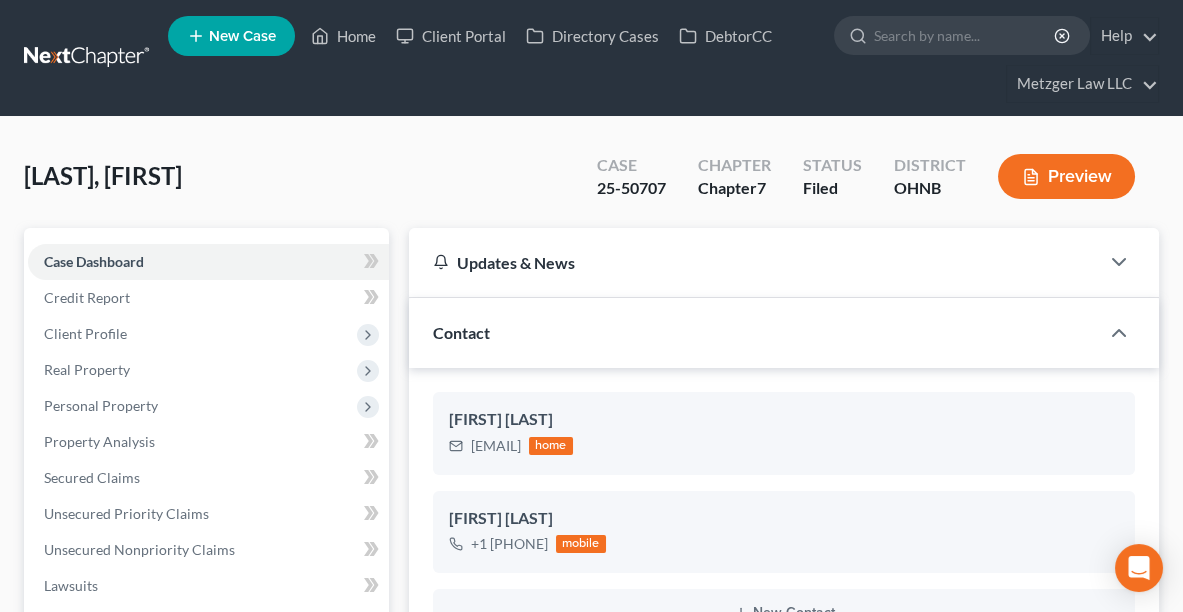 scroll, scrollTop: 1125, scrollLeft: 0, axis: vertical 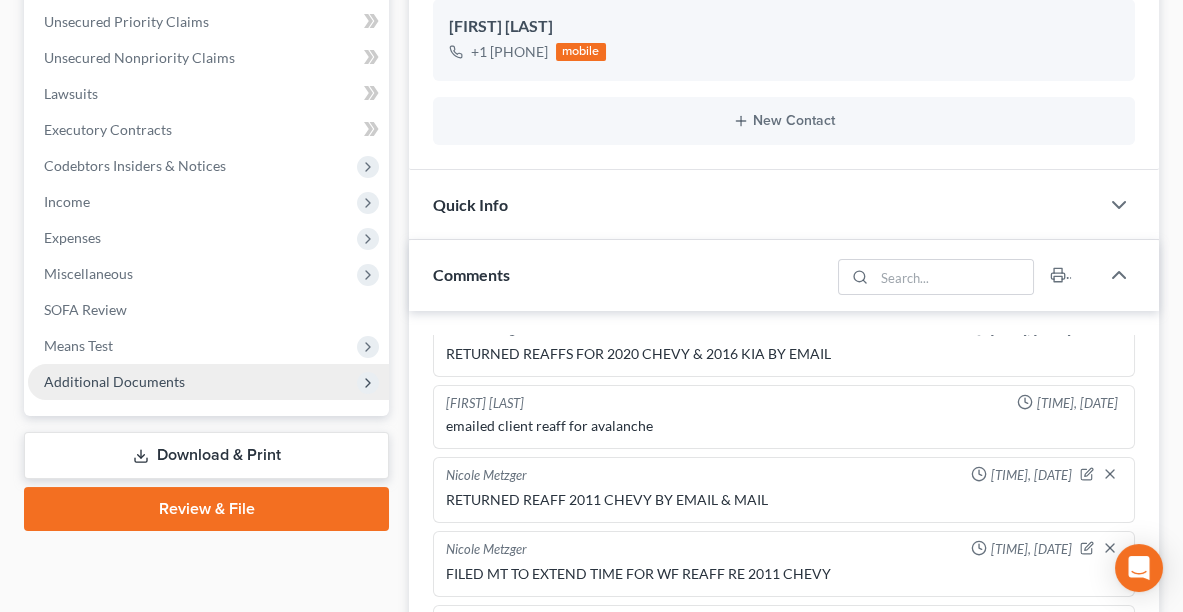 click on "Additional Documents" at bounding box center [114, 381] 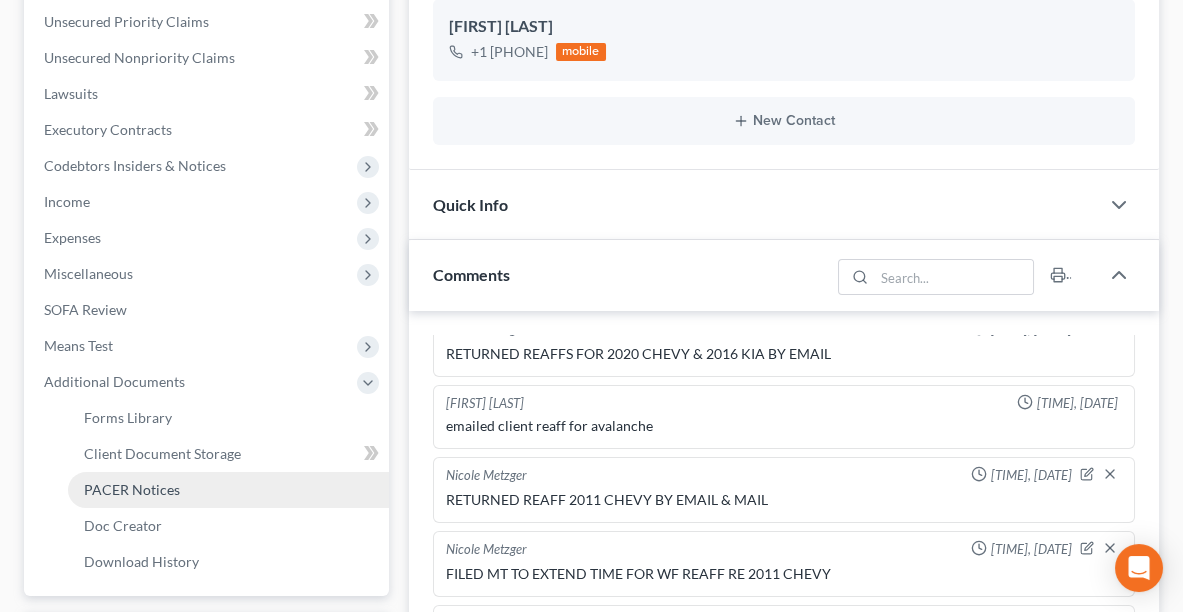click on "PACER Notices" at bounding box center (132, 489) 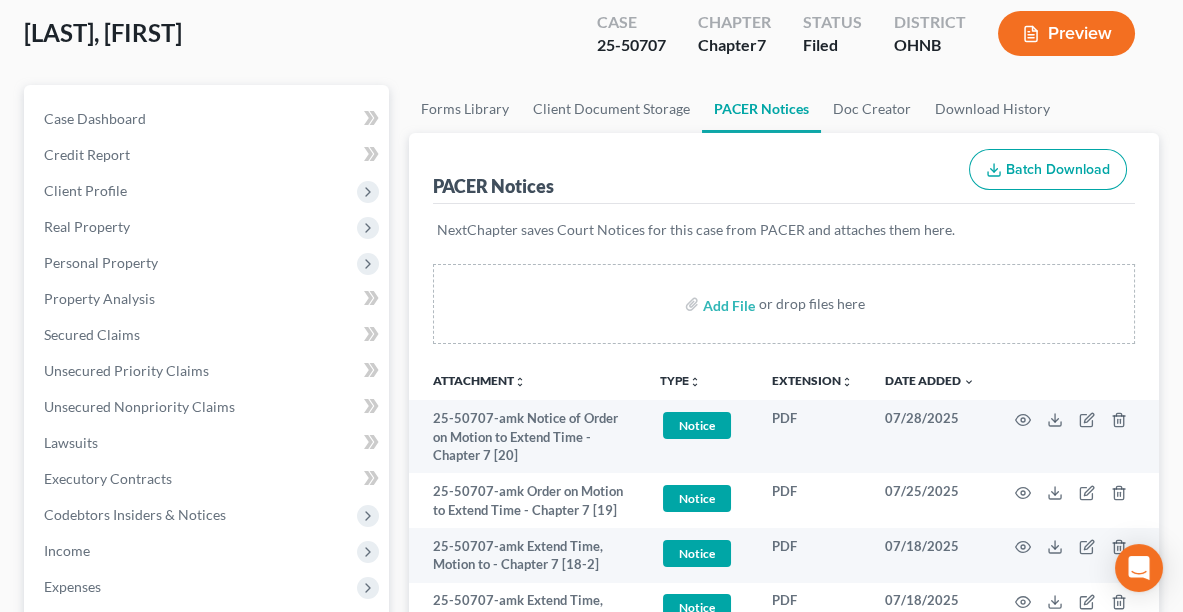 scroll, scrollTop: 0, scrollLeft: 0, axis: both 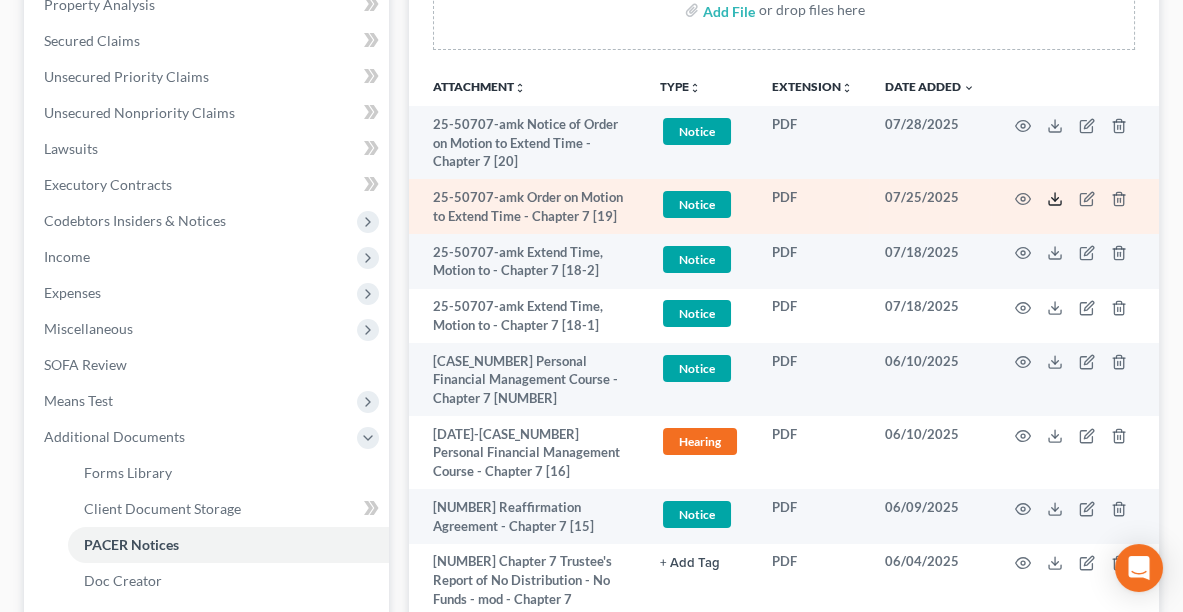 click 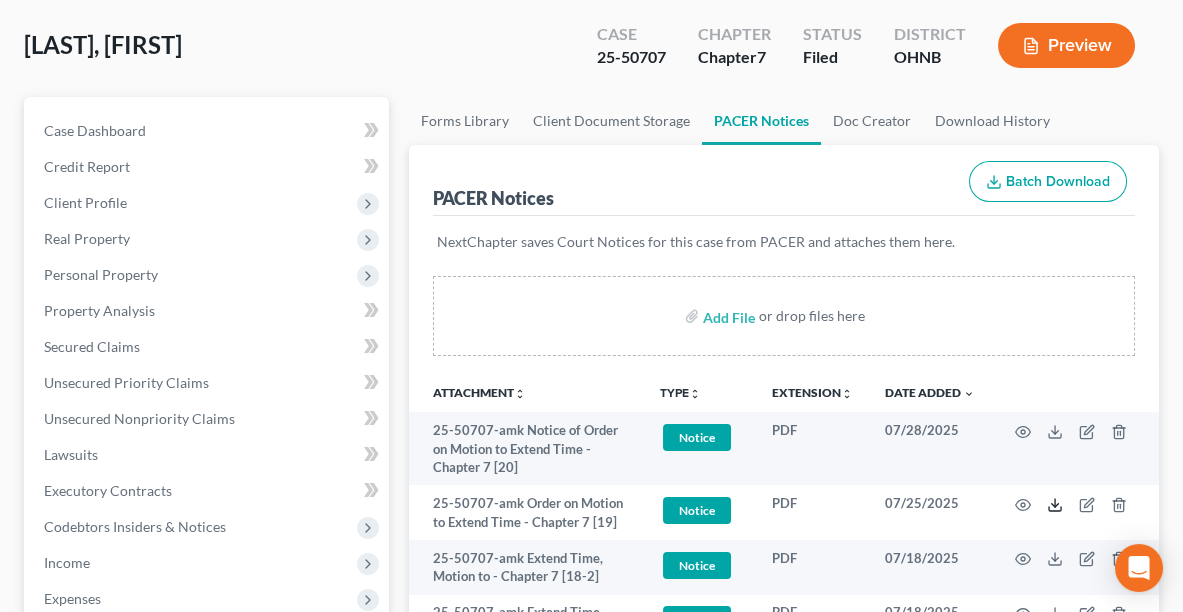 scroll, scrollTop: 0, scrollLeft: 0, axis: both 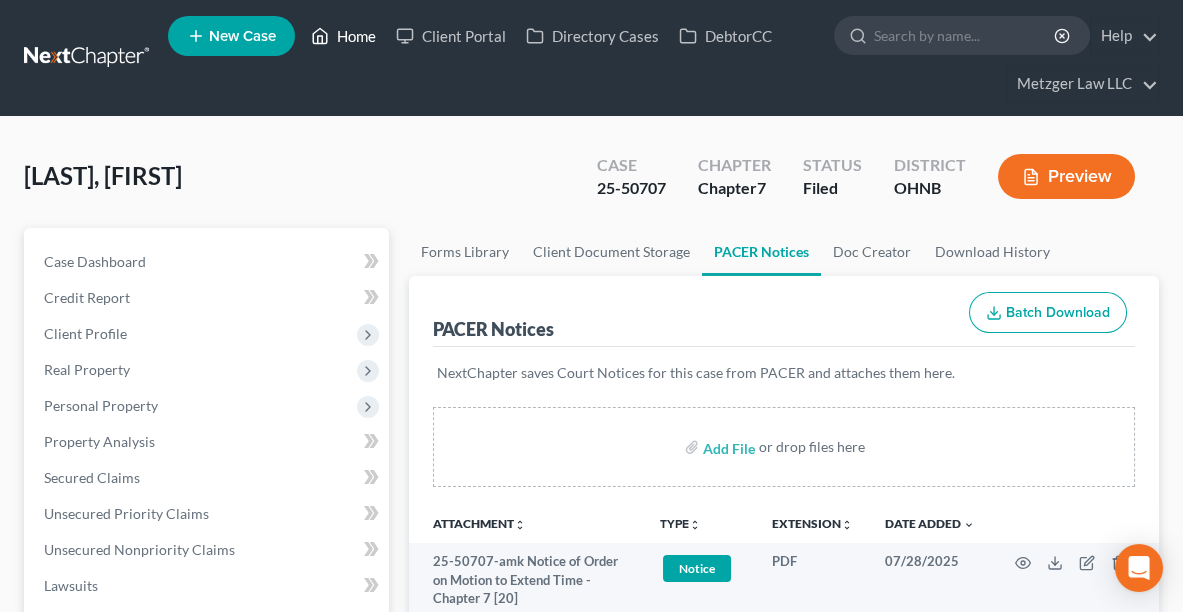 click on "Home" at bounding box center (343, 36) 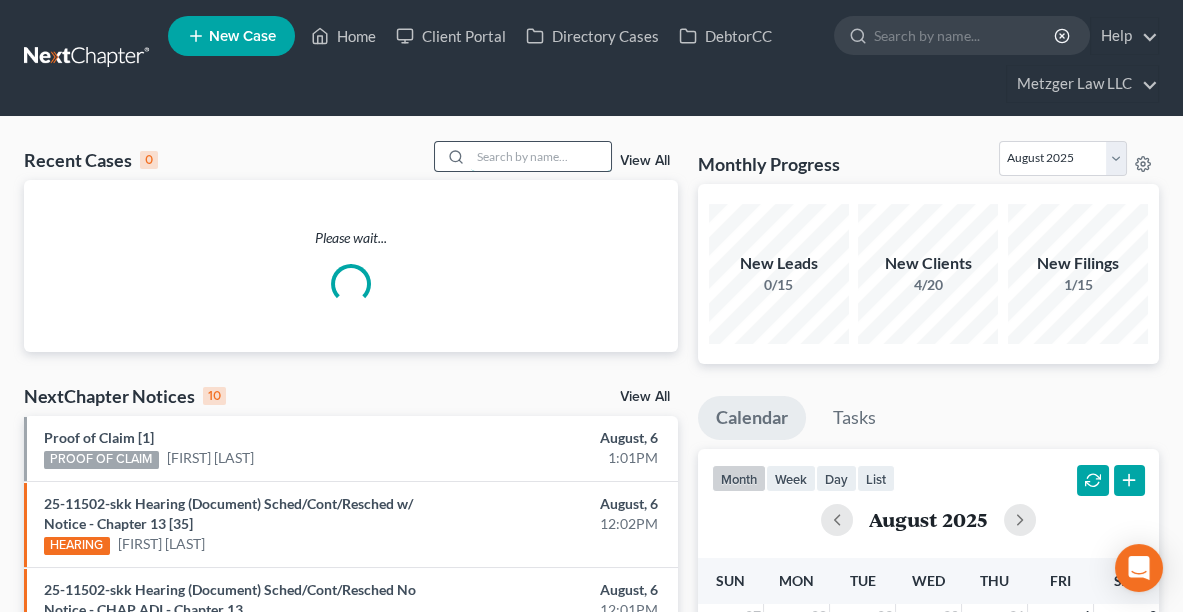 click at bounding box center [541, 156] 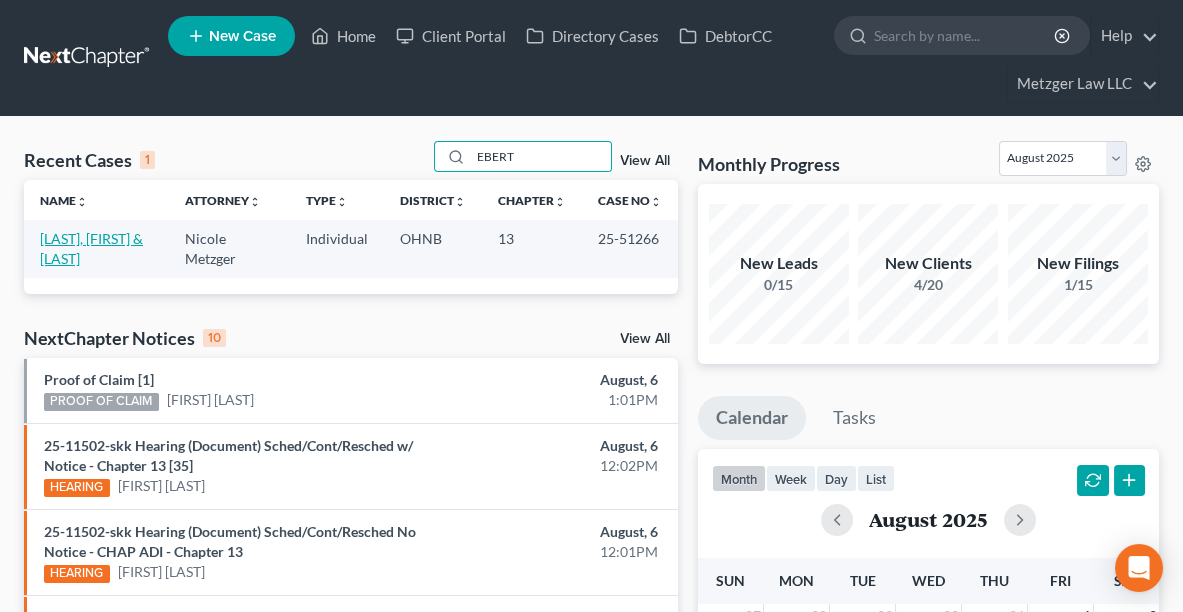 click on "[LAST], [FIRST] & [LAST]" at bounding box center (91, 248) 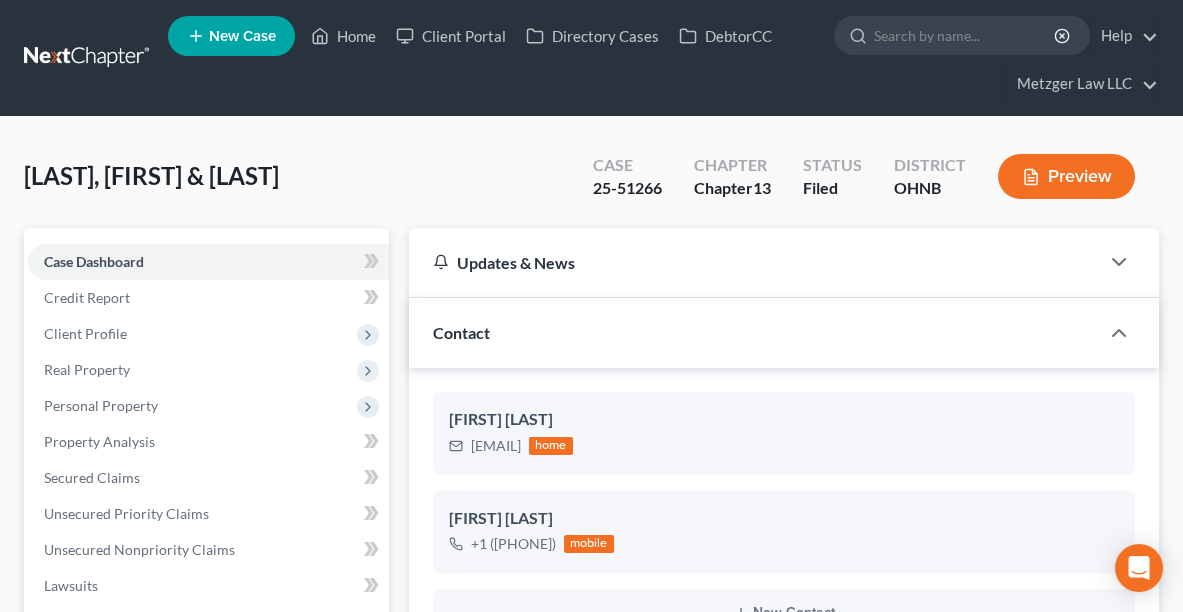 scroll, scrollTop: 413, scrollLeft: 0, axis: vertical 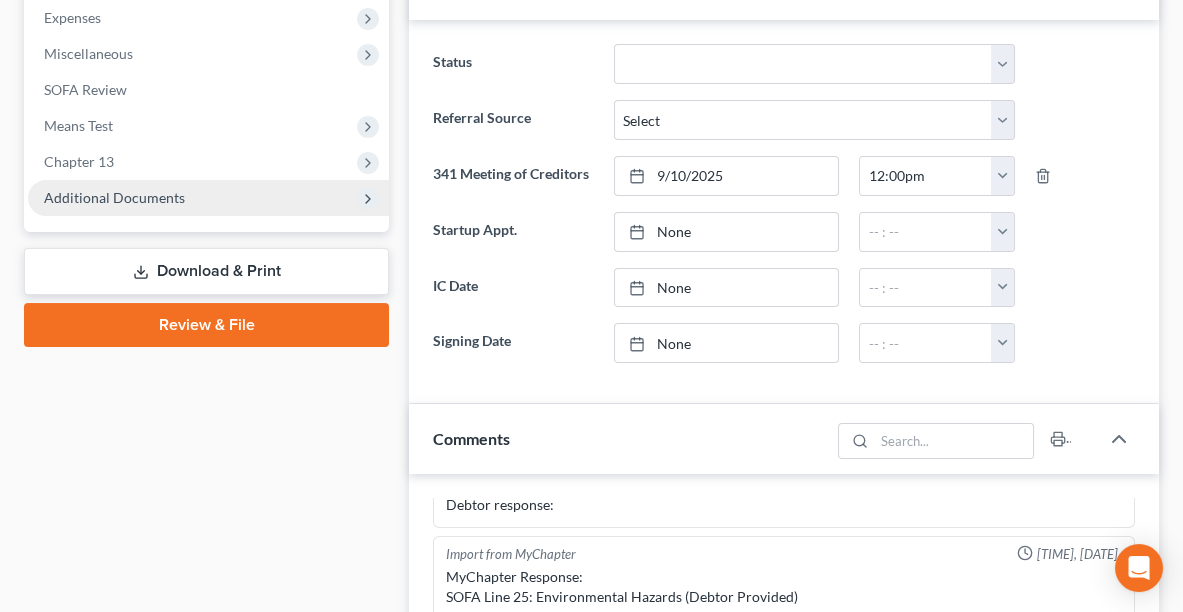 click on "Additional Documents" at bounding box center (114, 197) 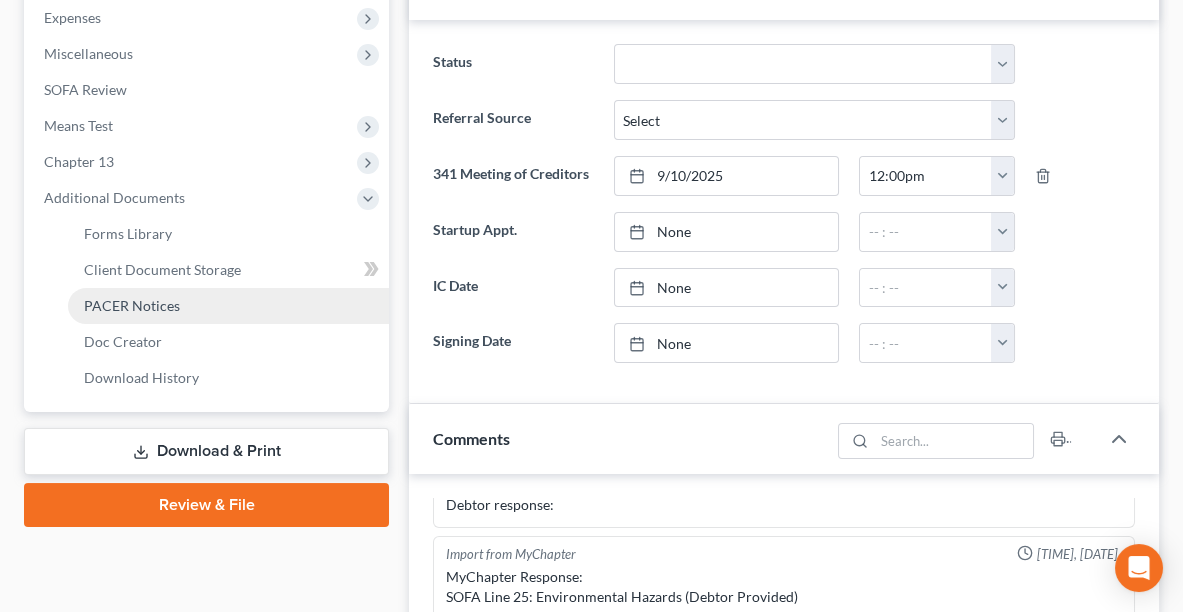 click on "PACER Notices" at bounding box center (228, 306) 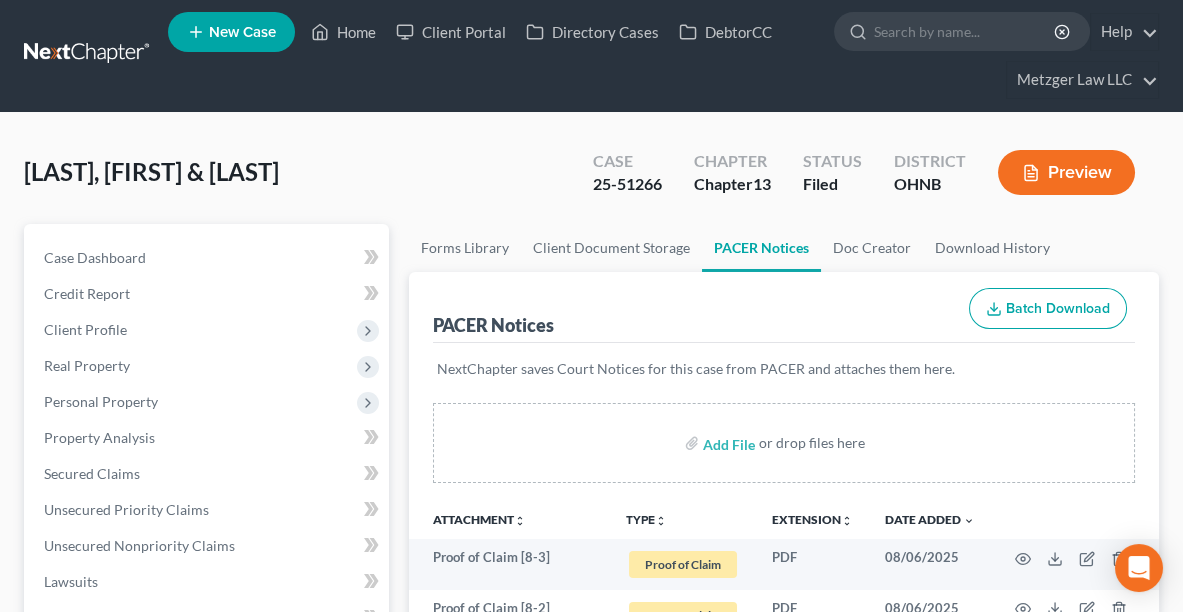 scroll, scrollTop: 0, scrollLeft: 0, axis: both 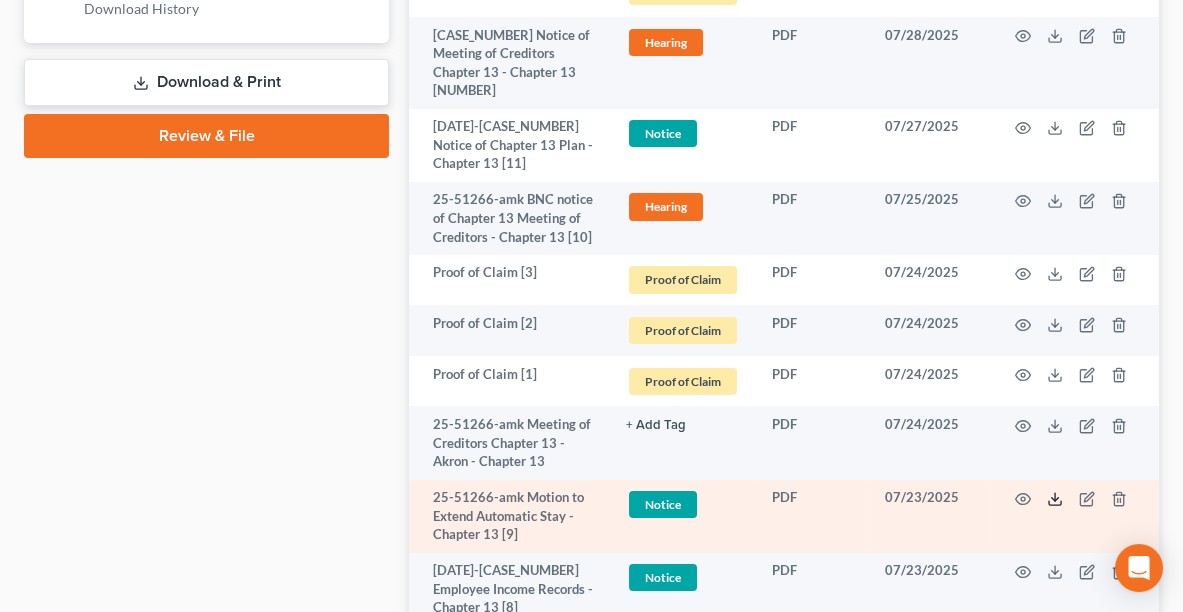 click 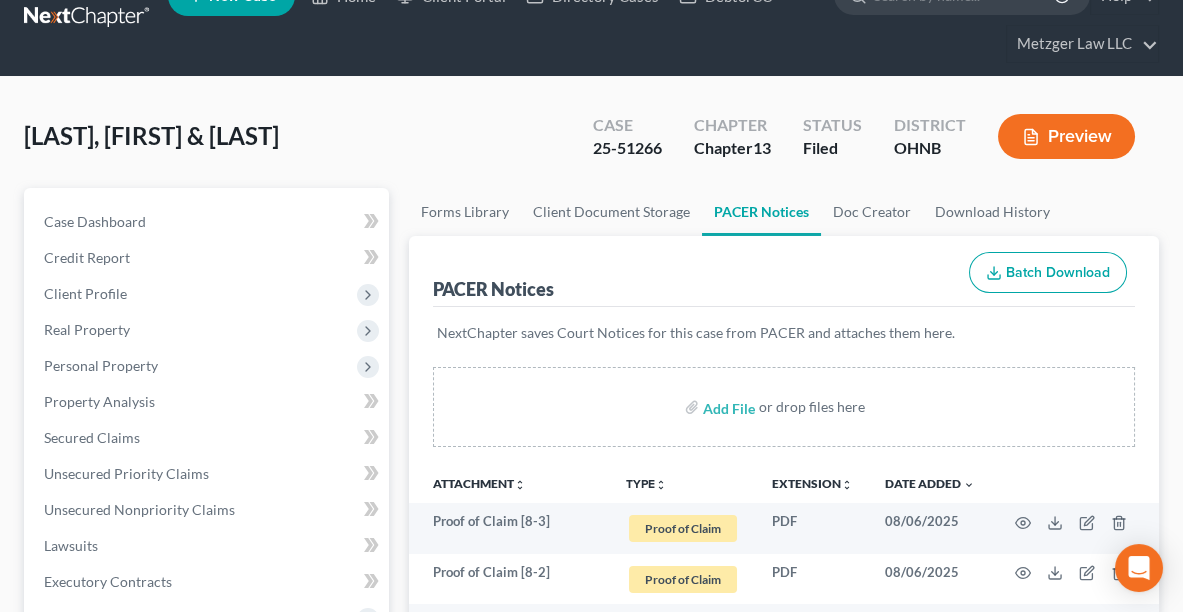 scroll, scrollTop: 0, scrollLeft: 0, axis: both 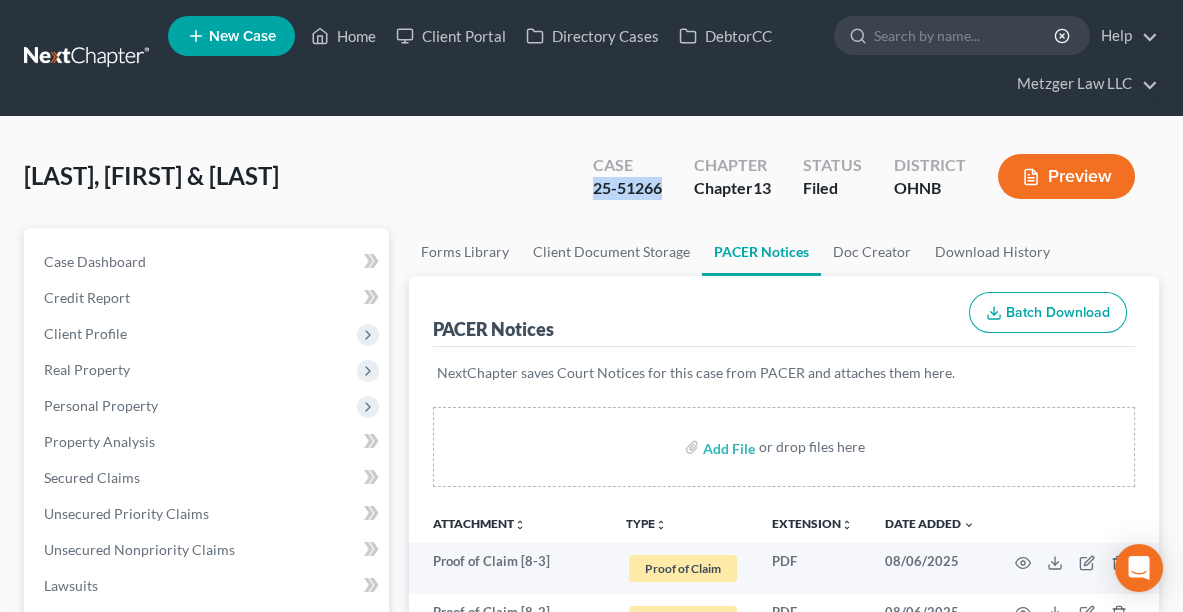 drag, startPoint x: 660, startPoint y: 186, endPoint x: 585, endPoint y: 197, distance: 75.802376 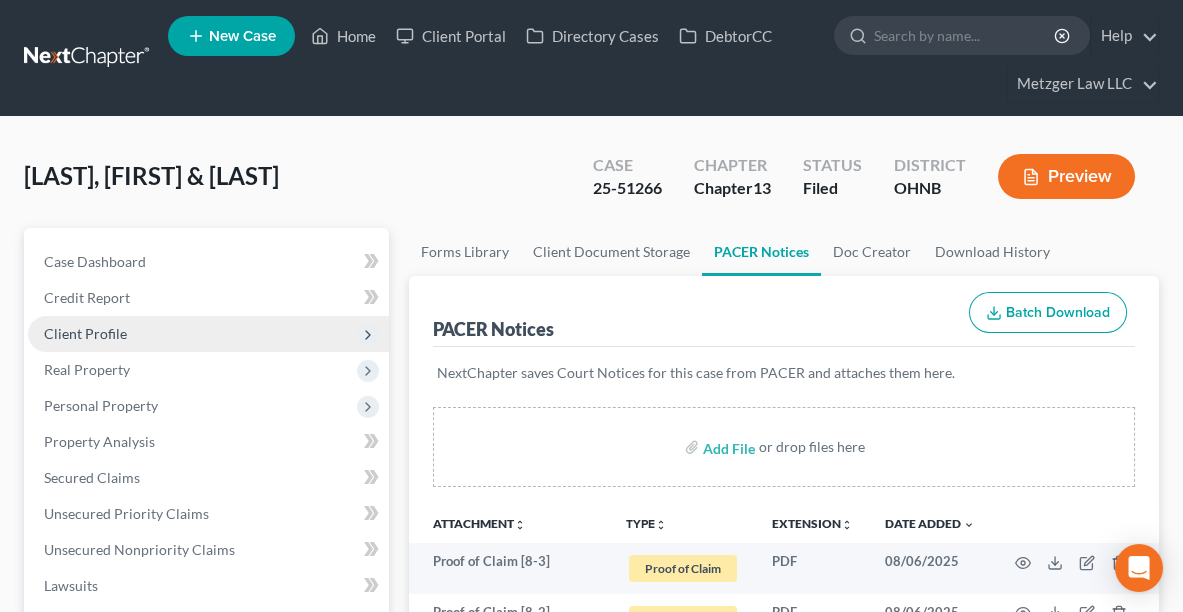 click on "Client Profile" at bounding box center [85, 333] 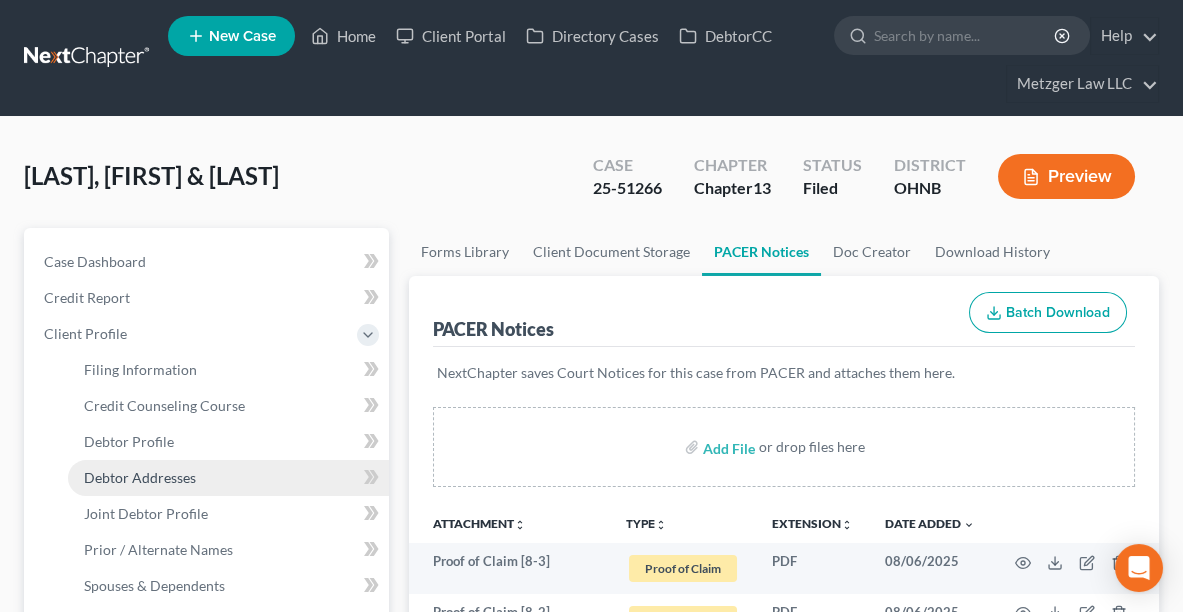 click on "Debtor Addresses" at bounding box center [140, 477] 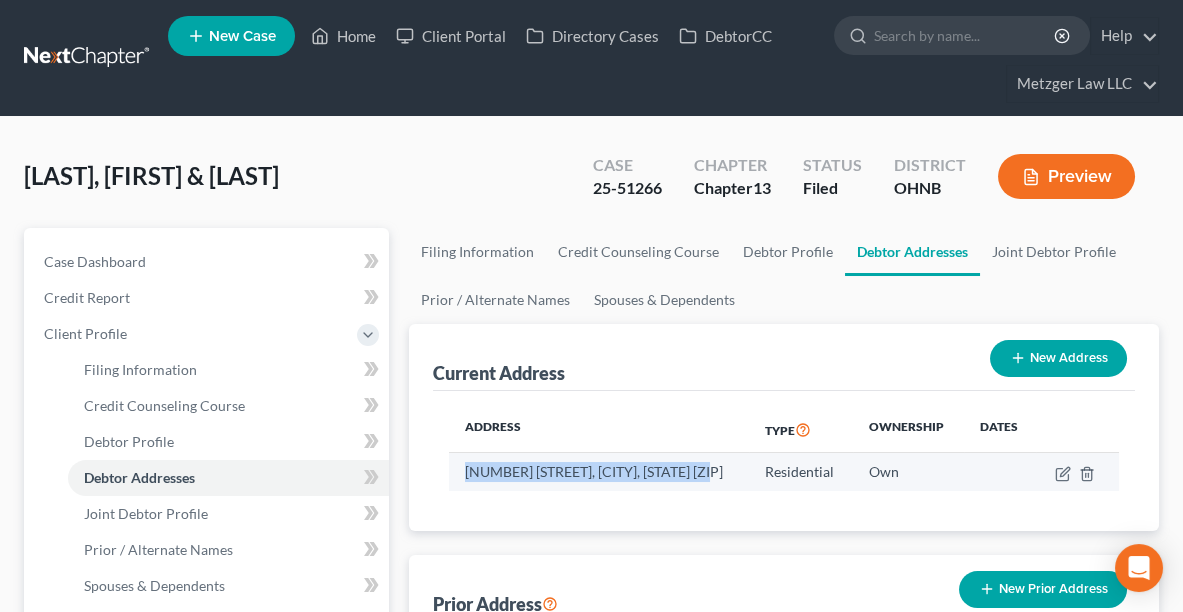 drag, startPoint x: 464, startPoint y: 471, endPoint x: 732, endPoint y: 454, distance: 268.53864 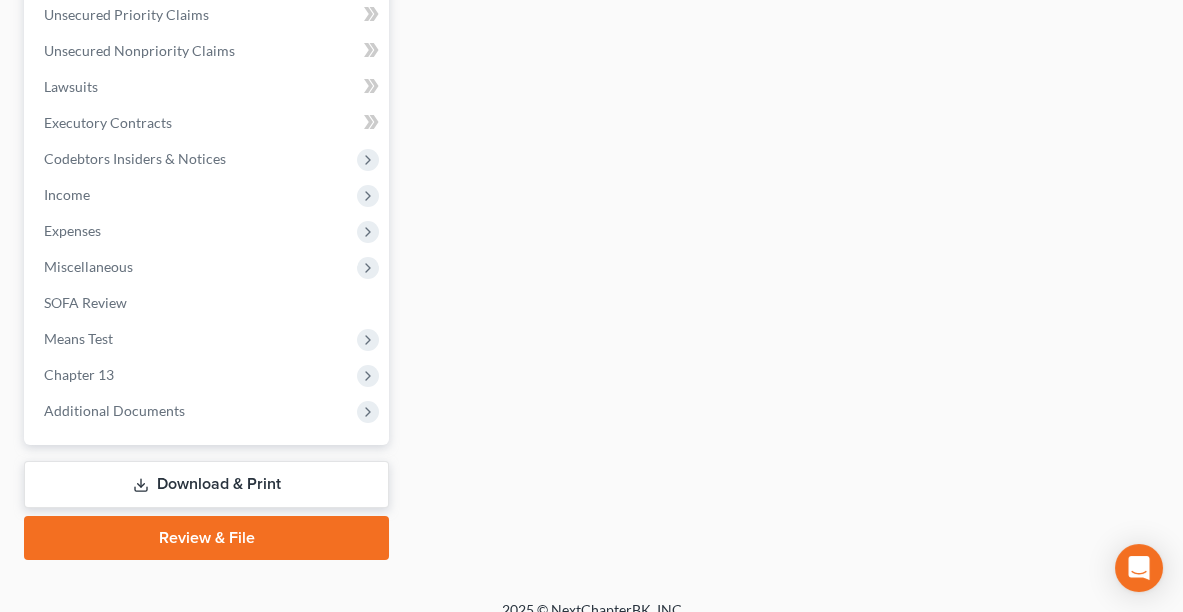 scroll, scrollTop: 771, scrollLeft: 0, axis: vertical 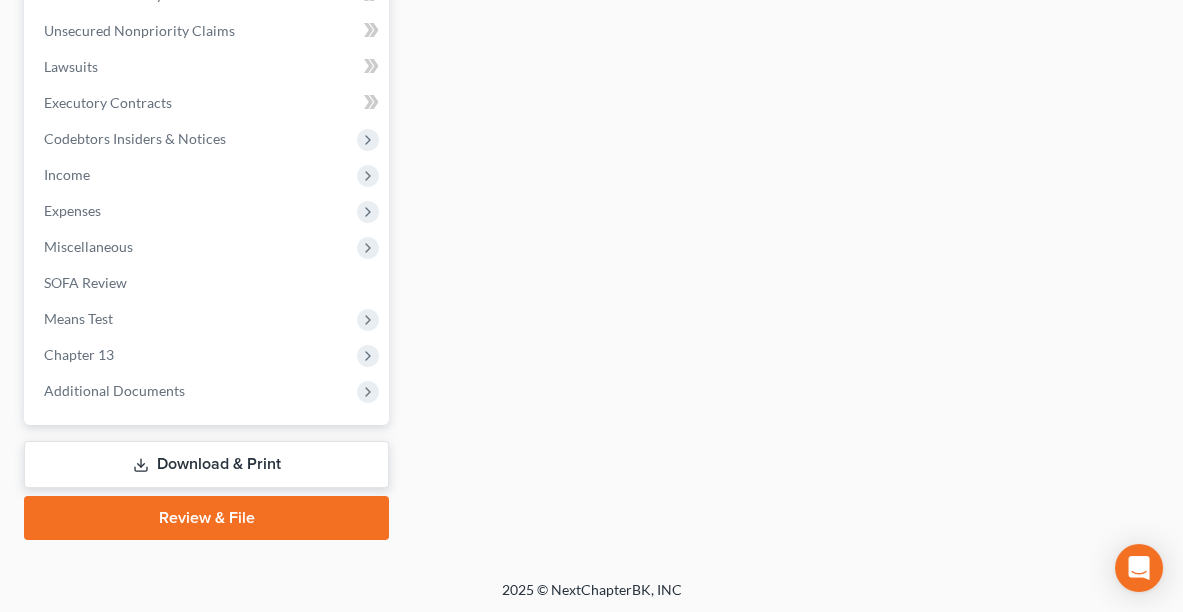 click on "Download & Print" at bounding box center [206, 464] 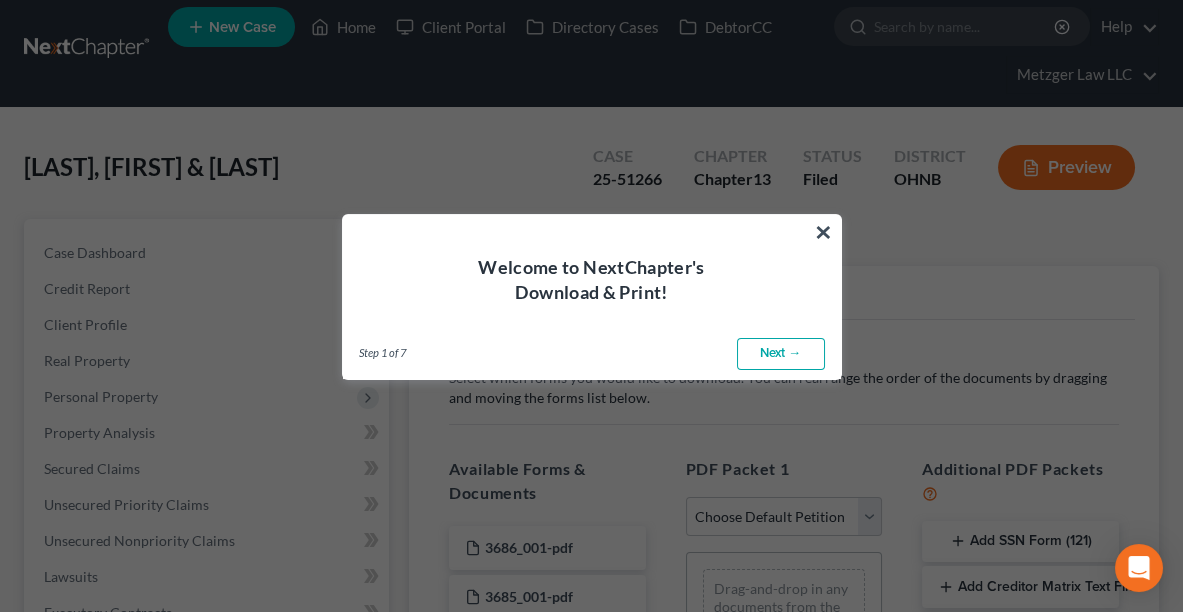 scroll, scrollTop: 0, scrollLeft: 0, axis: both 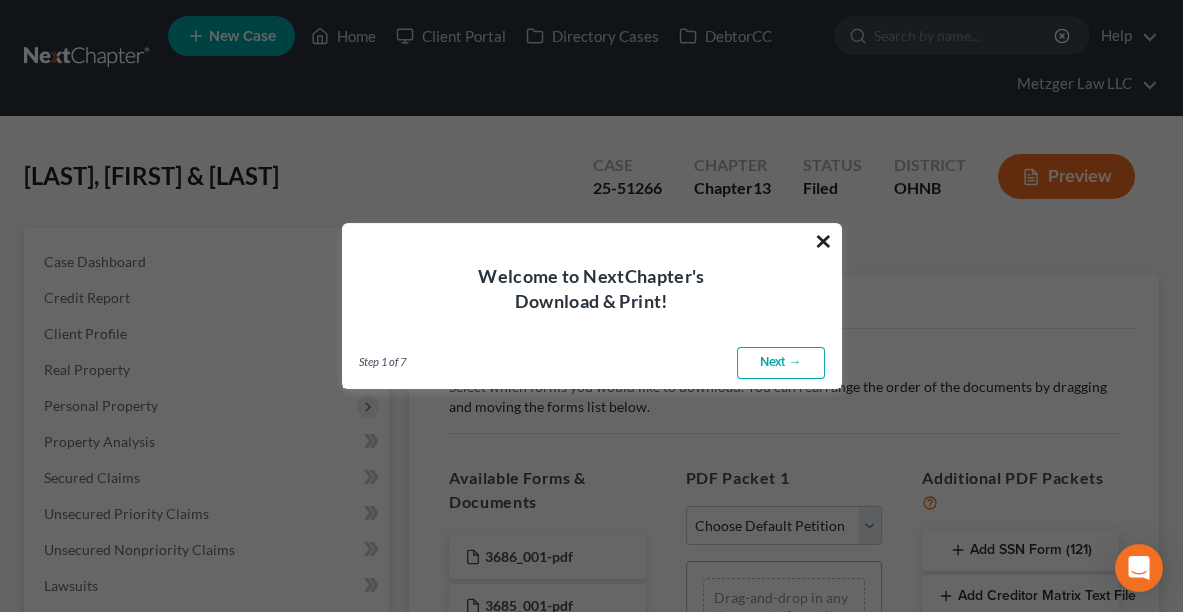 click on "×" at bounding box center (823, 241) 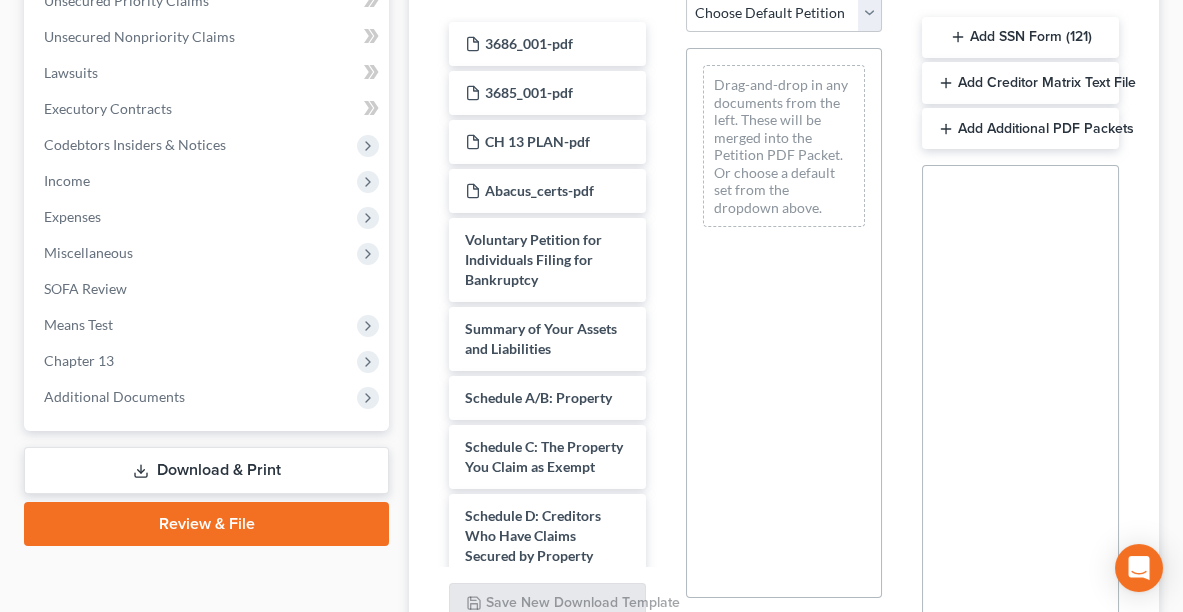 scroll, scrollTop: 544, scrollLeft: 0, axis: vertical 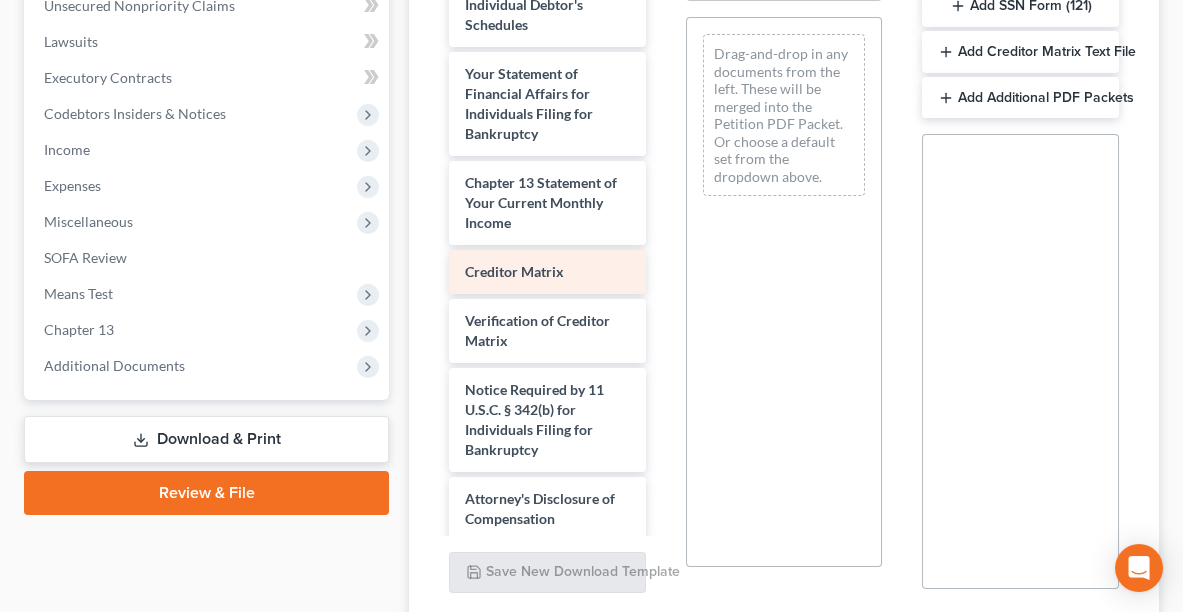 click on "3686_001-pdf 3685_001-pdf CH 13 PLAN-pdf Abacus_certs-pdf Voluntary Petition for Individuals Filing for Bankruptcy Summary of Your Assets and Liabilities Schedule A/B: Property Schedule C: The Property You Claim as Exempt Schedule D: Creditors Who Have Claims Secured by Property Schedule E/F: Creditors Who Have Unsecured Claims Schedule G: Executory Contracts and Unexpired Leases Schedule H: Your Codebtors Schedule I: Your Income Schedule J: Your Expenses Declaration About an Individual Debtor's Schedules Your Statement of Financial Affairs for Individuals Filing for Bankruptcy Chapter 13 Statement of Your Current Monthly Income Creditor Matrix Verification of Creditor Matrix Notice Required by 11 U.S.C. § 342(b) for Individuals Filing for Bankruptcy Attorney's Disclosure of Compensation" at bounding box center (547, -201) 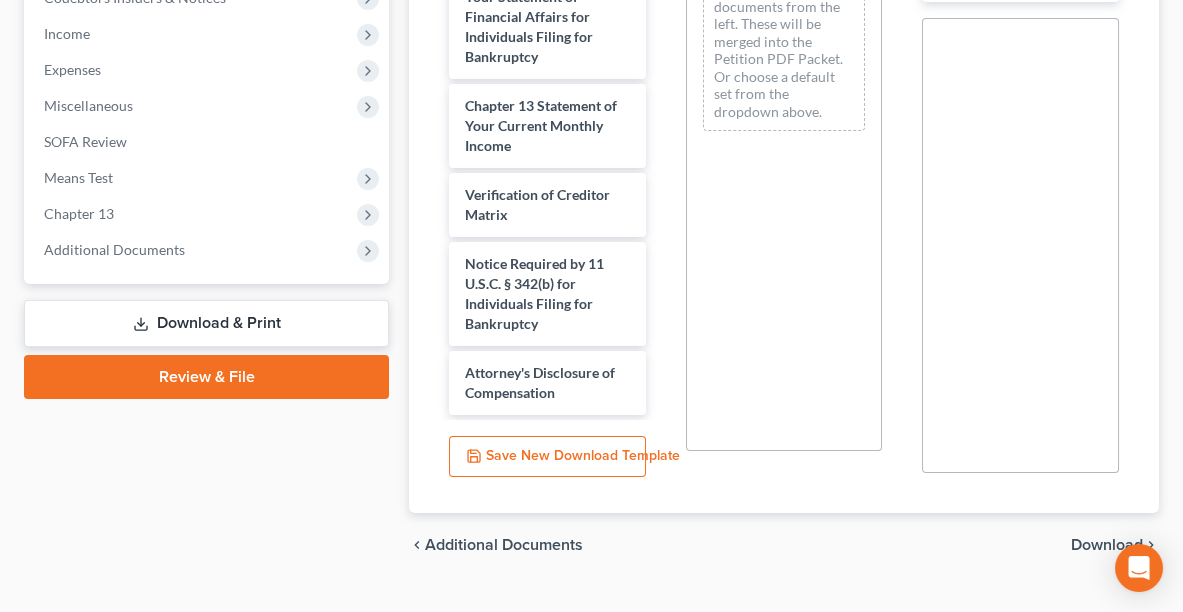 scroll, scrollTop: 698, scrollLeft: 0, axis: vertical 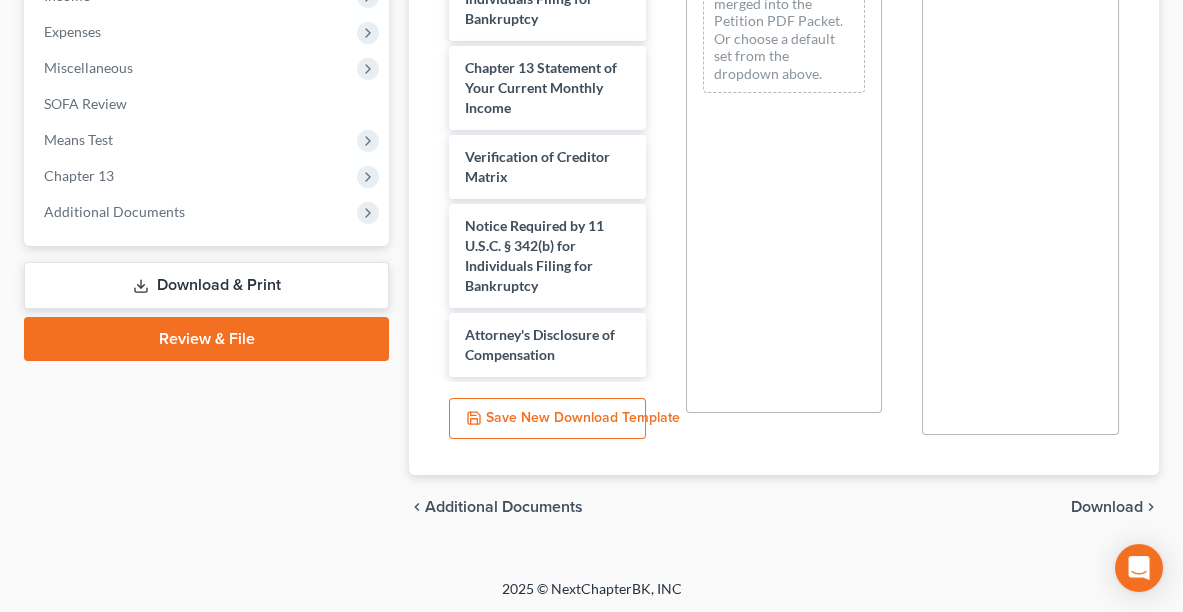 click on "Download" at bounding box center (1107, 507) 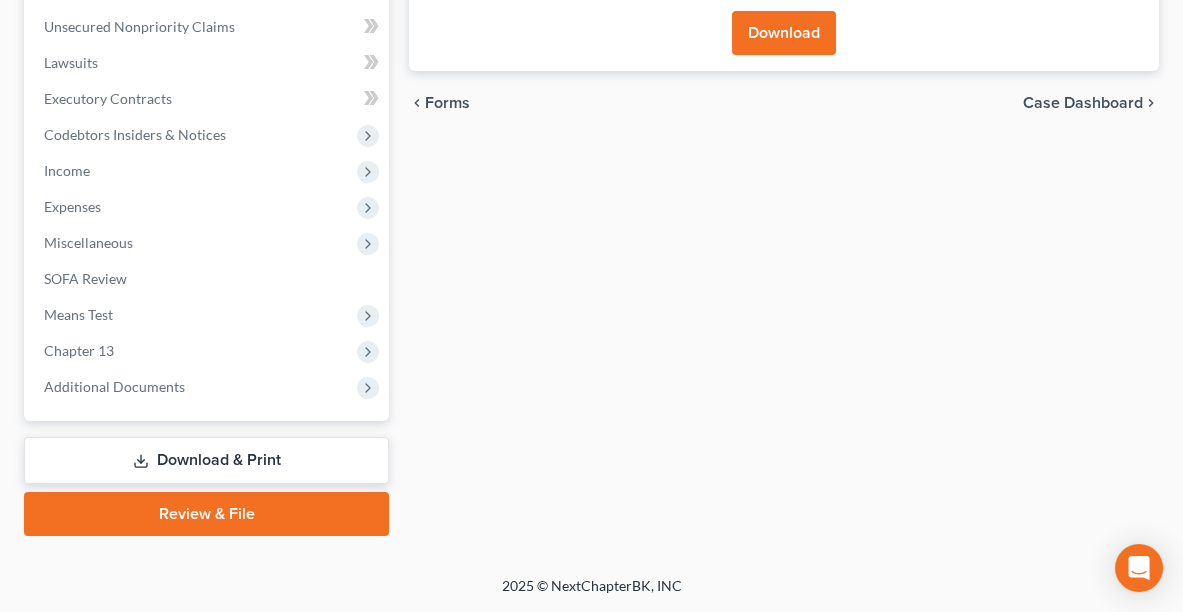 scroll, scrollTop: 518, scrollLeft: 0, axis: vertical 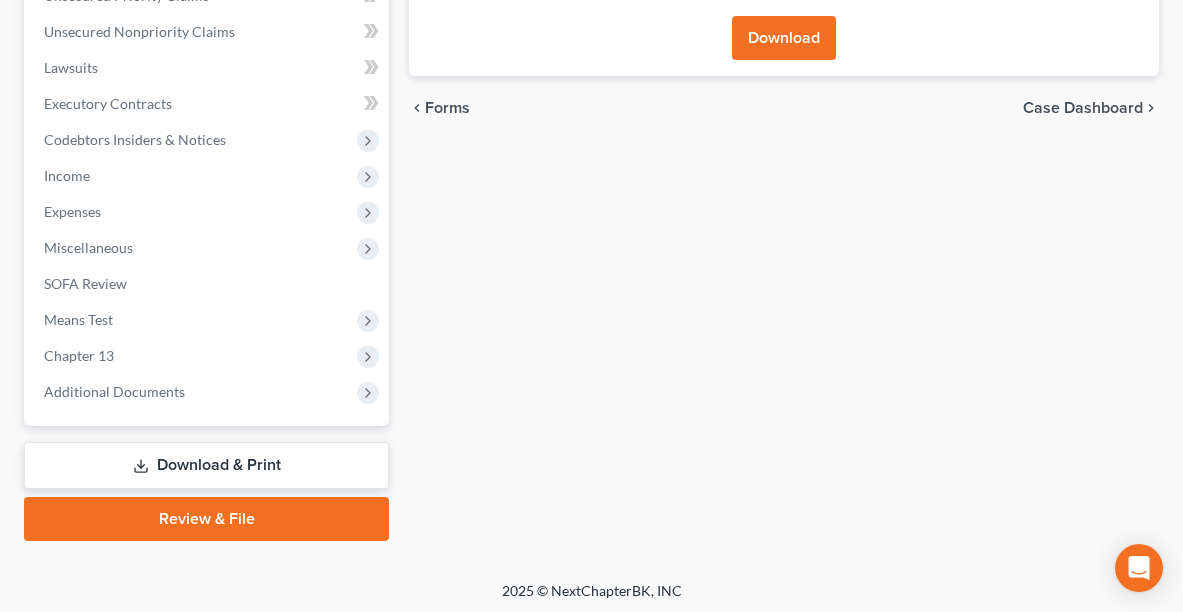 click on "Download" at bounding box center [784, 38] 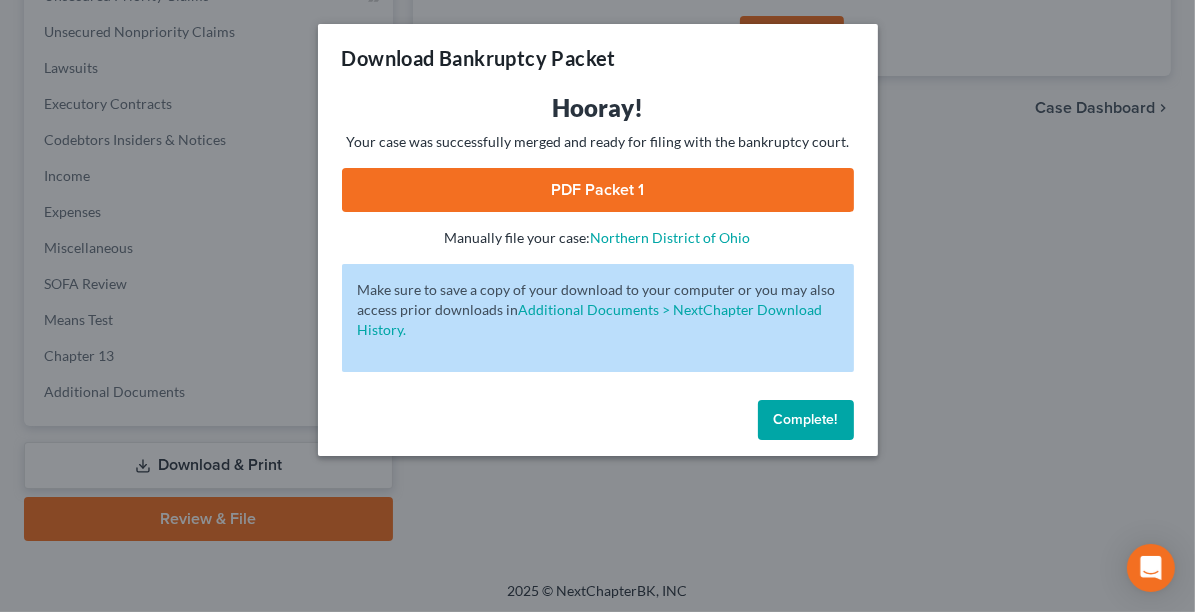 click on "PDF Packet 1" at bounding box center [598, 190] 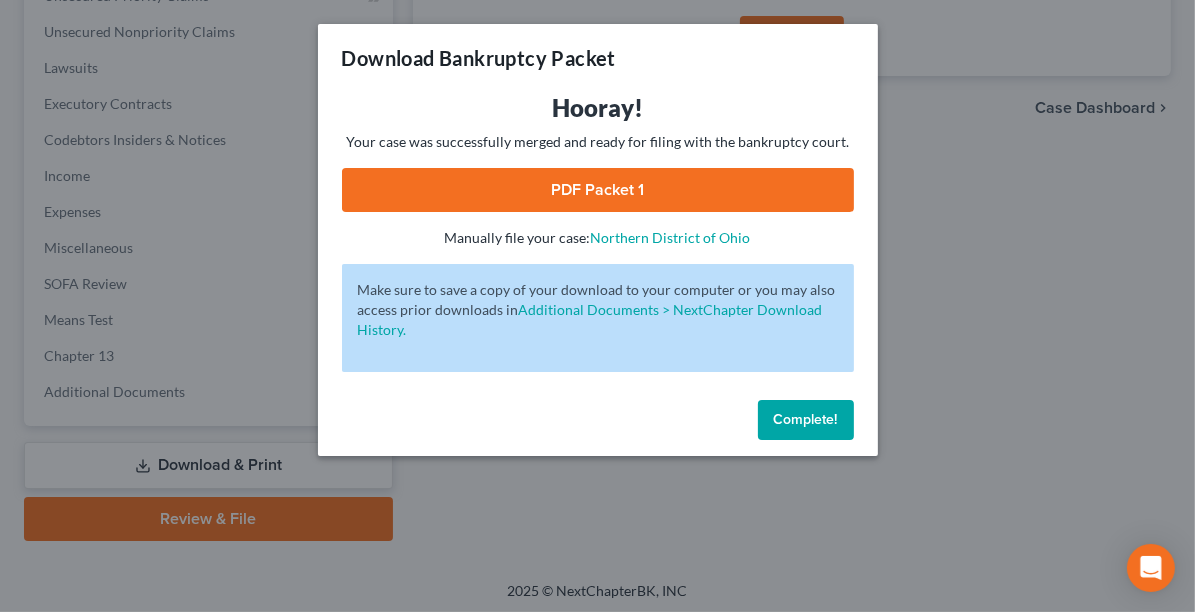 click on "Complete!" at bounding box center [806, 419] 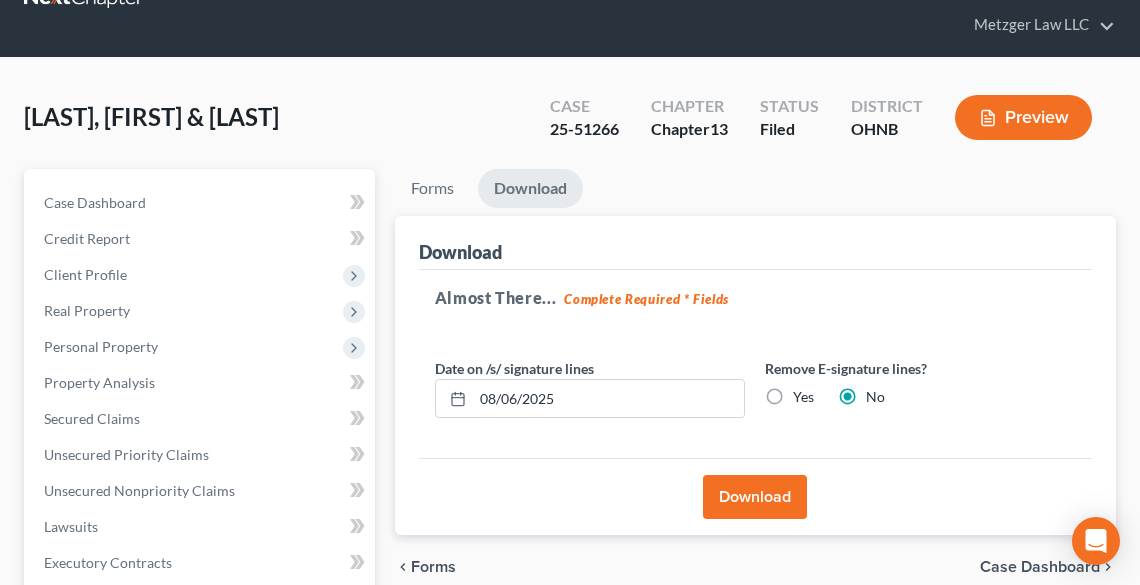 scroll, scrollTop: 0, scrollLeft: 0, axis: both 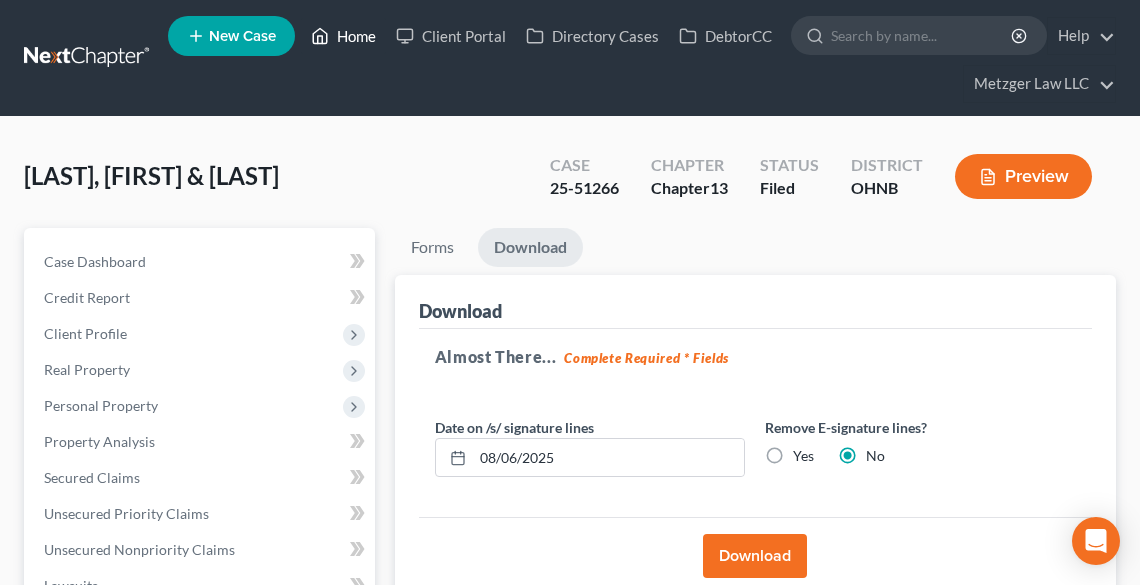 drag, startPoint x: 373, startPoint y: 32, endPoint x: 400, endPoint y: 90, distance: 63.97656 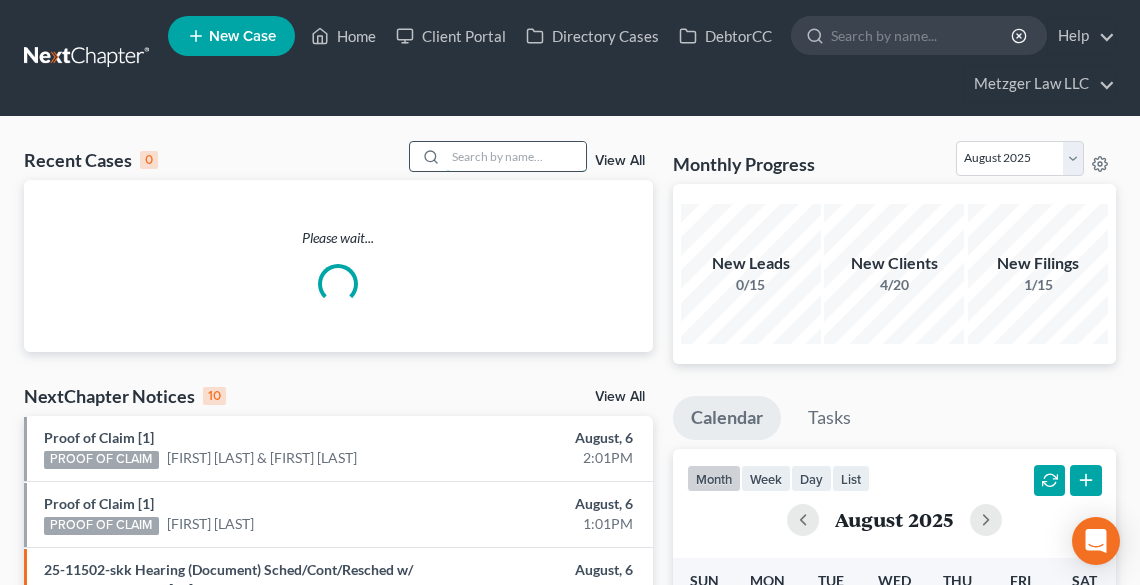 click at bounding box center (516, 156) 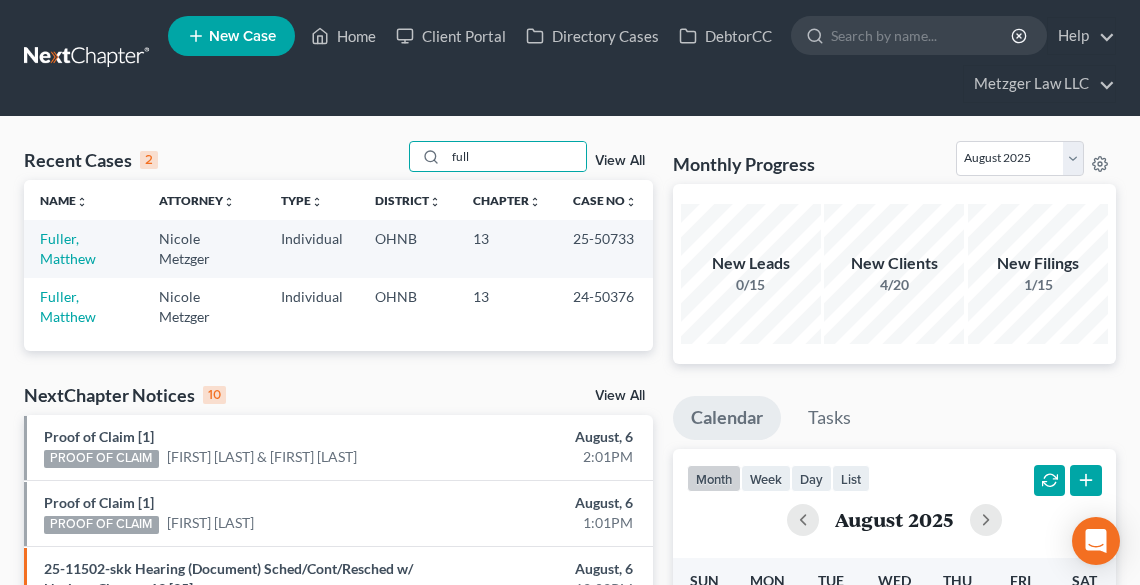 click on "Fuller, Matthew" at bounding box center [83, 248] 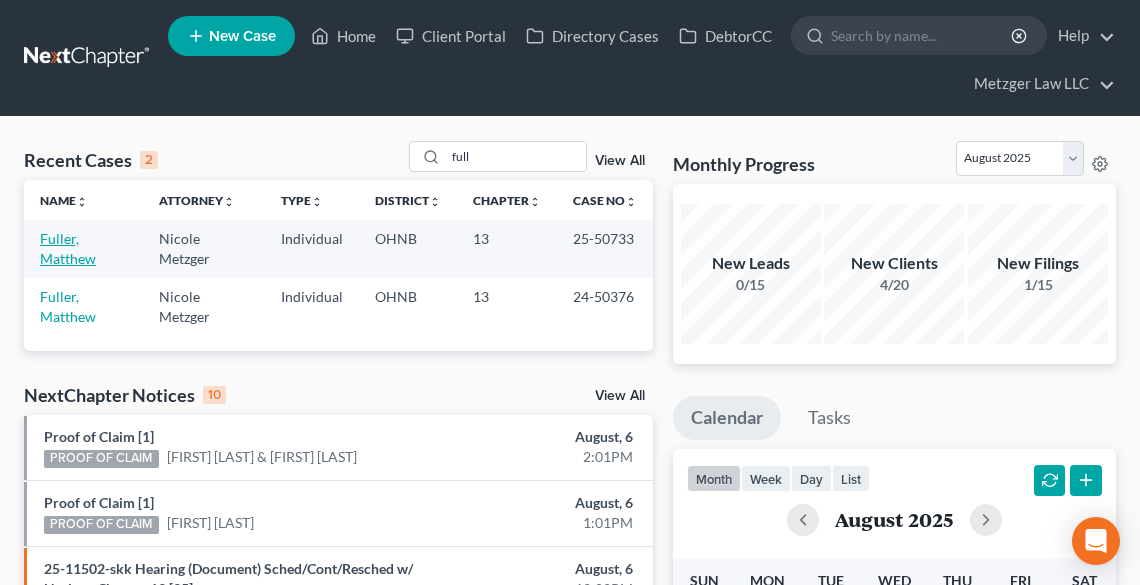 click on "Fuller, Matthew" at bounding box center (68, 248) 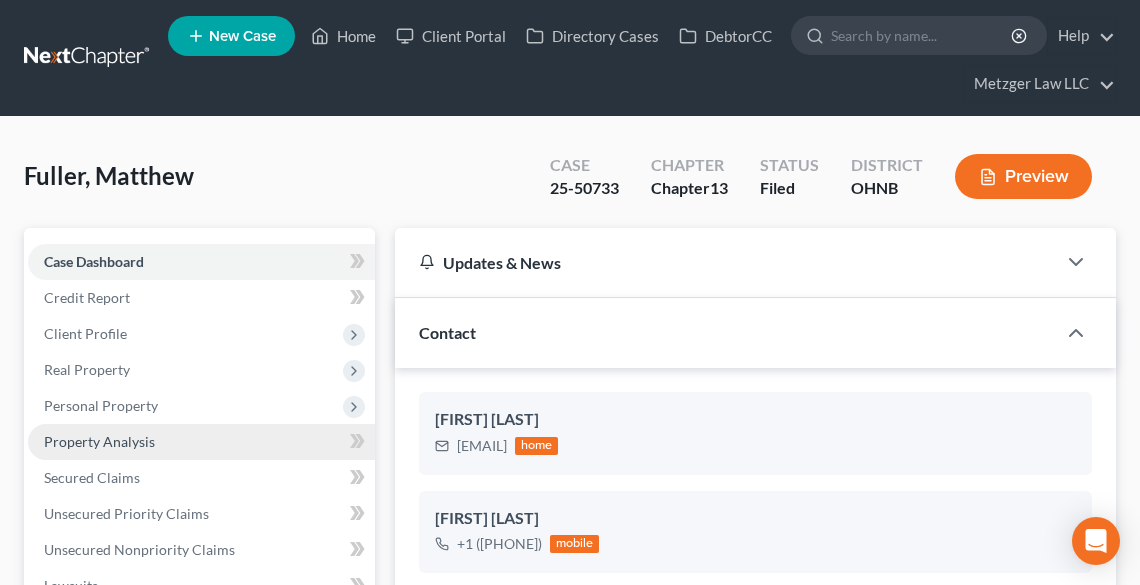 scroll, scrollTop: 1272, scrollLeft: 0, axis: vertical 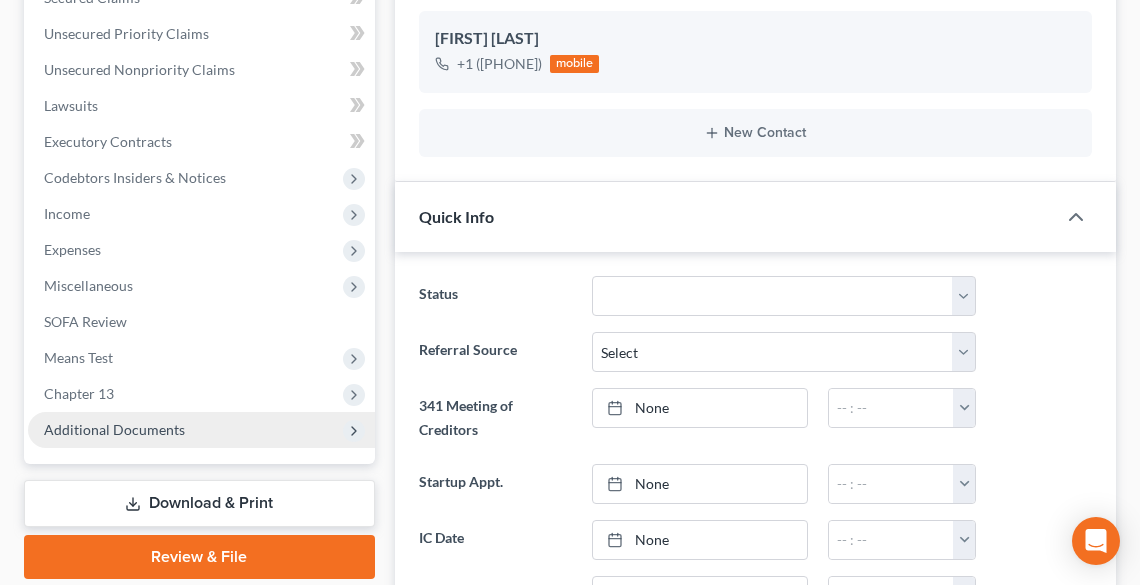 click on "Additional Documents" at bounding box center [201, 430] 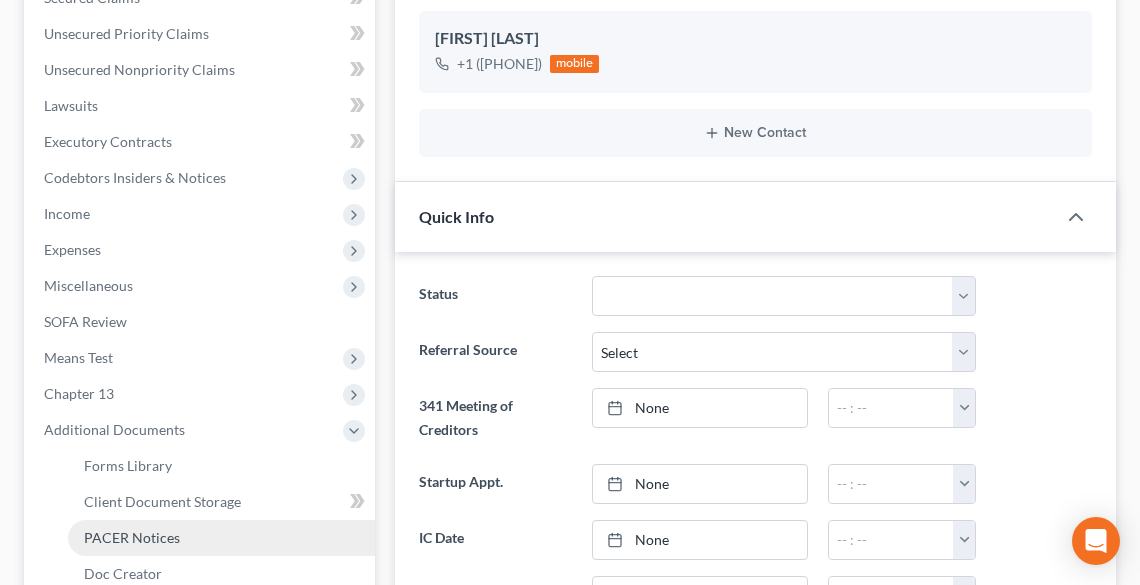 click on "PACER Notices" at bounding box center [221, 538] 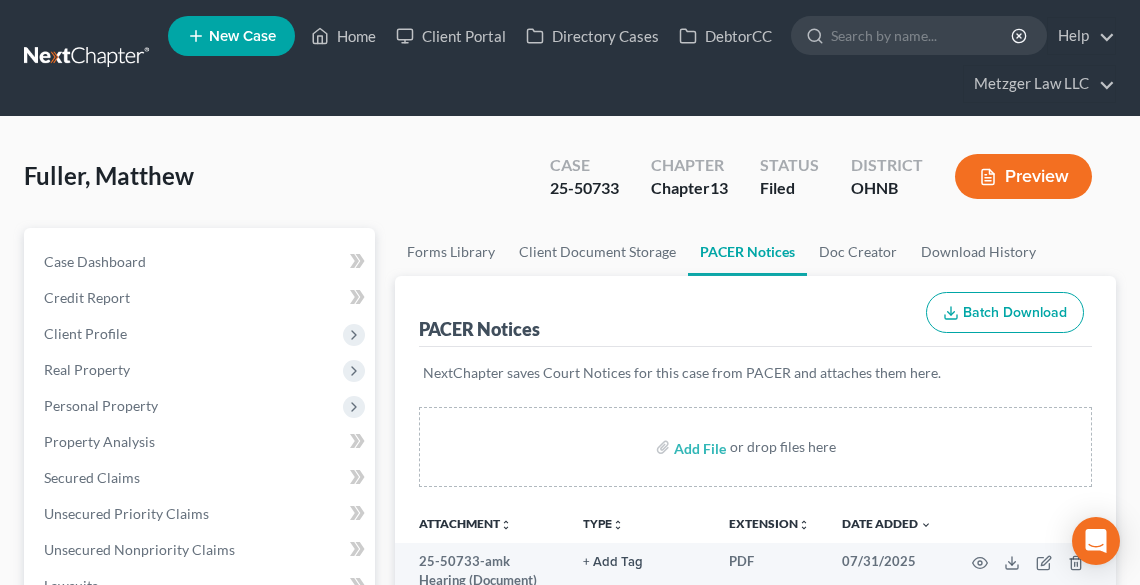 scroll, scrollTop: 2659, scrollLeft: 0, axis: vertical 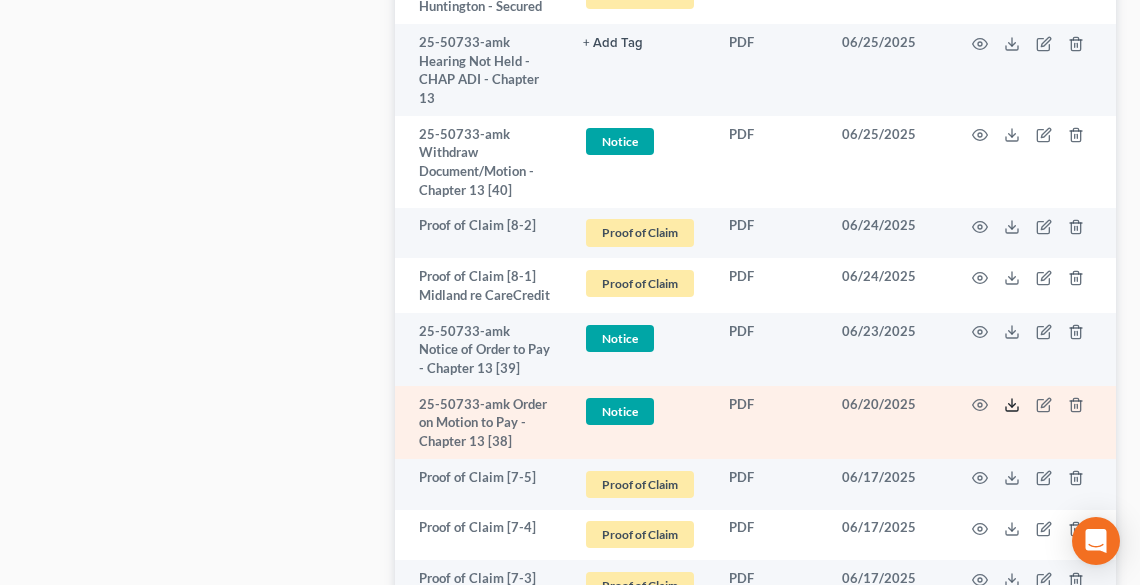 click 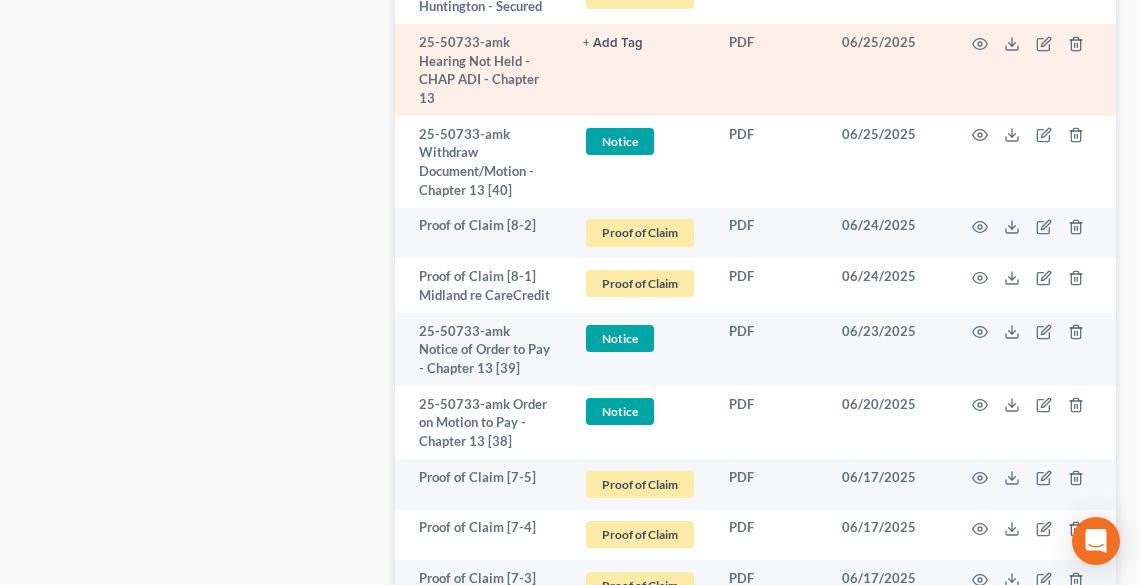 scroll, scrollTop: 3116, scrollLeft: 0, axis: vertical 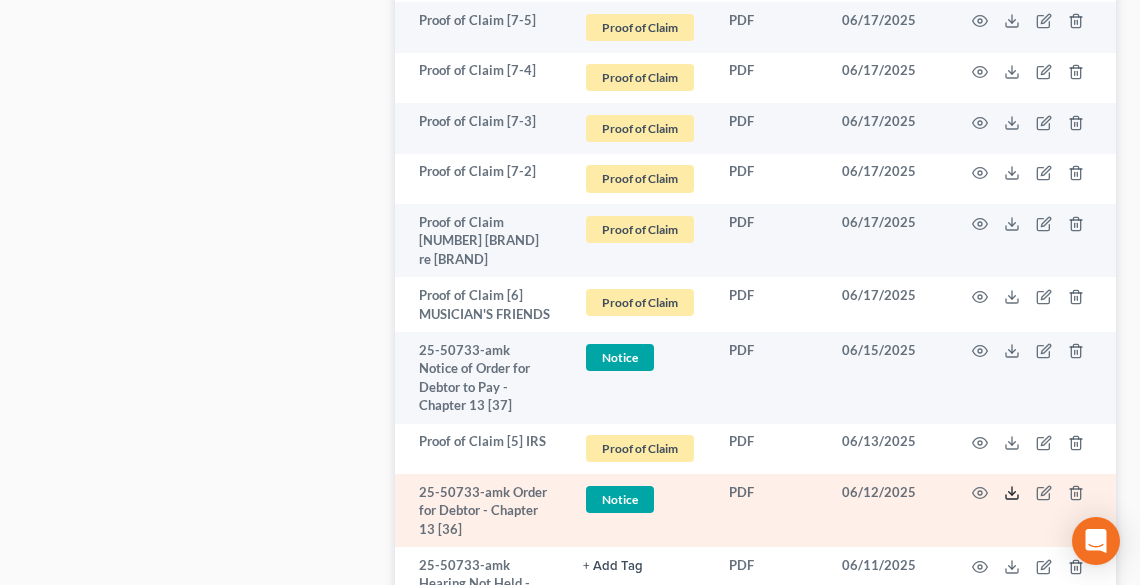 click 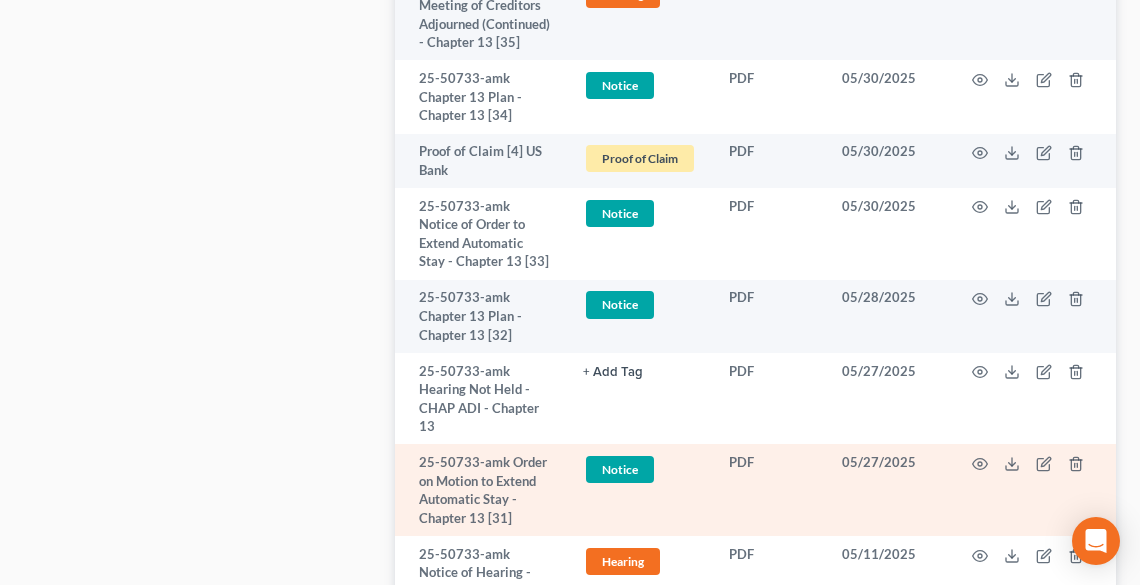 scroll, scrollTop: 3803, scrollLeft: 0, axis: vertical 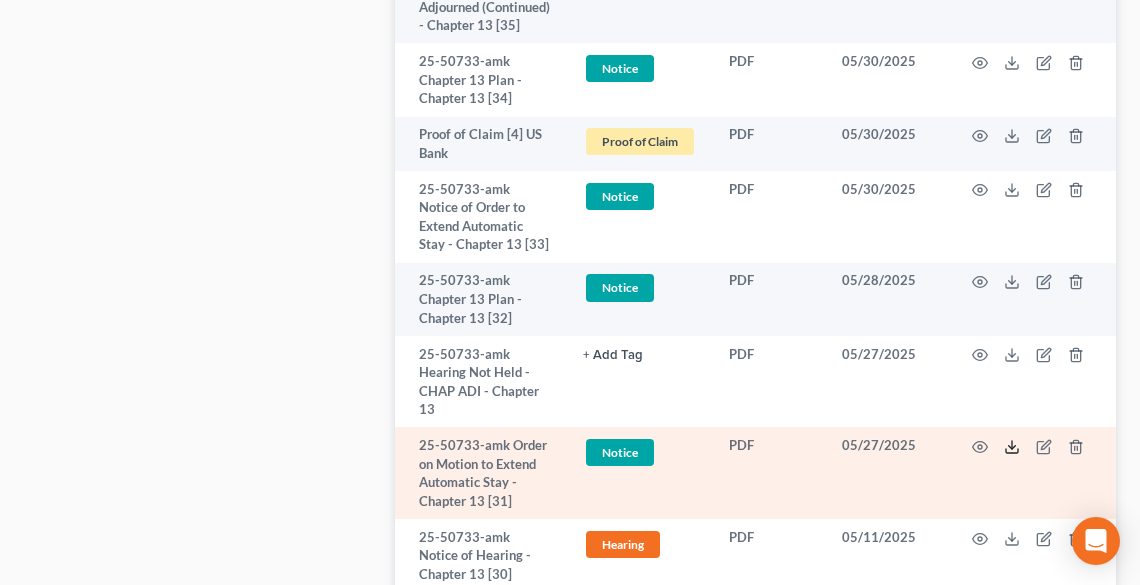click 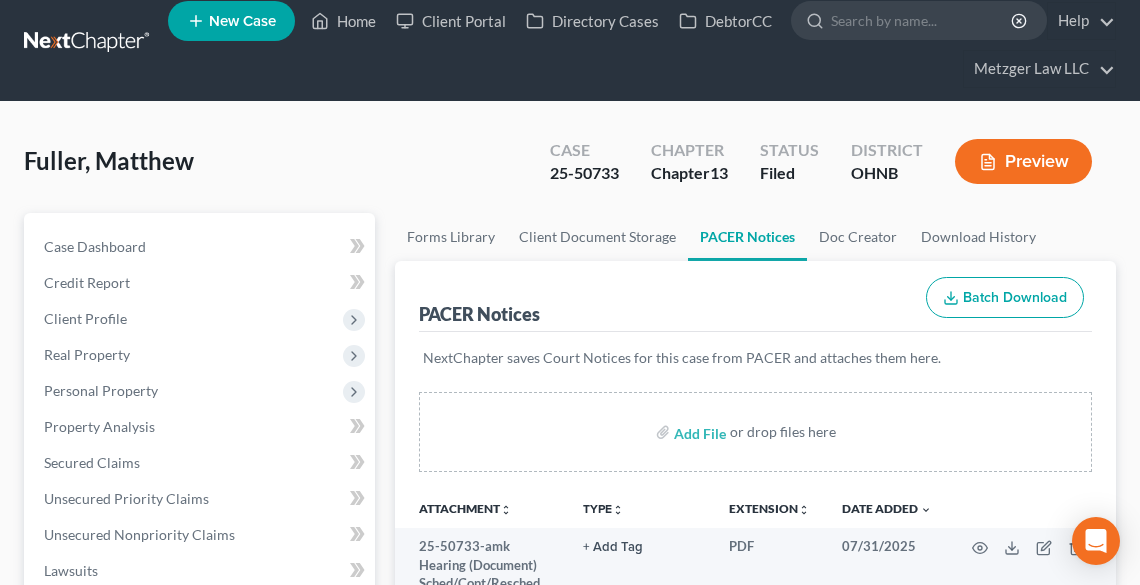 scroll, scrollTop: 0, scrollLeft: 0, axis: both 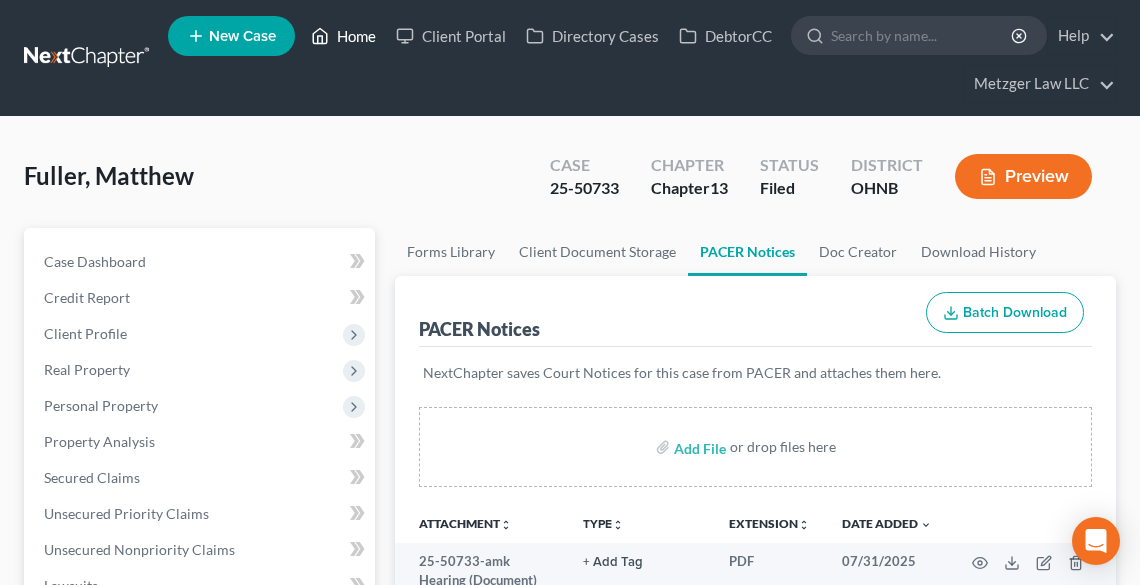 click on "Home" at bounding box center (343, 36) 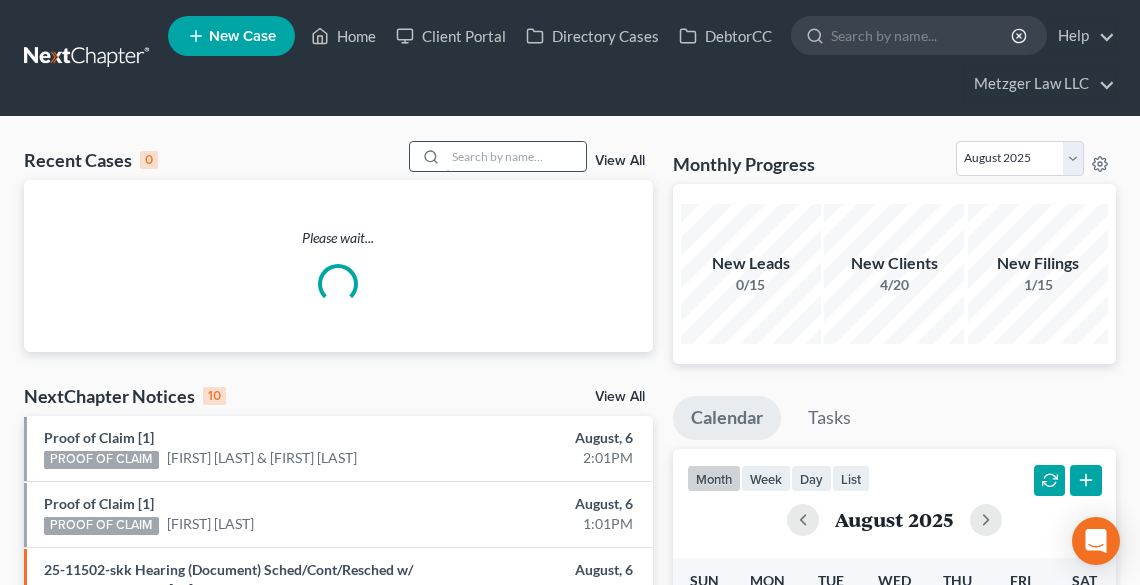 click at bounding box center [516, 156] 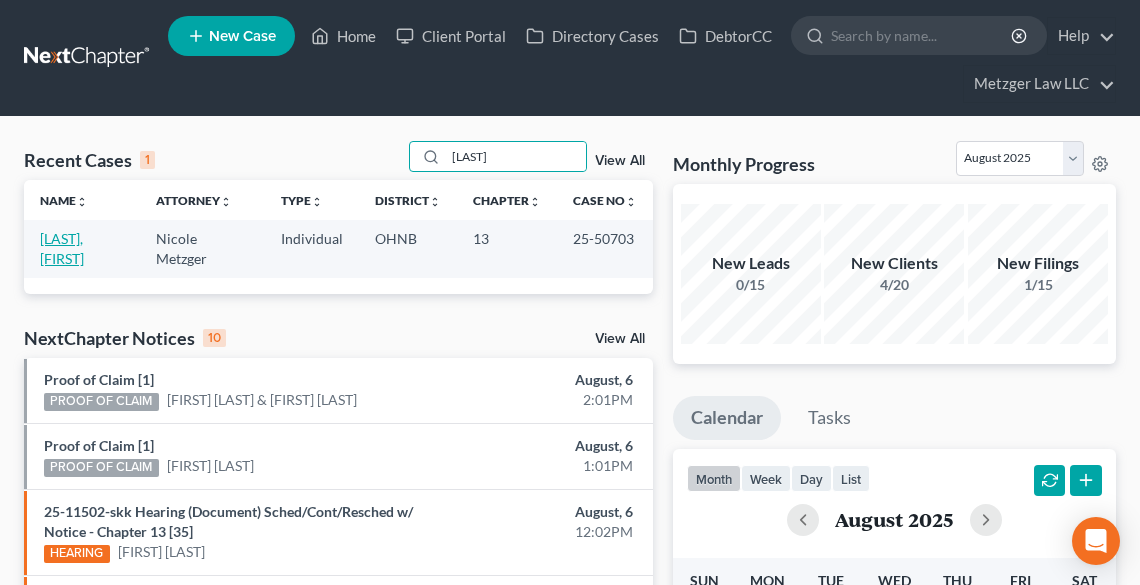 click on "[LAST], [FIRST]" at bounding box center [62, 248] 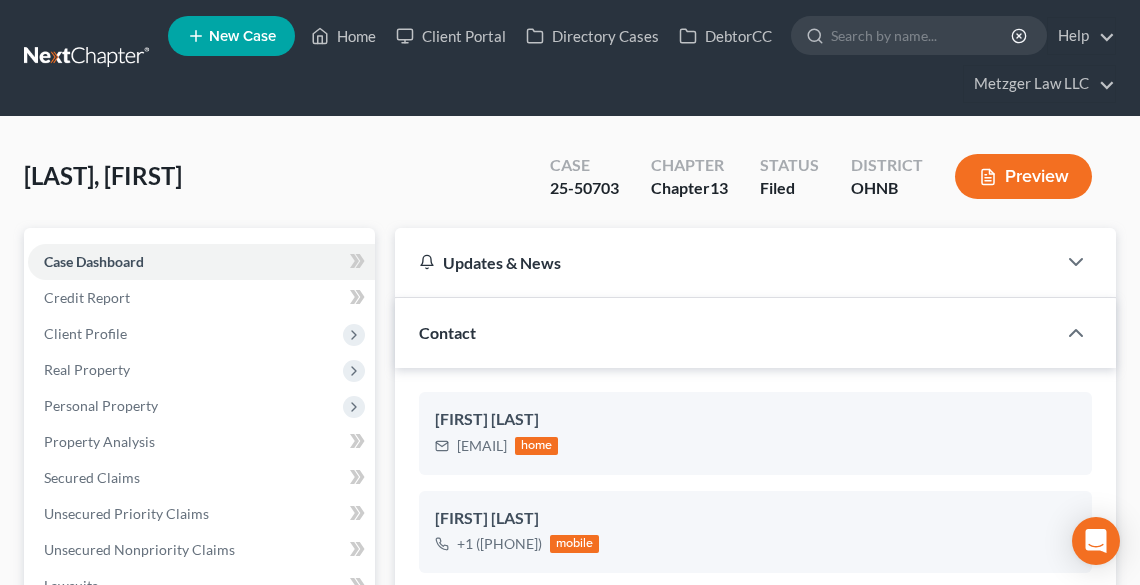 scroll, scrollTop: 712, scrollLeft: 0, axis: vertical 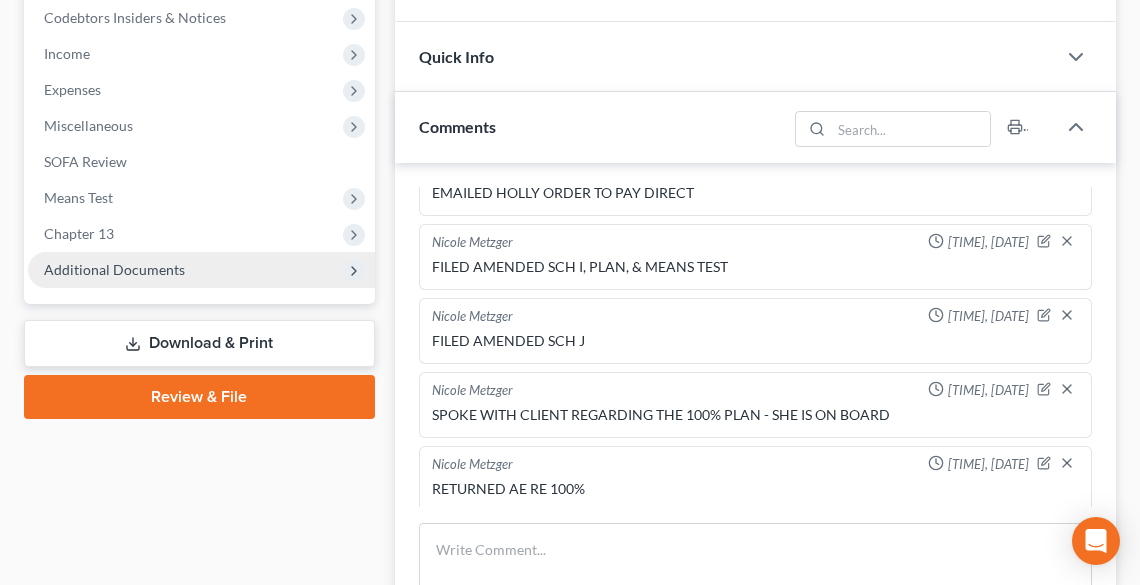 click on "Additional Documents" at bounding box center (114, 269) 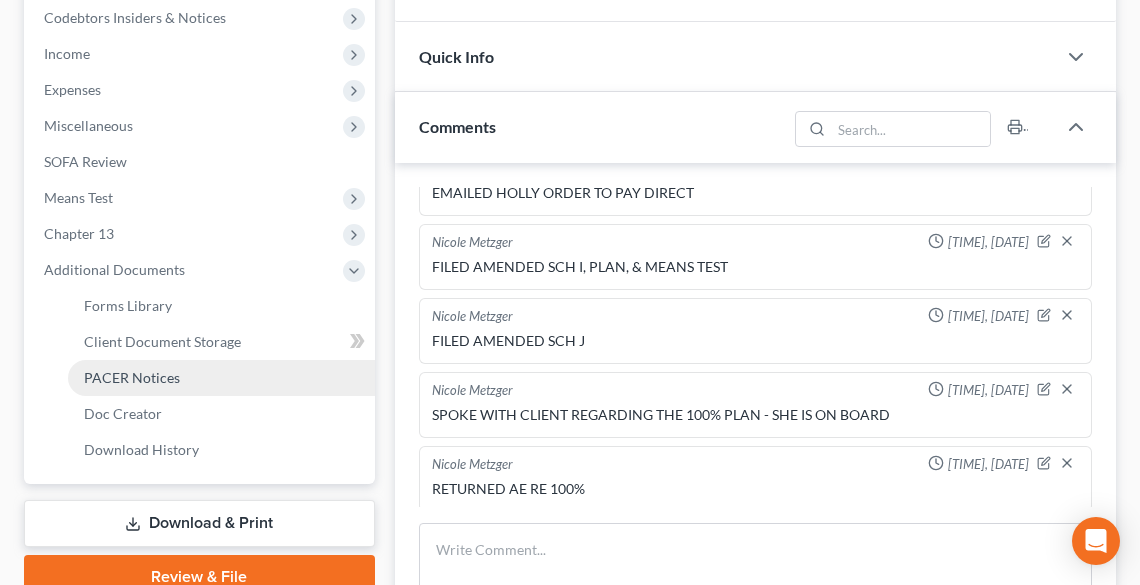click on "PACER Notices" at bounding box center (132, 377) 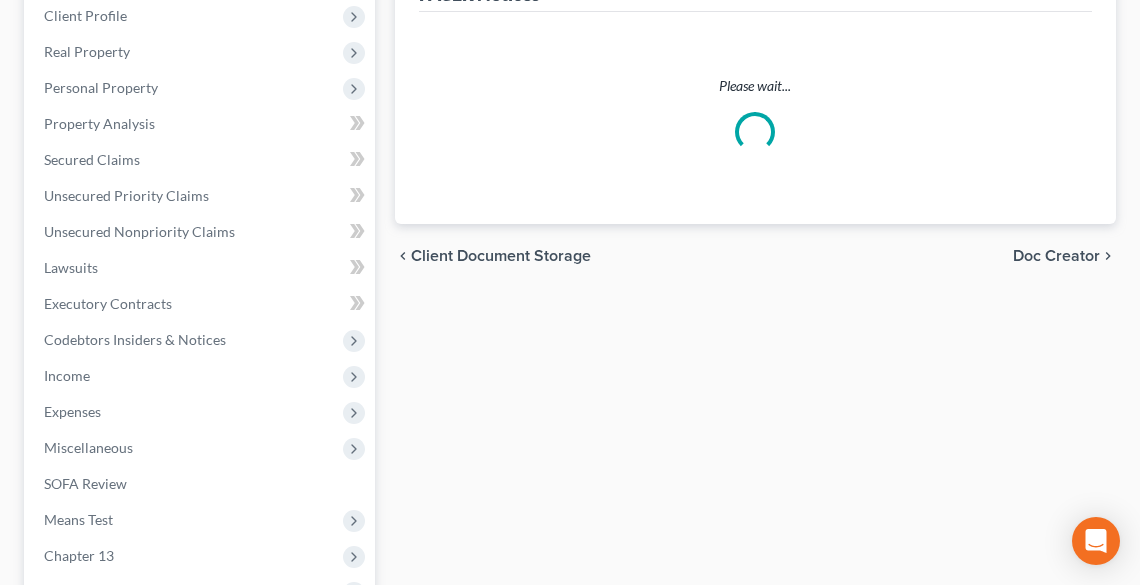 scroll, scrollTop: 320, scrollLeft: 0, axis: vertical 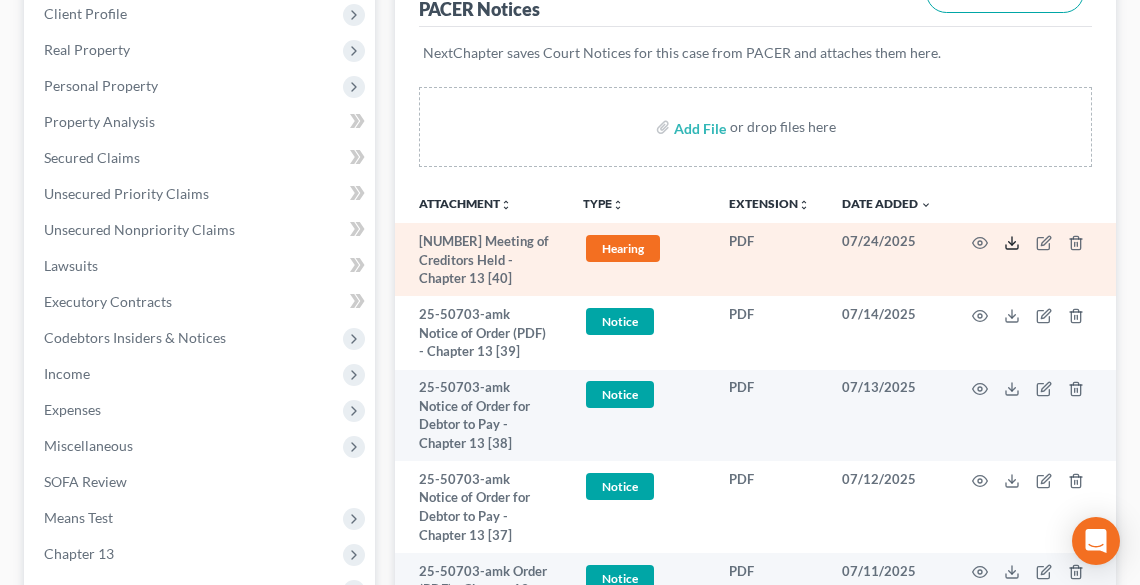 click 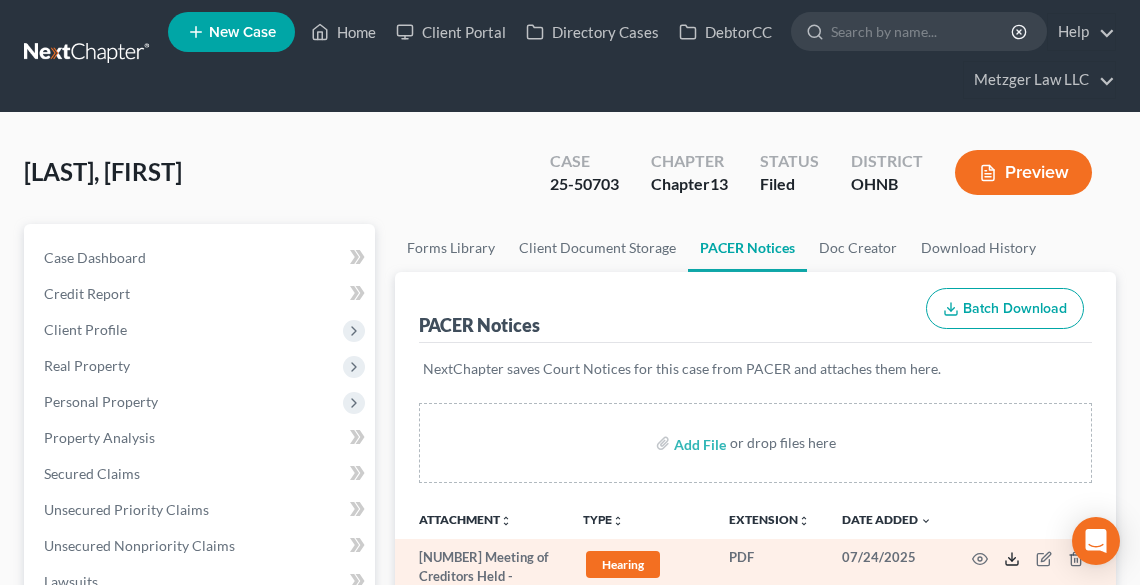 scroll, scrollTop: 0, scrollLeft: 0, axis: both 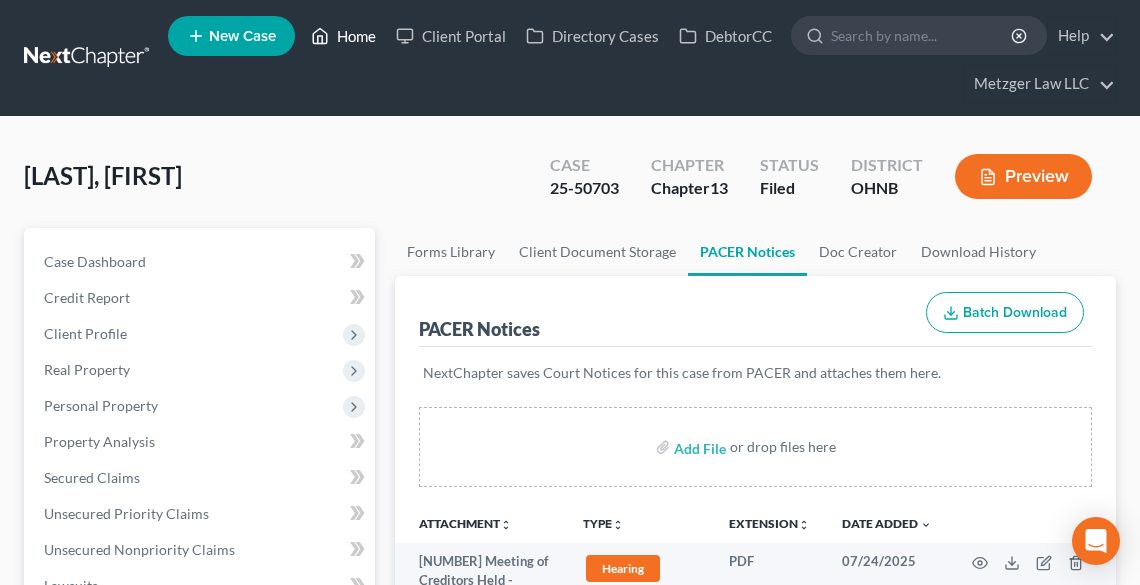 click on "Home" at bounding box center (343, 36) 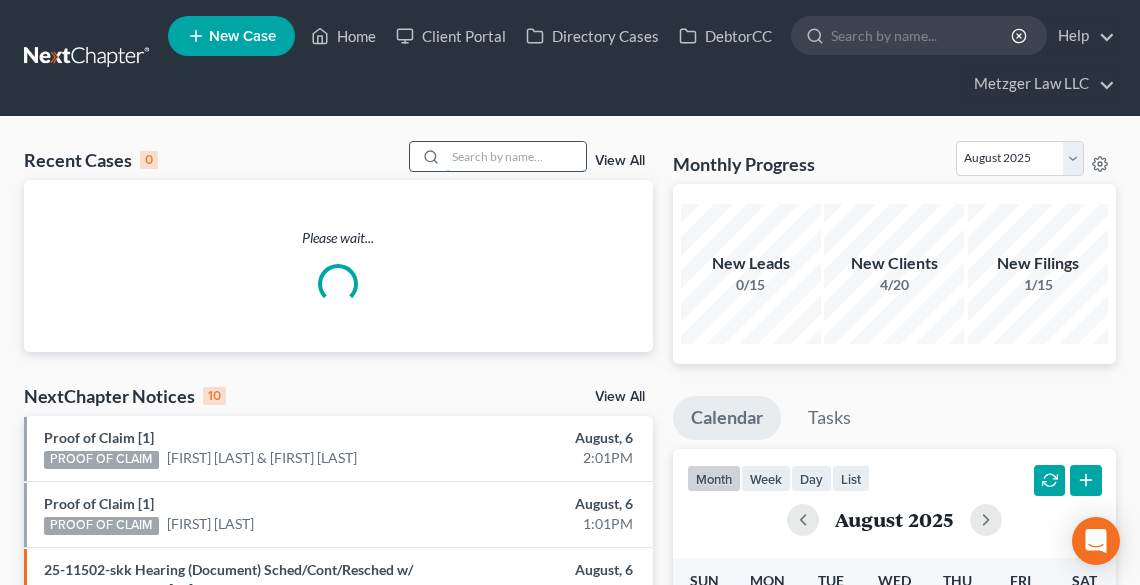 click at bounding box center (516, 156) 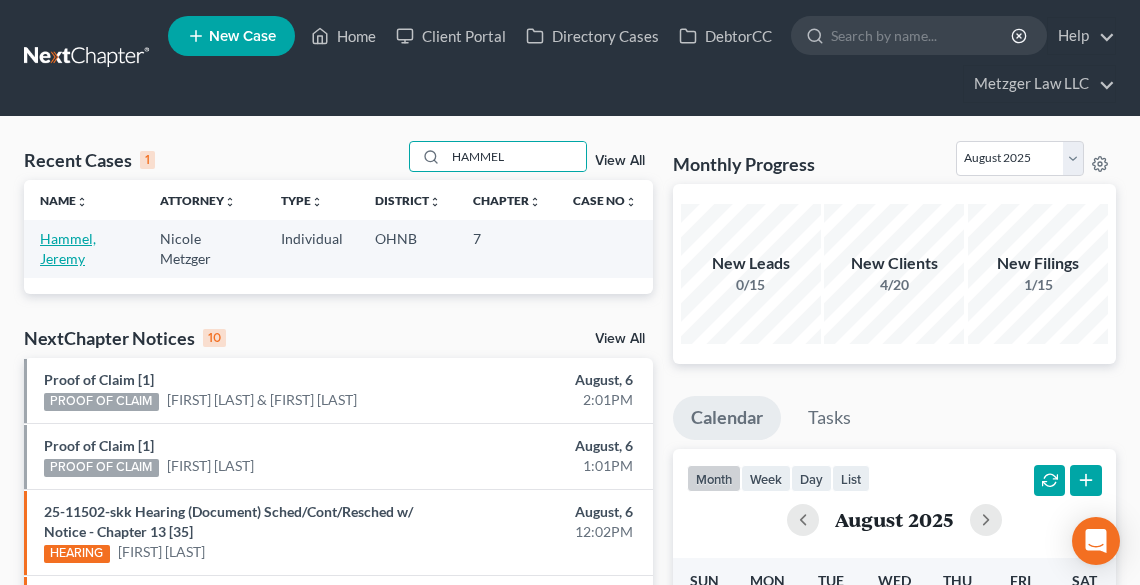 click on "Hammel, Jeremy" at bounding box center (68, 248) 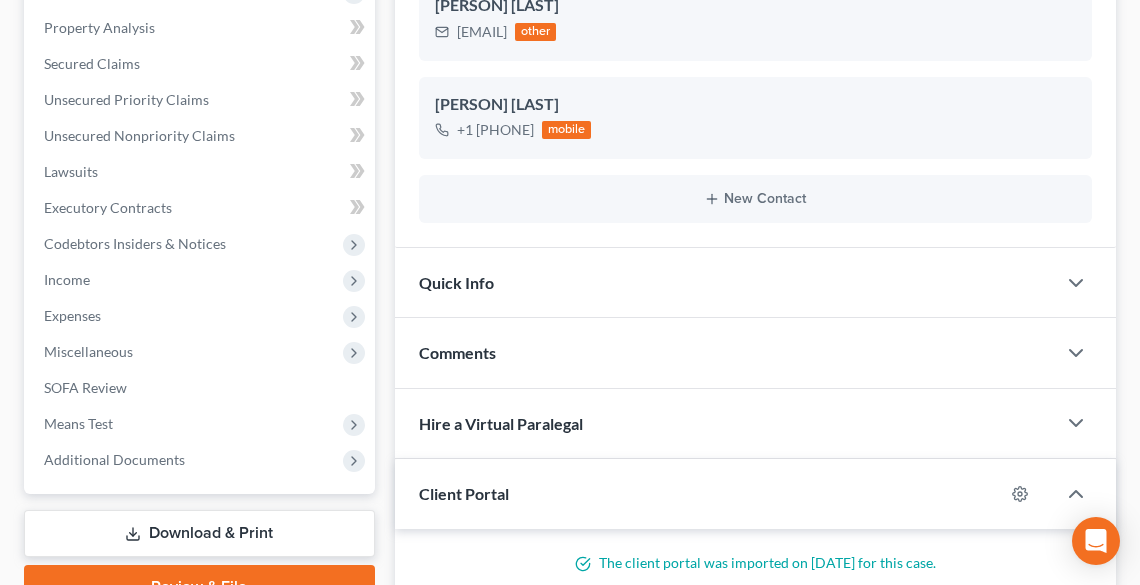 scroll, scrollTop: 640, scrollLeft: 0, axis: vertical 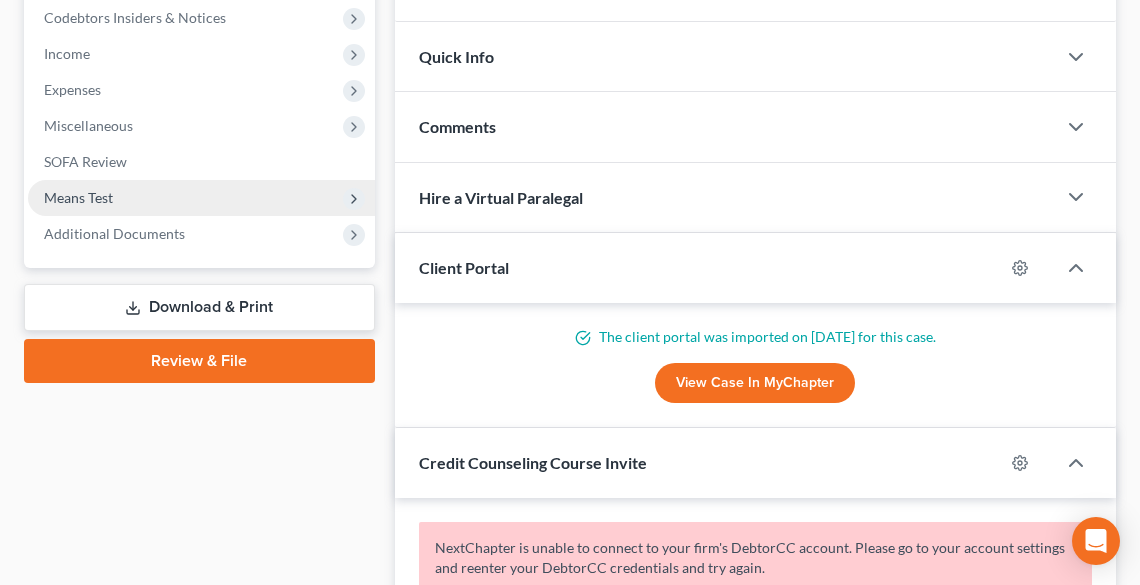 click on "Means Test" at bounding box center [78, 197] 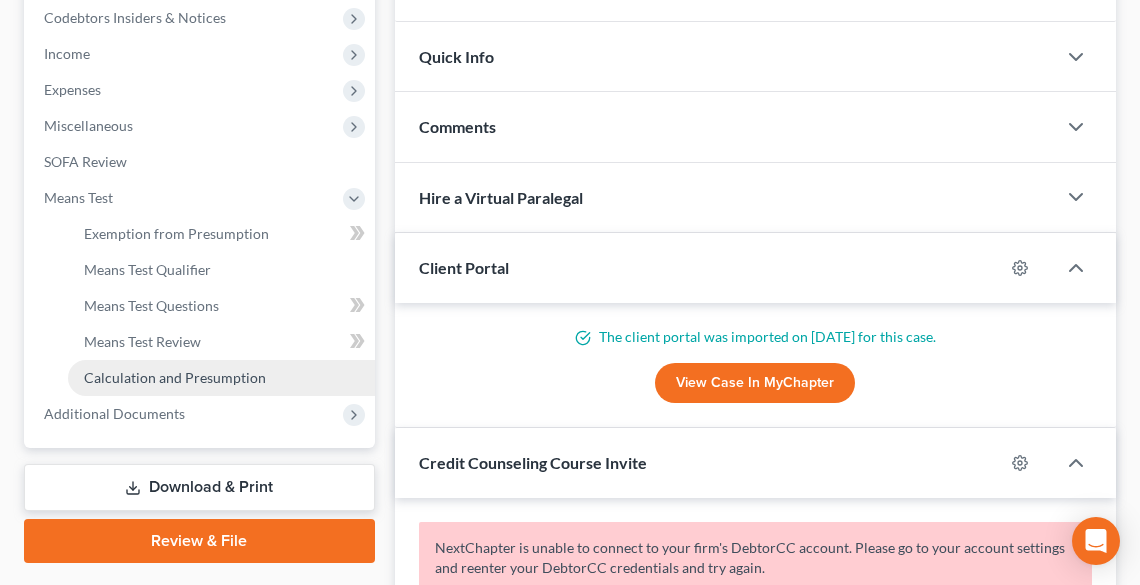click on "Calculation and Presumption" at bounding box center [175, 377] 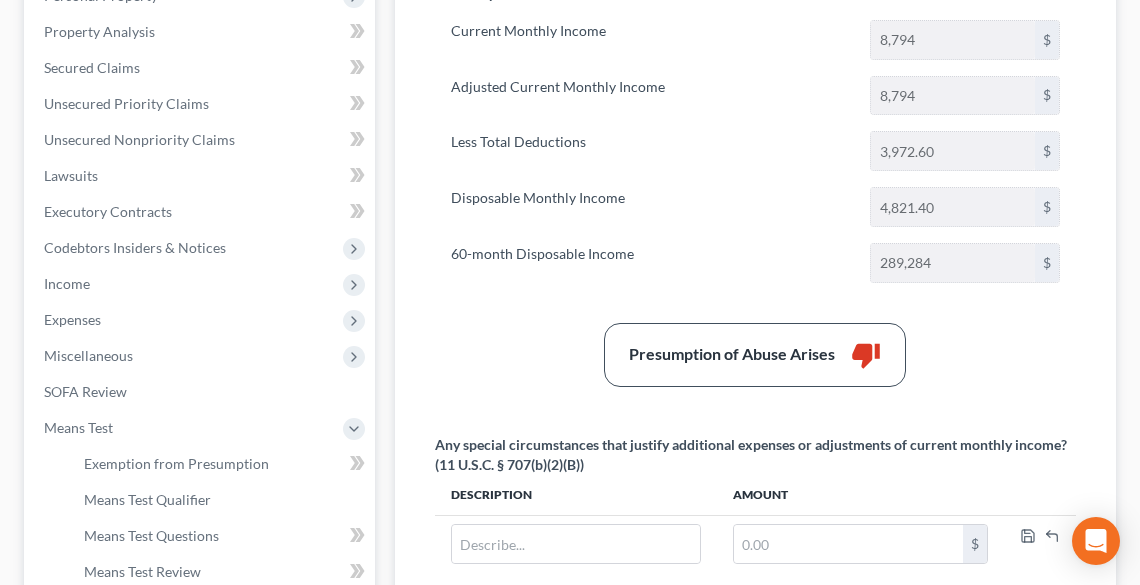 scroll, scrollTop: 480, scrollLeft: 0, axis: vertical 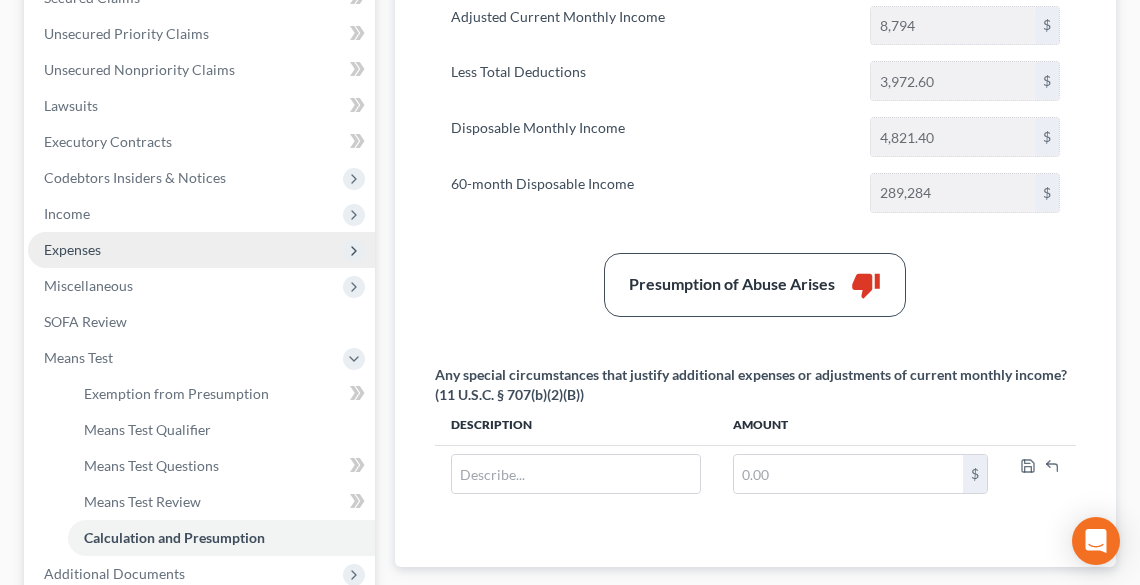 click on "Expenses" at bounding box center (72, 249) 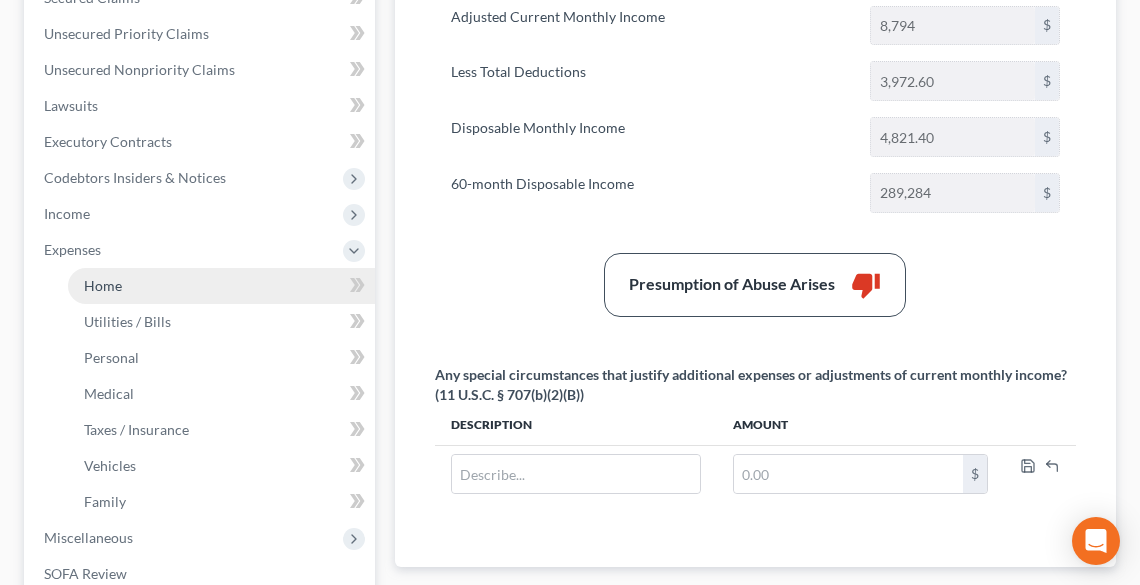 click on "Home" at bounding box center (103, 285) 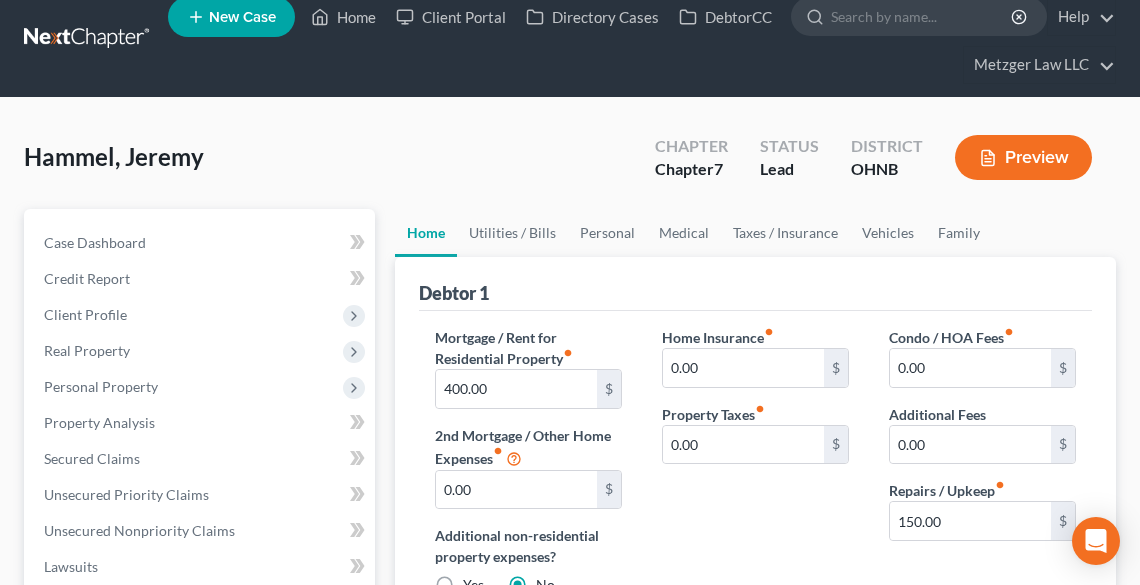 scroll, scrollTop: 0, scrollLeft: 0, axis: both 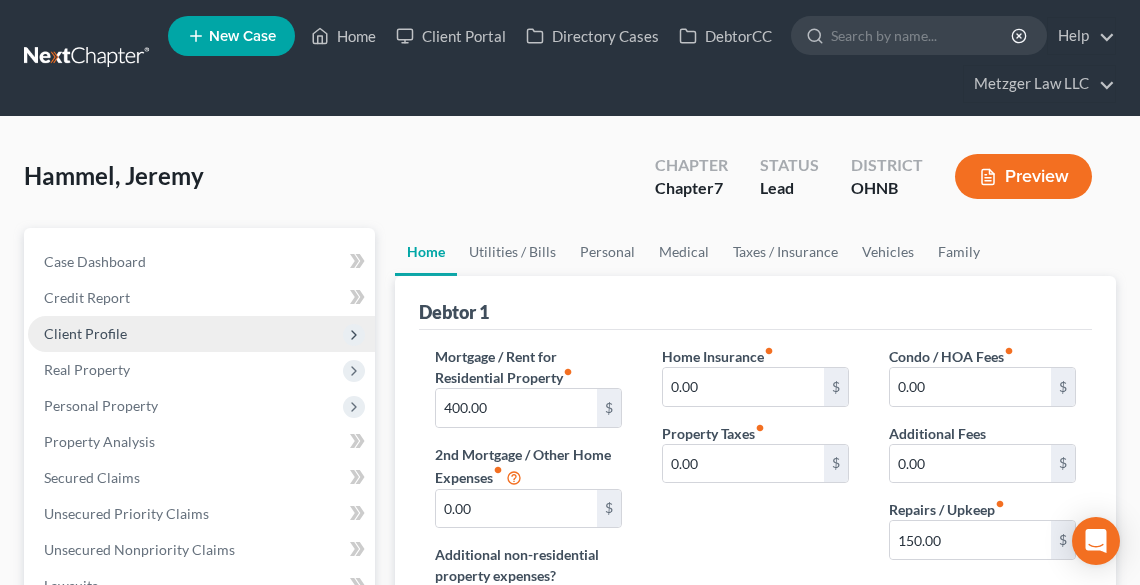 click on "Client Profile" at bounding box center (85, 333) 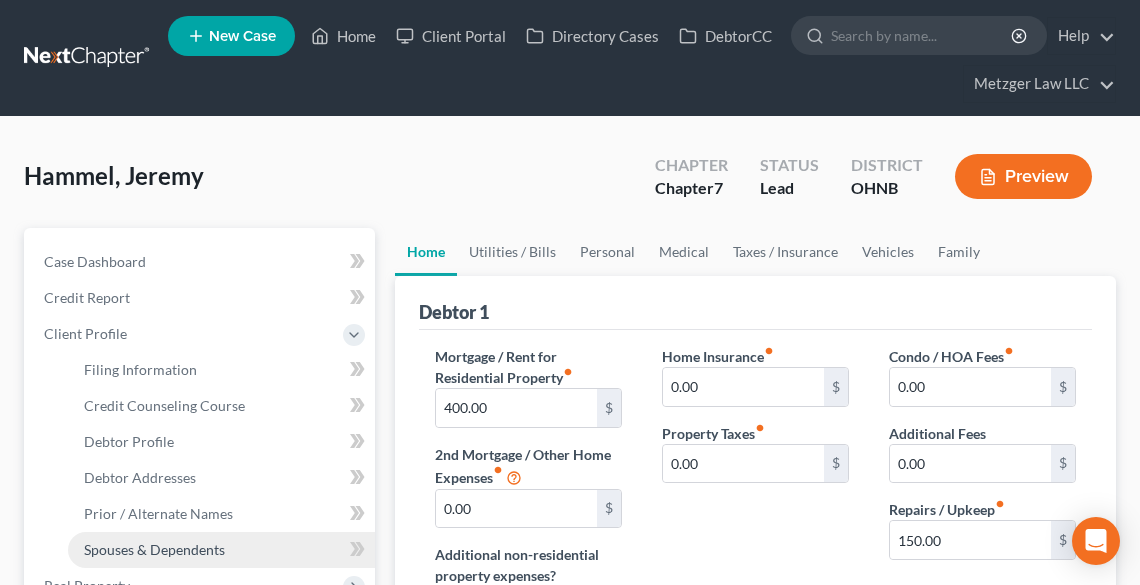 click on "Spouses & Dependents" at bounding box center (154, 549) 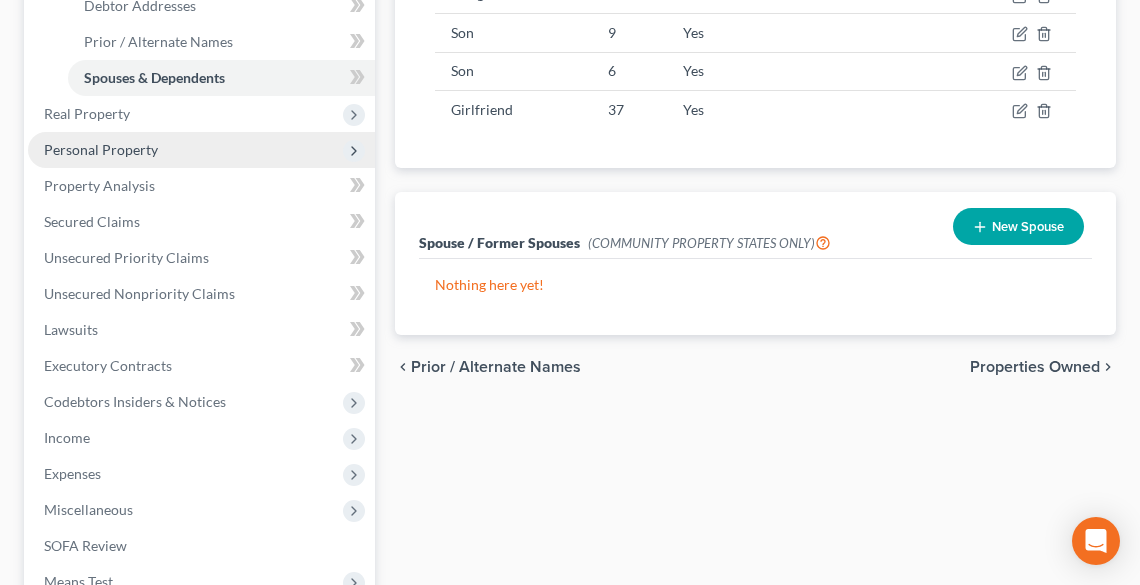 scroll, scrollTop: 480, scrollLeft: 0, axis: vertical 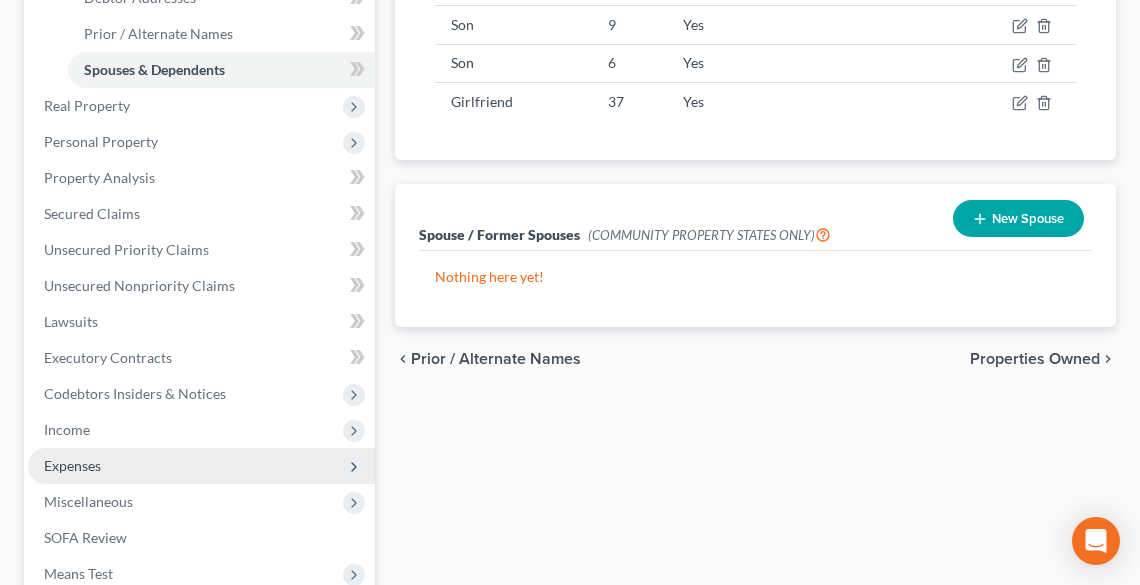 click on "Expenses" at bounding box center (201, 466) 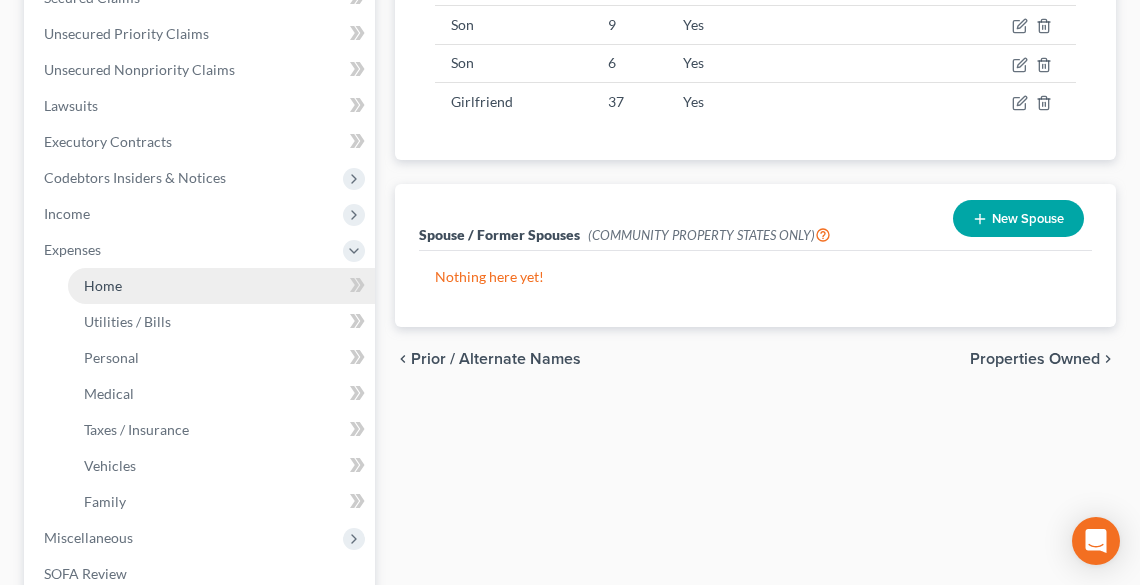 click on "Home" at bounding box center [103, 285] 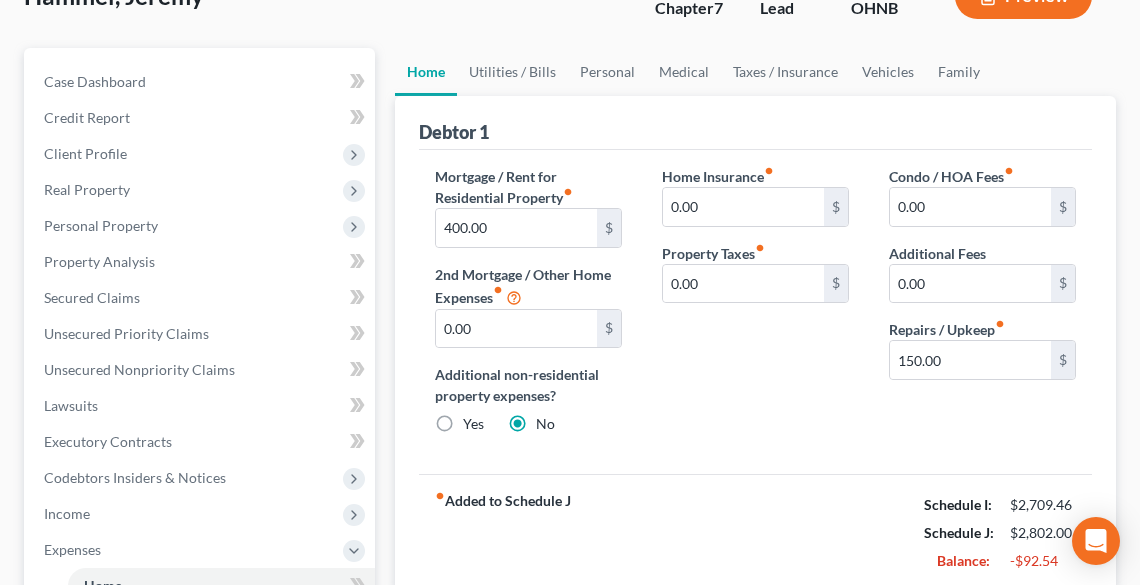 scroll, scrollTop: 0, scrollLeft: 0, axis: both 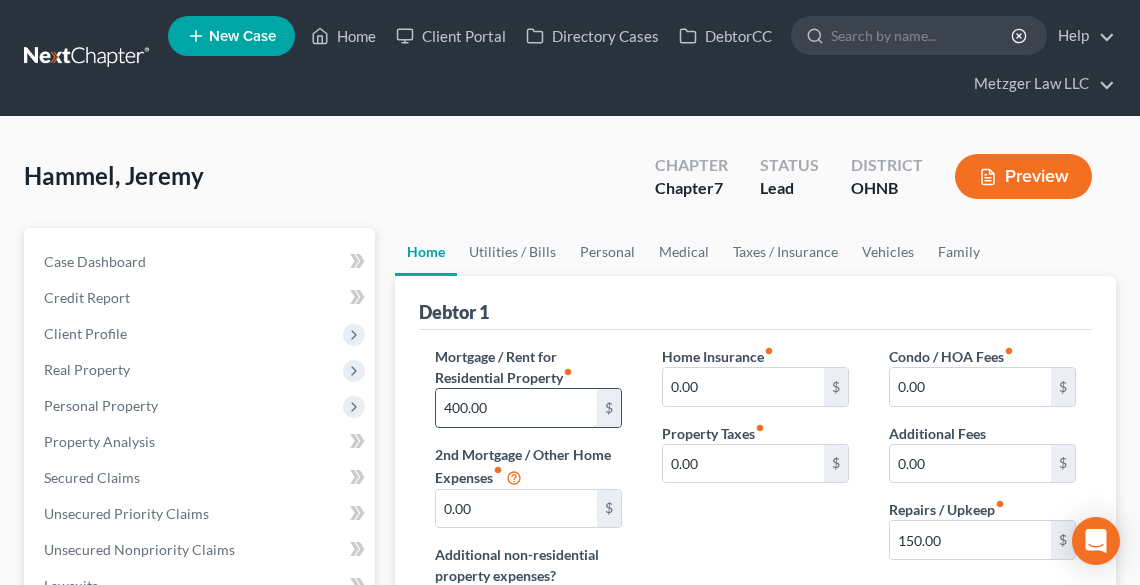 click on "400.00" at bounding box center (516, 408) 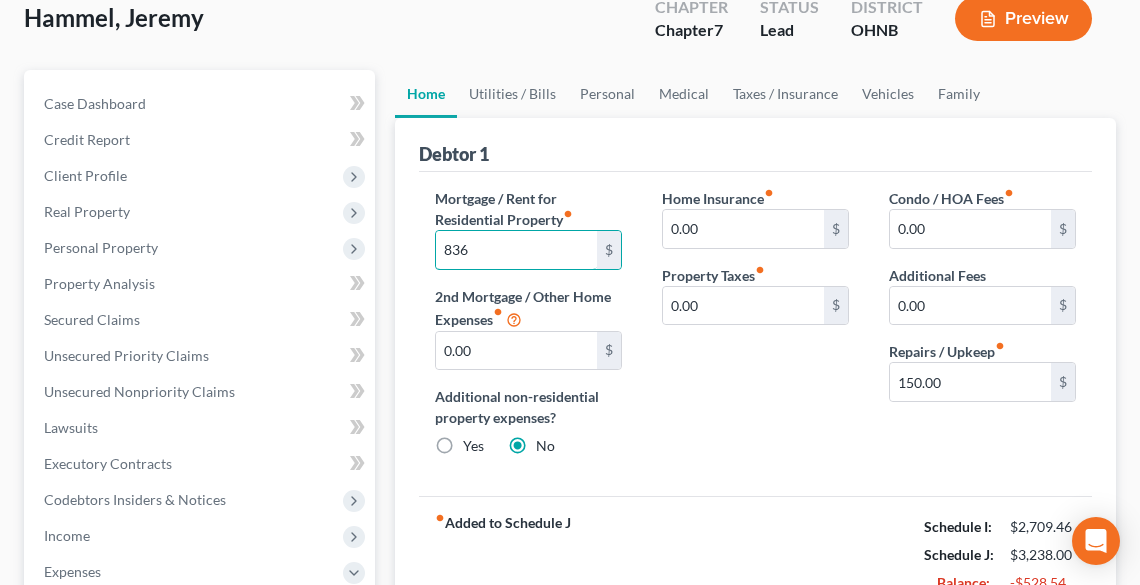 scroll, scrollTop: 160, scrollLeft: 0, axis: vertical 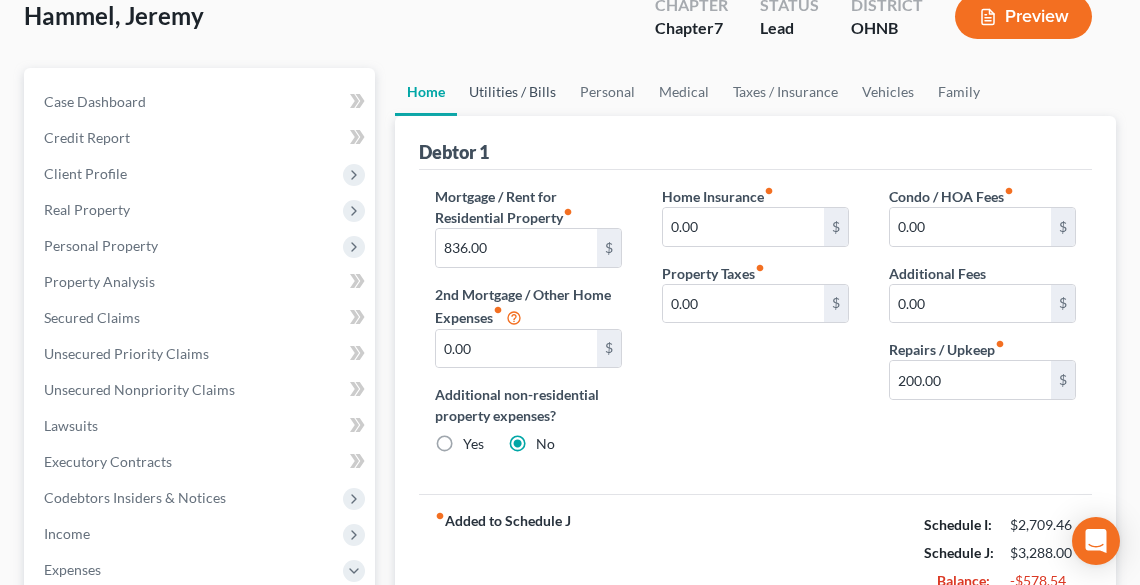 click on "Utilities / Bills" at bounding box center [512, 92] 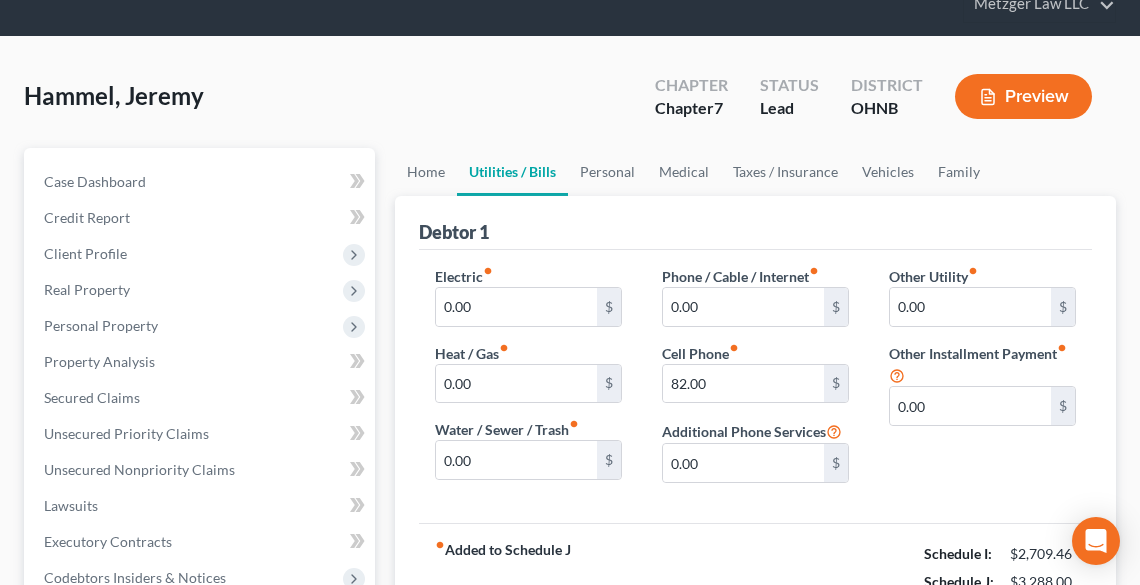 scroll, scrollTop: 0, scrollLeft: 0, axis: both 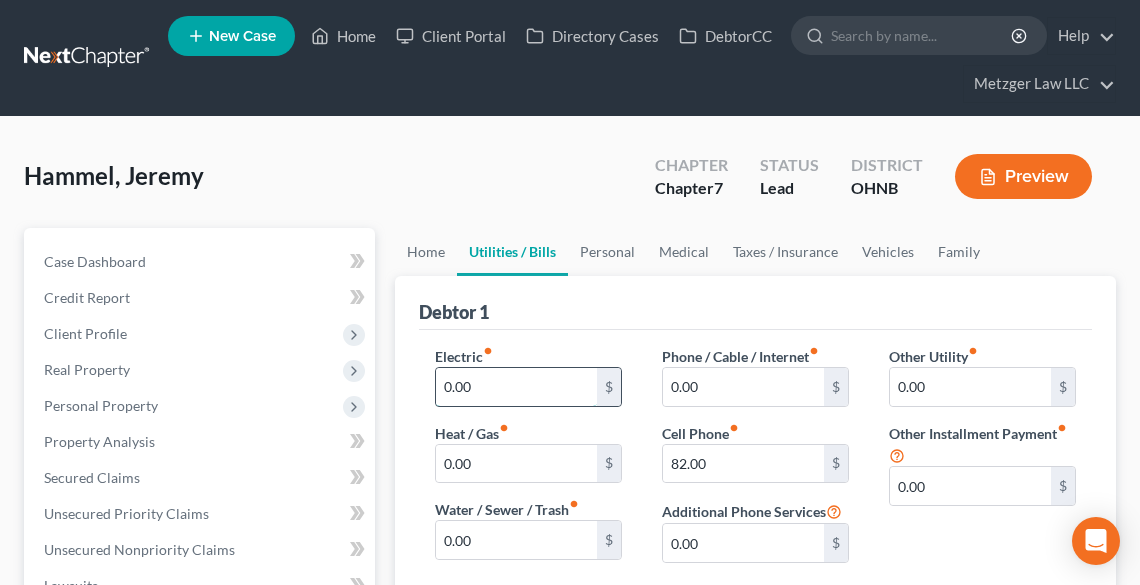 click on "0.00" at bounding box center (516, 387) 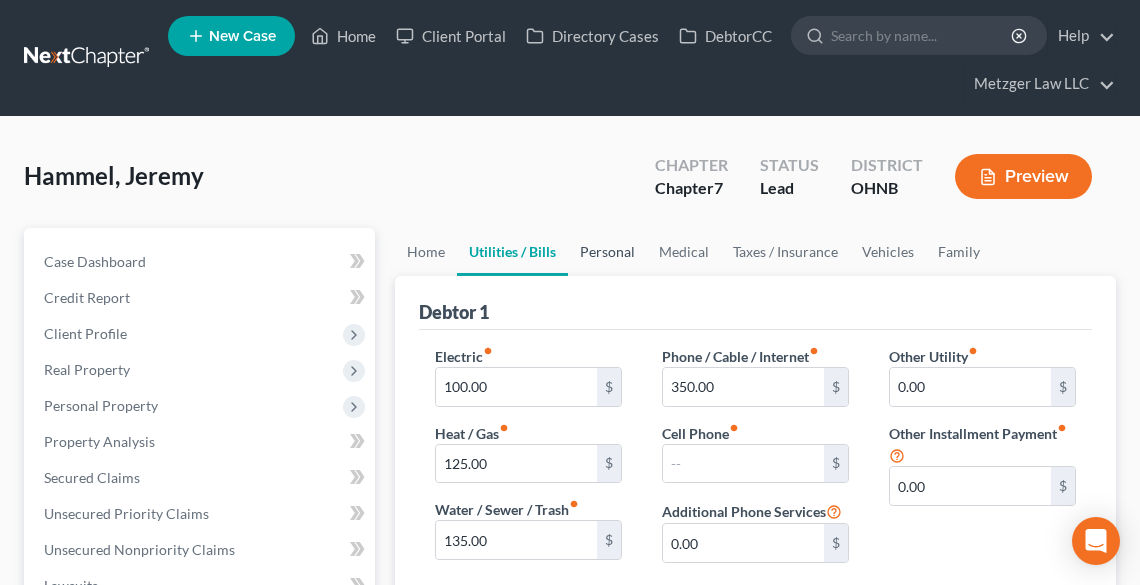click on "Personal" at bounding box center [607, 252] 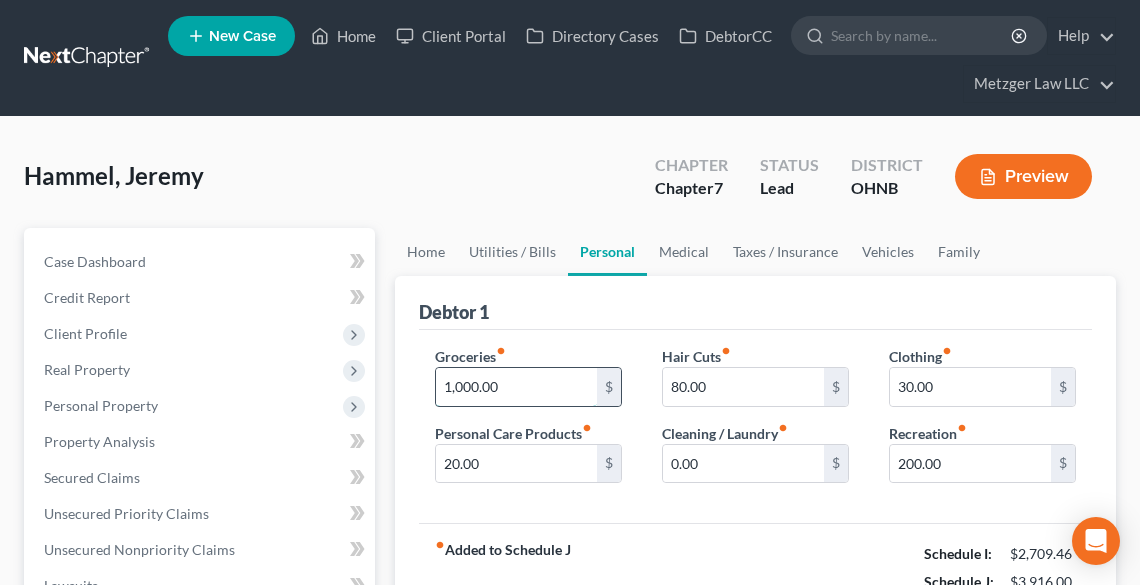 click on "1,000.00" at bounding box center (516, 387) 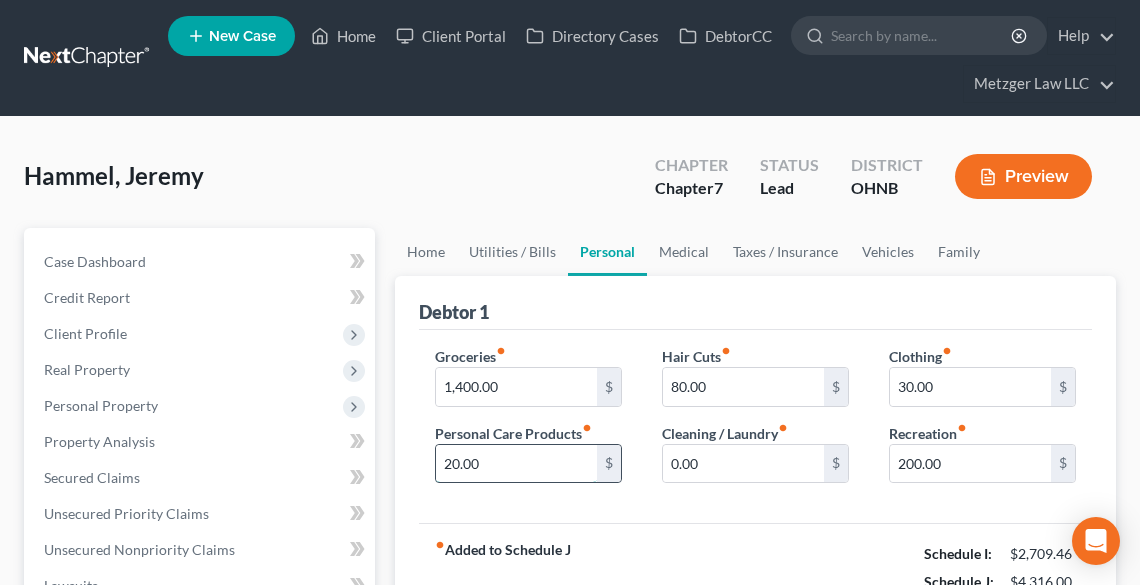 click on "20.00" at bounding box center [516, 464] 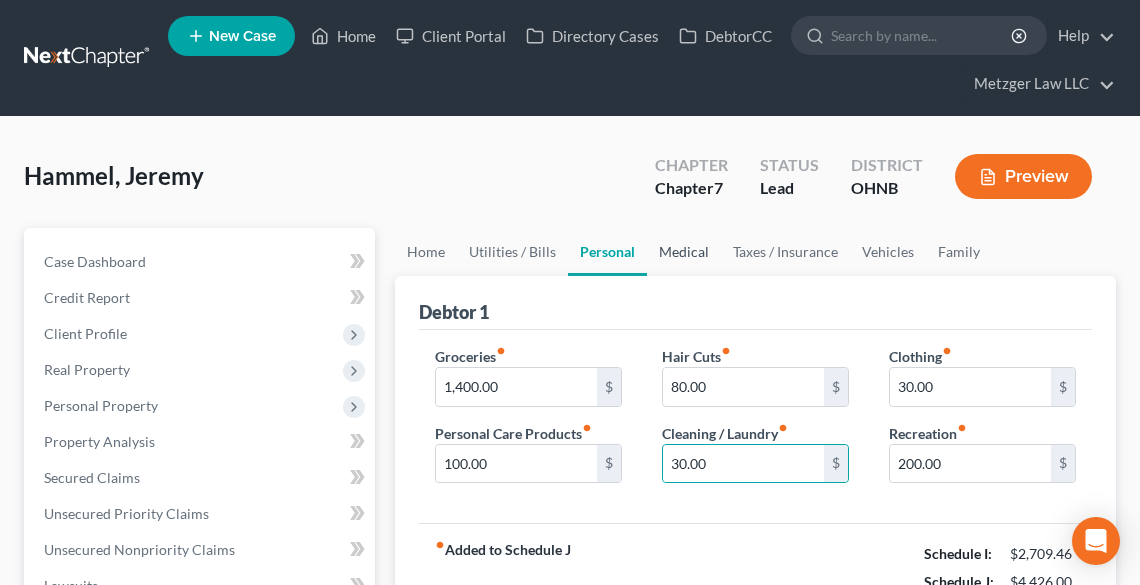 click on "Medical" at bounding box center [684, 252] 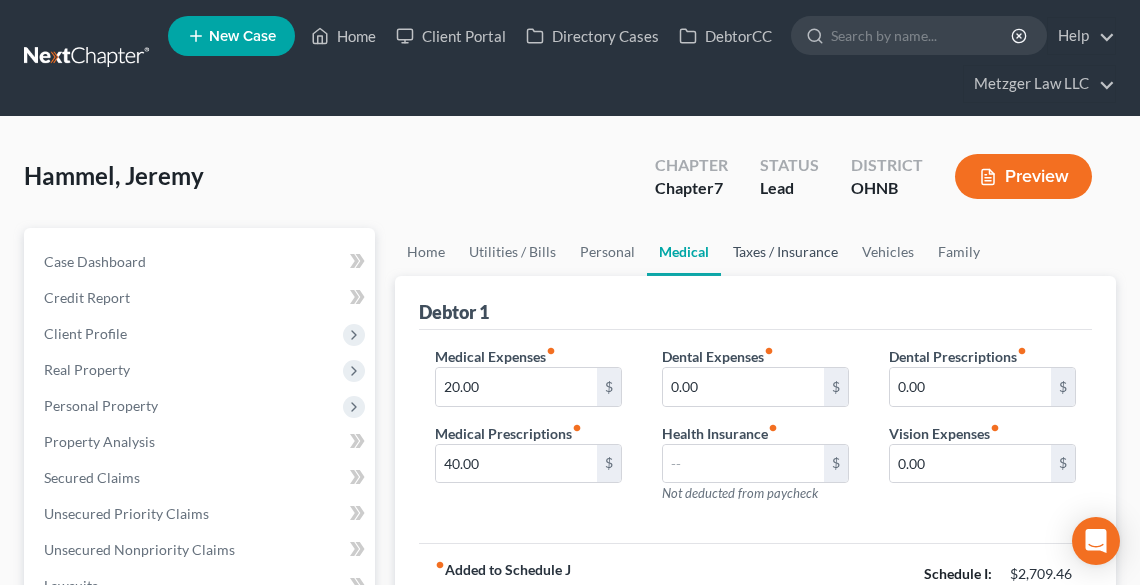 click on "Taxes / Insurance" at bounding box center [785, 252] 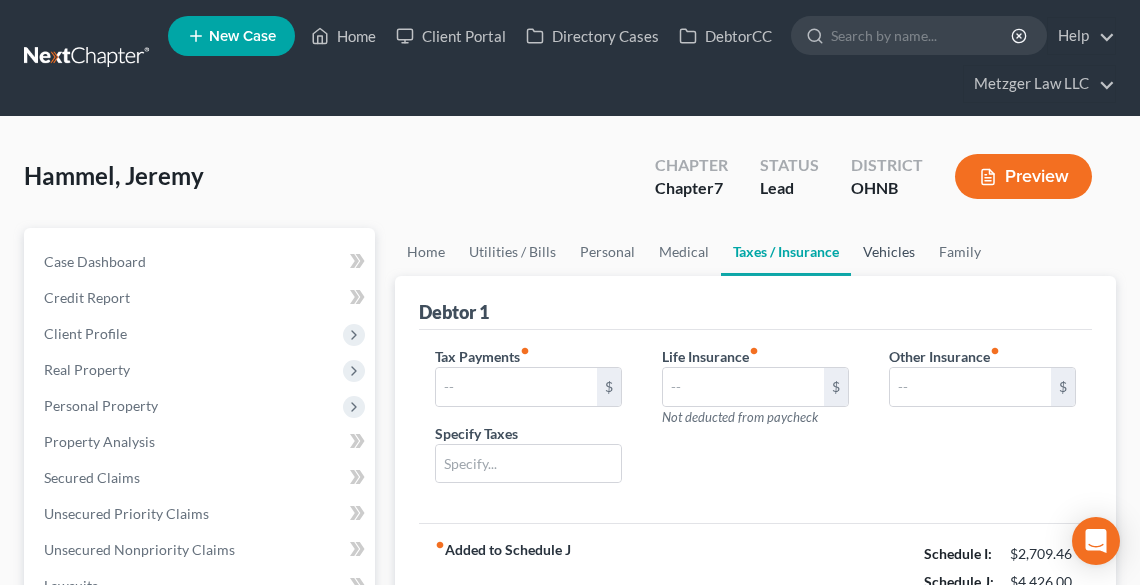 click on "Vehicles" at bounding box center (889, 252) 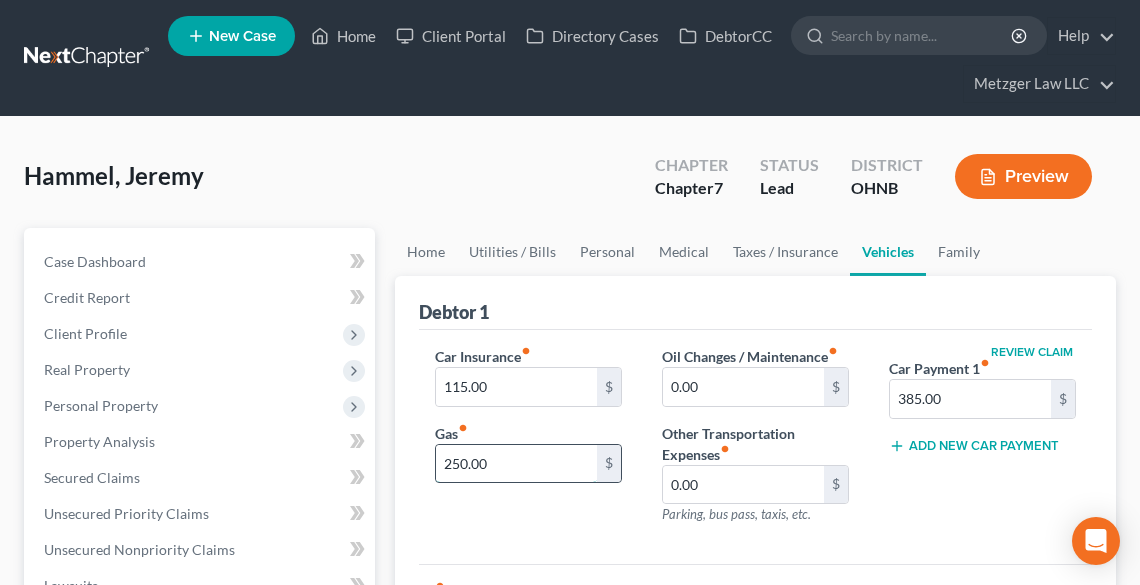 click on "250.00" at bounding box center [516, 464] 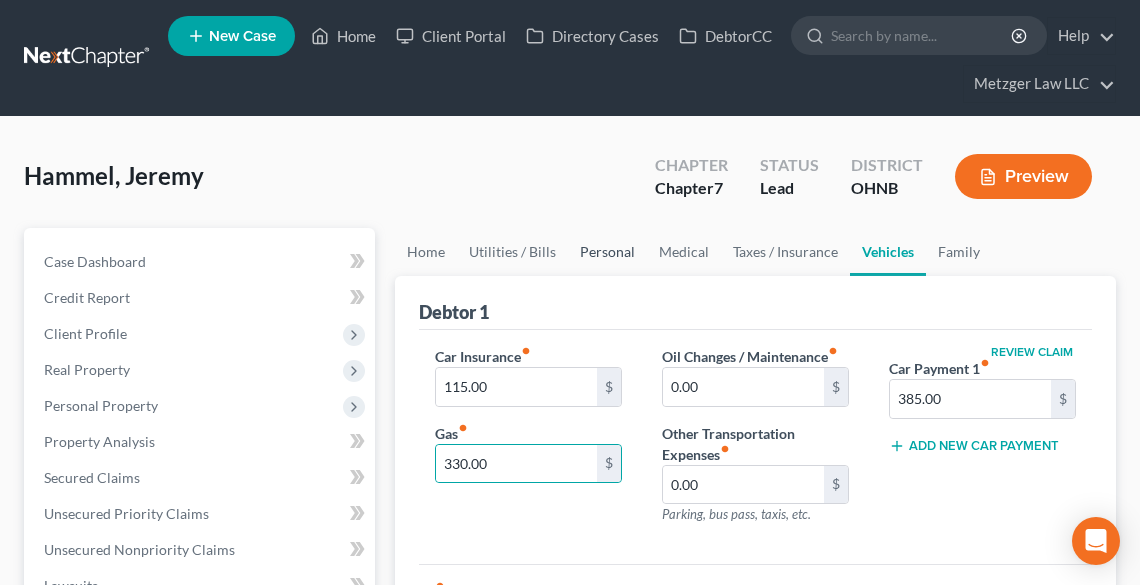 click on "Personal" at bounding box center (607, 252) 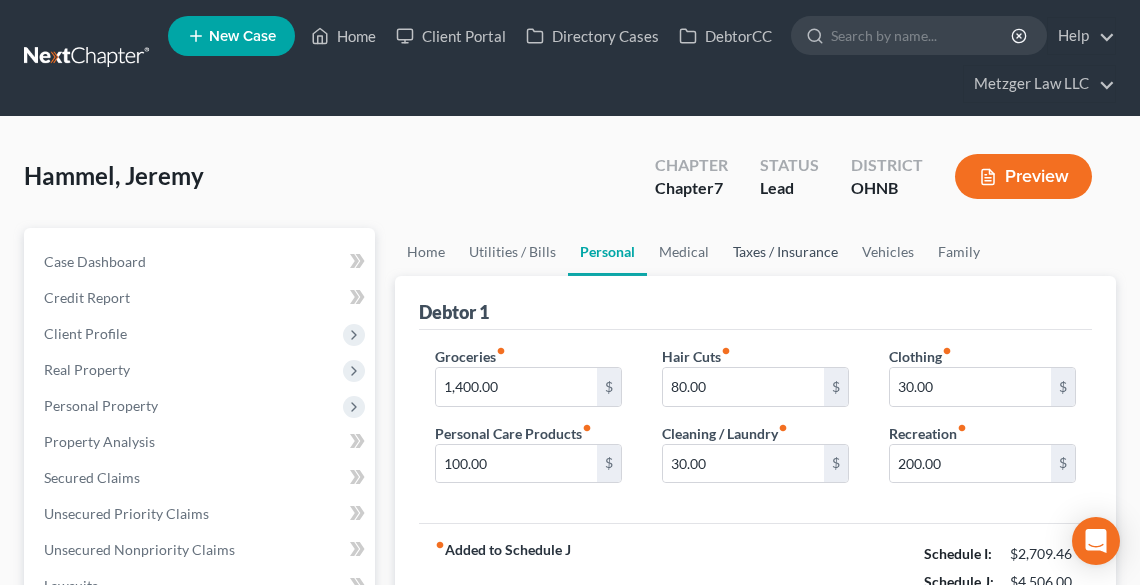click on "Taxes / Insurance" at bounding box center [785, 252] 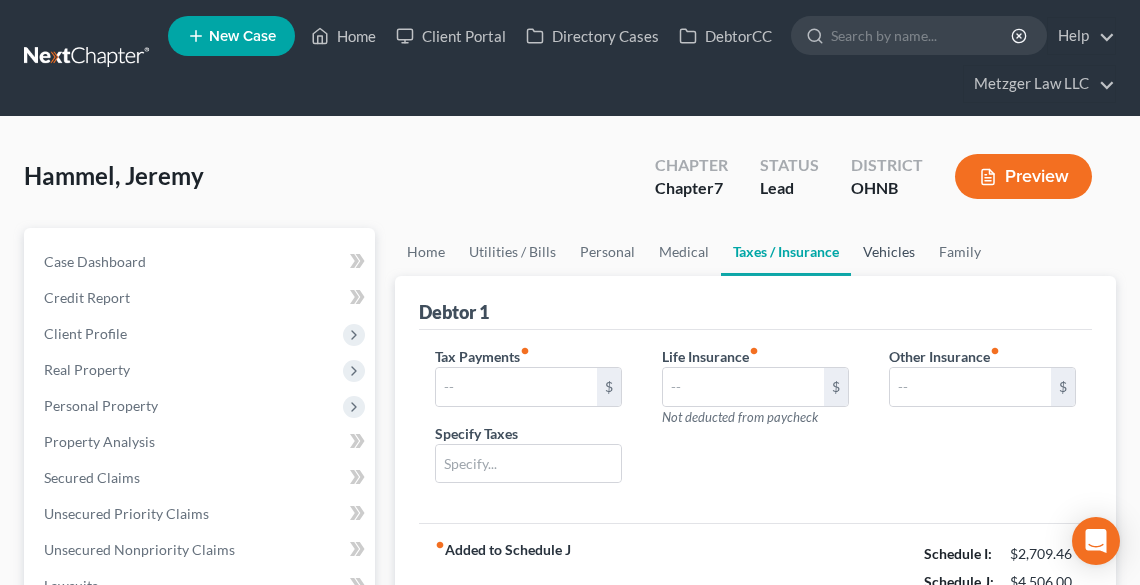 click on "Vehicles" at bounding box center (889, 252) 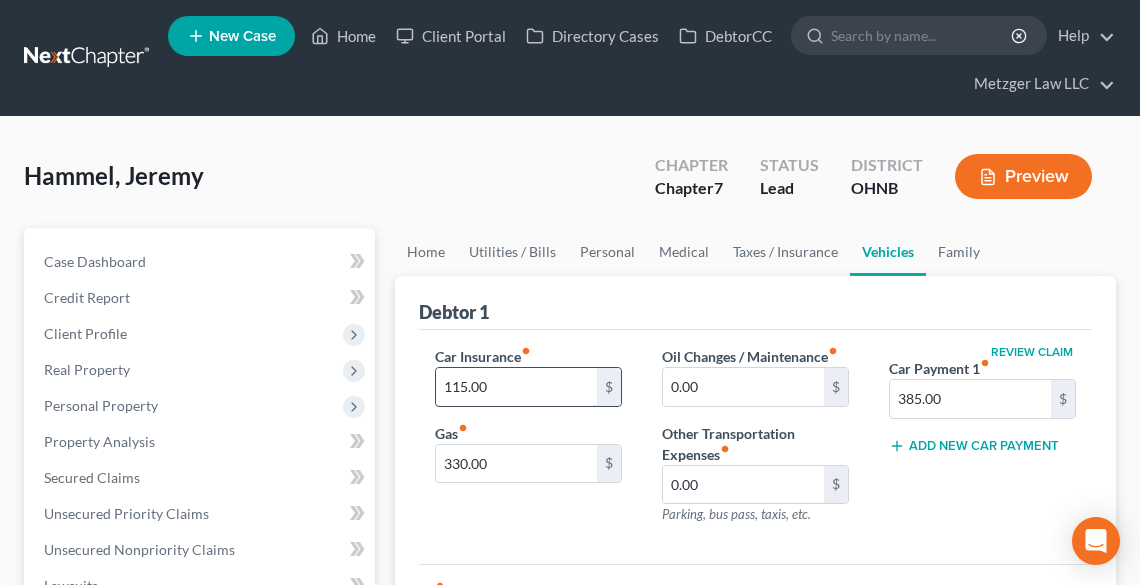click on "115.00" at bounding box center [516, 387] 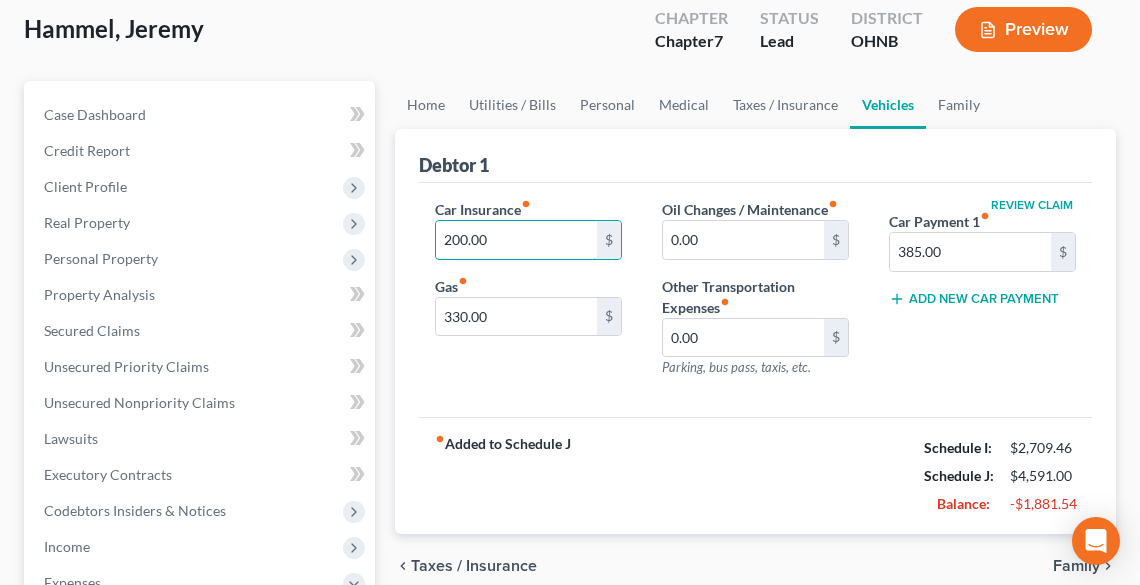 scroll, scrollTop: 160, scrollLeft: 0, axis: vertical 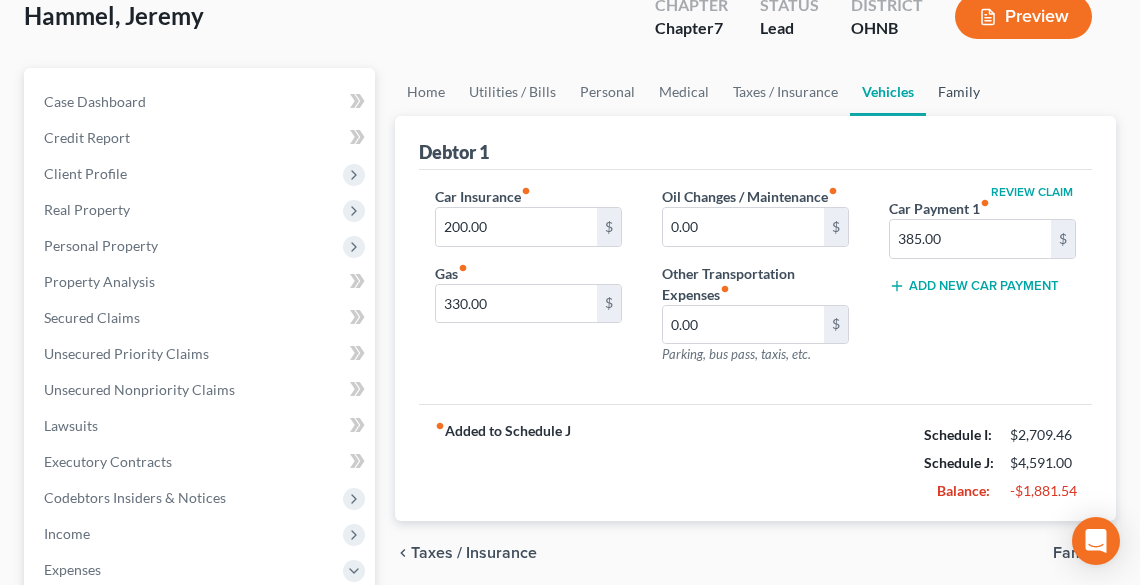 click on "Family" at bounding box center (959, 92) 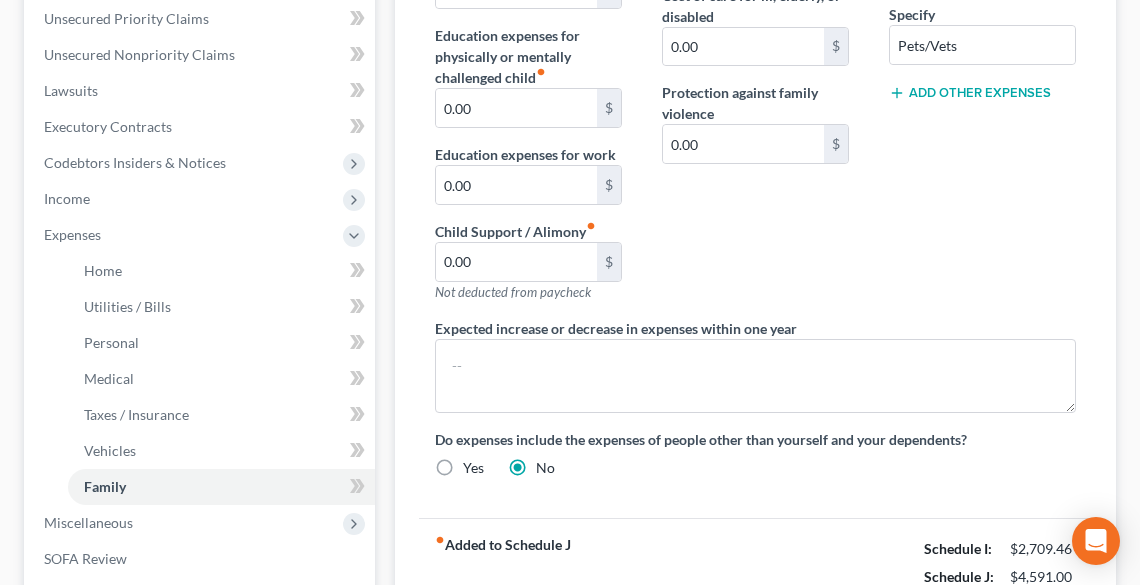 scroll, scrollTop: 720, scrollLeft: 0, axis: vertical 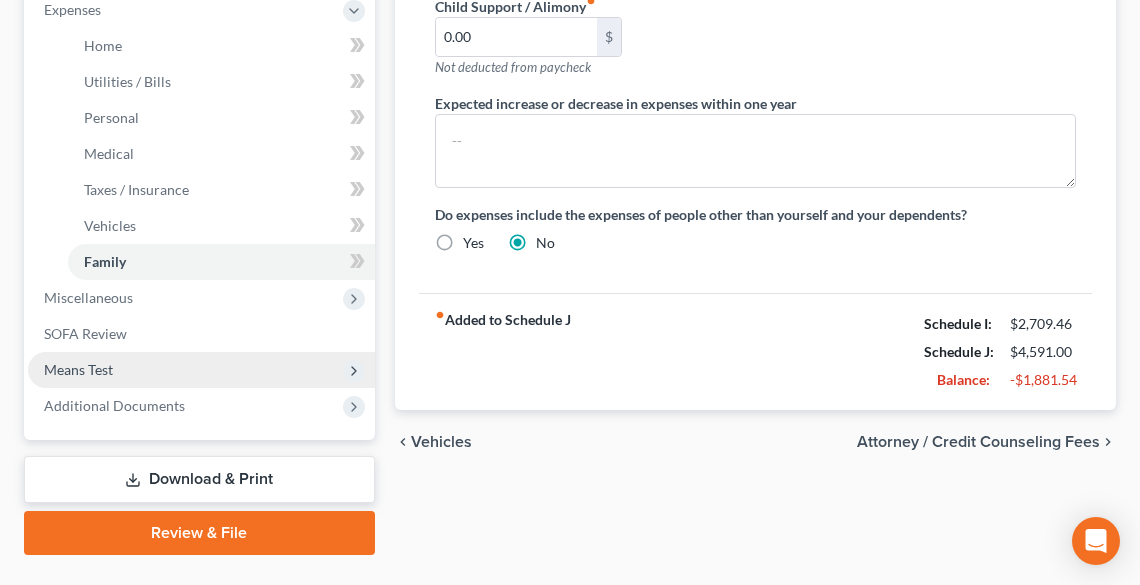 click on "Means Test" at bounding box center (201, 370) 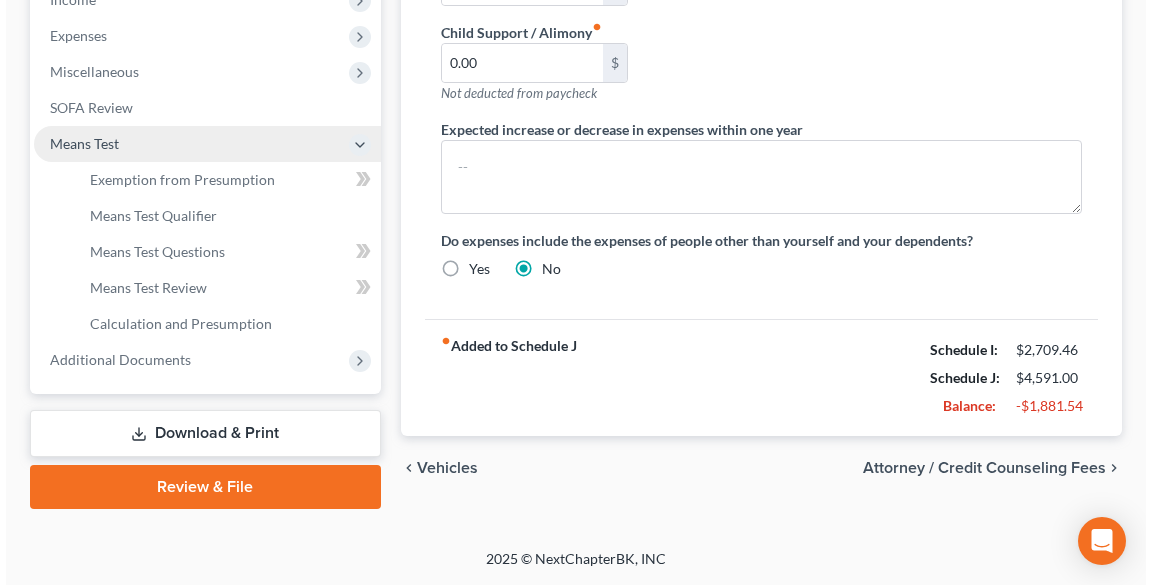 scroll, scrollTop: 692, scrollLeft: 0, axis: vertical 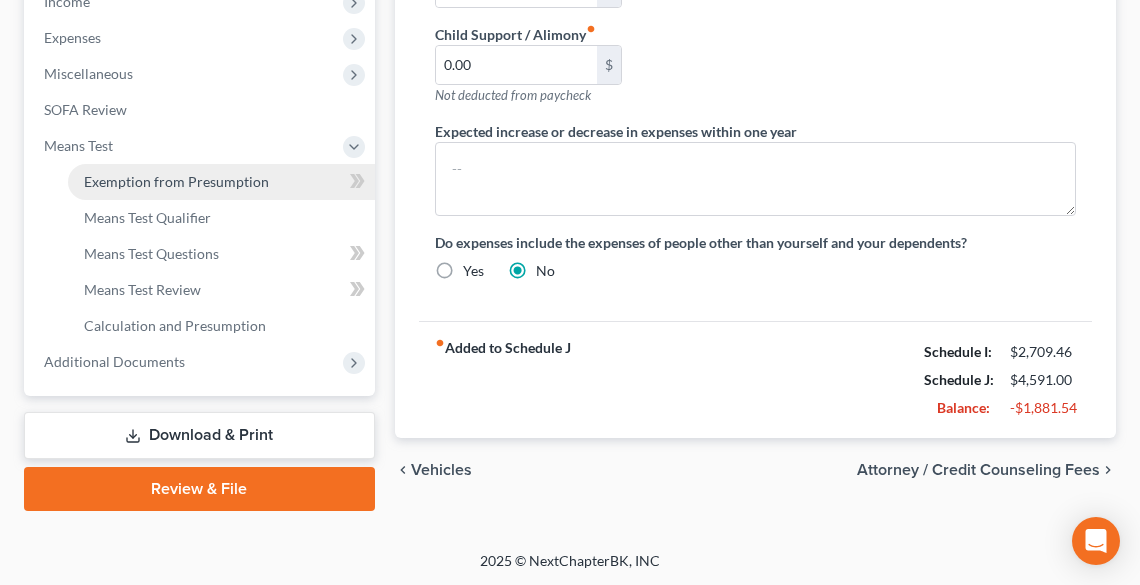 click on "Exemption from Presumption" at bounding box center (176, 181) 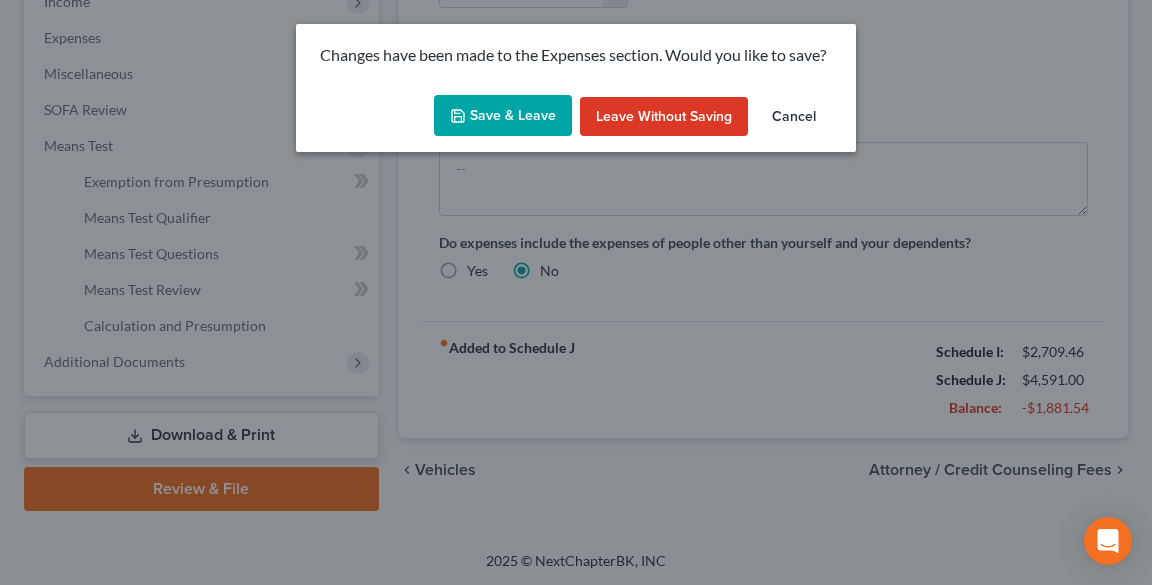 click on "Save & Leave" at bounding box center [503, 116] 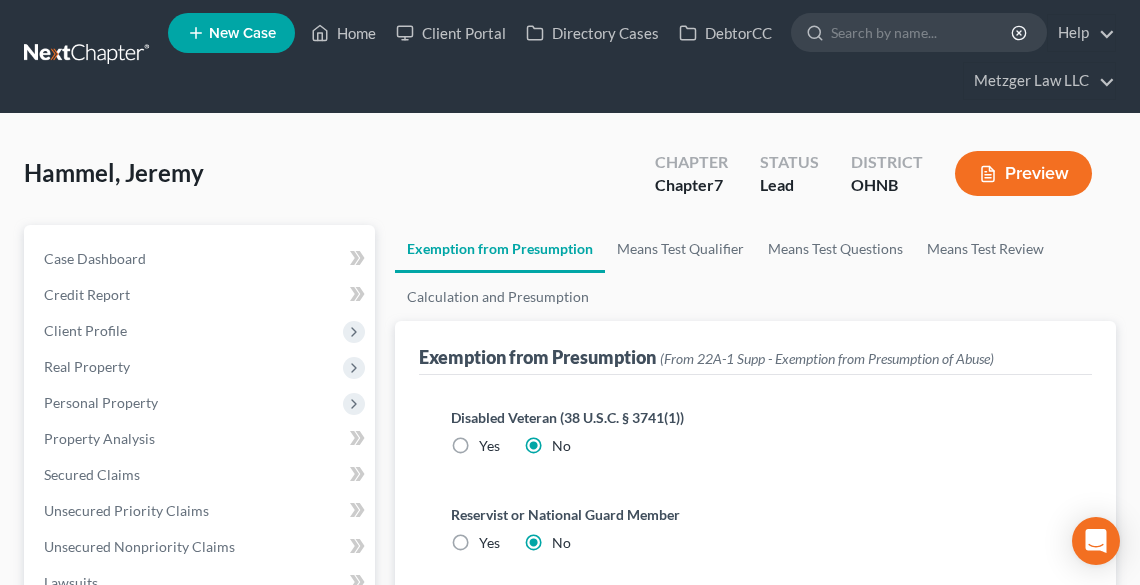 scroll, scrollTop: 0, scrollLeft: 0, axis: both 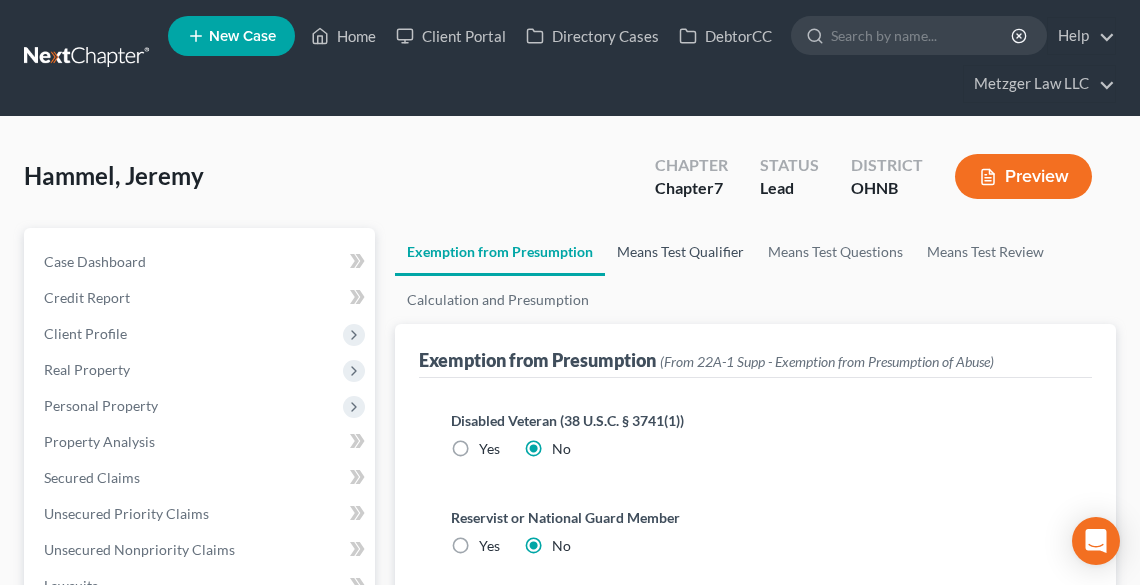 click on "Means Test Qualifier" at bounding box center [680, 252] 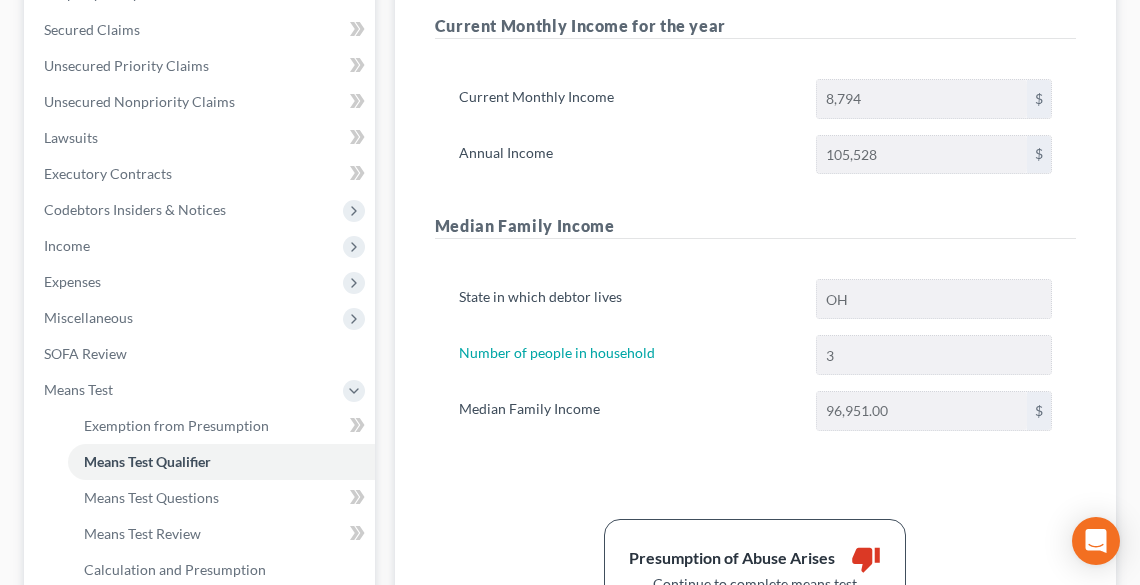 scroll, scrollTop: 400, scrollLeft: 0, axis: vertical 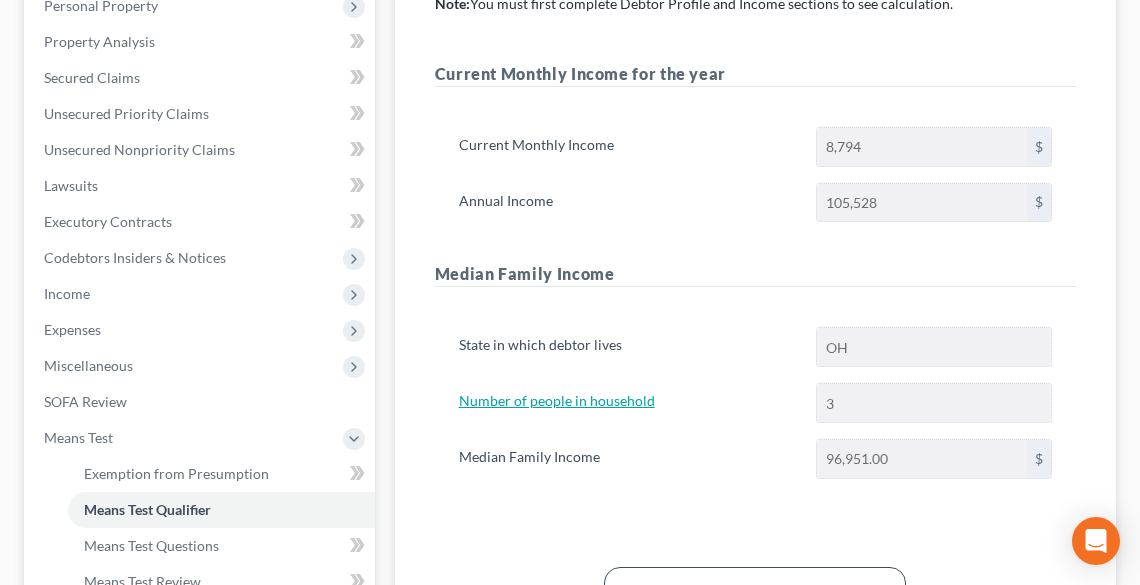 click on "Number of people in household" at bounding box center [557, 400] 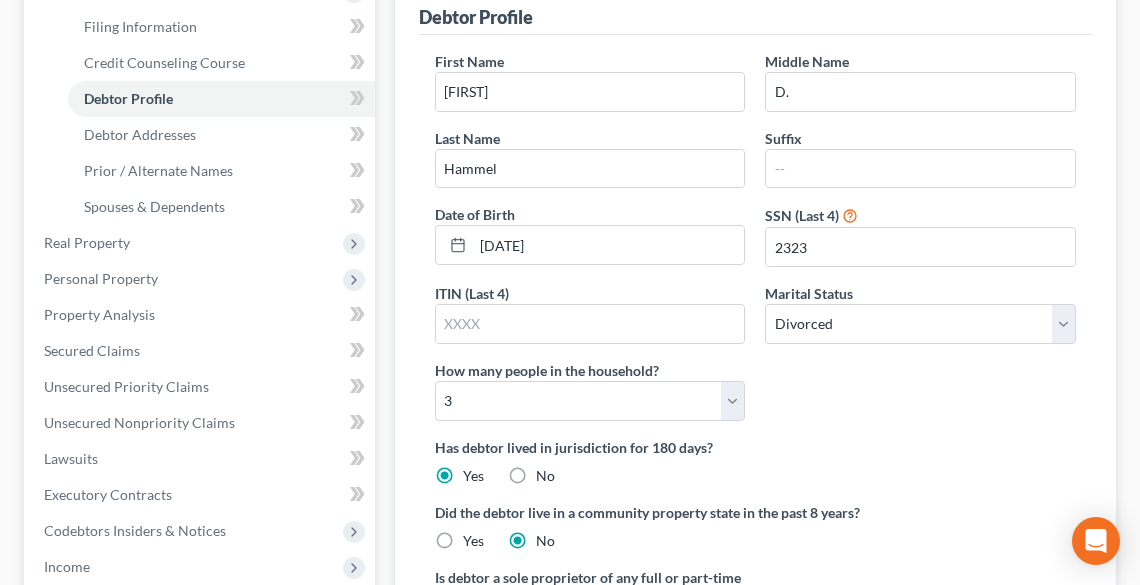 scroll, scrollTop: 400, scrollLeft: 0, axis: vertical 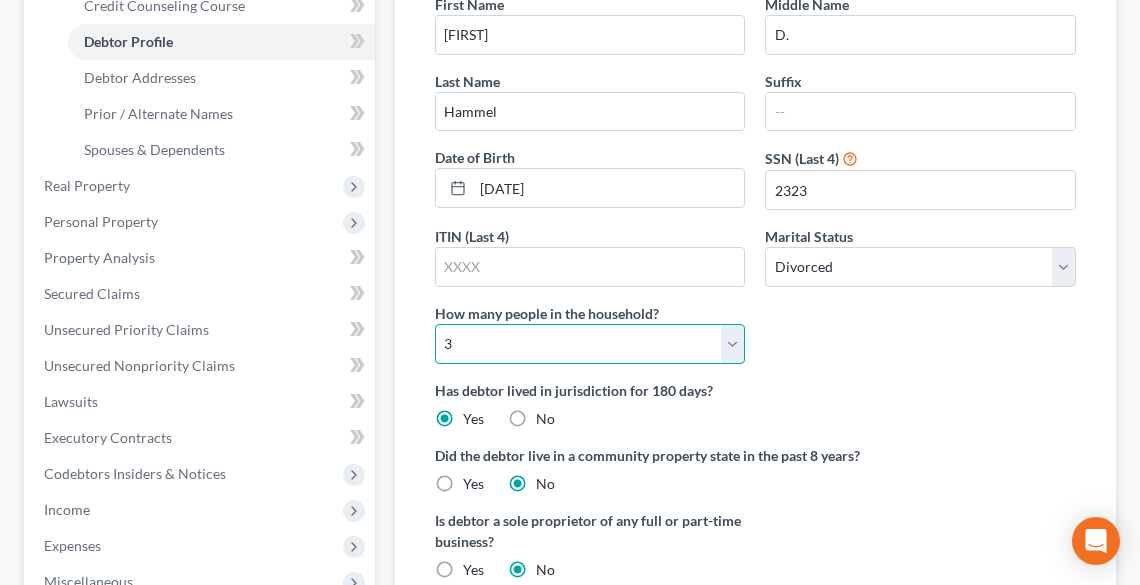 click on "Select 1 2 3 4 5 6 7 8 9 10 11 12 13 14 15 16 17 18 19 20" at bounding box center [590, 344] 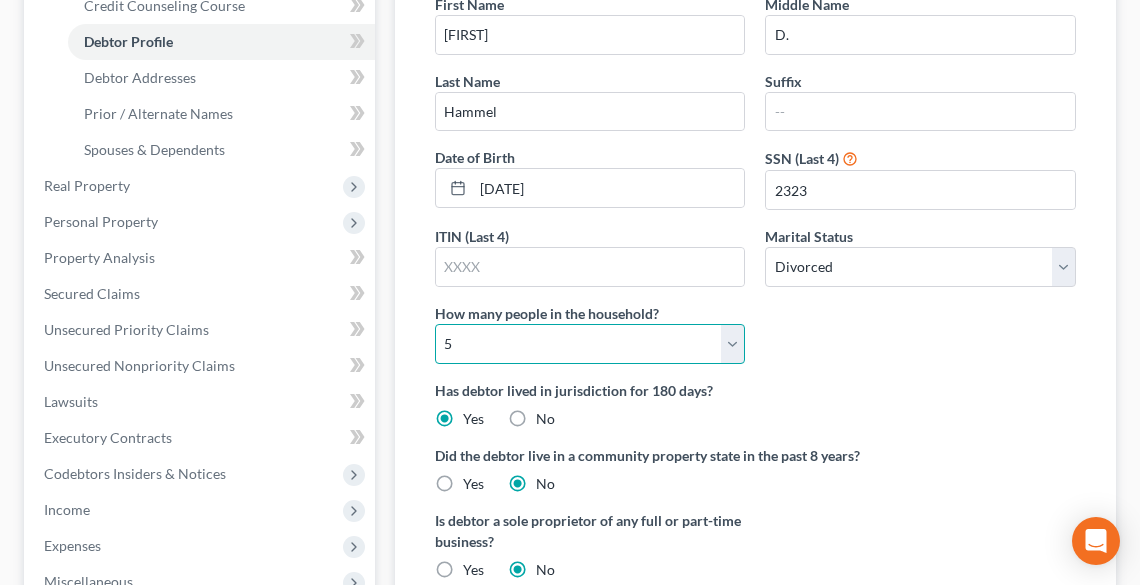 click on "Select 1 2 3 4 5 6 7 8 9 10 11 12 13 14 15 16 17 18 19 20" at bounding box center (590, 344) 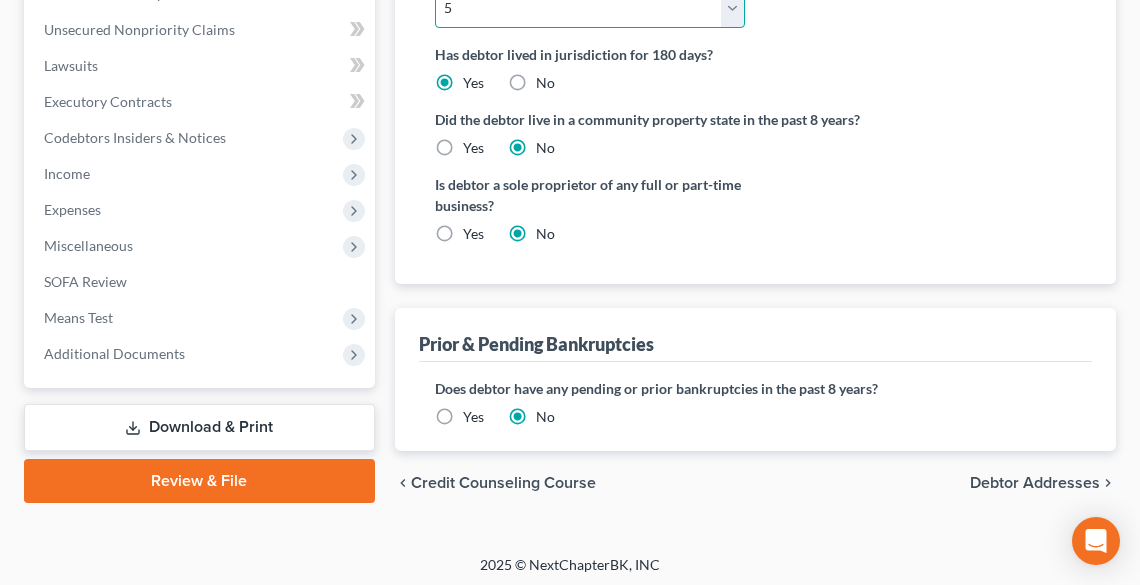 scroll, scrollTop: 739, scrollLeft: 0, axis: vertical 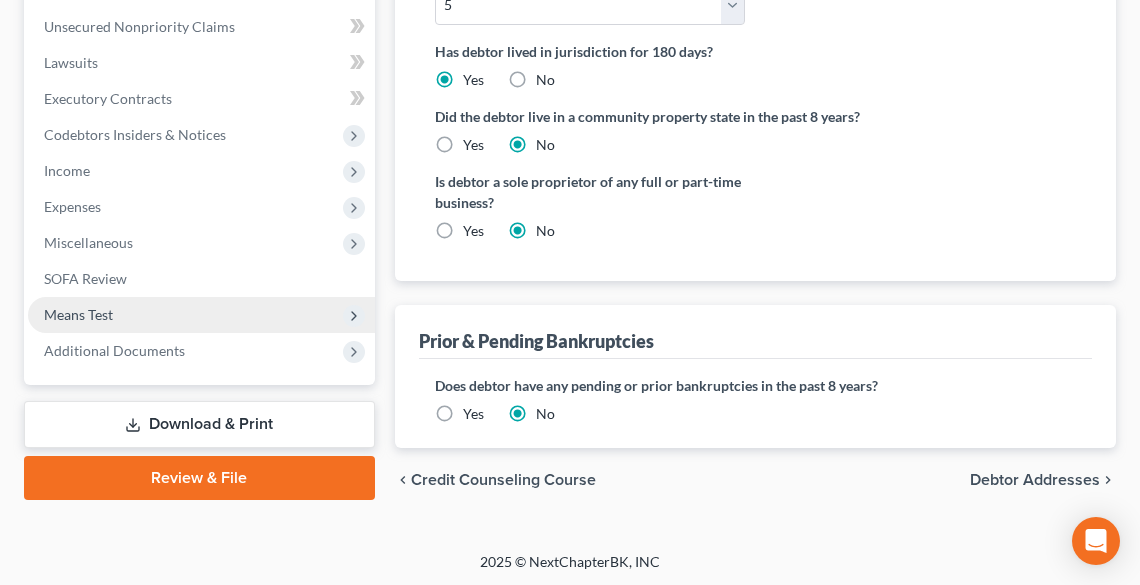 click on "Means Test" at bounding box center (201, 315) 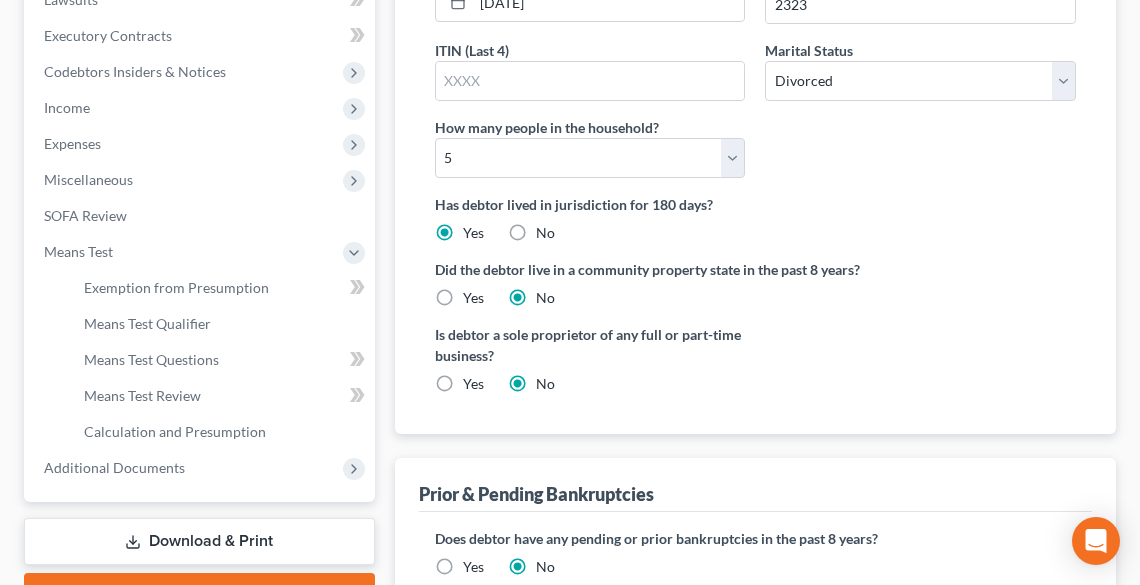 scroll, scrollTop: 739, scrollLeft: 0, axis: vertical 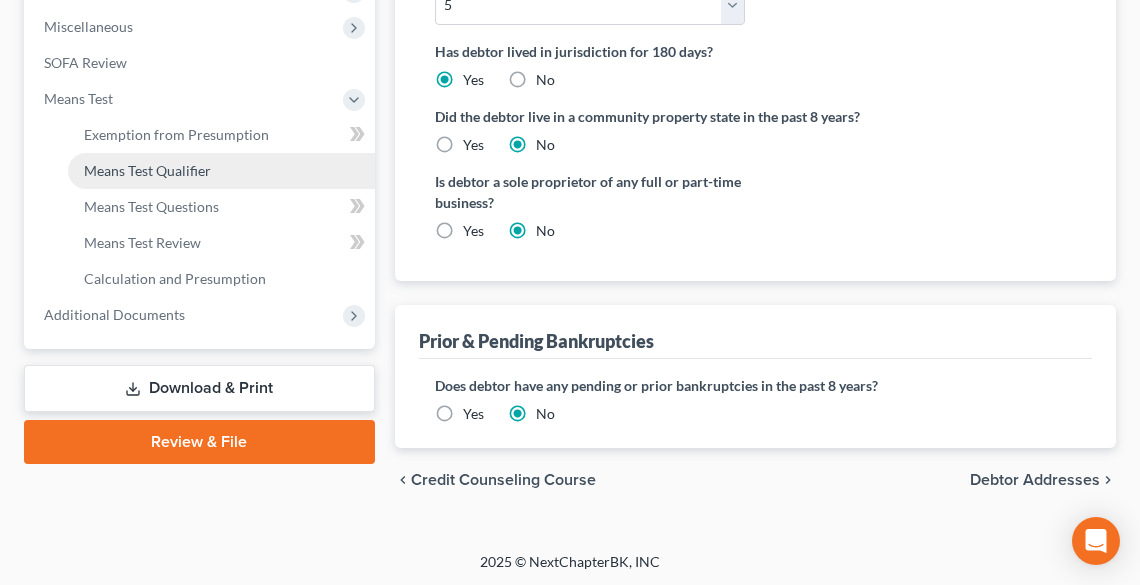 click on "Means Test Qualifier" at bounding box center (147, 170) 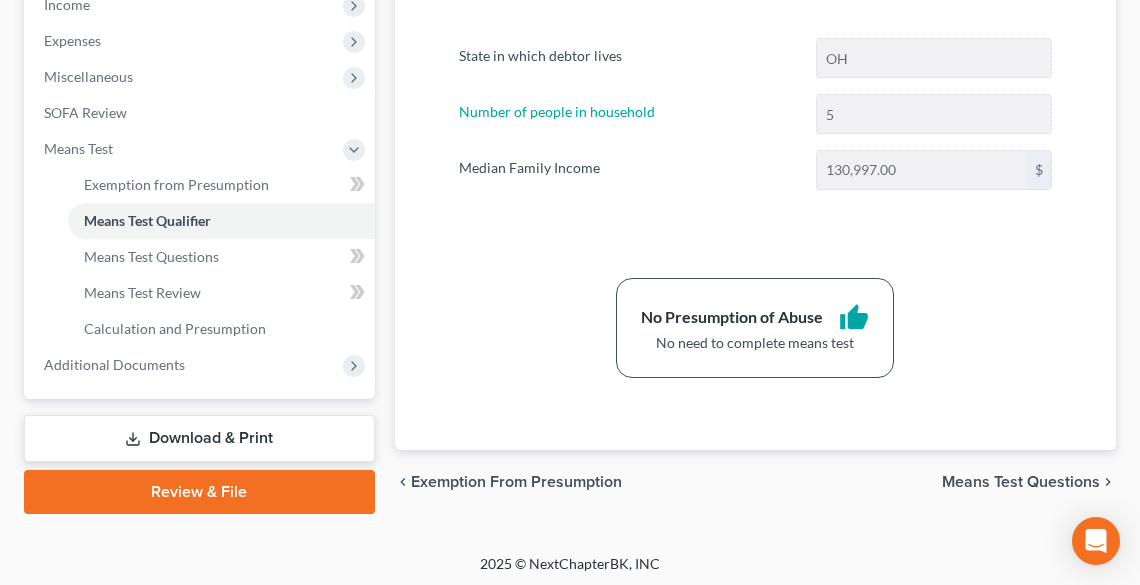scroll, scrollTop: 692, scrollLeft: 0, axis: vertical 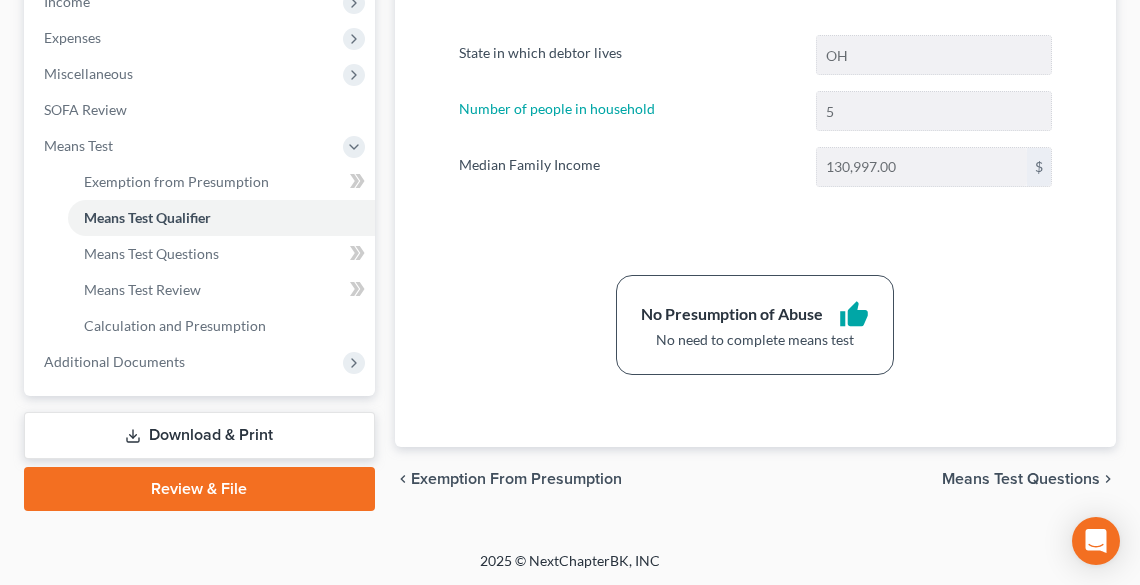 click on "Means Test Questions" at bounding box center (1021, 479) 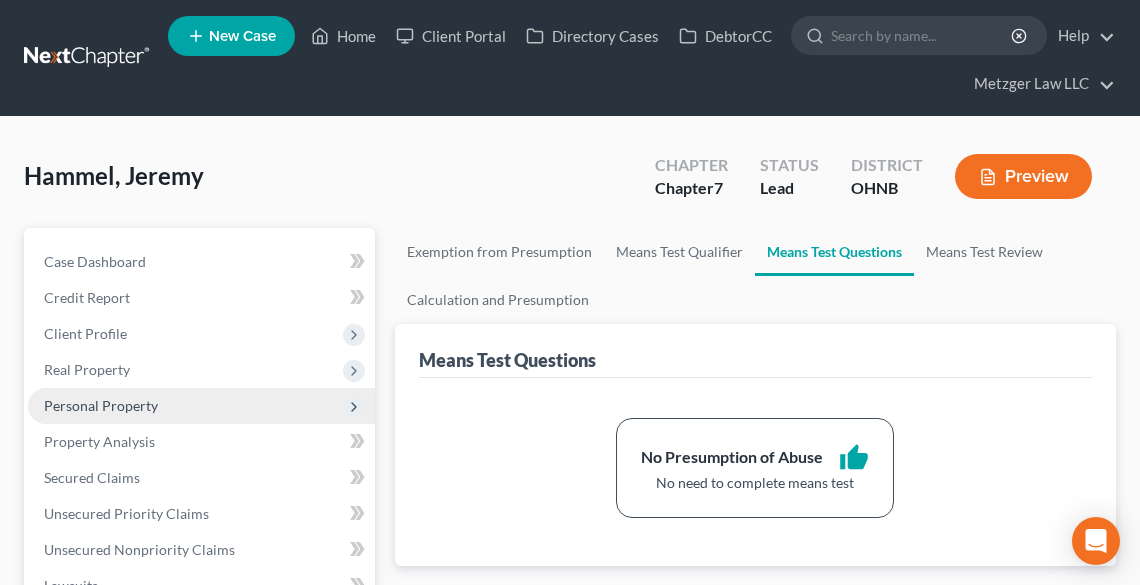 scroll, scrollTop: 240, scrollLeft: 0, axis: vertical 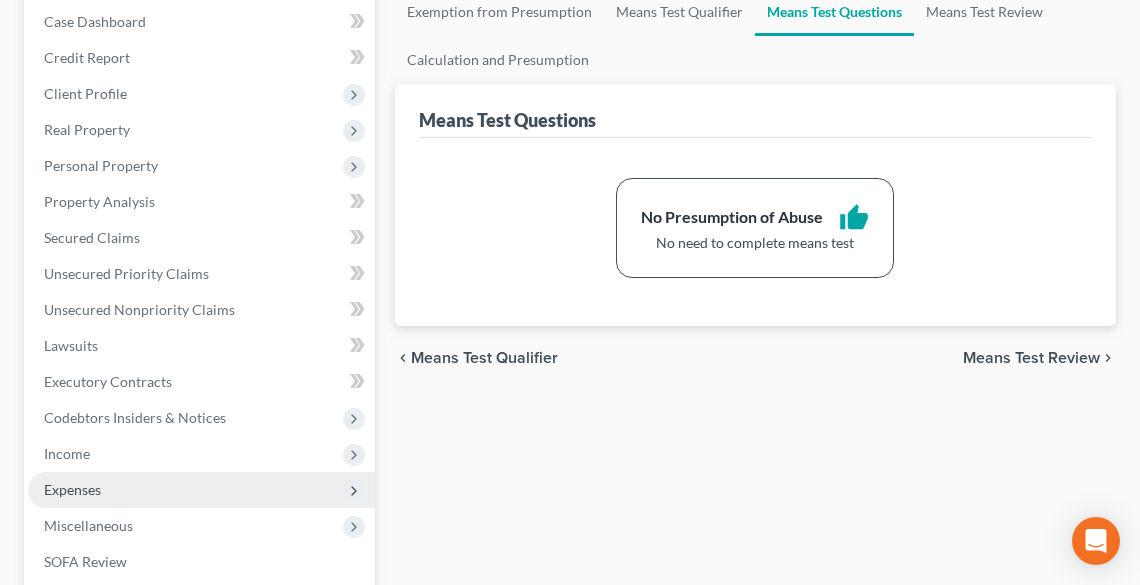 click on "Expenses" at bounding box center (72, 489) 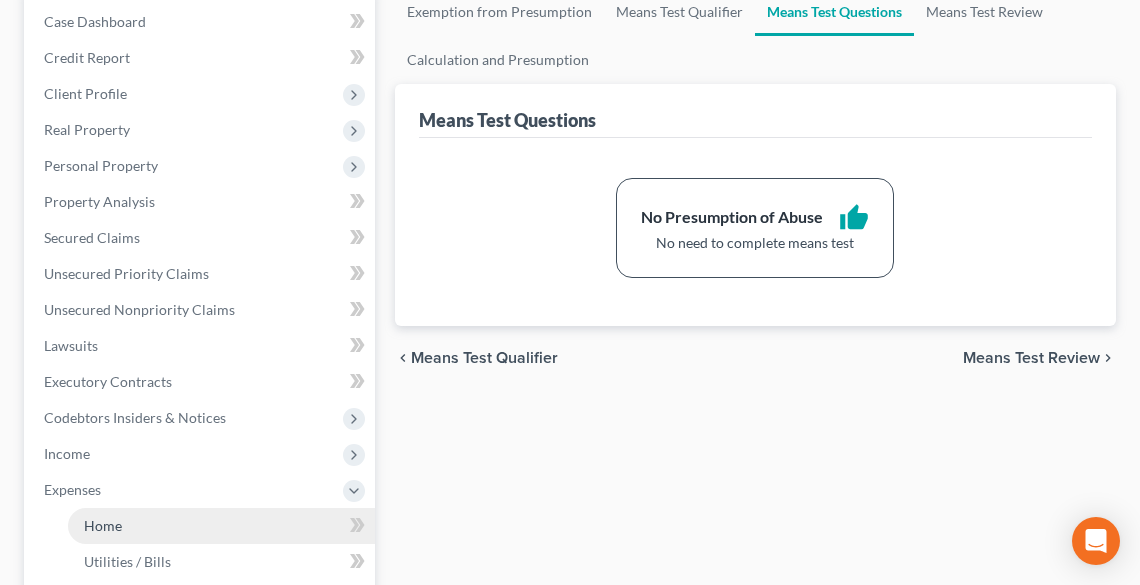 click on "Home" at bounding box center [103, 525] 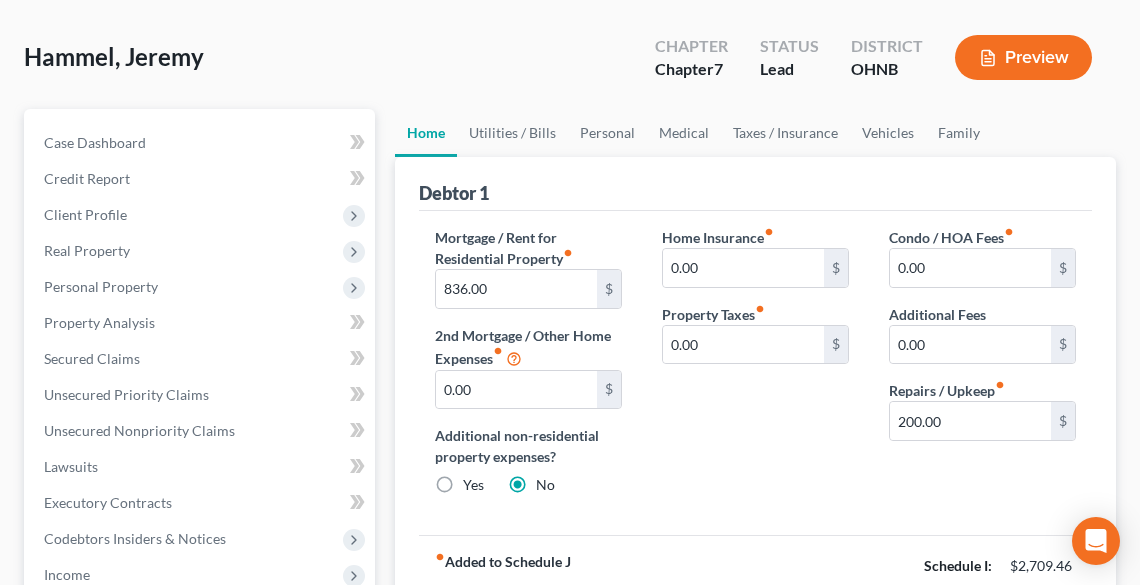 scroll, scrollTop: 80, scrollLeft: 0, axis: vertical 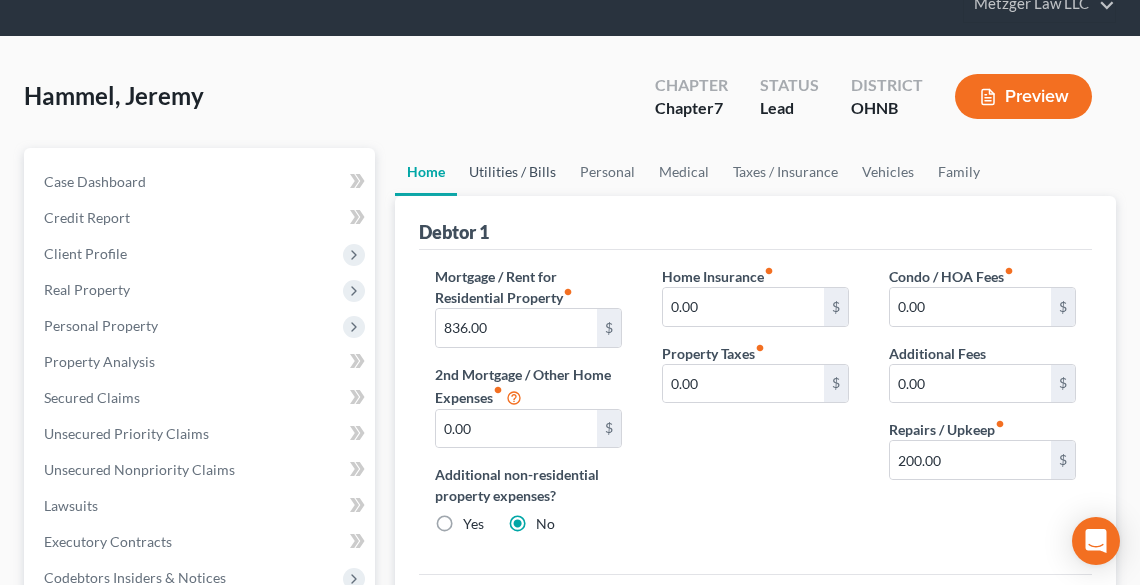 click on "Utilities / Bills" at bounding box center [512, 172] 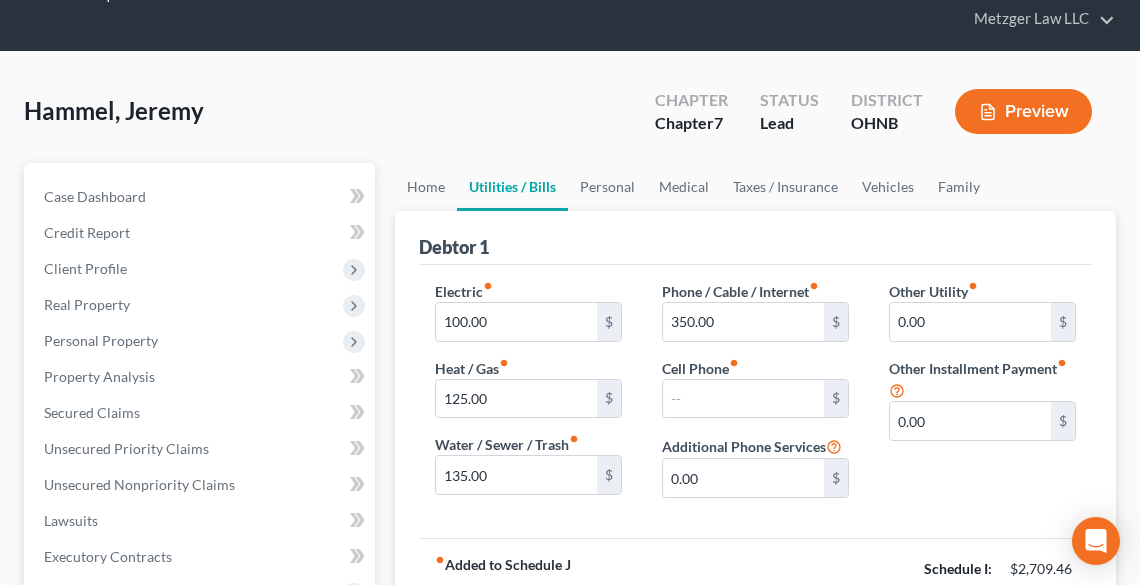 scroll, scrollTop: 160, scrollLeft: 0, axis: vertical 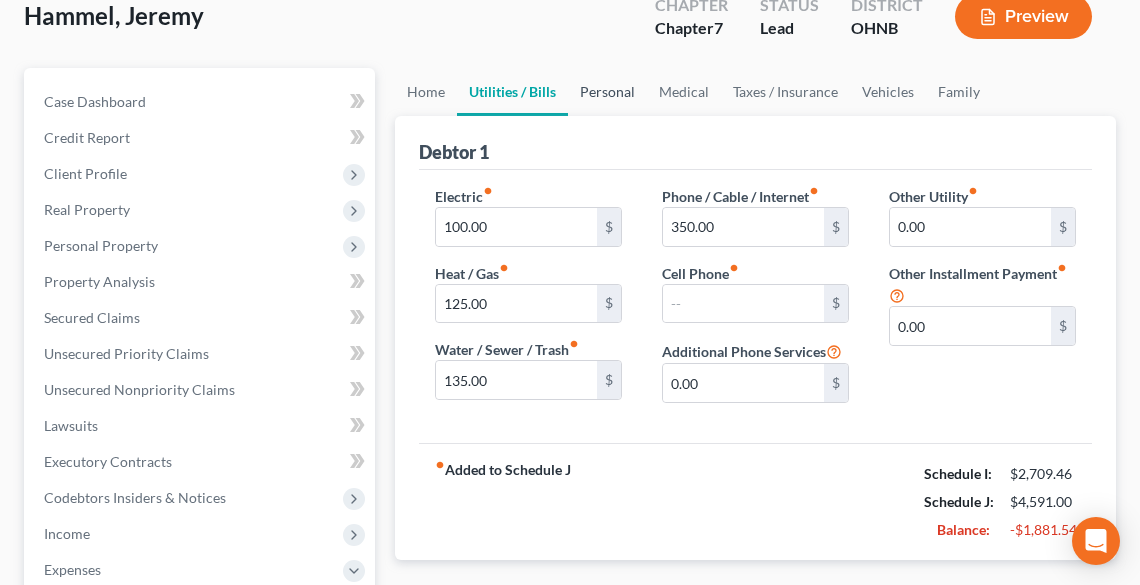 click on "Personal" at bounding box center [607, 92] 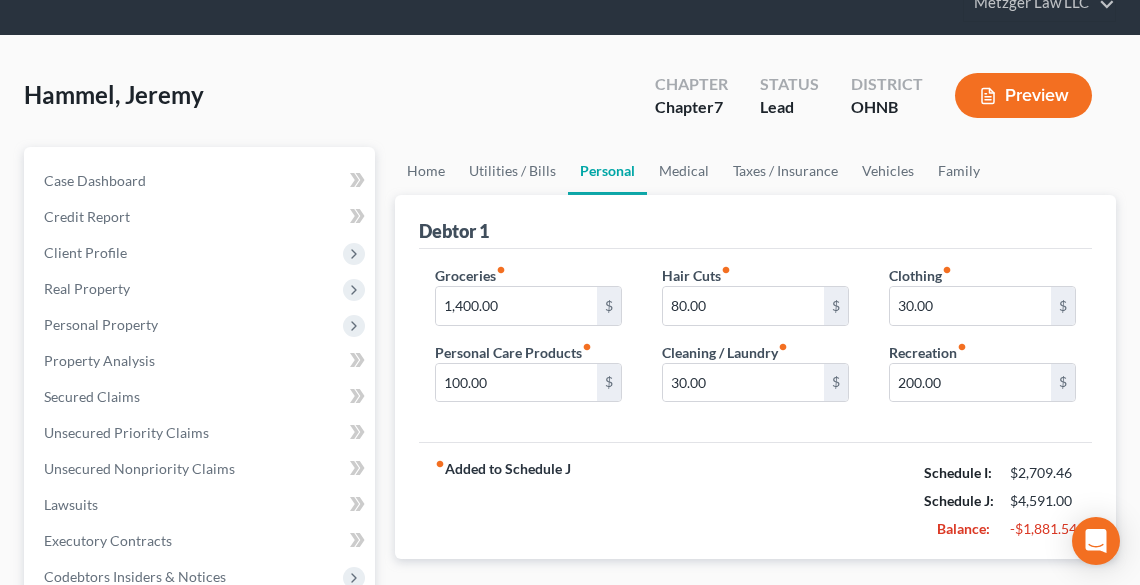 scroll, scrollTop: 0, scrollLeft: 0, axis: both 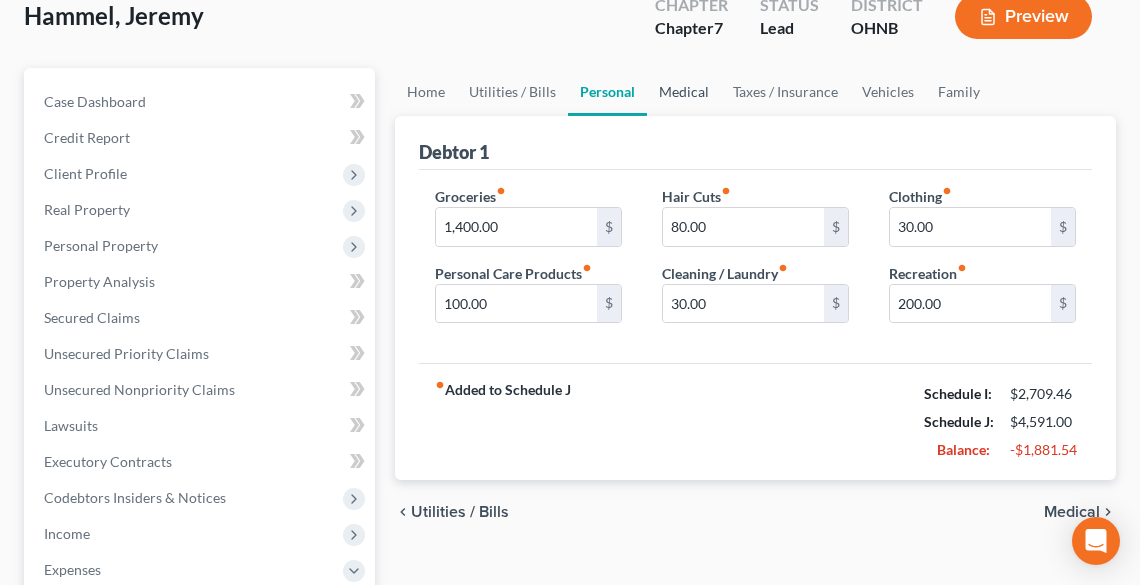 click on "Medical" at bounding box center (684, 92) 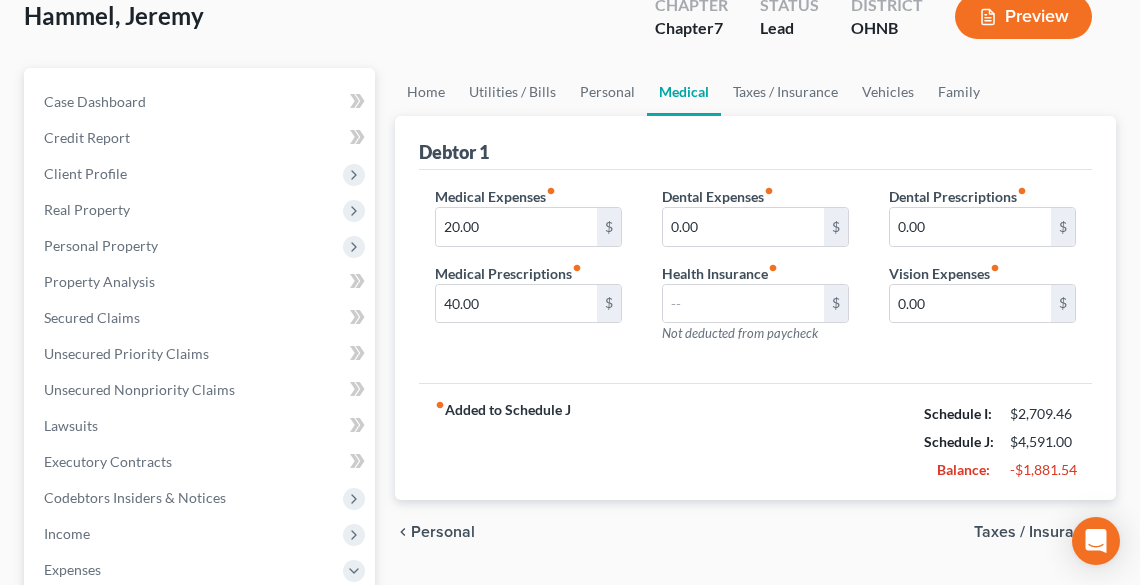 scroll, scrollTop: 0, scrollLeft: 0, axis: both 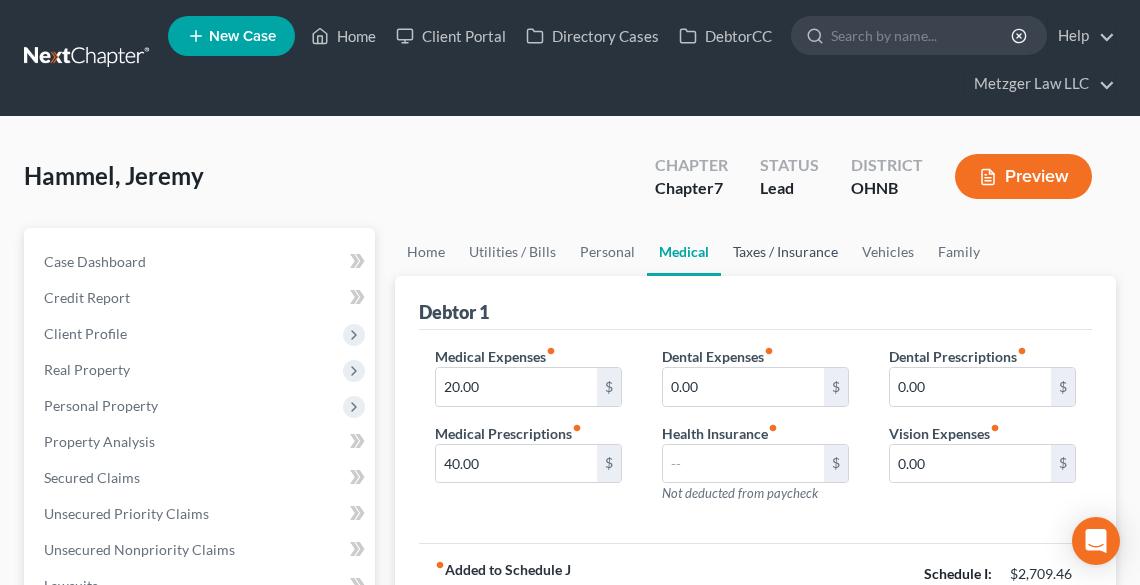 click on "Taxes / Insurance" at bounding box center (785, 252) 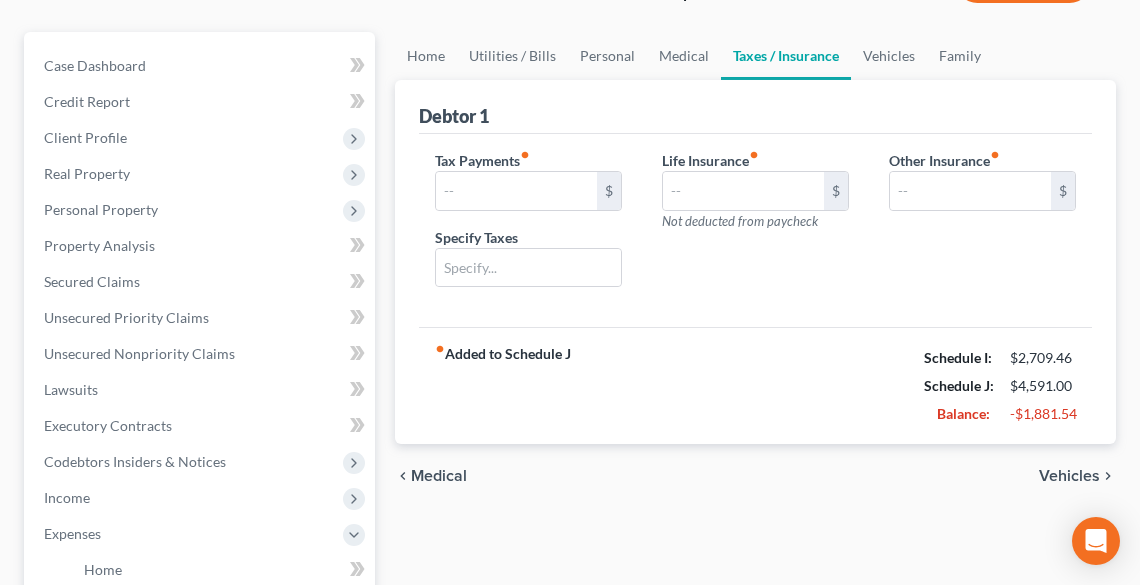 scroll, scrollTop: 160, scrollLeft: 0, axis: vertical 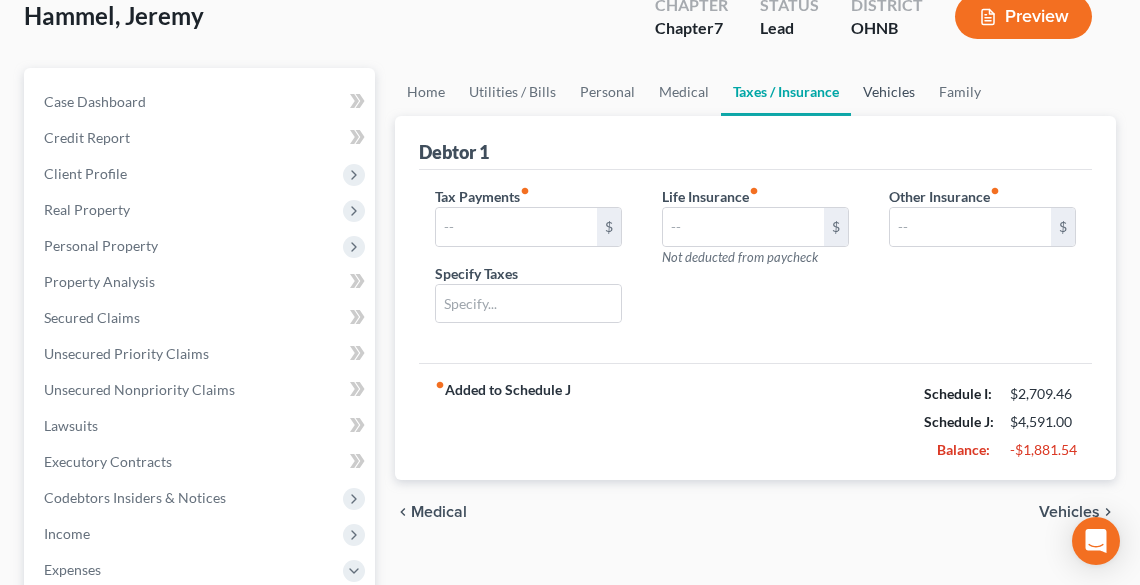 click on "Vehicles" at bounding box center (889, 92) 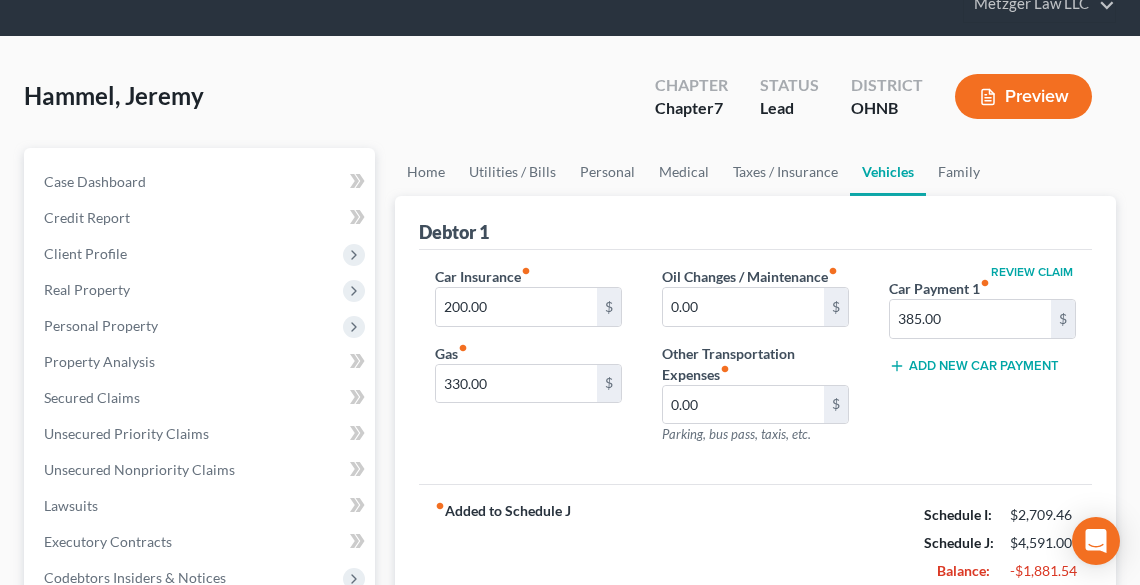 scroll, scrollTop: 0, scrollLeft: 0, axis: both 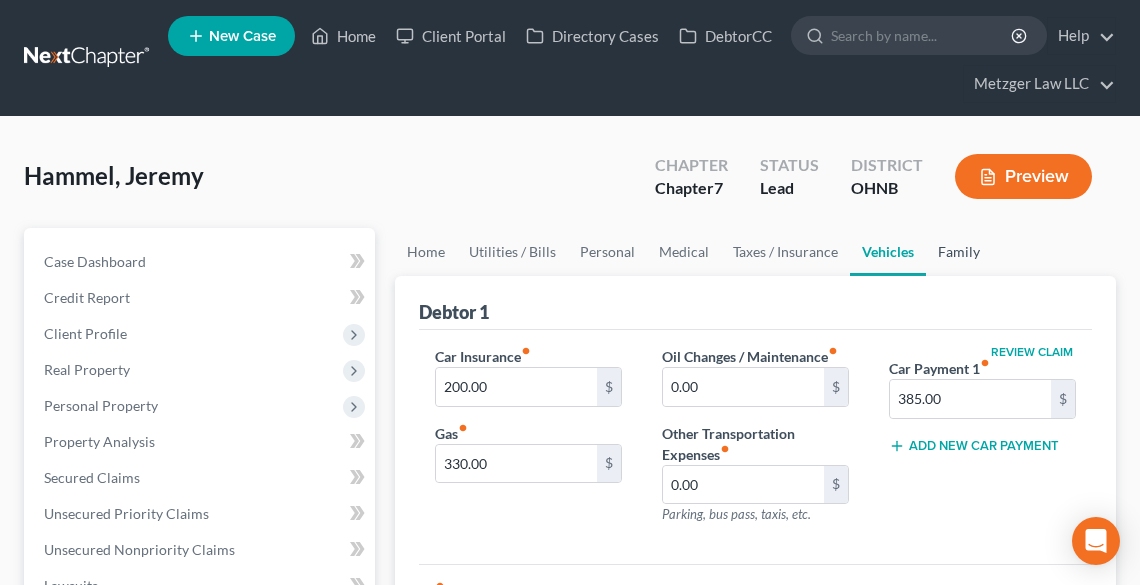 click on "Family" at bounding box center (959, 252) 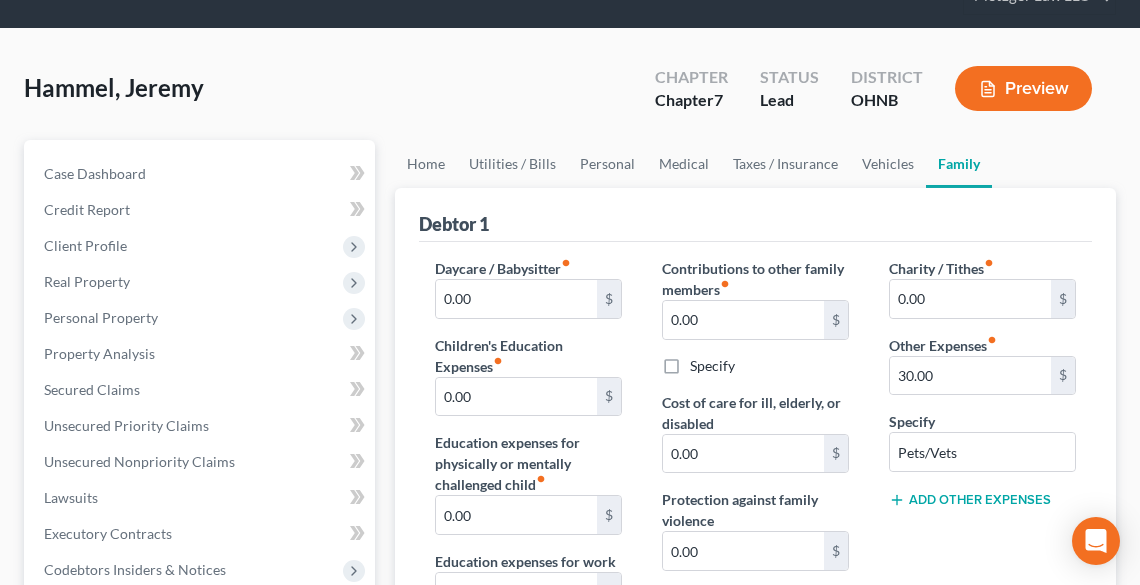 scroll, scrollTop: 80, scrollLeft: 0, axis: vertical 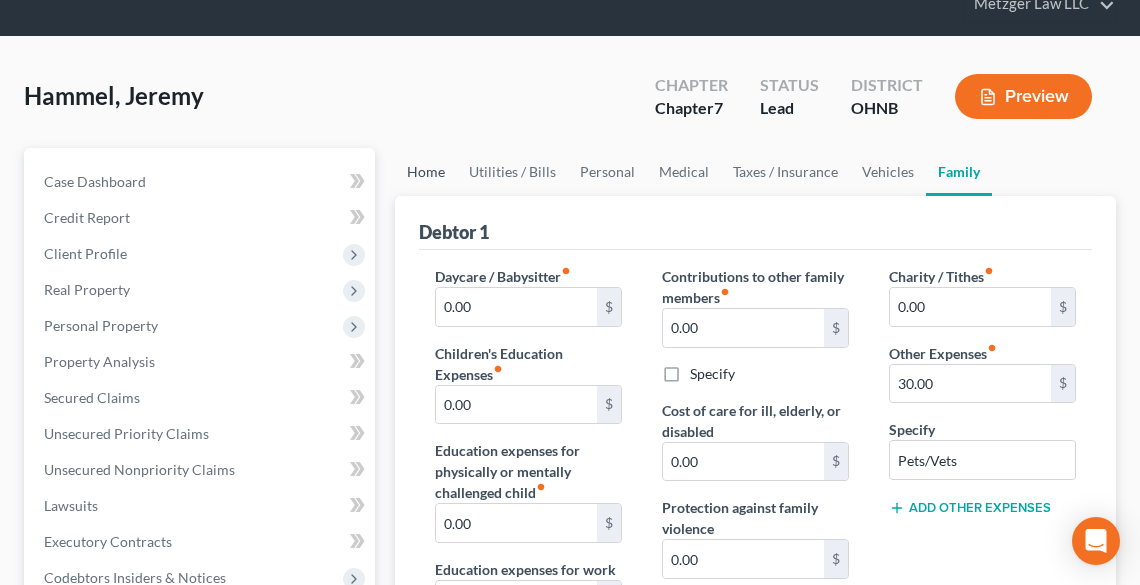 click on "Home" at bounding box center (426, 172) 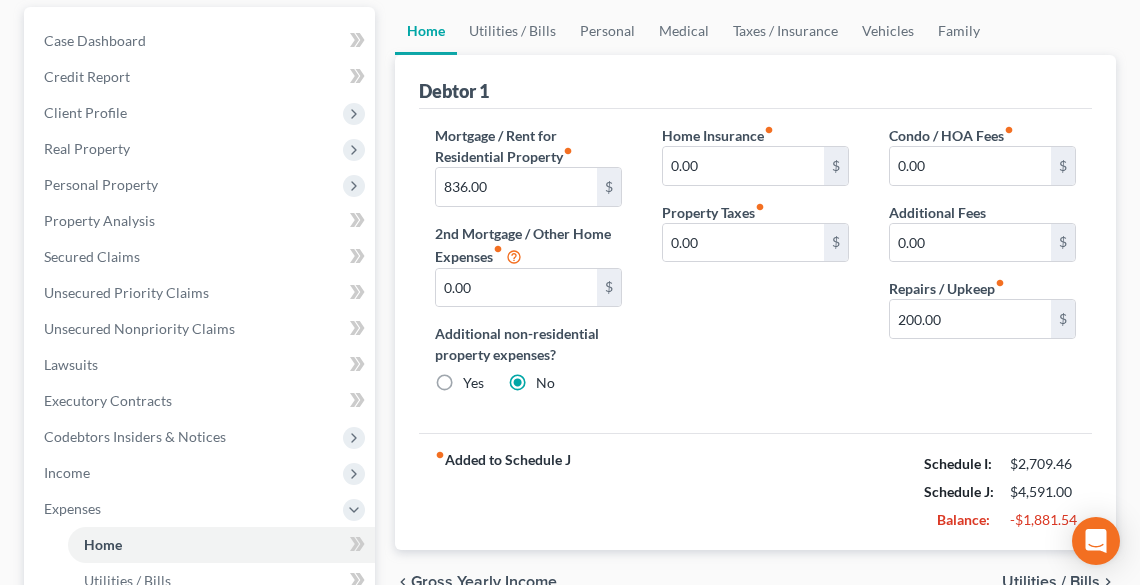 scroll, scrollTop: 240, scrollLeft: 0, axis: vertical 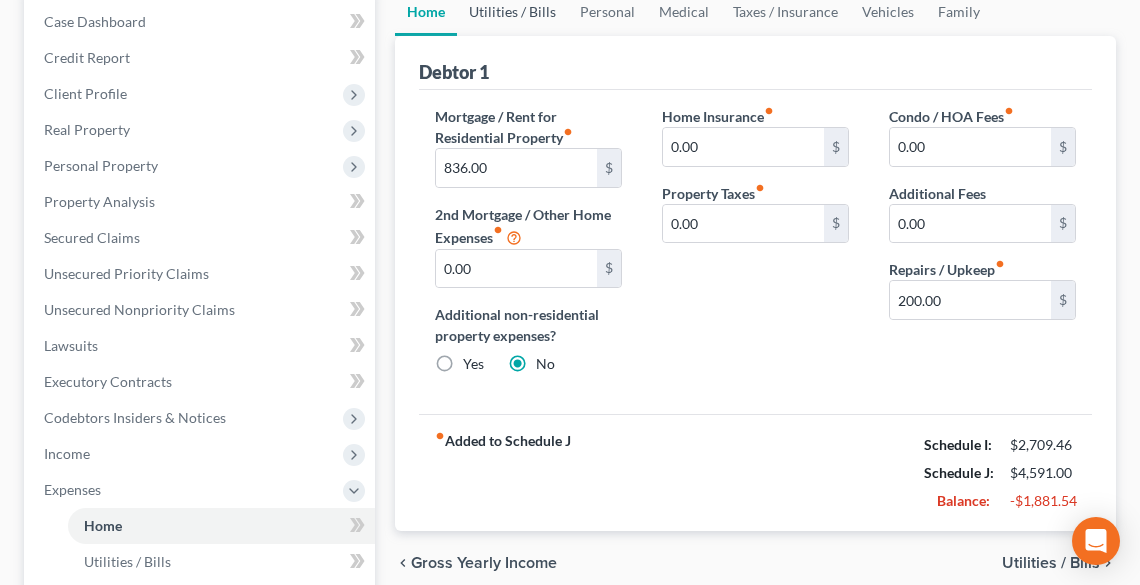 click on "Utilities / Bills" at bounding box center [512, 12] 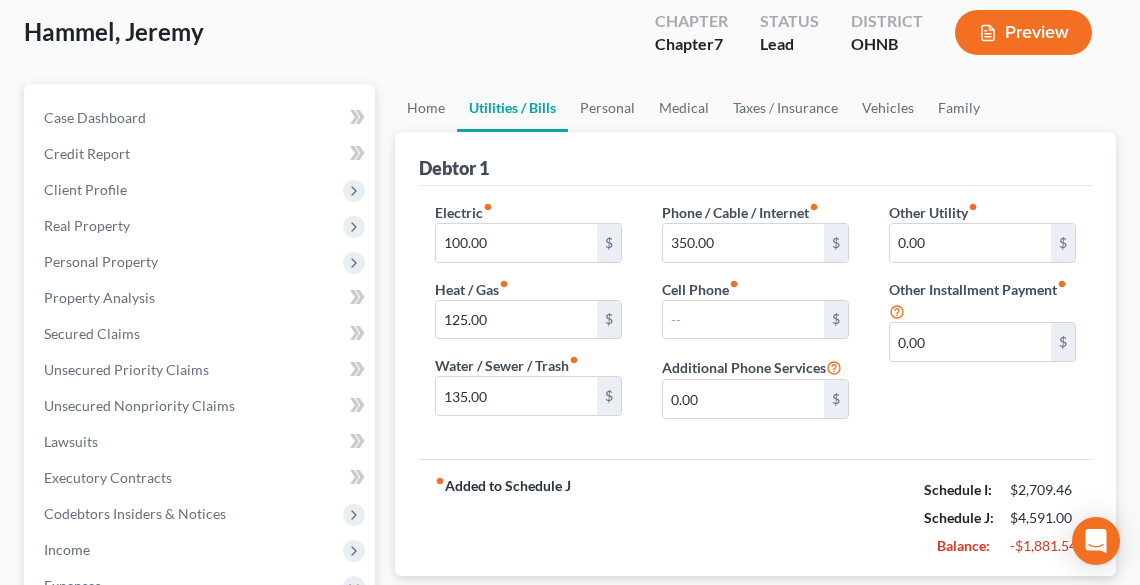 scroll, scrollTop: 0, scrollLeft: 0, axis: both 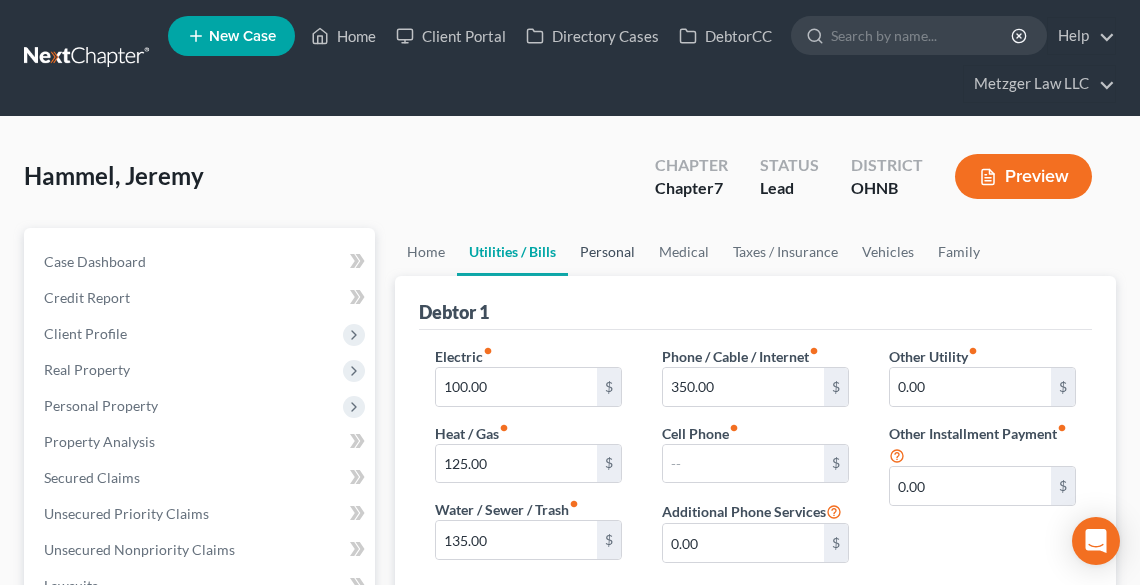 click on "Personal" at bounding box center (607, 252) 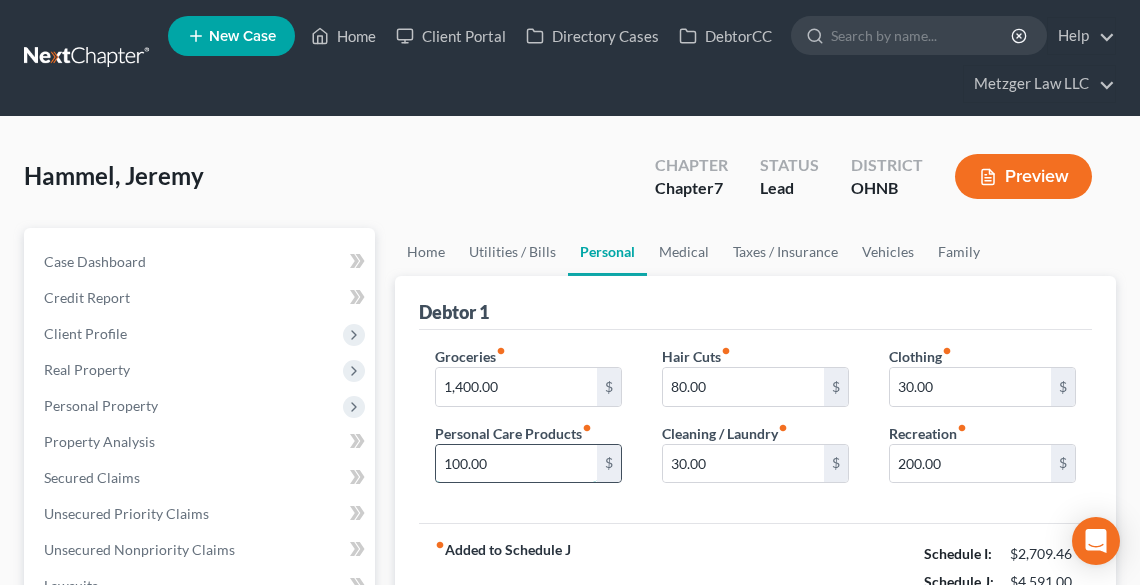 click on "100.00" at bounding box center (516, 464) 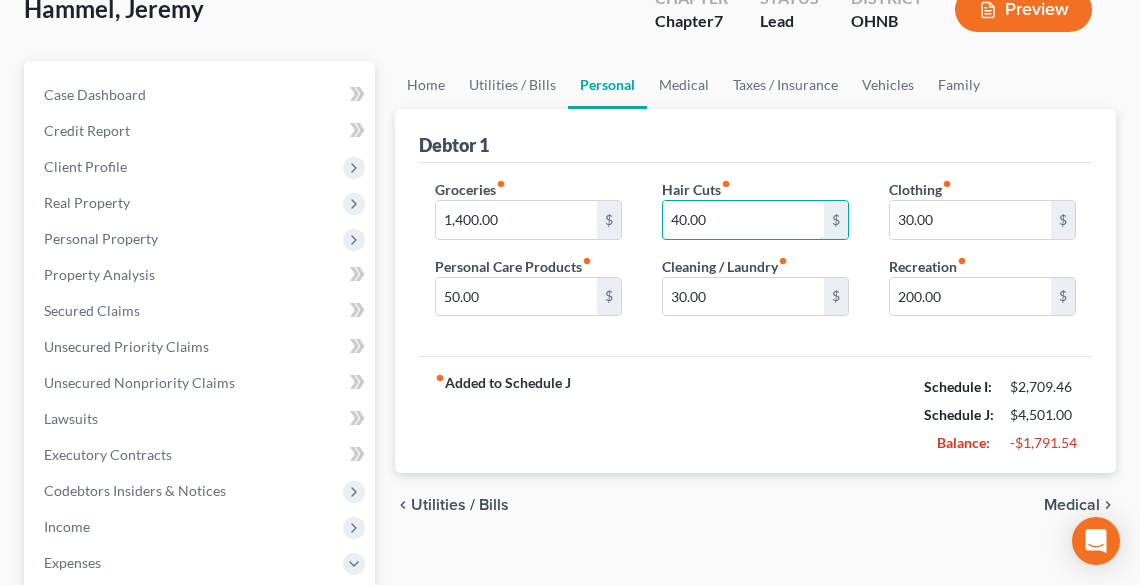 scroll, scrollTop: 160, scrollLeft: 0, axis: vertical 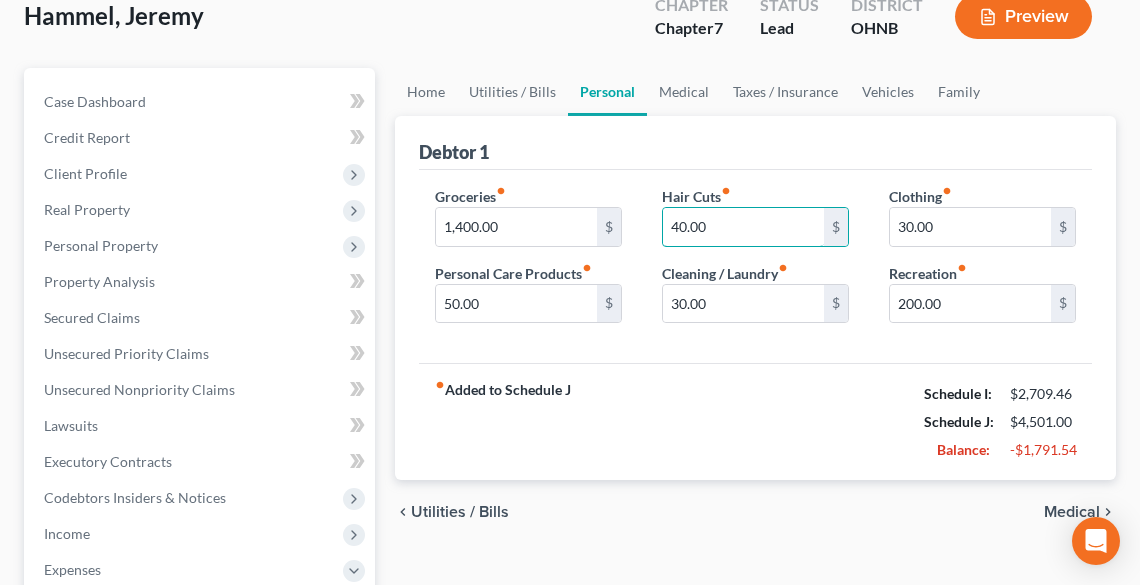 drag, startPoint x: 732, startPoint y: 218, endPoint x: 640, endPoint y: 228, distance: 92.541885 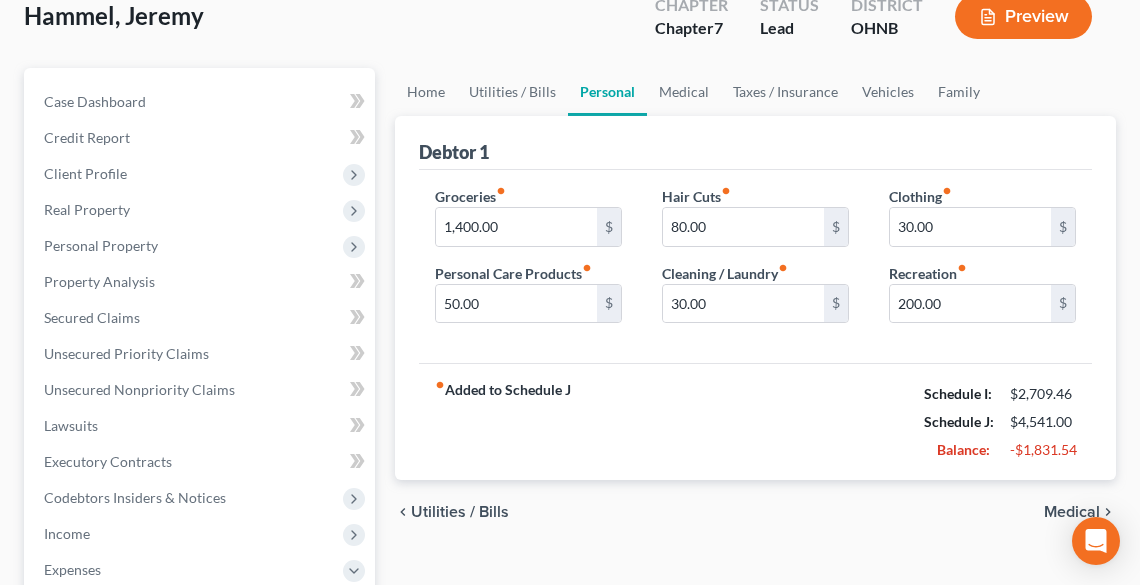 click on "fiber_manual_record  Added to Schedule J Schedule I: $2,709.46 Schedule J: $4,541.00 Balance: -$1,831.54" at bounding box center (755, 421) 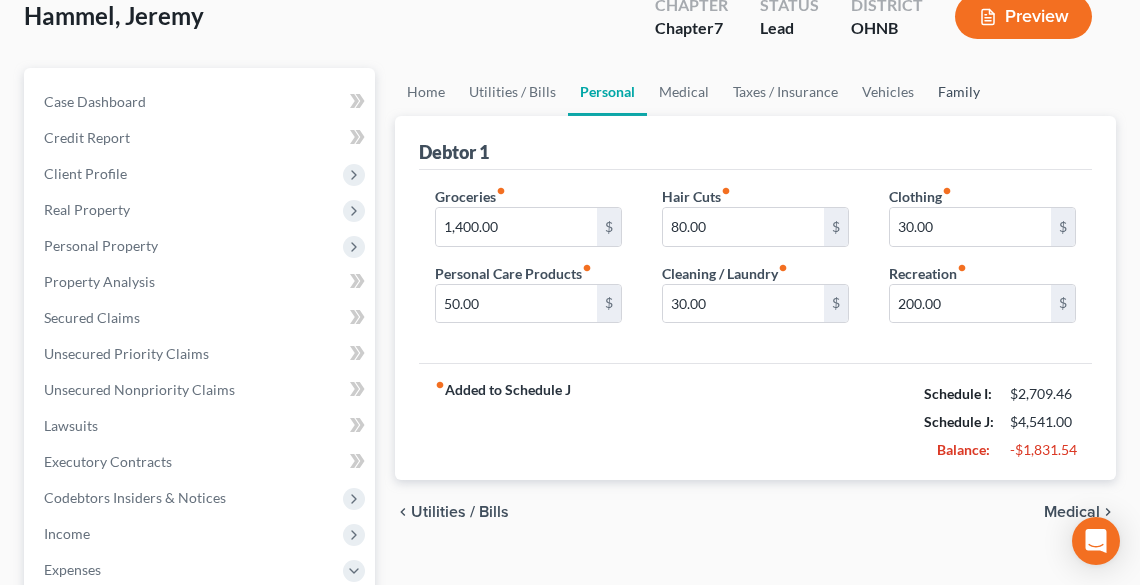 click on "Family" at bounding box center (959, 92) 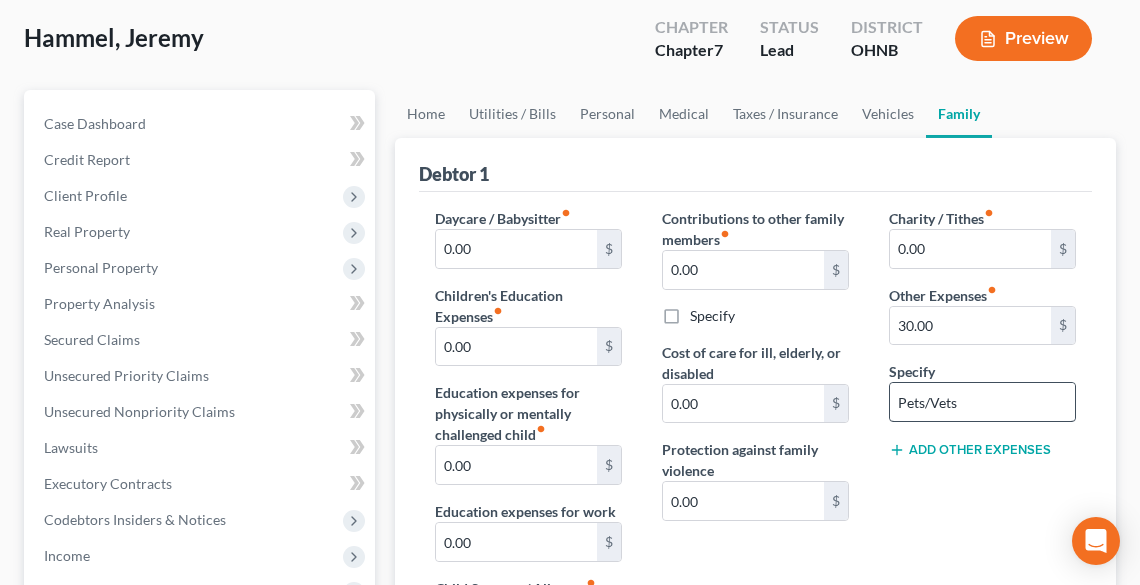 scroll, scrollTop: 160, scrollLeft: 0, axis: vertical 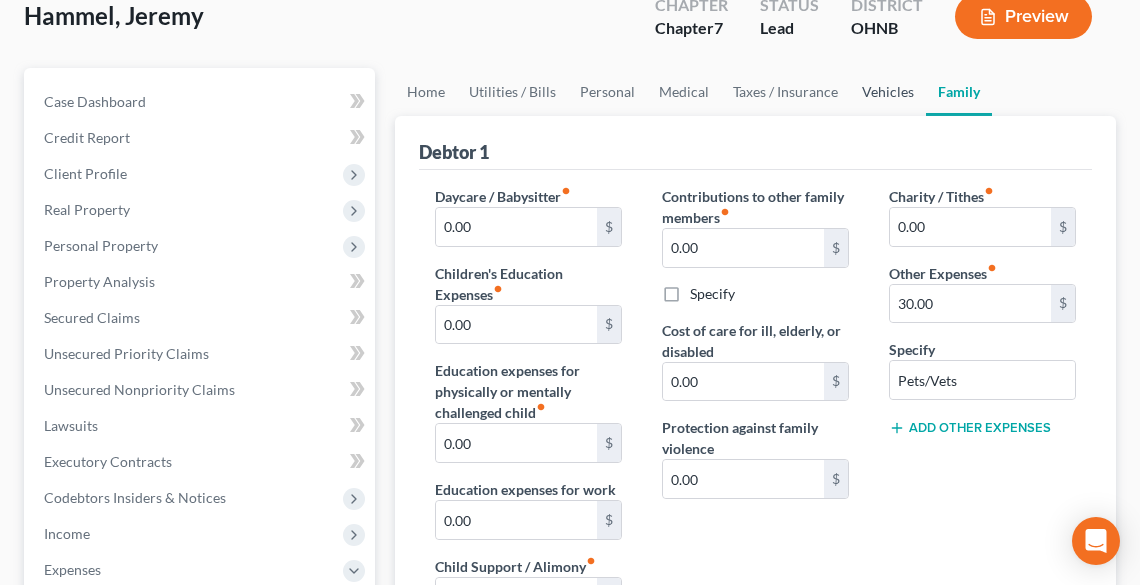 click on "Vehicles" at bounding box center (888, 92) 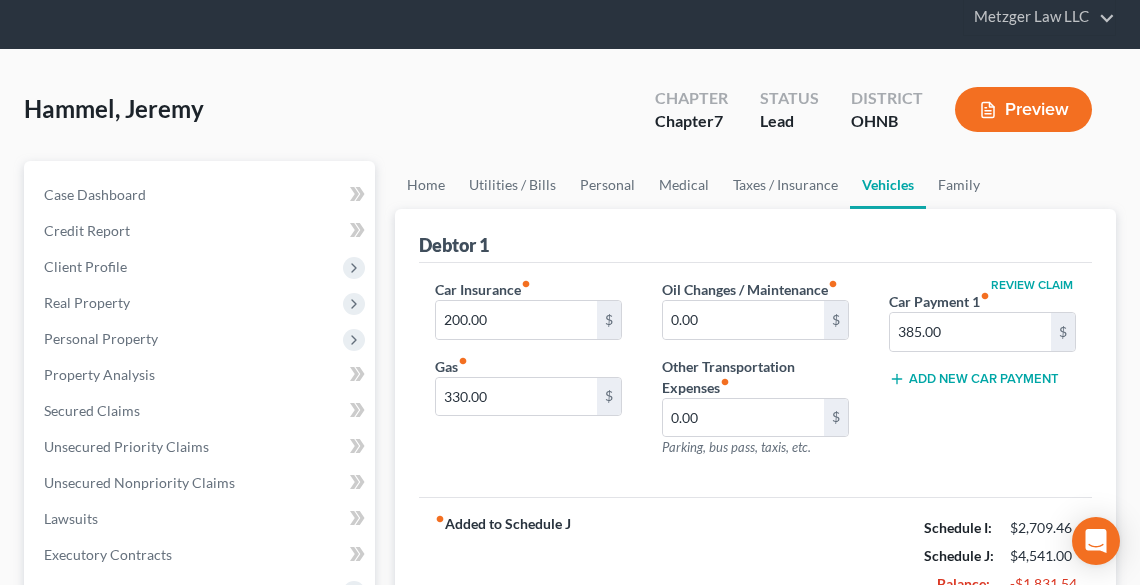 scroll, scrollTop: 160, scrollLeft: 0, axis: vertical 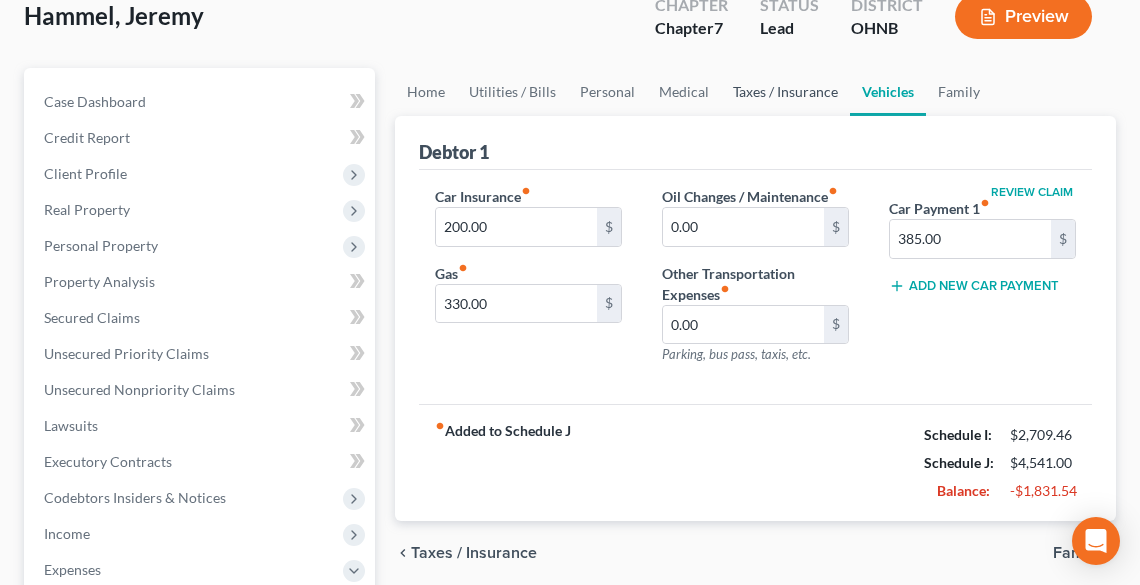 click on "Taxes / Insurance" at bounding box center (785, 92) 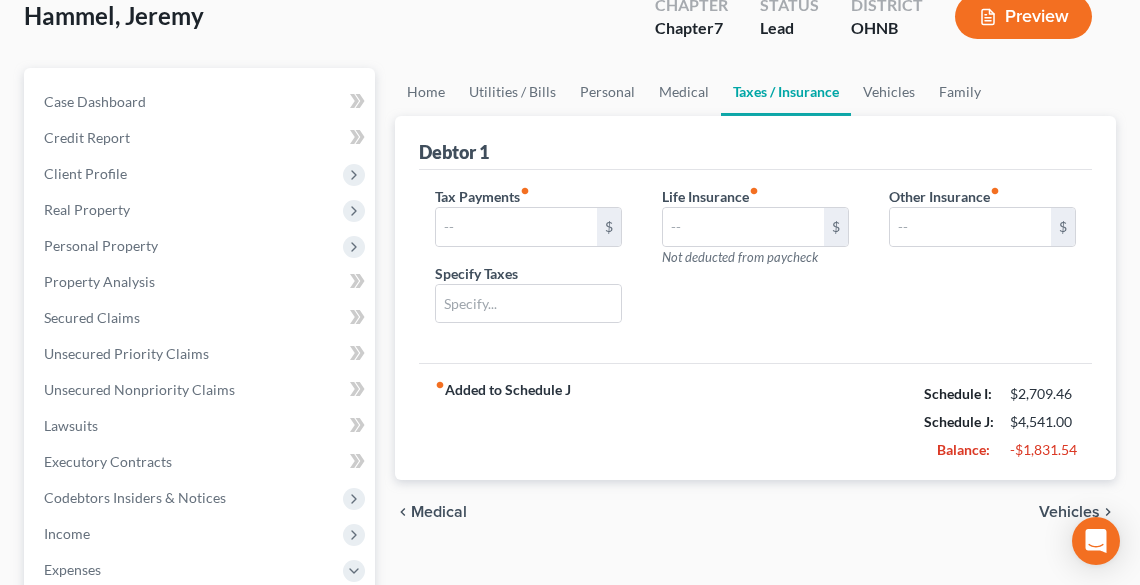 scroll, scrollTop: 0, scrollLeft: 0, axis: both 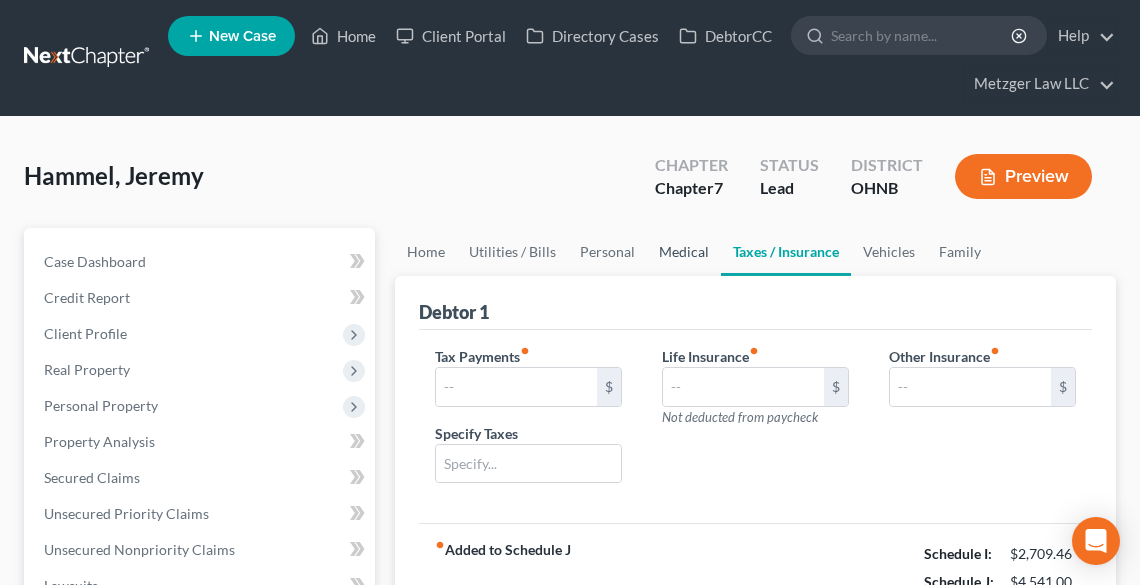 click on "Medical" at bounding box center [684, 252] 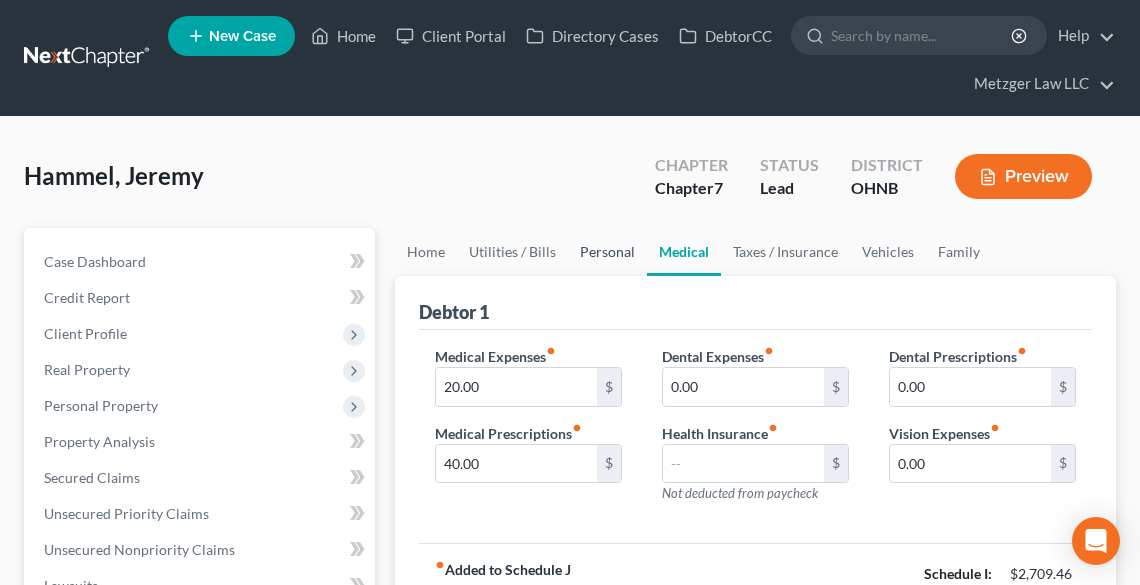 click on "Personal" at bounding box center (607, 252) 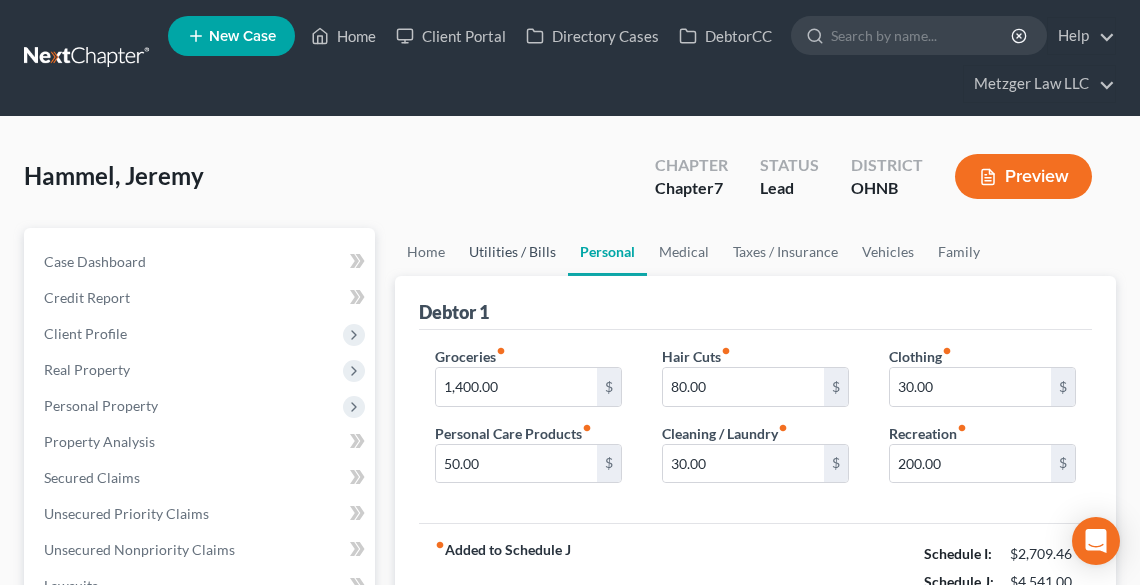 click on "Utilities / Bills" at bounding box center [512, 252] 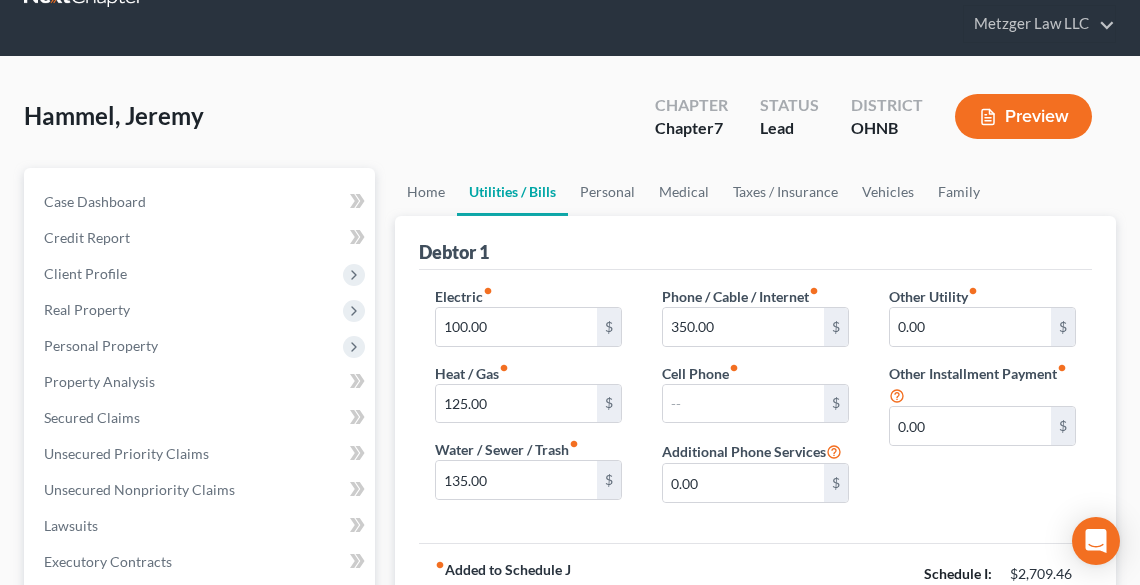 scroll, scrollTop: 160, scrollLeft: 0, axis: vertical 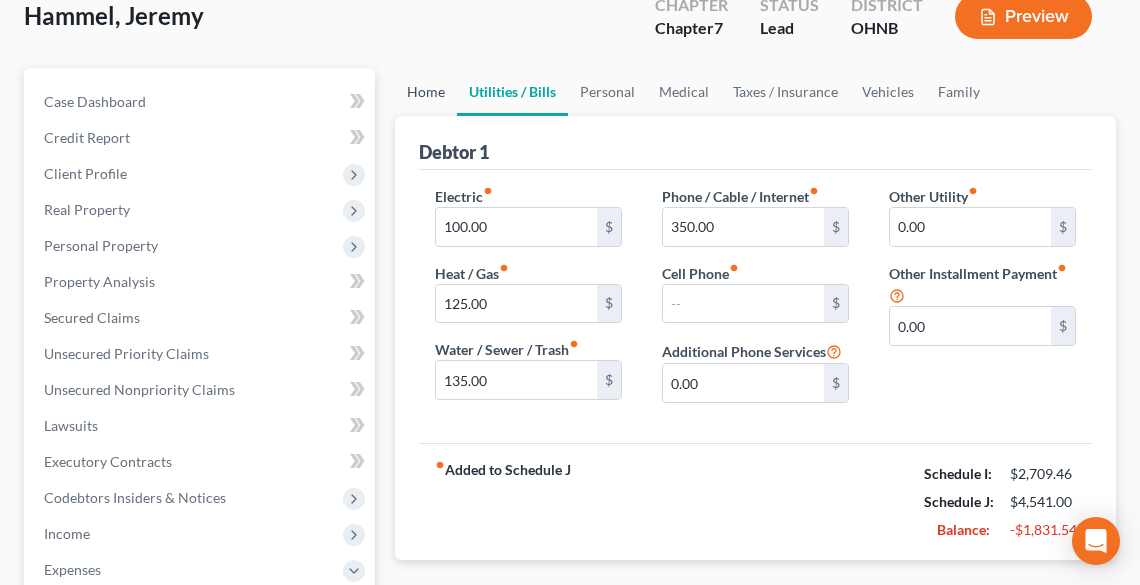 click on "Home" at bounding box center [426, 92] 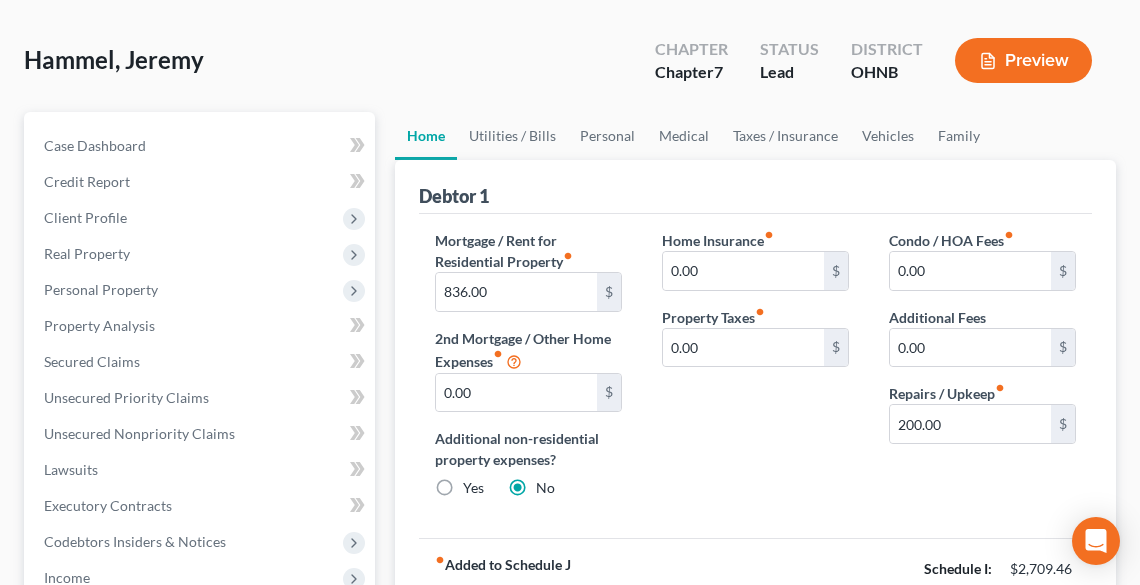 scroll, scrollTop: 80, scrollLeft: 0, axis: vertical 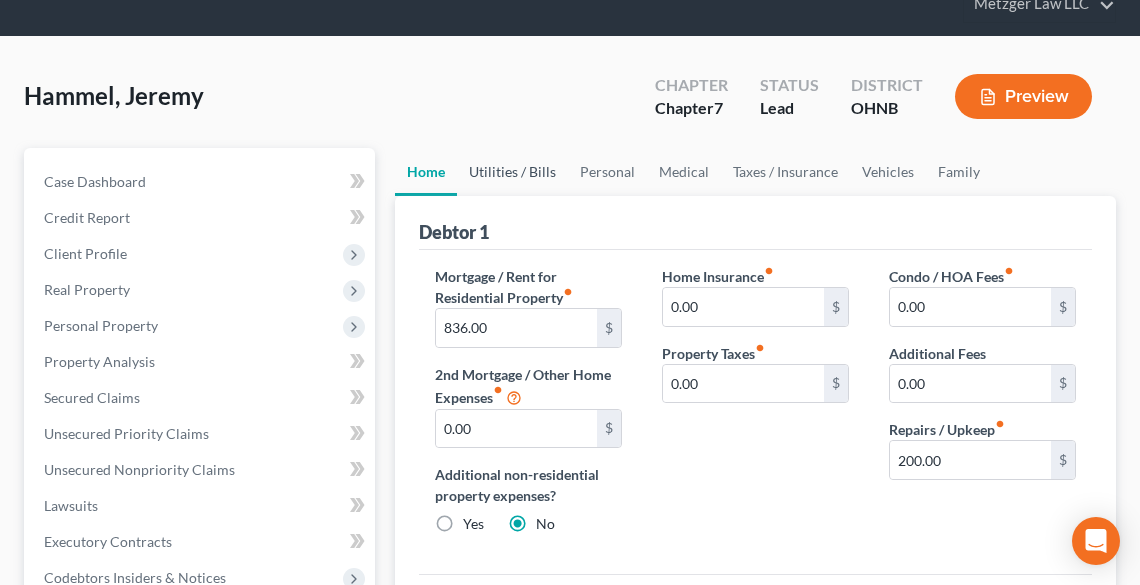 click on "Utilities / Bills" at bounding box center (512, 172) 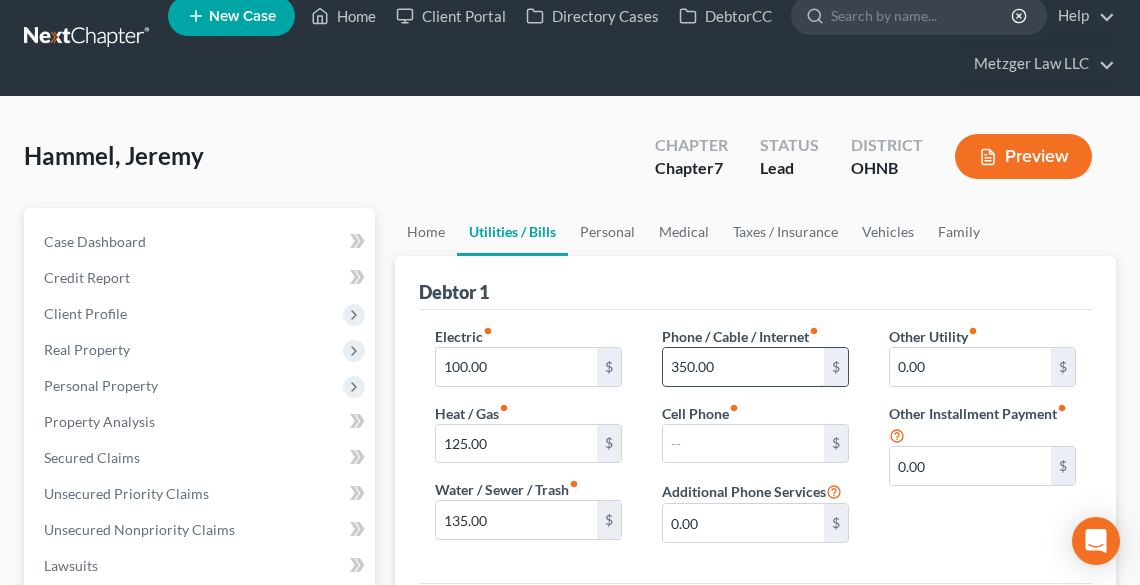 scroll, scrollTop: 240, scrollLeft: 0, axis: vertical 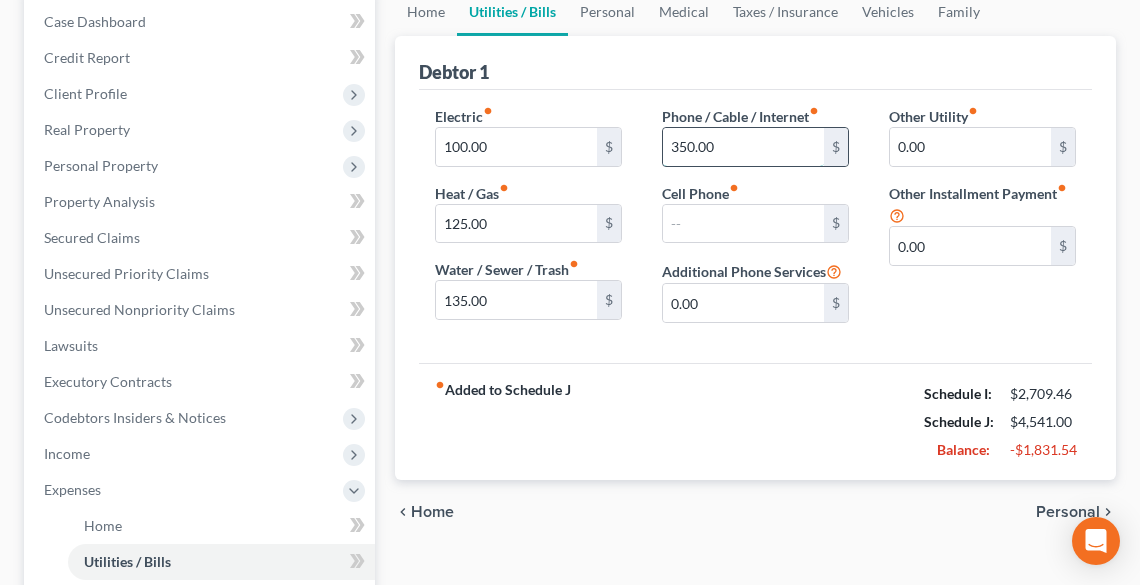 click on "350.00" at bounding box center (743, 147) 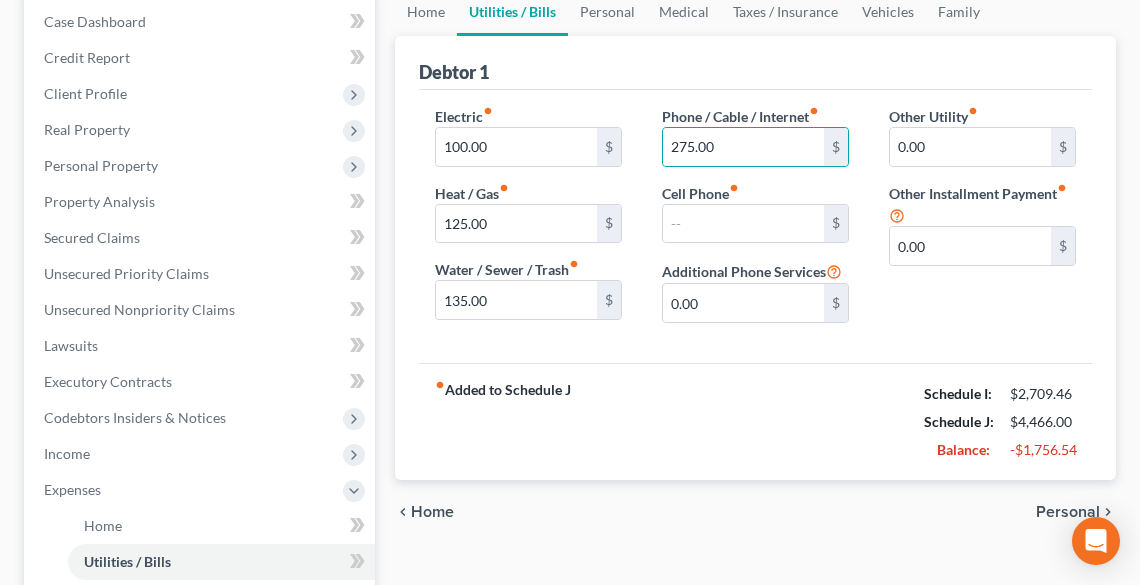 click on "fiber_manual_record  Added to Schedule J Schedule I: $2,709.46 Schedule J: $4,466.00 Balance: -$1,756.54" at bounding box center [755, 421] 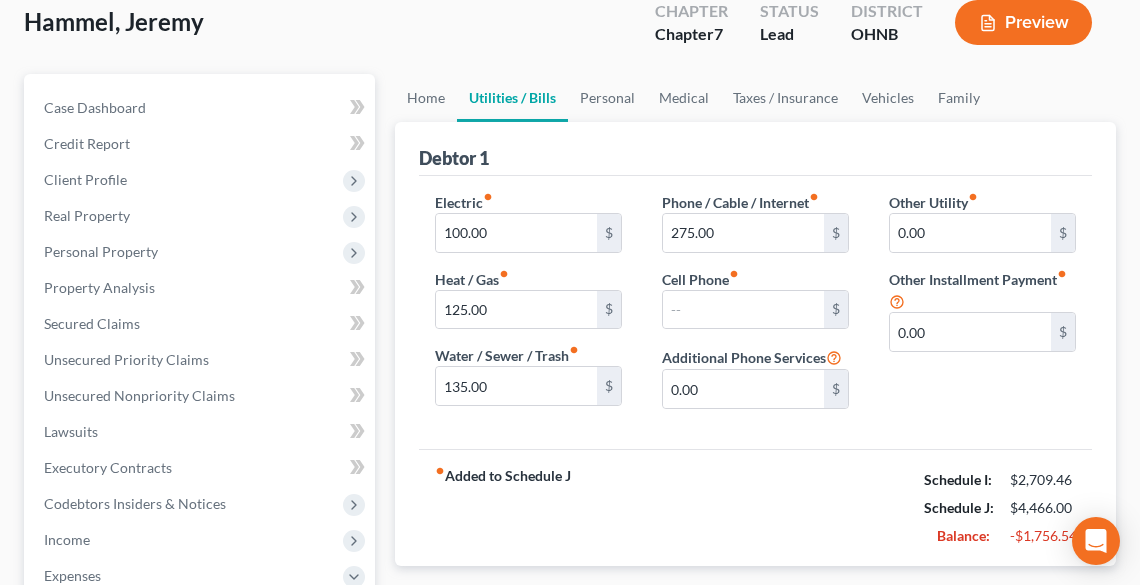 scroll, scrollTop: 400, scrollLeft: 0, axis: vertical 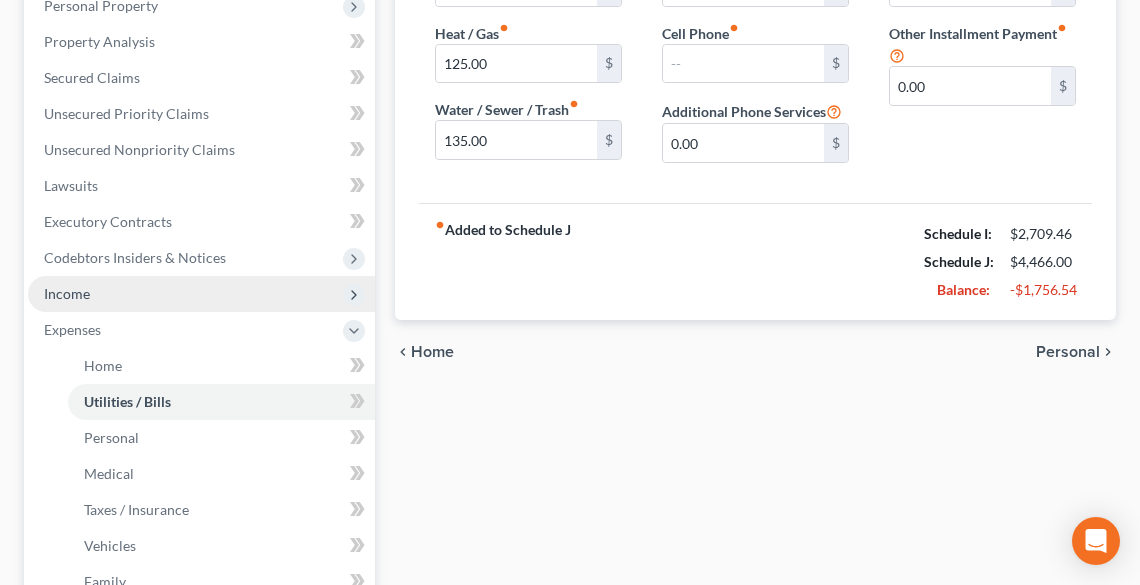 click on "Income" at bounding box center [67, 293] 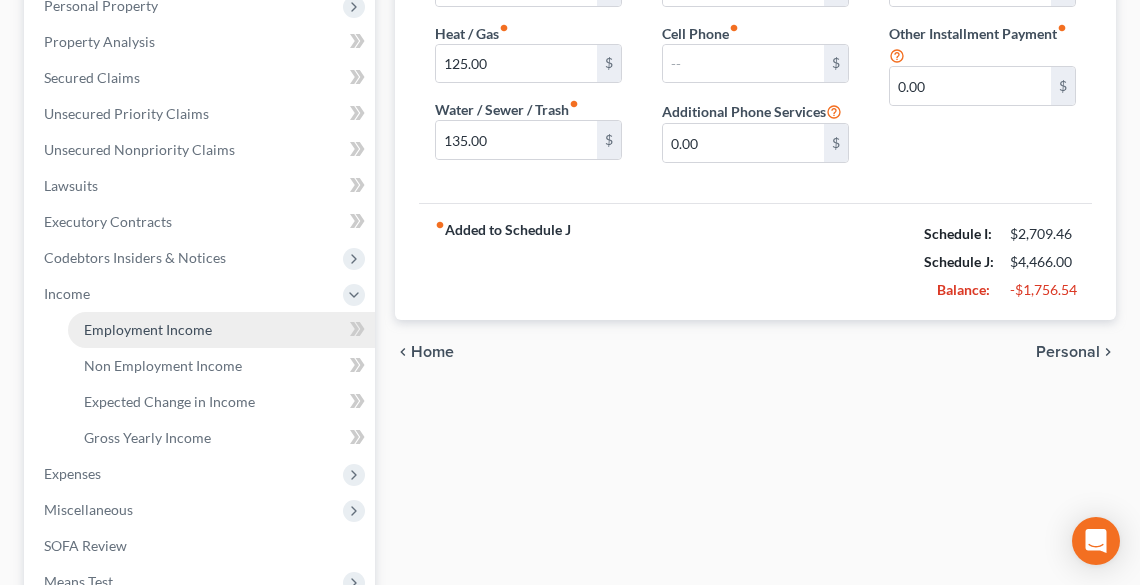 click on "Employment Income" at bounding box center (148, 329) 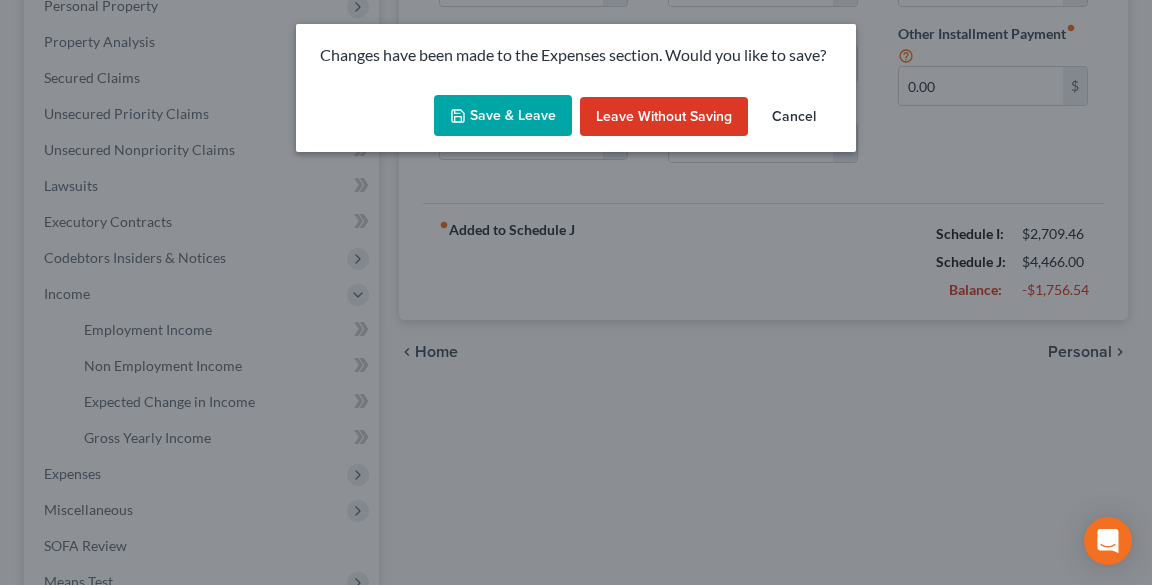 click on "Save & Leave" at bounding box center (503, 116) 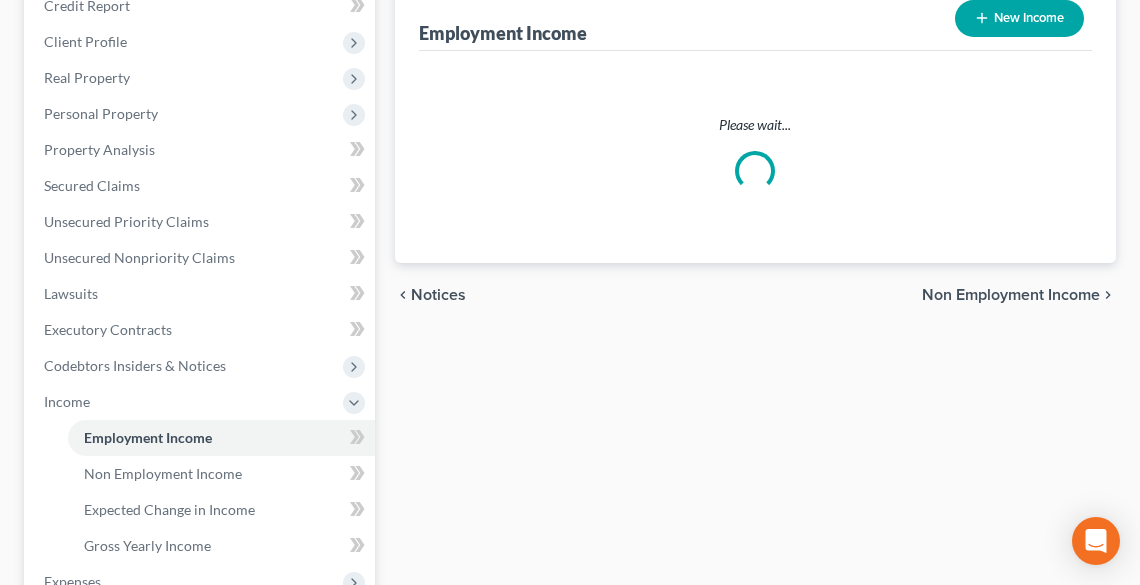 scroll, scrollTop: 0, scrollLeft: 0, axis: both 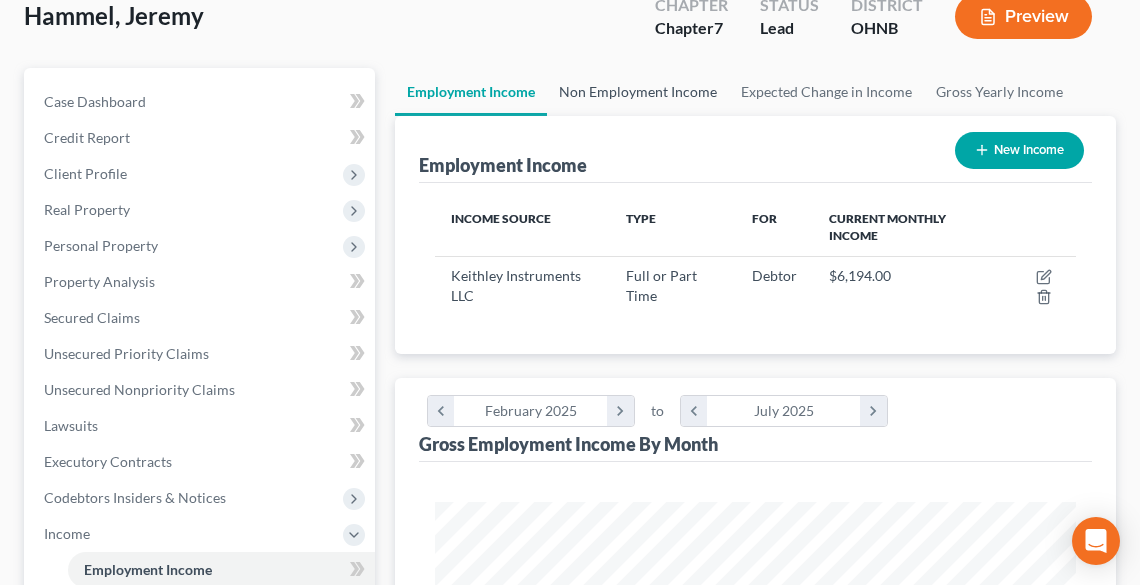 click on "Non Employment Income" at bounding box center [638, 92] 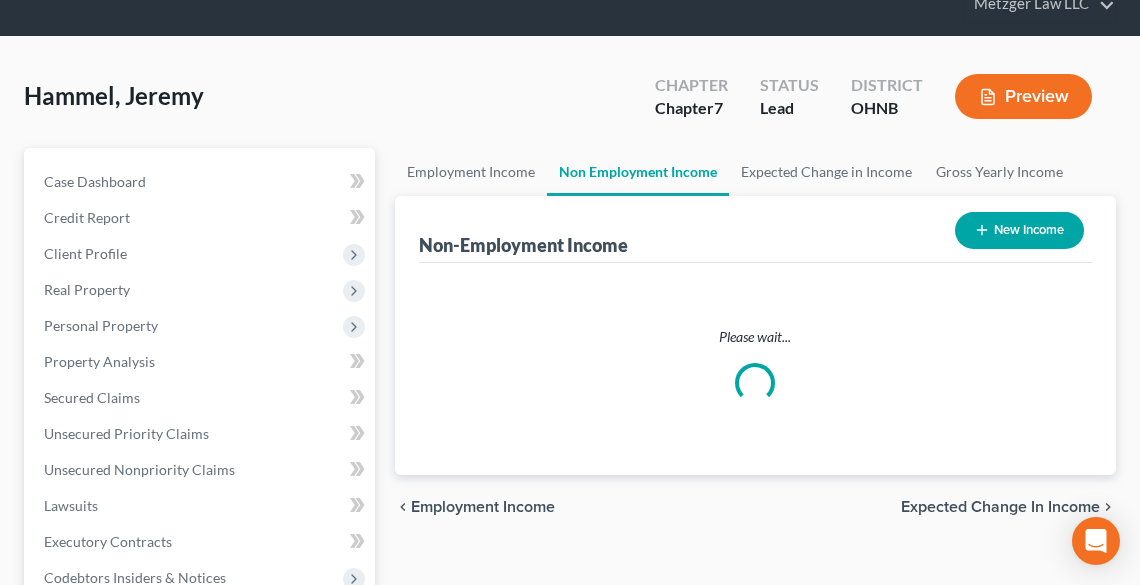 scroll, scrollTop: 0, scrollLeft: 0, axis: both 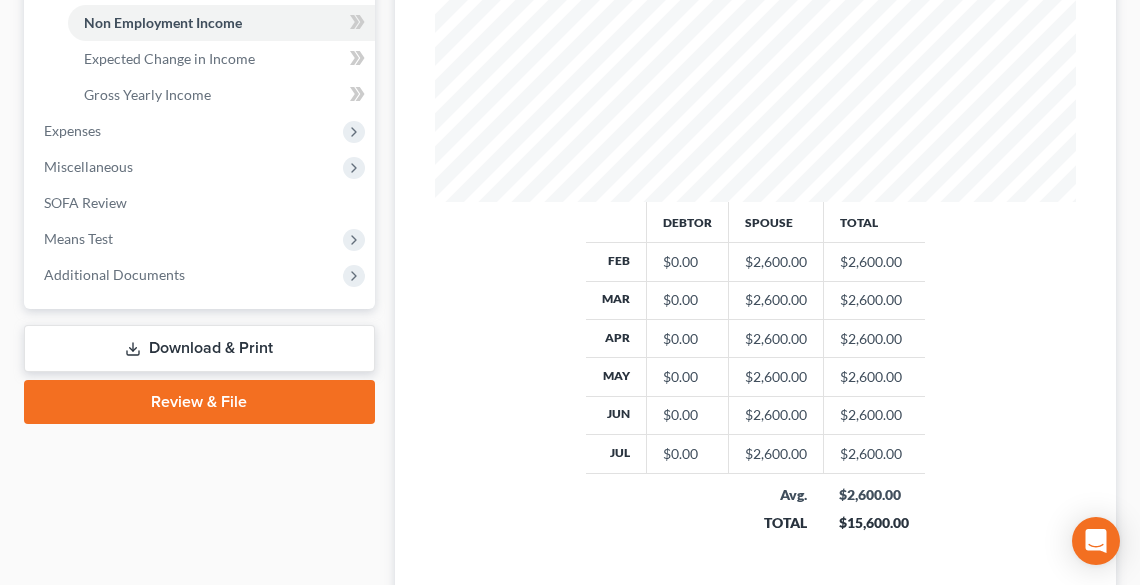 click on "Expenses" at bounding box center (72, 130) 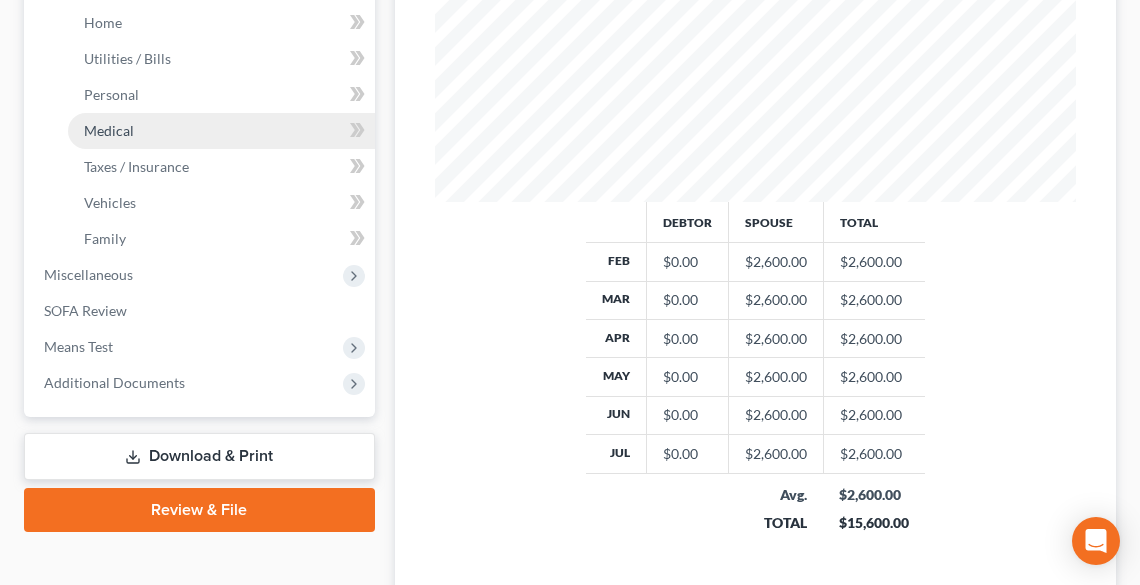 click on "Medical" at bounding box center [221, 131] 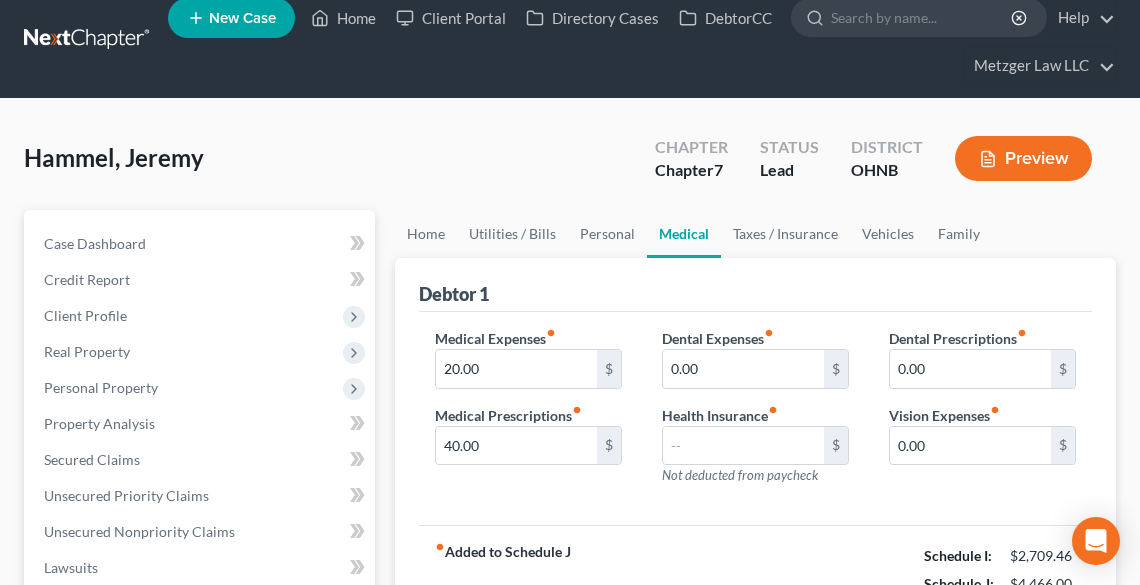 scroll, scrollTop: 0, scrollLeft: 0, axis: both 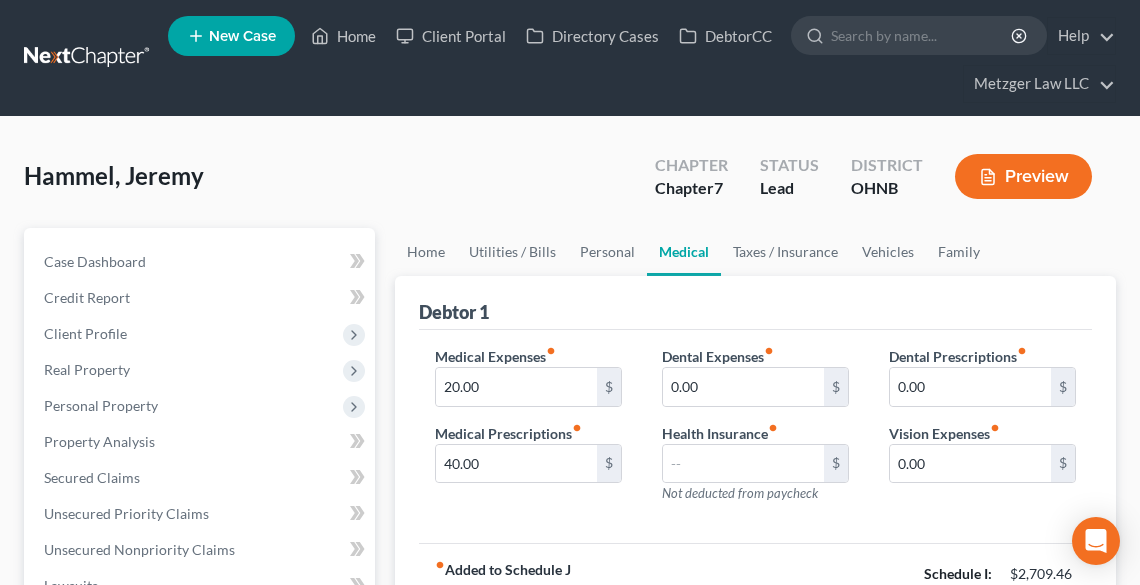 click on "Preview" at bounding box center (1023, 176) 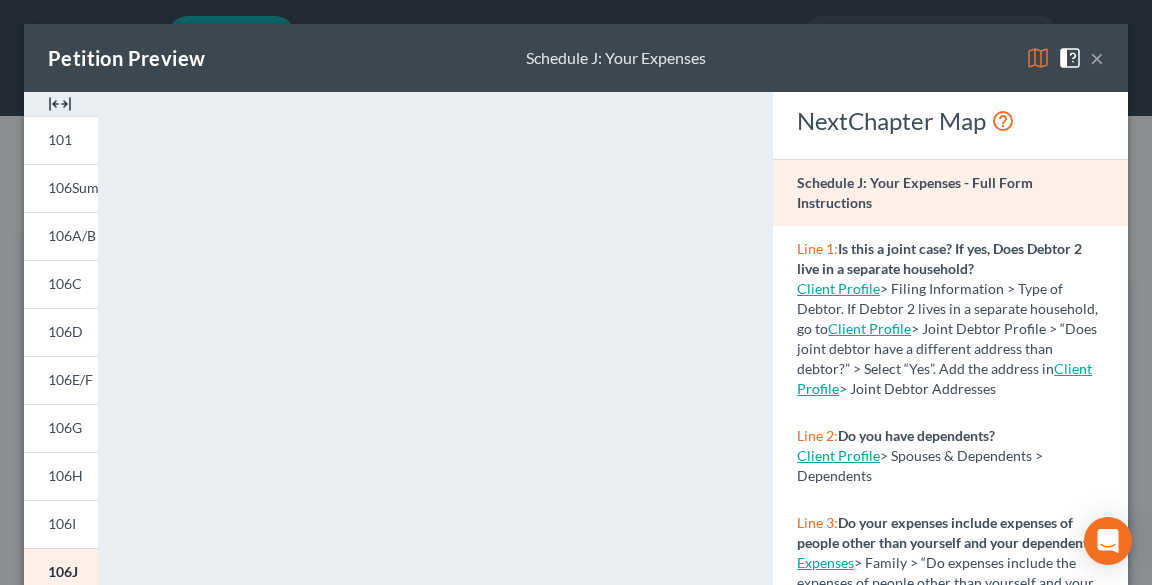 click on "×" at bounding box center (1097, 58) 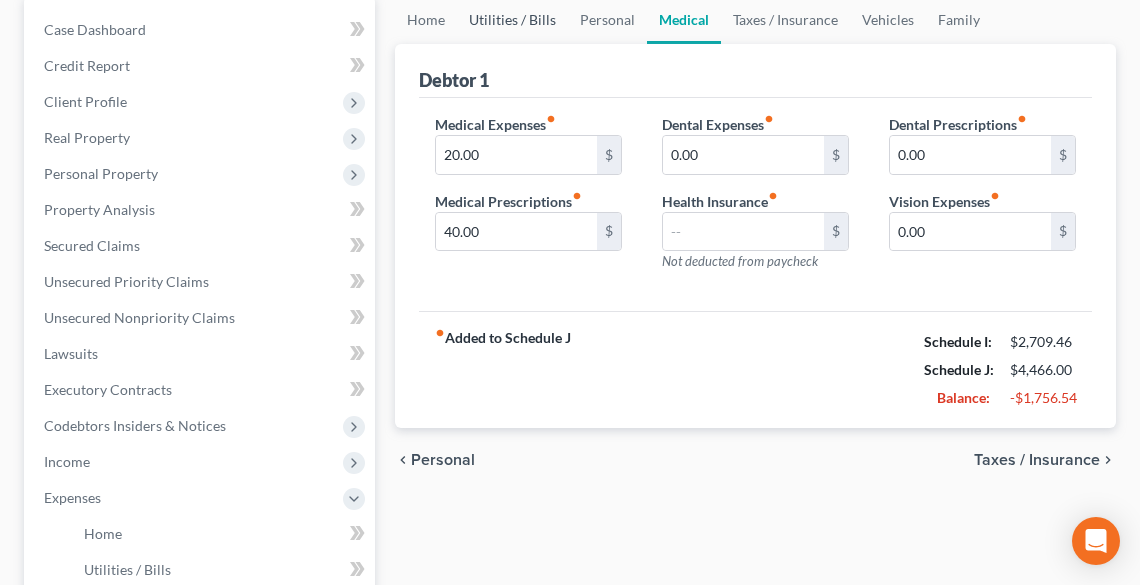 scroll, scrollTop: 0, scrollLeft: 0, axis: both 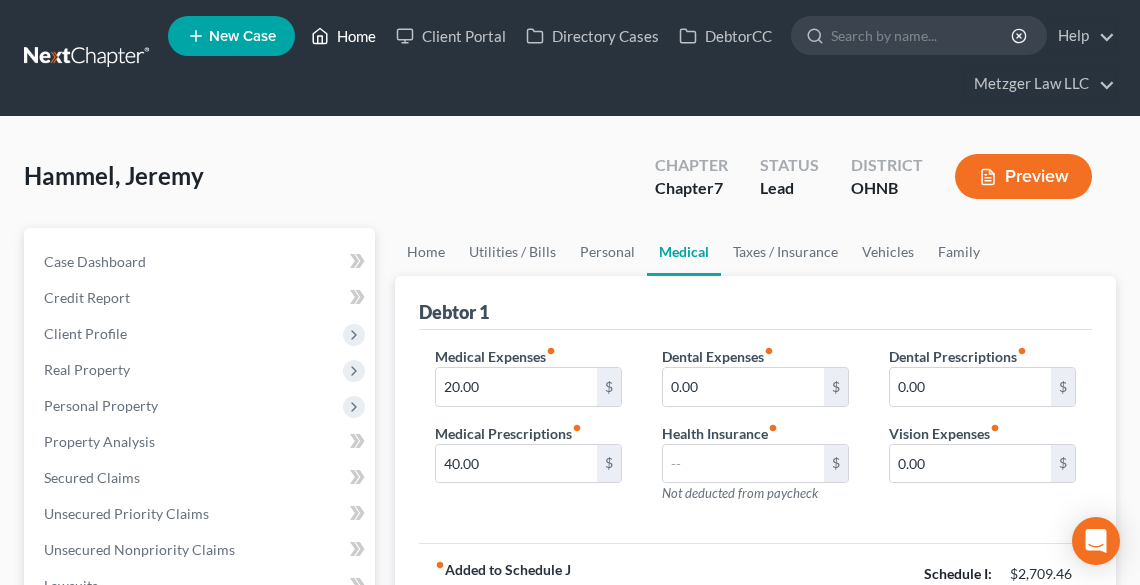 click on "Home" at bounding box center [343, 36] 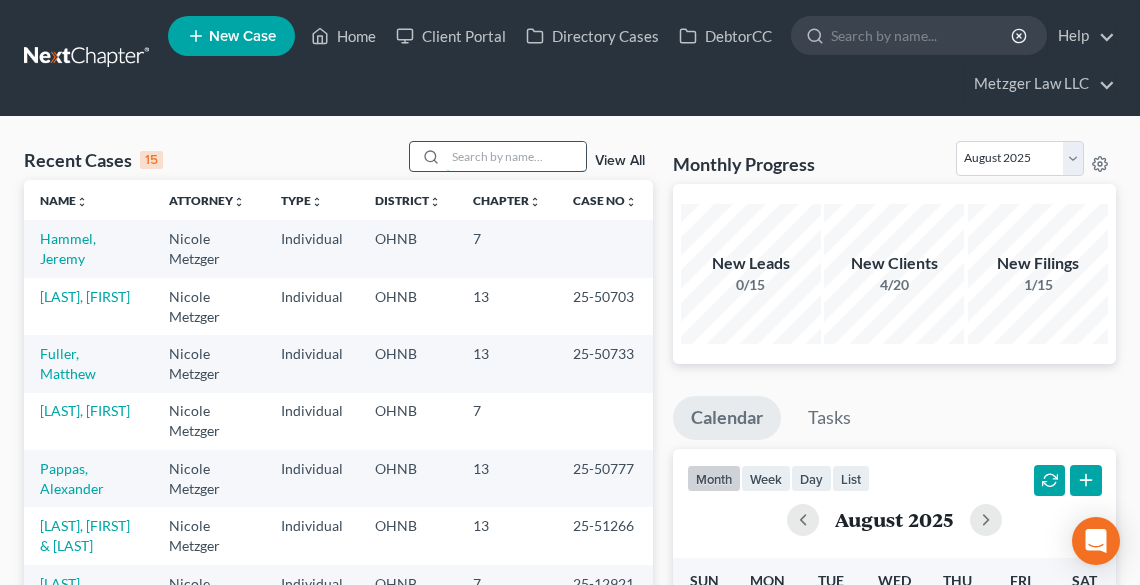click at bounding box center (516, 156) 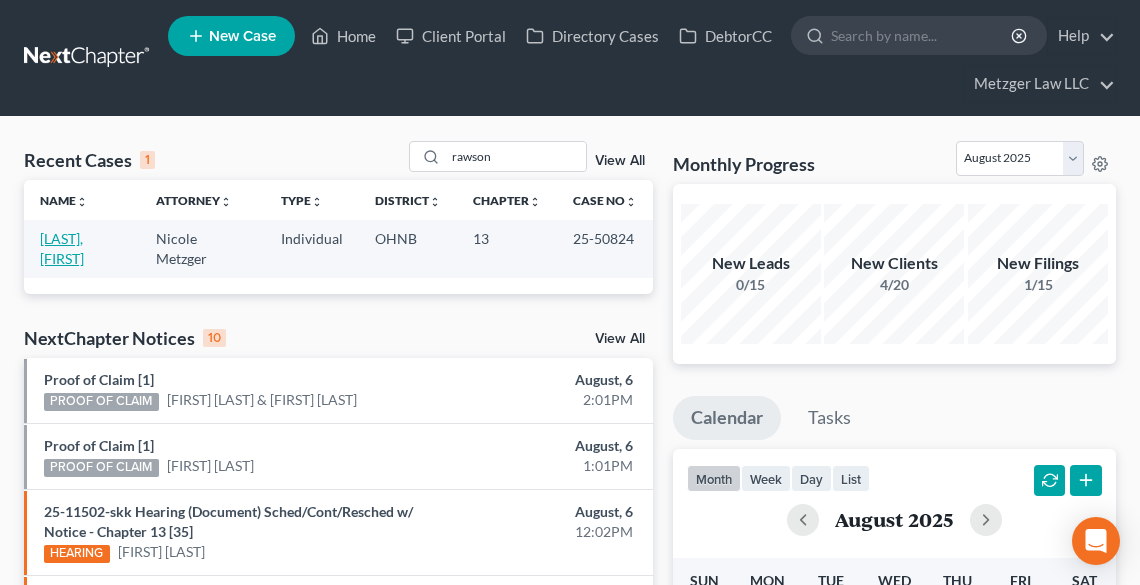 click on "[LAST], [FIRST]" at bounding box center [62, 248] 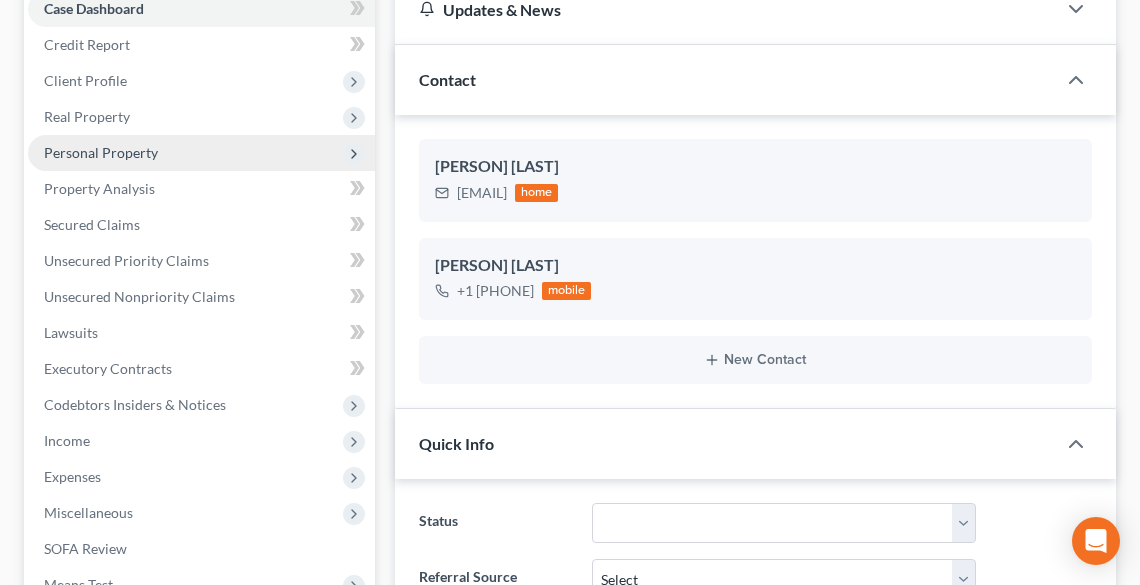 scroll, scrollTop: 480, scrollLeft: 0, axis: vertical 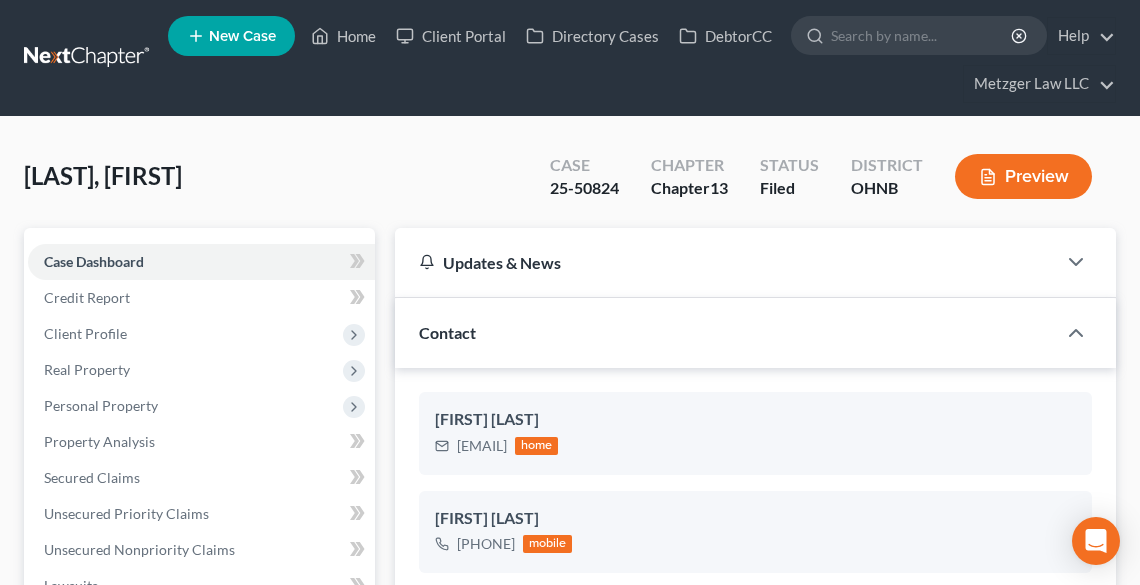 select on "6" 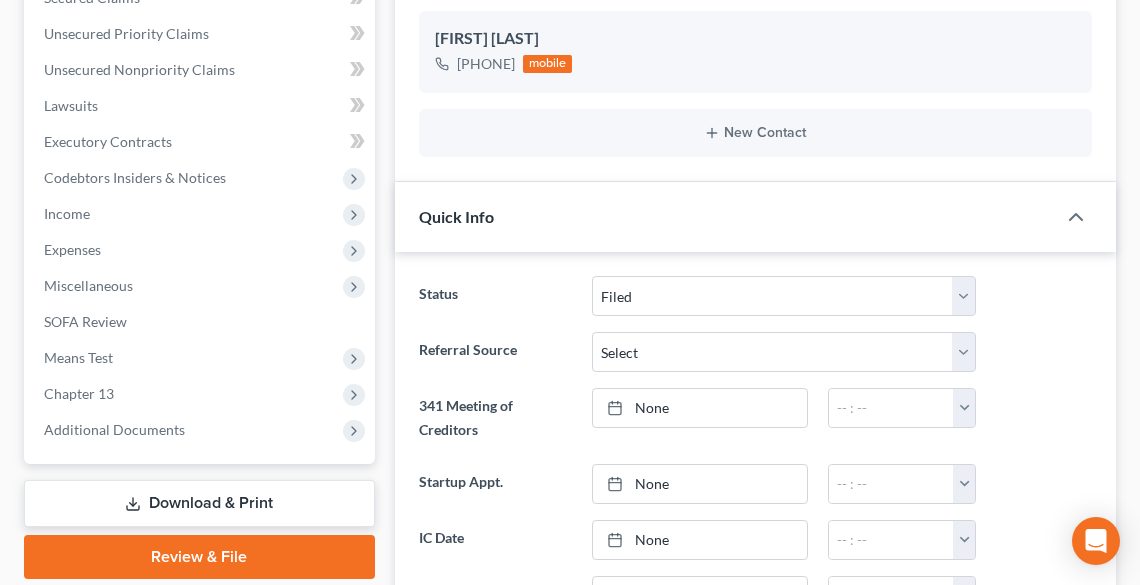 scroll, scrollTop: 15, scrollLeft: 0, axis: vertical 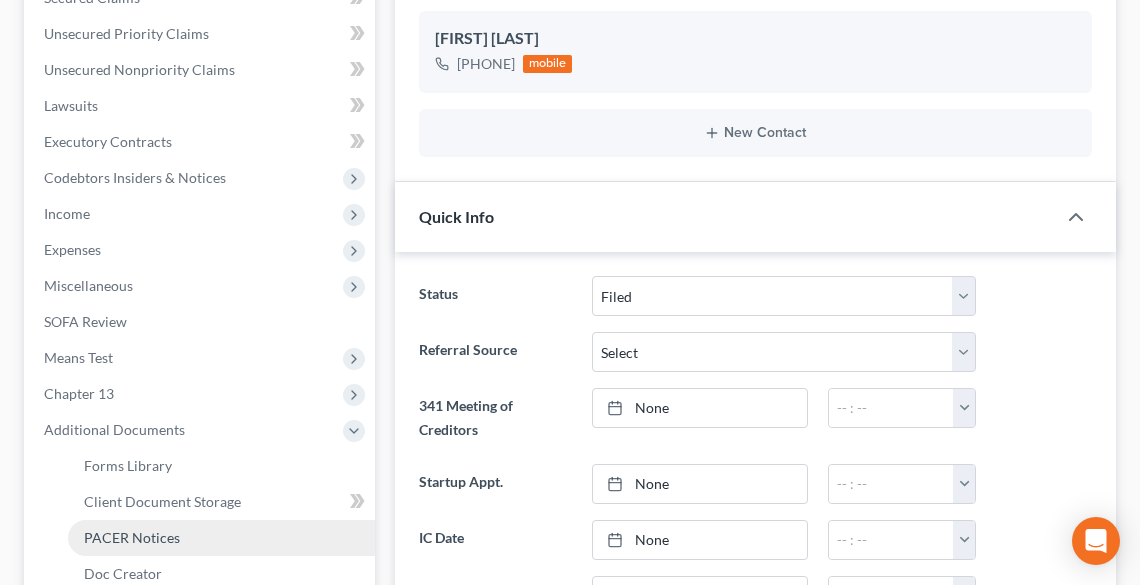 click on "PACER Notices" at bounding box center (132, 537) 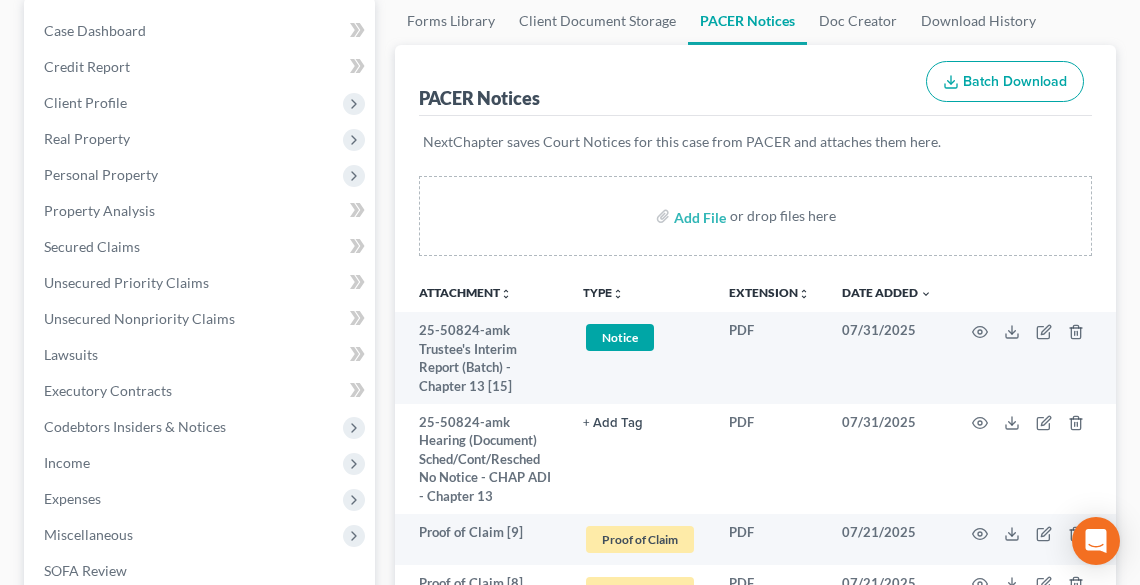 scroll, scrollTop: 240, scrollLeft: 0, axis: vertical 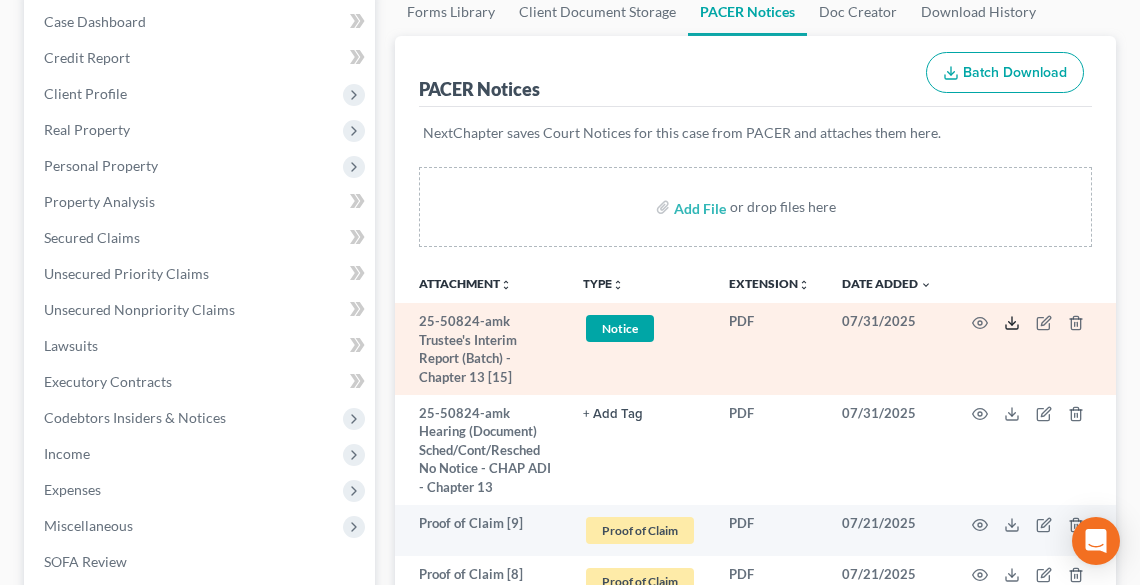 click 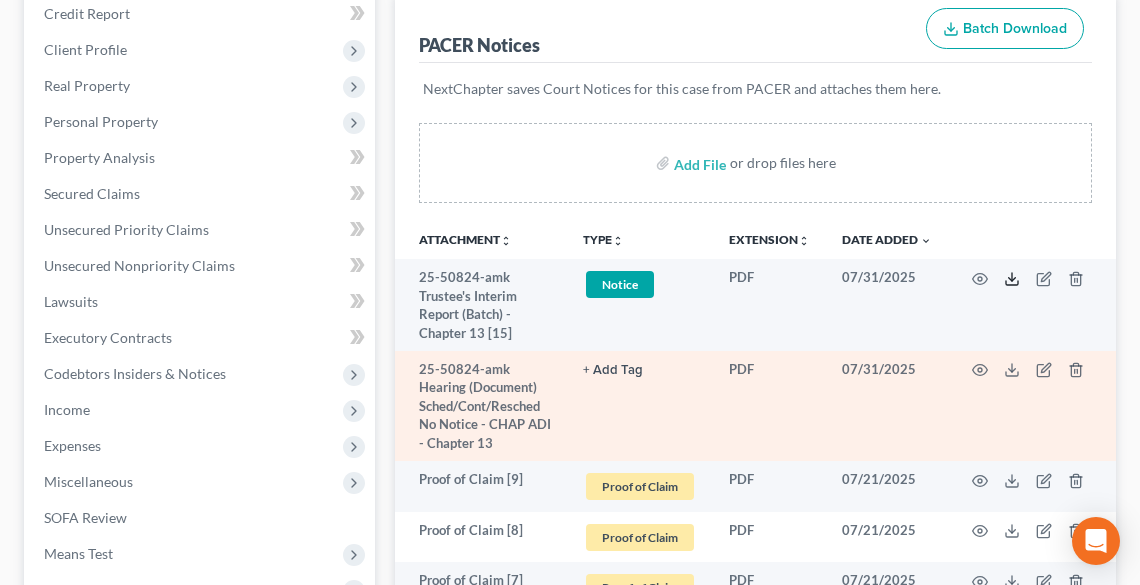 scroll, scrollTop: 320, scrollLeft: 0, axis: vertical 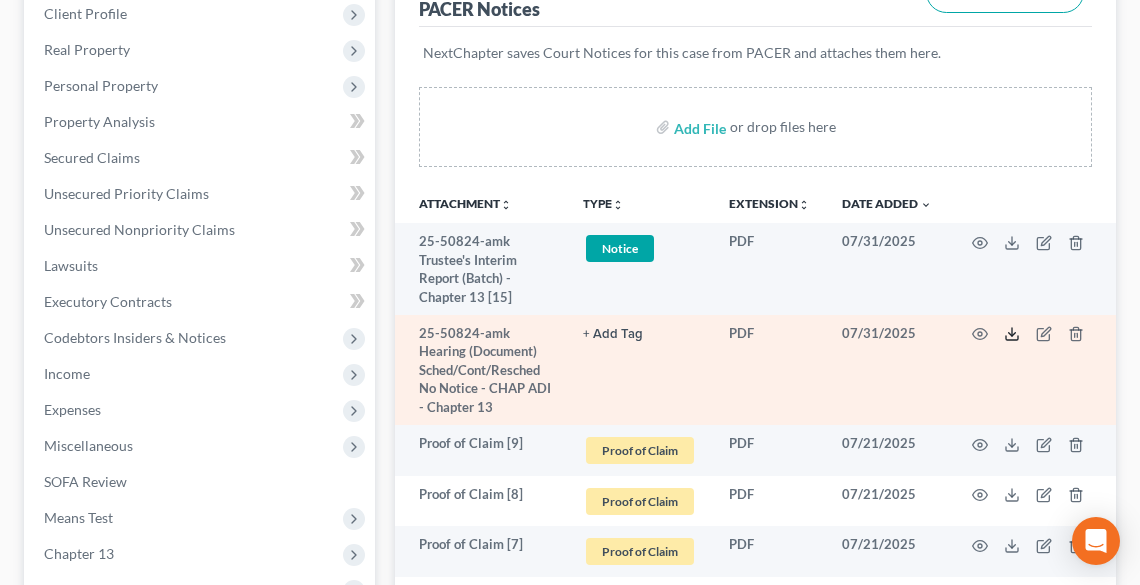 click 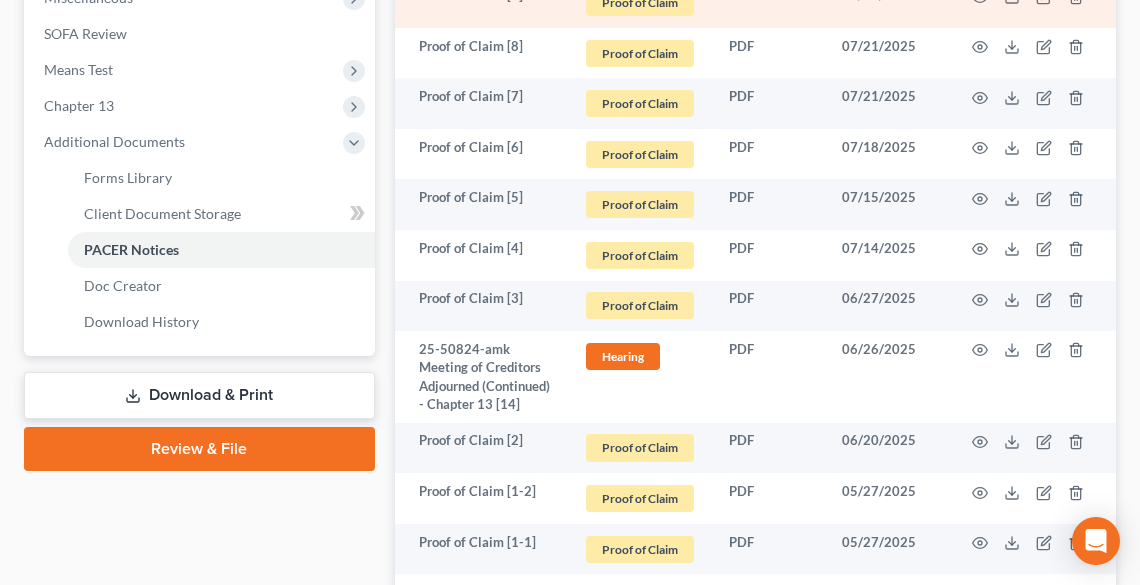 scroll, scrollTop: 800, scrollLeft: 0, axis: vertical 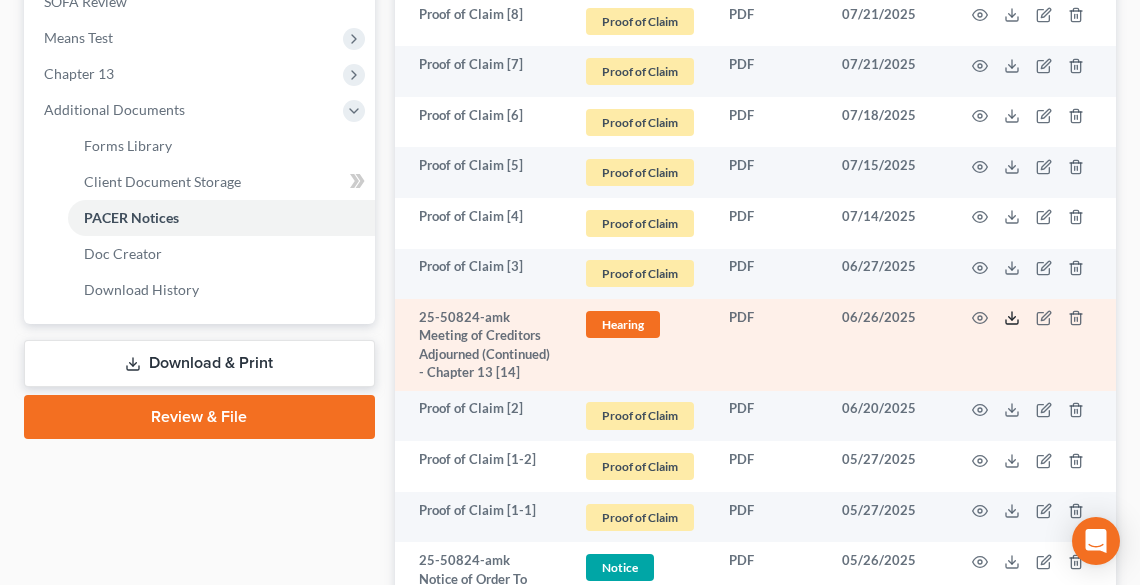 click 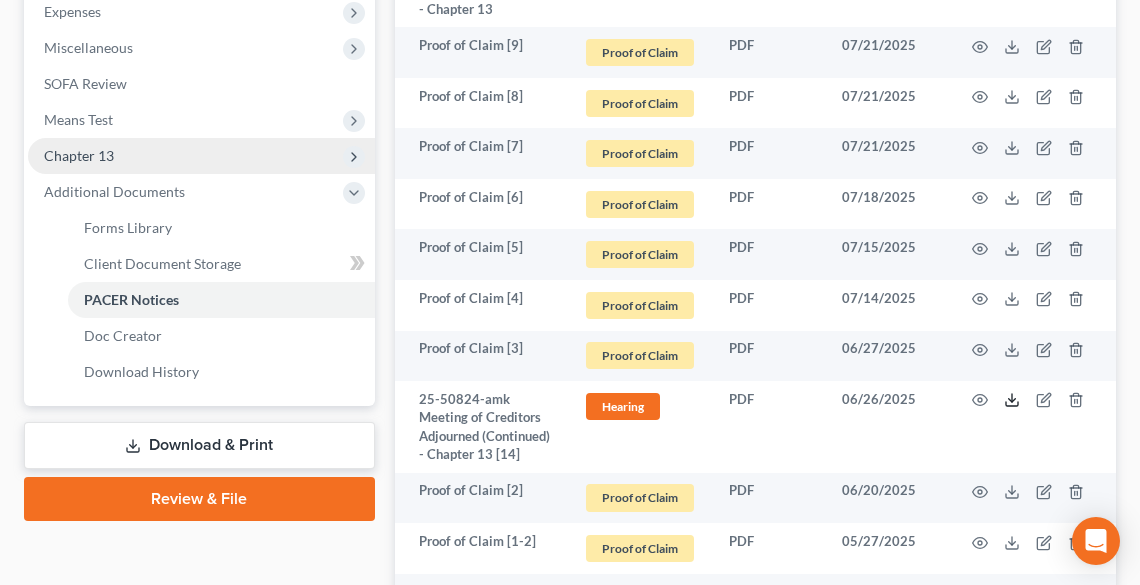 scroll, scrollTop: 640, scrollLeft: 0, axis: vertical 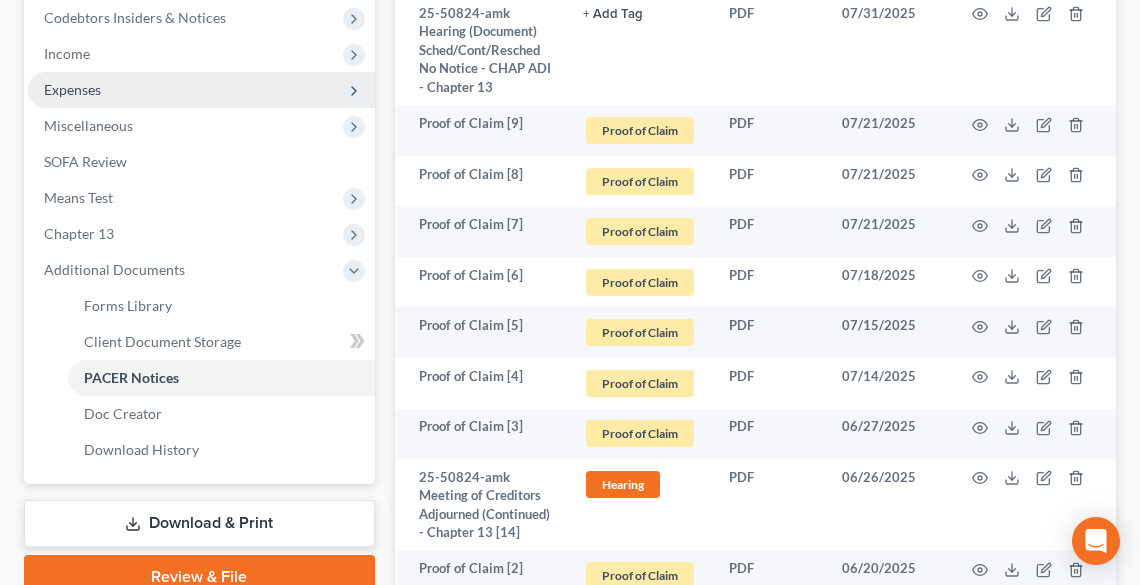 click on "Expenses" at bounding box center [72, 89] 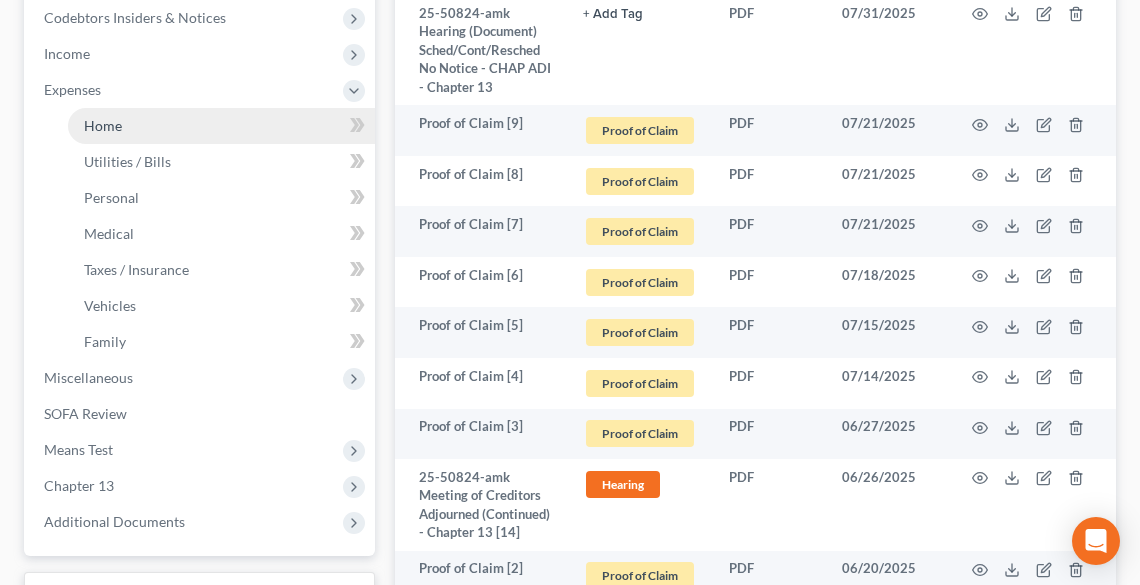 click on "Home" at bounding box center [103, 125] 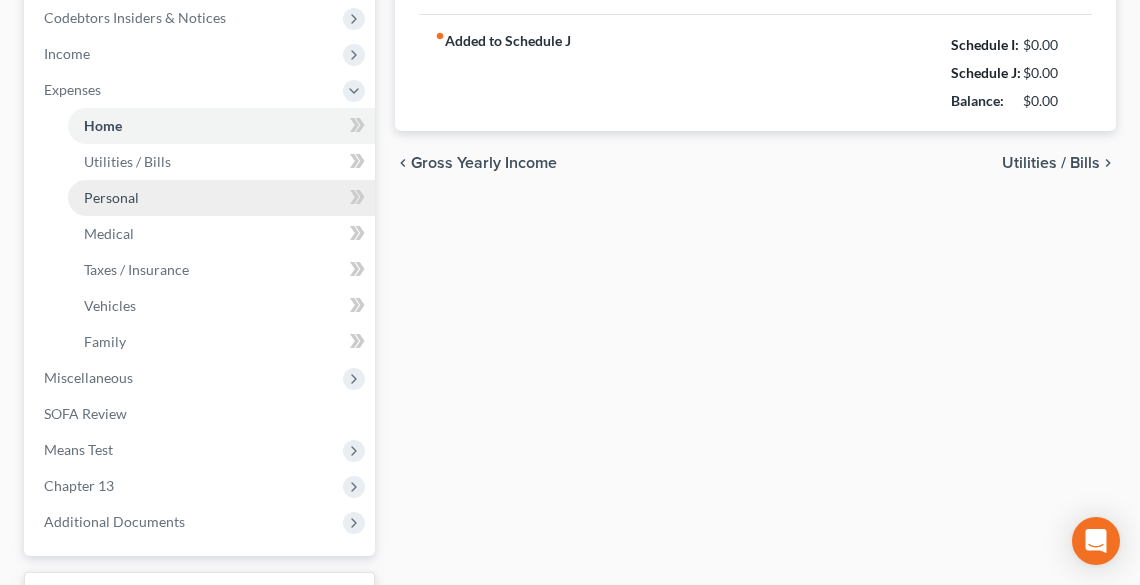 type on "800.00" 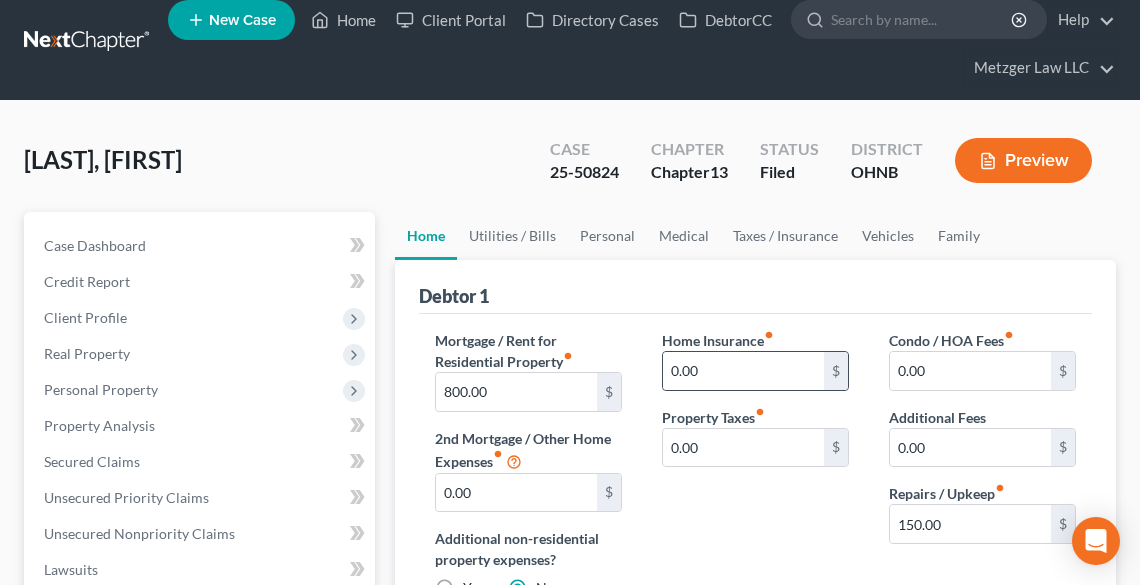 scroll, scrollTop: 0, scrollLeft: 0, axis: both 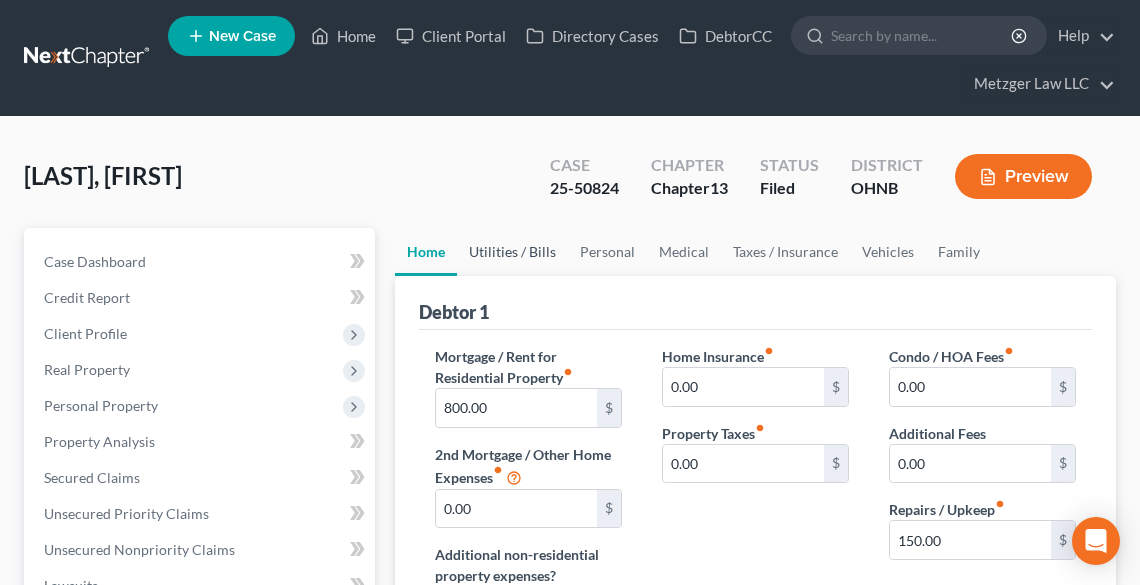 click on "Utilities / Bills" at bounding box center [512, 252] 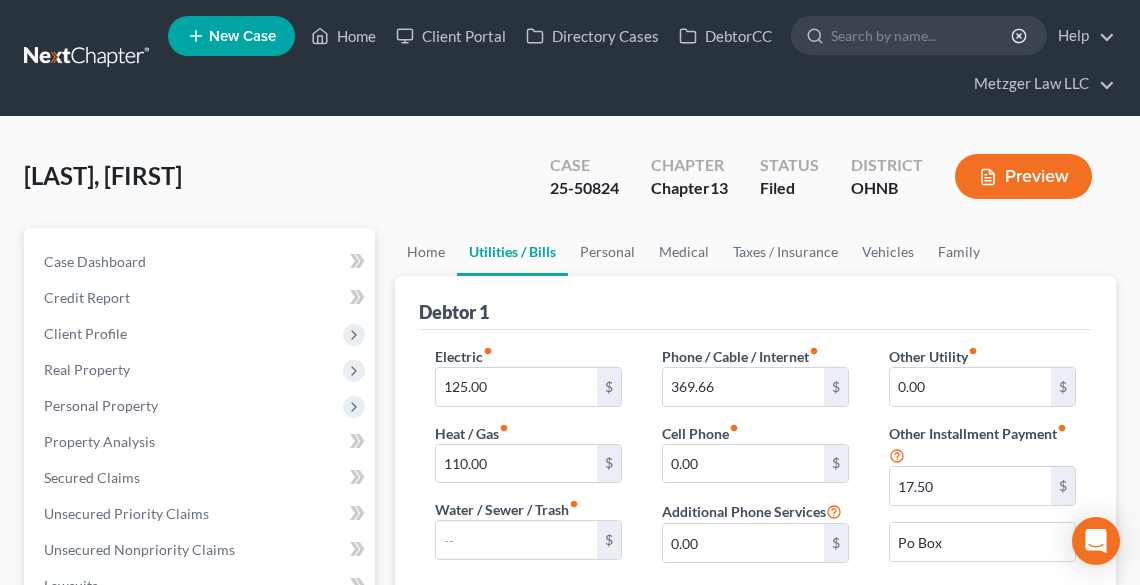 scroll, scrollTop: 80, scrollLeft: 0, axis: vertical 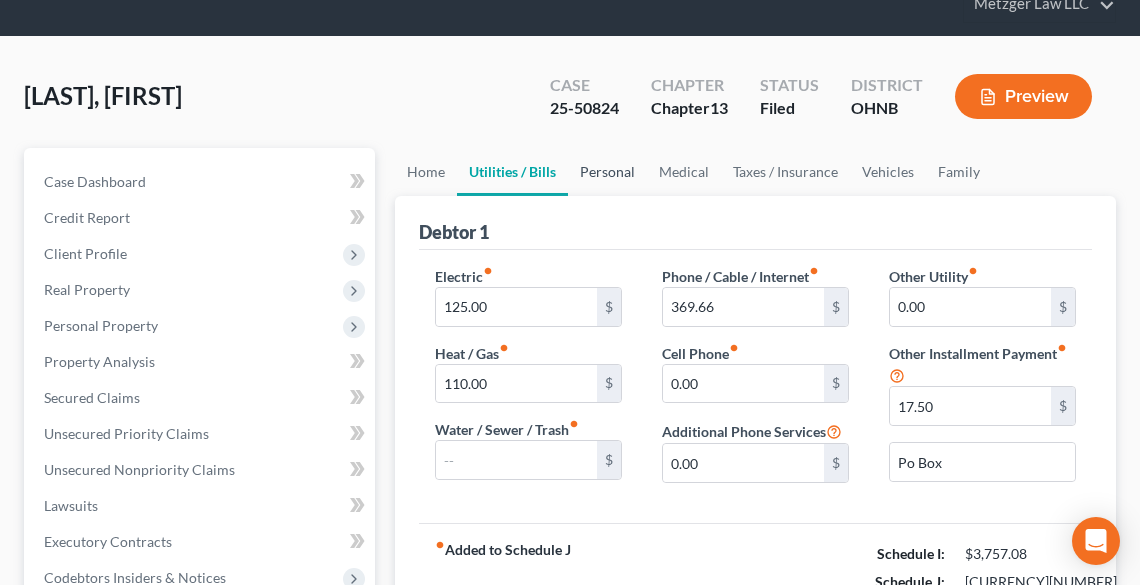click on "Personal" at bounding box center [607, 172] 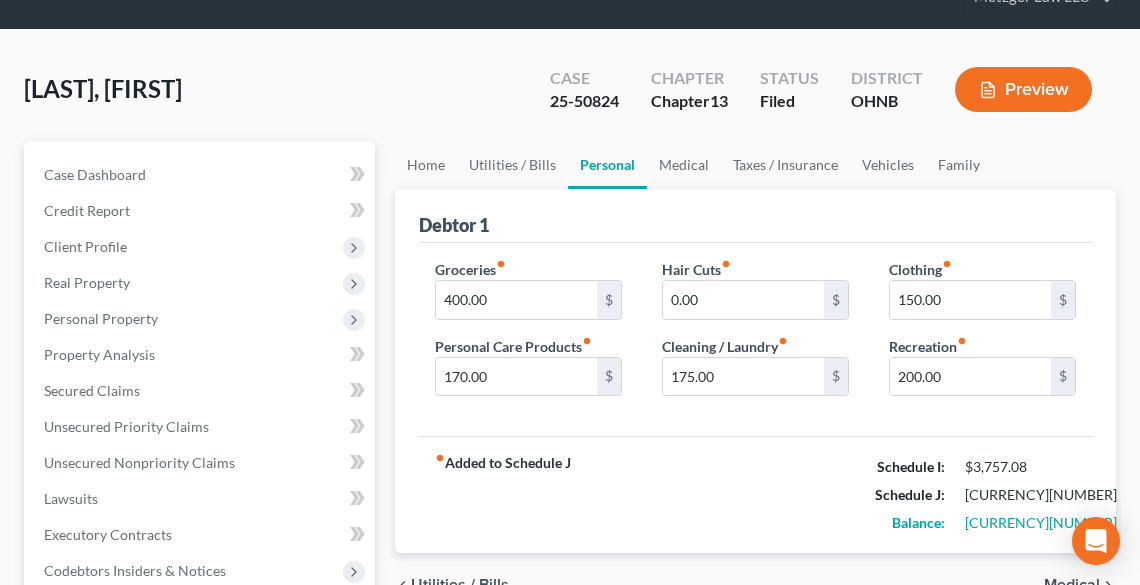 scroll, scrollTop: 80, scrollLeft: 0, axis: vertical 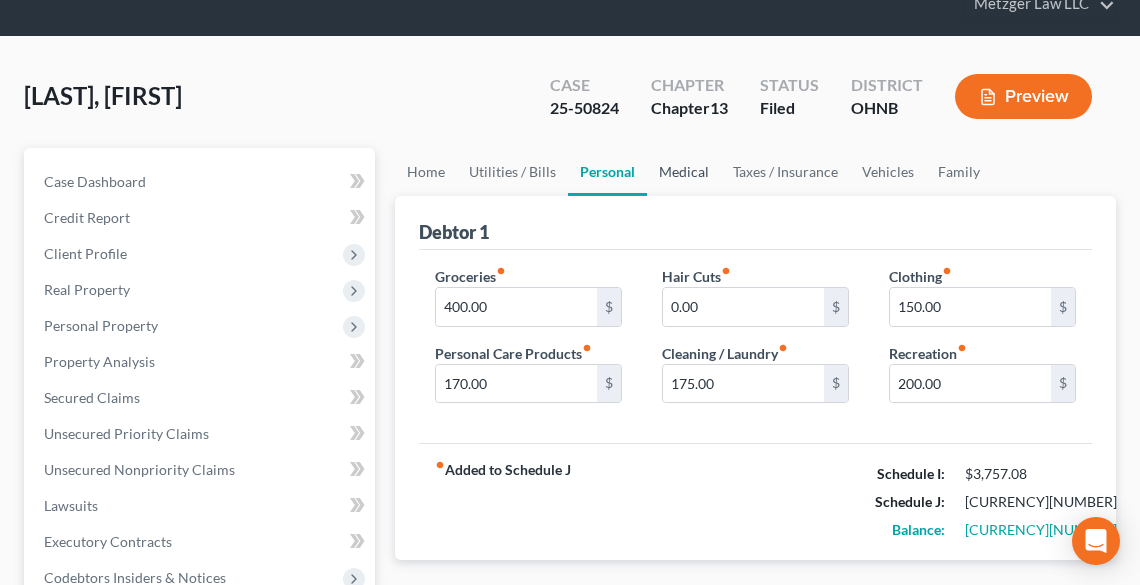 click on "Medical" at bounding box center (684, 172) 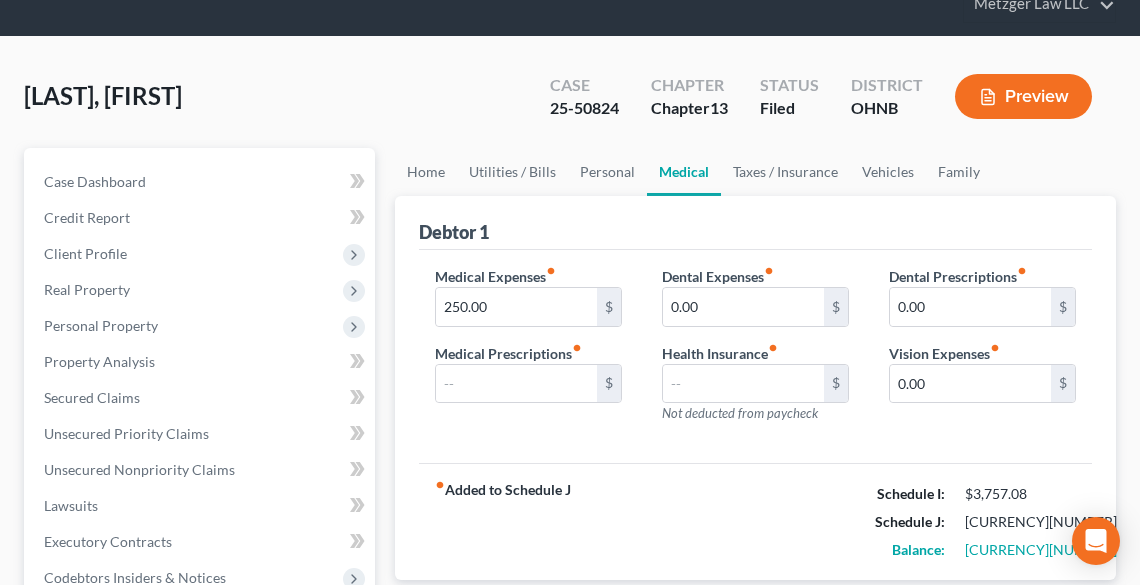 scroll, scrollTop: 0, scrollLeft: 0, axis: both 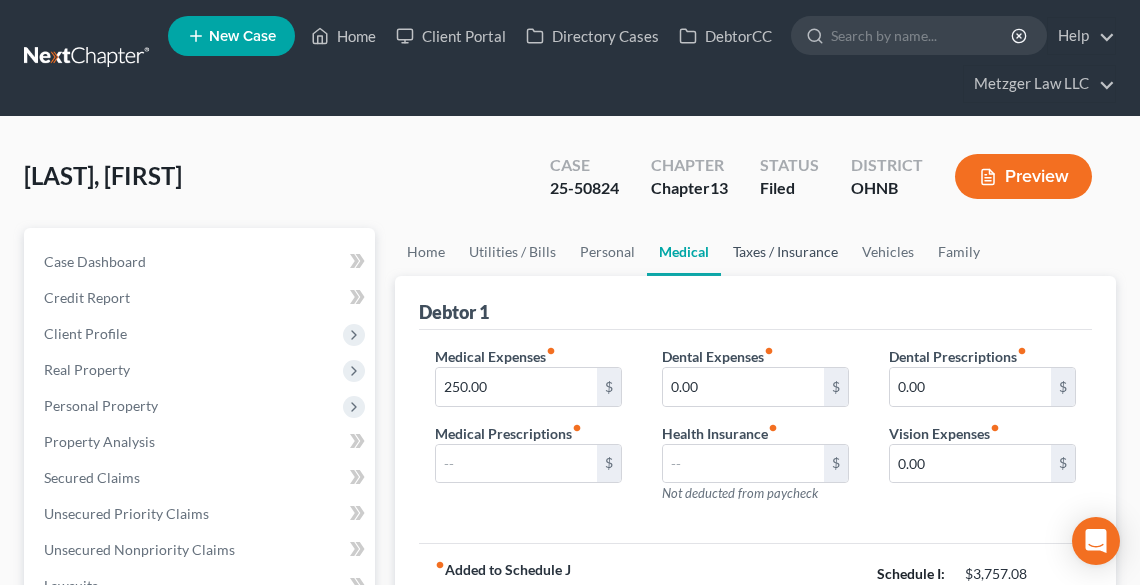 click on "Taxes / Insurance" at bounding box center (785, 252) 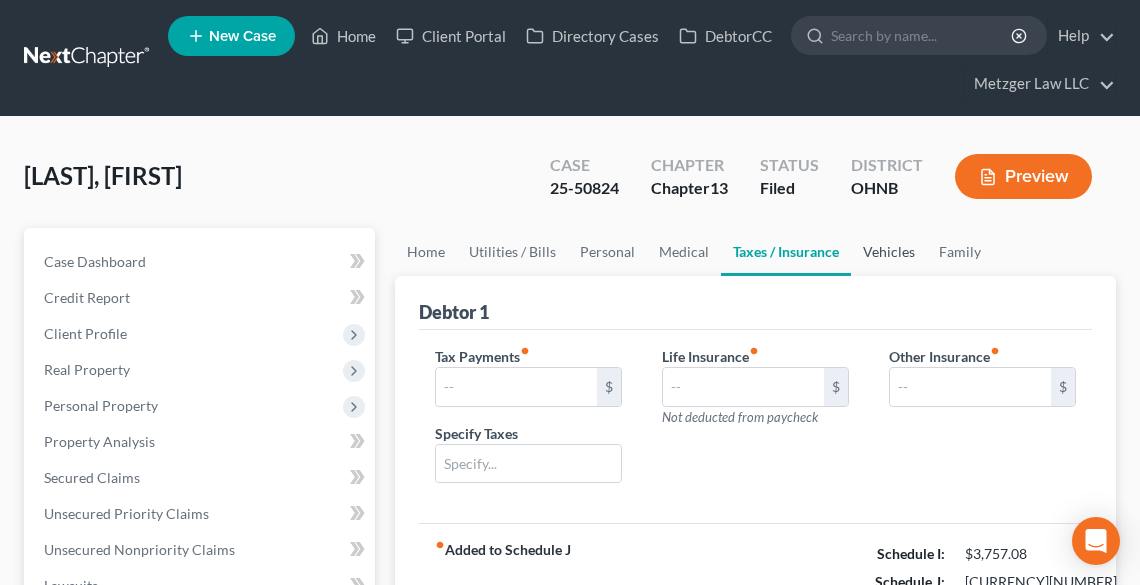 click on "Vehicles" at bounding box center (889, 252) 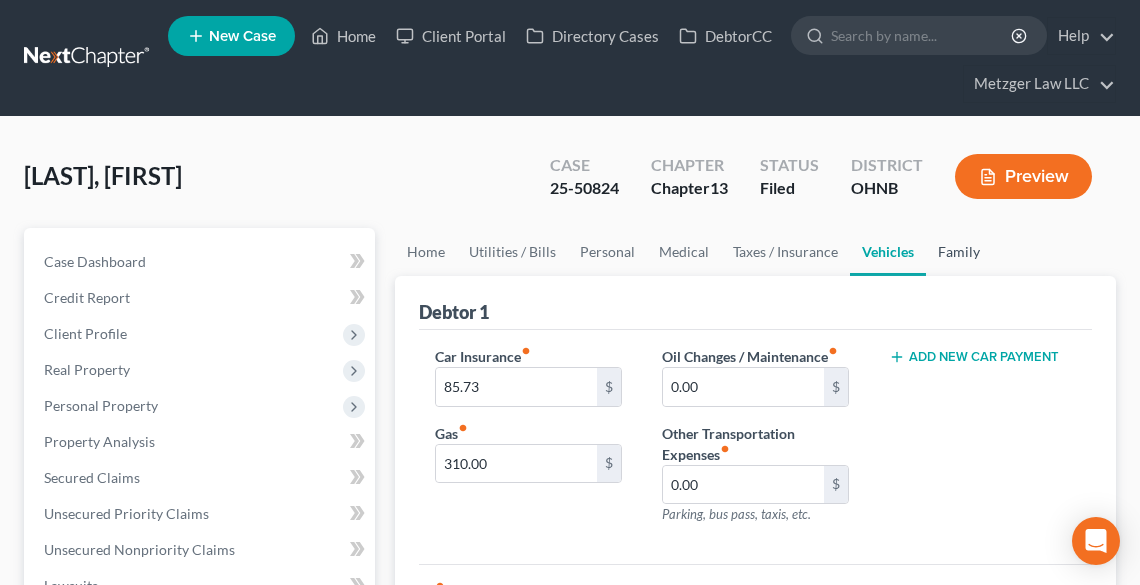 click on "Family" at bounding box center [959, 252] 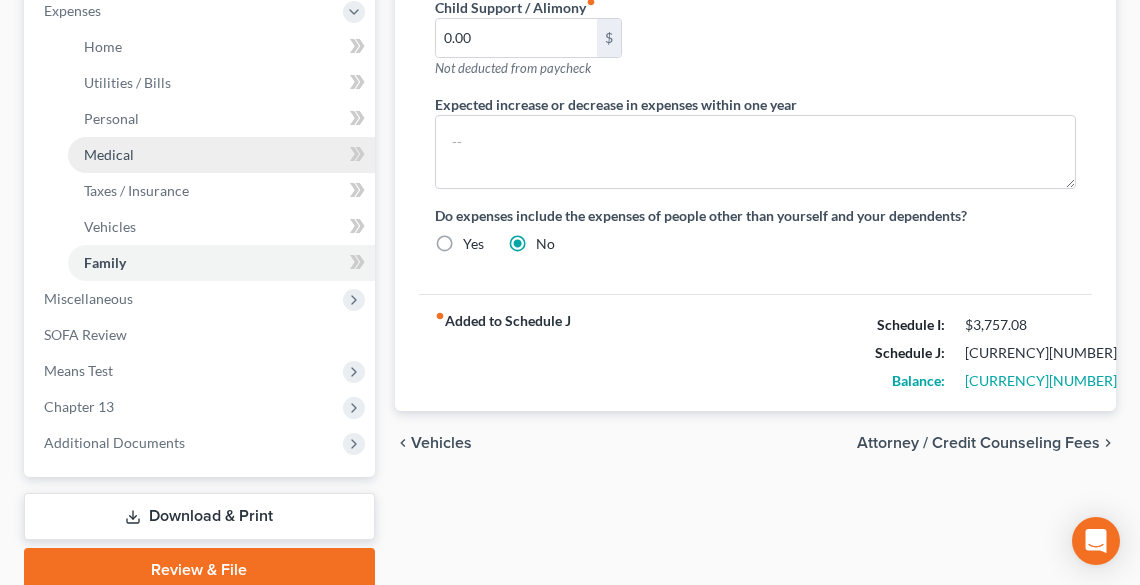 scroll, scrollTop: 720, scrollLeft: 0, axis: vertical 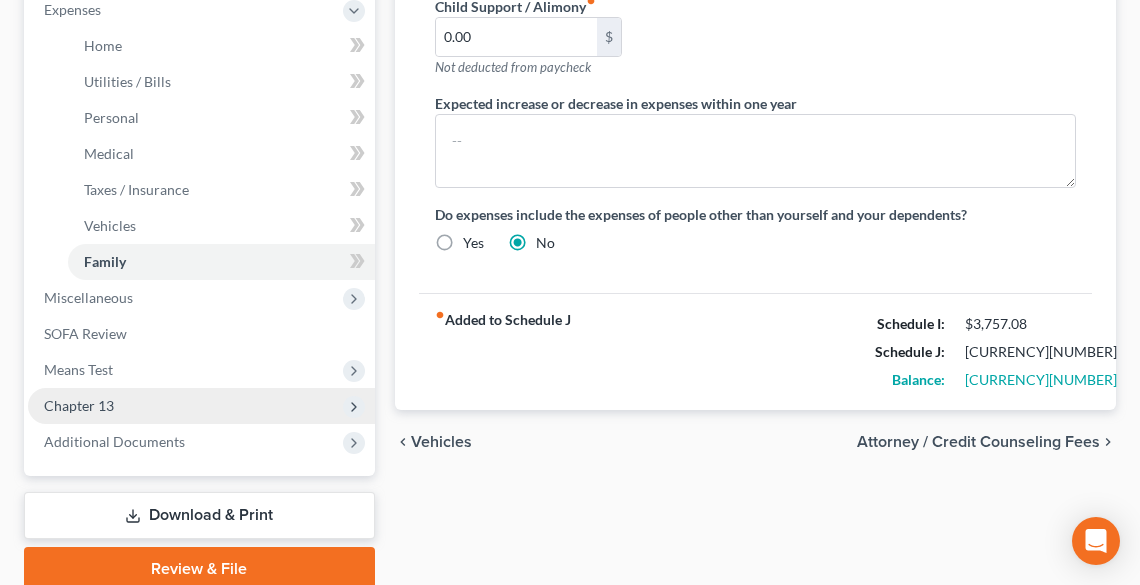 drag, startPoint x: 127, startPoint y: 435, endPoint x: 187, endPoint y: 420, distance: 61.846584 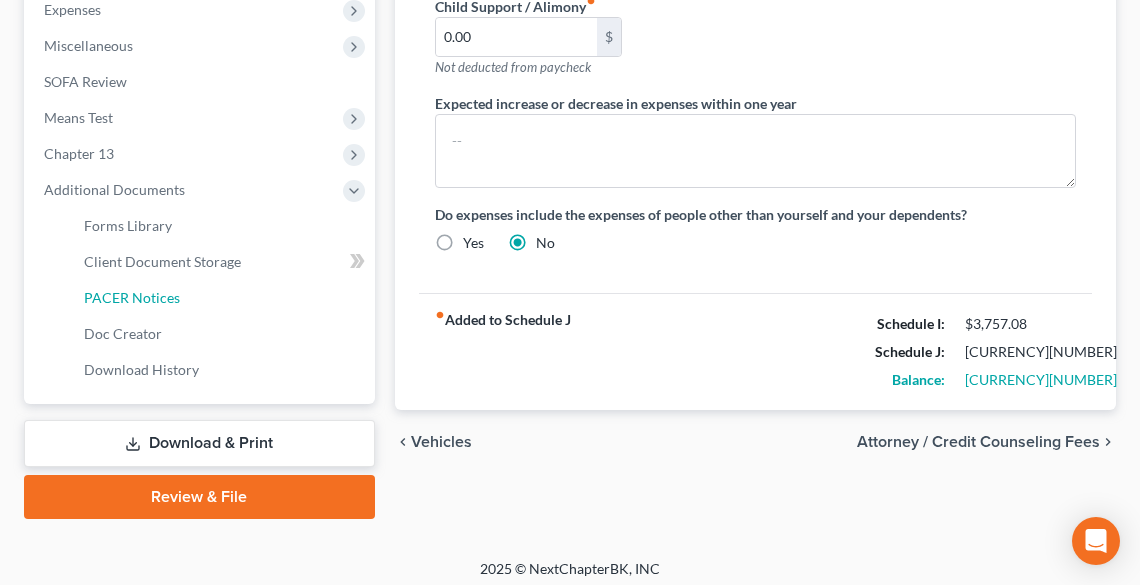 drag, startPoint x: 143, startPoint y: 289, endPoint x: 401, endPoint y: 261, distance: 259.51492 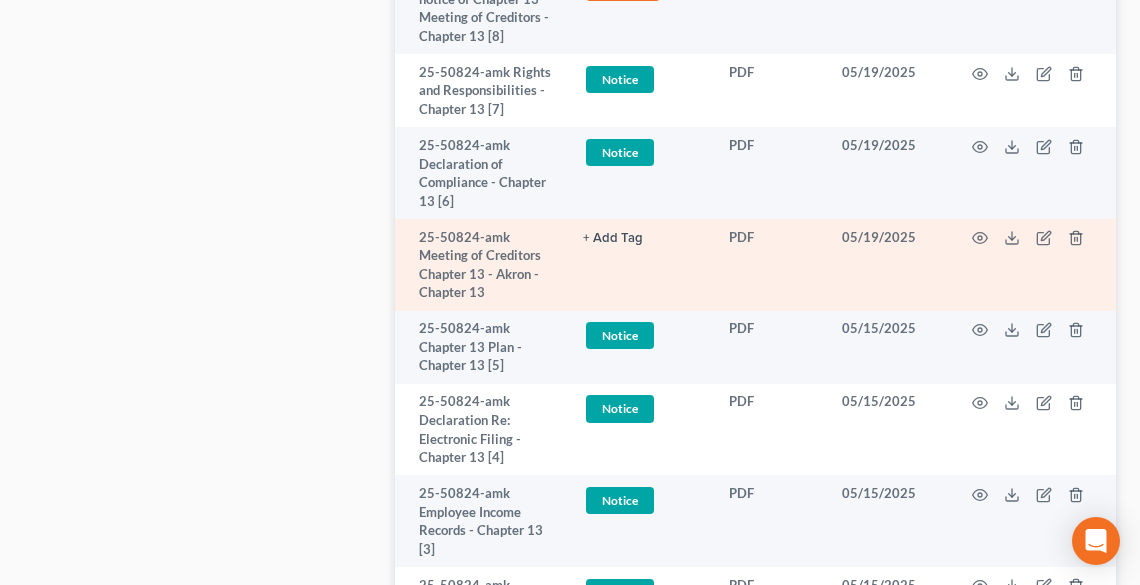 scroll, scrollTop: 1721, scrollLeft: 0, axis: vertical 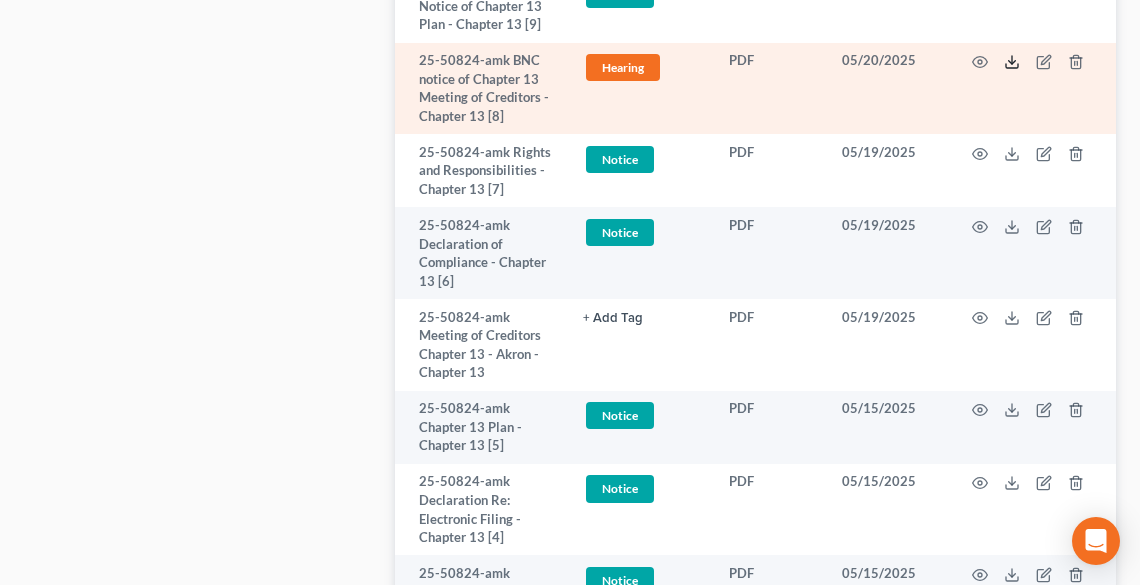 click 